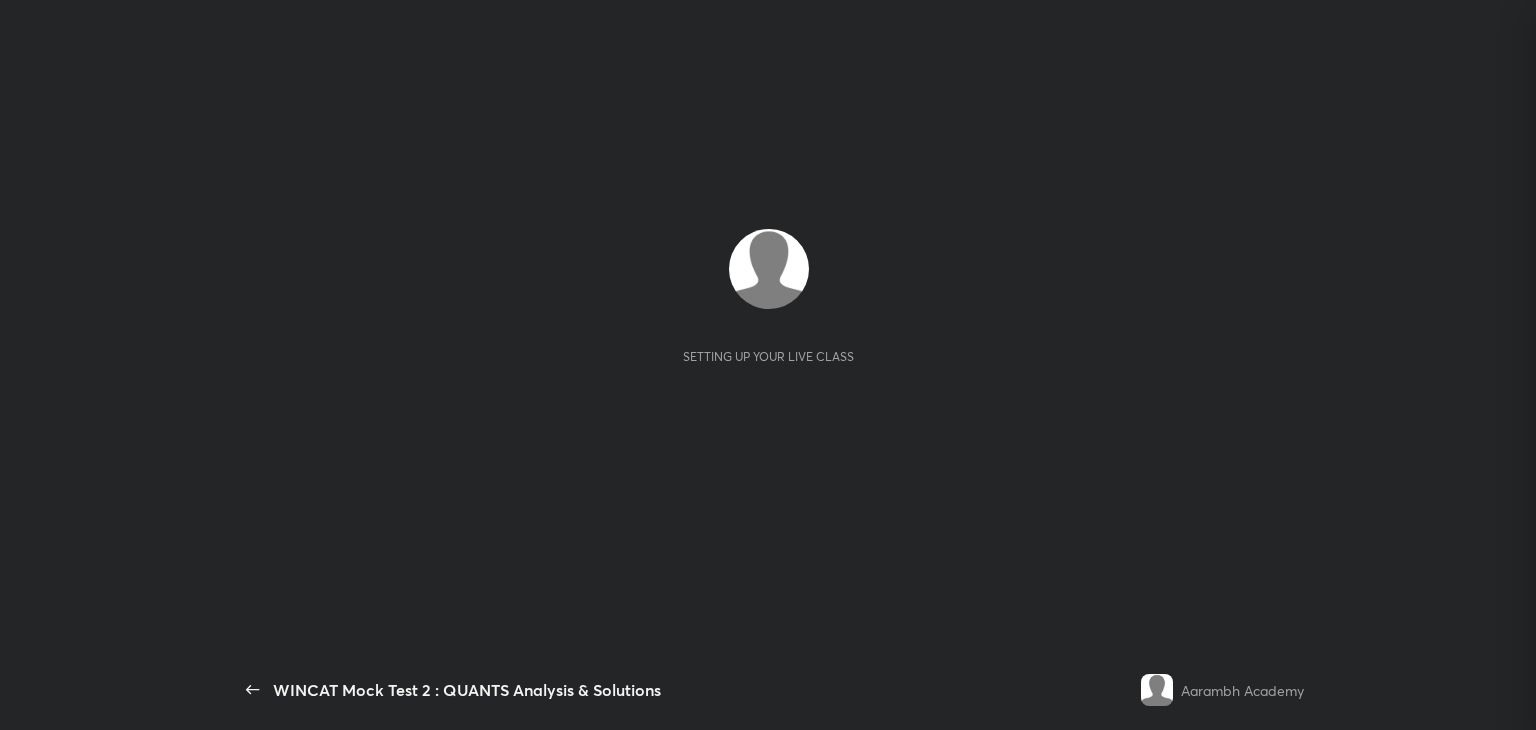 scroll, scrollTop: 0, scrollLeft: 0, axis: both 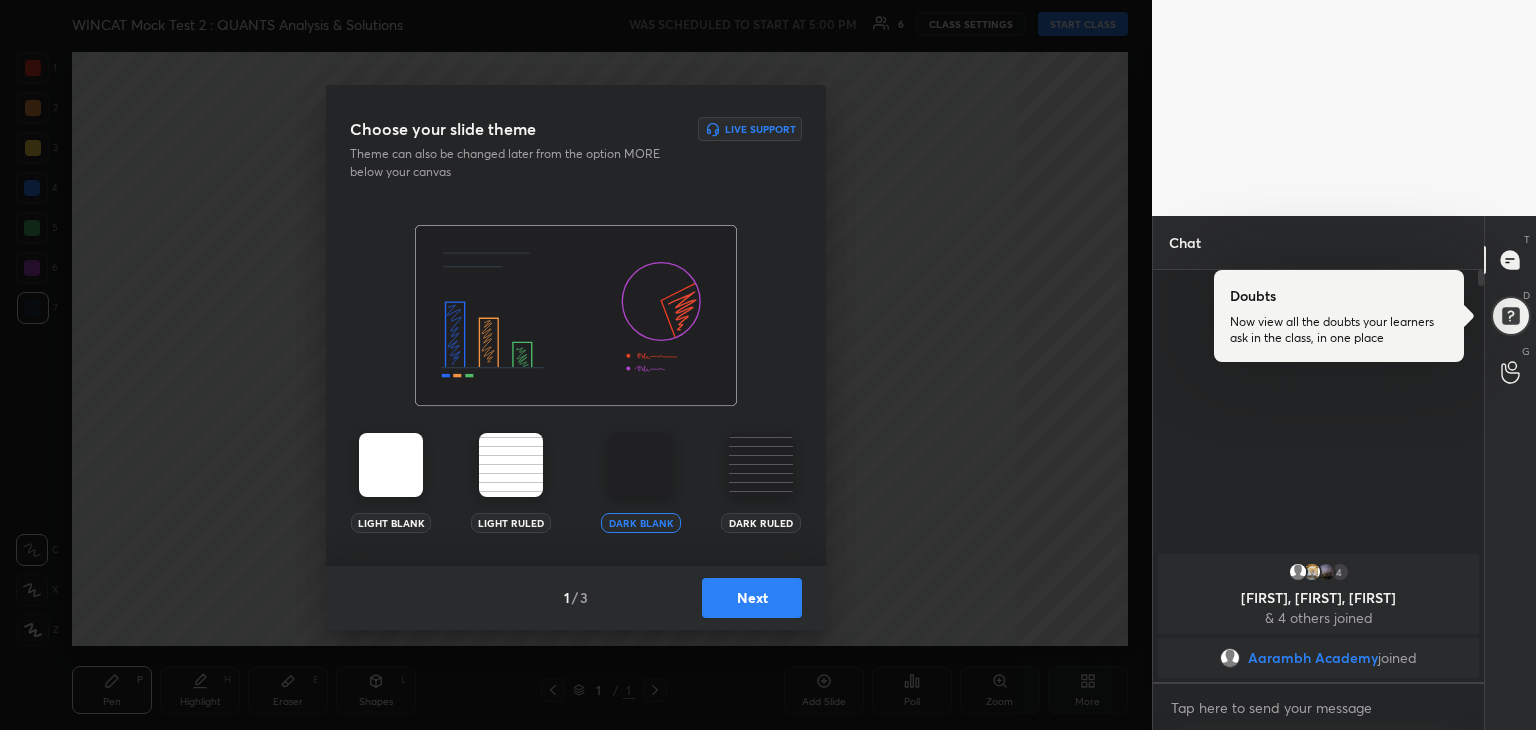 click on "Next" at bounding box center (752, 598) 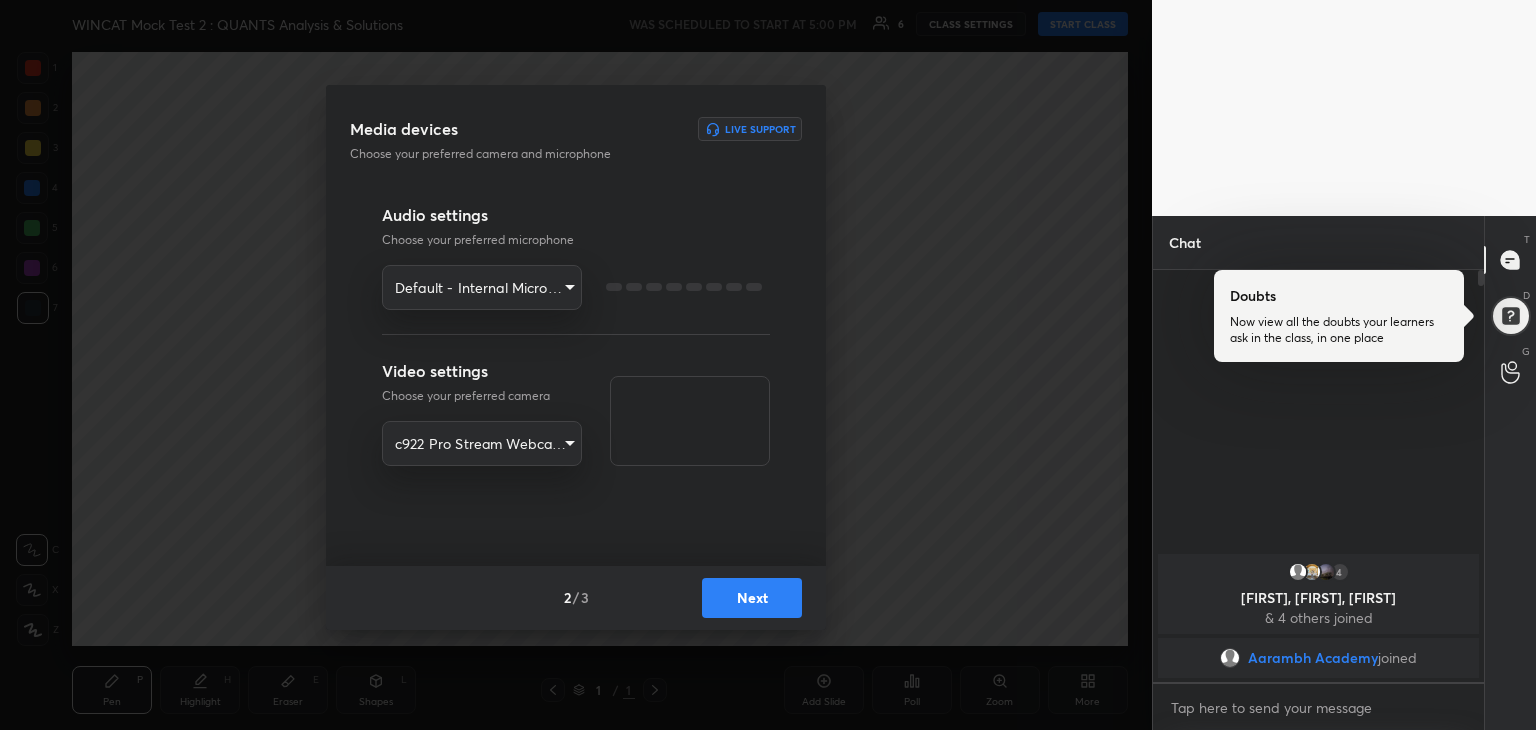 click on "Next" at bounding box center (752, 598) 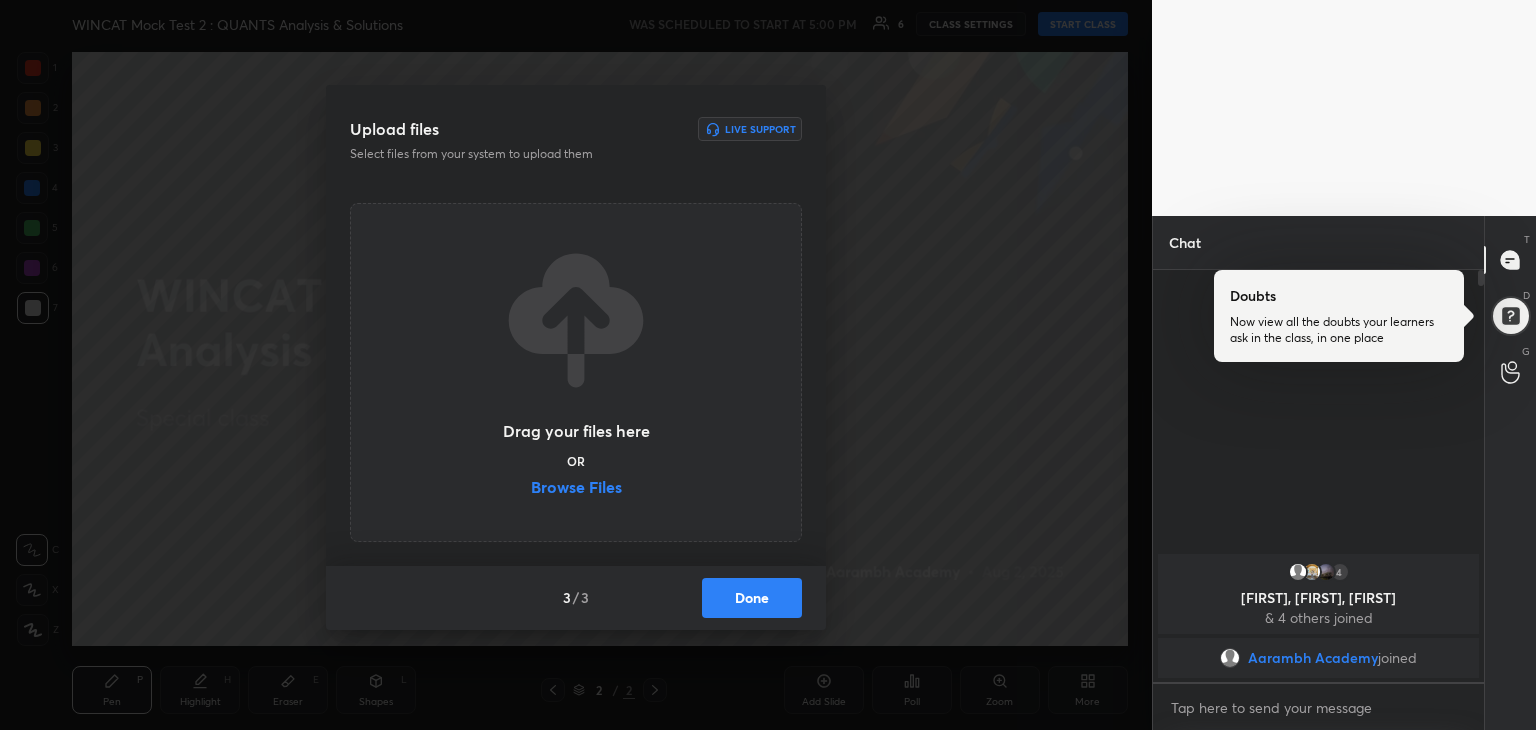 click on "Browse Files" at bounding box center [576, 489] 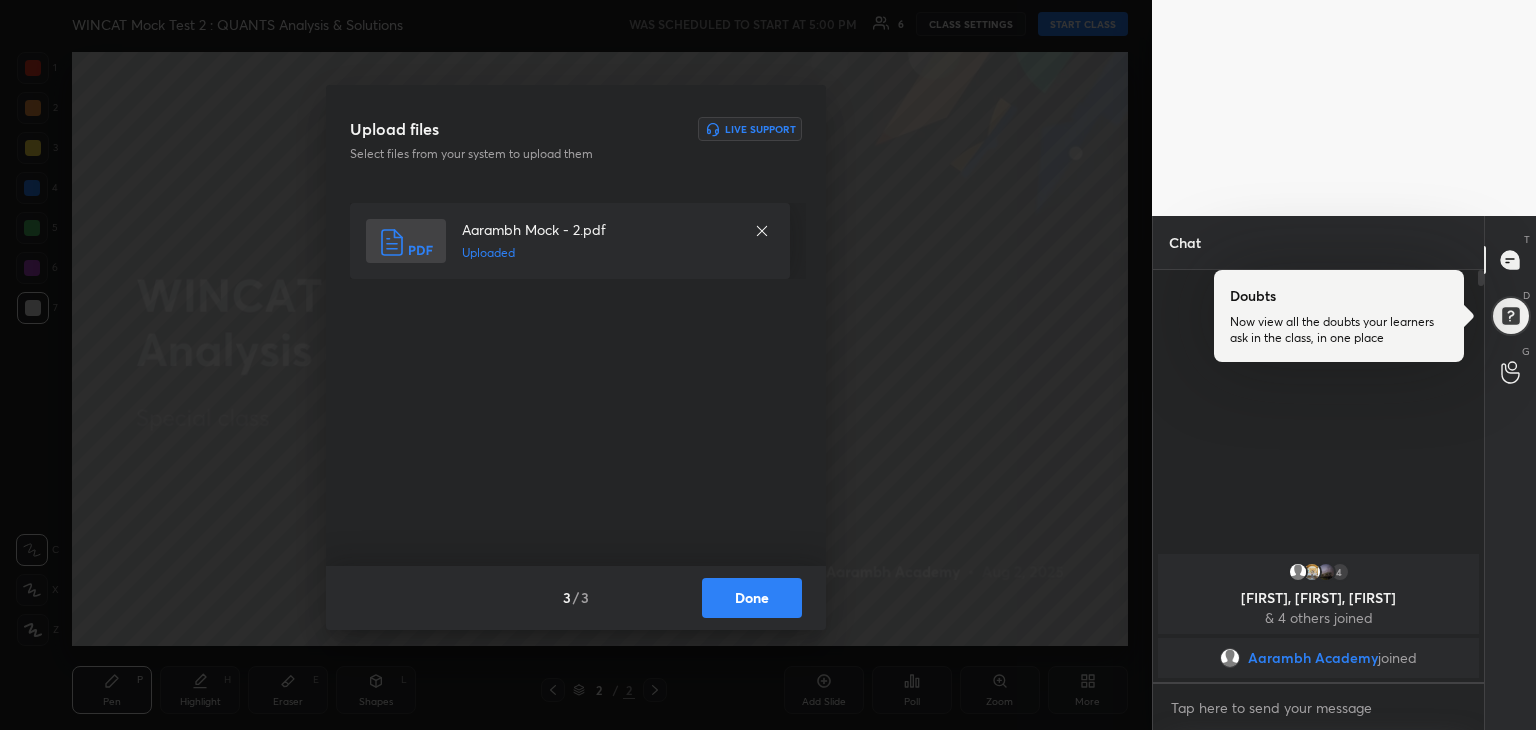 click on "Done" at bounding box center (752, 598) 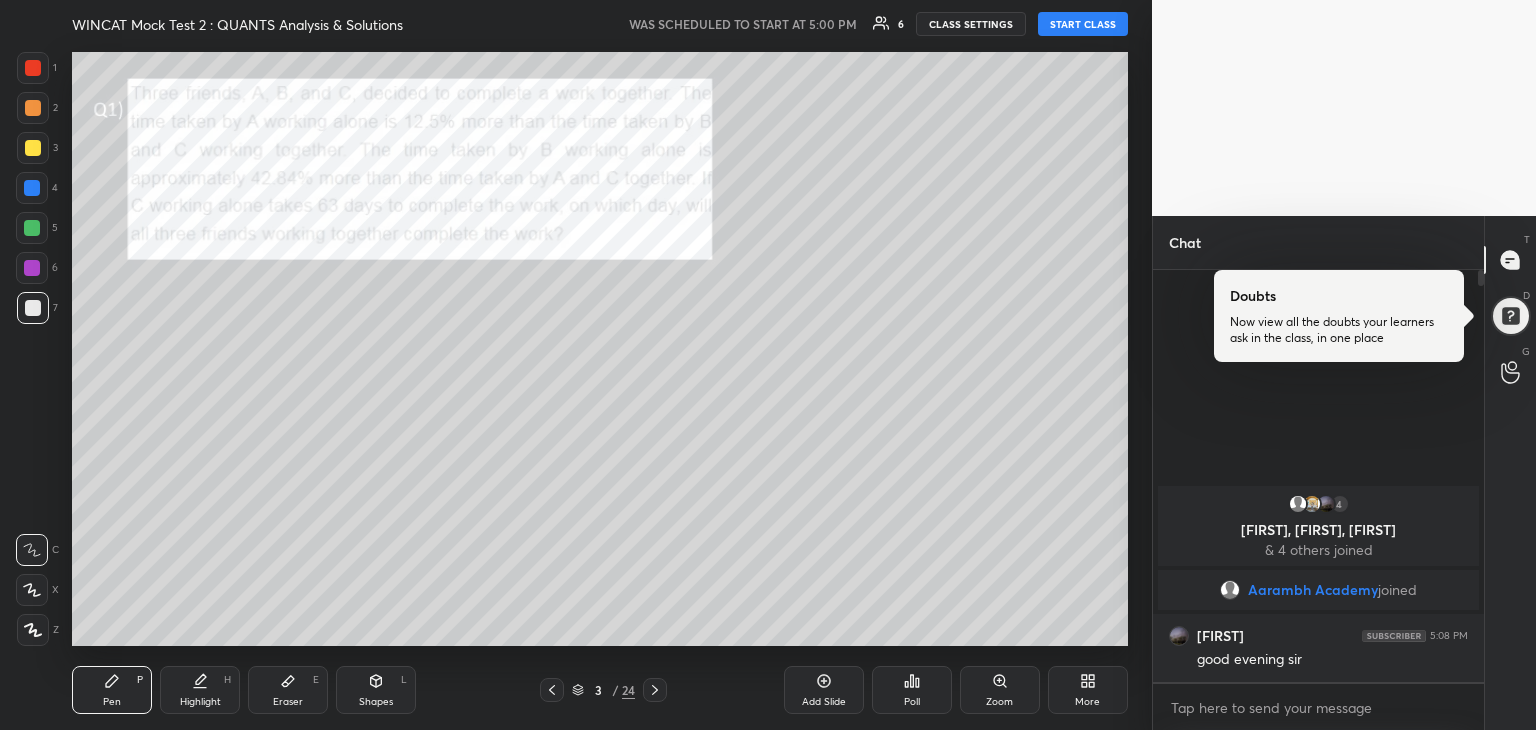 click on "START CLASS" at bounding box center [1083, 24] 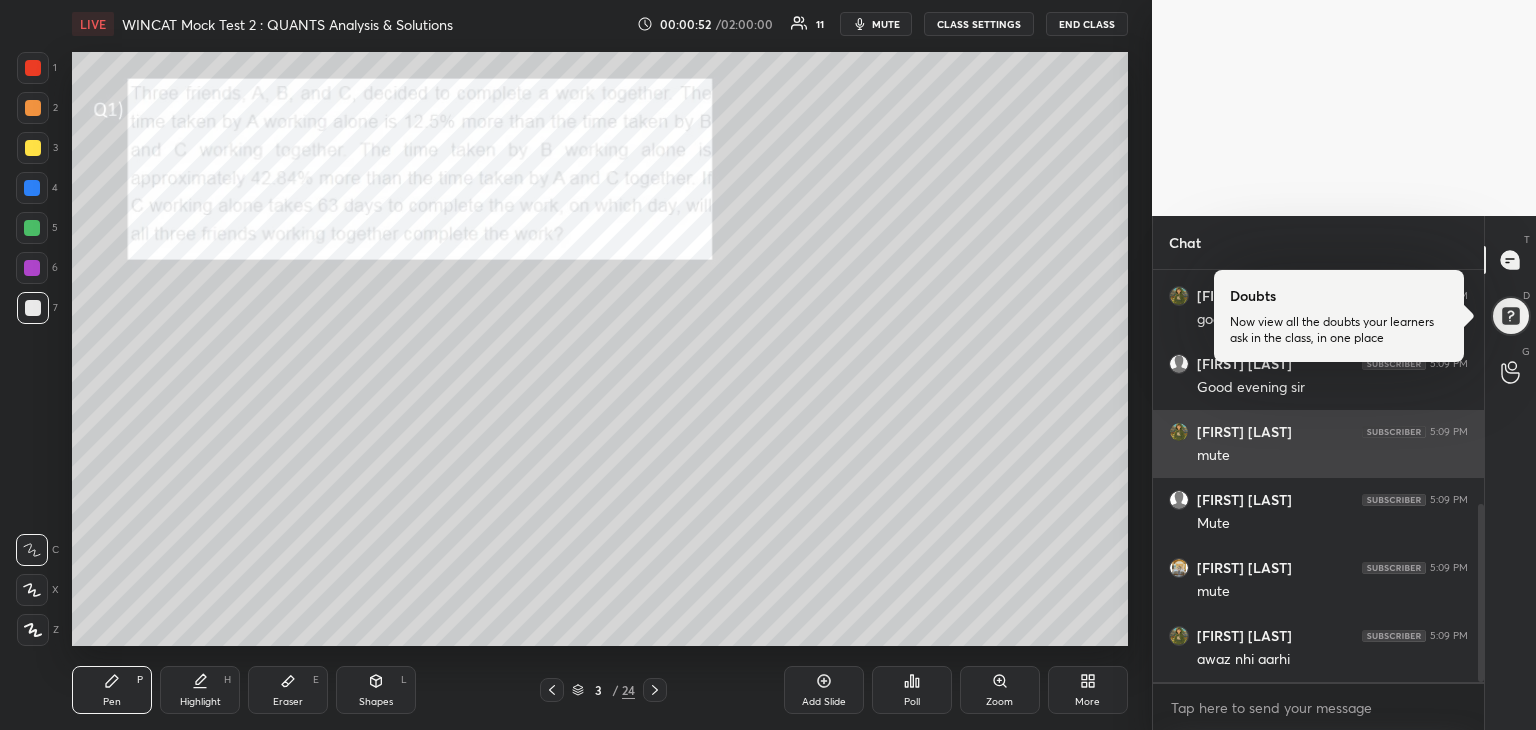 scroll, scrollTop: 544, scrollLeft: 0, axis: vertical 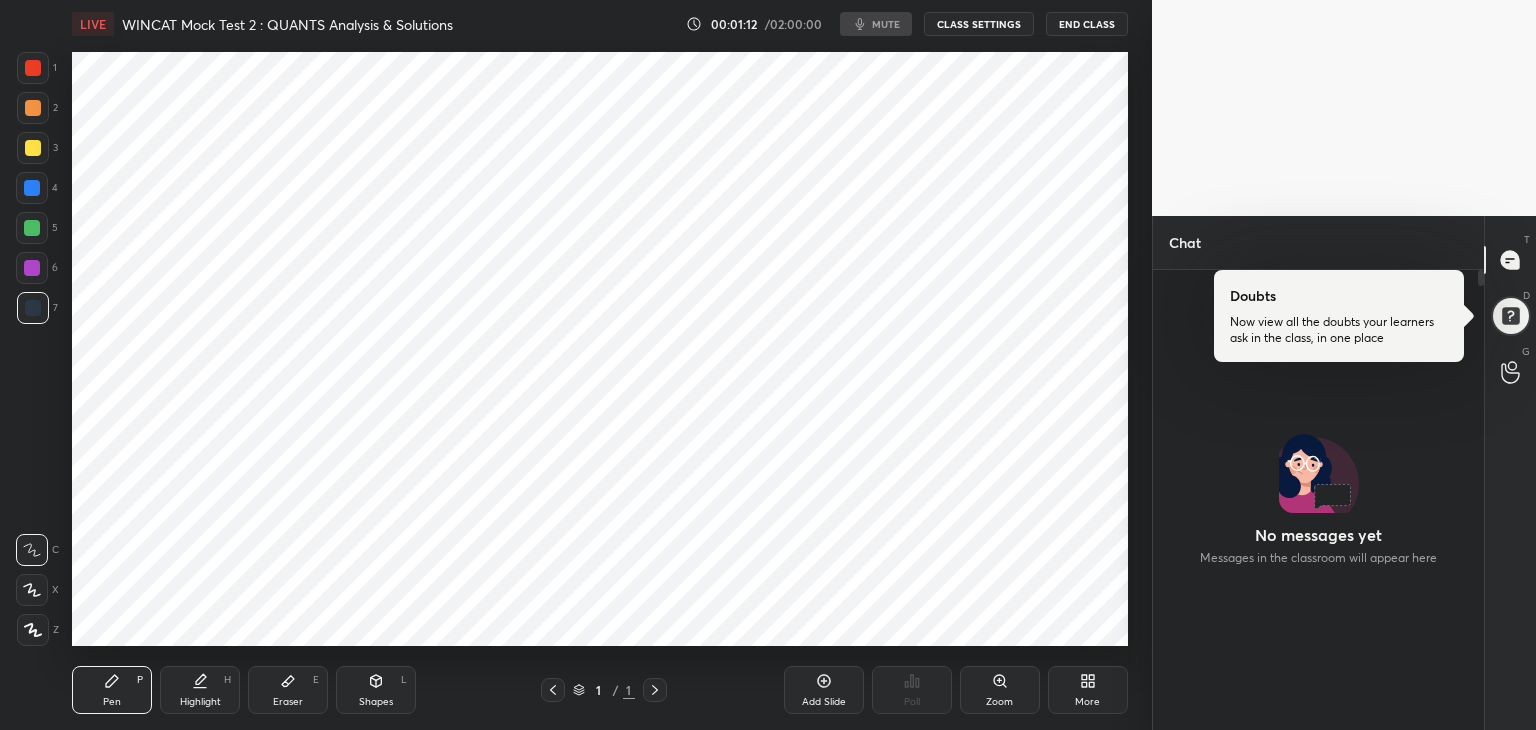 click on "Add Slide" at bounding box center (824, 702) 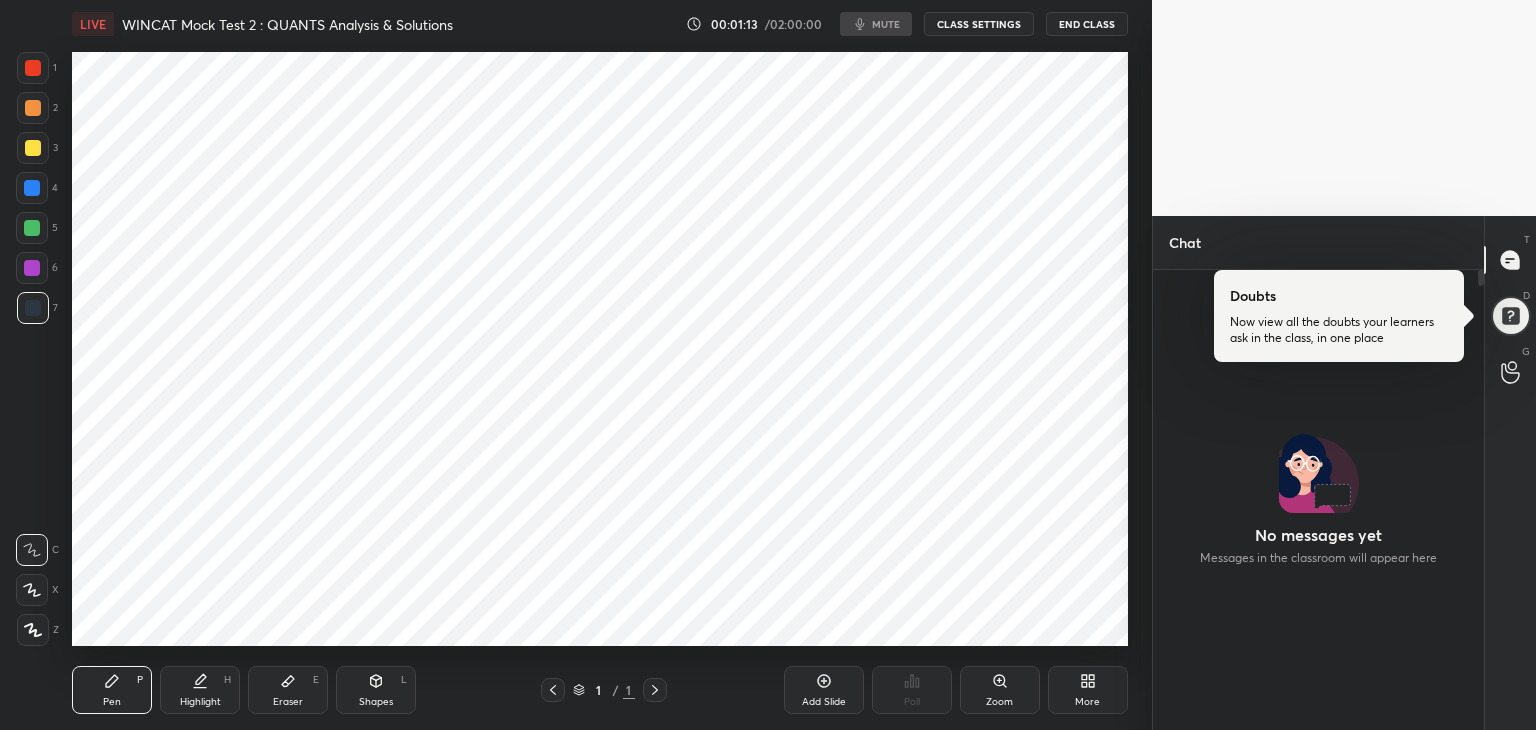 click on "Add Slide" at bounding box center [824, 690] 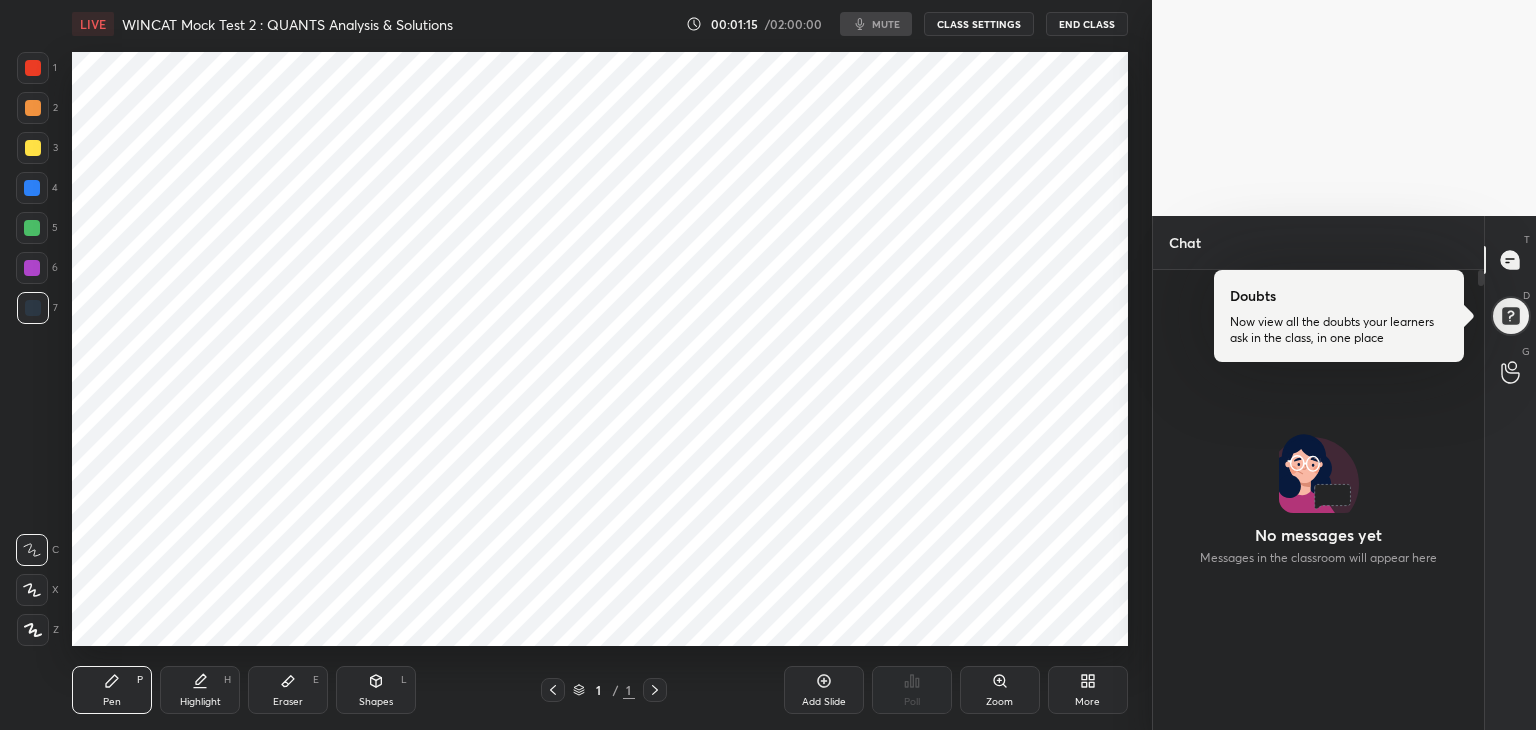 click at bounding box center (553, 690) 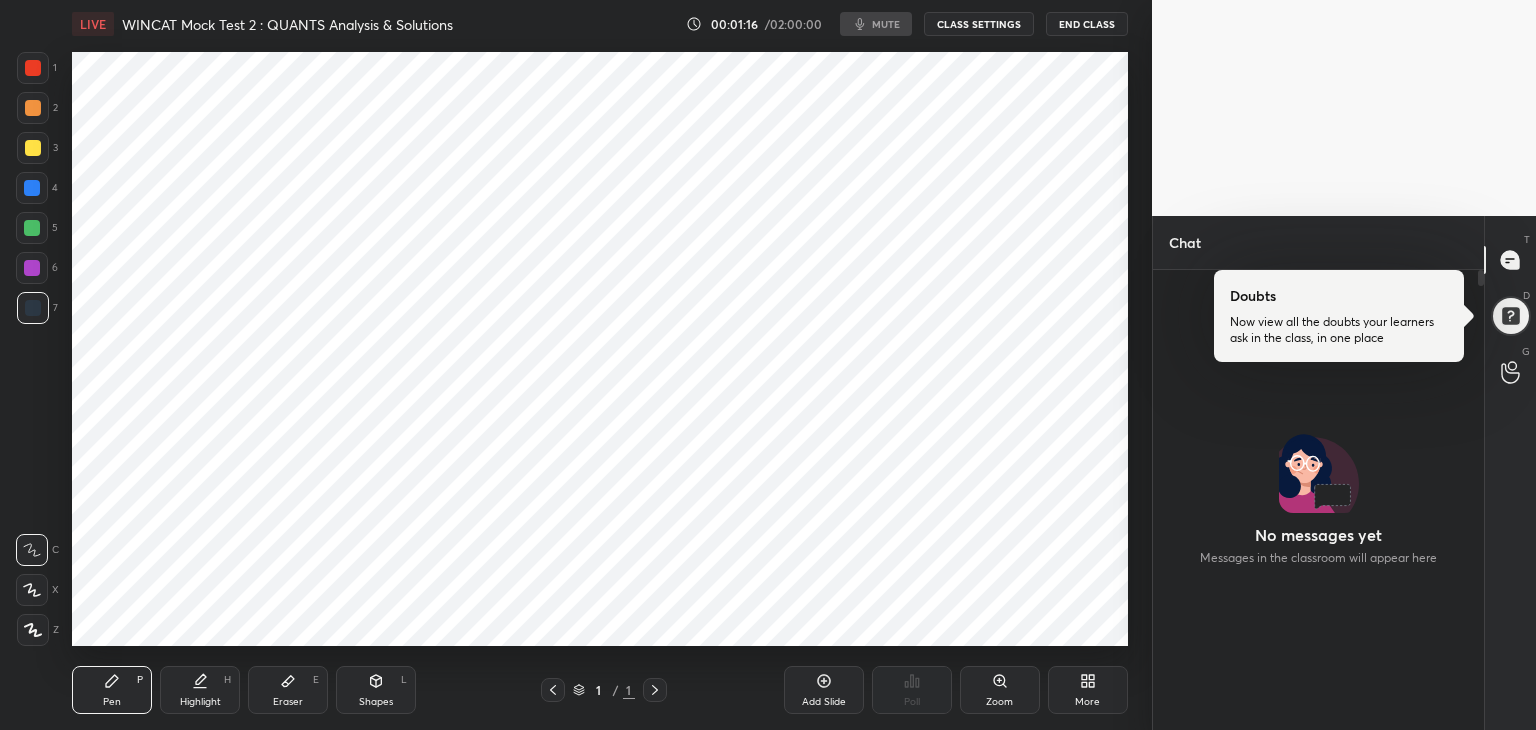 click 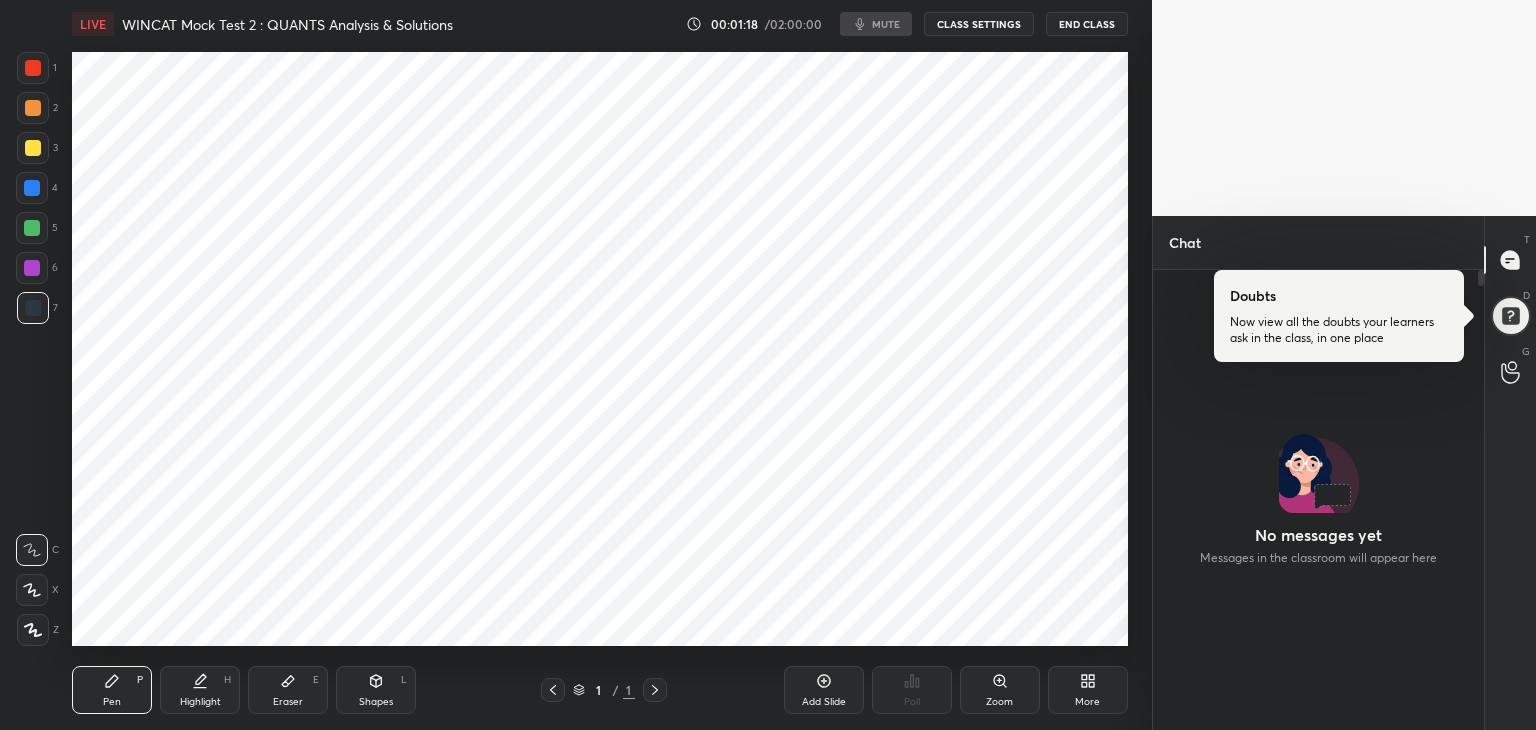 click on "CLASS SETTINGS" at bounding box center (979, 24) 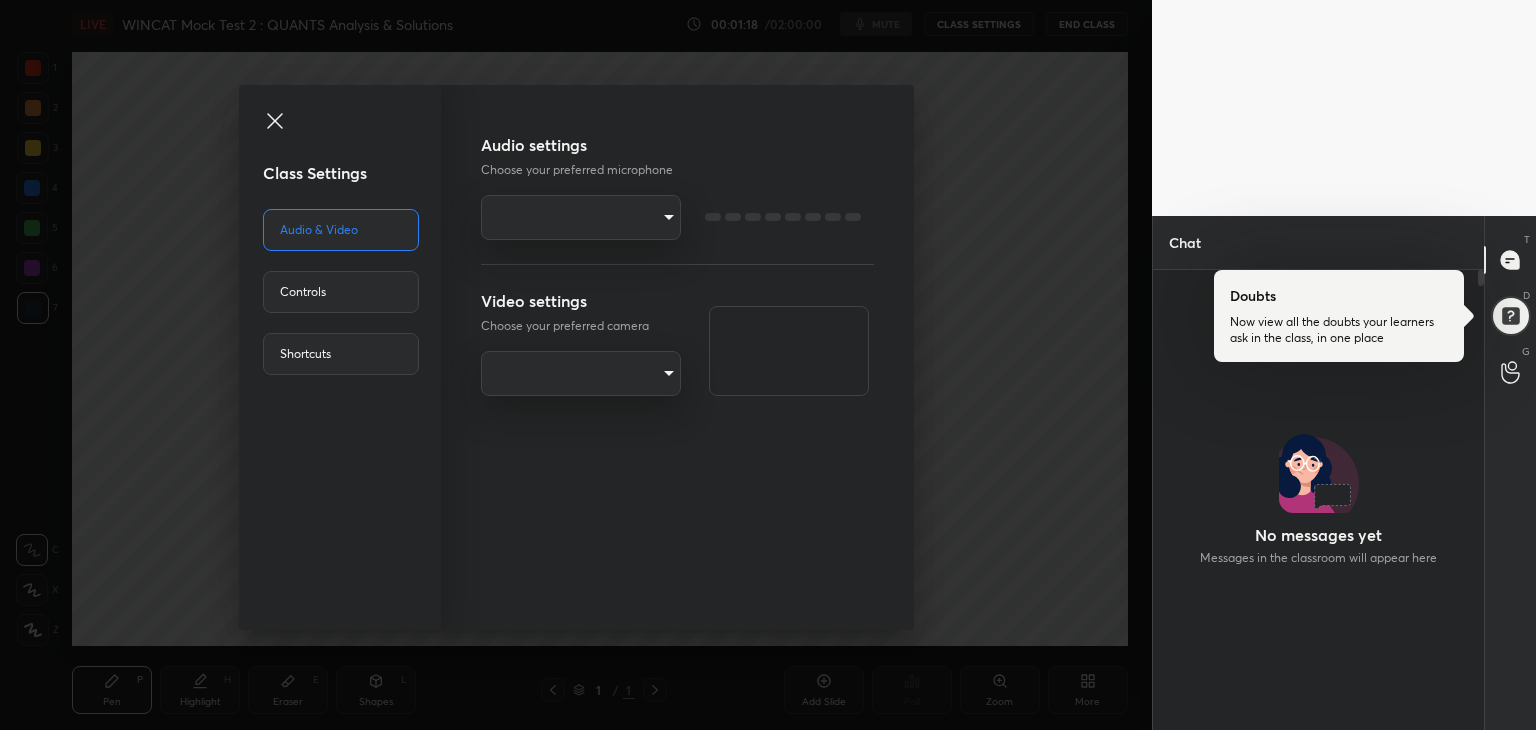 click on "1 2 3 4 5 6 7 R O A L C X Z Erase all   C X Z LIVE WINCAT Mock Test 2 : QUANTS Analysis & Solutions 00:01:18 /  02:00:00 mute CLASS SETTINGS END CLASS Setting up your live class Poll for   secs No correct answer Start poll Back WINCAT Mock Test 2 : QUANTS Analysis & Solutions Aarambh Academy Pen P Highlight H Eraser E Shapes L 1 / 1 Add Slide Poll Zoom More Chat No messages yet Messages in the classroom will appear here JUMP TO LATEST Doubts asked by learners will show up here Raise hand disabled You have disabled Raise hand currently. Enable it to invite learners to speak Enable Guidelines Please maintain decorum while talking to the educator in class. Inappropriate comments, cursing, or self-promotion are not allowed and may lead to a permanent ban from the platform. Got it Can't raise hand Looks like educator just invited you to speak. Please wait before you can raise your hand again. Got it T Messages (T) Doubts Now view all the doubts your learners
ask in the class, in one place D Doubts (D) G Got it ​" at bounding box center (768, 365) 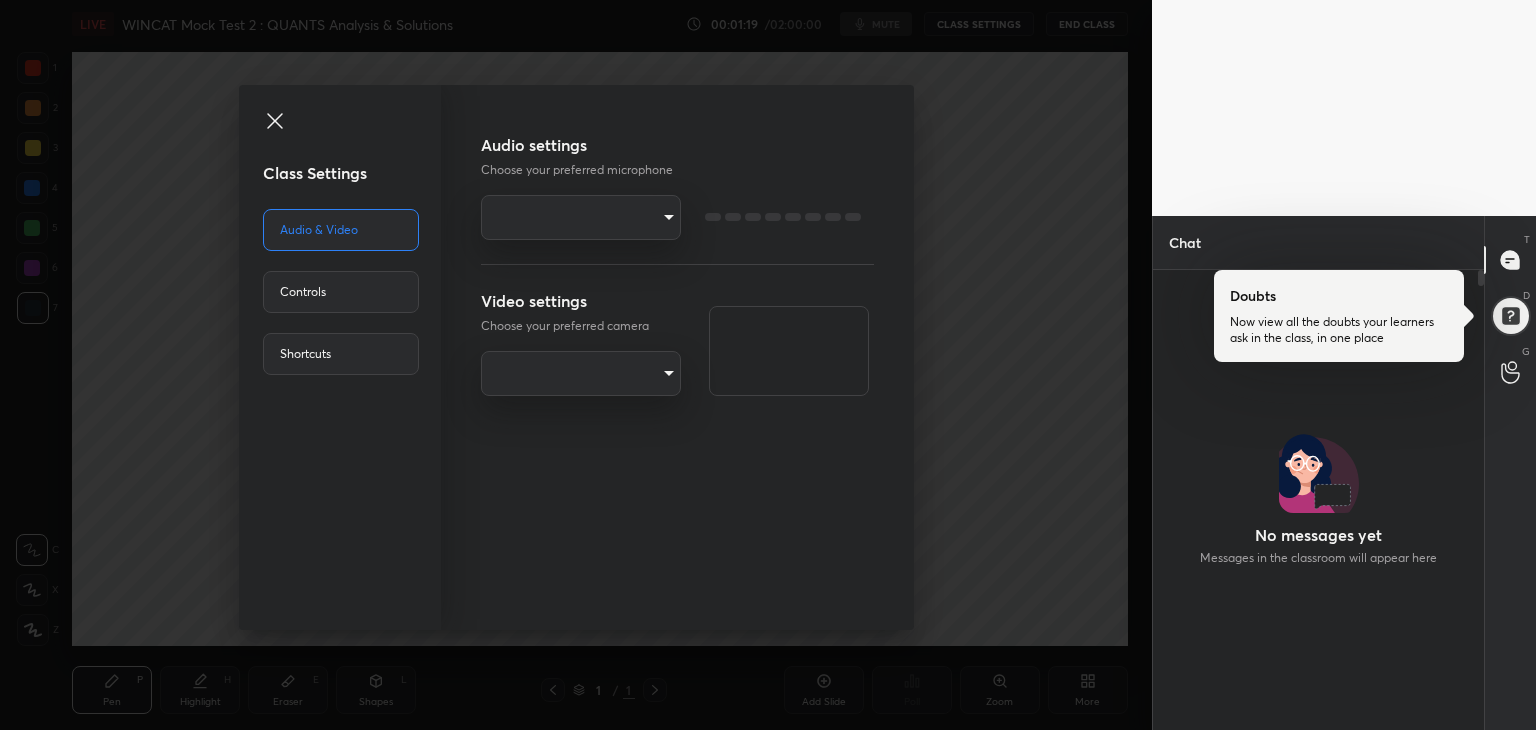 click 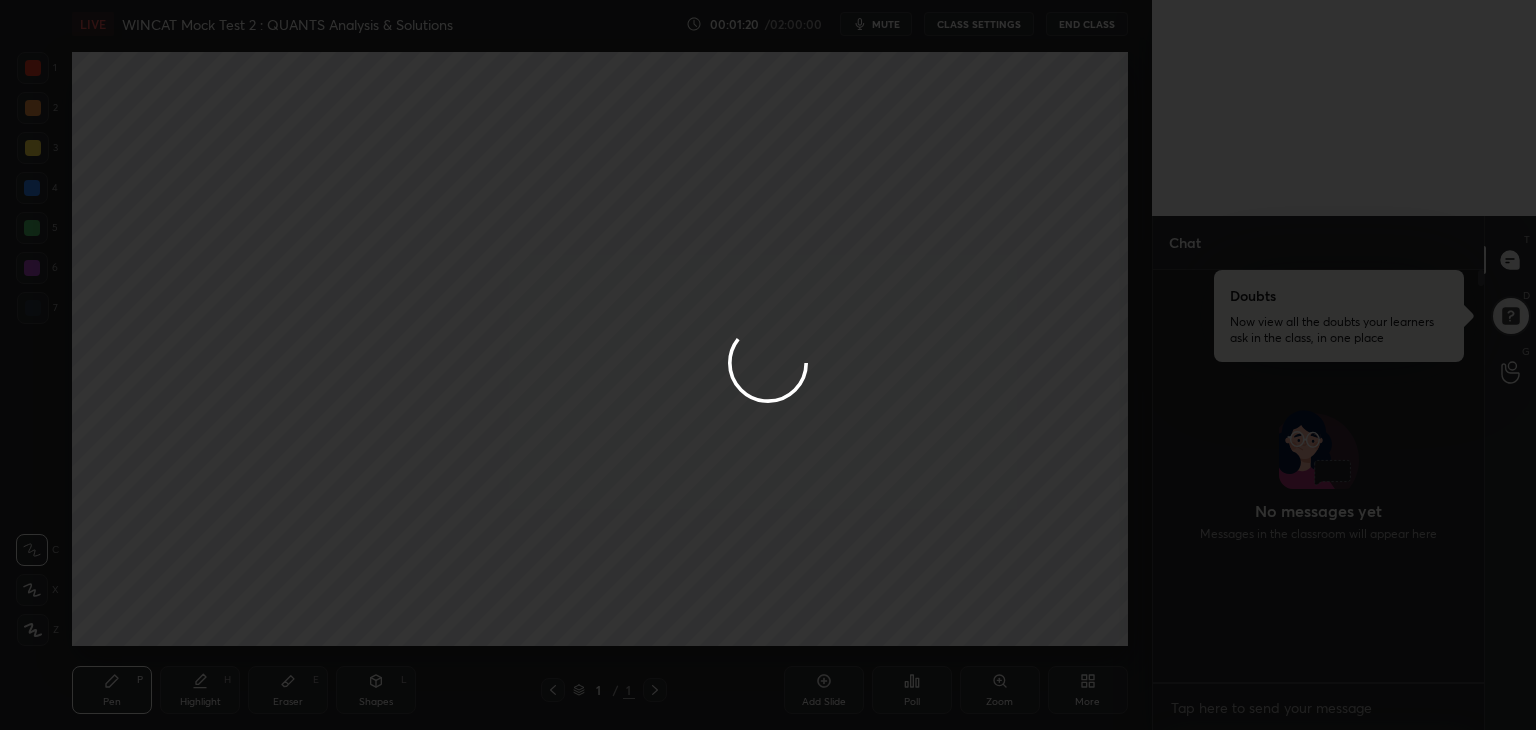 scroll, scrollTop: 406, scrollLeft: 325, axis: both 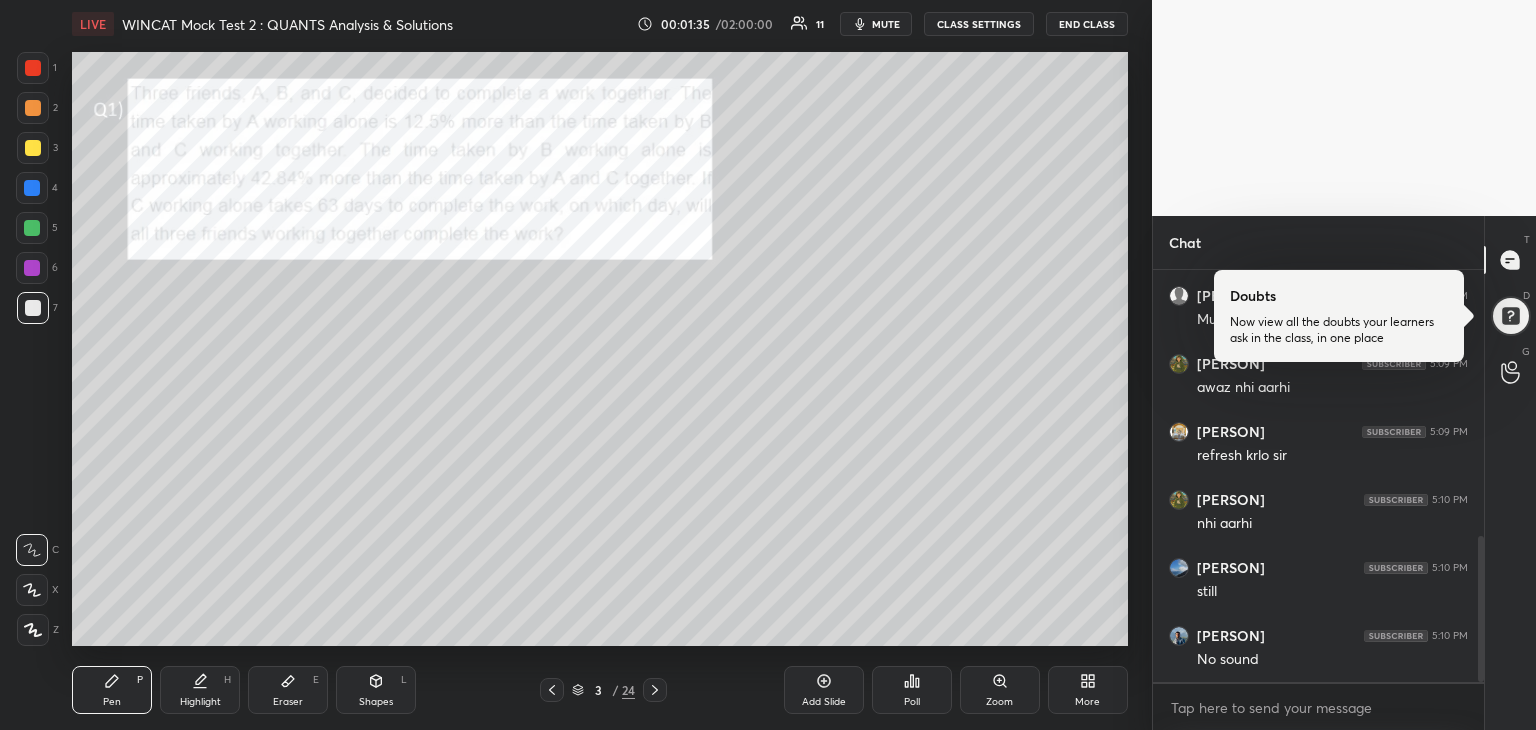 click on "CLASS SETTINGS" at bounding box center (979, 24) 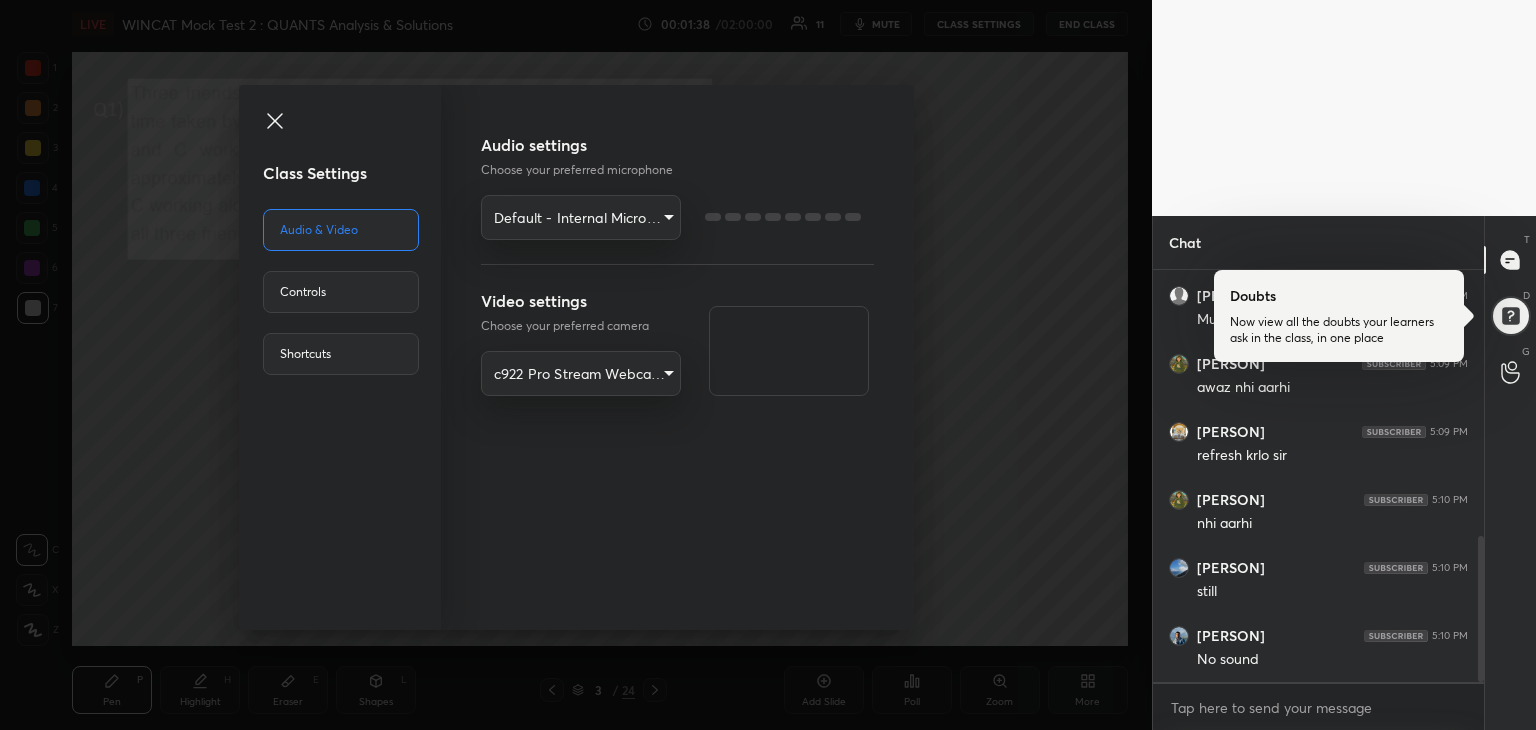 click on "1 2 3 4 5 6 7 R O A L C X Z Erase all   C X Z LIVE WINCAT Mock Test 2 : QUANTS Analysis & Solutions 00:01:38 /  02:00:00 11 mute CLASS SETTINGS END CLASS Setting up your live class Poll for   secs No correct answer Start poll Back WINCAT Mock Test 2 : QUANTS Analysis & Solutions Aarambh Academy Pen P Highlight H Eraser E Shapes L 3 / 24 Add Slide Poll Zoom More Chat Divyanshu verma 5:09 PM mute pratik ghosh 5:09 PM mute sapna mehra 5:09 PM Mute Divyanshu verma 5:09 PM awaz nhi aarhi pratik ghosh 5:09 PM refresh krlo sir Divyanshu verma 5:10 PM nhi aarhi Diya 5:10 PM still Subham kumar 5:10 PM No sound JUMP TO LATEST Enable hand raising Enable raise hand to speak to learners. Once enabled, chat will be turned off temporarily. Enable x   Doubts asked by learners will show up here Raise hand disabled You have disabled Raise hand currently. Enable it to invite learners to speak Enable Guidelines Got it Can't raise hand Got it T Messages (T) Doubts D Doubts (D) G Raise Hand (G) Prioritize Iconic learners Got it" at bounding box center (768, 365) 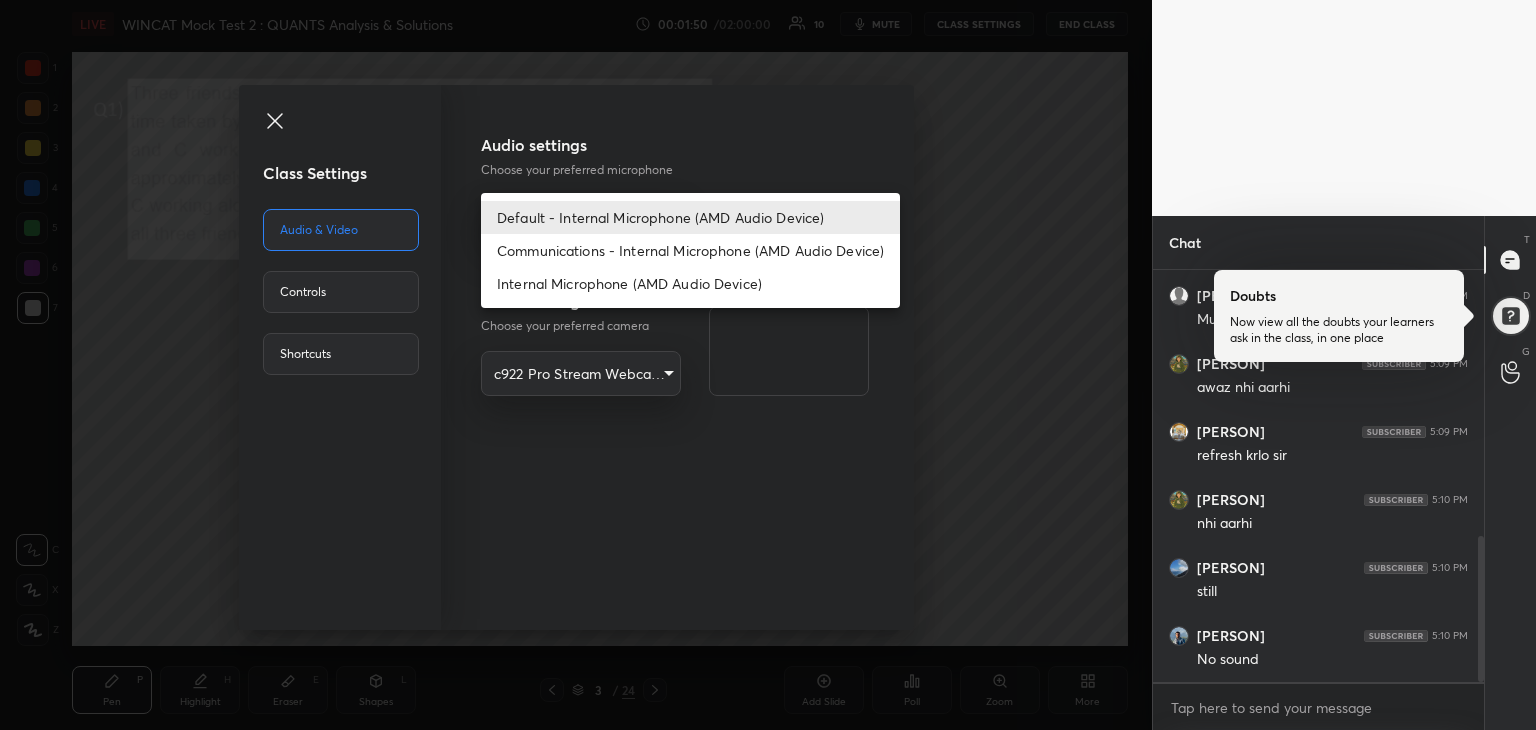 click on "Communications - Internal Microphone (AMD Audio Device)" at bounding box center [690, 250] 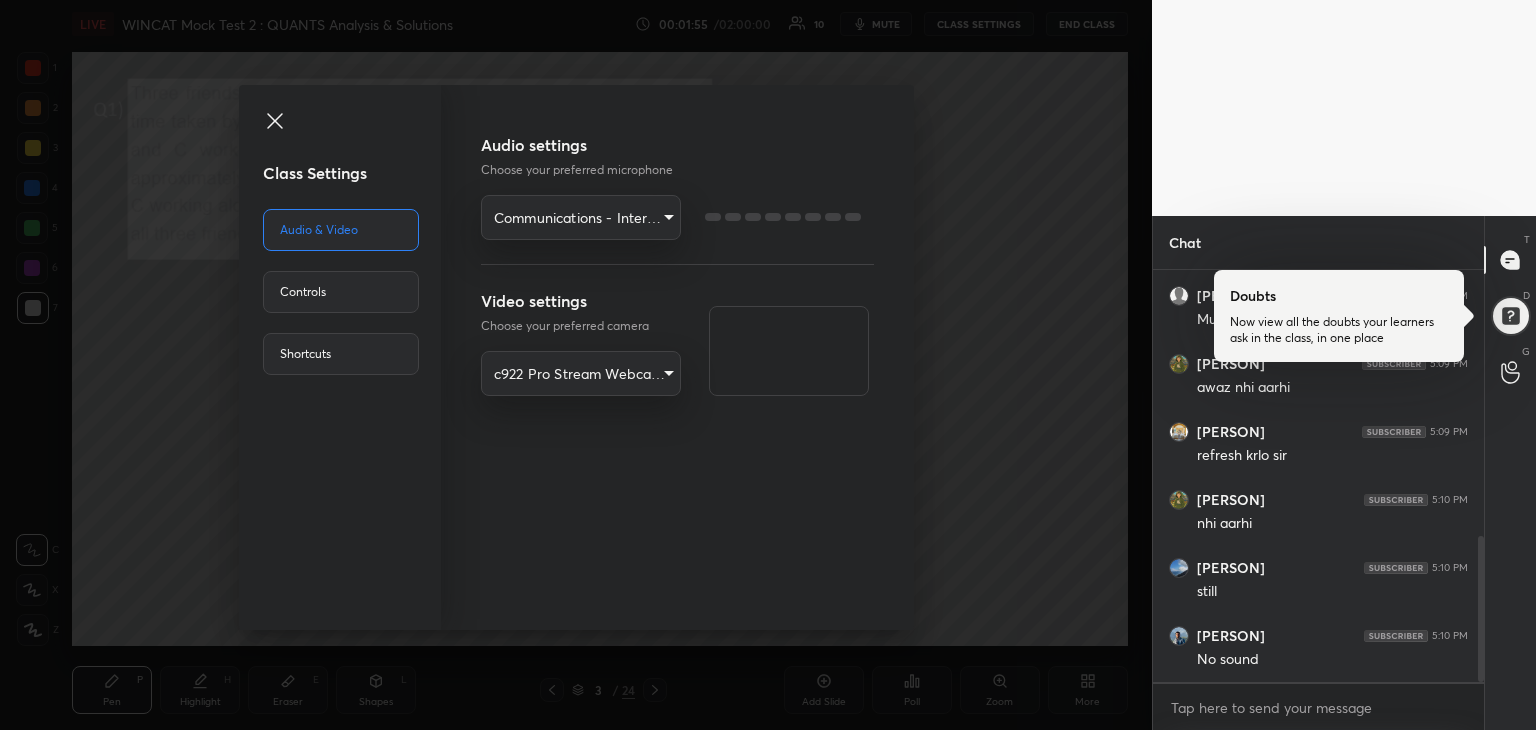 click 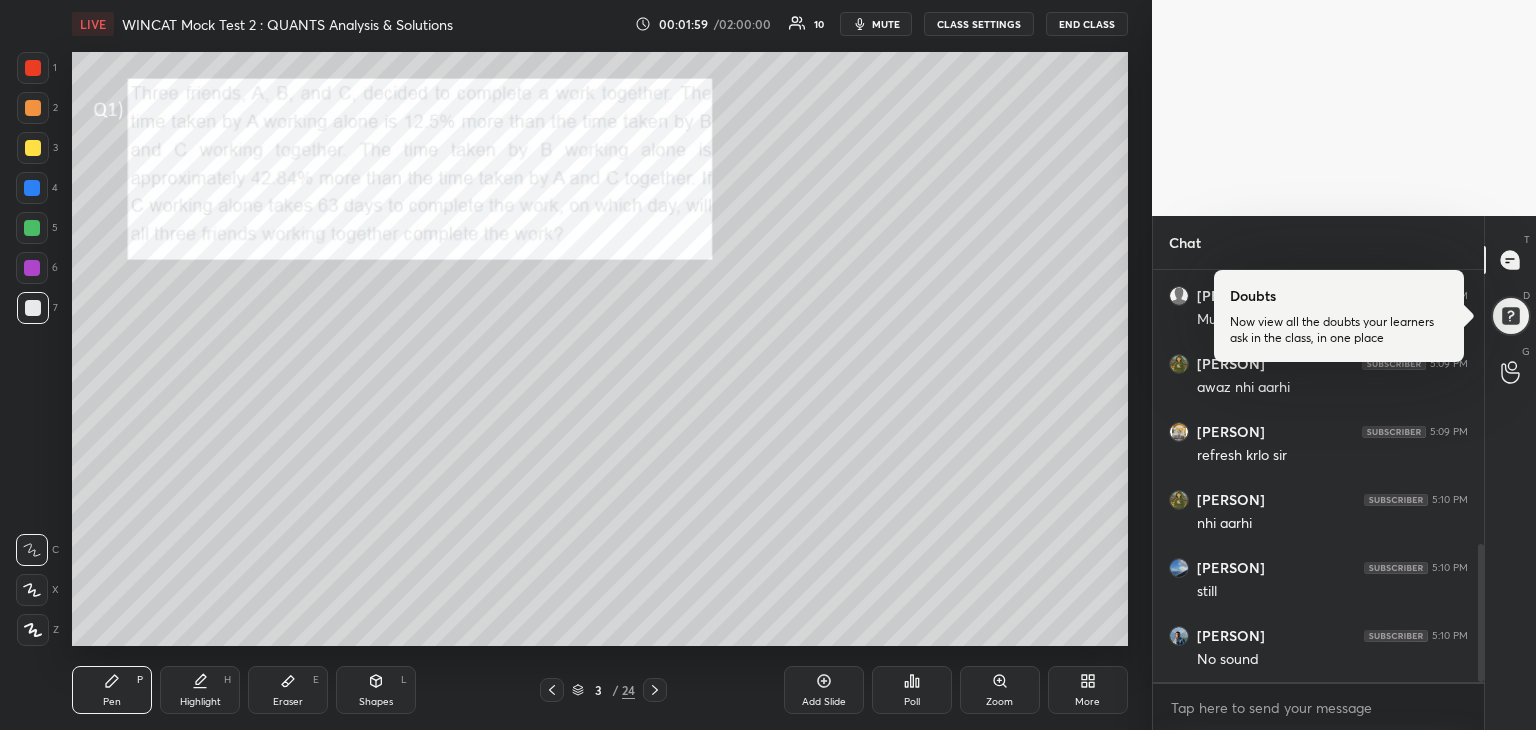scroll, scrollTop: 816, scrollLeft: 0, axis: vertical 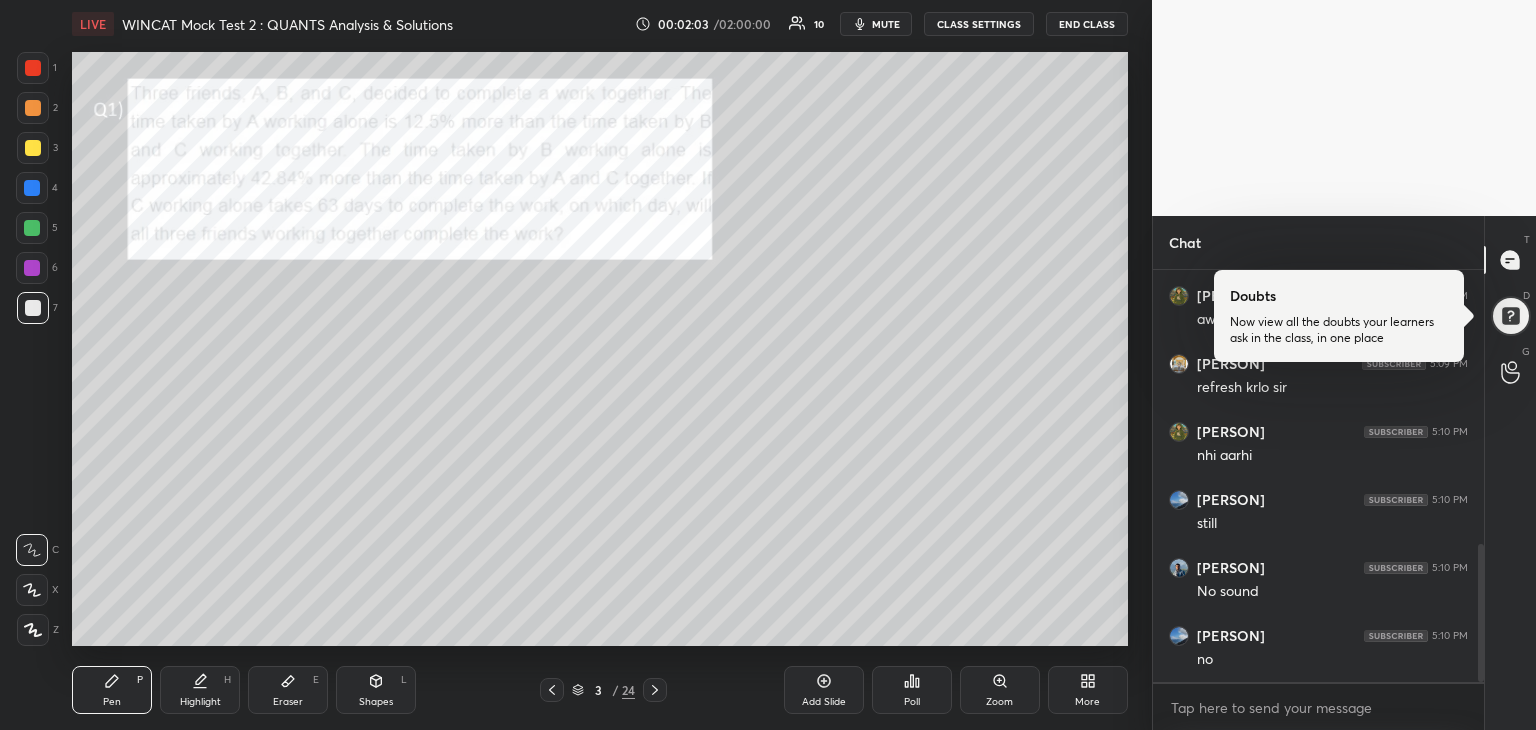 click on "mute" at bounding box center (886, 24) 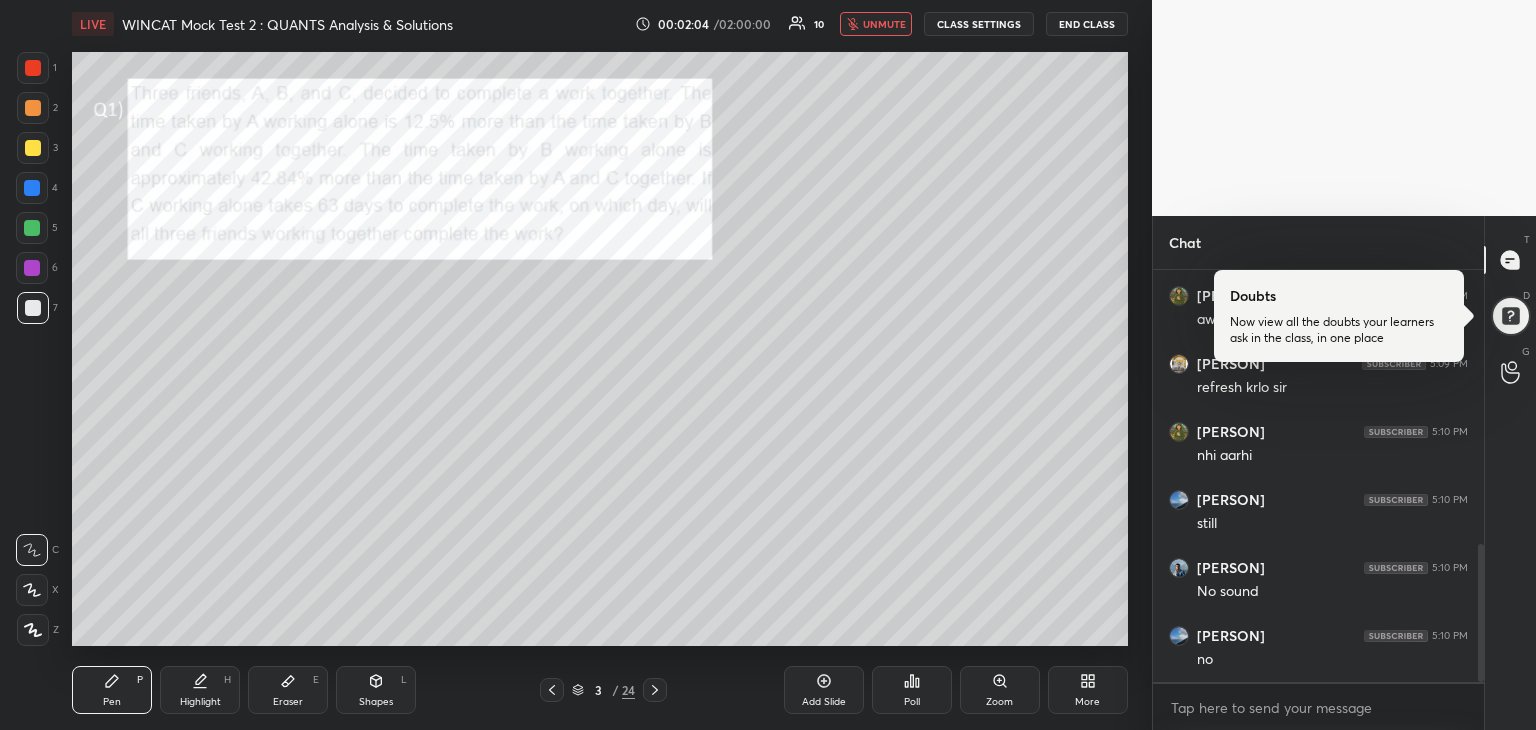 click on "unmute" at bounding box center (884, 24) 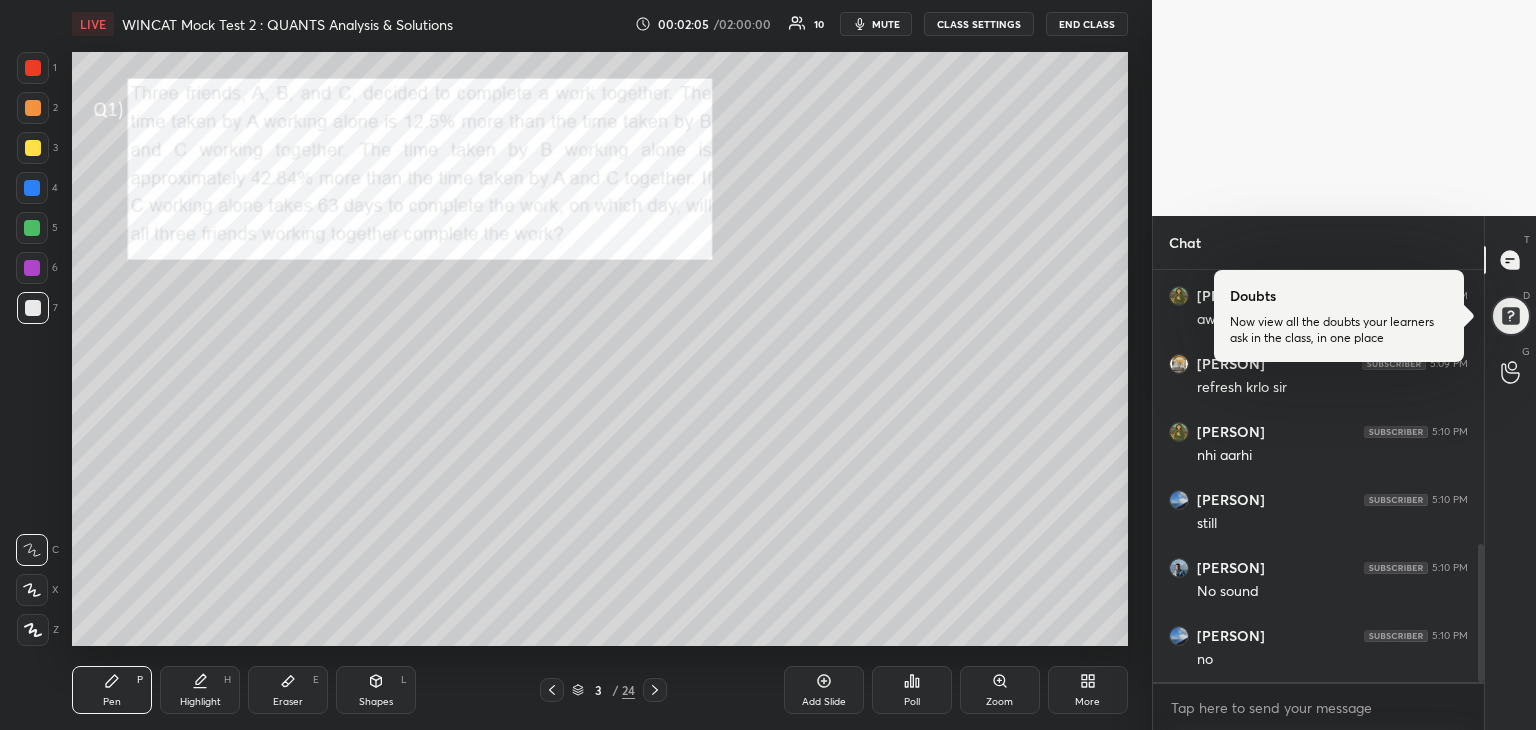 click on "CLASS SETTINGS" at bounding box center [979, 24] 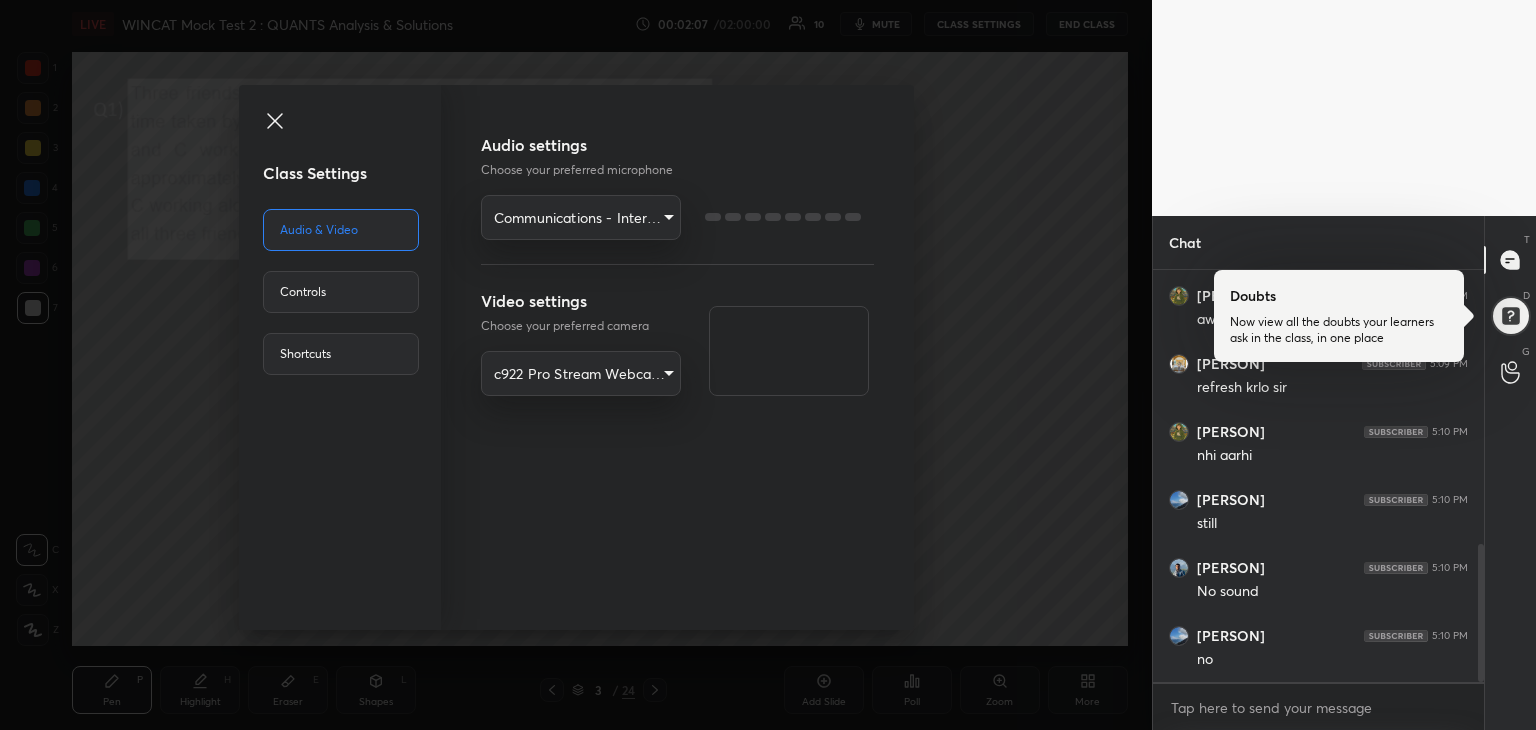 click on "1 2 3 4 5 6 7 R O A L C X Z Erase all   C X Z LIVE WINCAT Mock Test 2 : QUANTS Analysis & Solutions 00:02:07 /  02:00:00 10 mute CLASS SETTINGS END CLASS Setting up your live class Poll for   secs No correct answer Start poll Back WINCAT Mock Test 2 : QUANTS Analysis & Solutions Aarambh Academy Pen P Highlight H Eraser E Shapes L 3 / 24 Add Slide Poll Zoom More Chat pratik ghosh 5:09 PM mute sapna mehra 5:09 PM Mute Divyanshu verma 5:09 PM awaz nhi aarhi pratik ghosh 5:09 PM refresh krlo sir Divyanshu verma 5:10 PM nhi aarhi Diya 5:10 PM still Subham kumar 5:10 PM No sound Diya 5:10 PM no JUMP TO LATEST Enable hand raising Enable raise hand to speak to learners. Once enabled, chat will be turned off temporarily. Enable x   Doubts asked by learners will show up here Raise hand disabled You have disabled Raise hand currently. Enable it to invite learners to speak Enable Guidelines Got it Can't raise hand Looks like educator just invited you to speak. Please wait before you can raise your hand again. Got it T D" at bounding box center (768, 365) 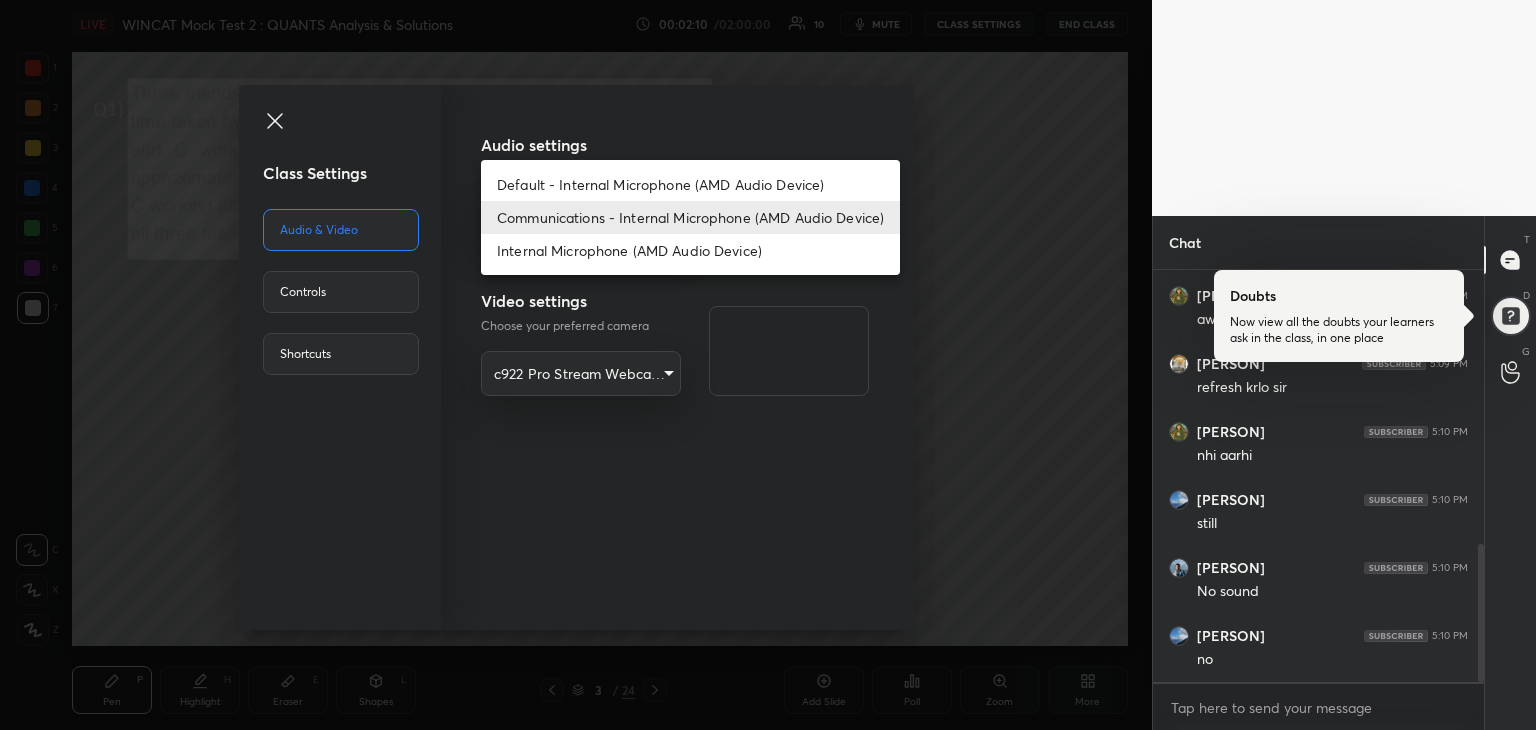 click on "Default - Internal Microphone (AMD Audio Device)" at bounding box center (690, 184) 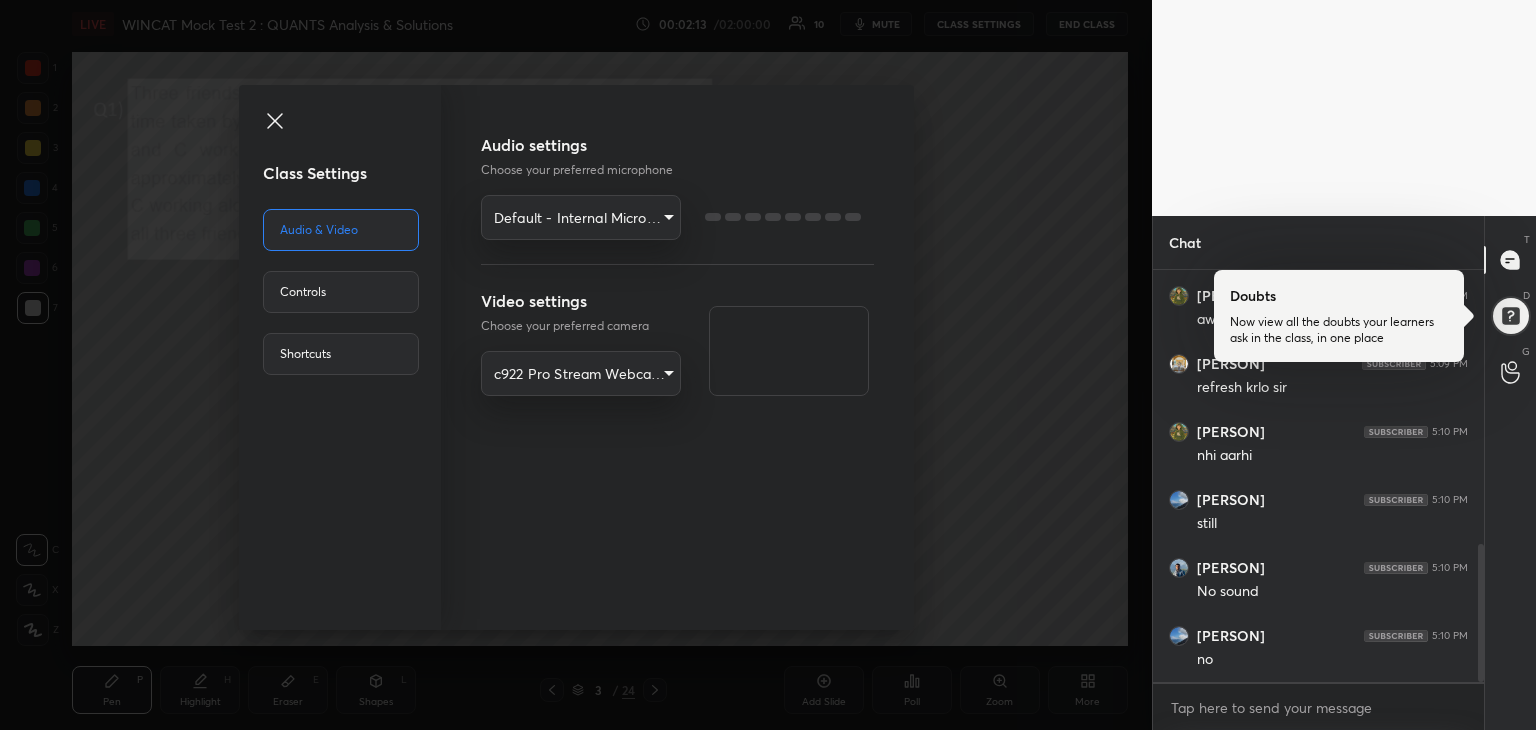 scroll, scrollTop: 888, scrollLeft: 0, axis: vertical 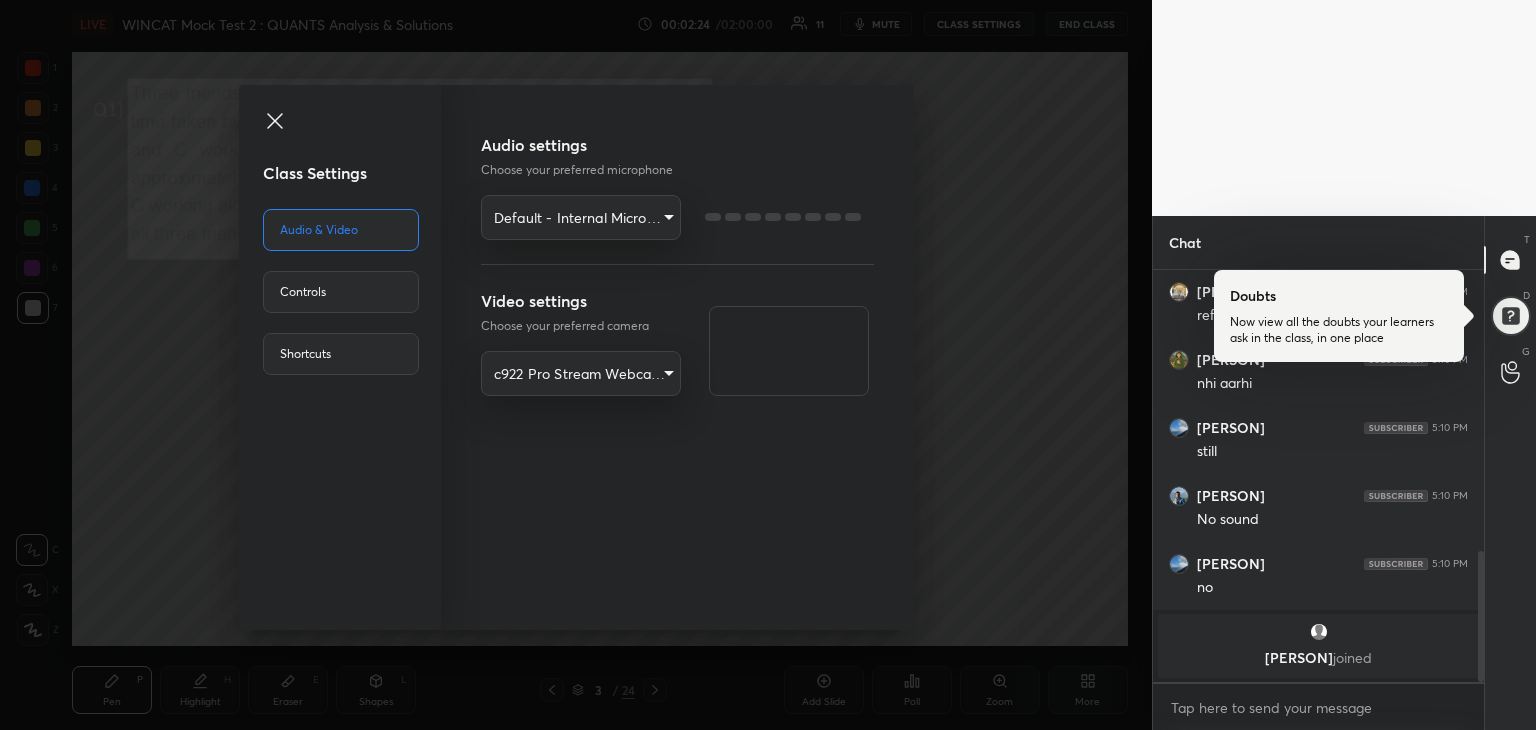 click on "Controls" at bounding box center (341, 292) 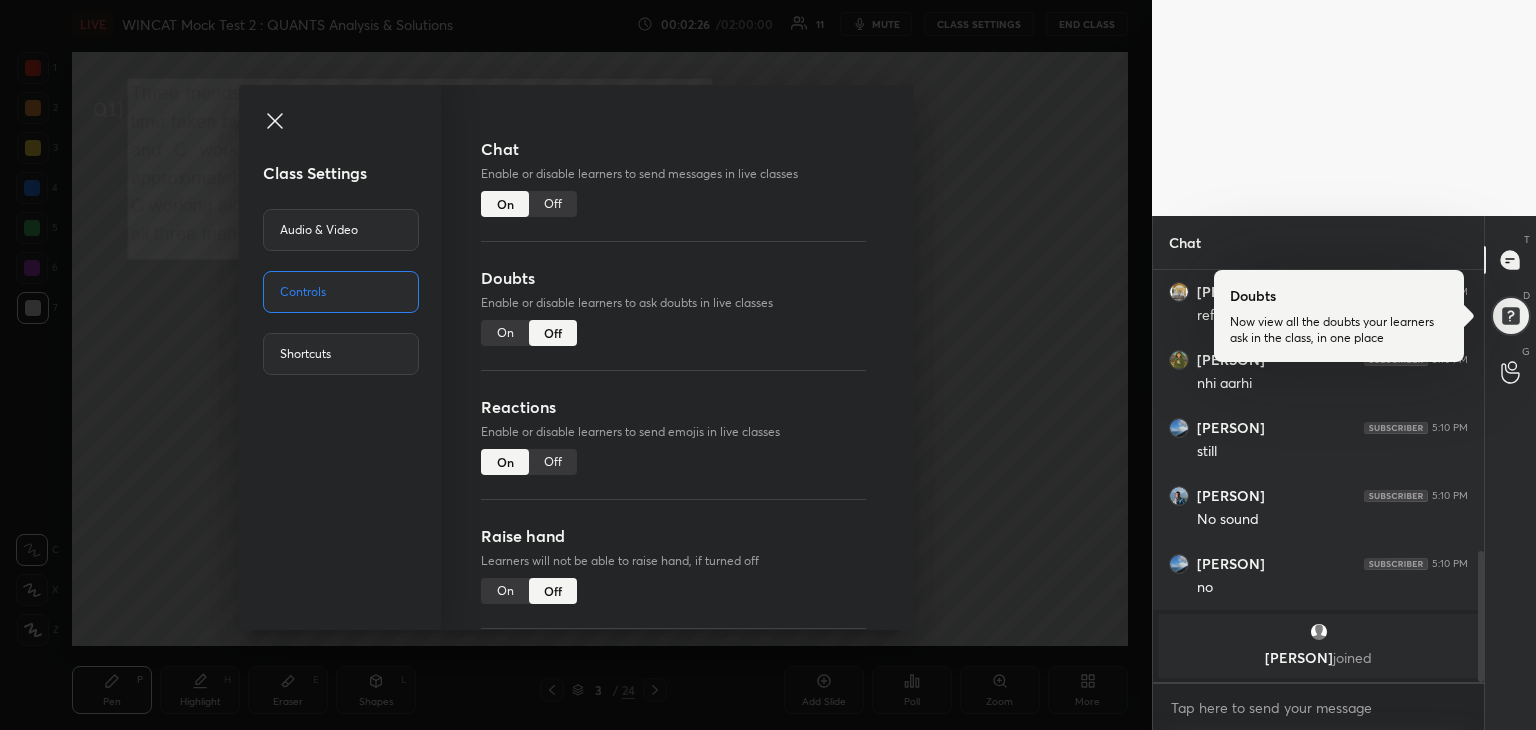 click on "Audio & Video" at bounding box center (341, 230) 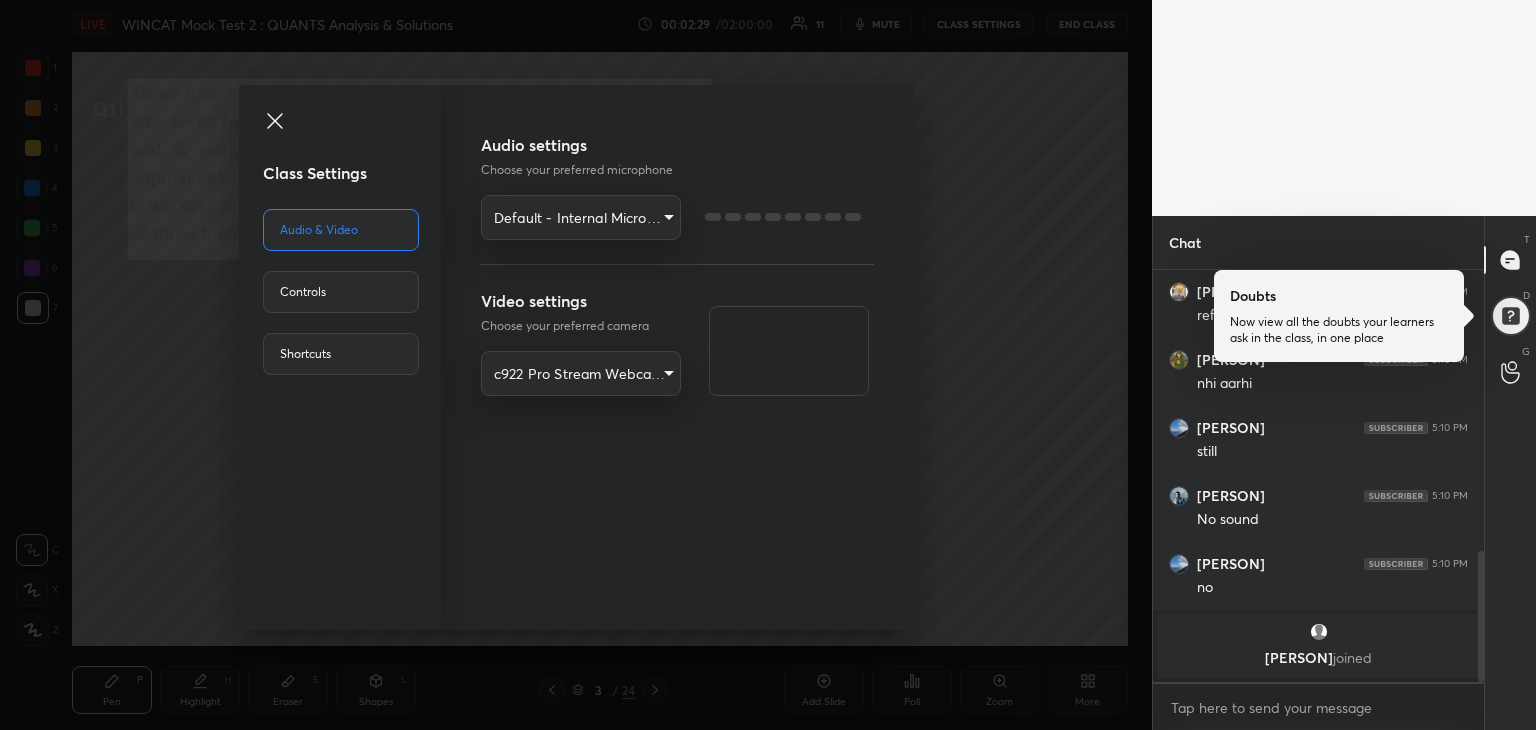 click on "1 2 3 4 5 6 7 R O A L C X Z Erase all   C X Z LIVE WINCAT Mock Test 2 : QUANTS Analysis & Solutions 00:02:29 /  02:00:00 11 mute CLASS SETTINGS END CLASS Setting up your live class Poll for   secs No correct answer Start poll Back WINCAT Mock Test 2 : QUANTS Analysis & Solutions Aarambh Academy Pen P Highlight H Eraser E Shapes L 3 / 24 Add Slide Poll Zoom More Chat Divyanshu verma 5:09 PM awaz nhi aarhi pratik ghosh 5:09 PM refresh krlo sir Divyanshu verma 5:10 PM nhi aarhi Diya 5:10 PM still Subham kumar 5:10 PM No sound Diya 5:10 PM no Chayantika  joined JUMP TO LATEST Enable hand raising Enable raise hand to speak to learners. Once enabled, chat will be turned off temporarily. Enable x   Doubts asked by learners will show up here Raise hand disabled You have disabled Raise hand currently. Enable it to invite learners to speak Enable Guidelines Got it Can't raise hand Looks like educator just invited you to speak. Please wait before you can raise your hand again. Got it T Messages (T) Doubts D Doubts (D) G" at bounding box center (768, 365) 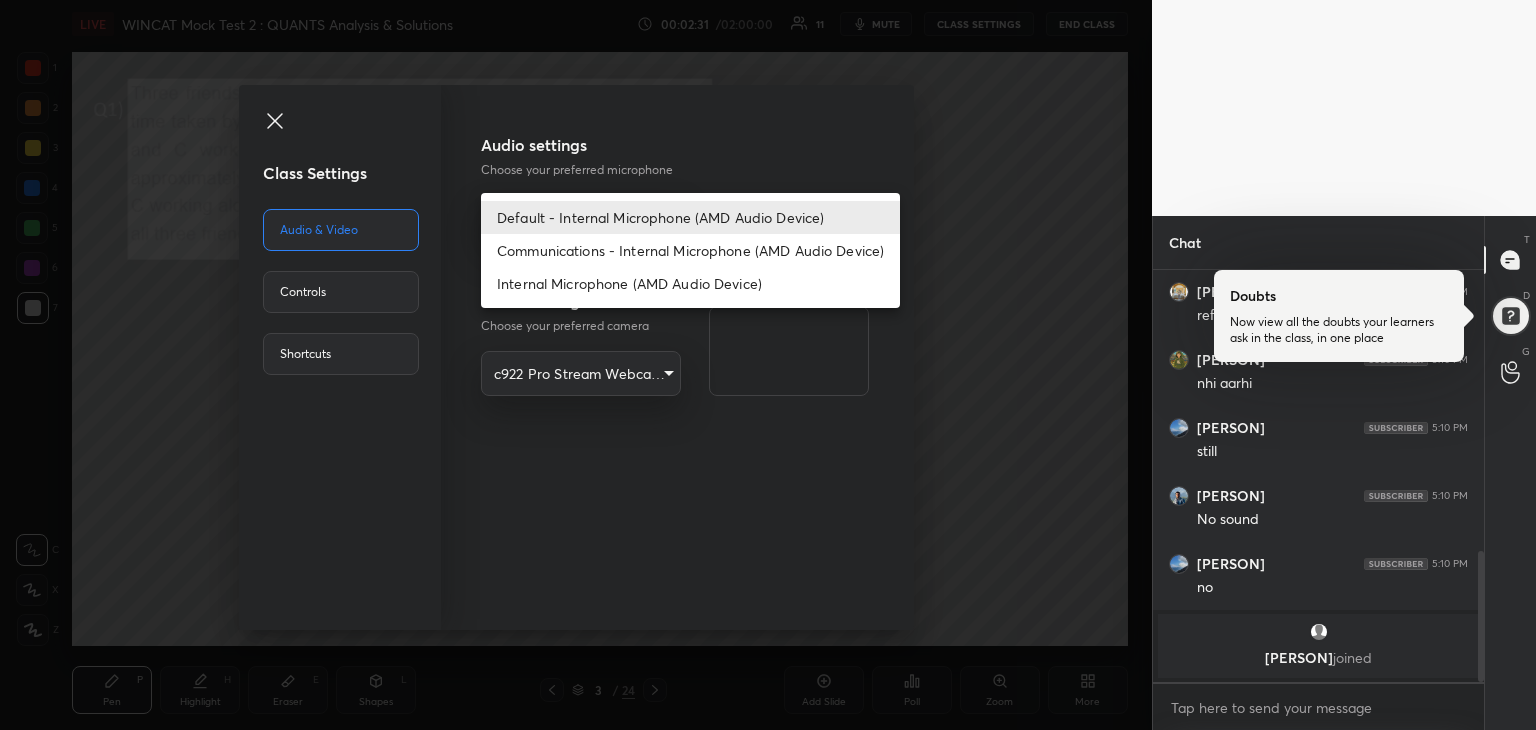 click on "Default - Internal Microphone (AMD Audio Device)" at bounding box center [690, 217] 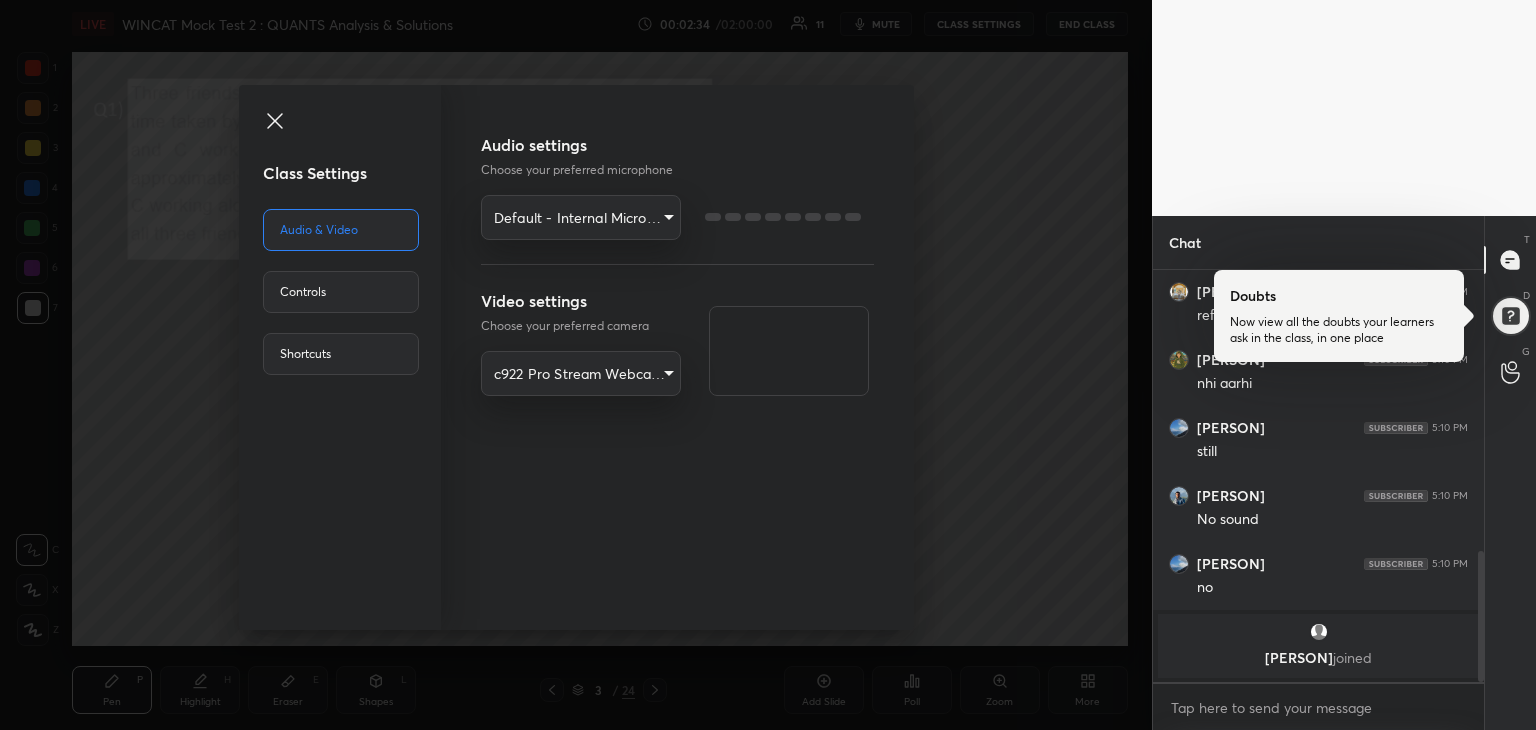 click 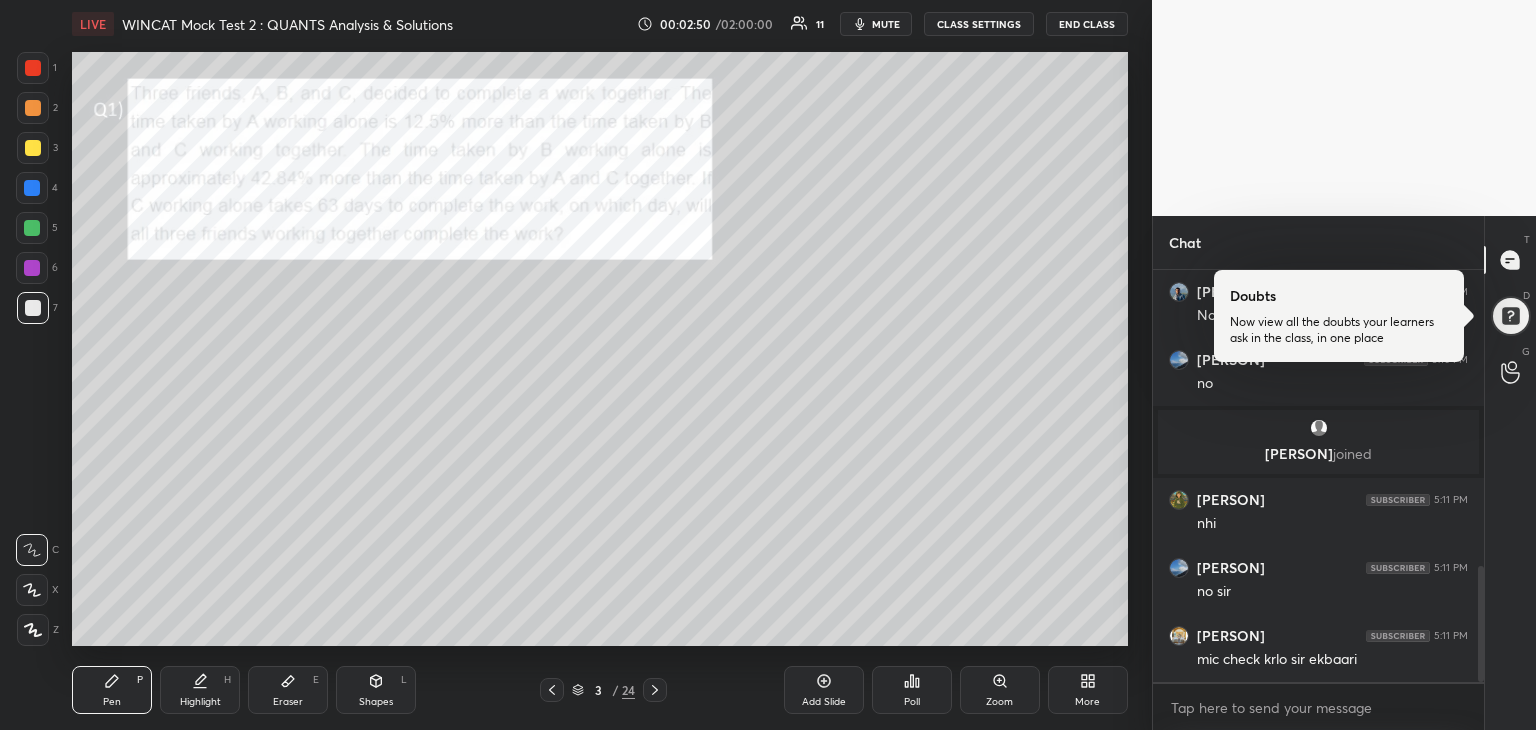 scroll, scrollTop: 1122, scrollLeft: 0, axis: vertical 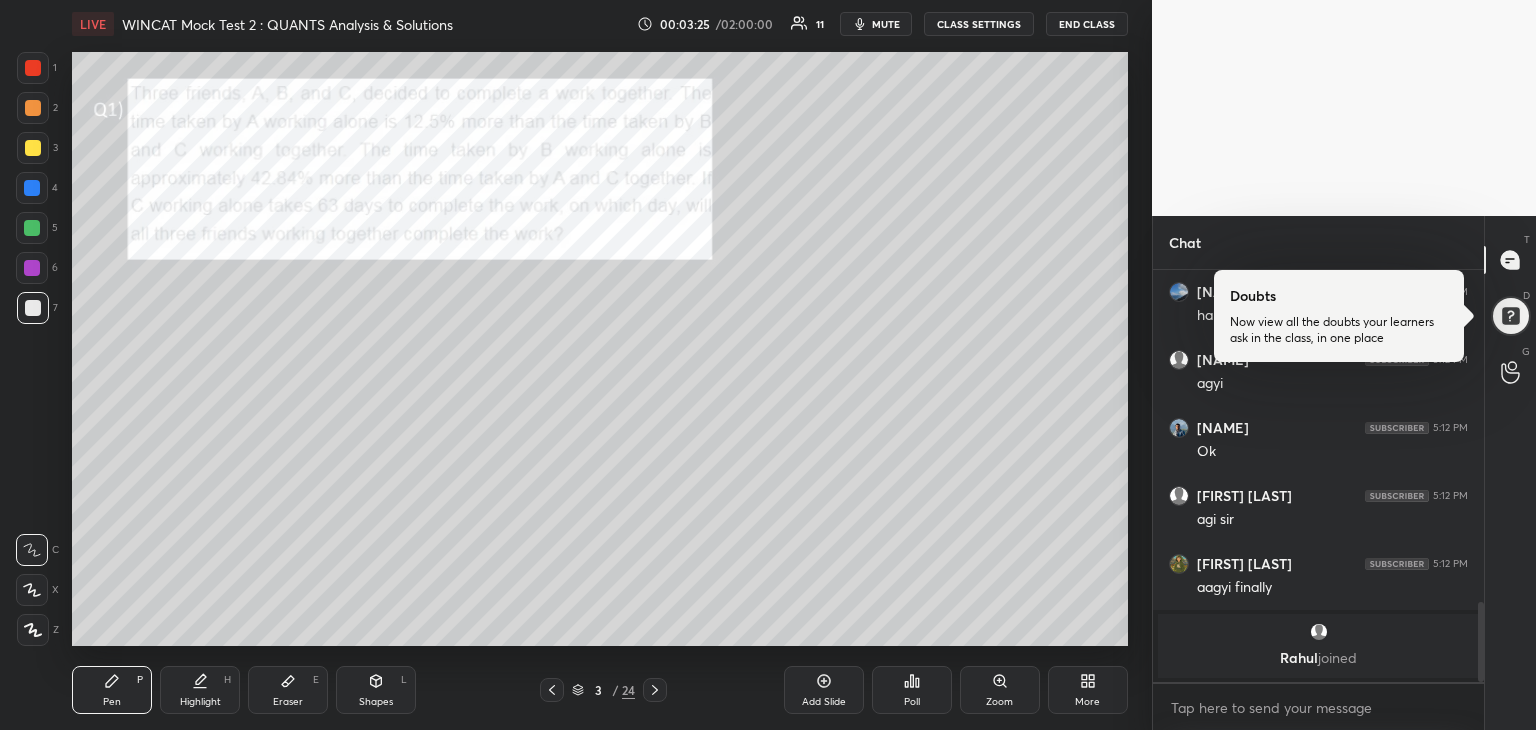 click at bounding box center (33, 148) 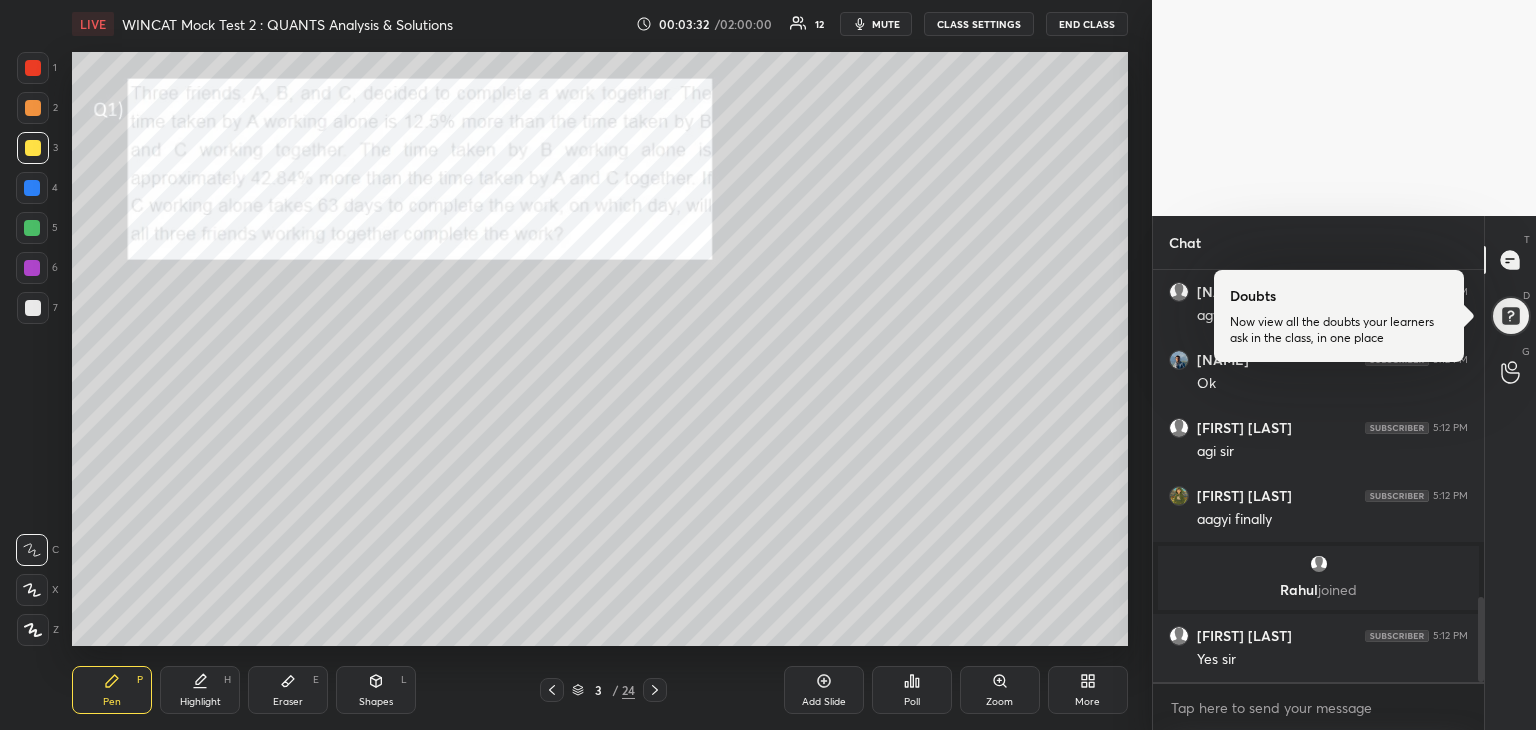 scroll, scrollTop: 1588, scrollLeft: 0, axis: vertical 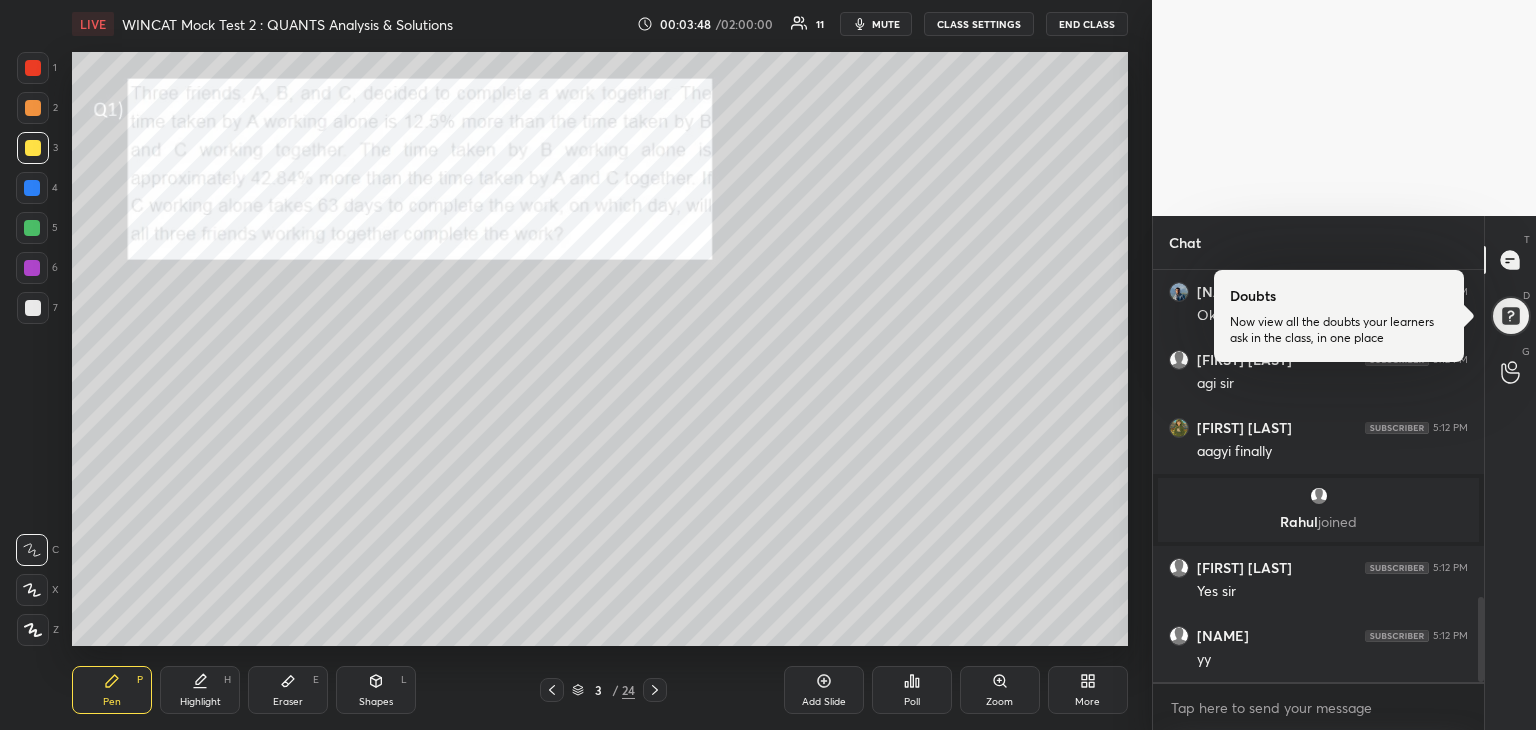 click 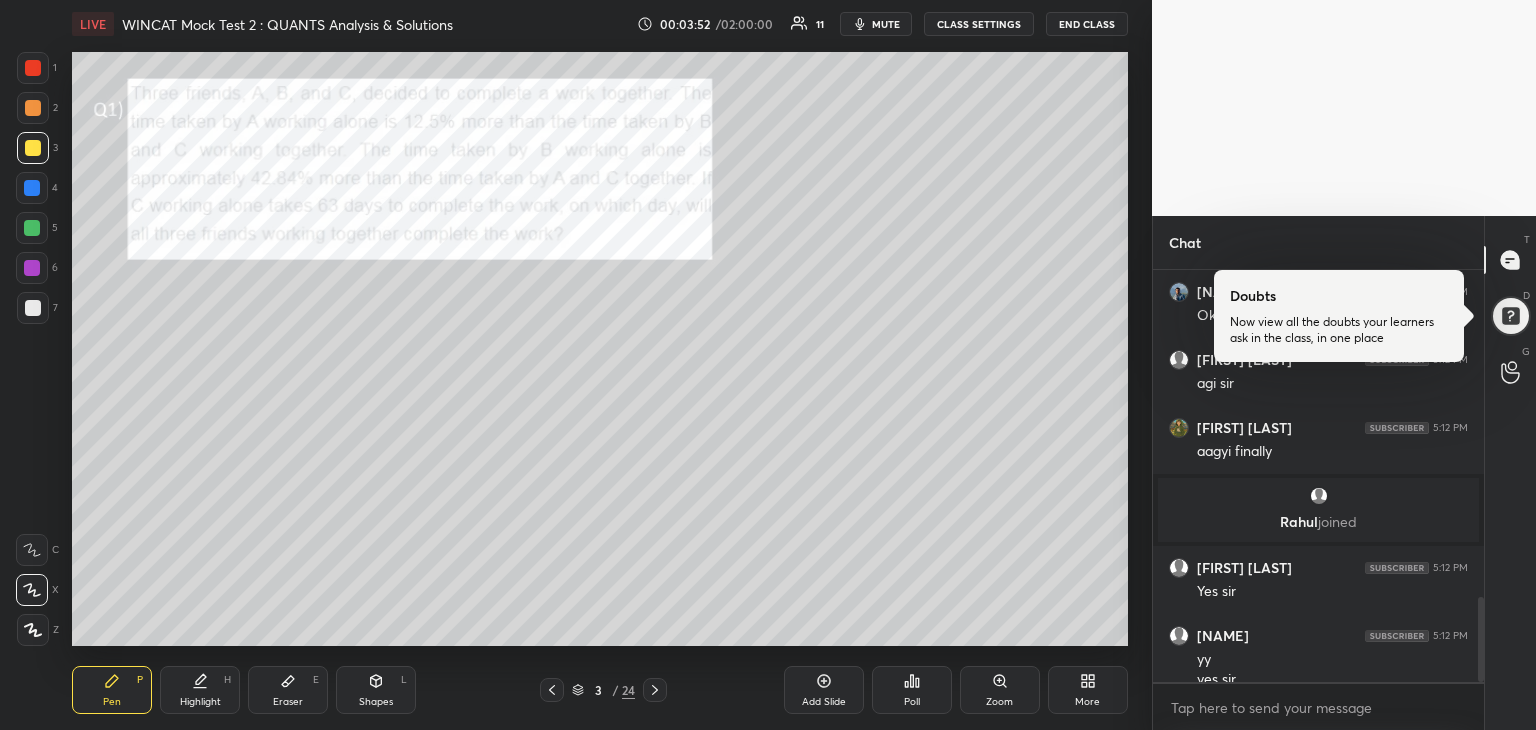 scroll, scrollTop: 1608, scrollLeft: 0, axis: vertical 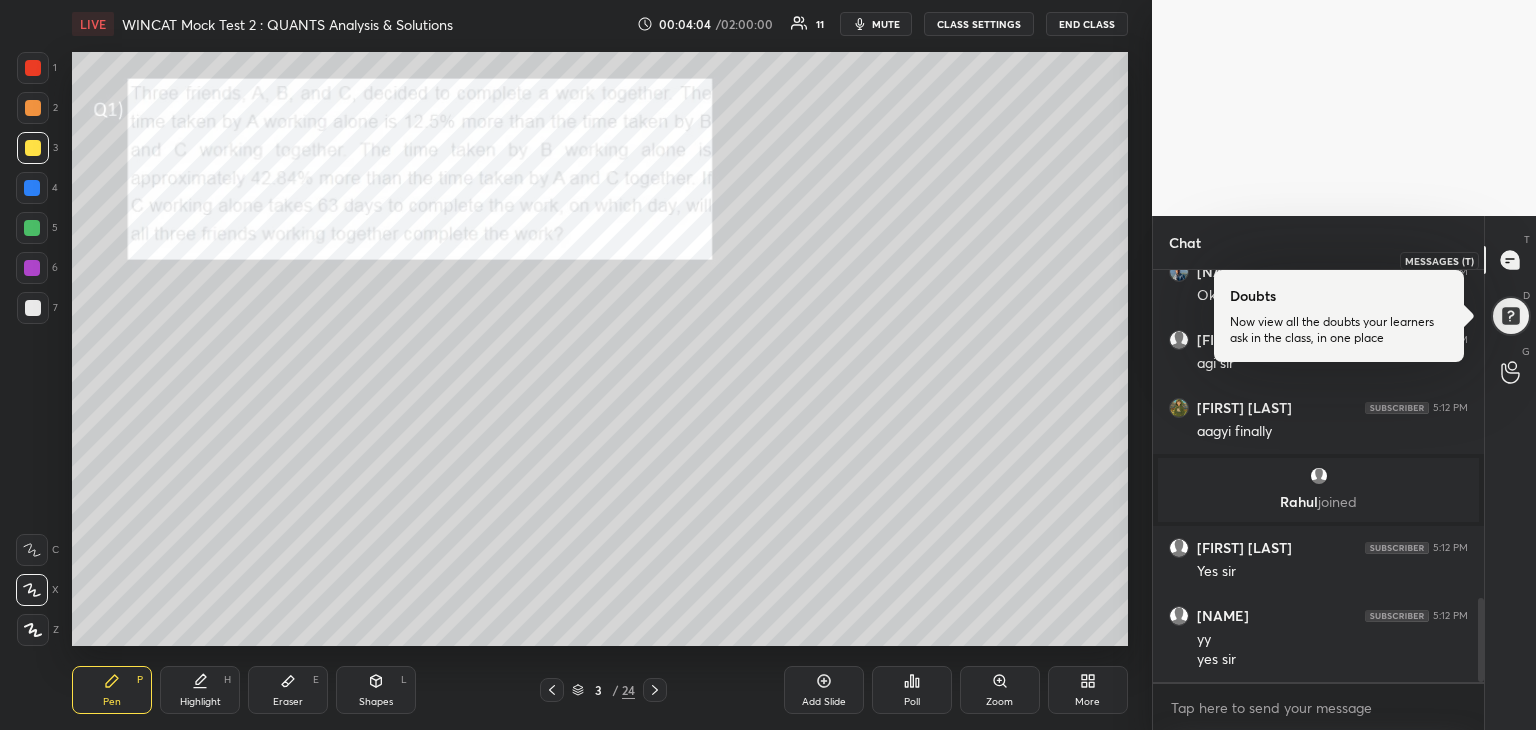click 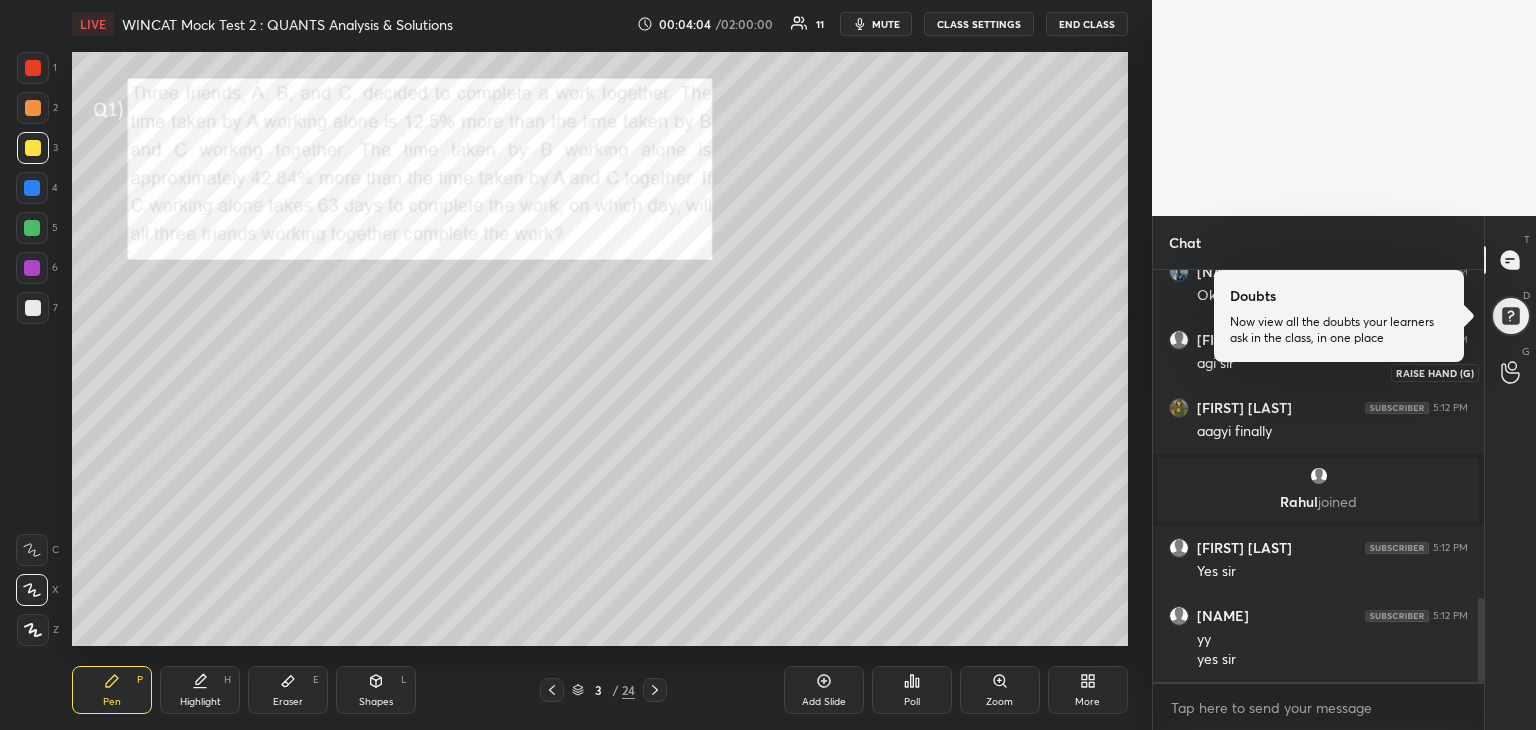 click 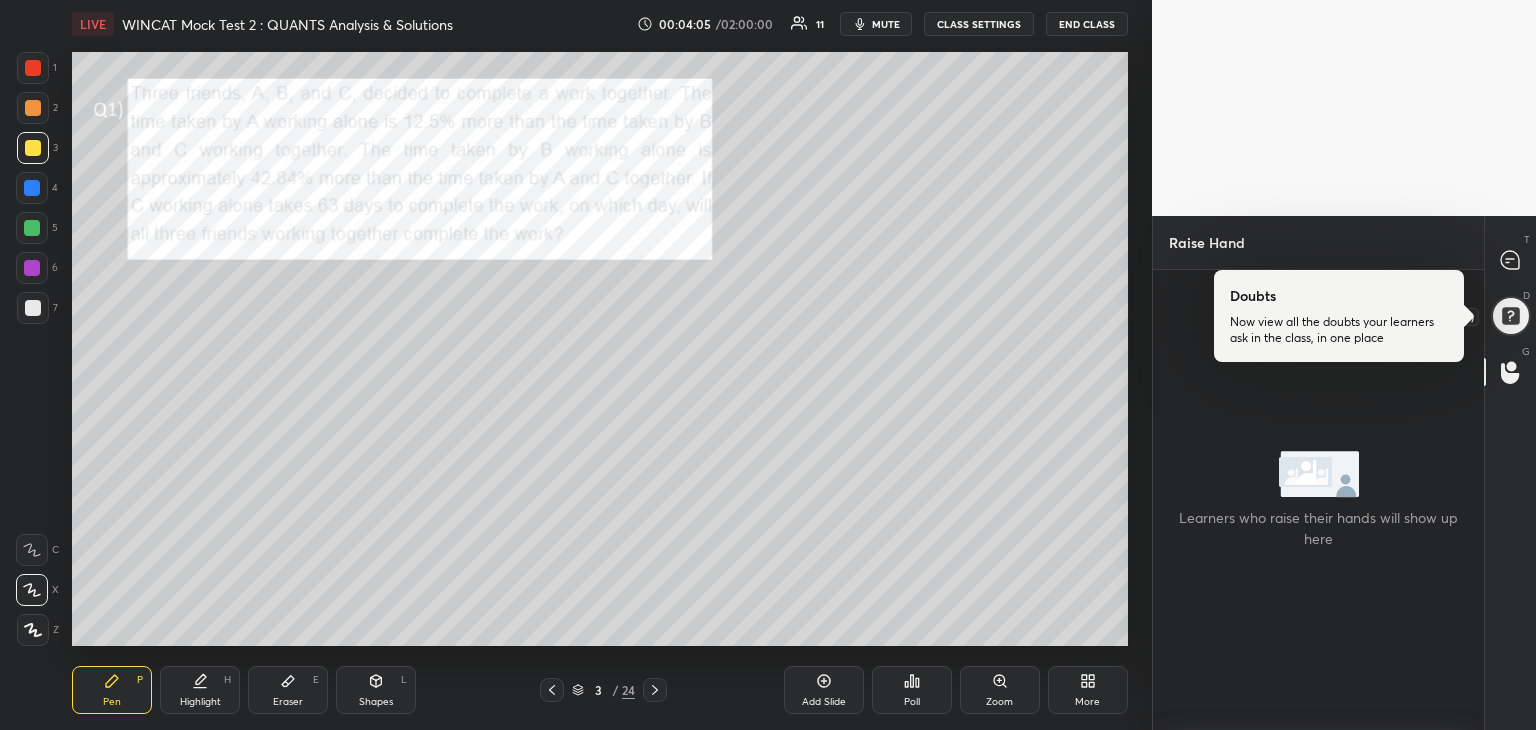 click at bounding box center (1511, 316) 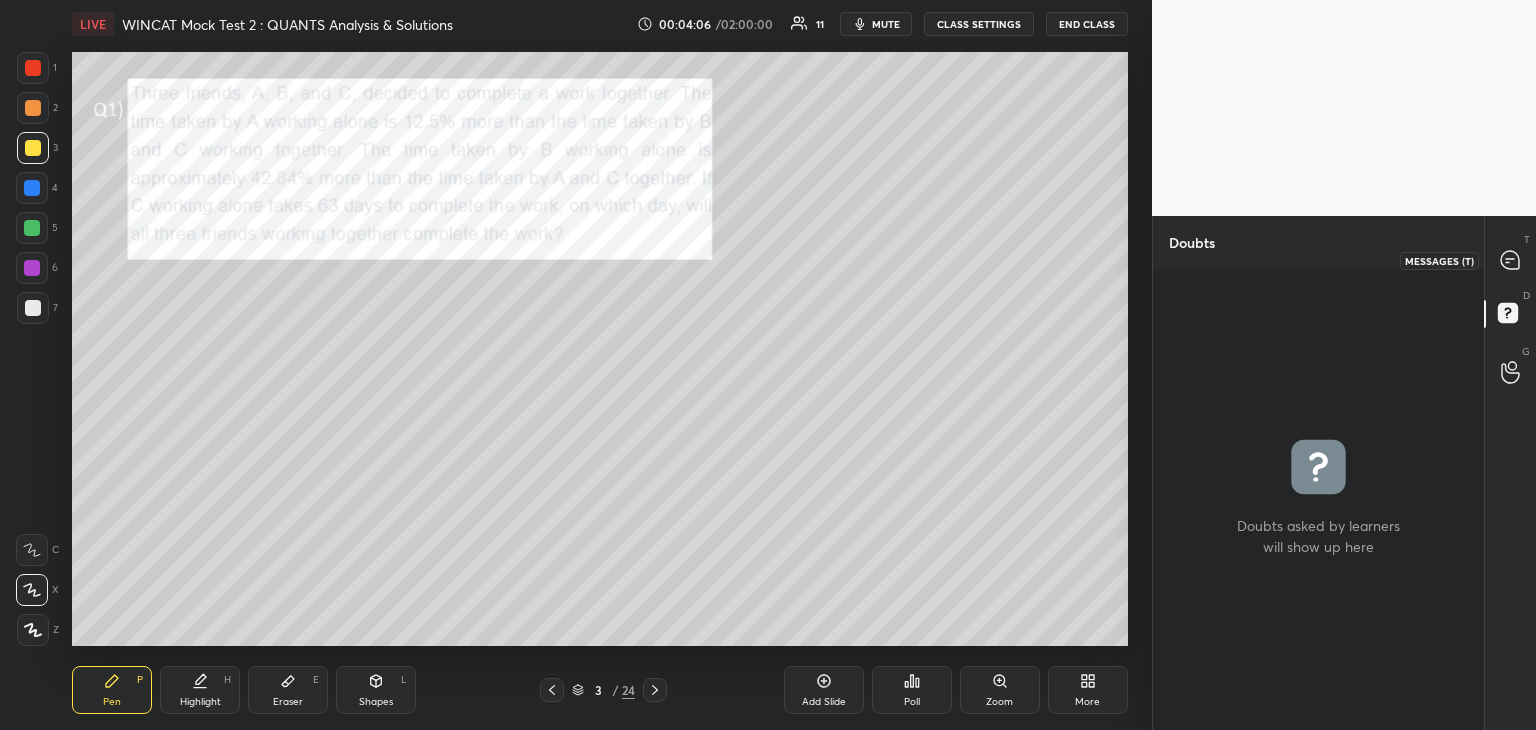 click 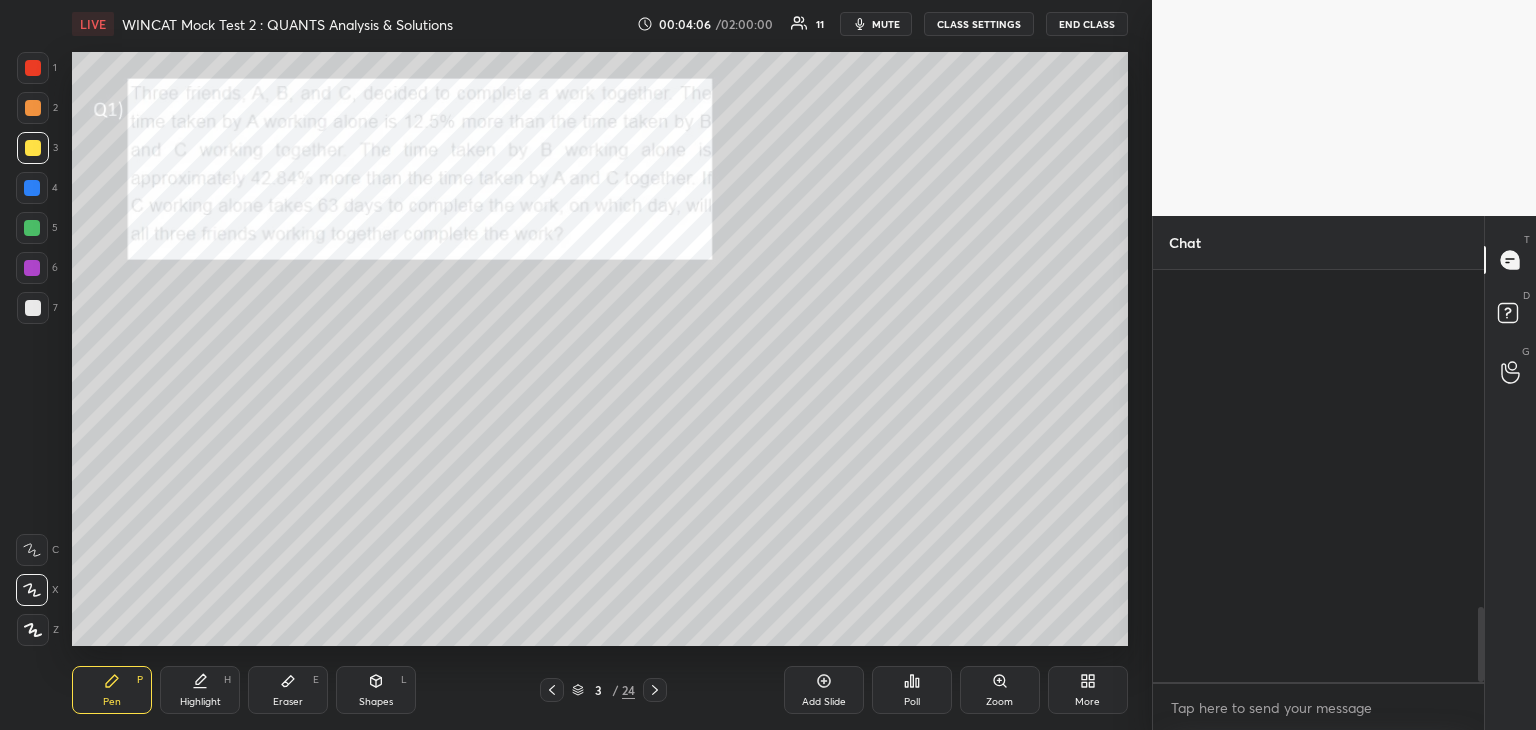 scroll, scrollTop: 1864, scrollLeft: 0, axis: vertical 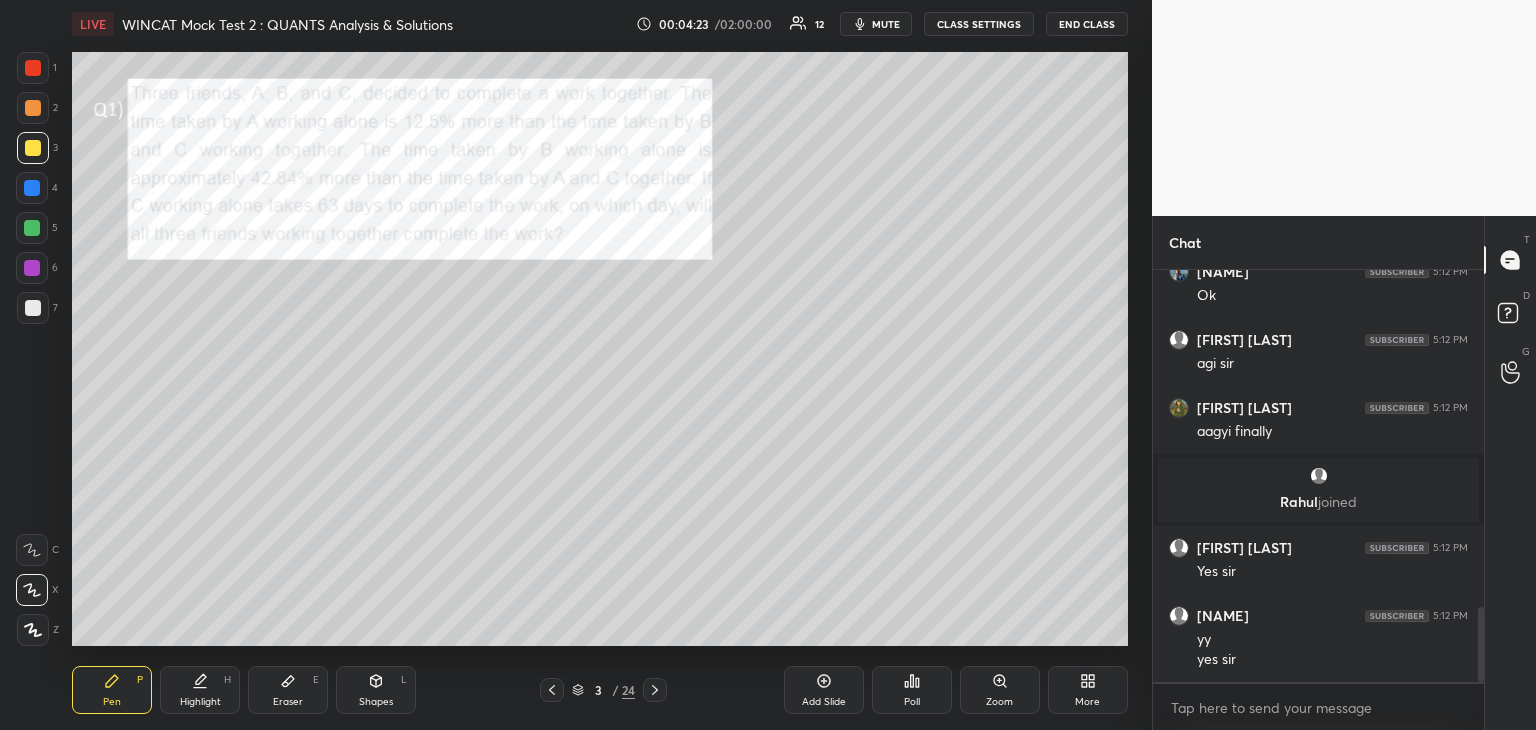 click on "Highlight H" at bounding box center (200, 690) 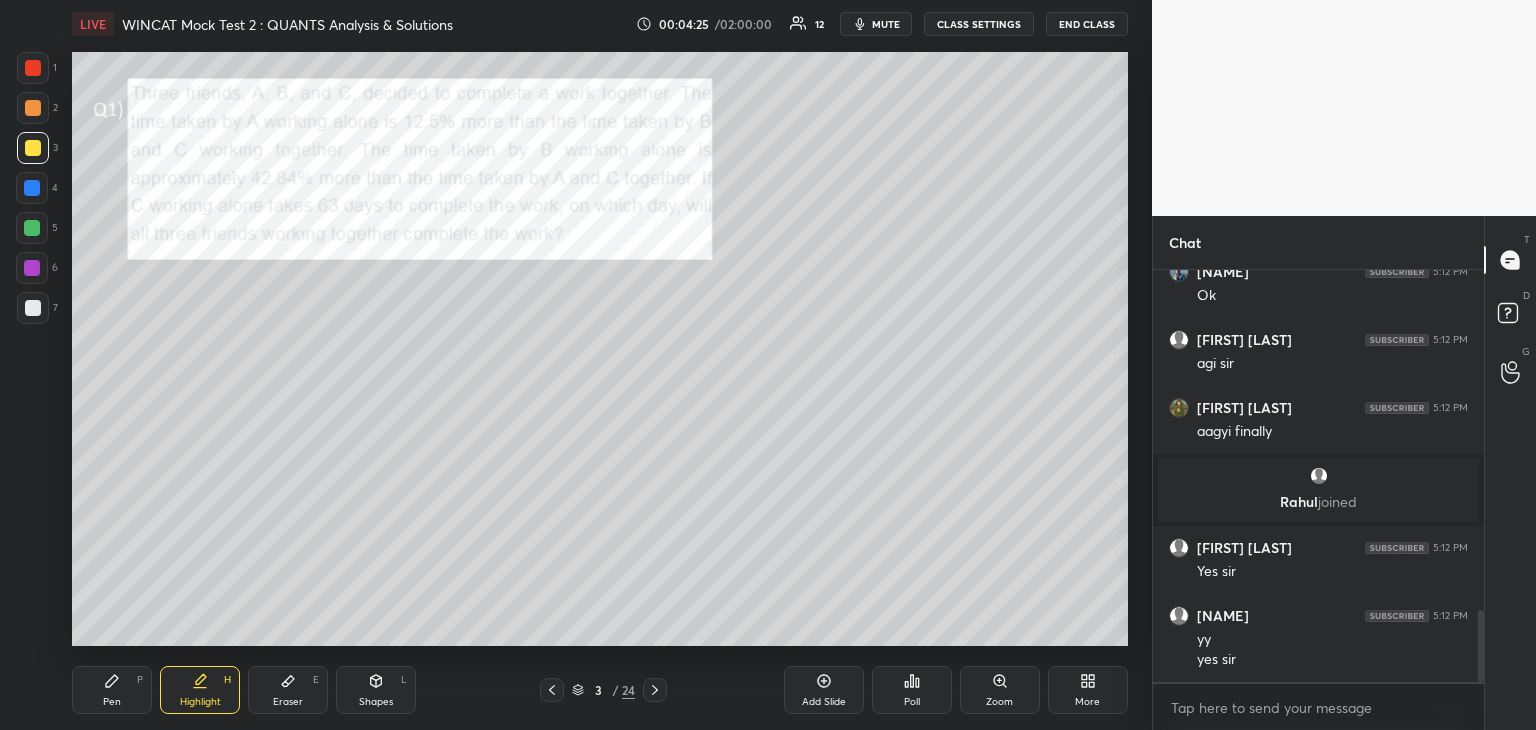 scroll, scrollTop: 1936, scrollLeft: 0, axis: vertical 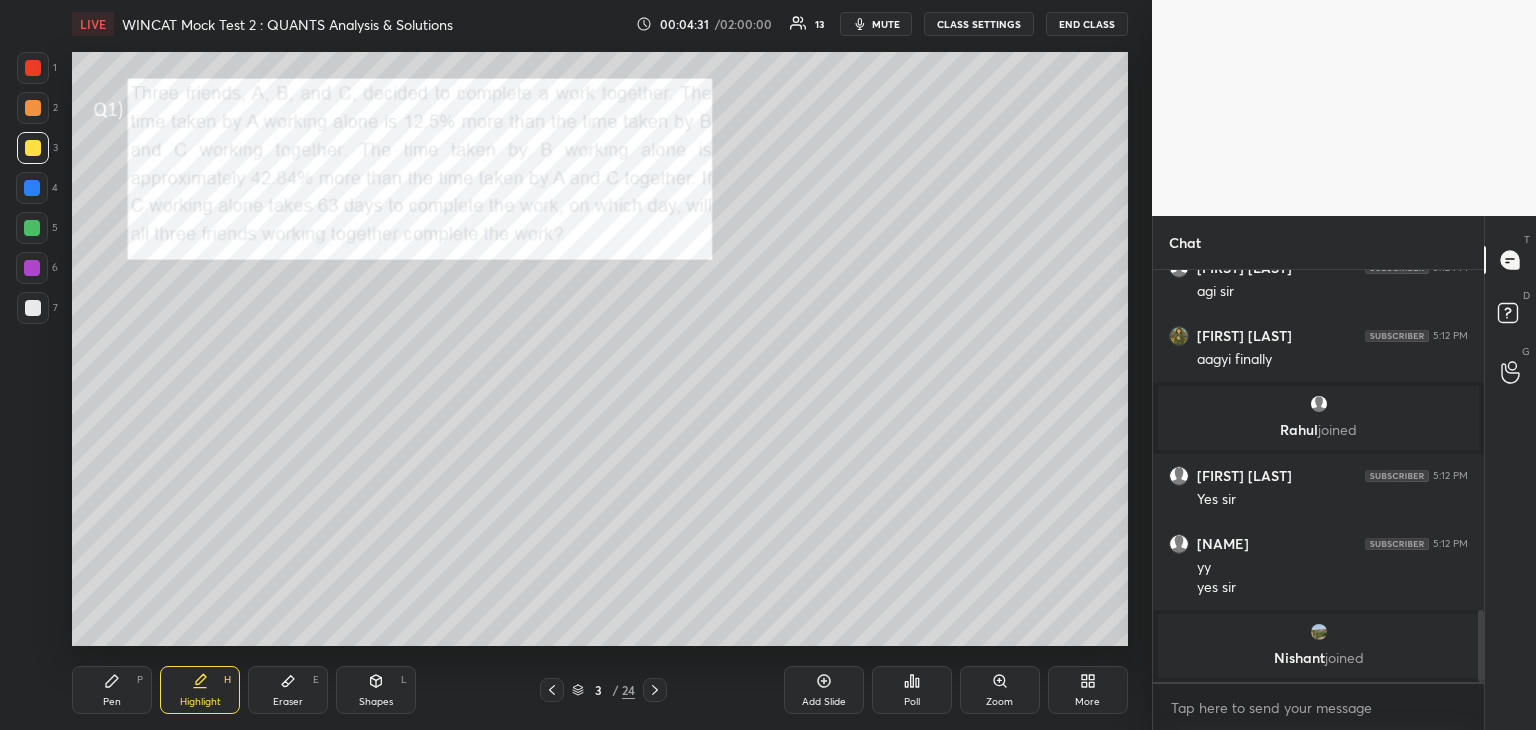 click on "Pen P" at bounding box center [112, 690] 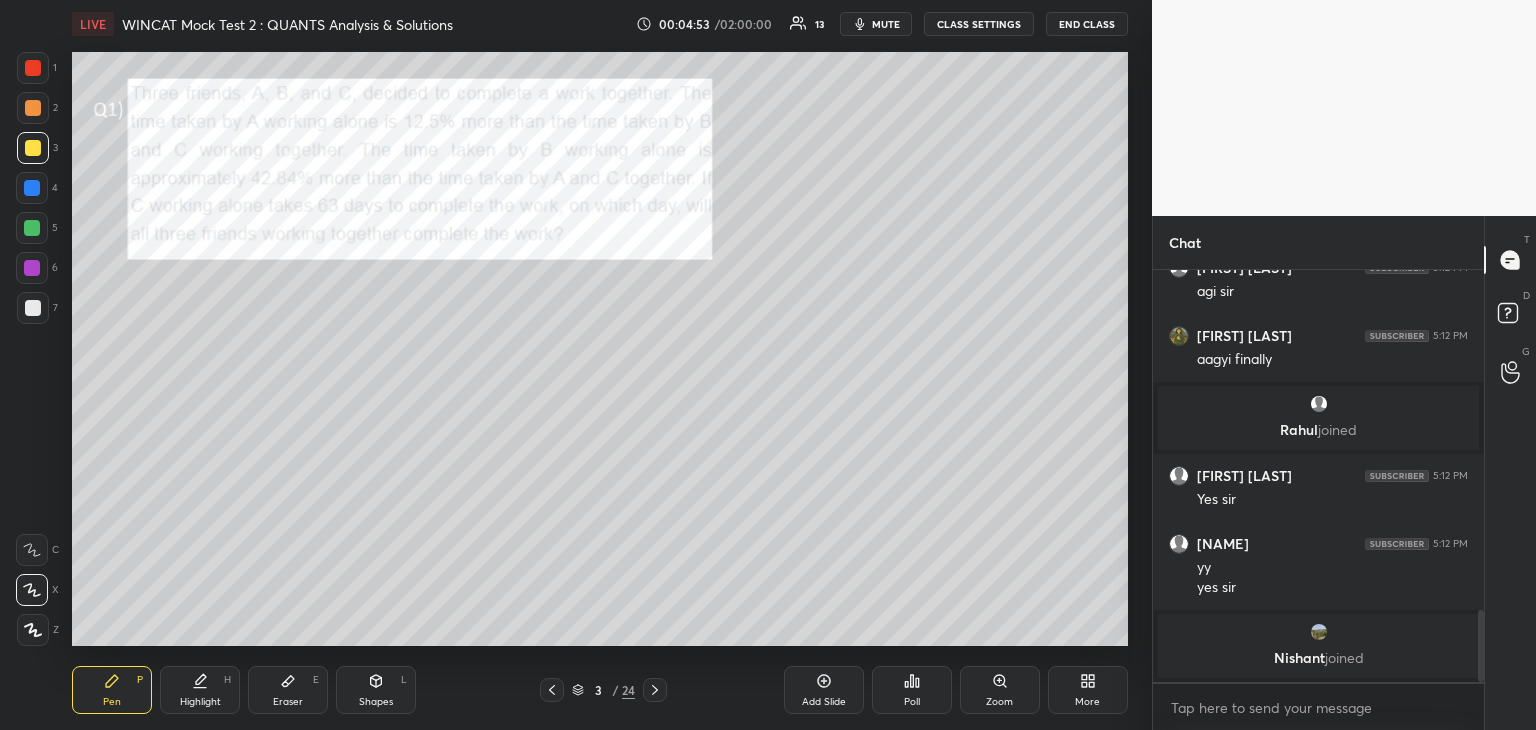 click on "Highlight" at bounding box center [200, 702] 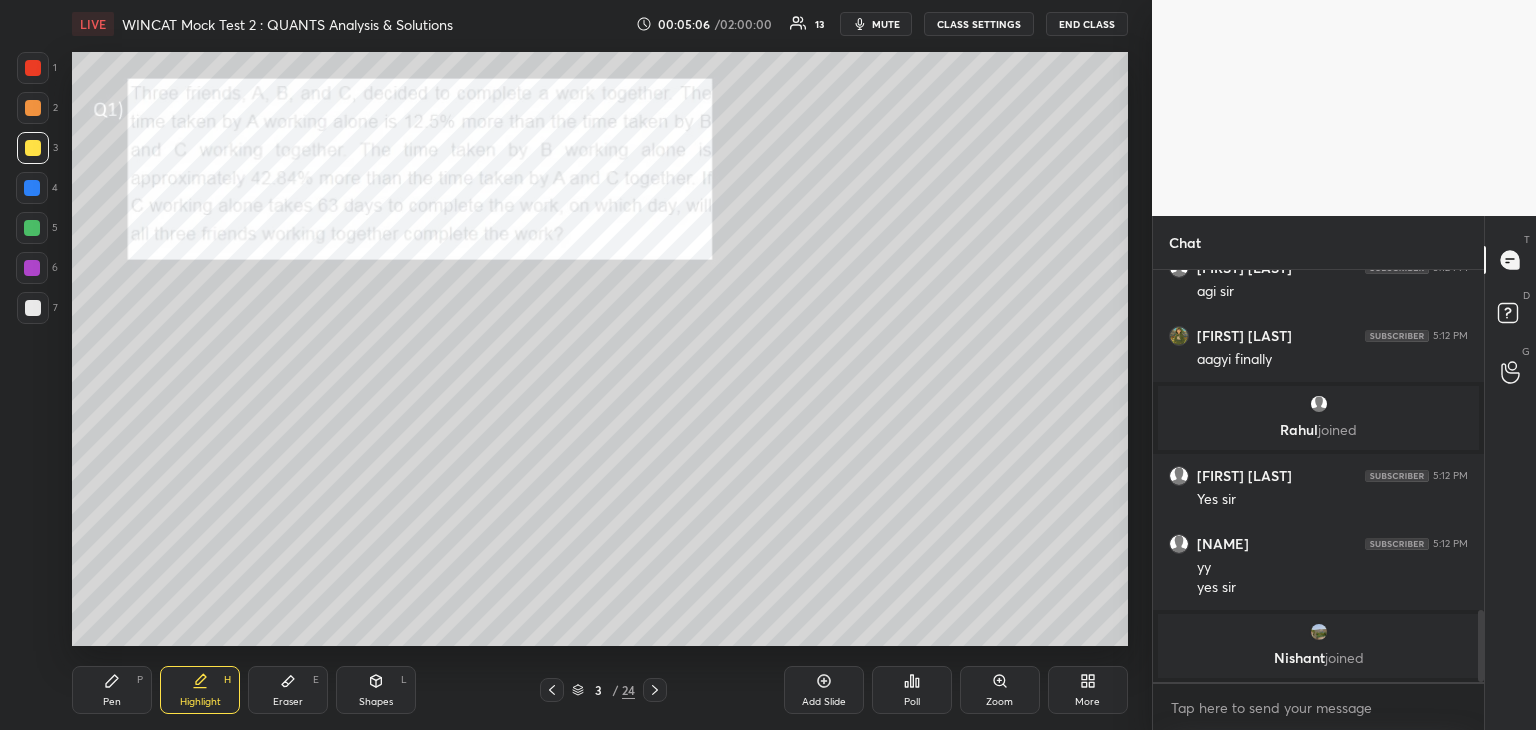 click 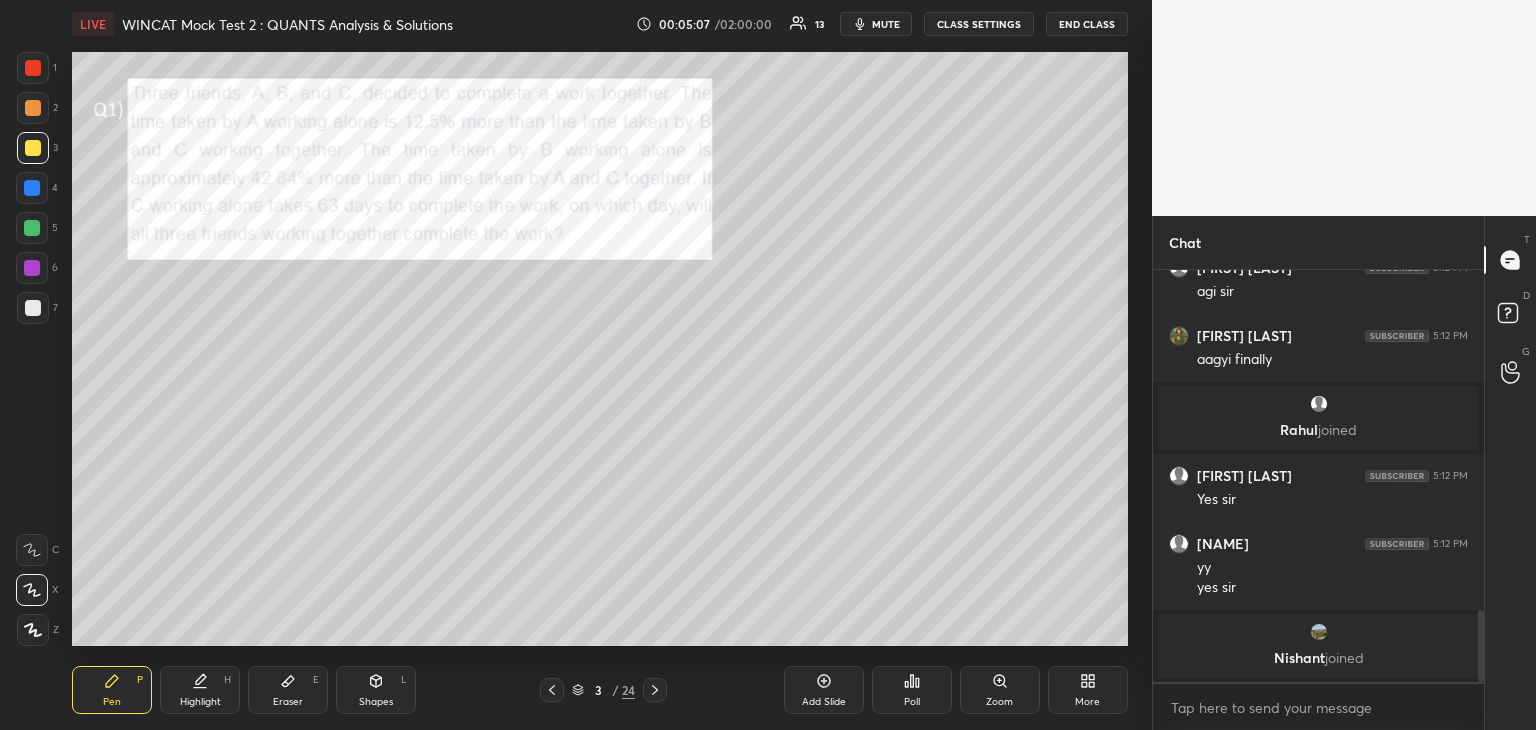 click at bounding box center [32, 228] 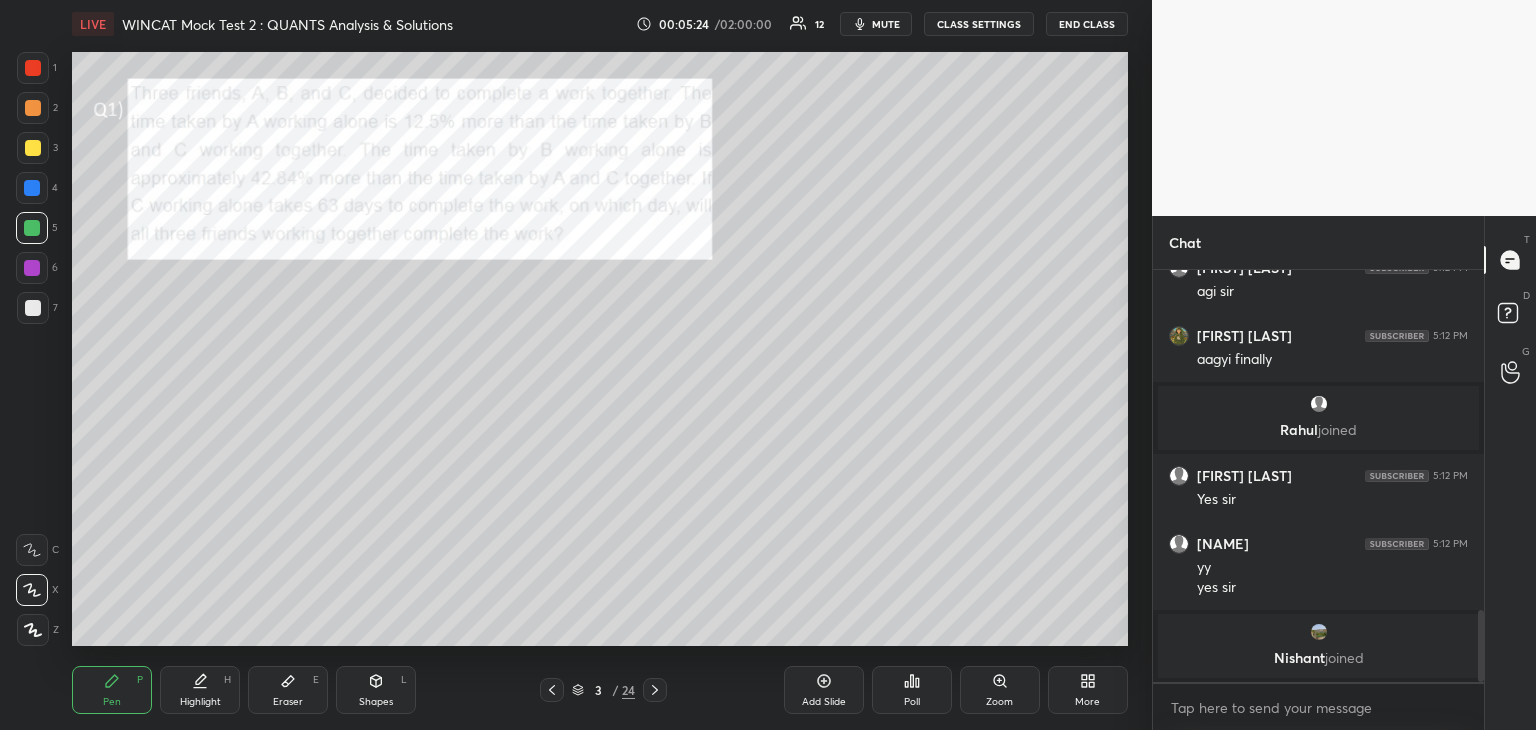 scroll, scrollTop: 1712, scrollLeft: 0, axis: vertical 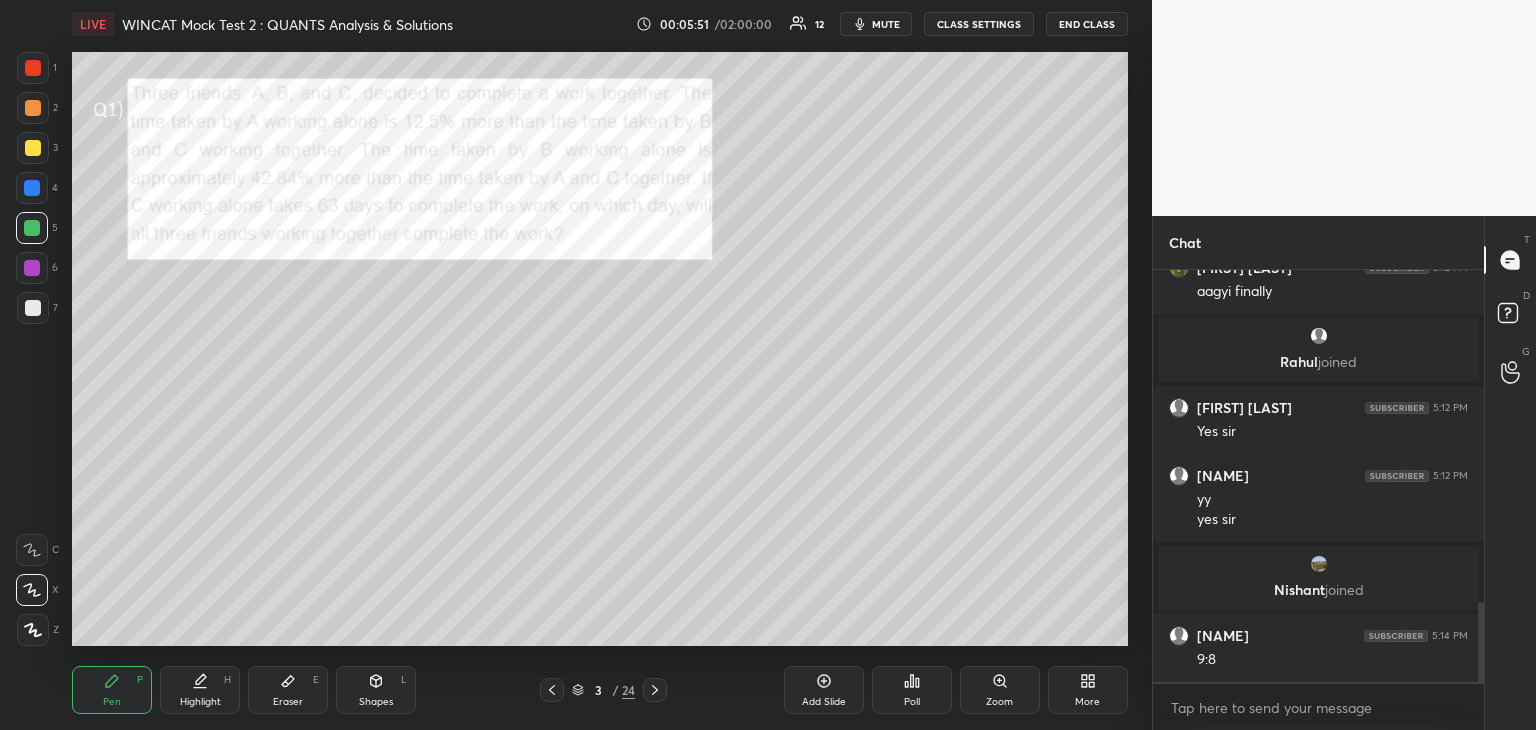 click at bounding box center (33, 308) 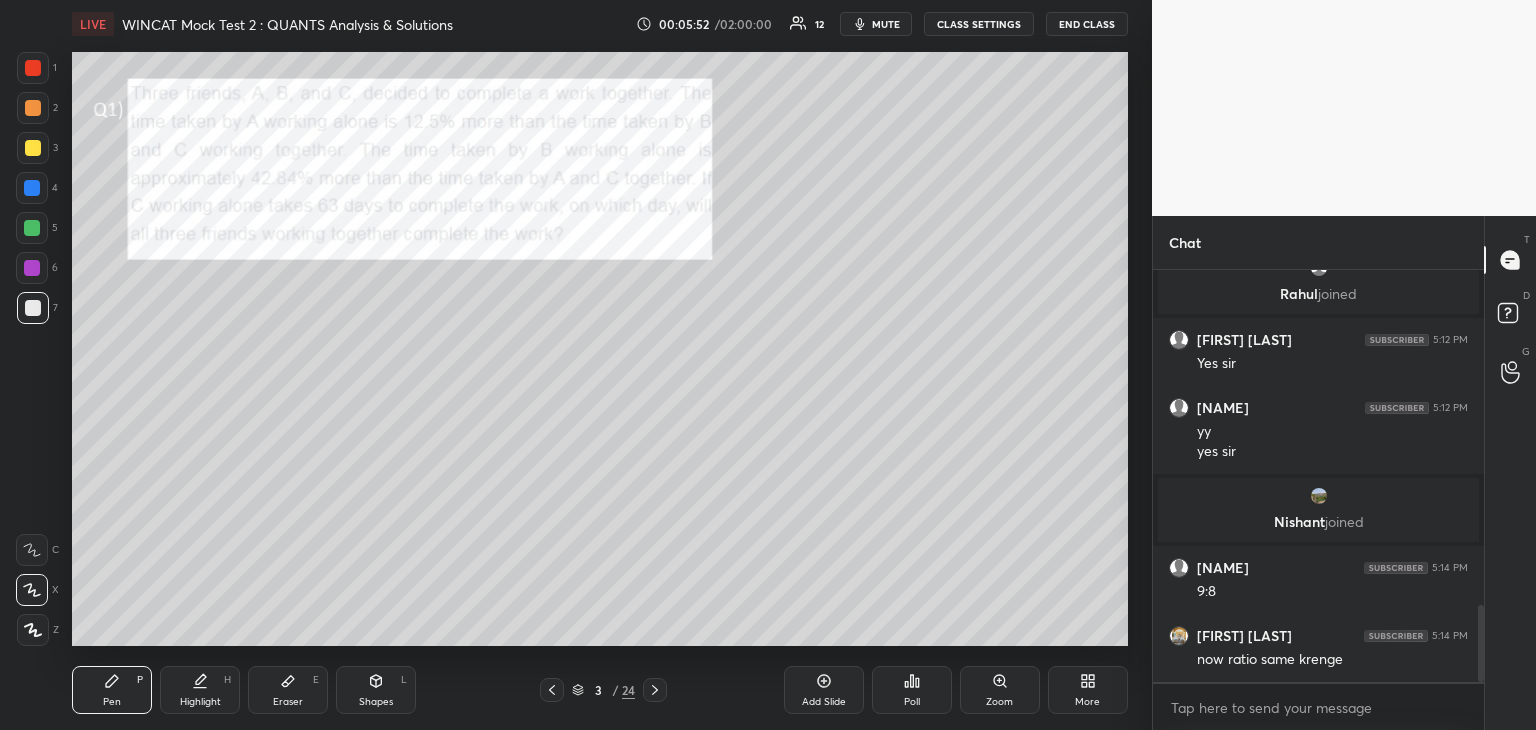 click 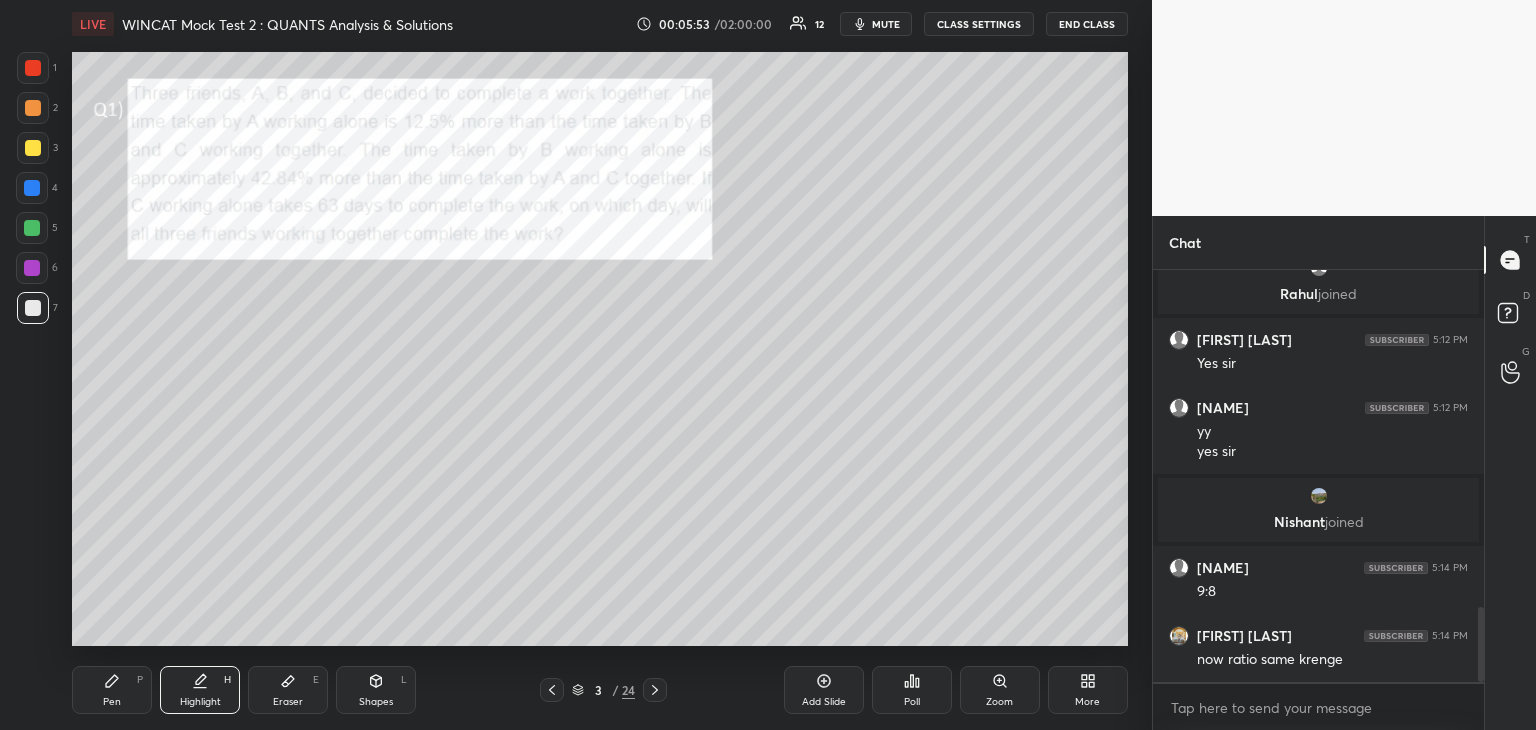 scroll, scrollTop: 1852, scrollLeft: 0, axis: vertical 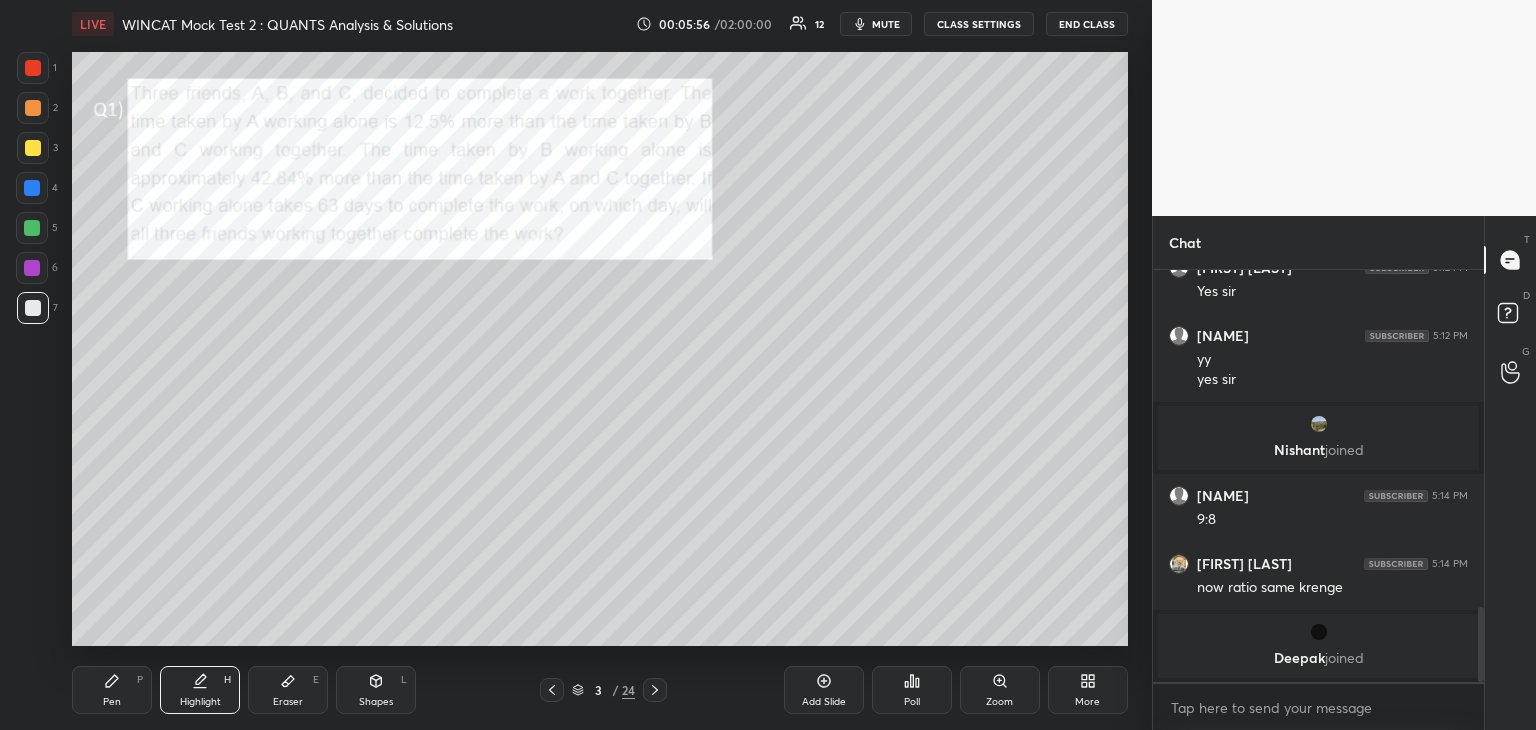 click on "Pen P" at bounding box center (112, 690) 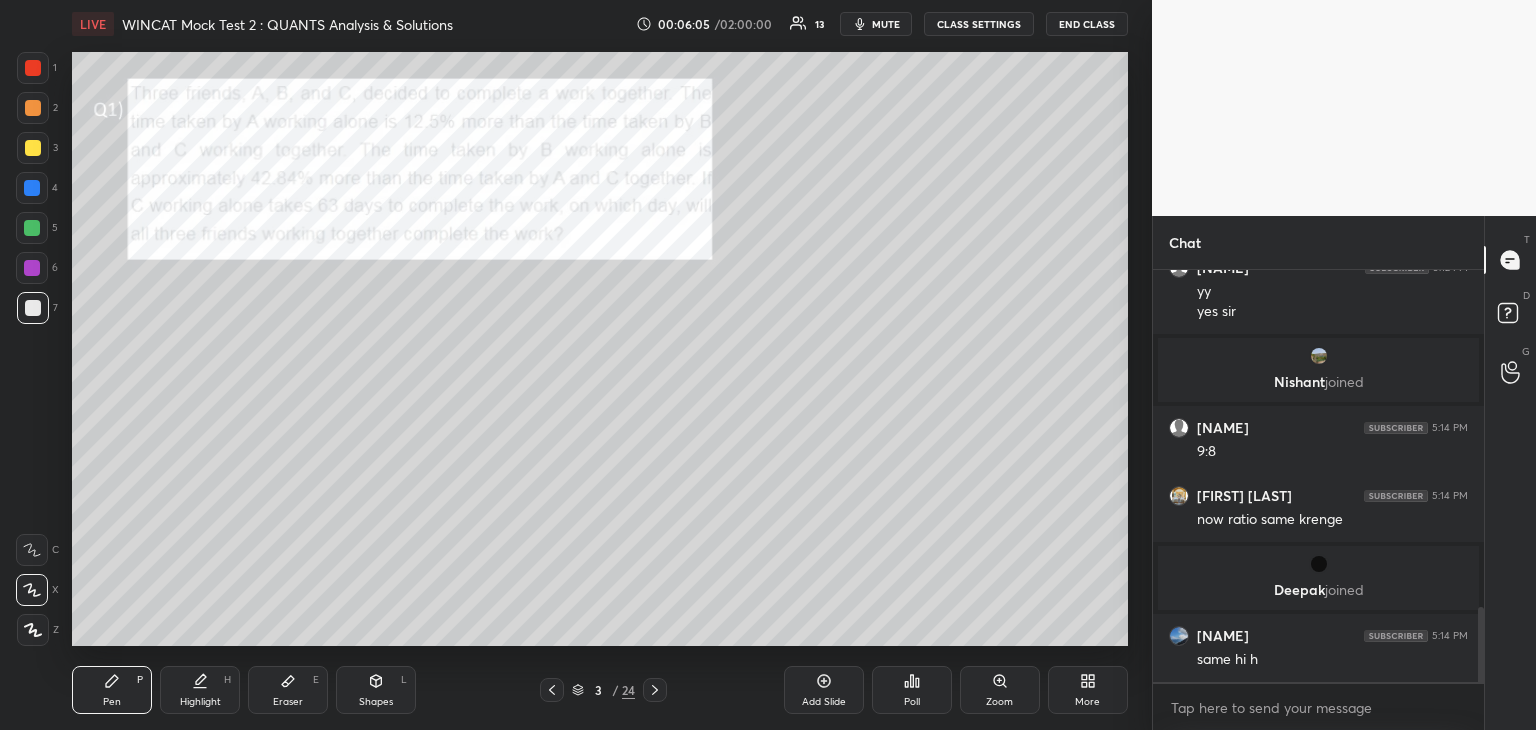 scroll, scrollTop: 1912, scrollLeft: 0, axis: vertical 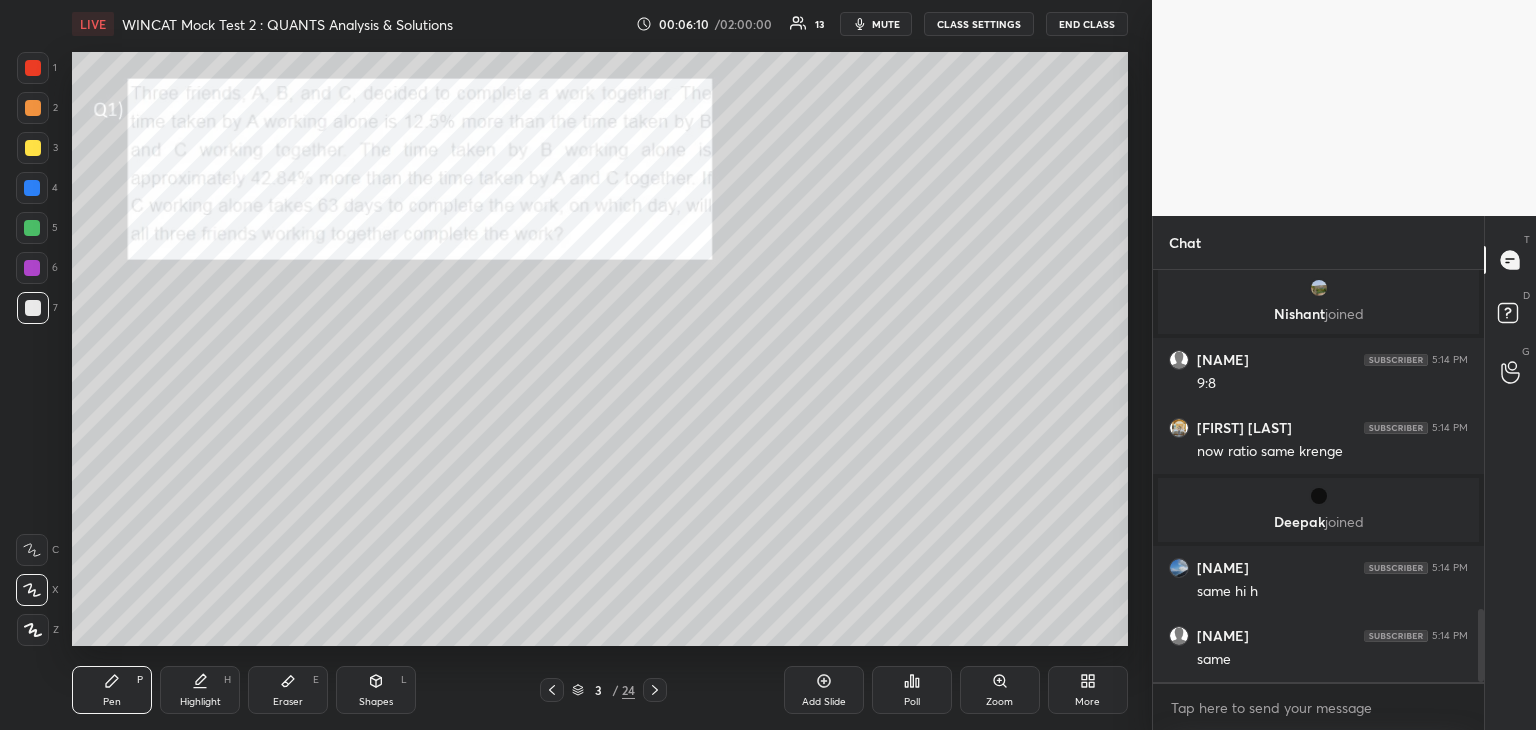 click at bounding box center (33, 148) 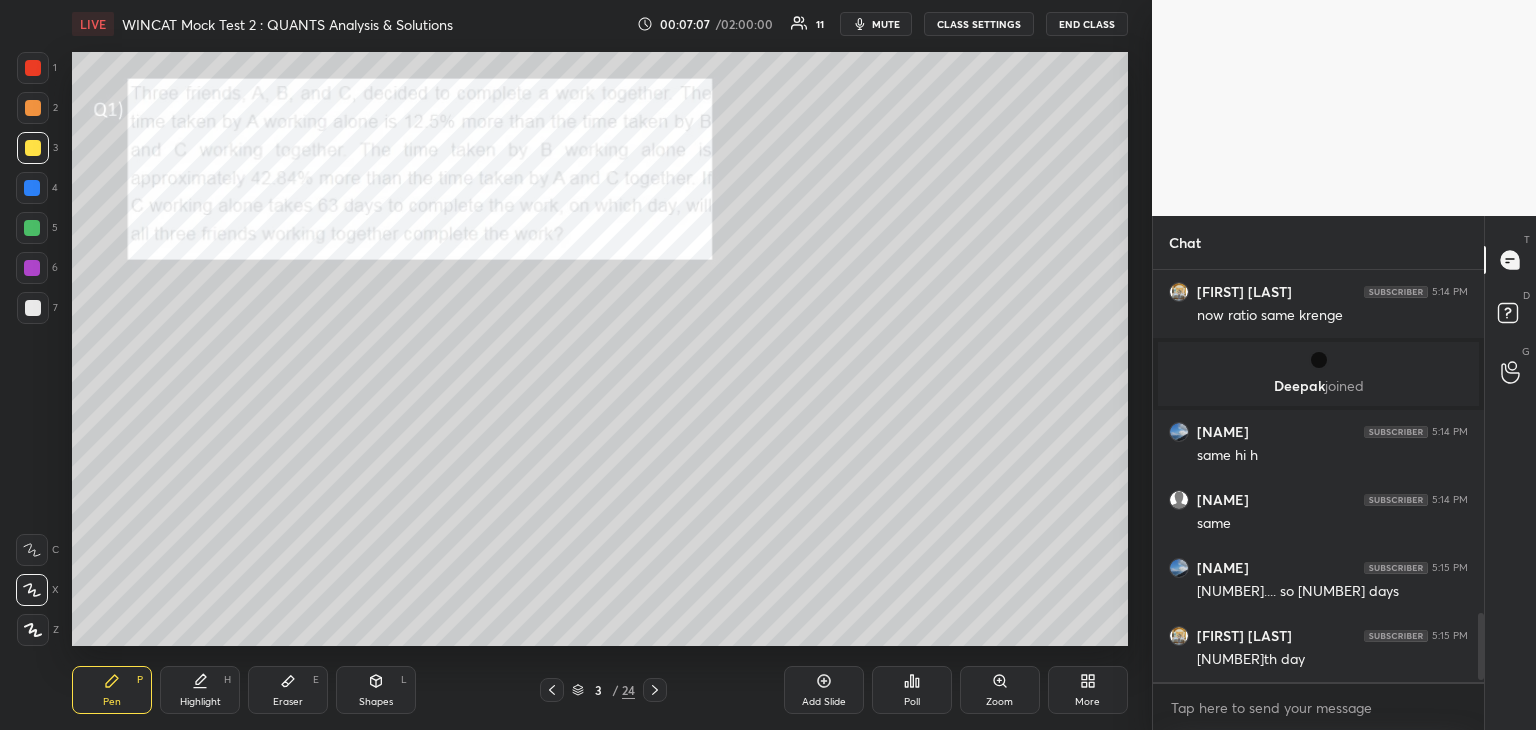 scroll, scrollTop: 2116, scrollLeft: 0, axis: vertical 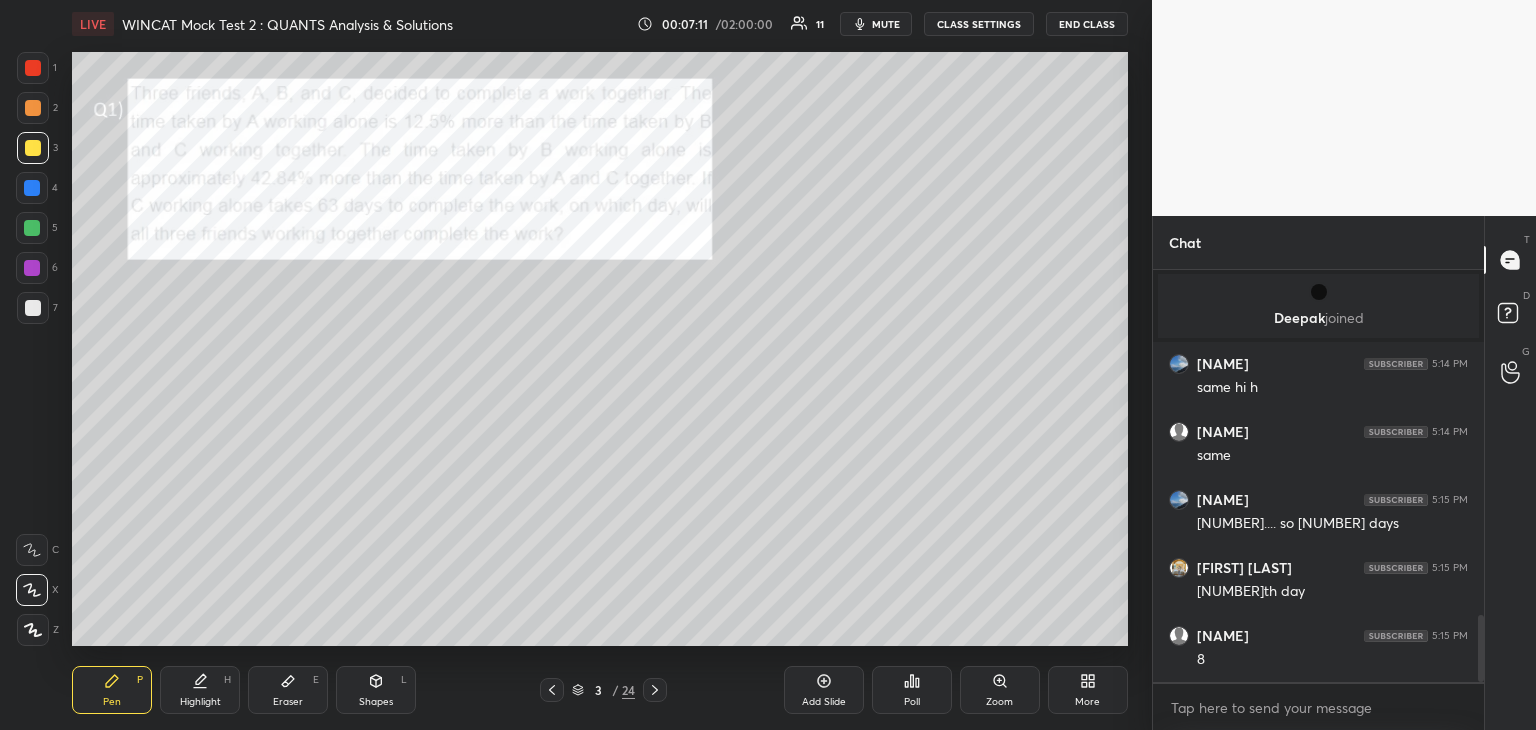 click at bounding box center (655, 690) 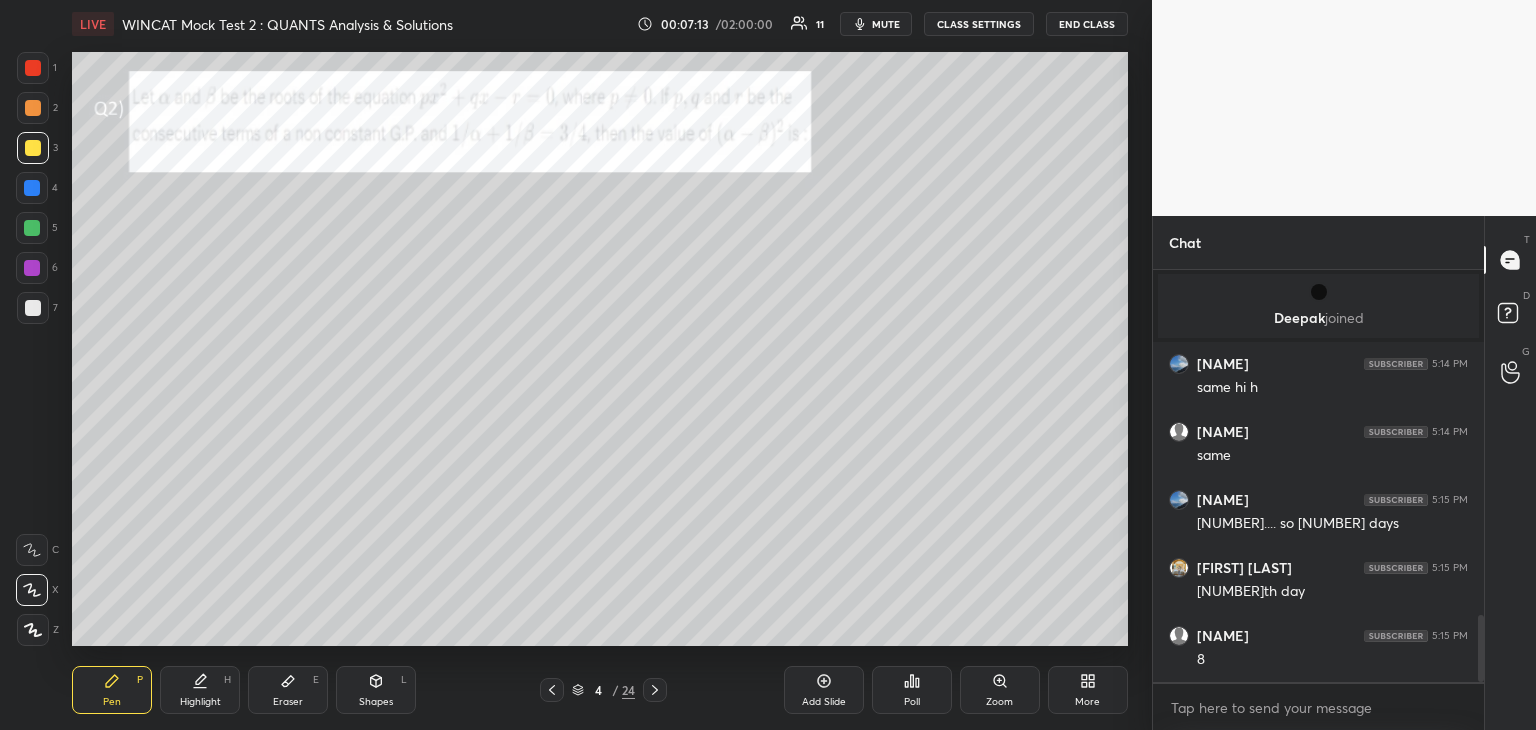 click at bounding box center (33, 108) 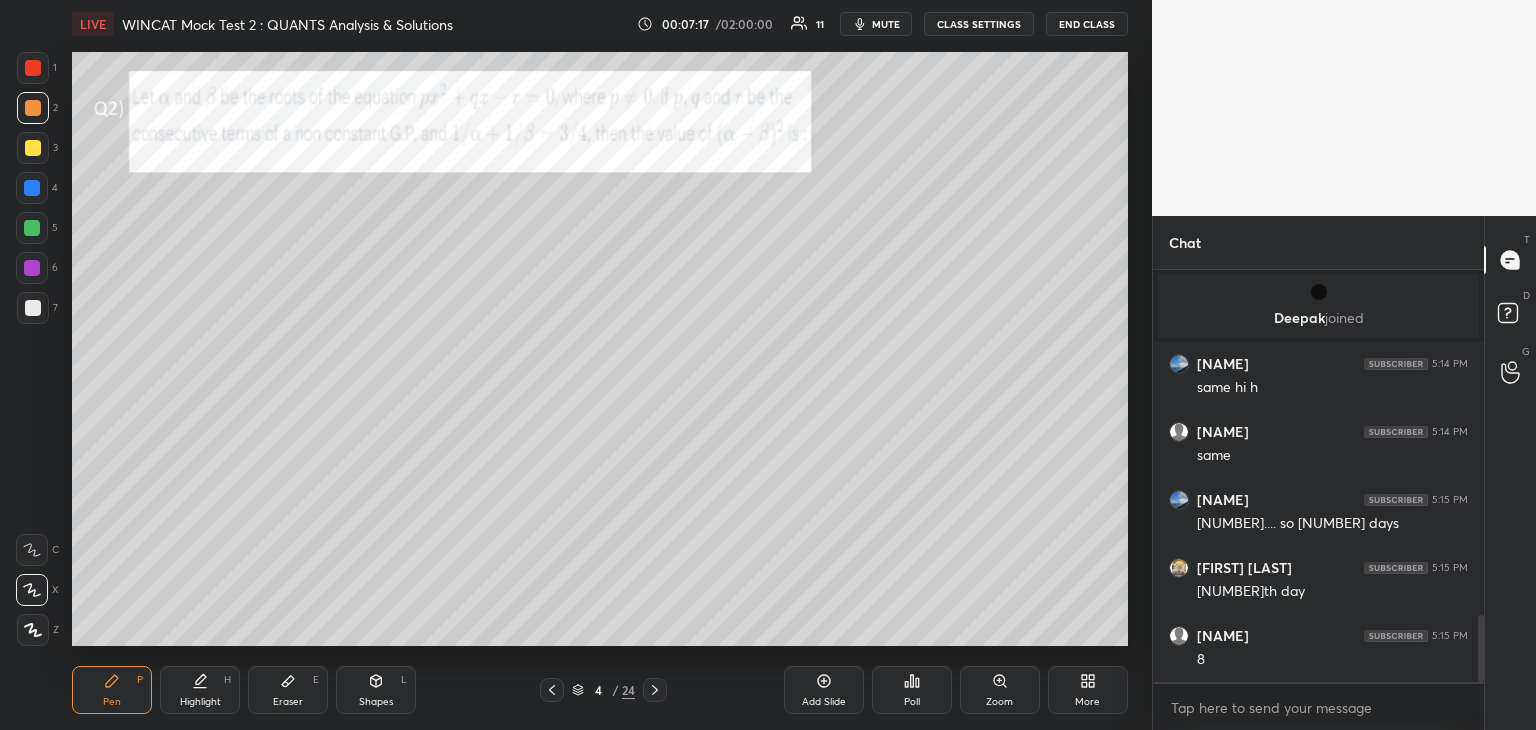 click on "Highlight H" at bounding box center (200, 690) 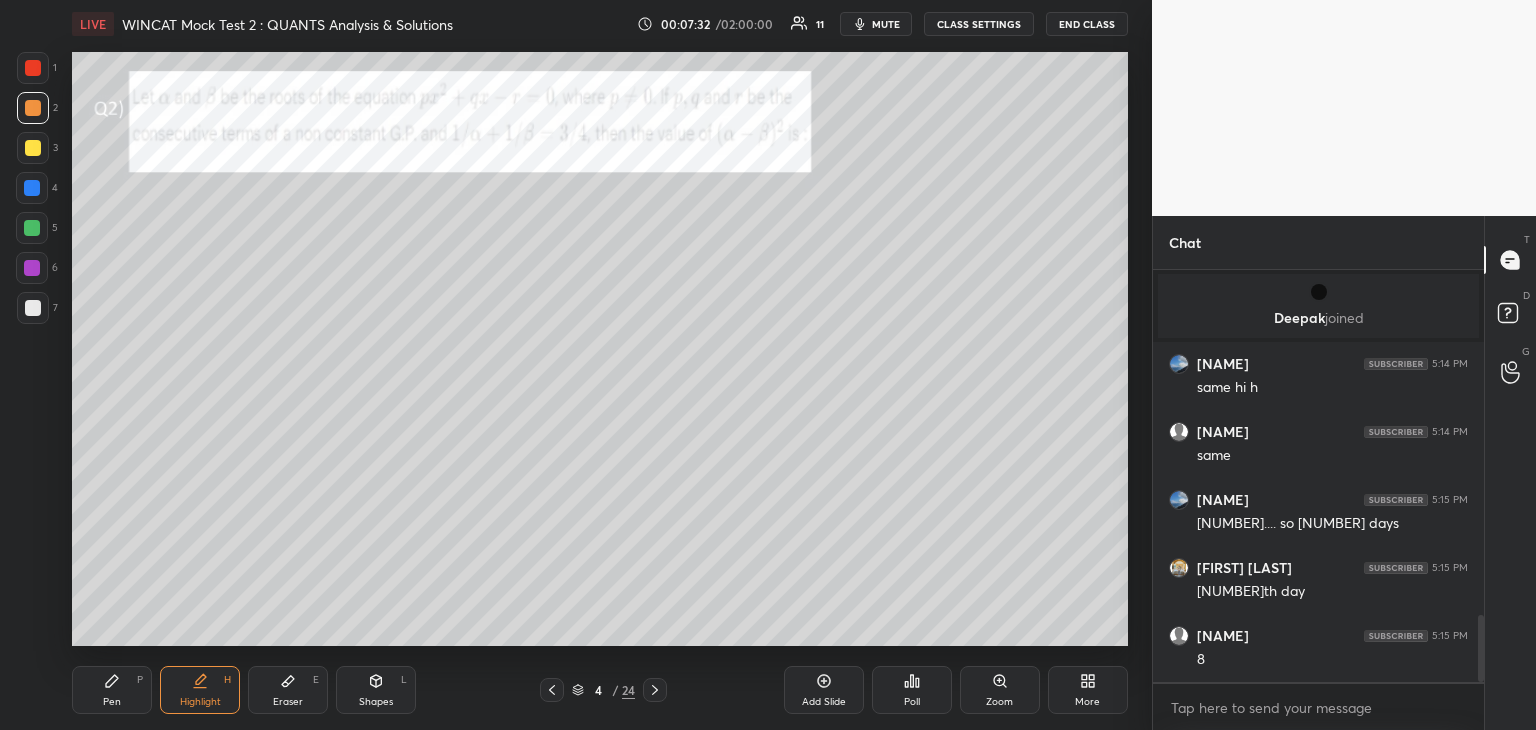 click on "Pen P" at bounding box center [112, 690] 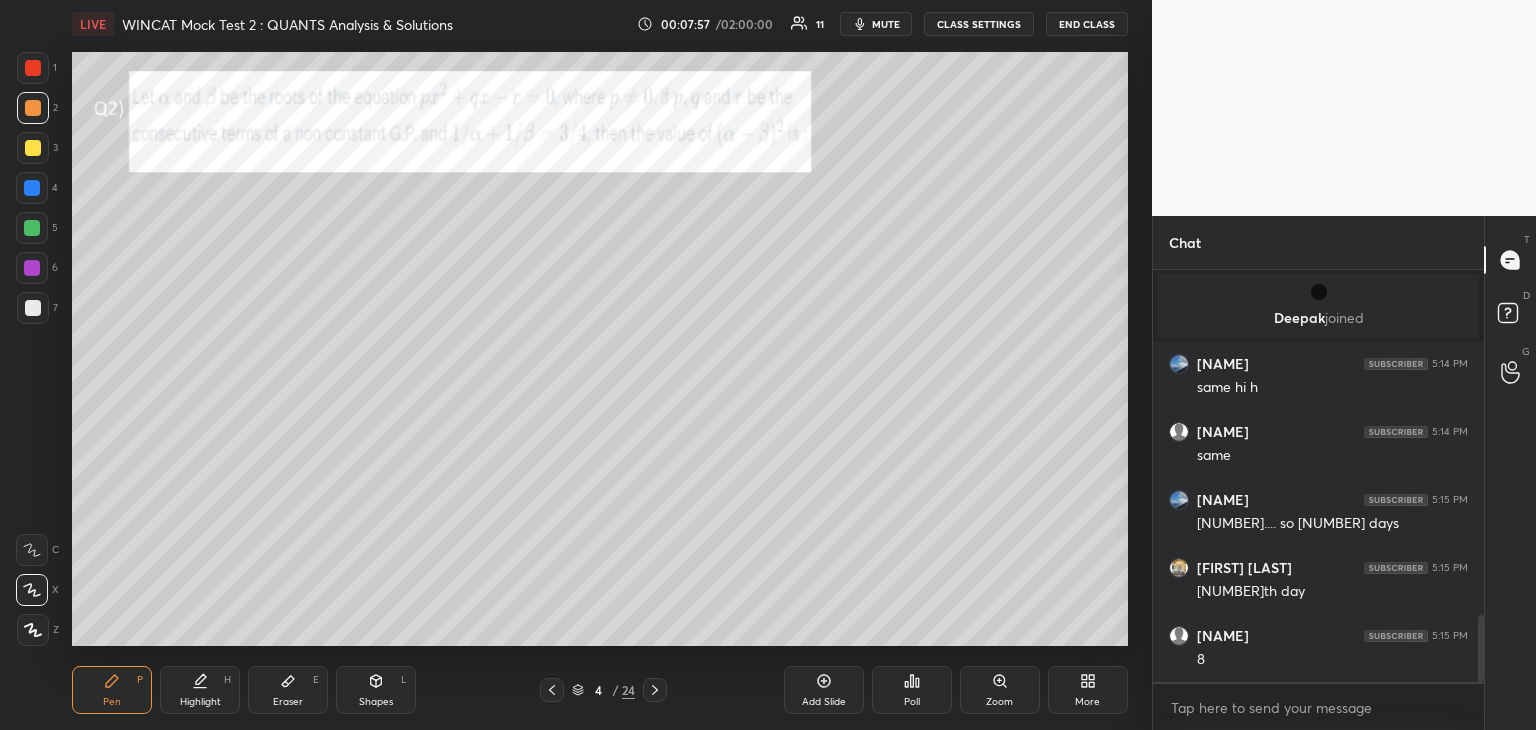 click on "Eraser E" at bounding box center (288, 690) 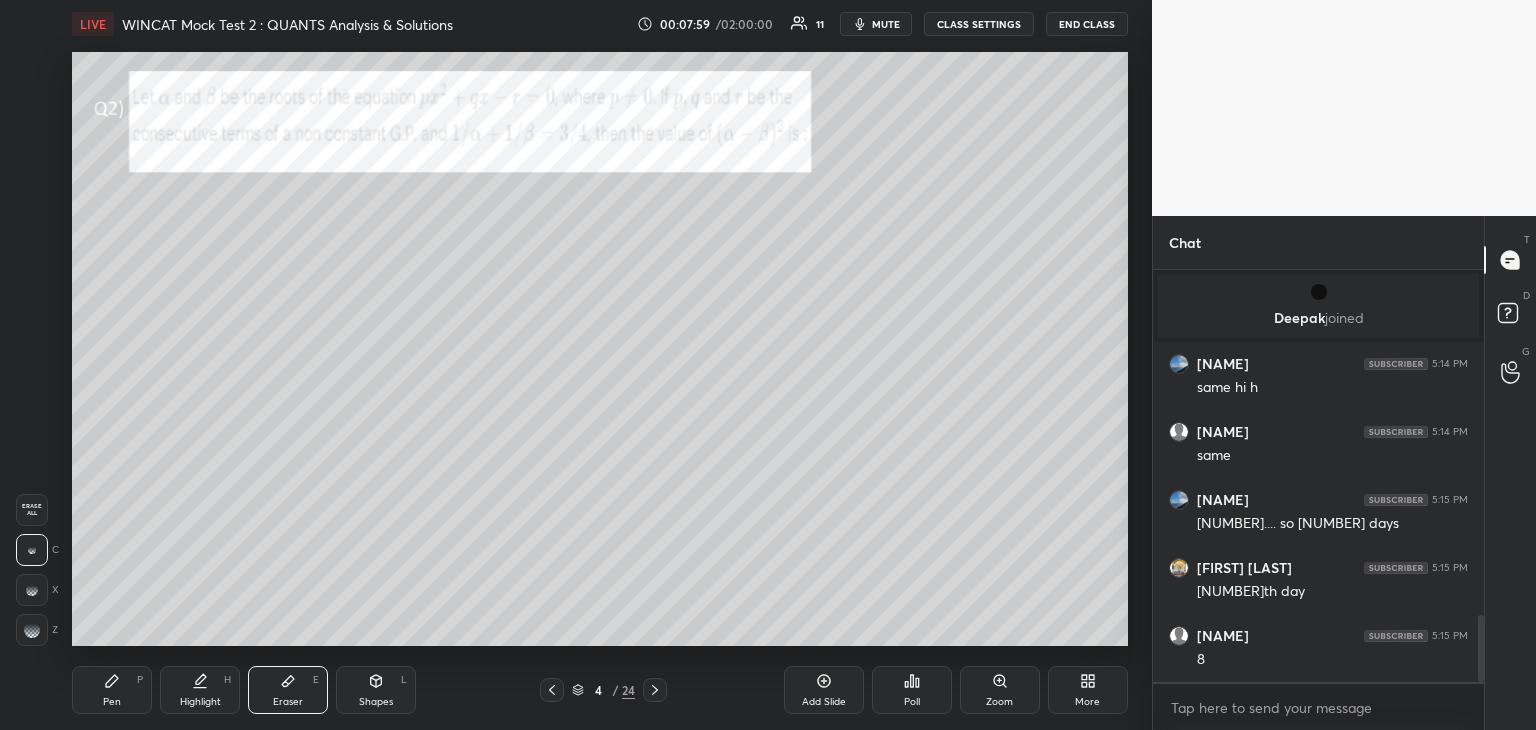 click on "Pen P" at bounding box center (112, 690) 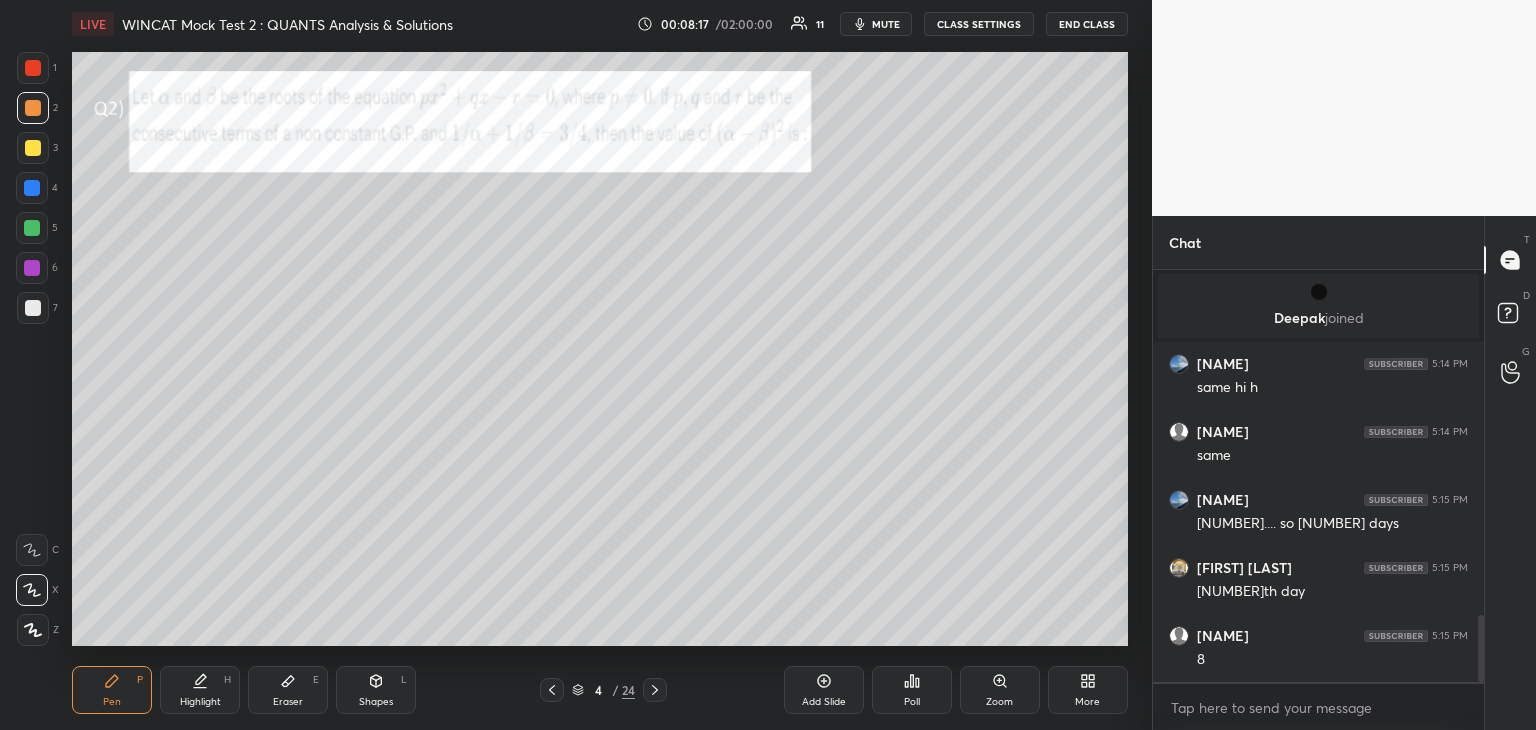 click at bounding box center [32, 228] 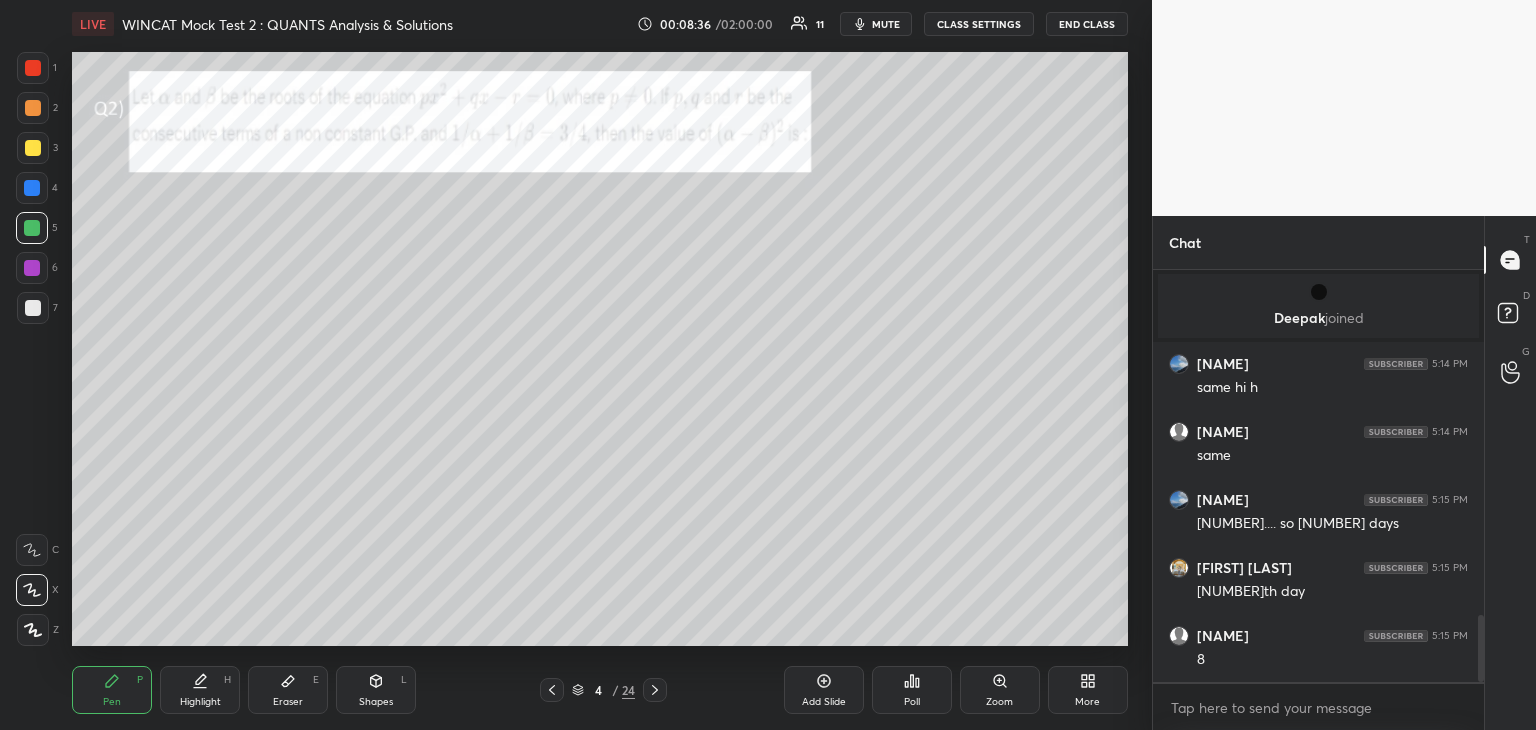 click at bounding box center (33, 148) 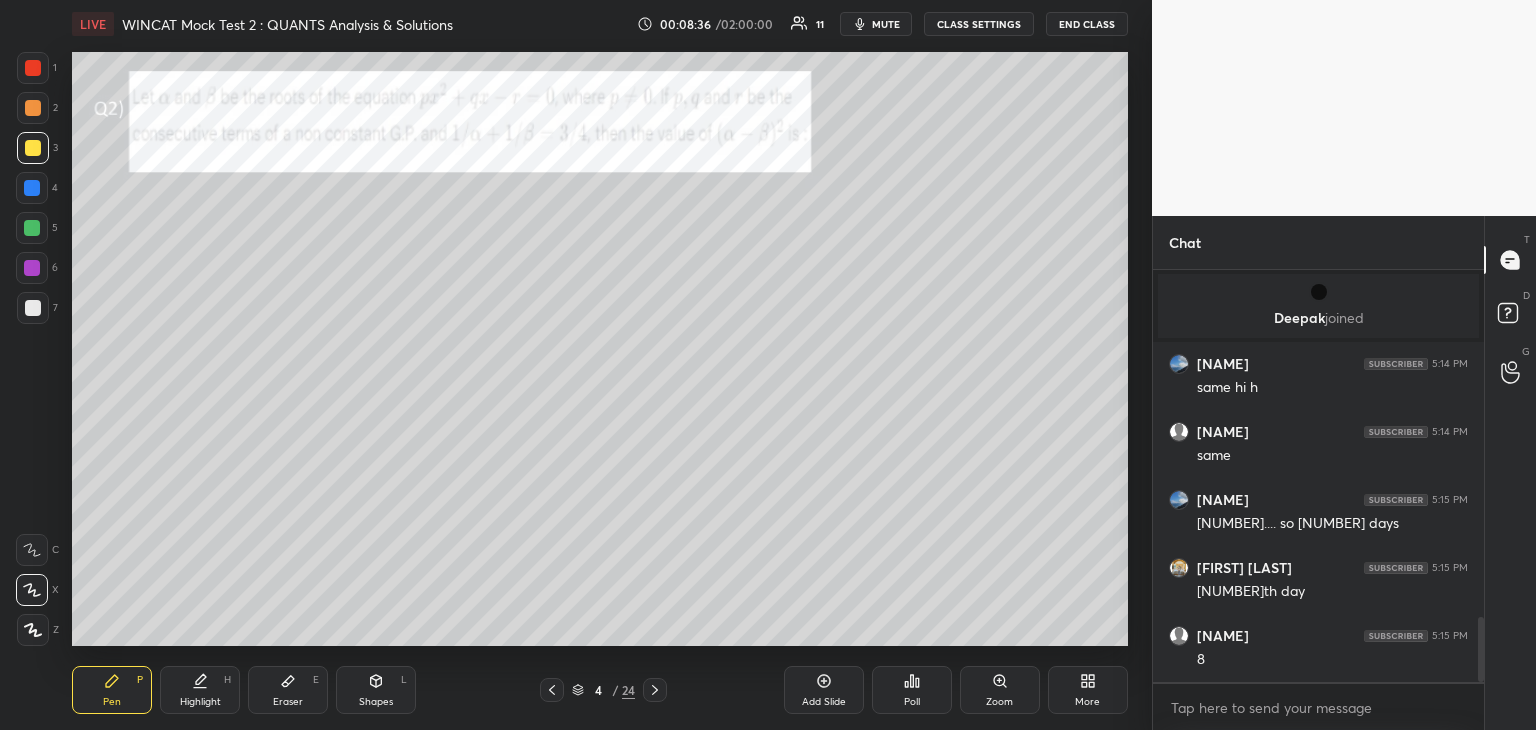 scroll, scrollTop: 2184, scrollLeft: 0, axis: vertical 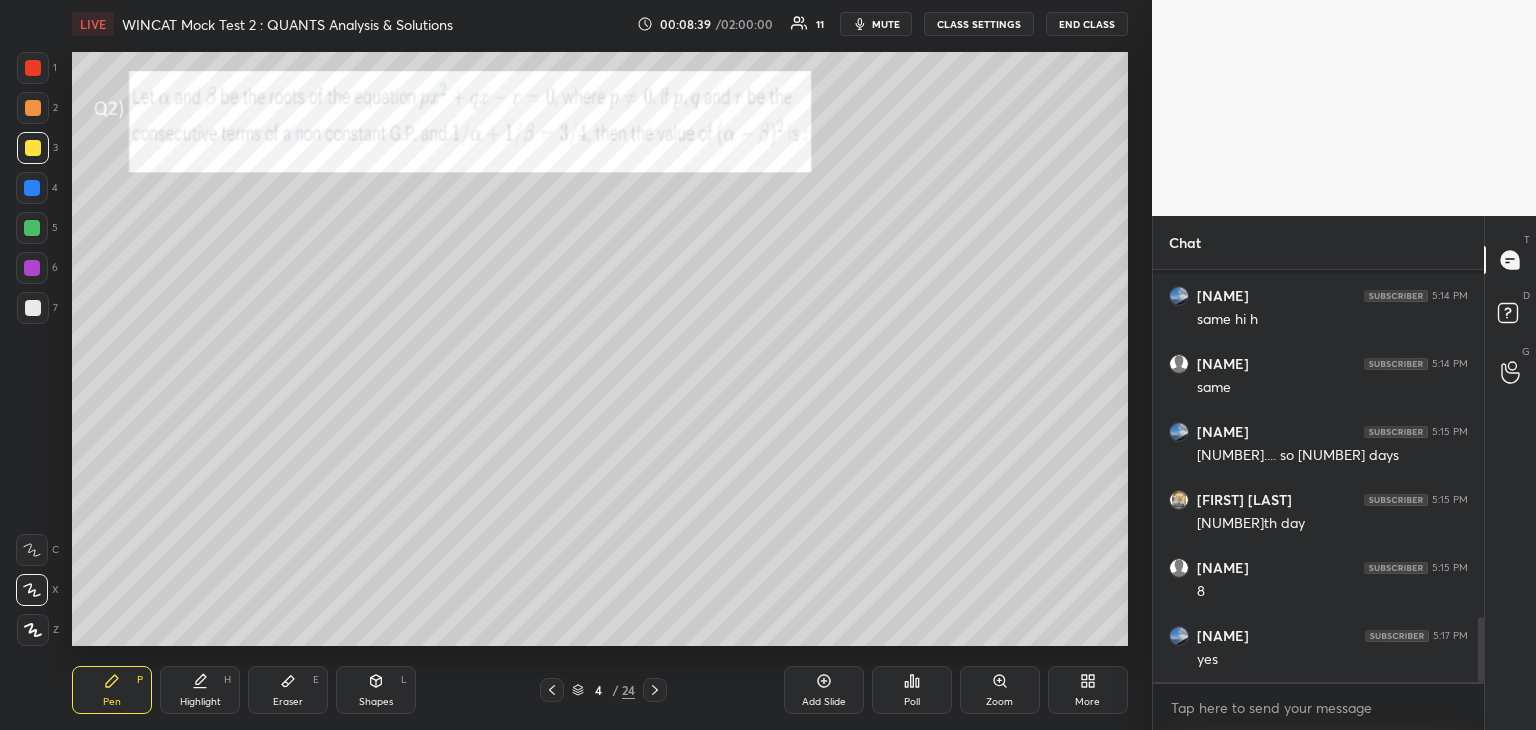 click at bounding box center [33, 68] 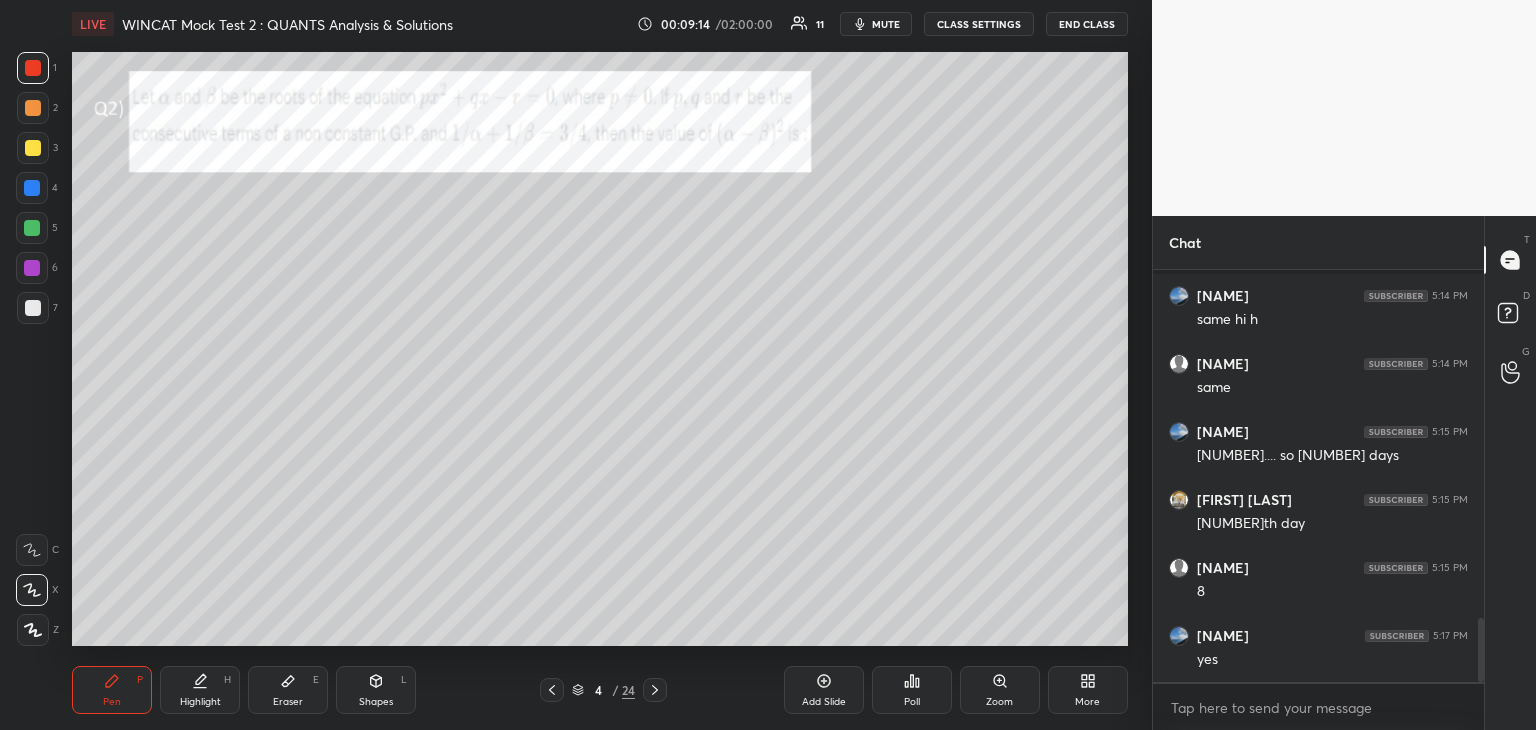 scroll, scrollTop: 2252, scrollLeft: 0, axis: vertical 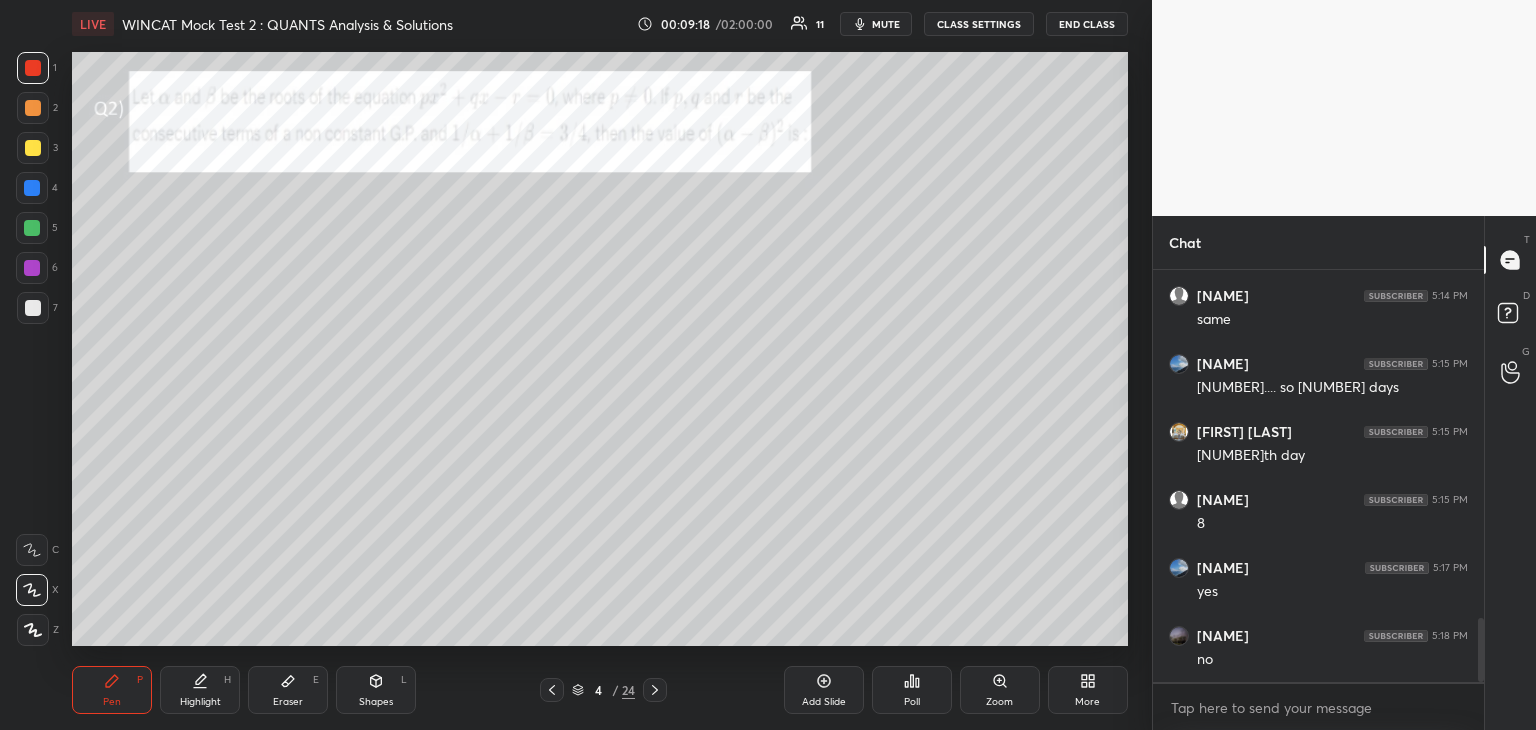 click at bounding box center (32, 228) 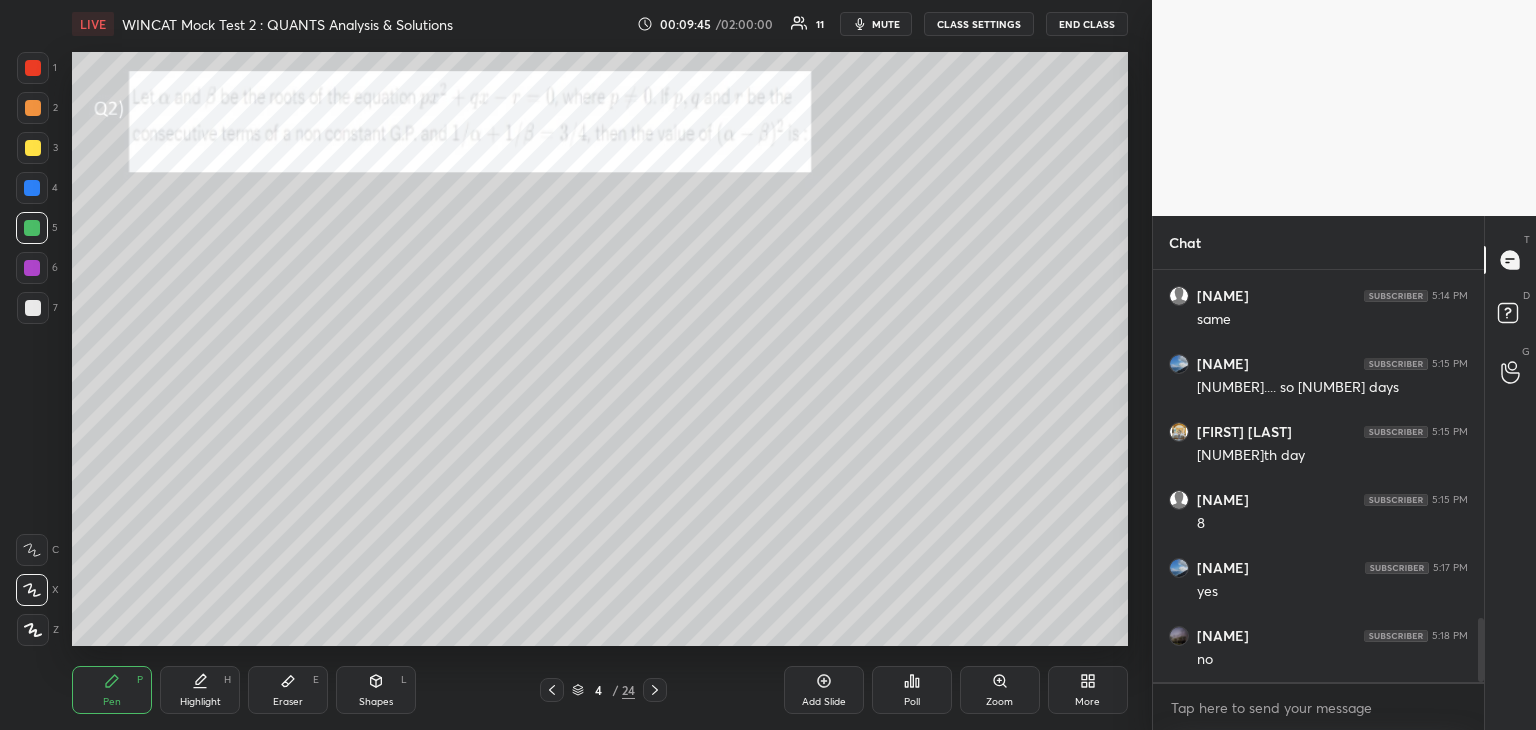 click on "Eraser" at bounding box center (288, 702) 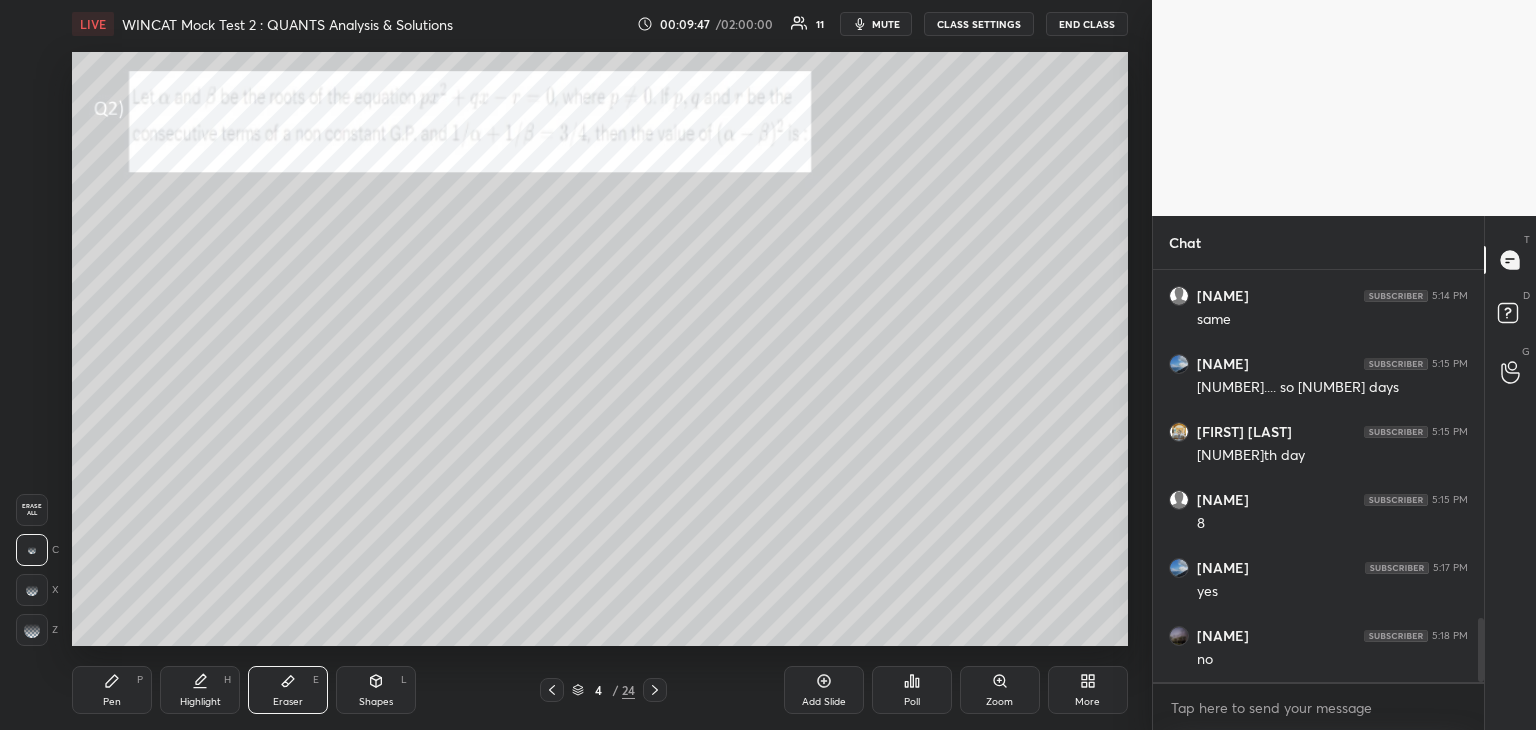 click on "Pen P" at bounding box center (112, 690) 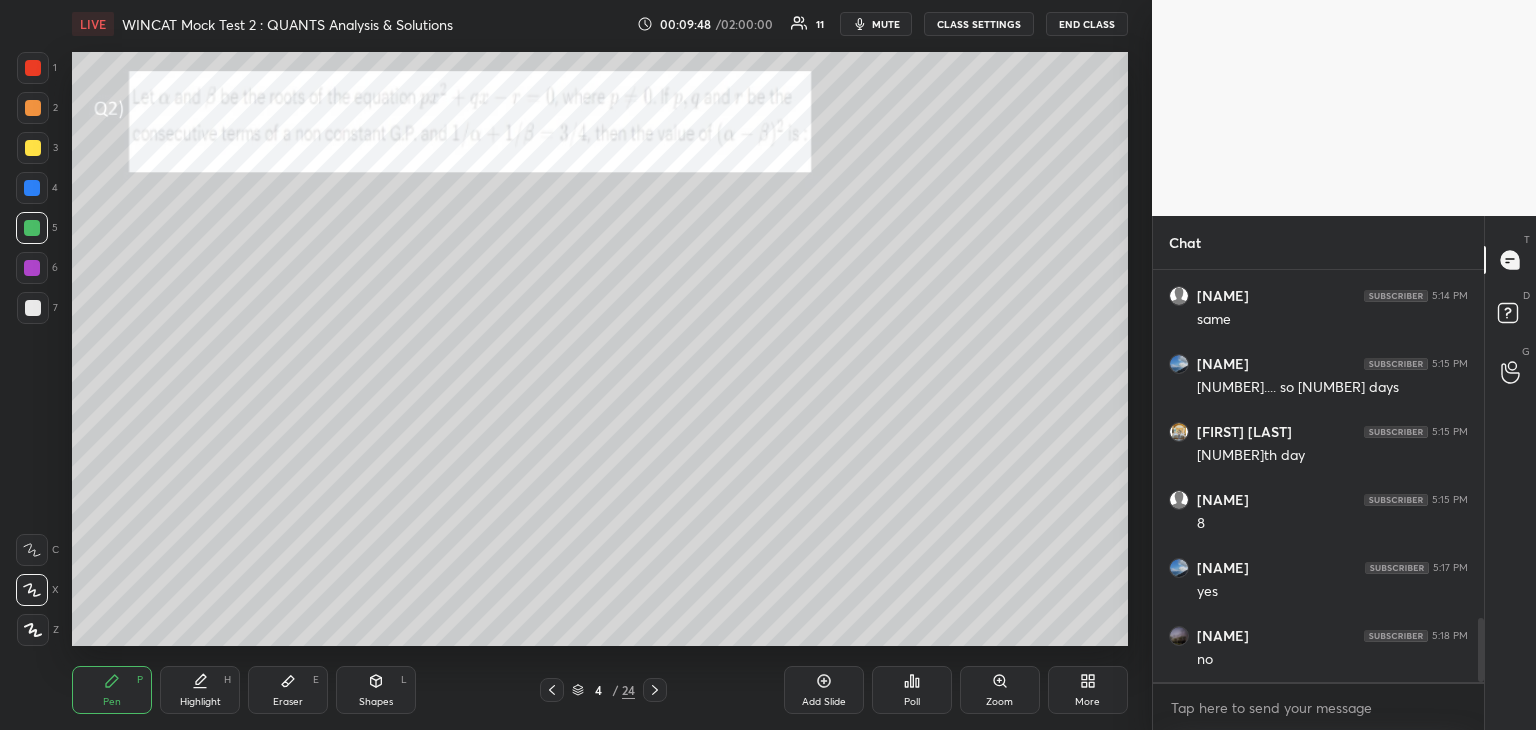click at bounding box center (32, 228) 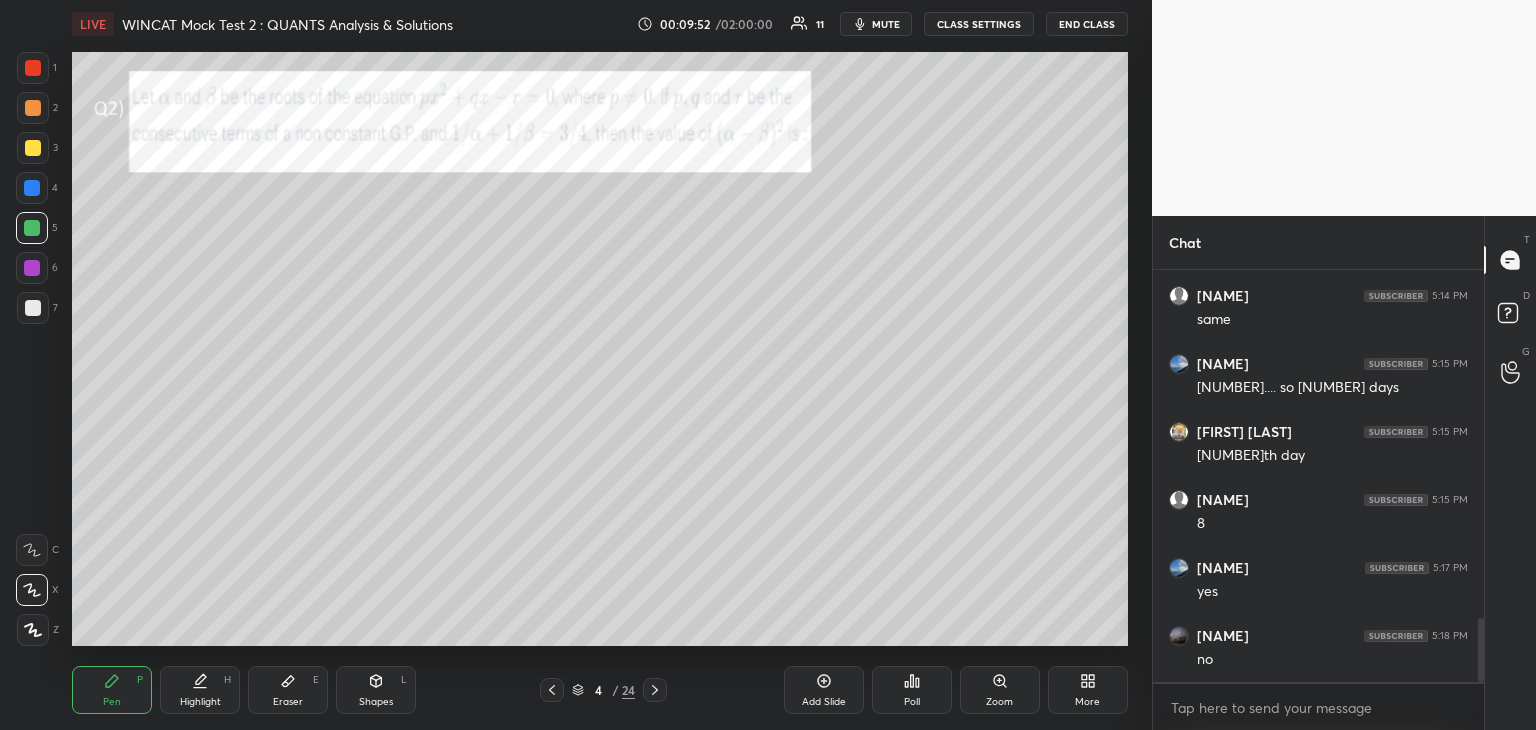 click on "mute" at bounding box center (886, 24) 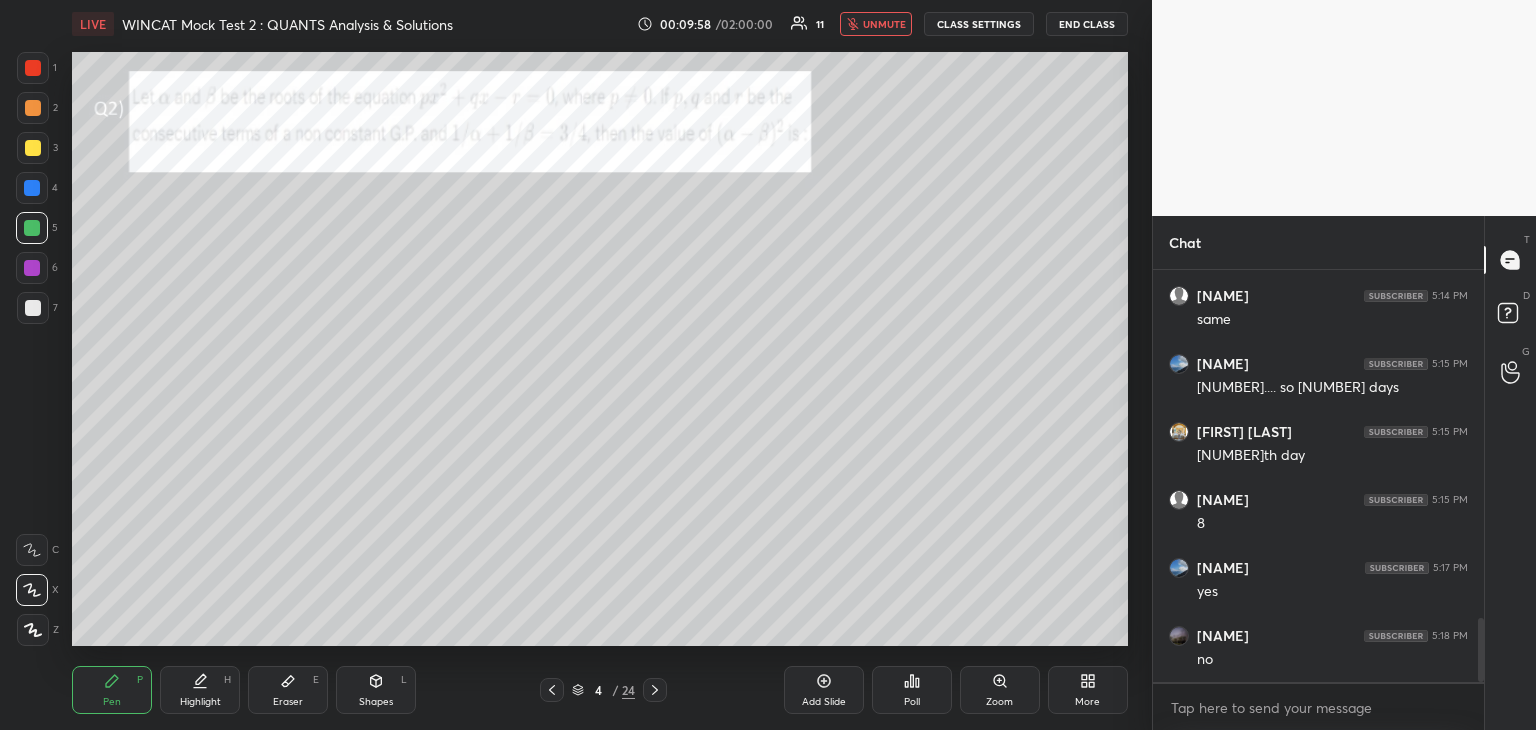 click on "unmute" at bounding box center [884, 24] 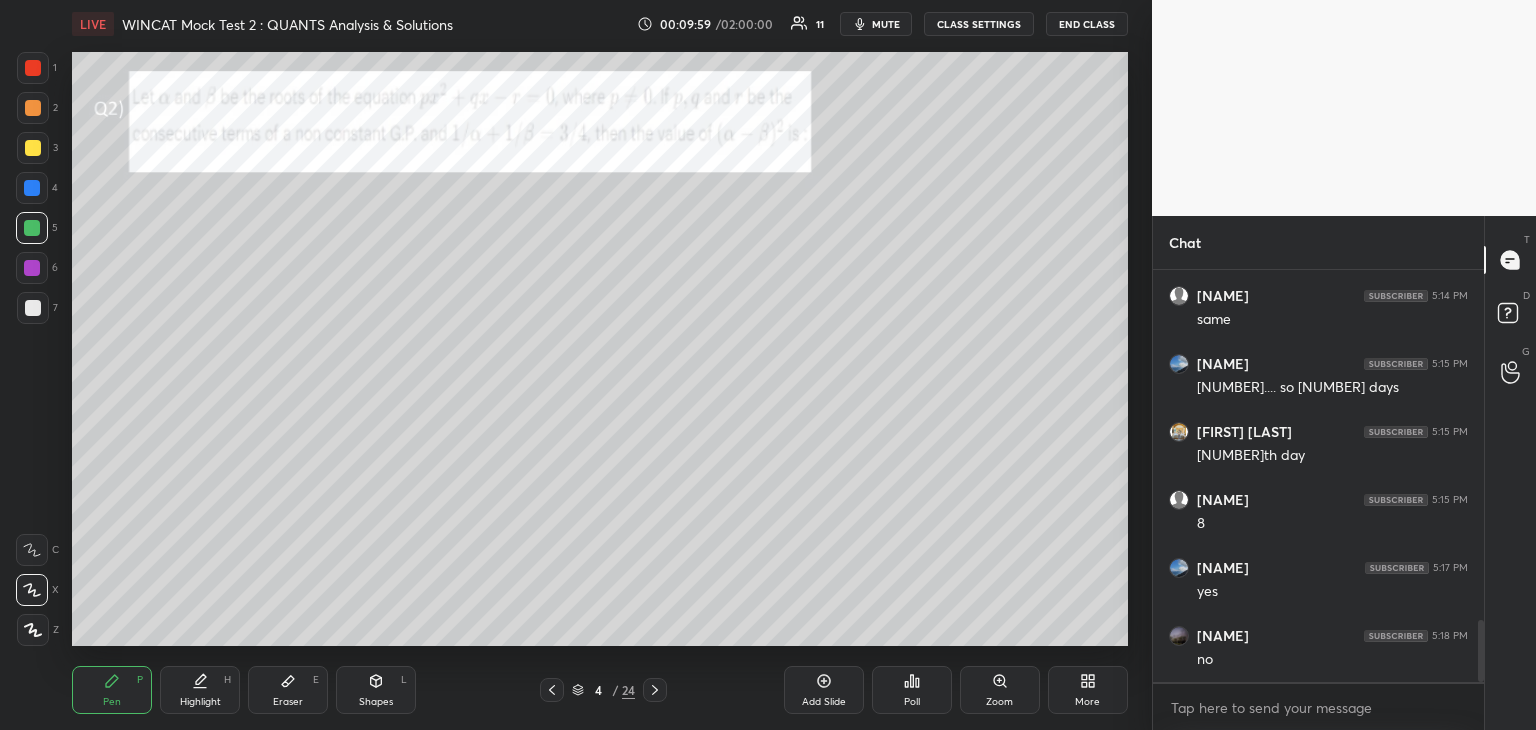 scroll, scrollTop: 2320, scrollLeft: 0, axis: vertical 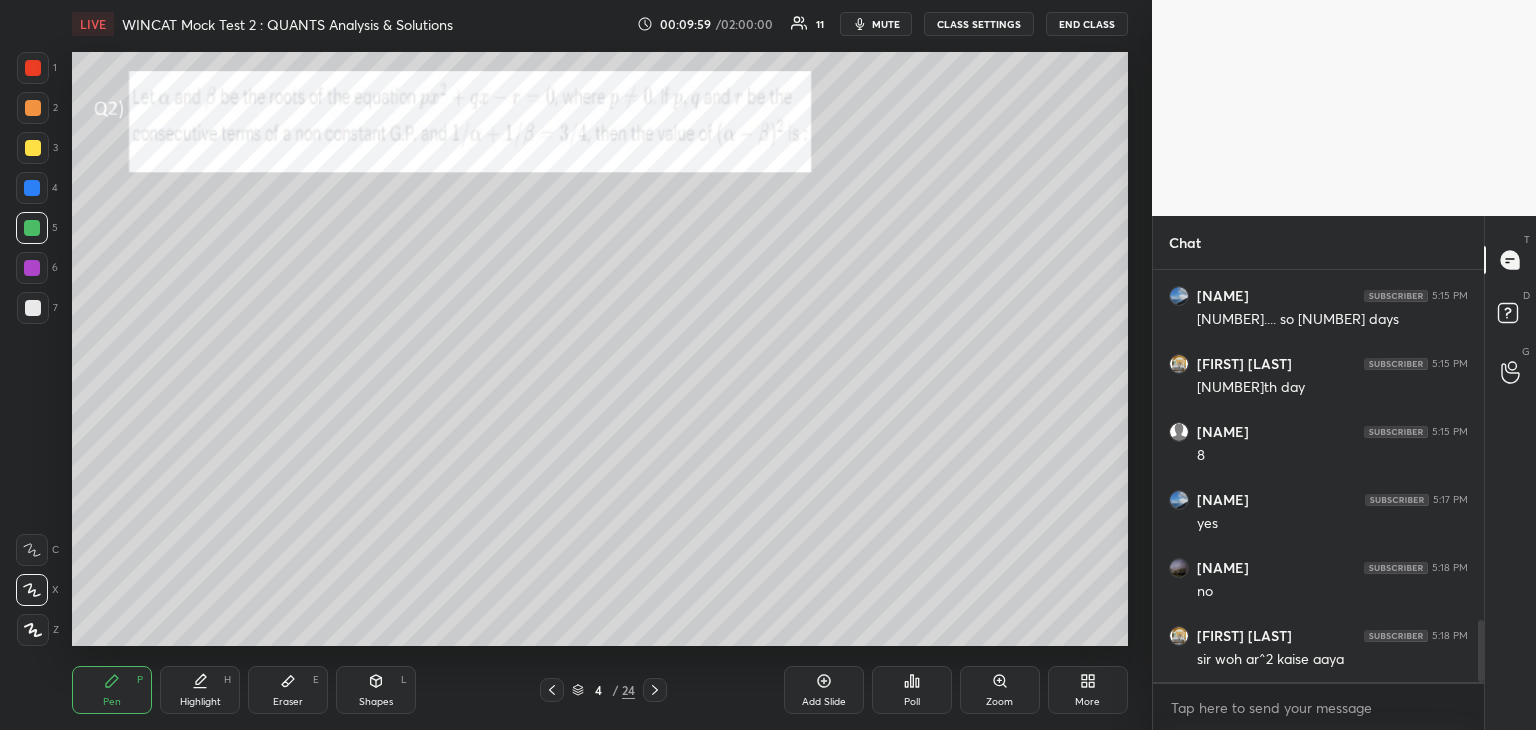click at bounding box center (33, 148) 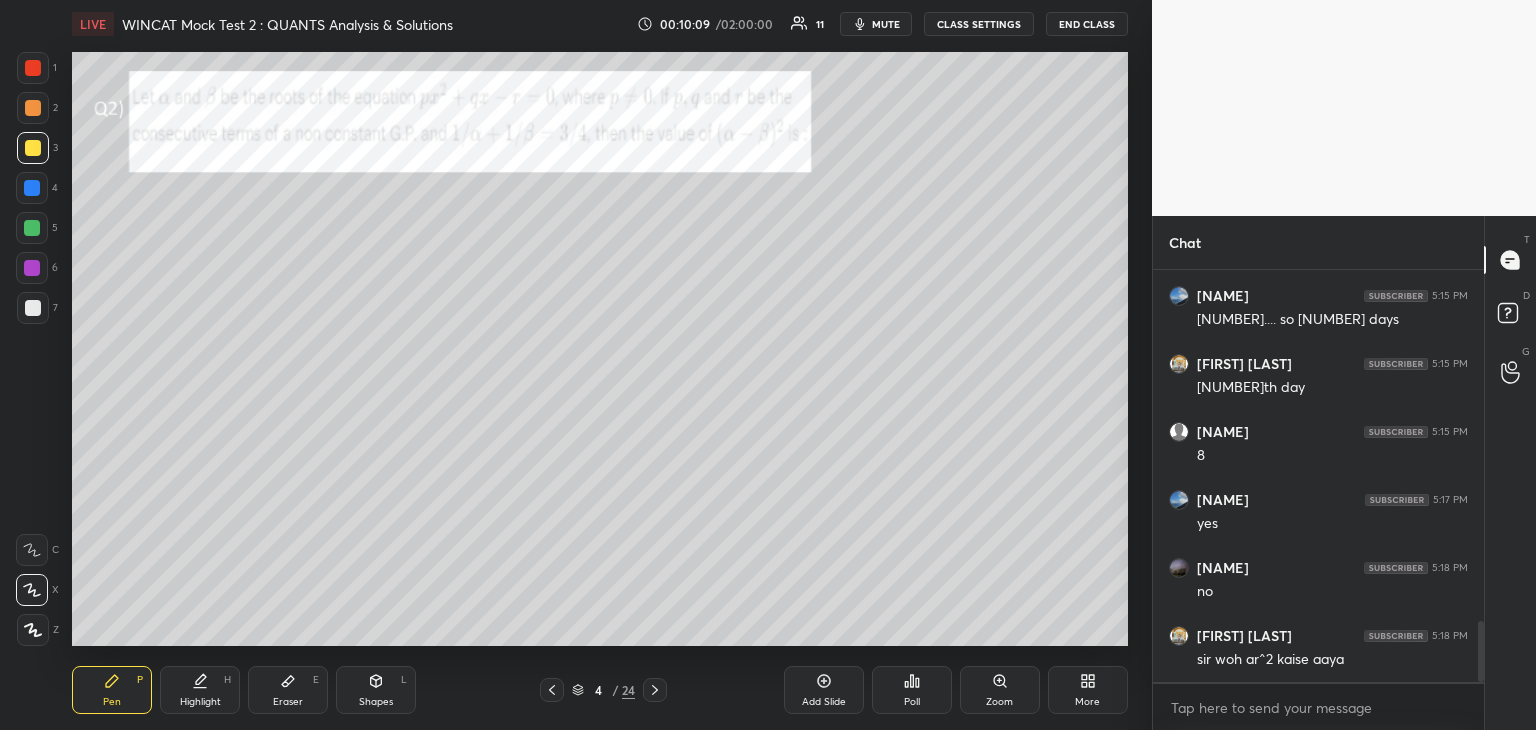 scroll, scrollTop: 2388, scrollLeft: 0, axis: vertical 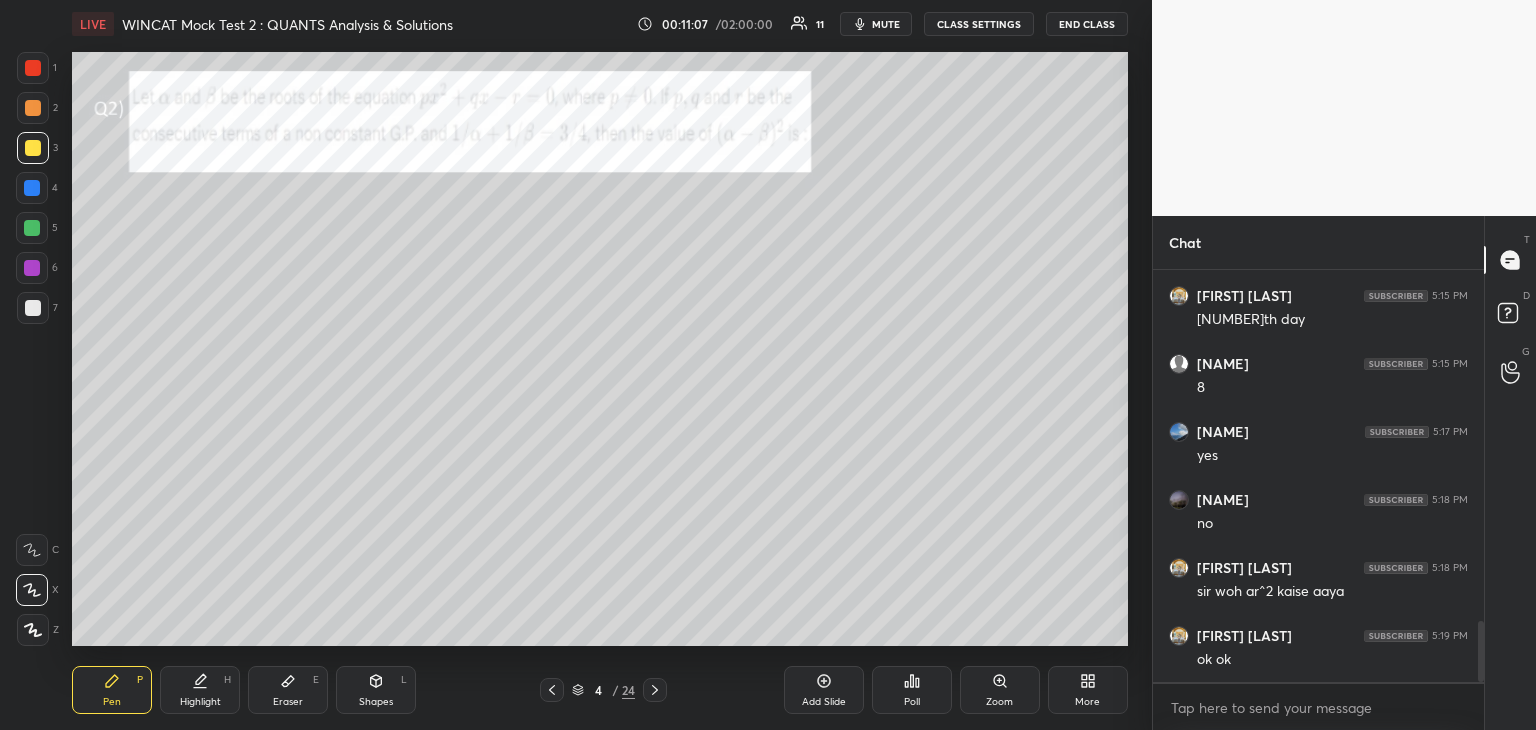 click at bounding box center [33, 108] 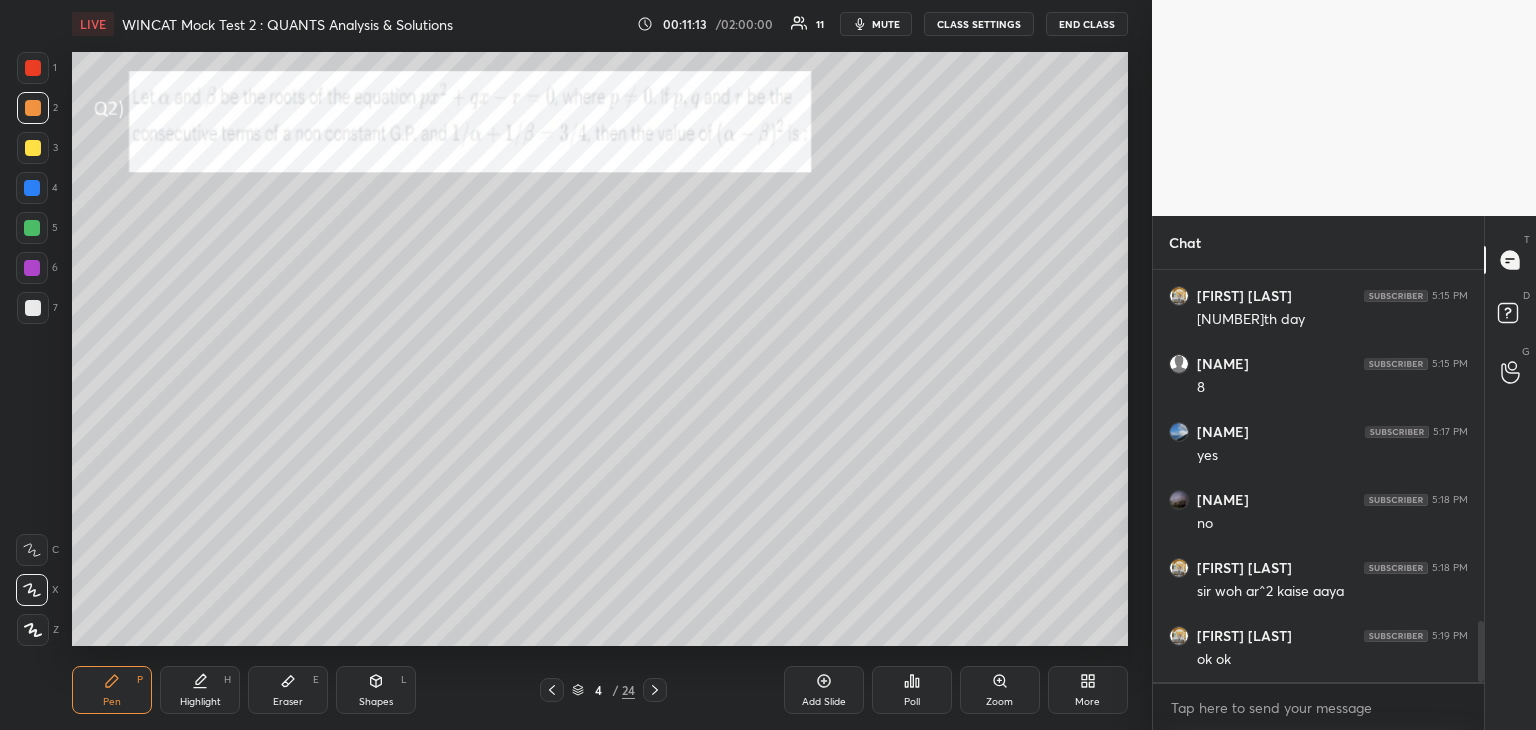 click 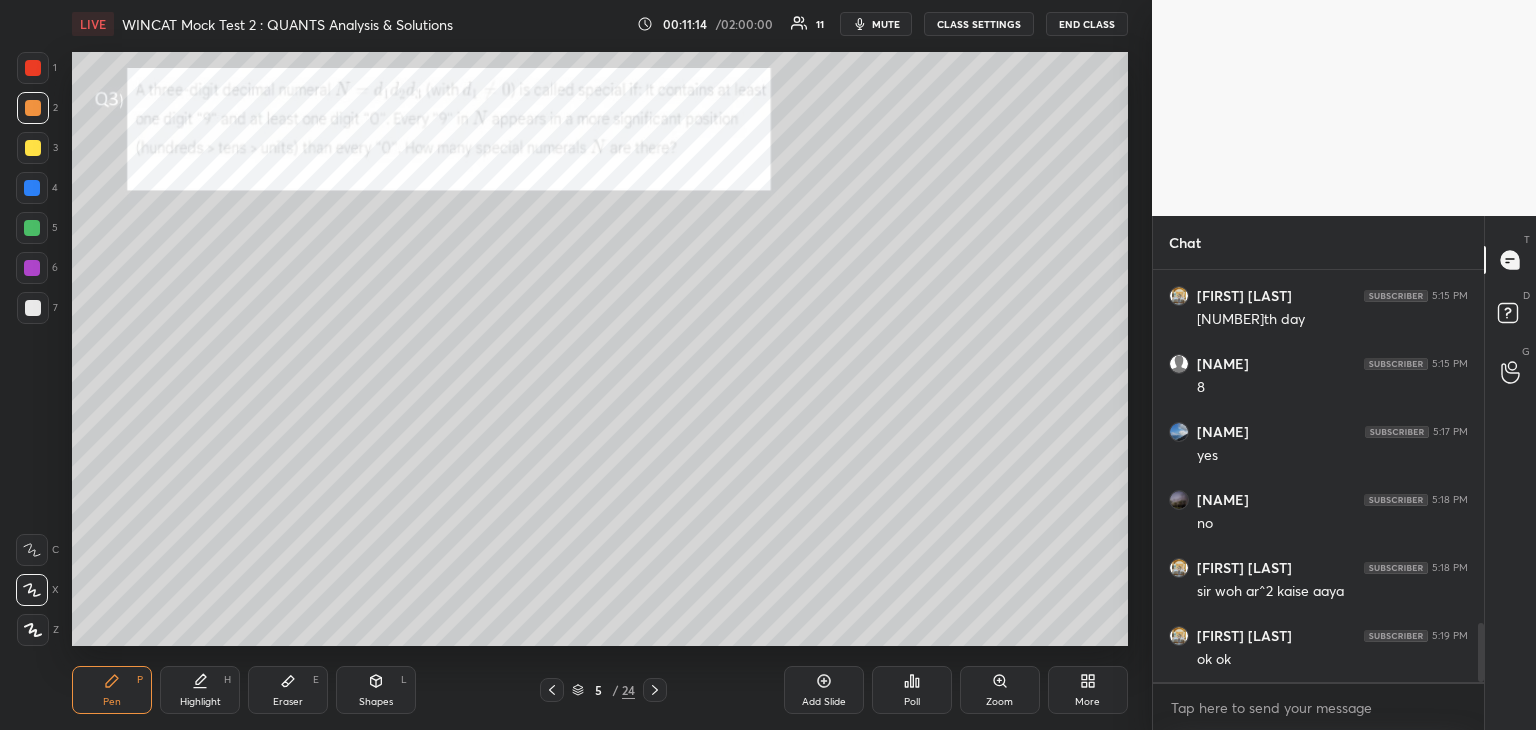 scroll, scrollTop: 2456, scrollLeft: 0, axis: vertical 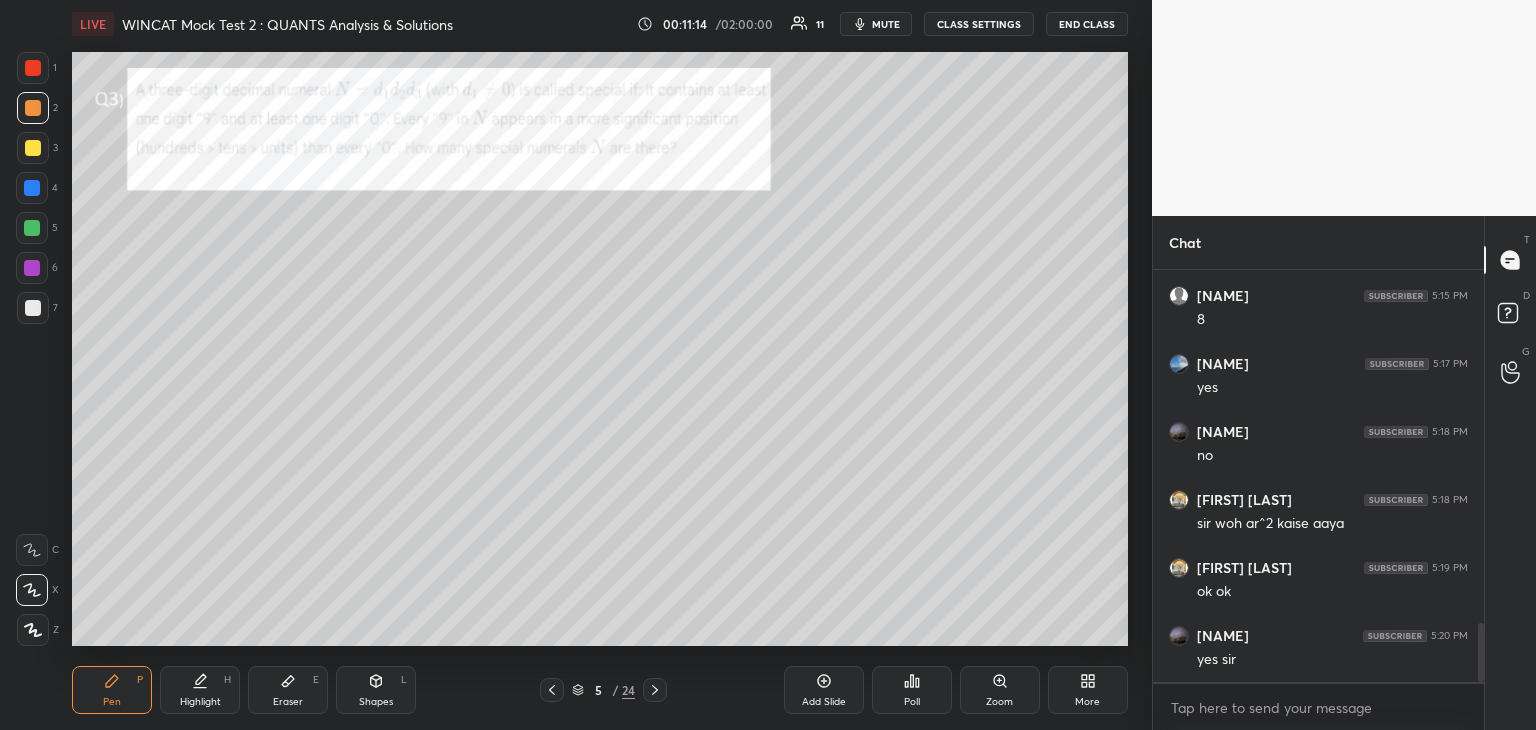 click at bounding box center (33, 68) 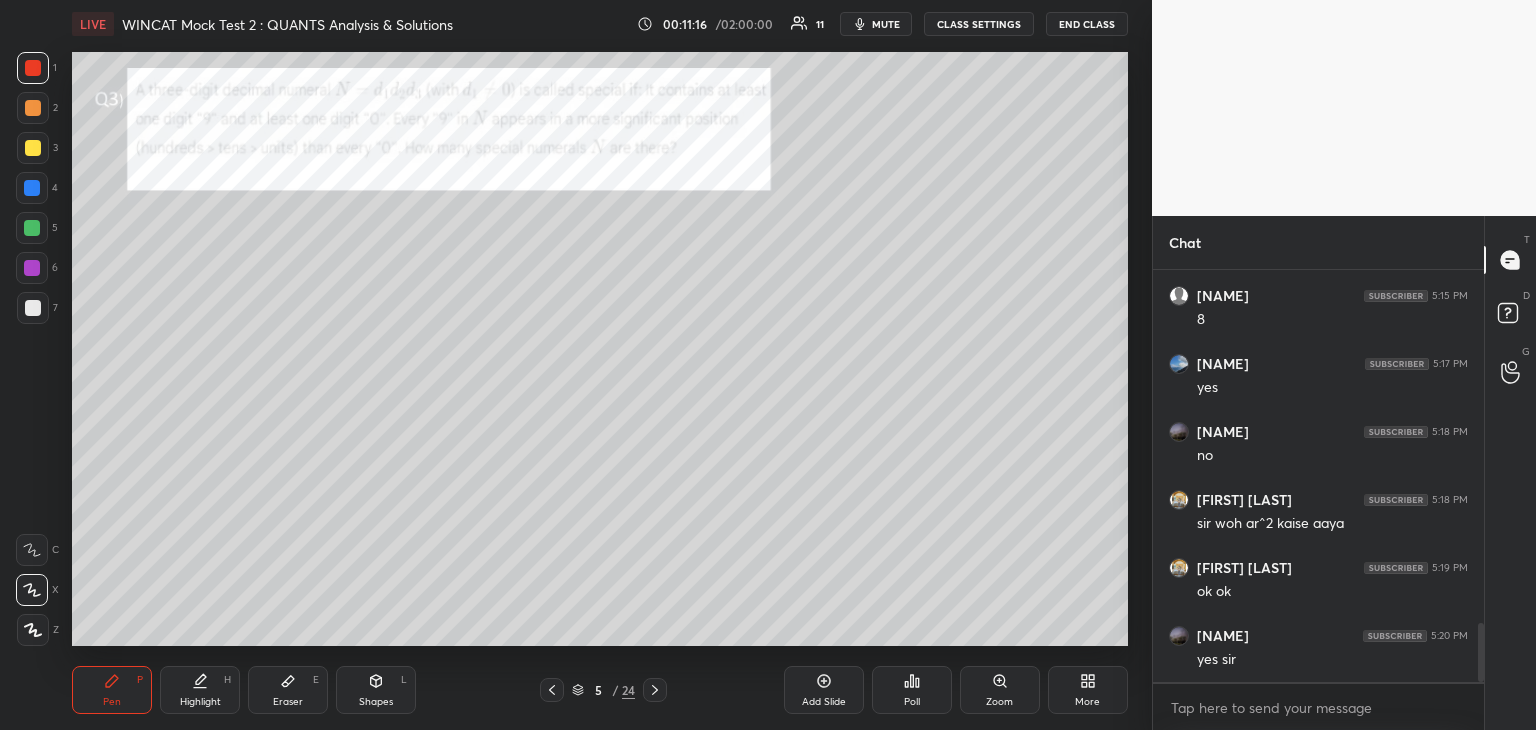 click on "Highlight H" at bounding box center (200, 690) 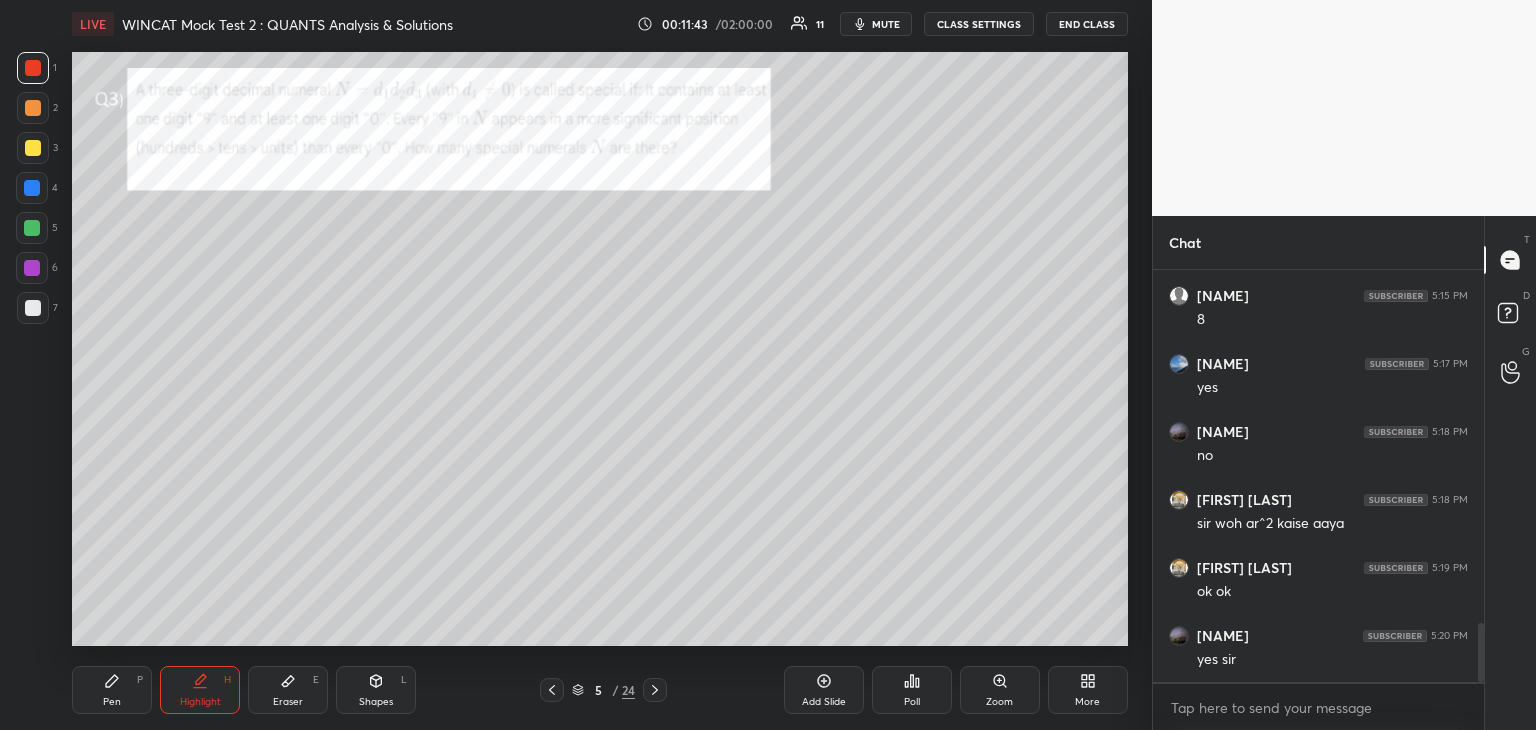 click 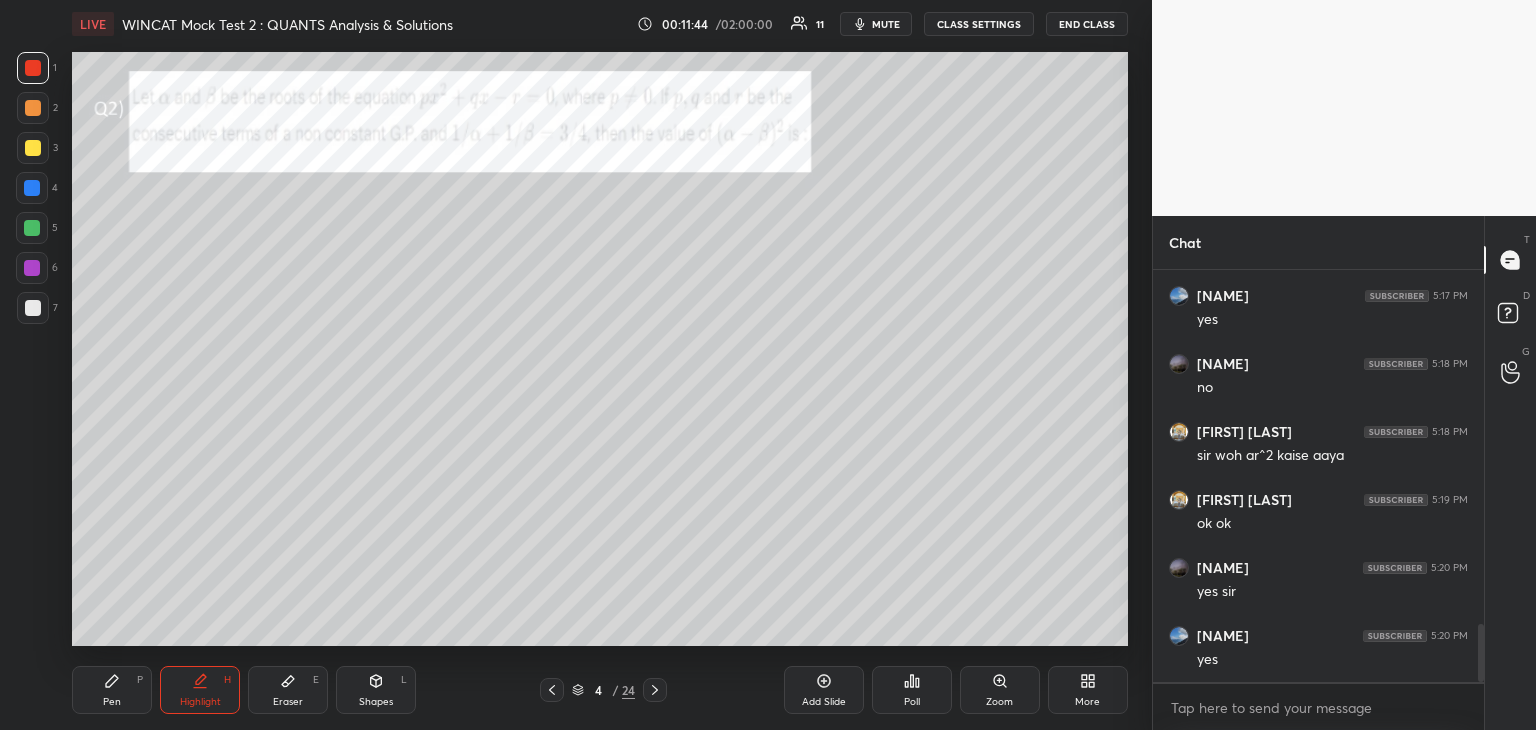 click at bounding box center (552, 690) 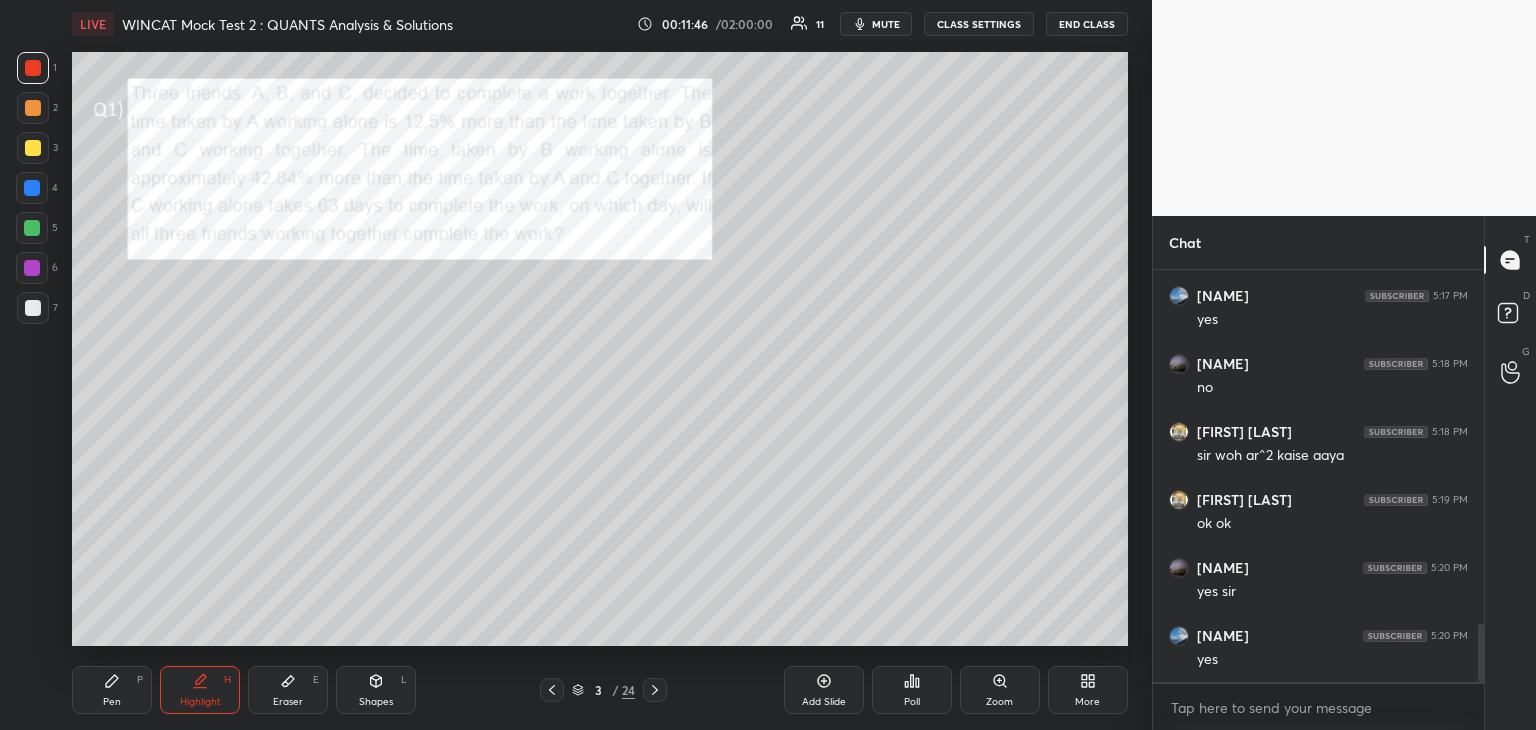 click on "Highlight H" at bounding box center [200, 690] 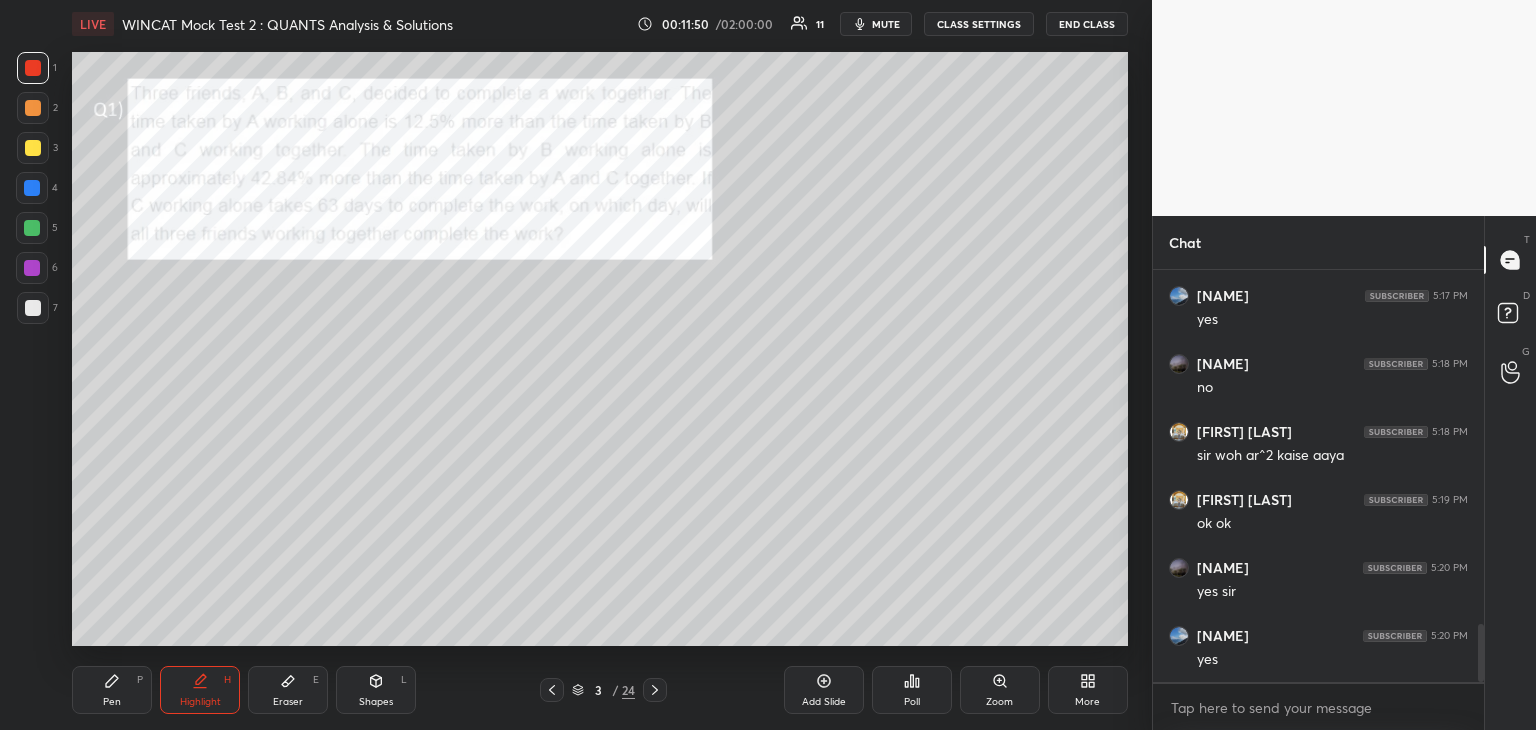 click 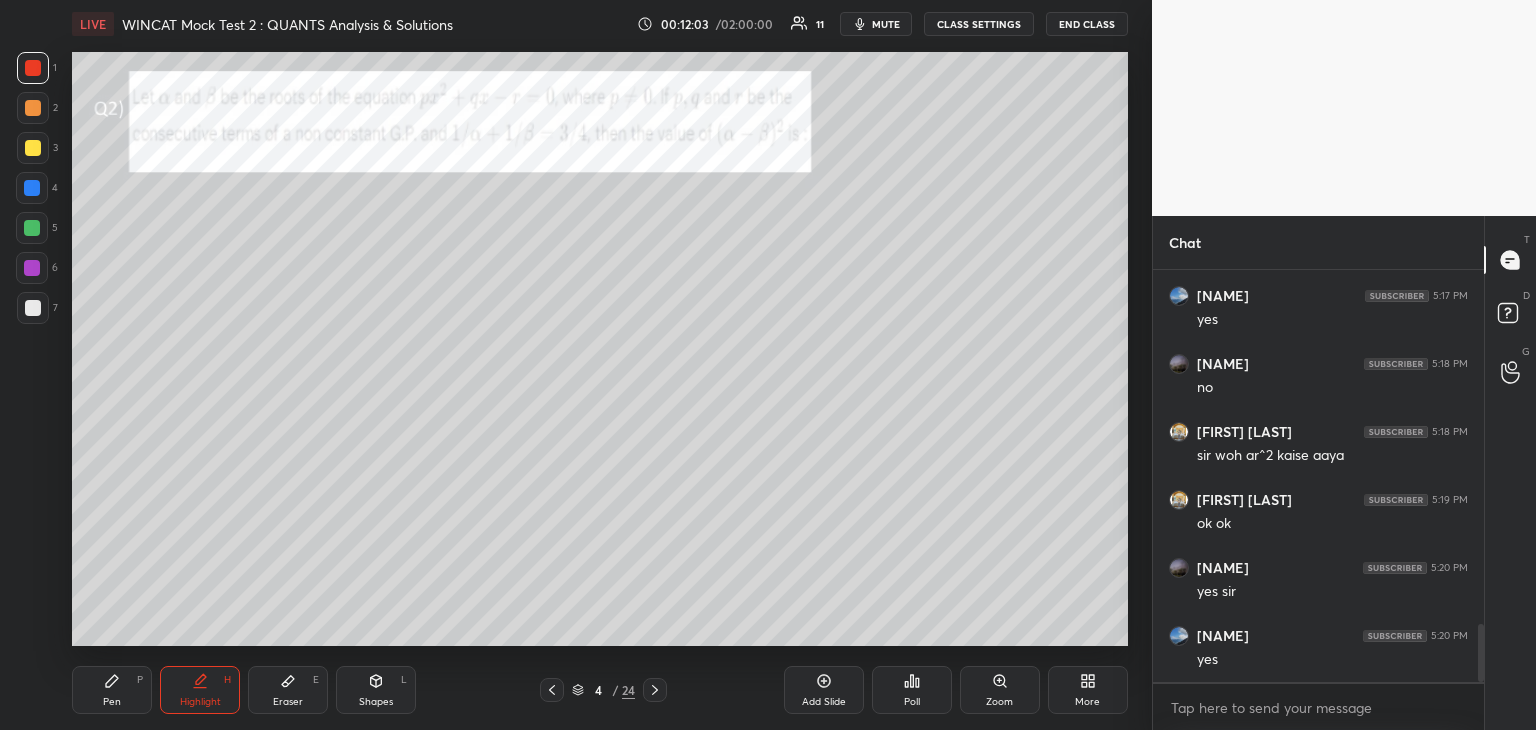 click 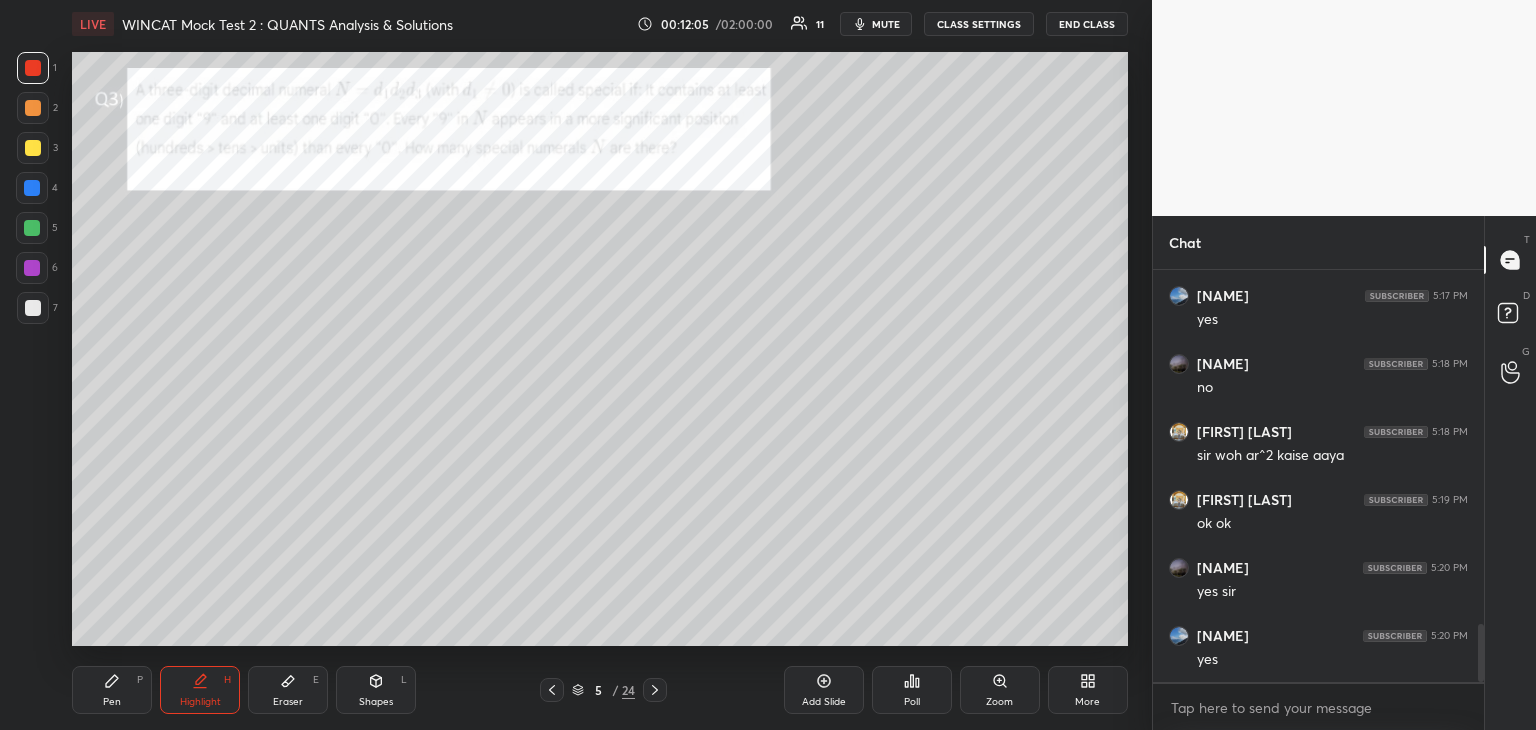 click 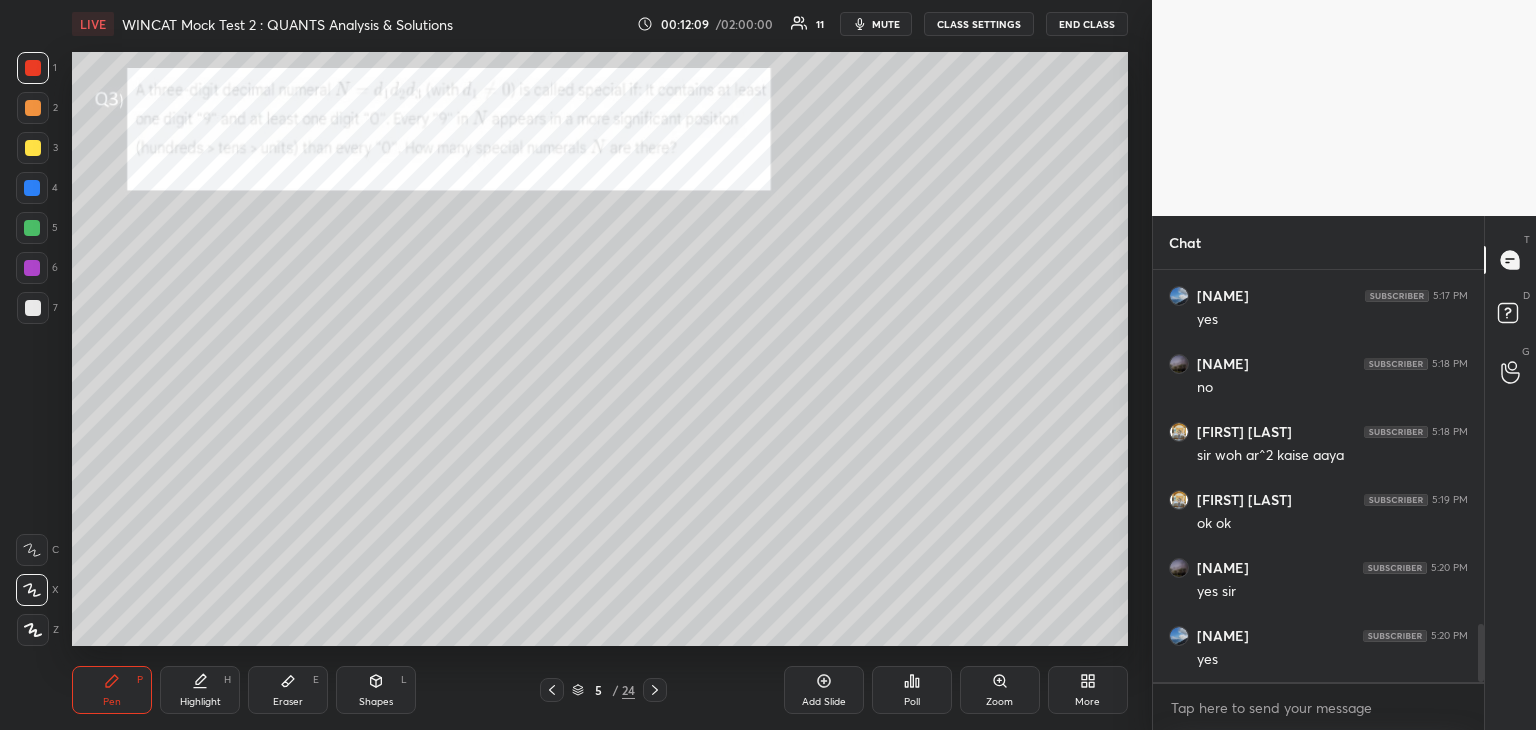 click at bounding box center [655, 690] 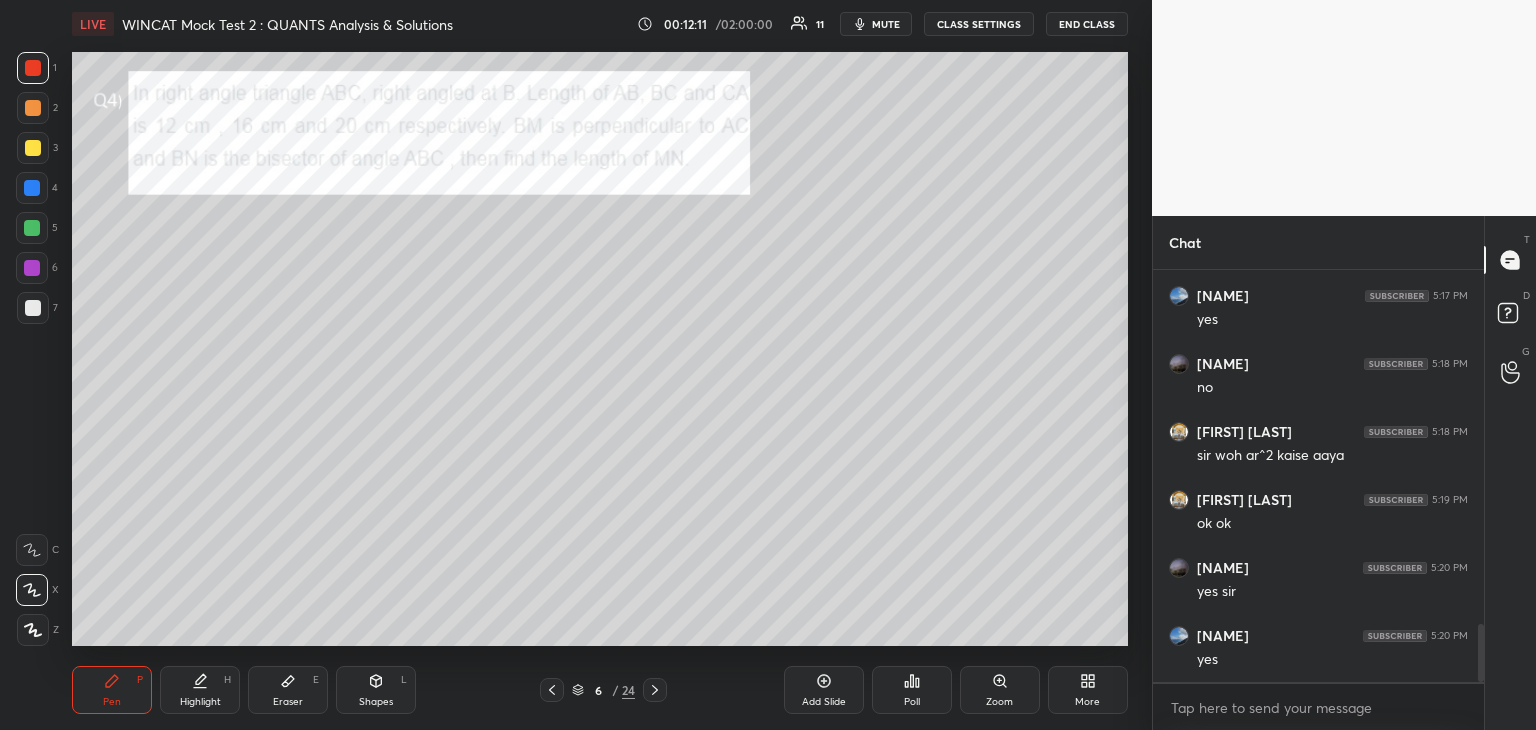 click 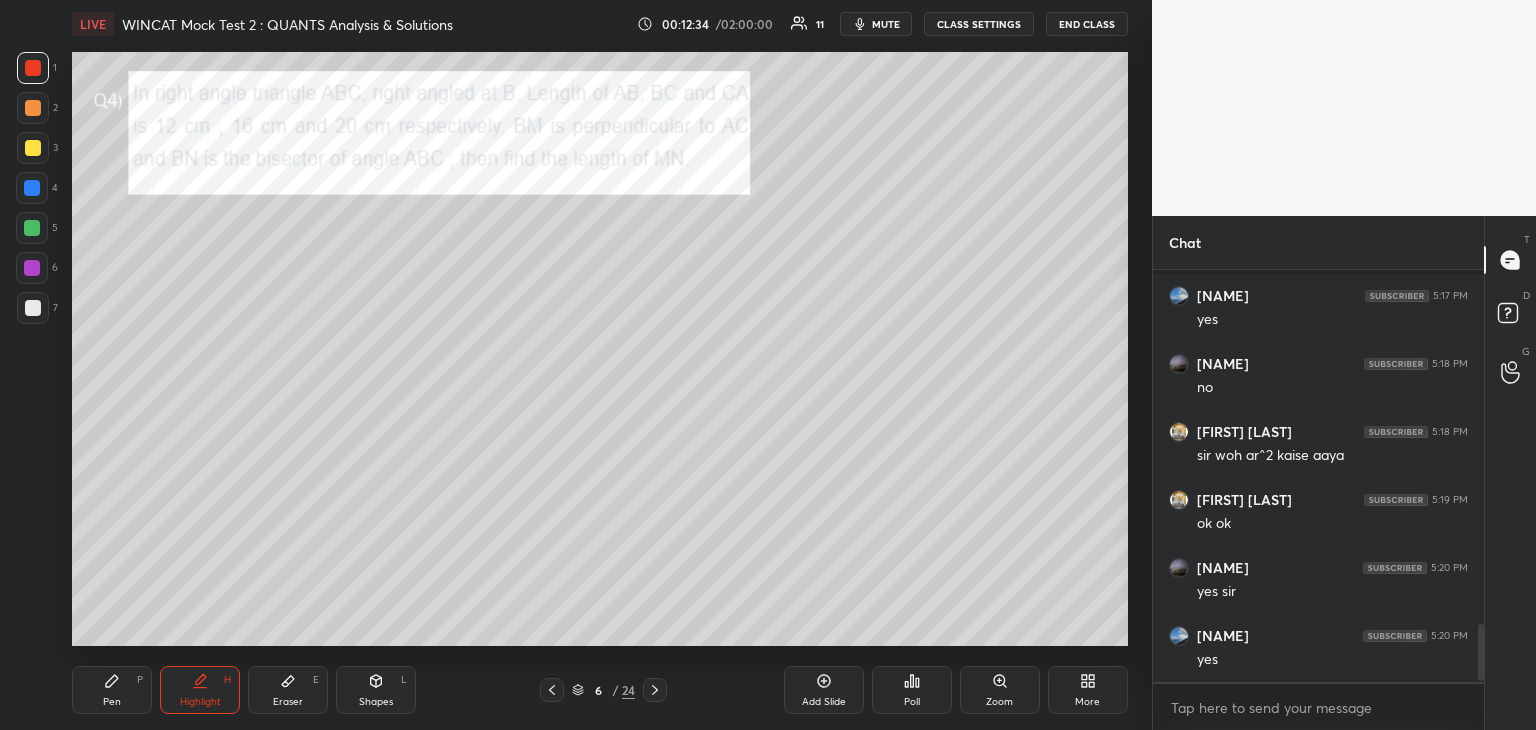 scroll, scrollTop: 2596, scrollLeft: 0, axis: vertical 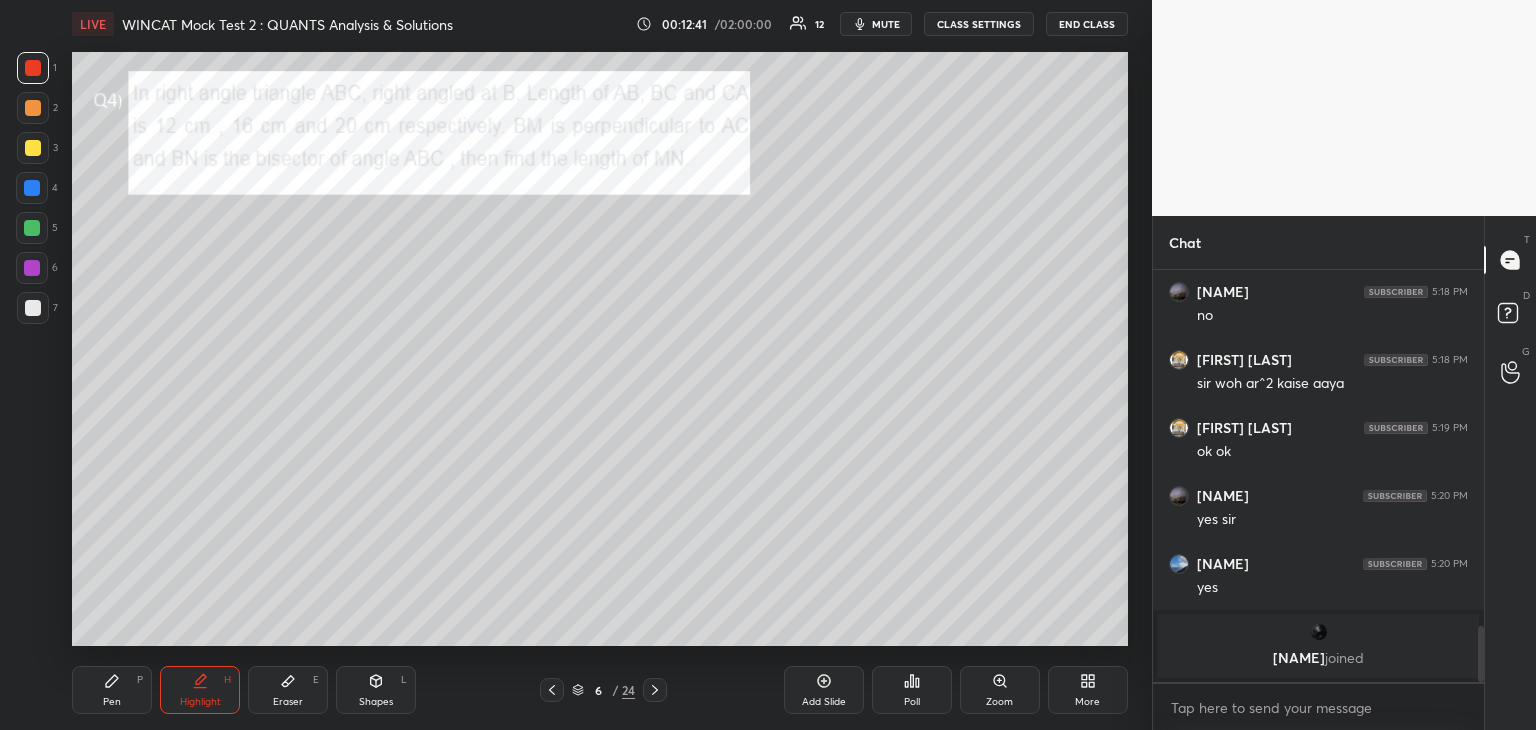 click at bounding box center (33, 148) 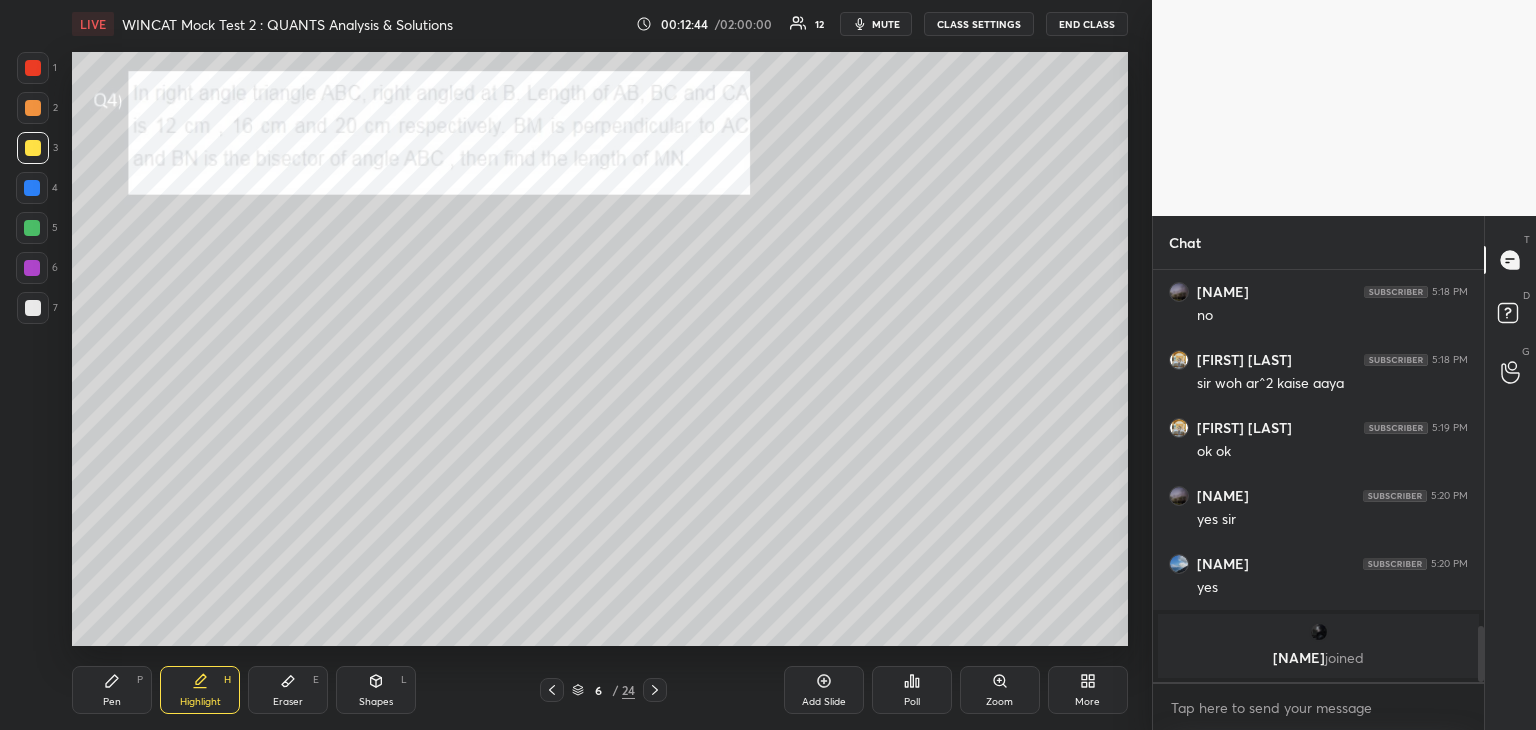 click on "Shapes" at bounding box center (376, 702) 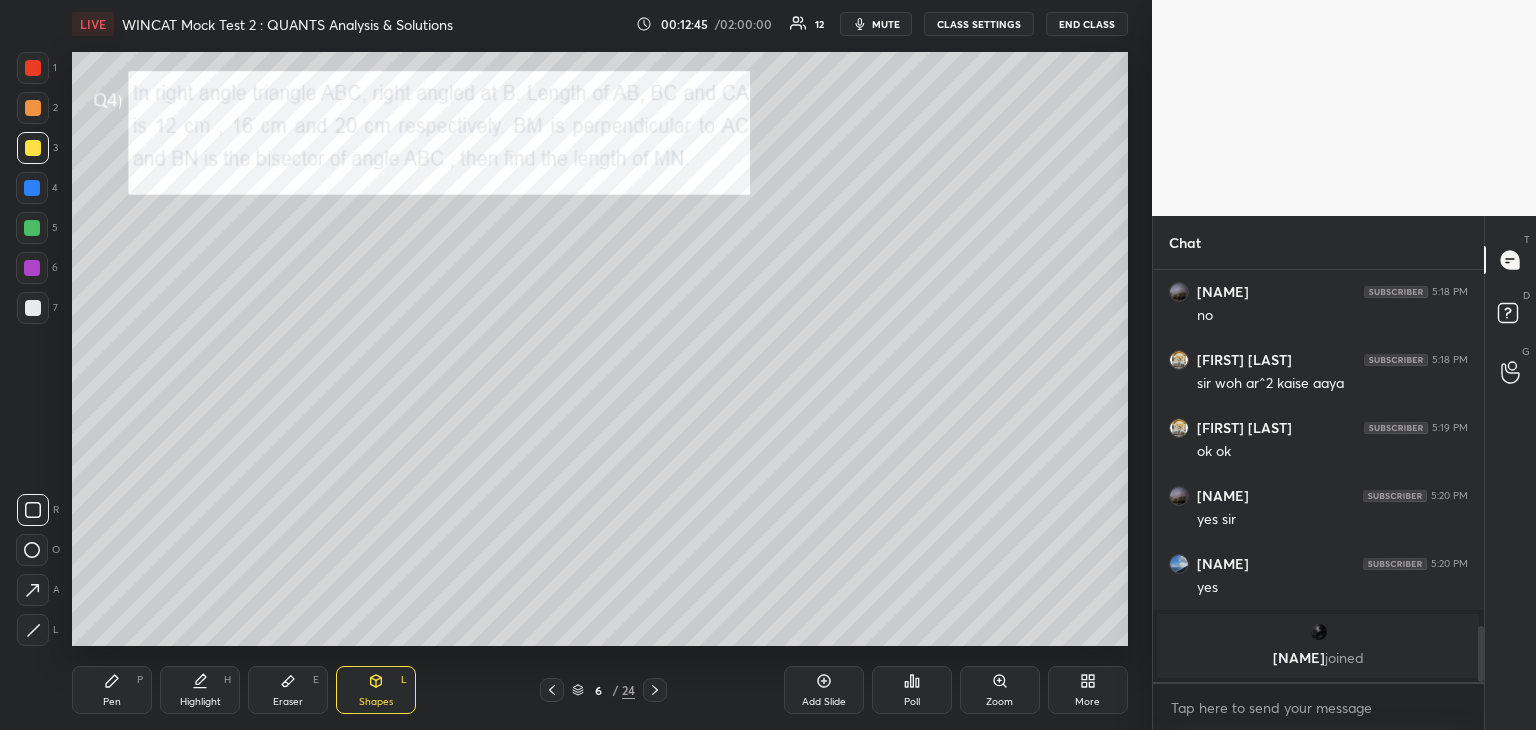click 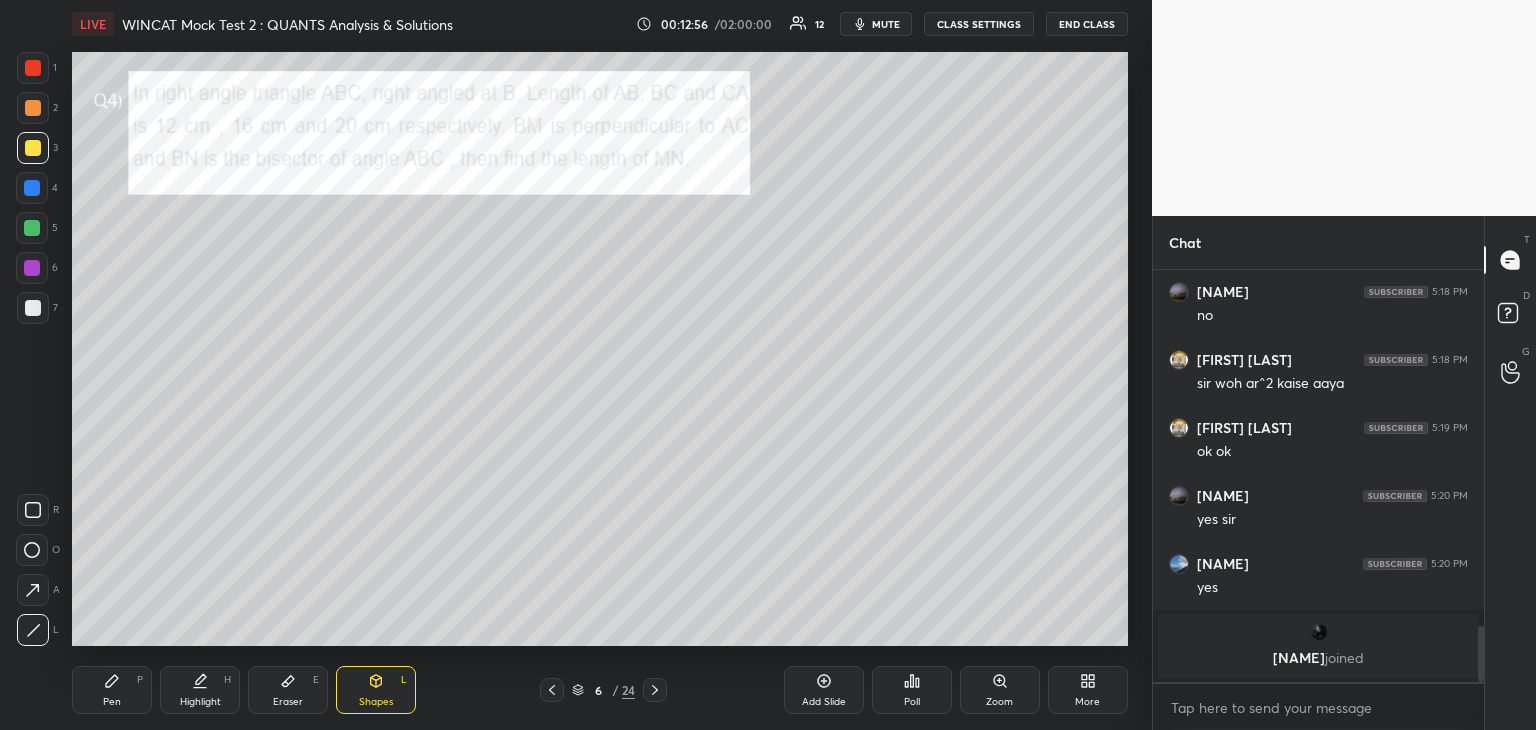 click on "Pen P" at bounding box center [112, 690] 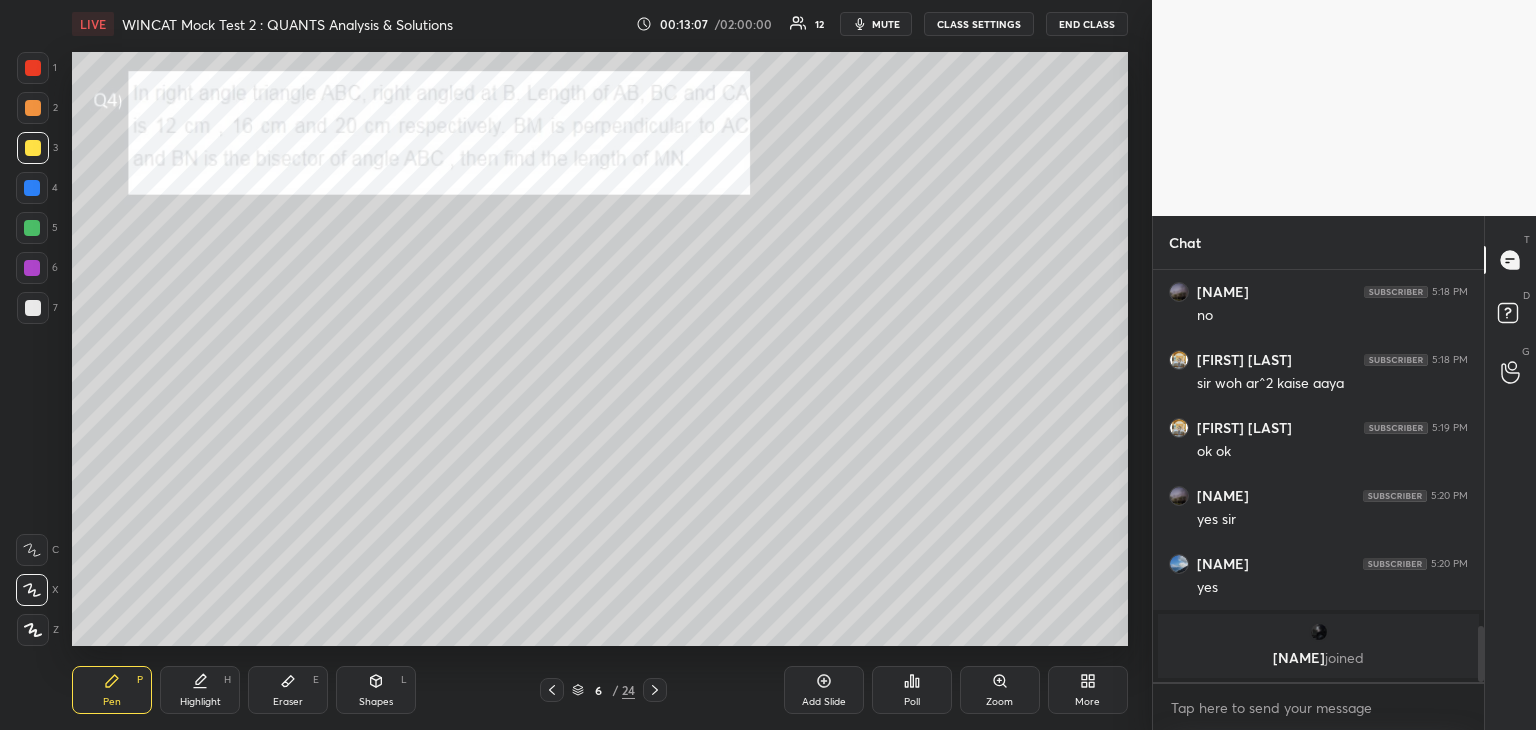 click 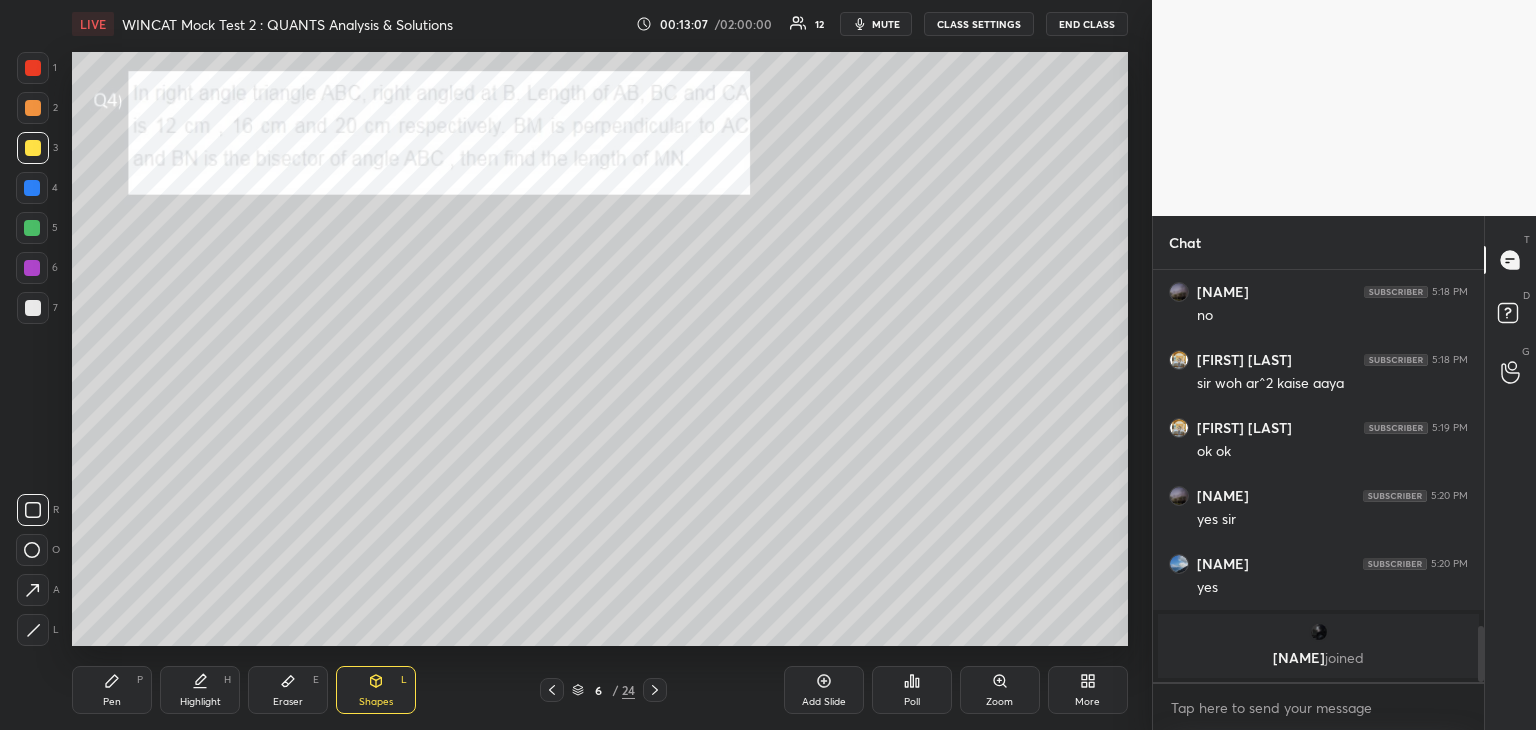 click 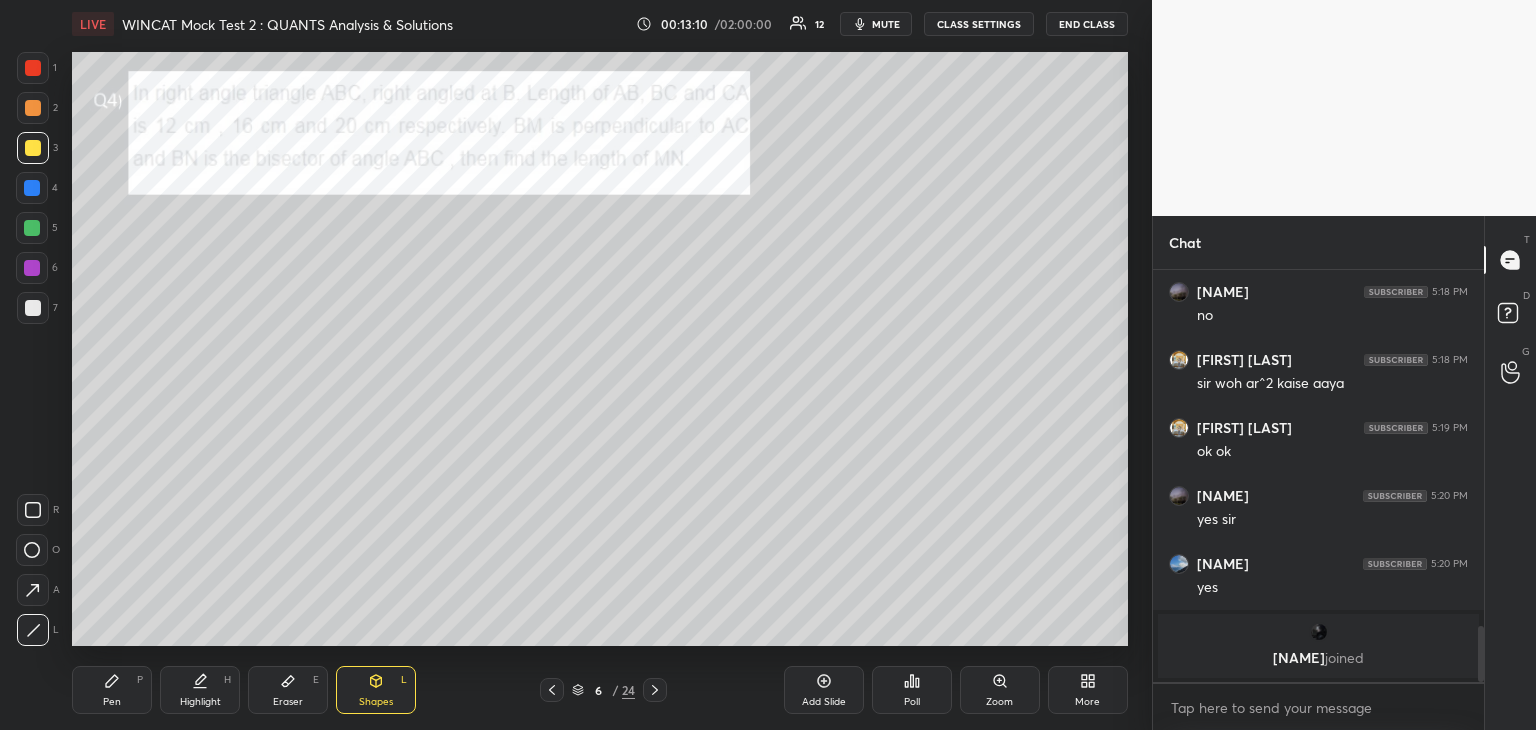 click on "Pen P" at bounding box center [112, 690] 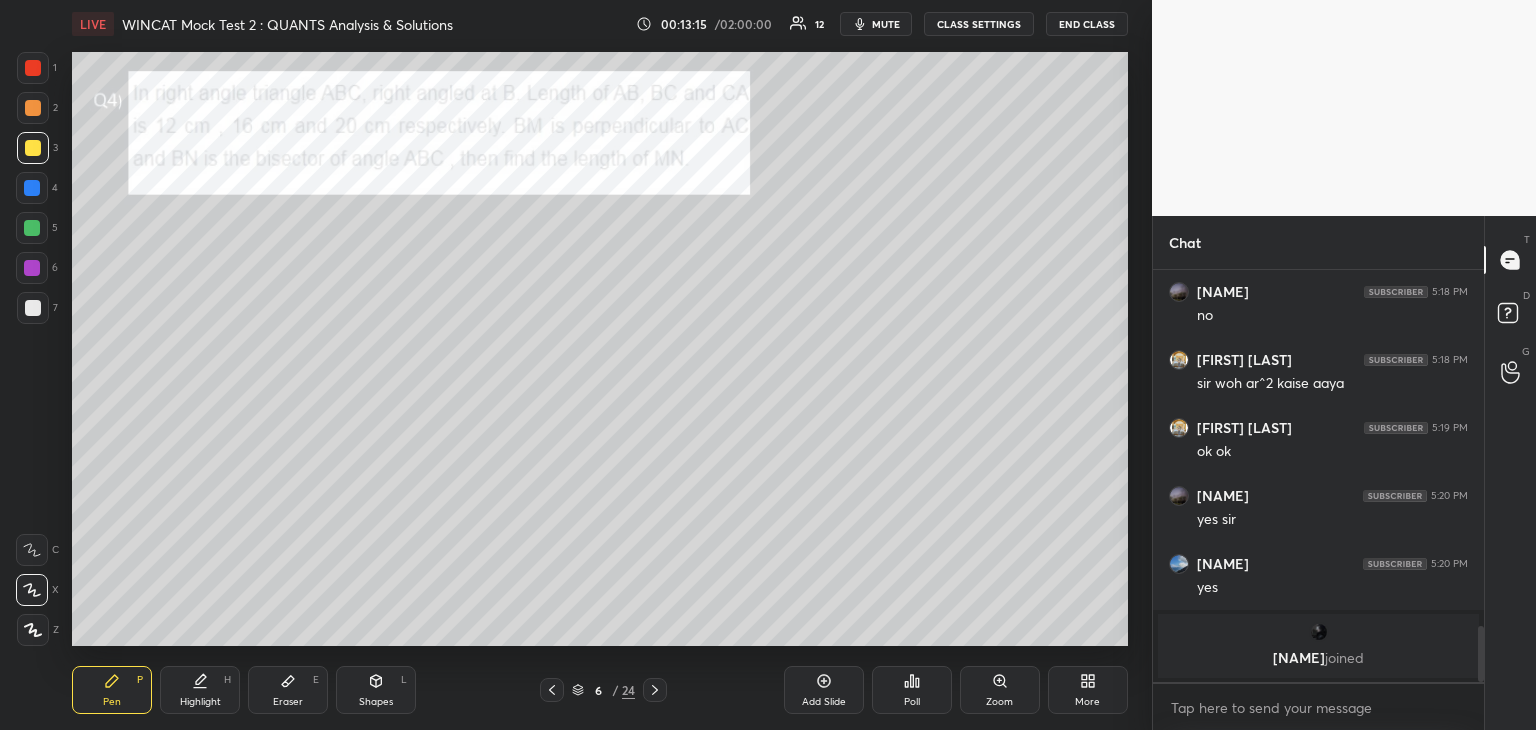 click at bounding box center [32, 188] 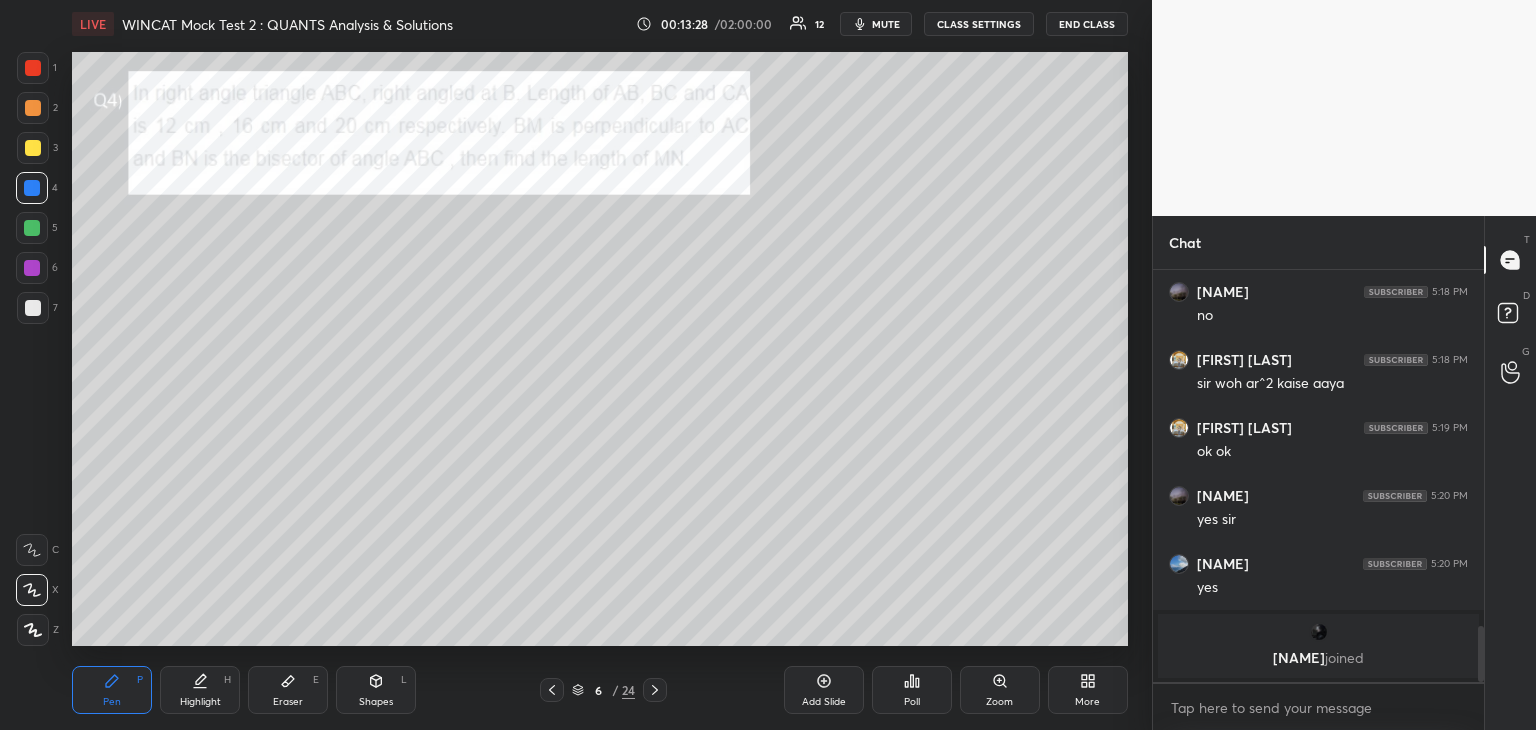 click at bounding box center [32, 228] 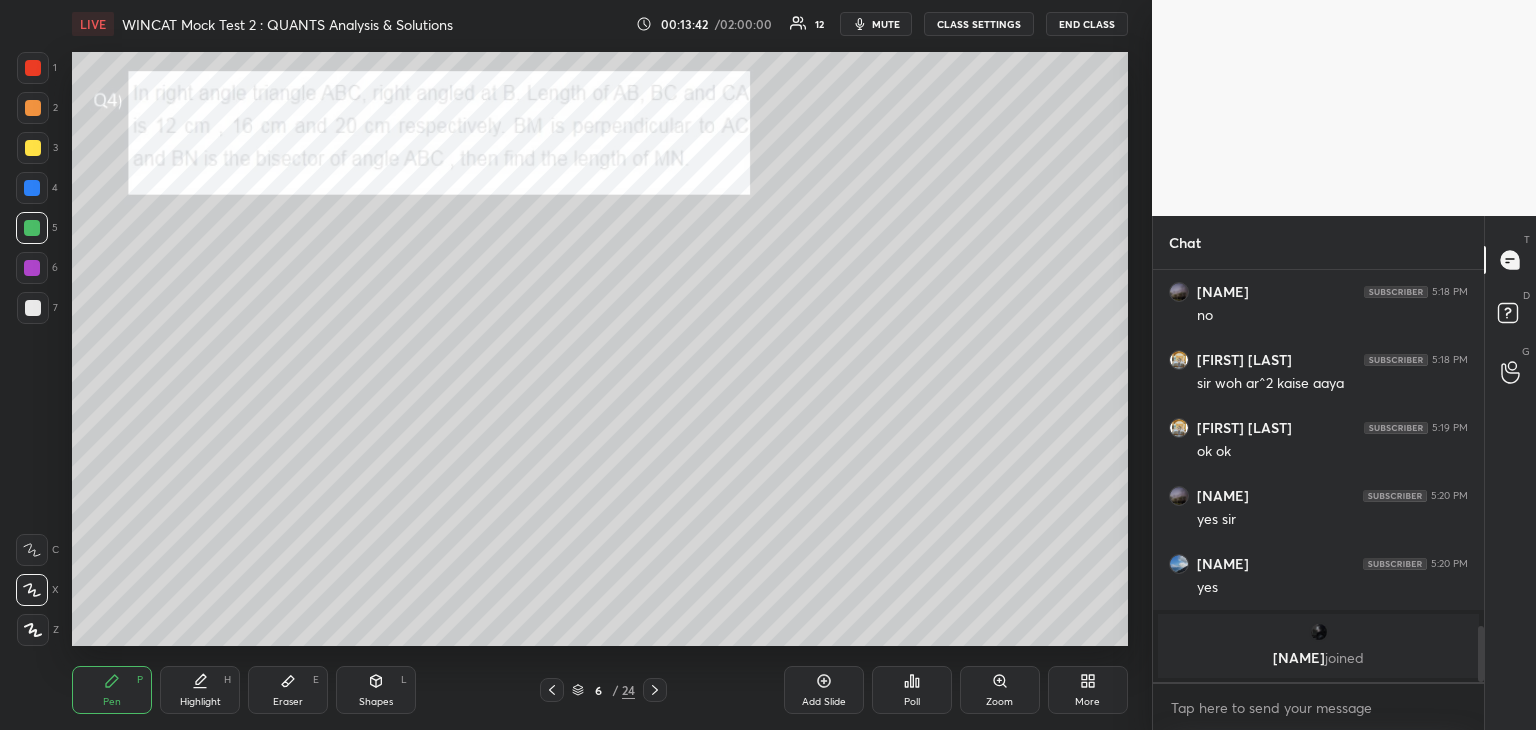 click on "Add Slide" at bounding box center (824, 702) 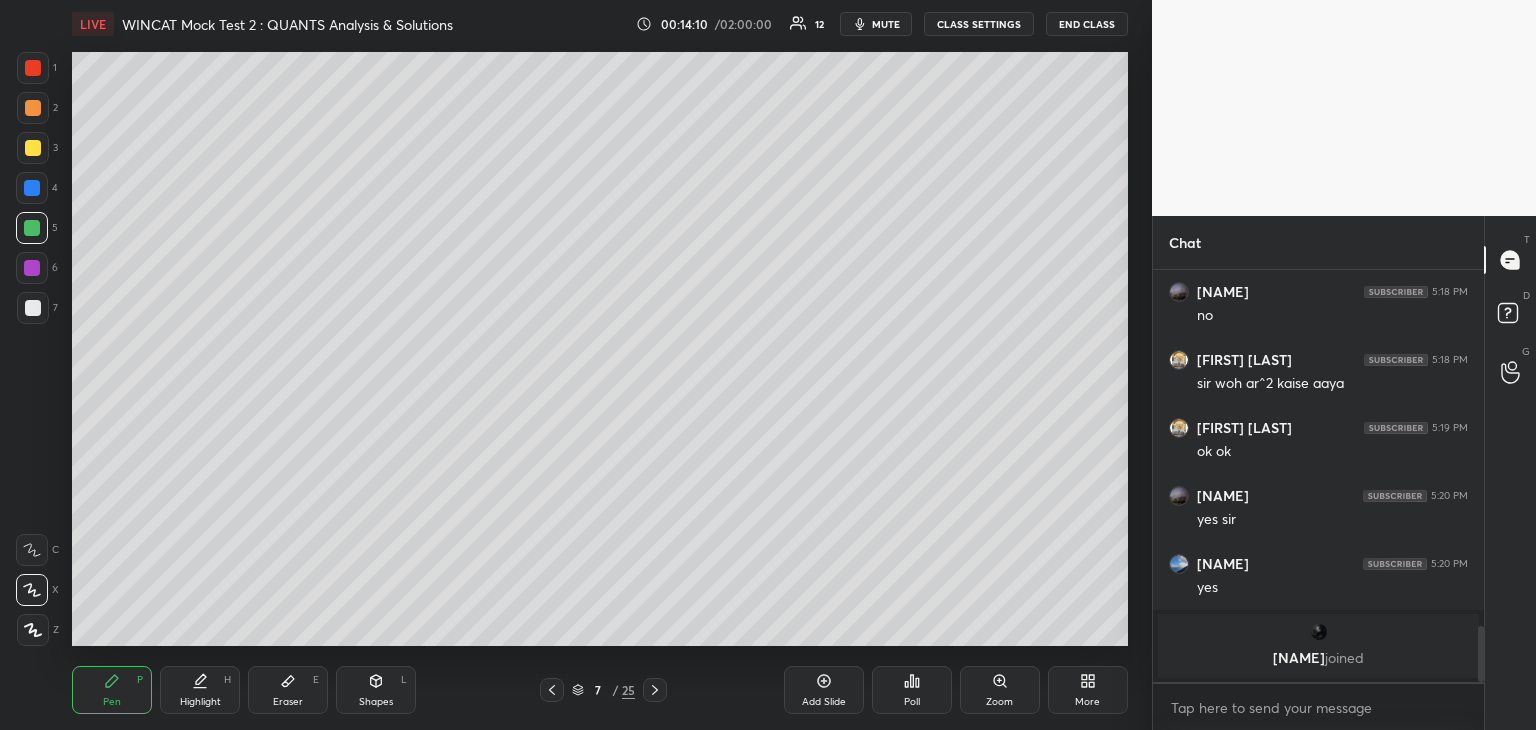 click at bounding box center (33, 308) 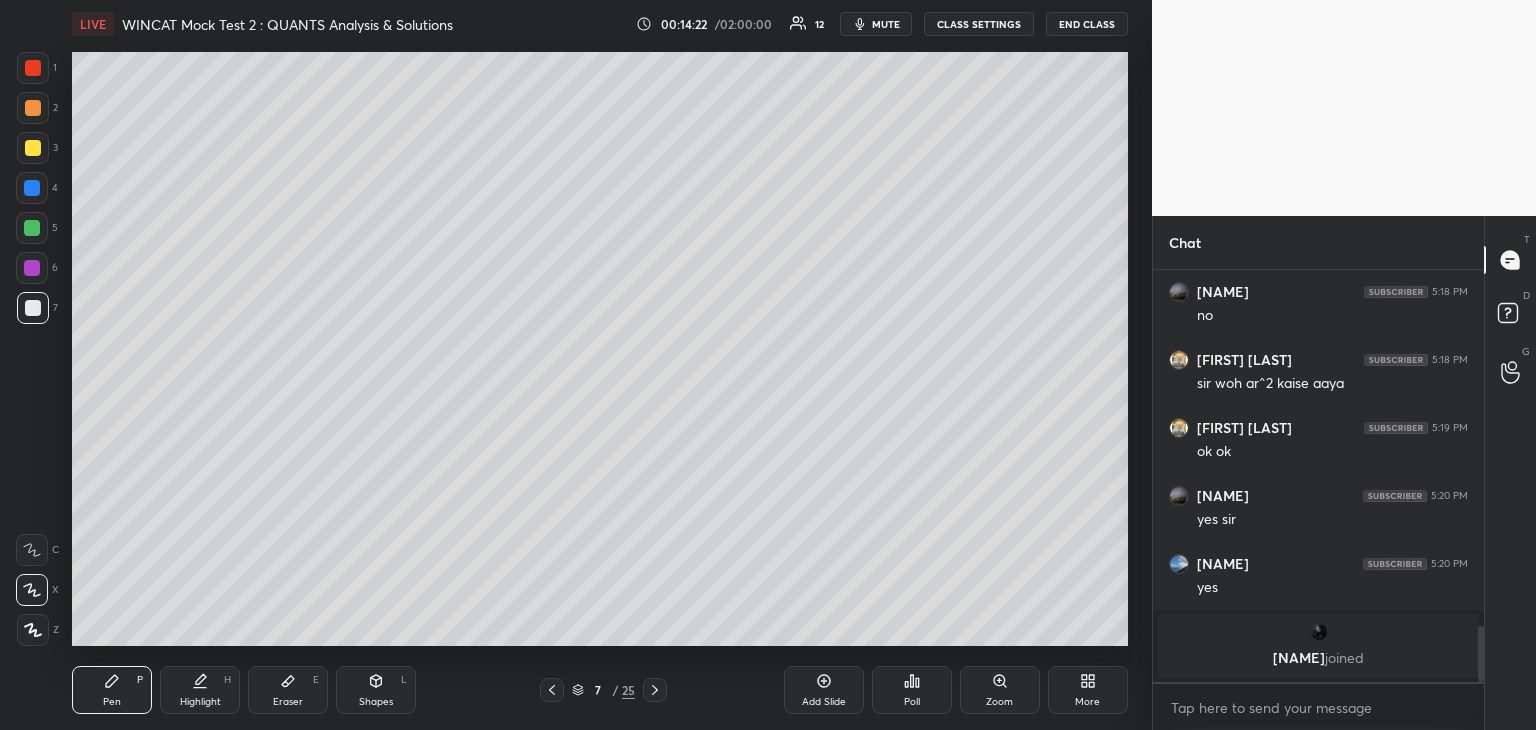 click 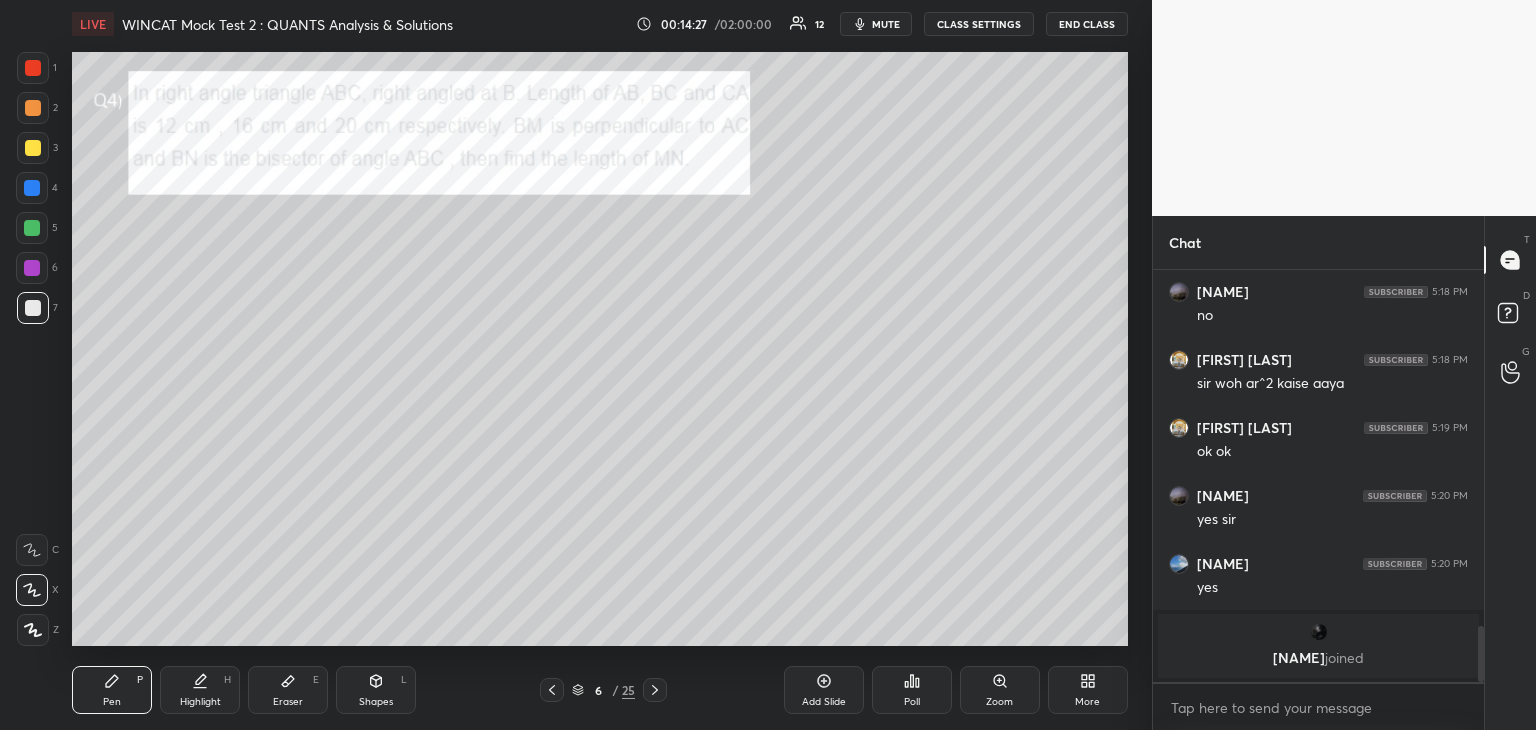 click at bounding box center (32, 268) 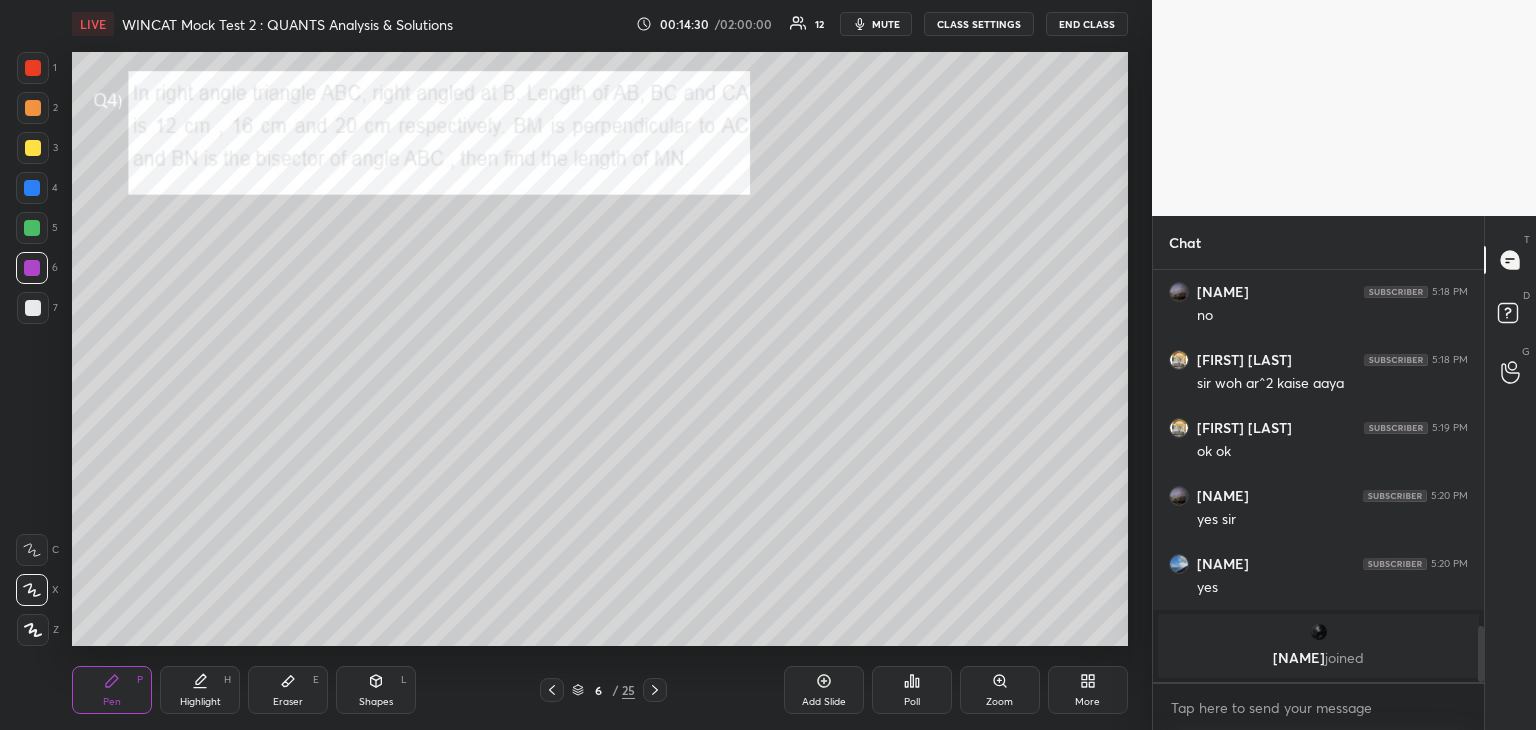 click 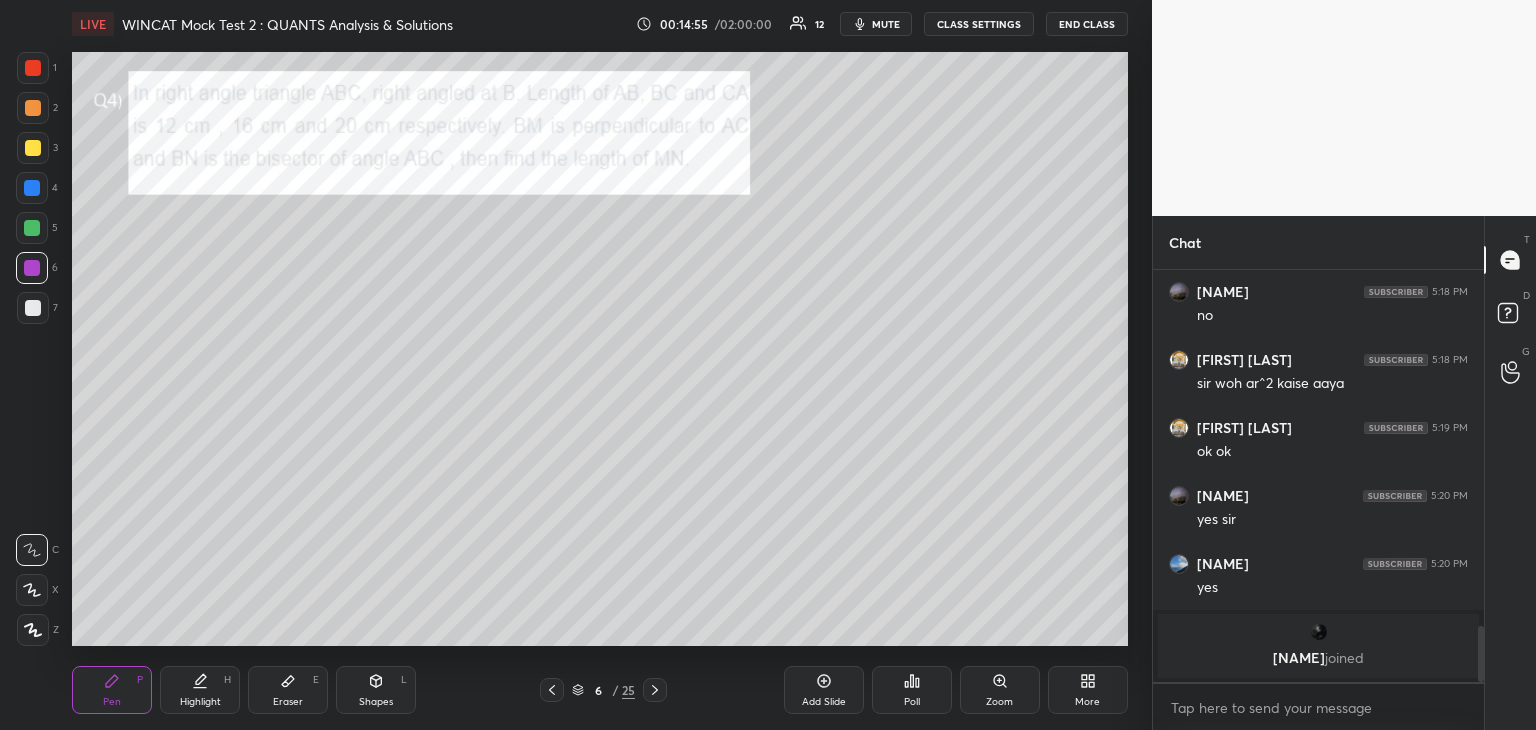click at bounding box center [33, 148] 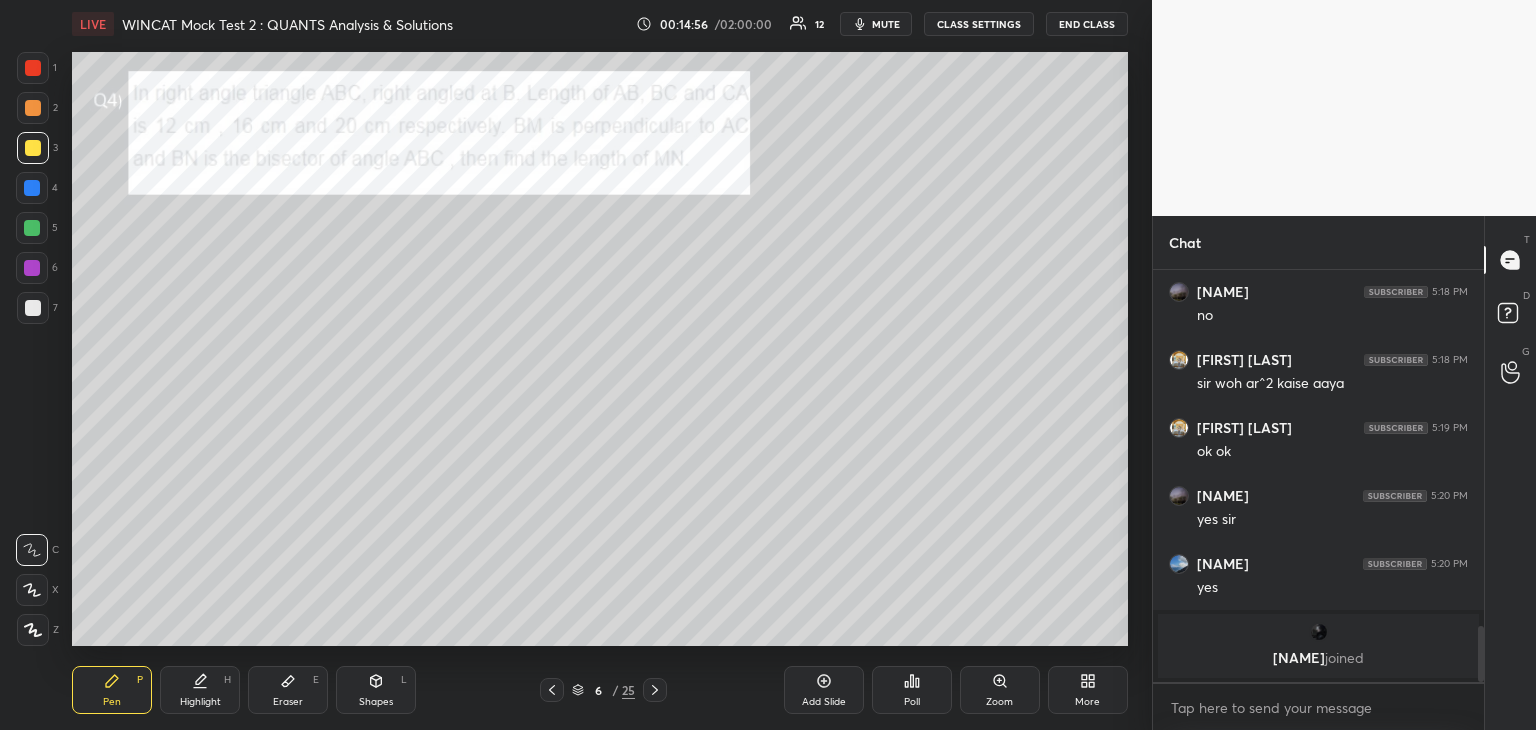 click 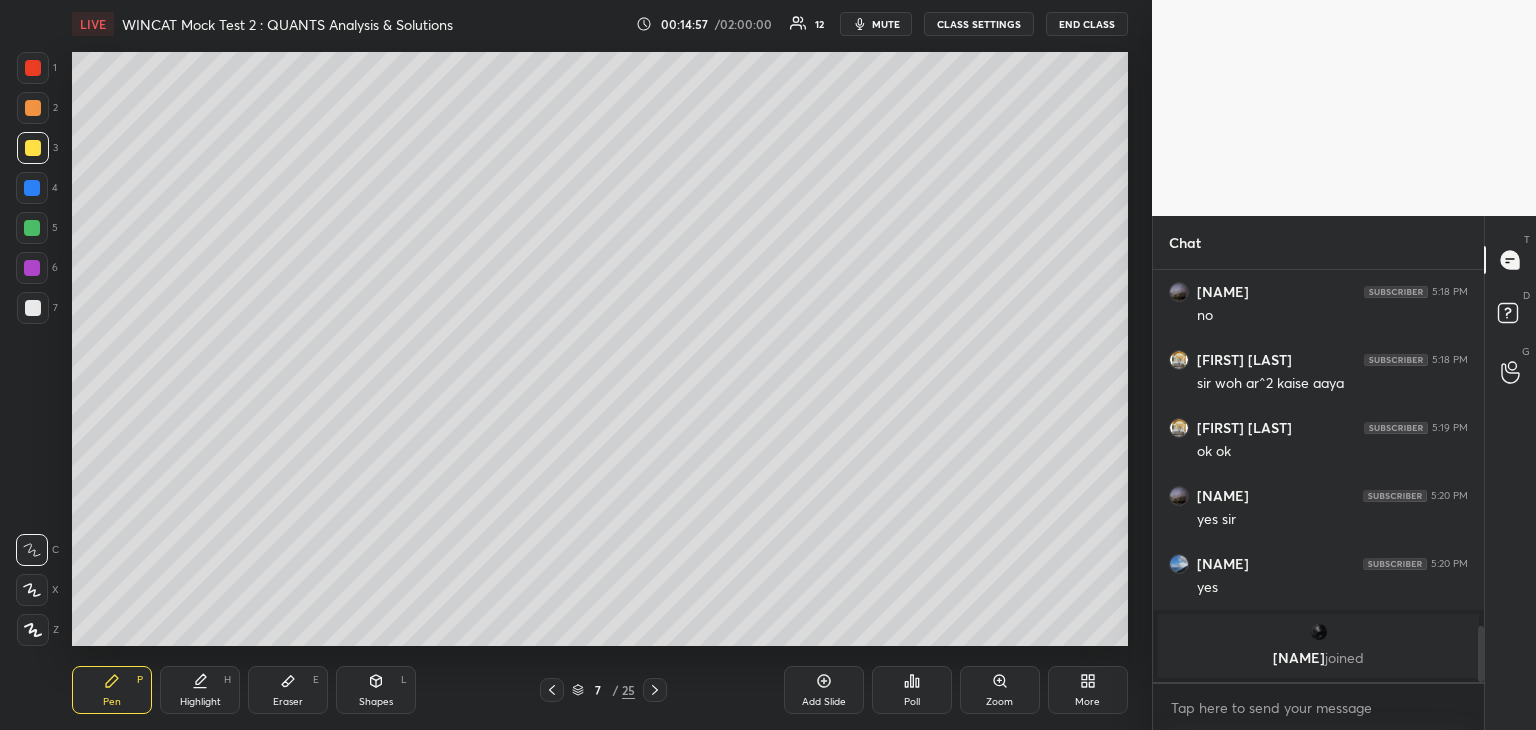 click 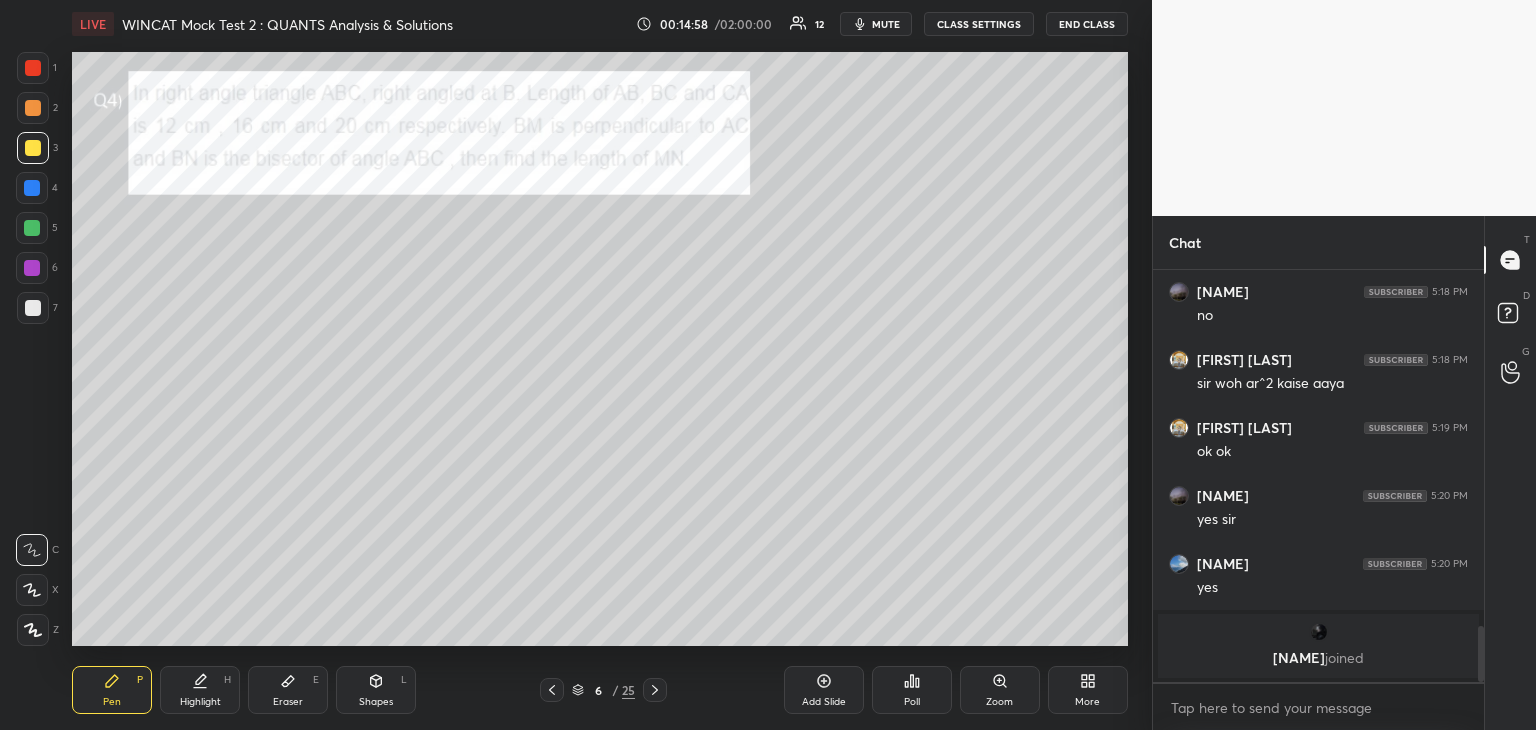 click on "Add Slide" at bounding box center [824, 702] 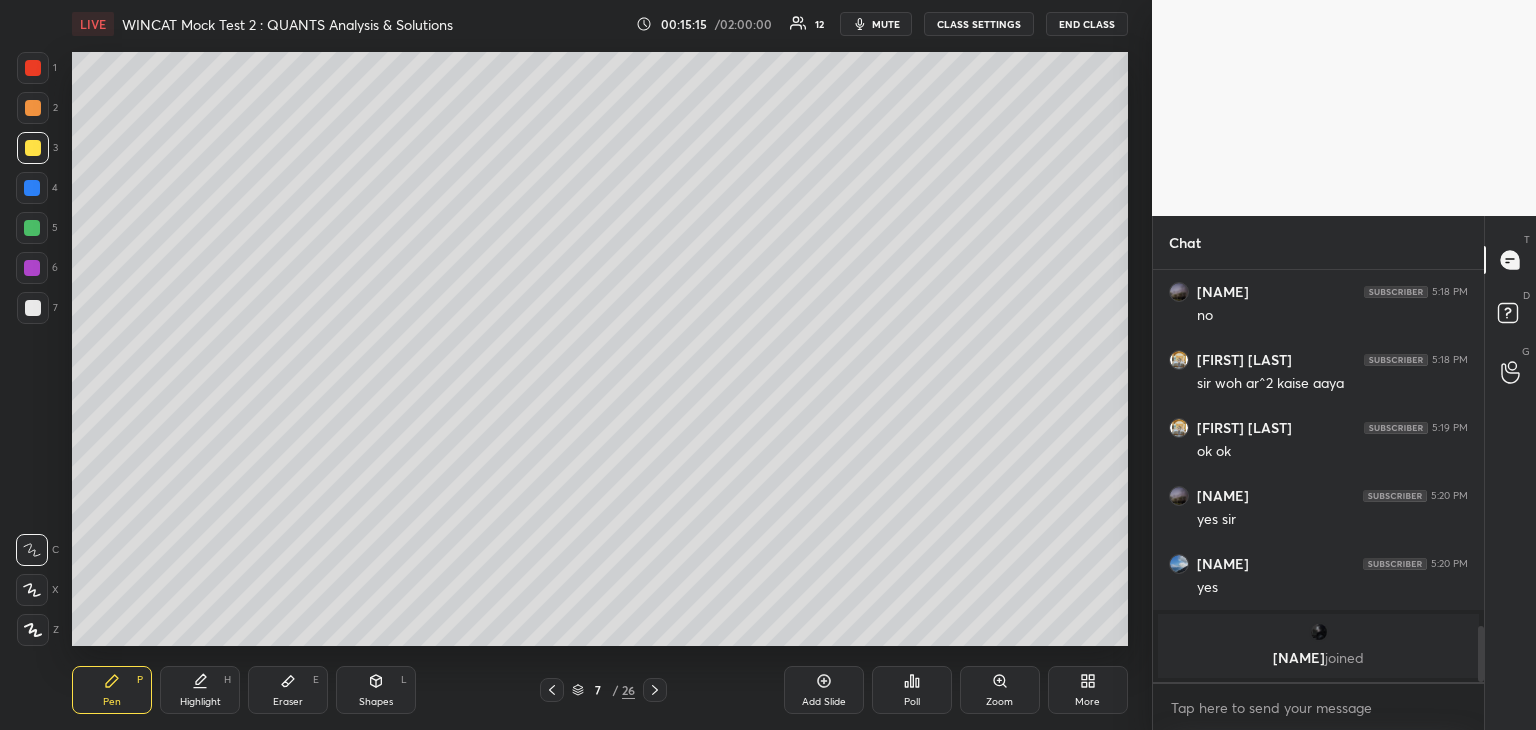click at bounding box center (32, 188) 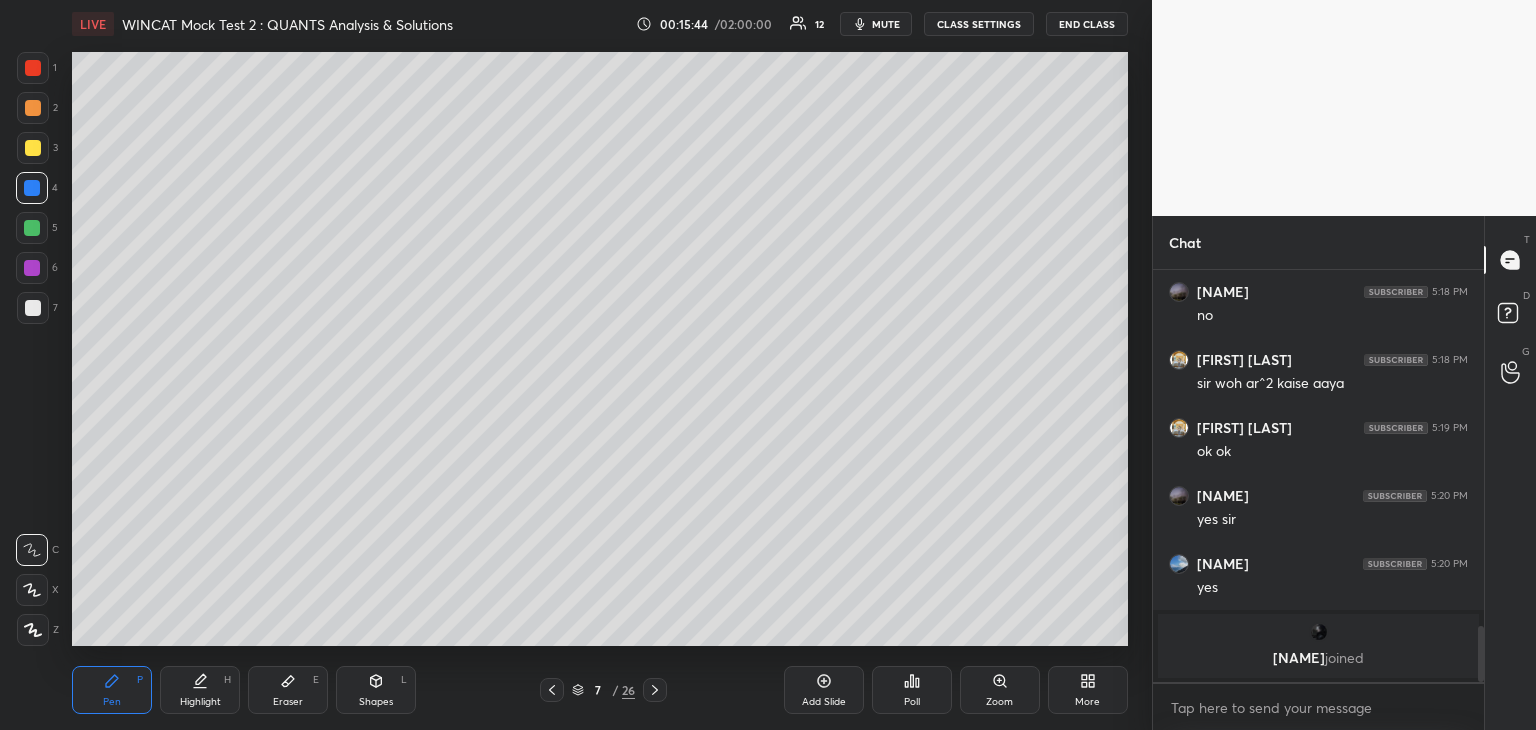 click on "Highlight" at bounding box center (200, 702) 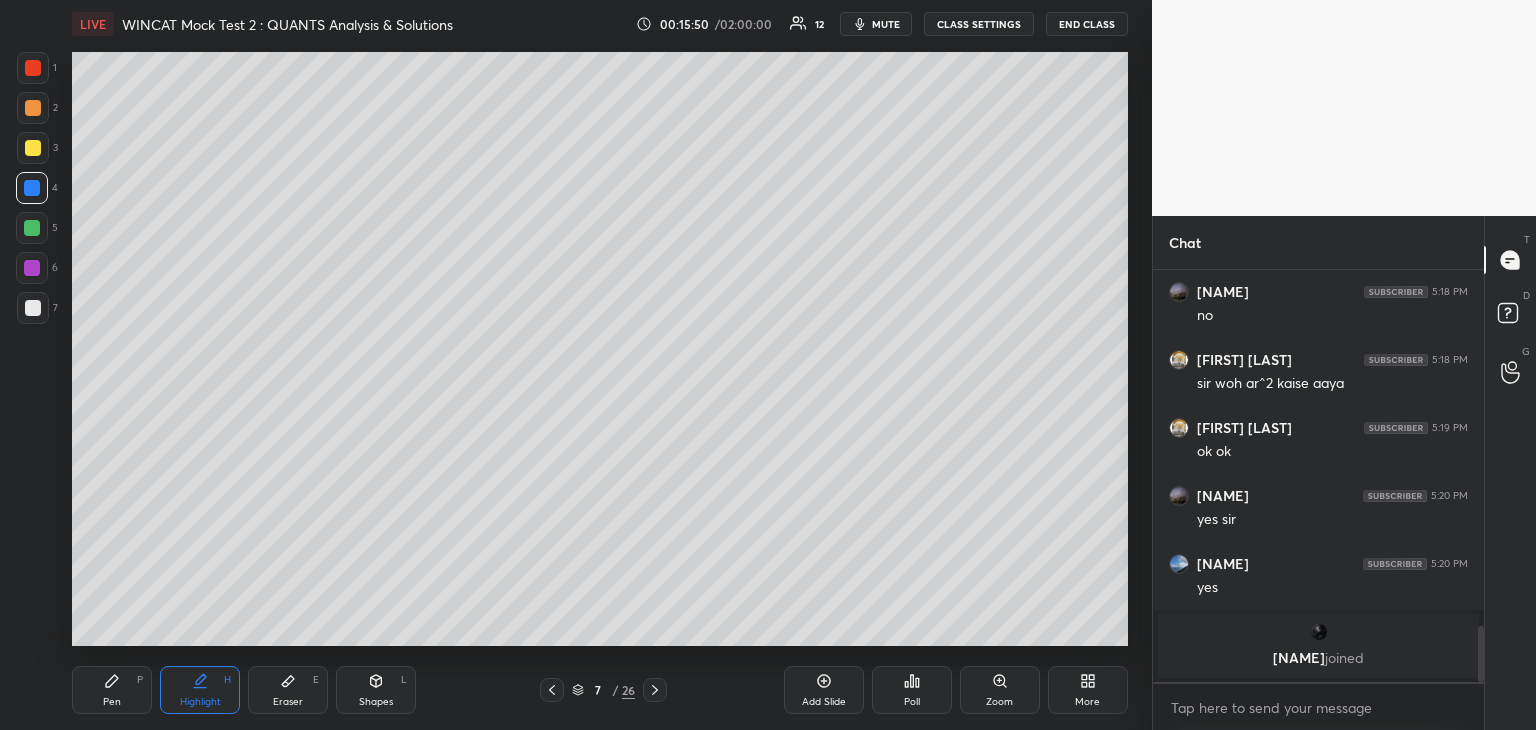 click on "Pen P" at bounding box center [112, 690] 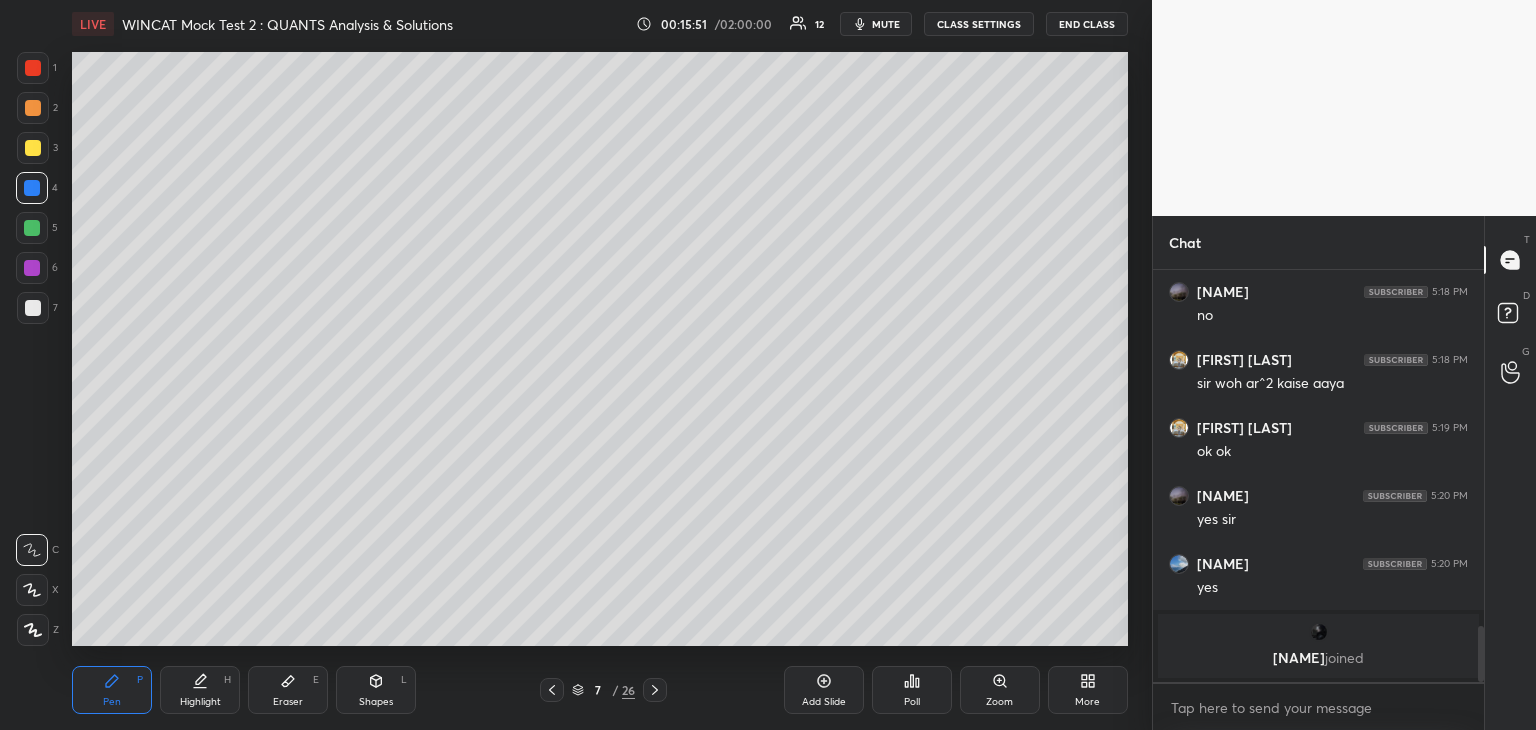 click 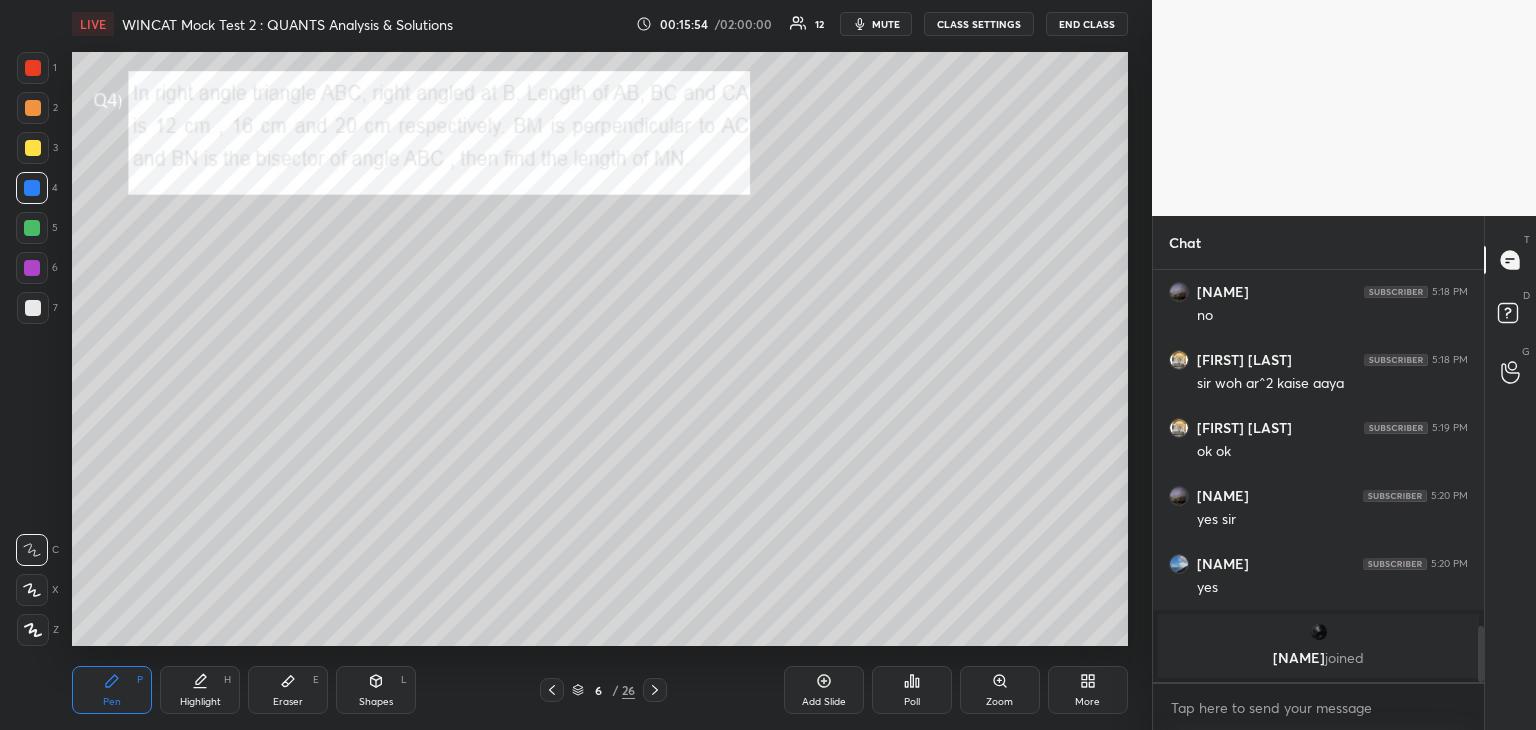 click at bounding box center (32, 228) 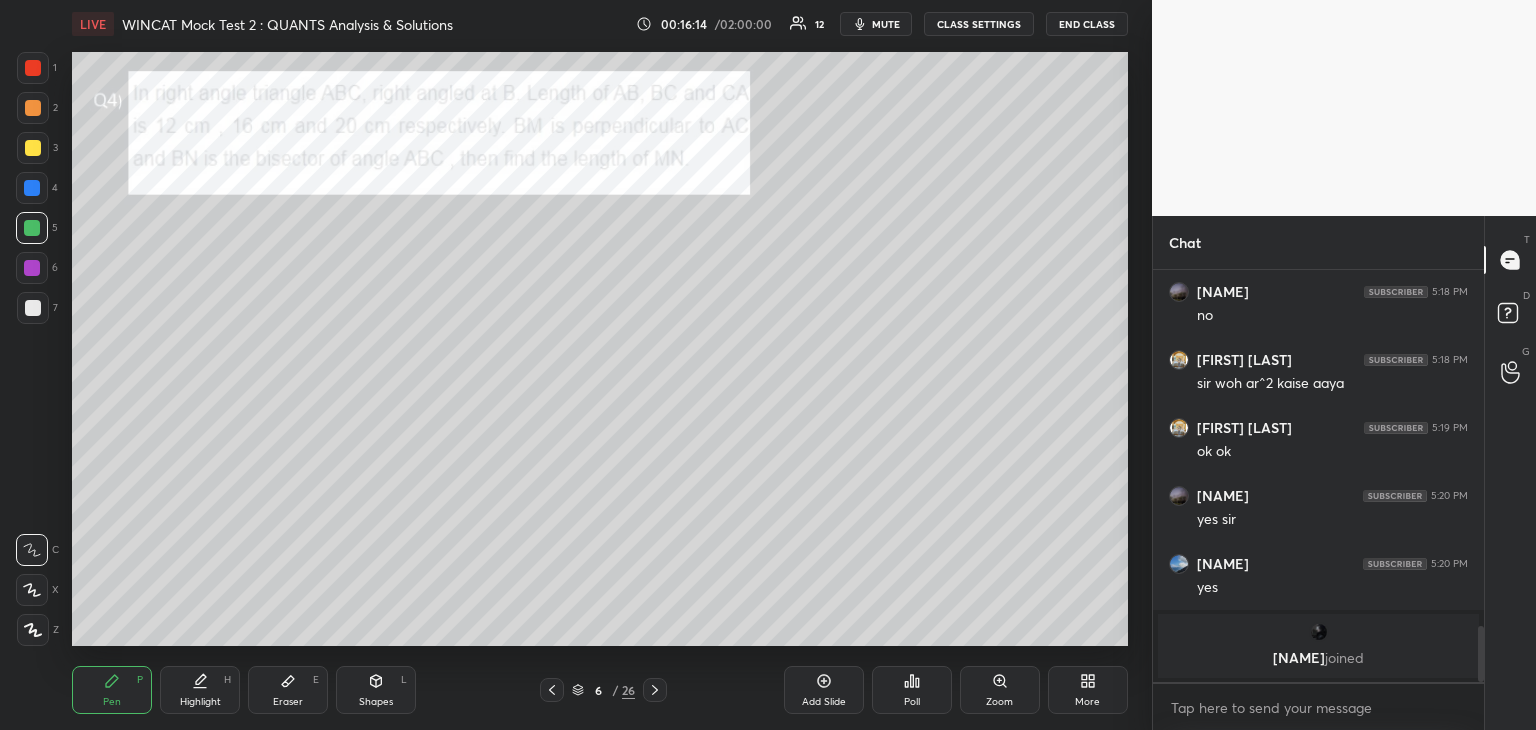 click at bounding box center [33, 308] 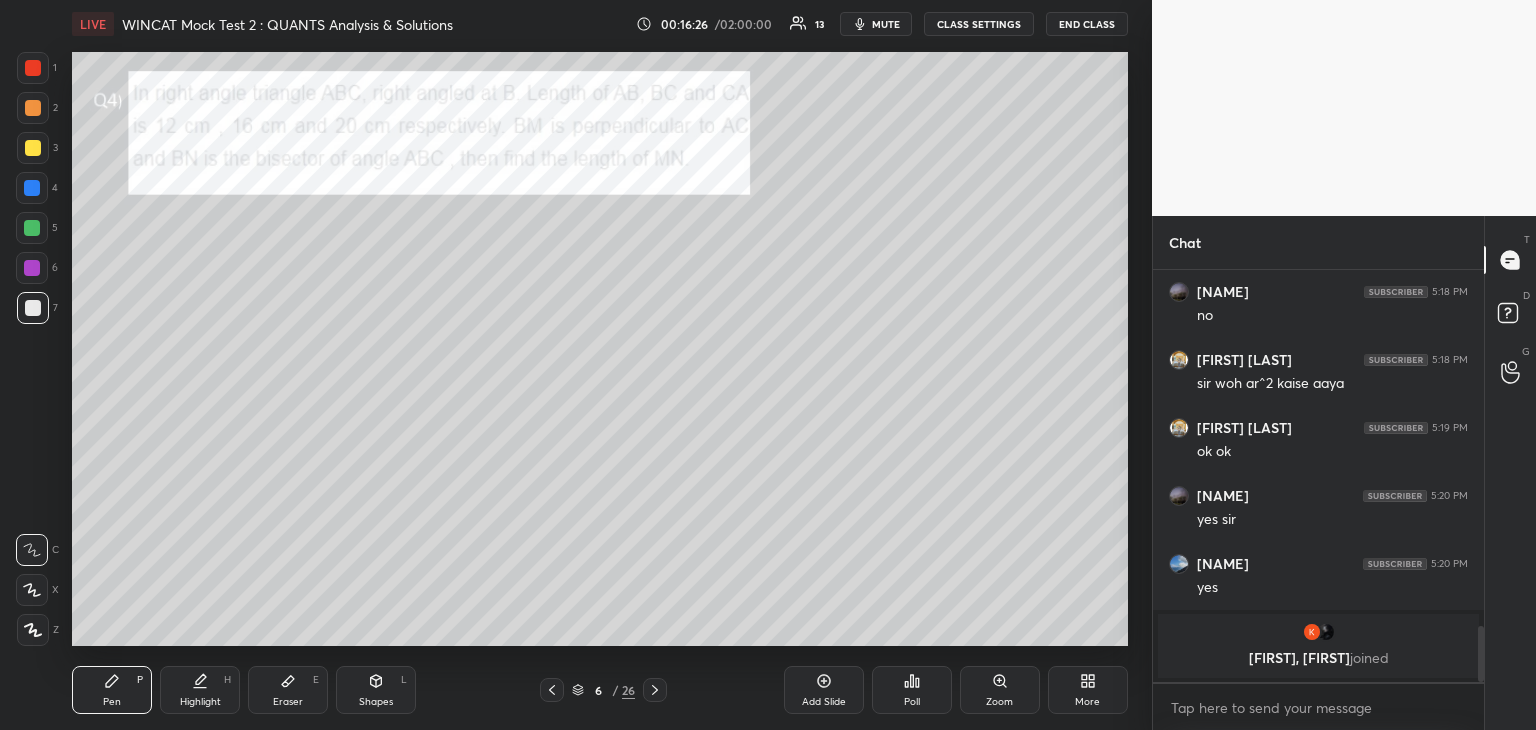 click on "Eraser" at bounding box center (288, 702) 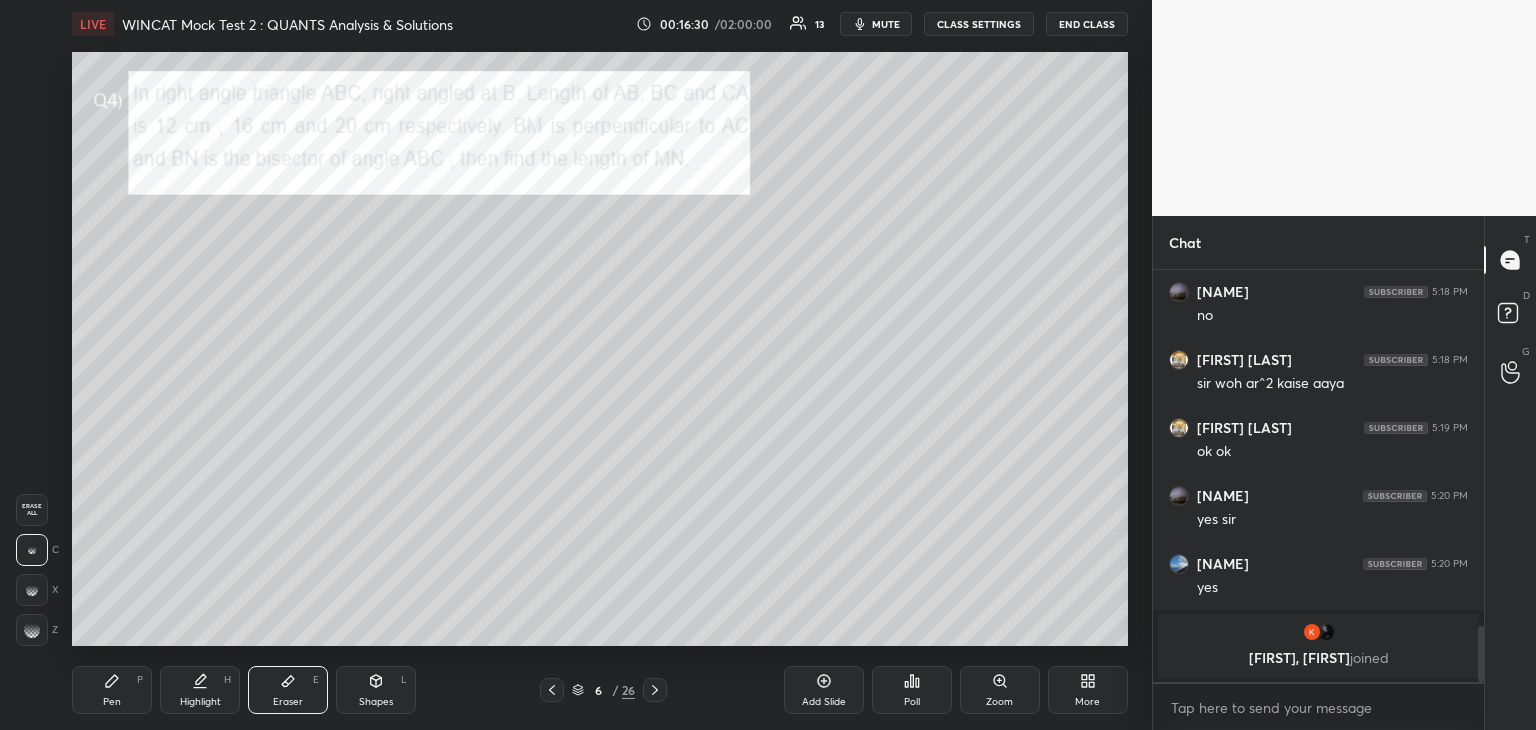 click on "Pen P" at bounding box center (112, 690) 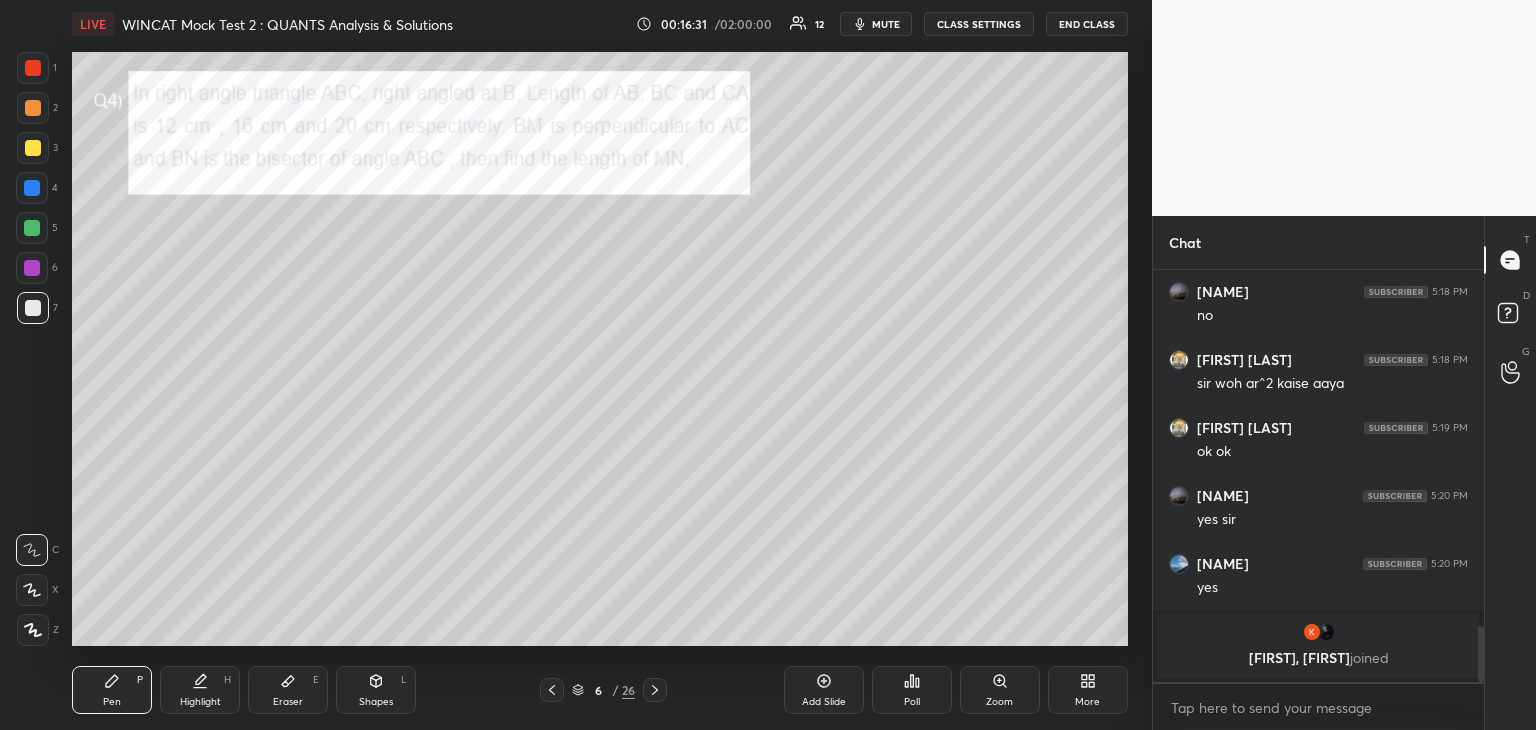 click at bounding box center (33, 148) 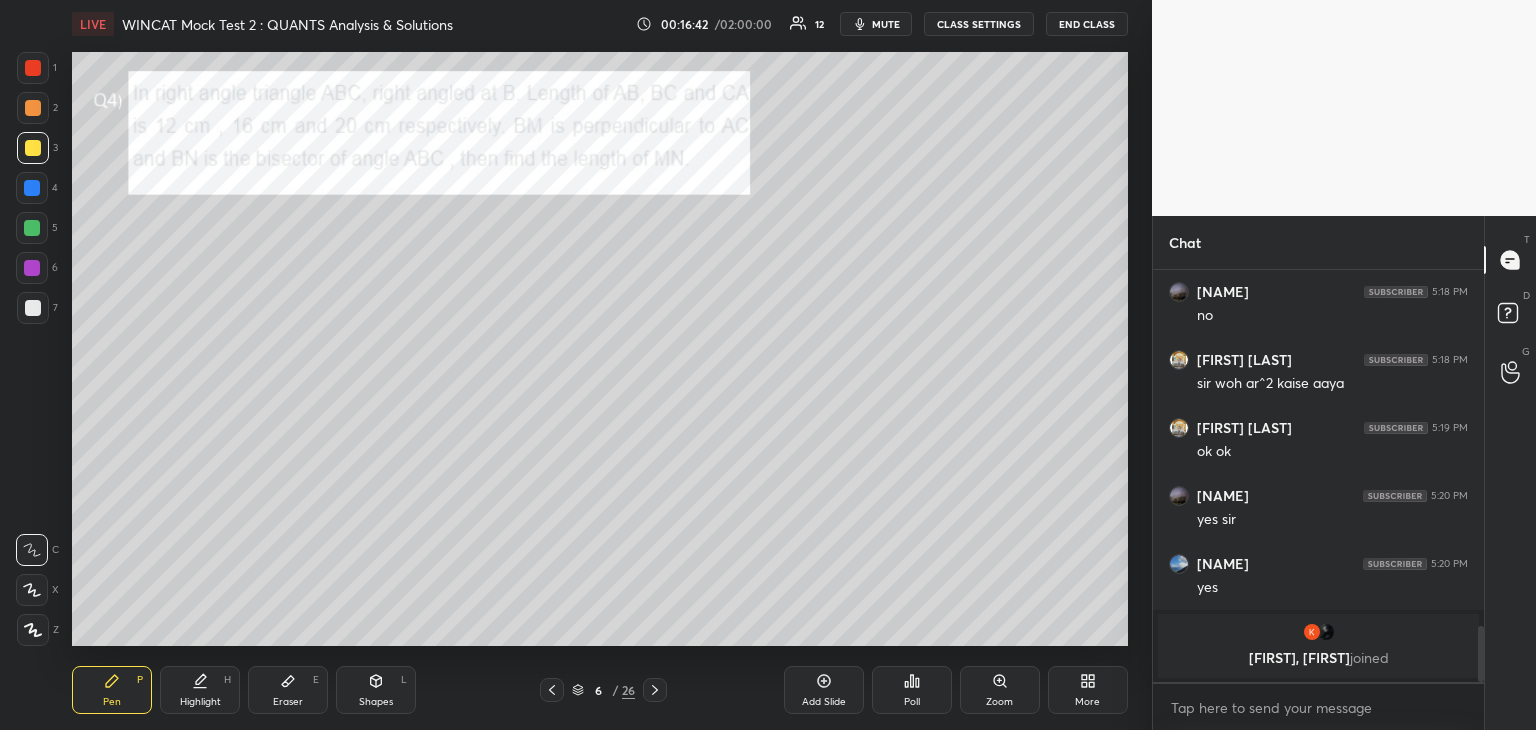 click 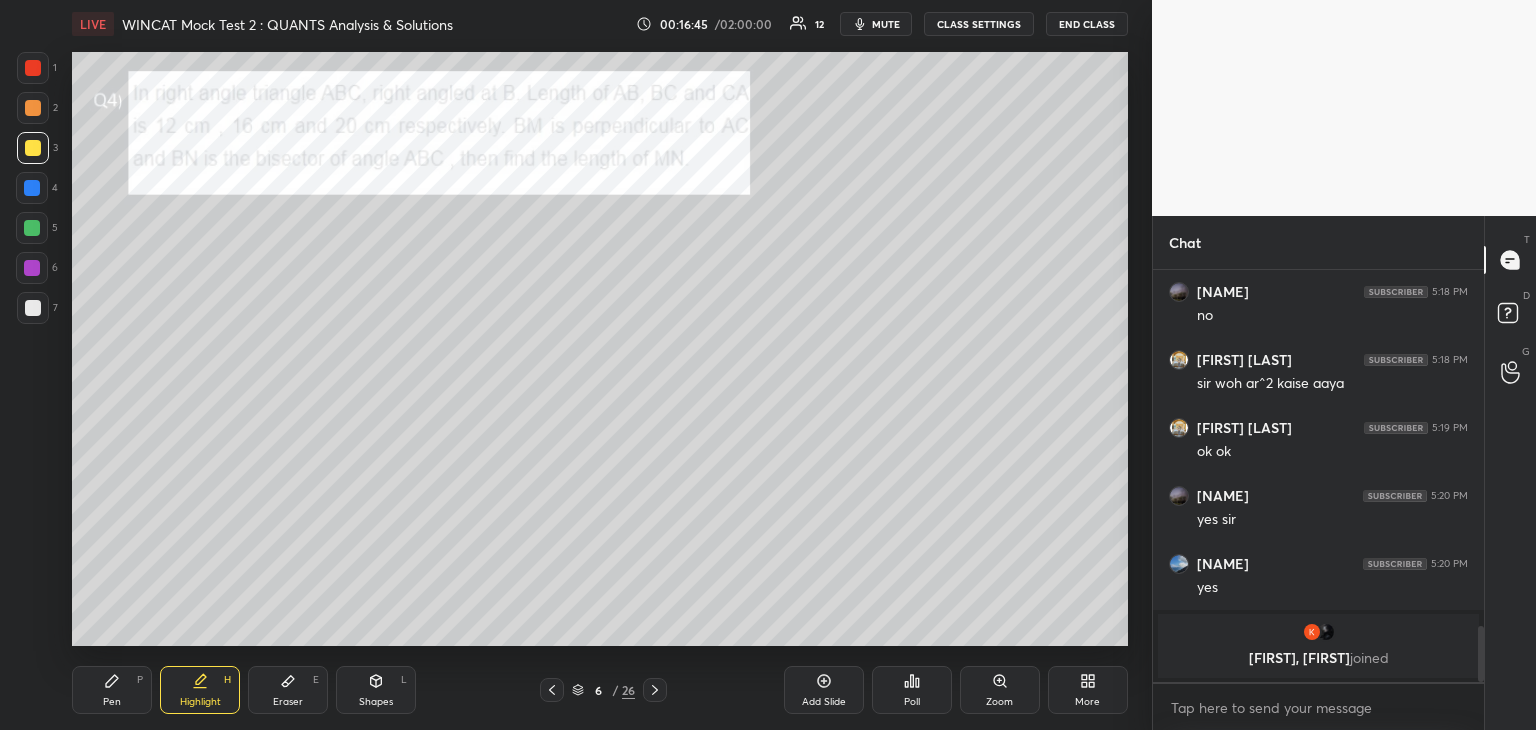 click on "Pen" at bounding box center [112, 702] 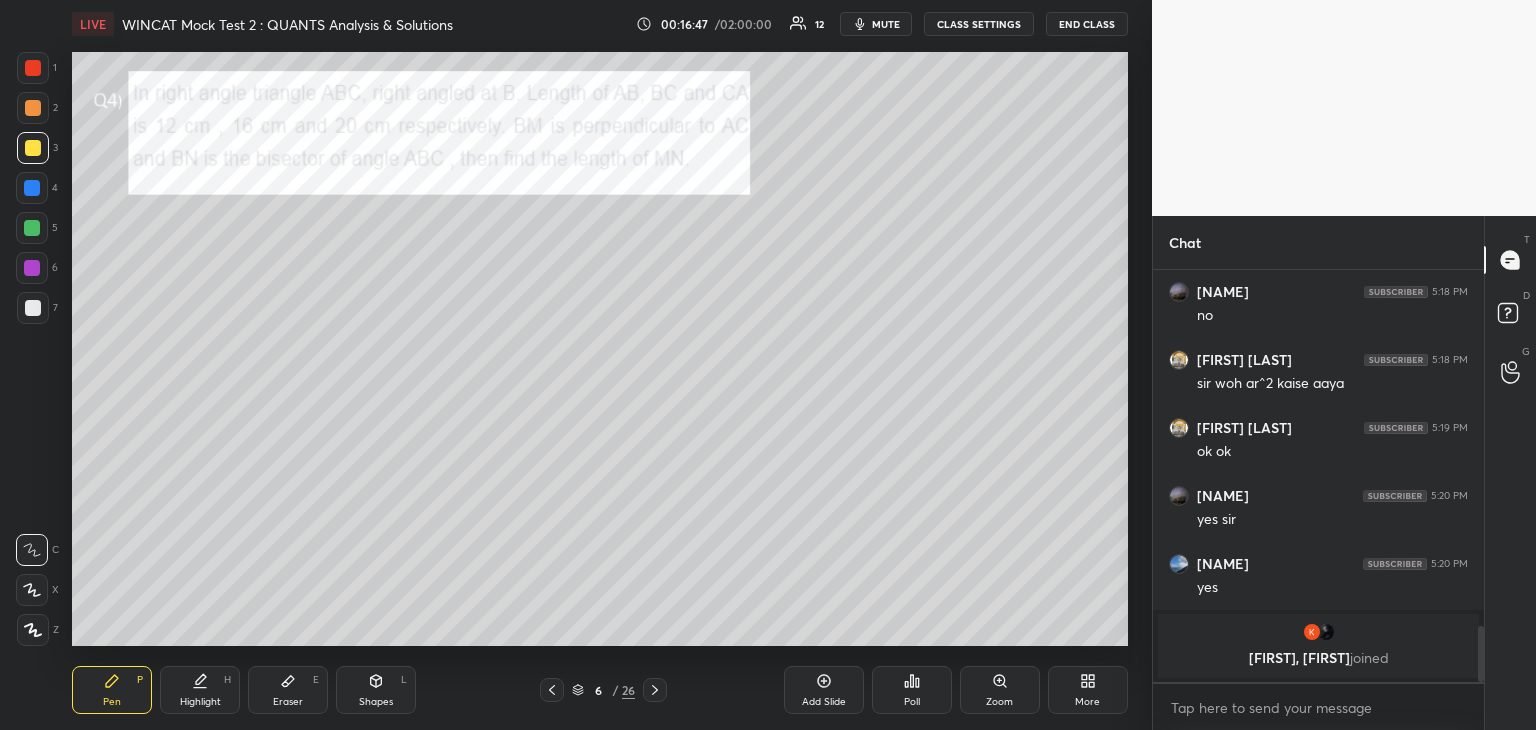 click on "Highlight H" at bounding box center (200, 690) 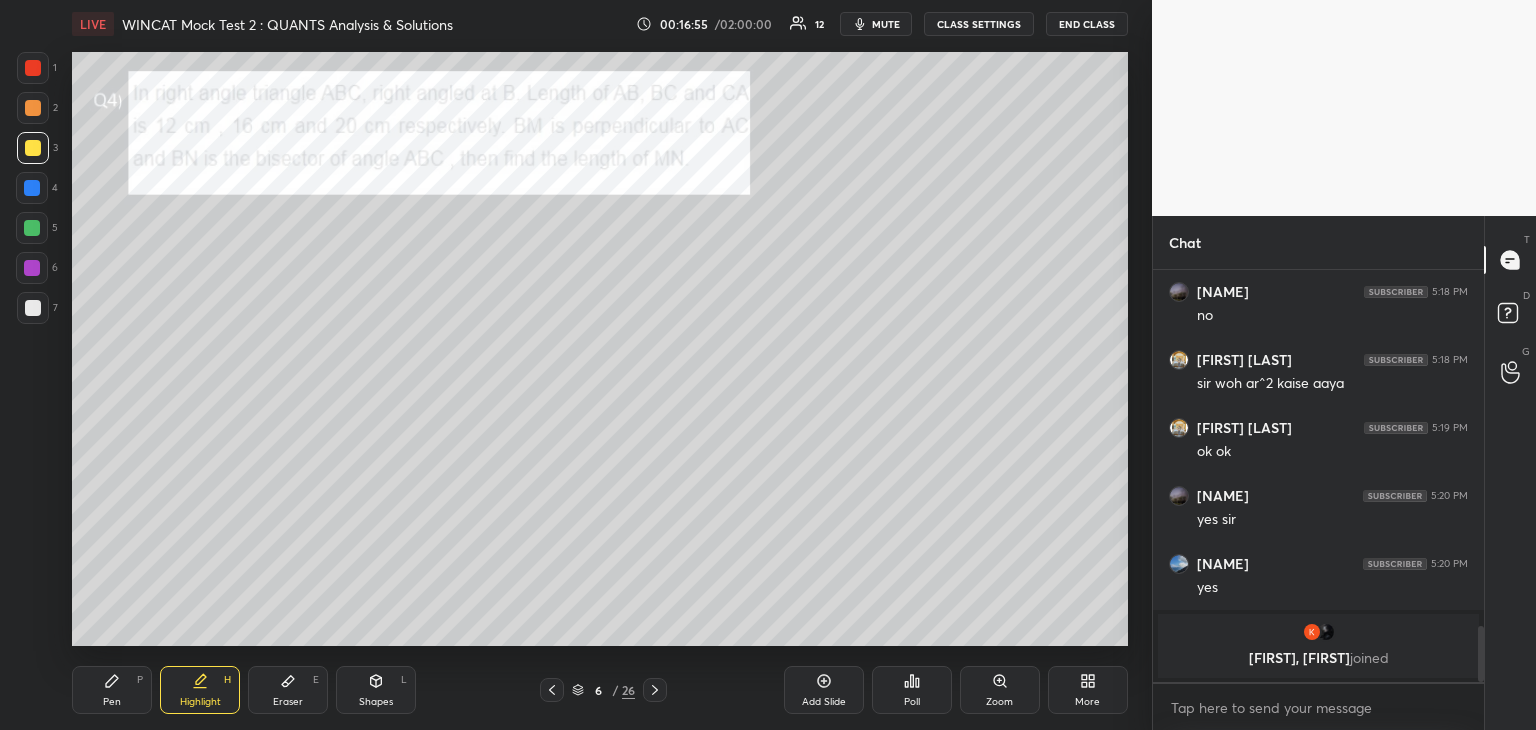 click on "Pen P" at bounding box center (112, 690) 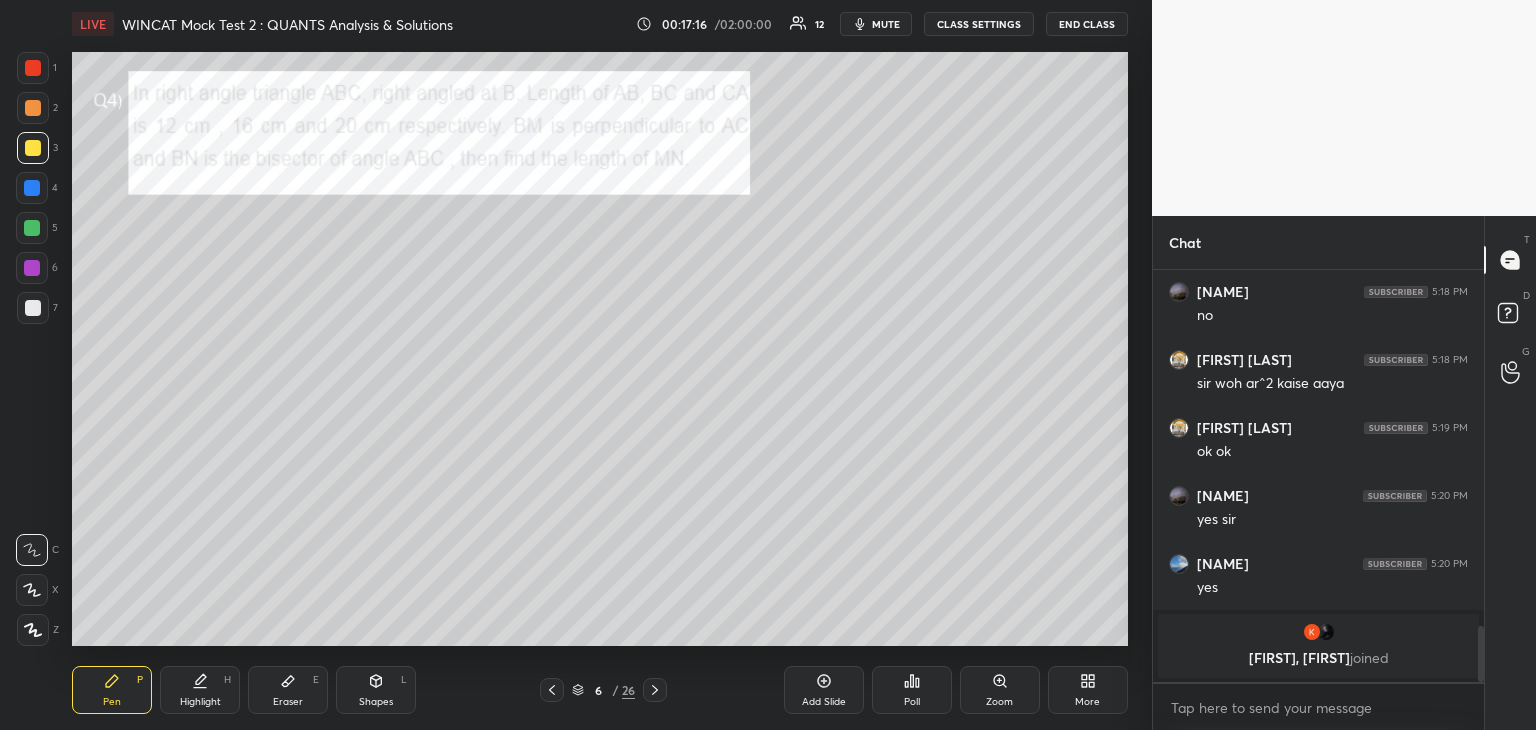 click on "Eraser E" at bounding box center [288, 690] 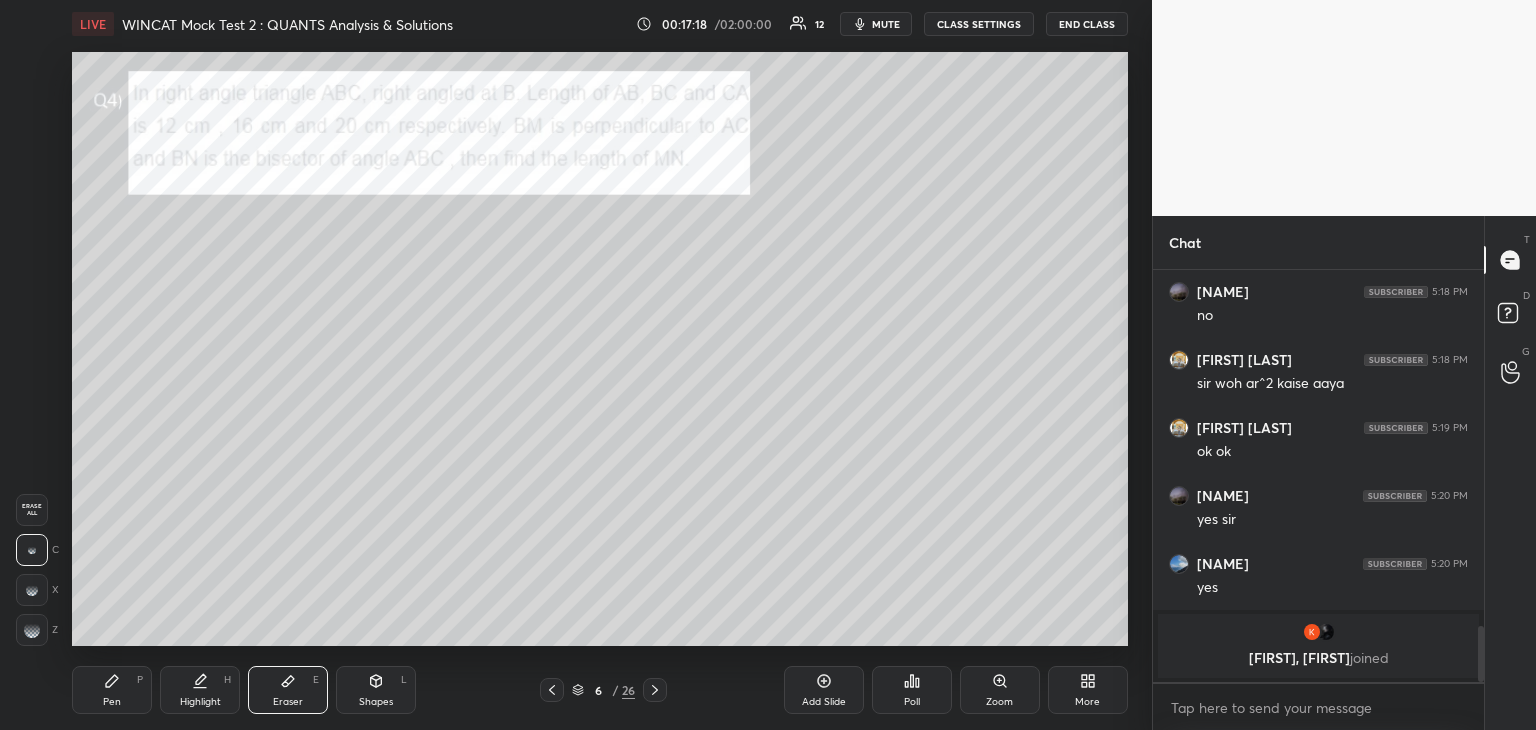click 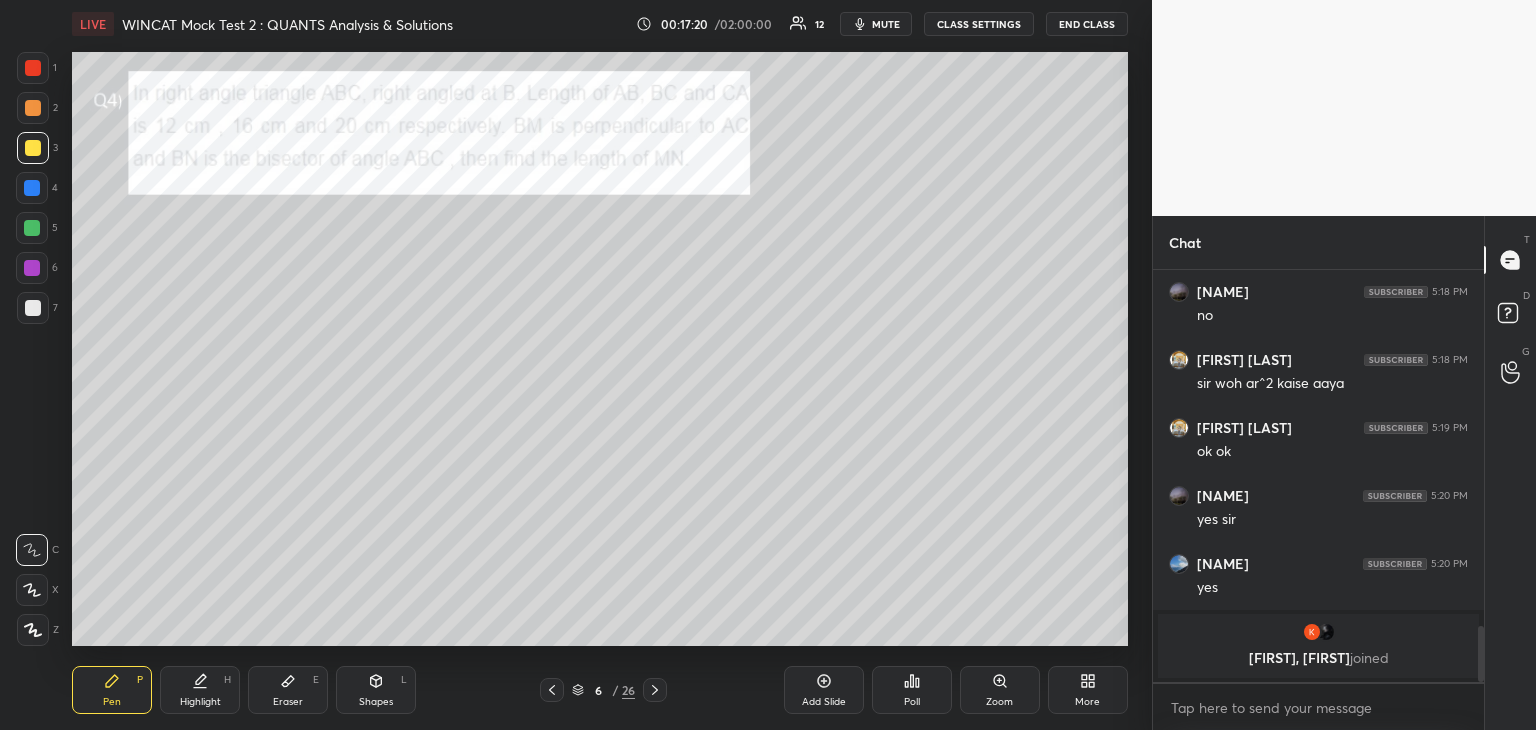 click 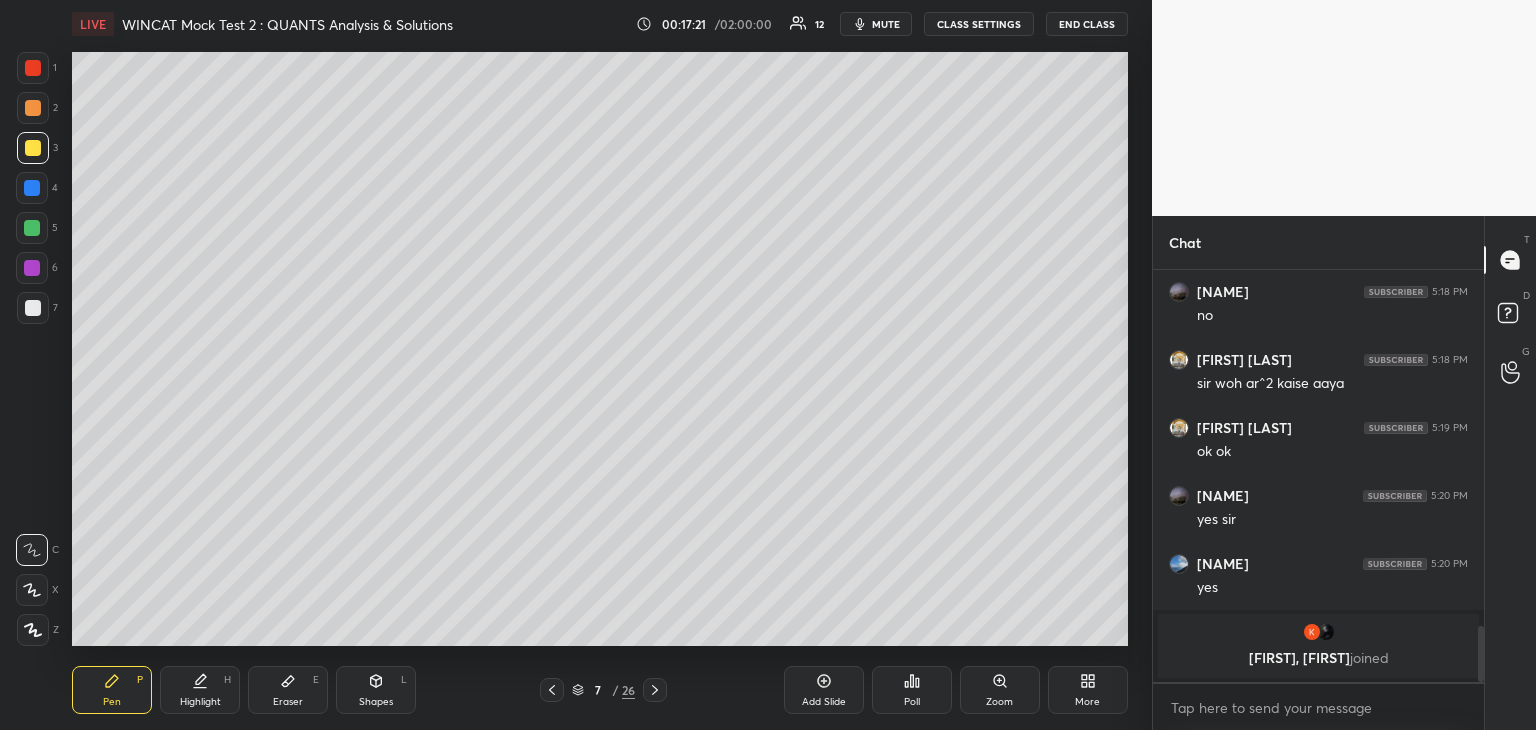 click 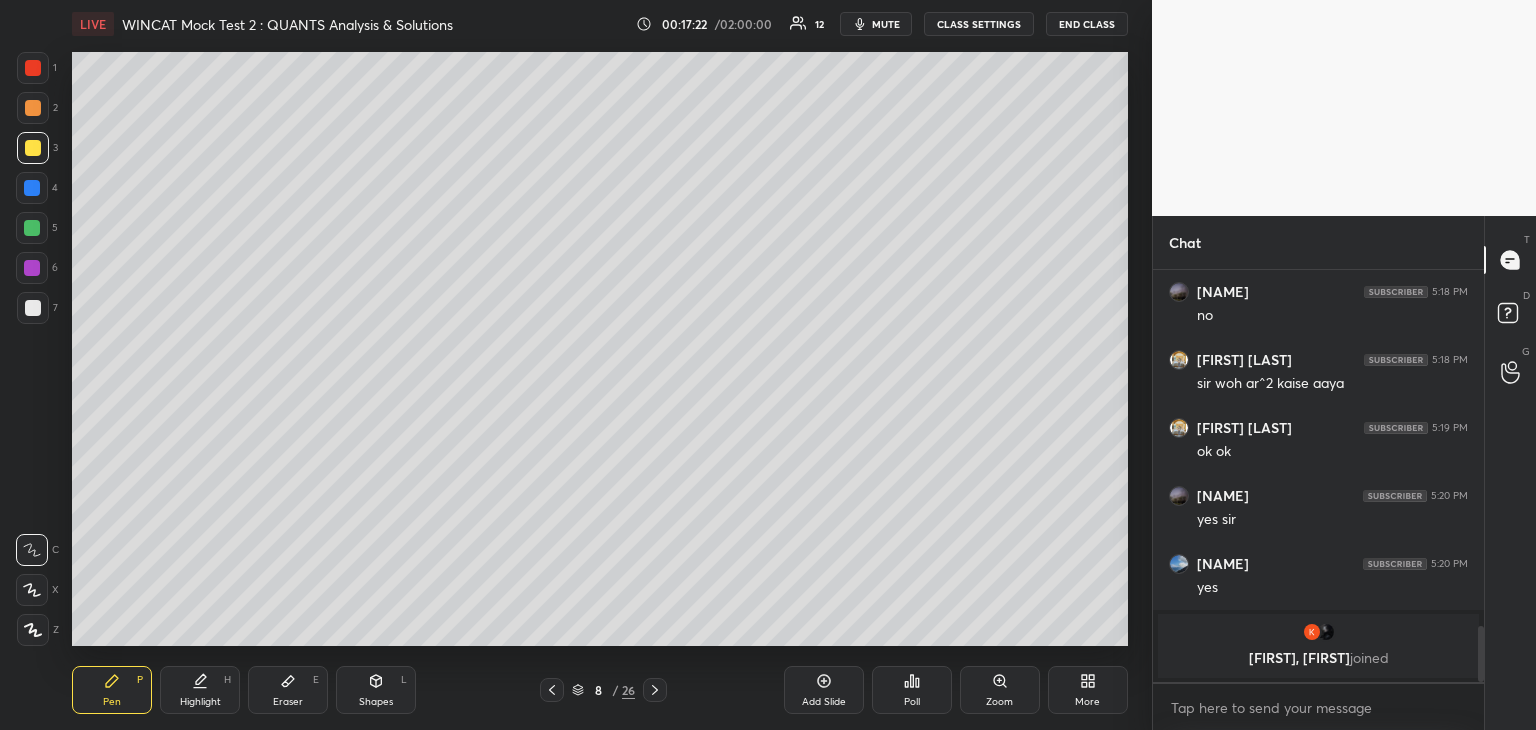 click at bounding box center (655, 690) 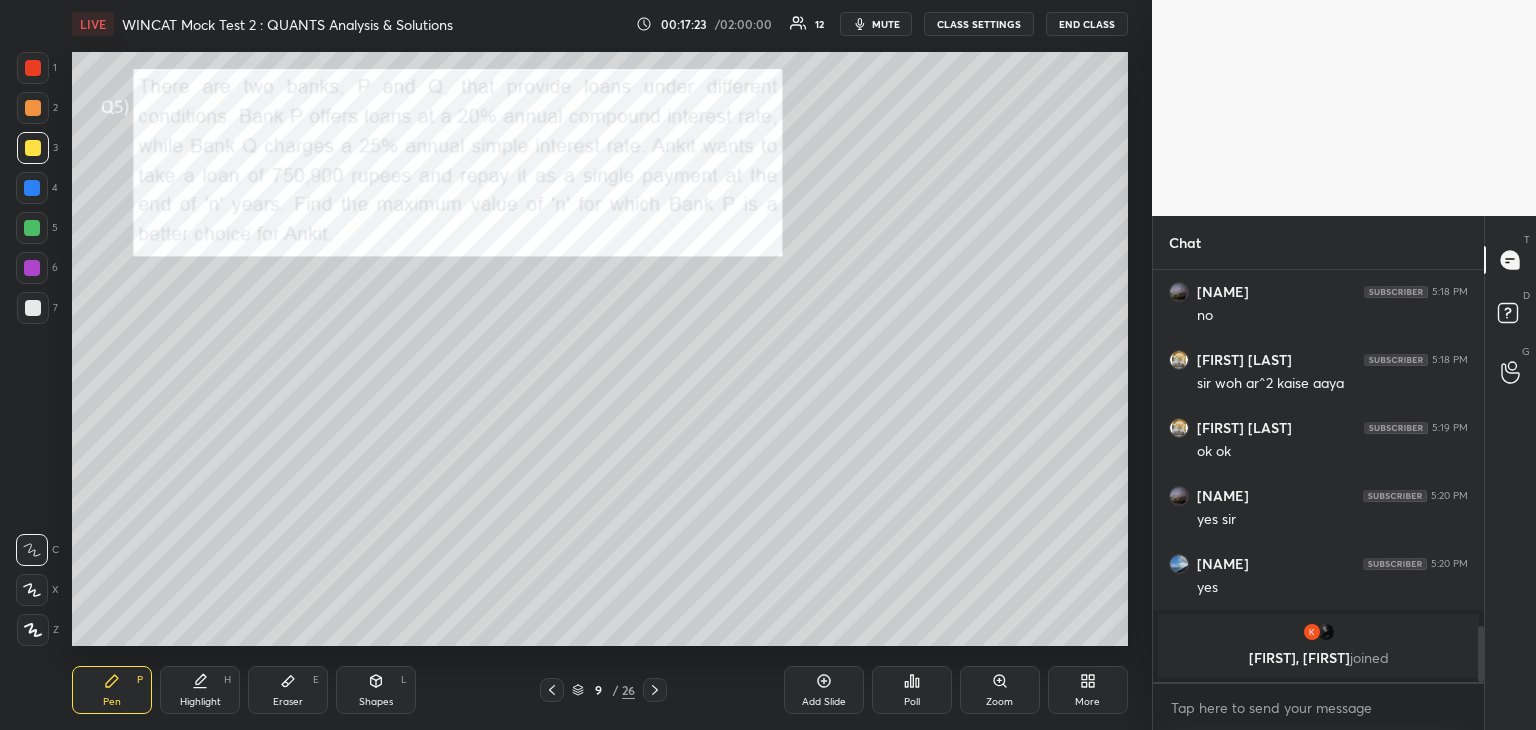 click at bounding box center [33, 68] 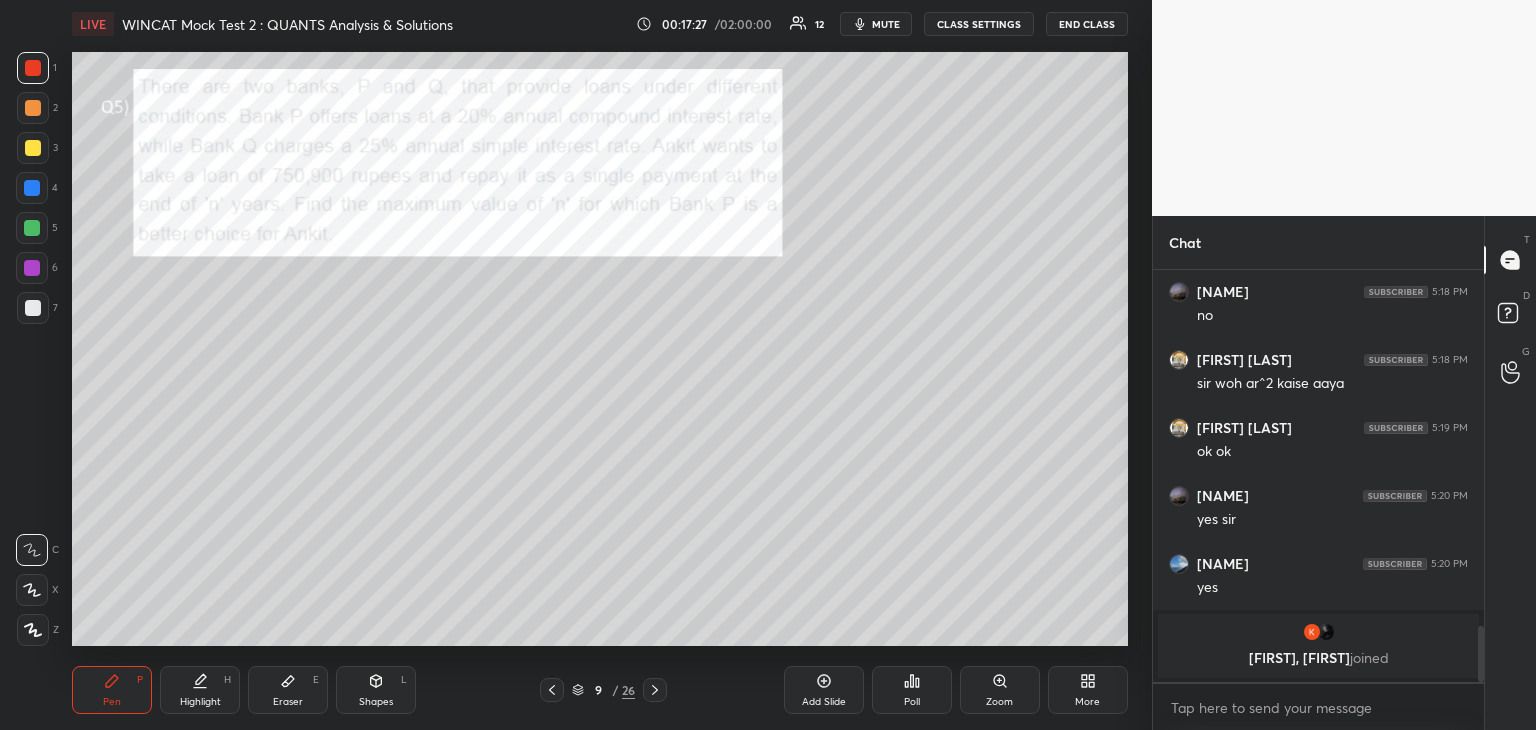 click on "Highlight H" at bounding box center (200, 690) 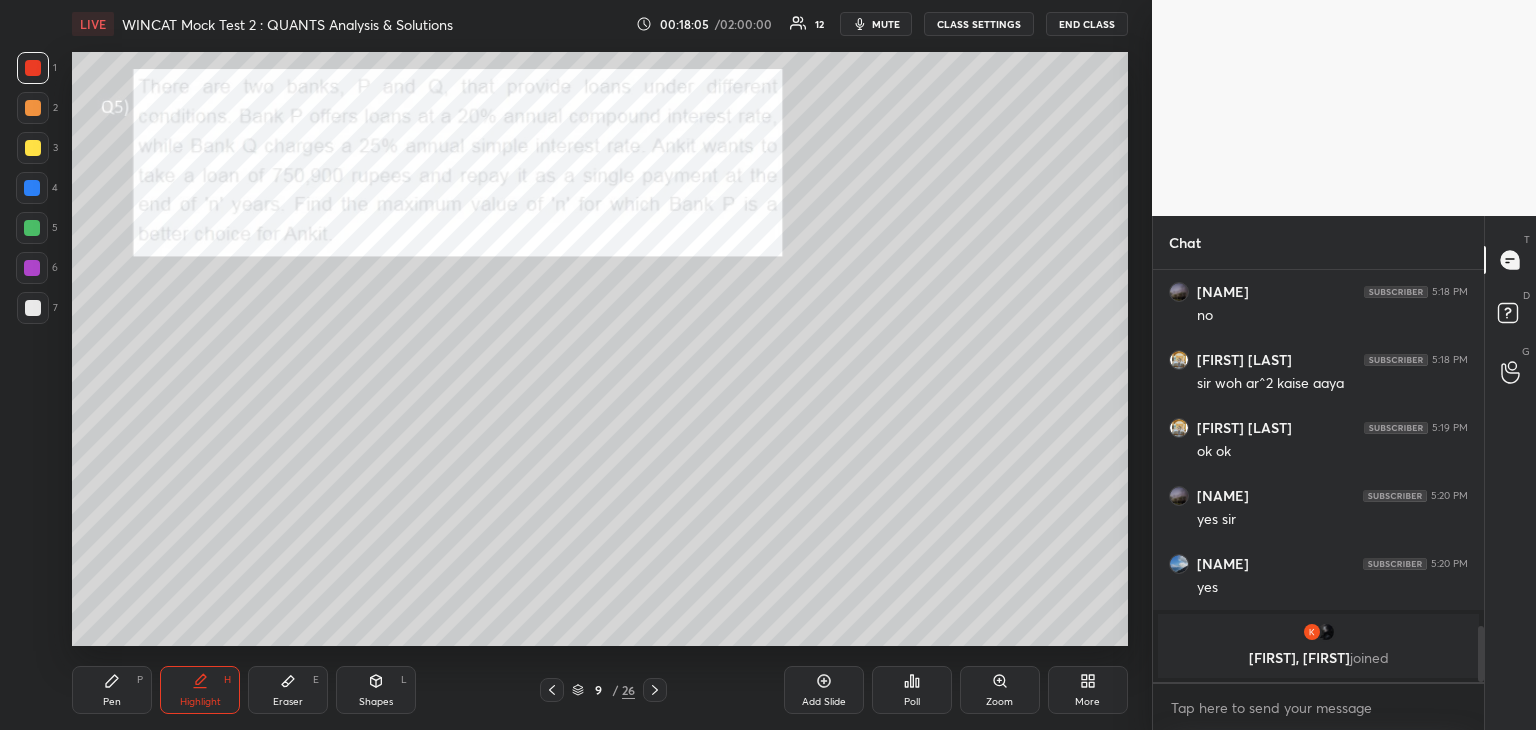 click at bounding box center [32, 188] 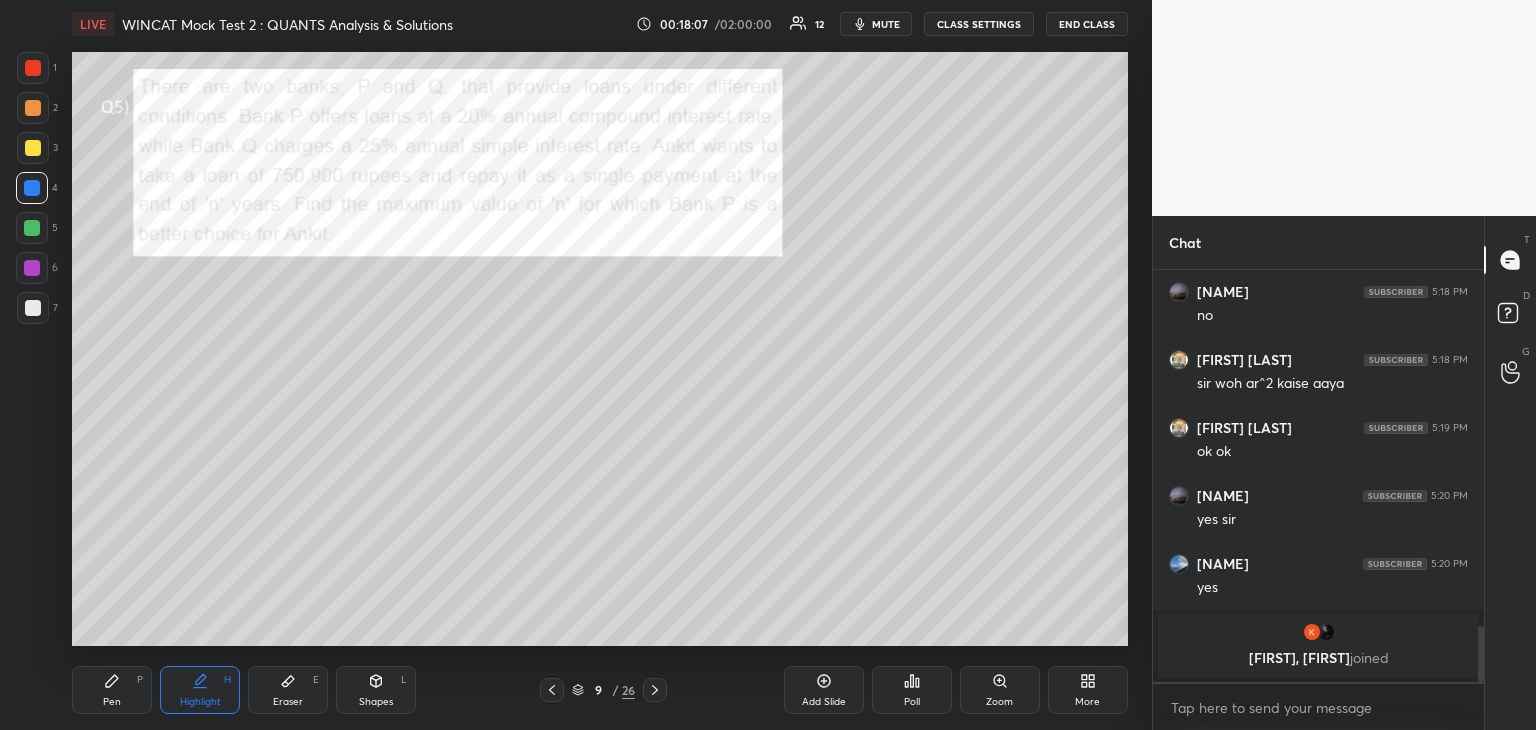 click on "Pen P" at bounding box center [112, 690] 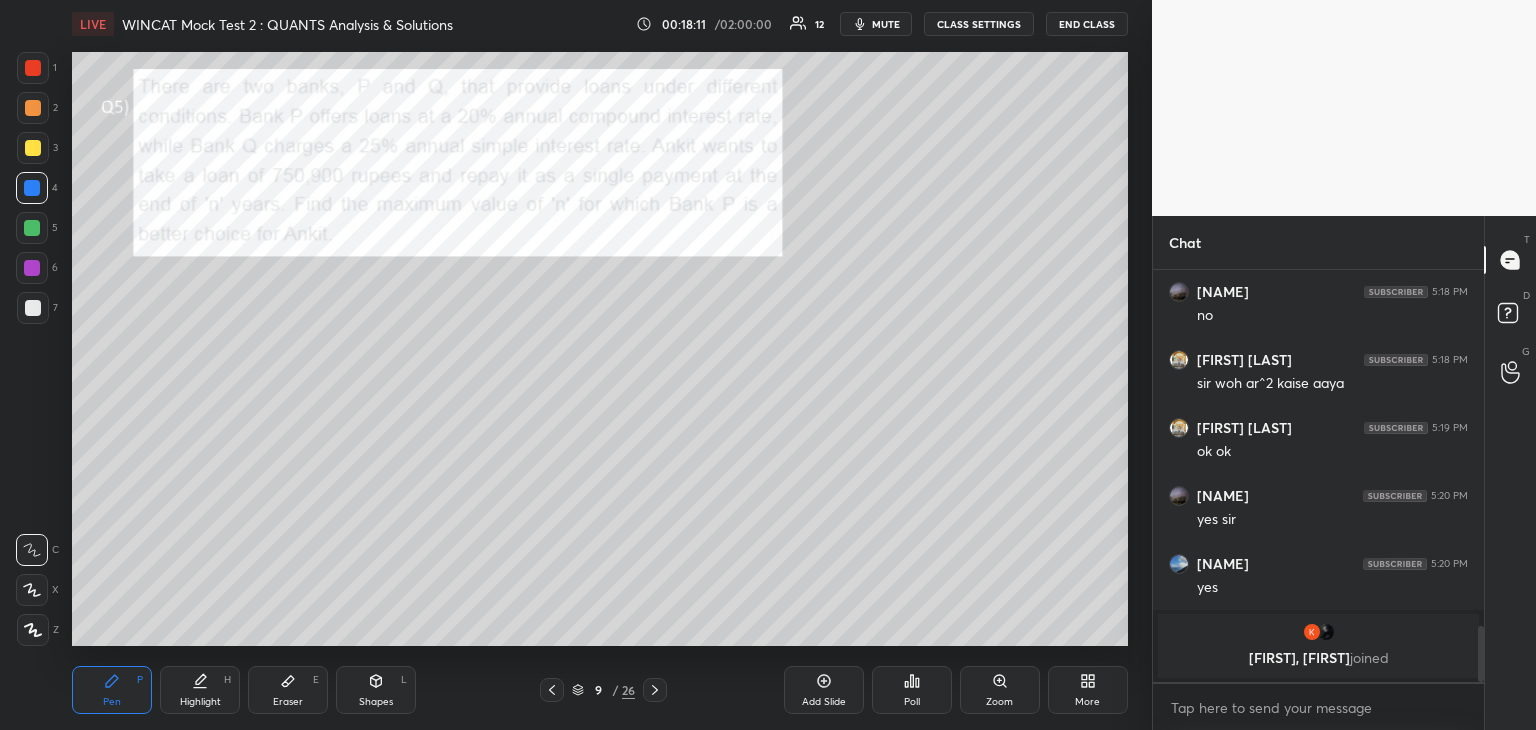 click on "Eraser E" at bounding box center (288, 690) 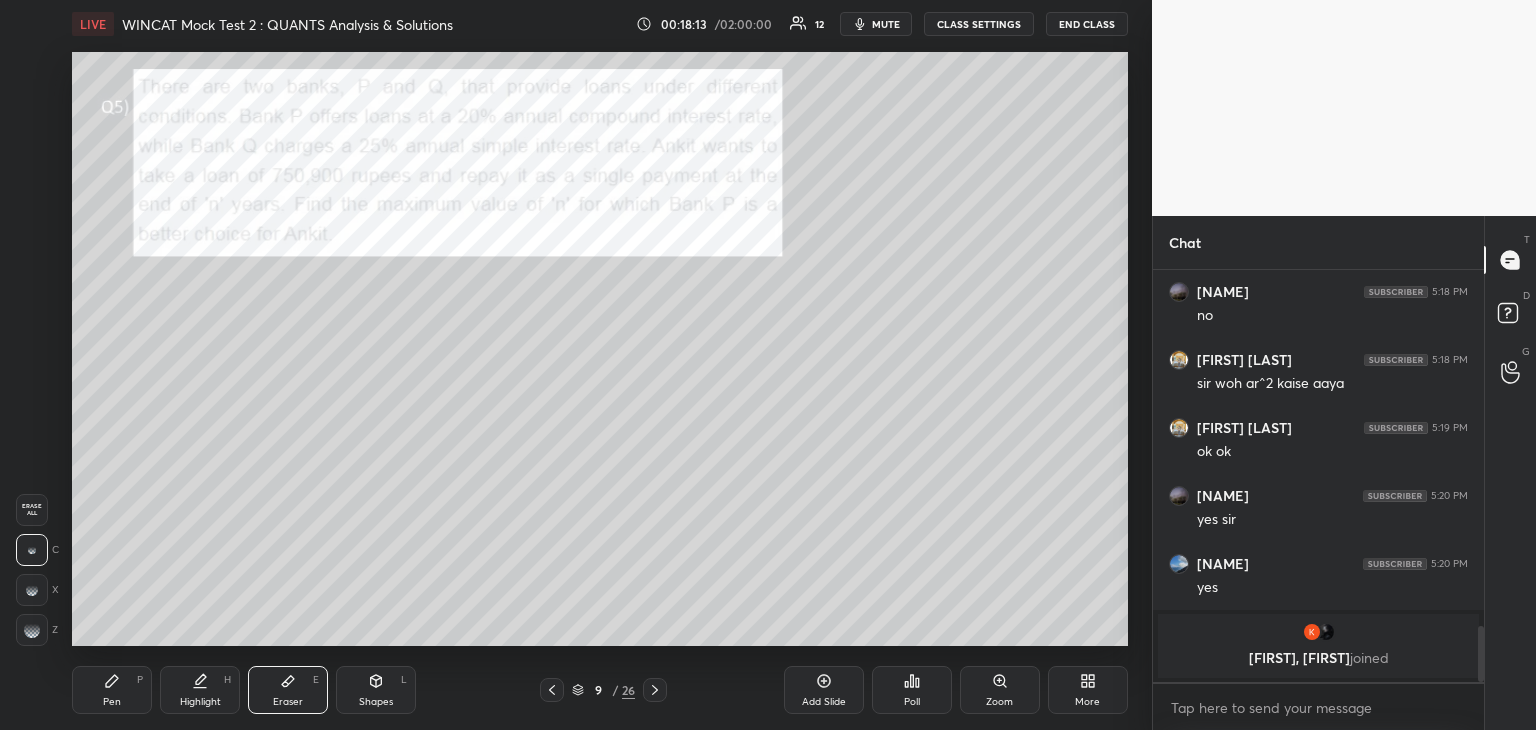 click on "Pen P" at bounding box center (112, 690) 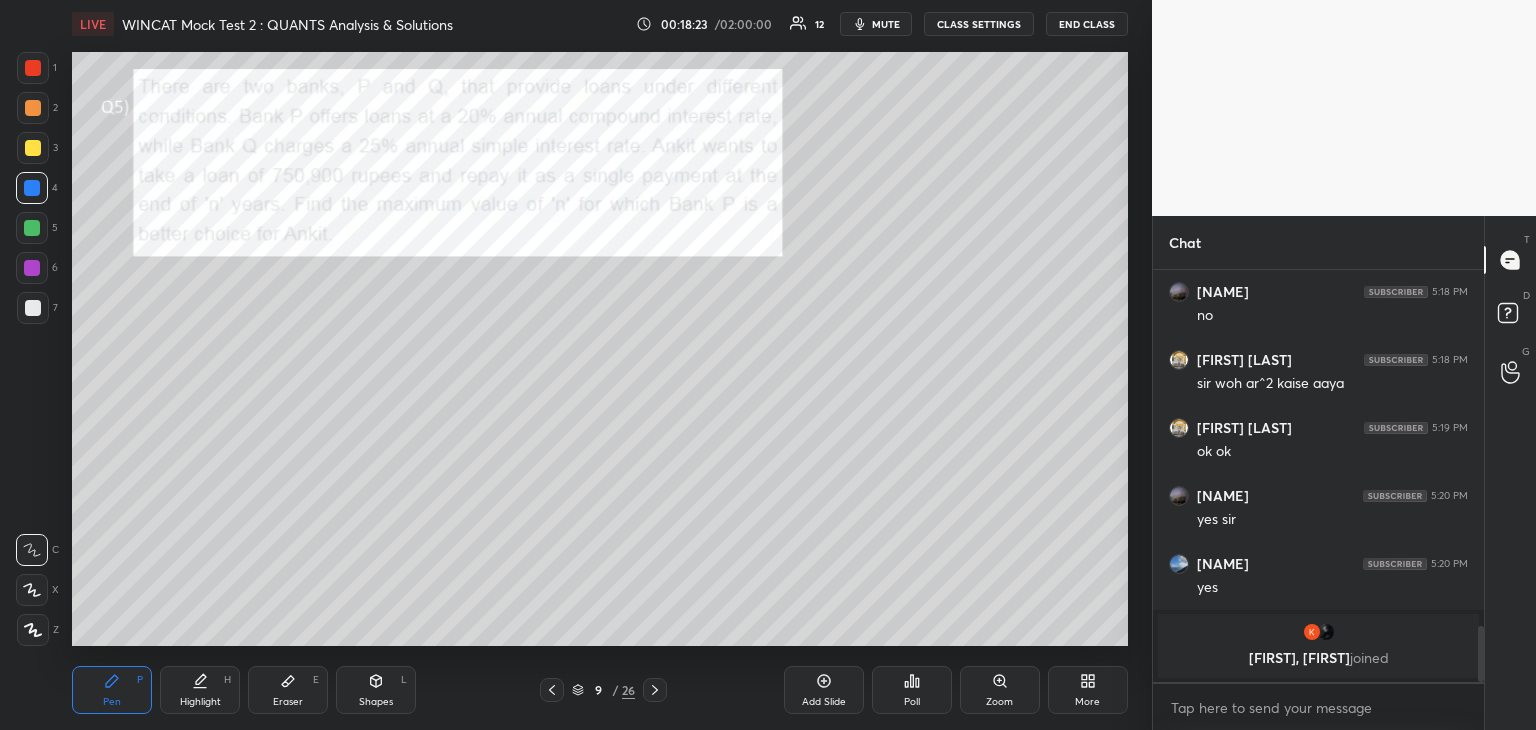 click at bounding box center [32, 268] 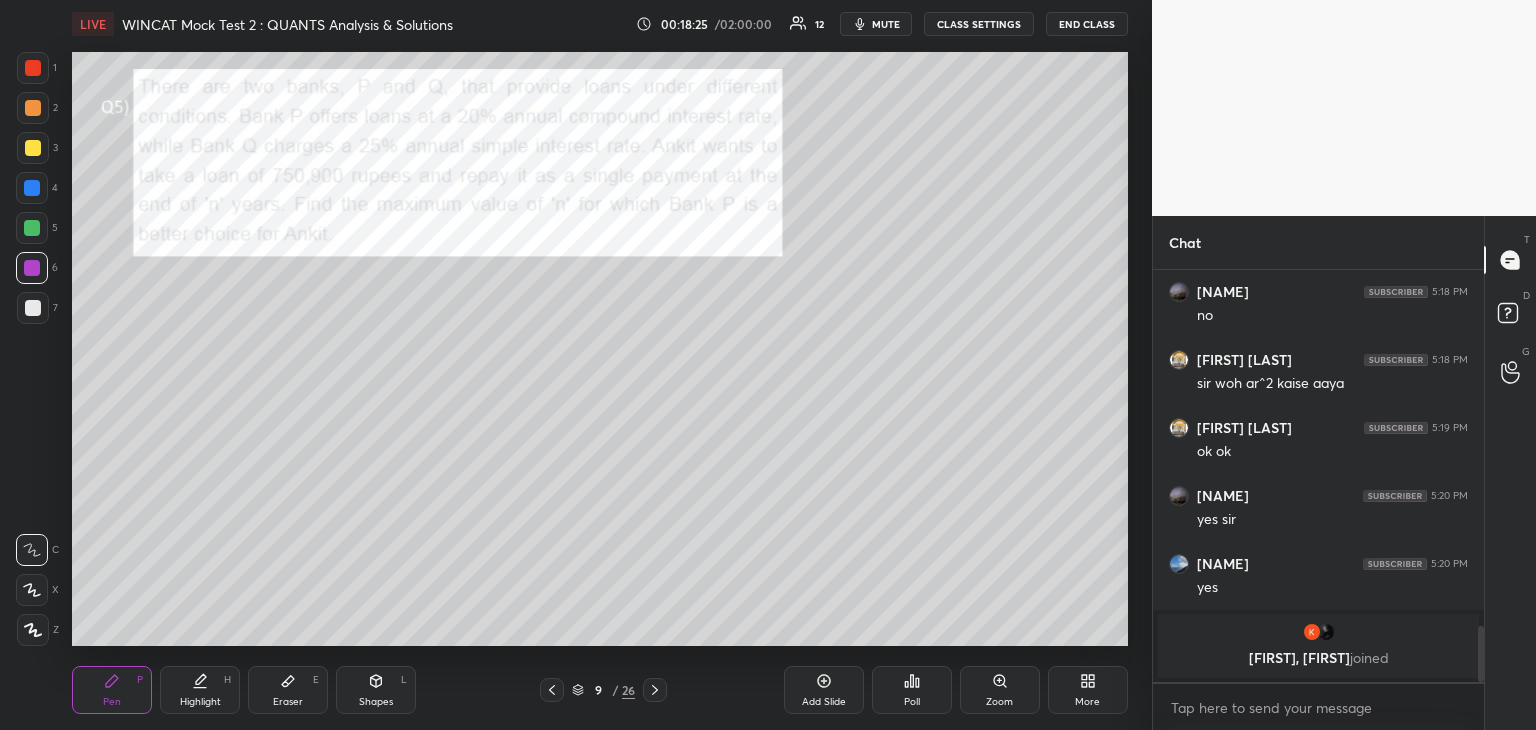 click on "Add Slide" at bounding box center (824, 702) 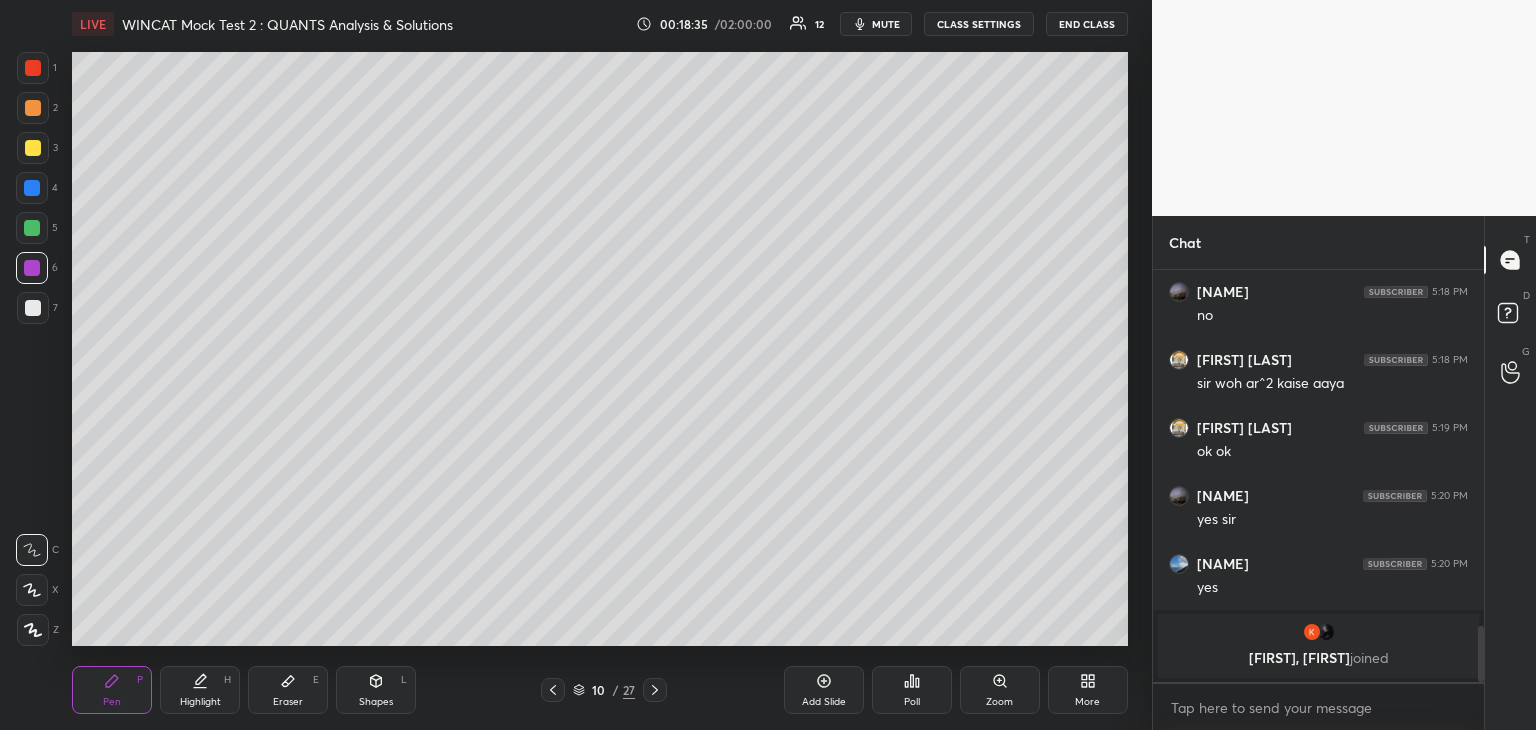 click on "Highlight" at bounding box center (200, 702) 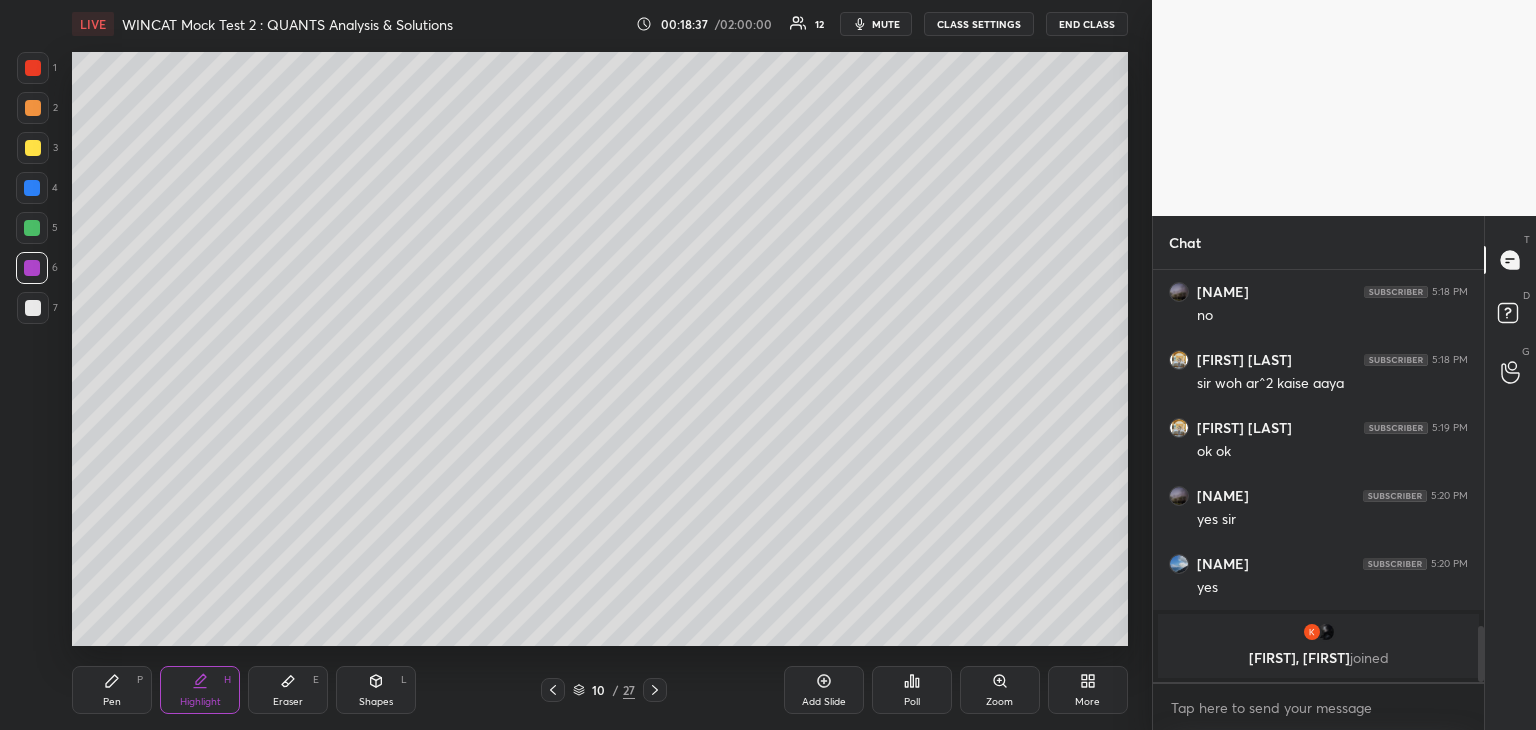 click on "Pen P" at bounding box center (112, 690) 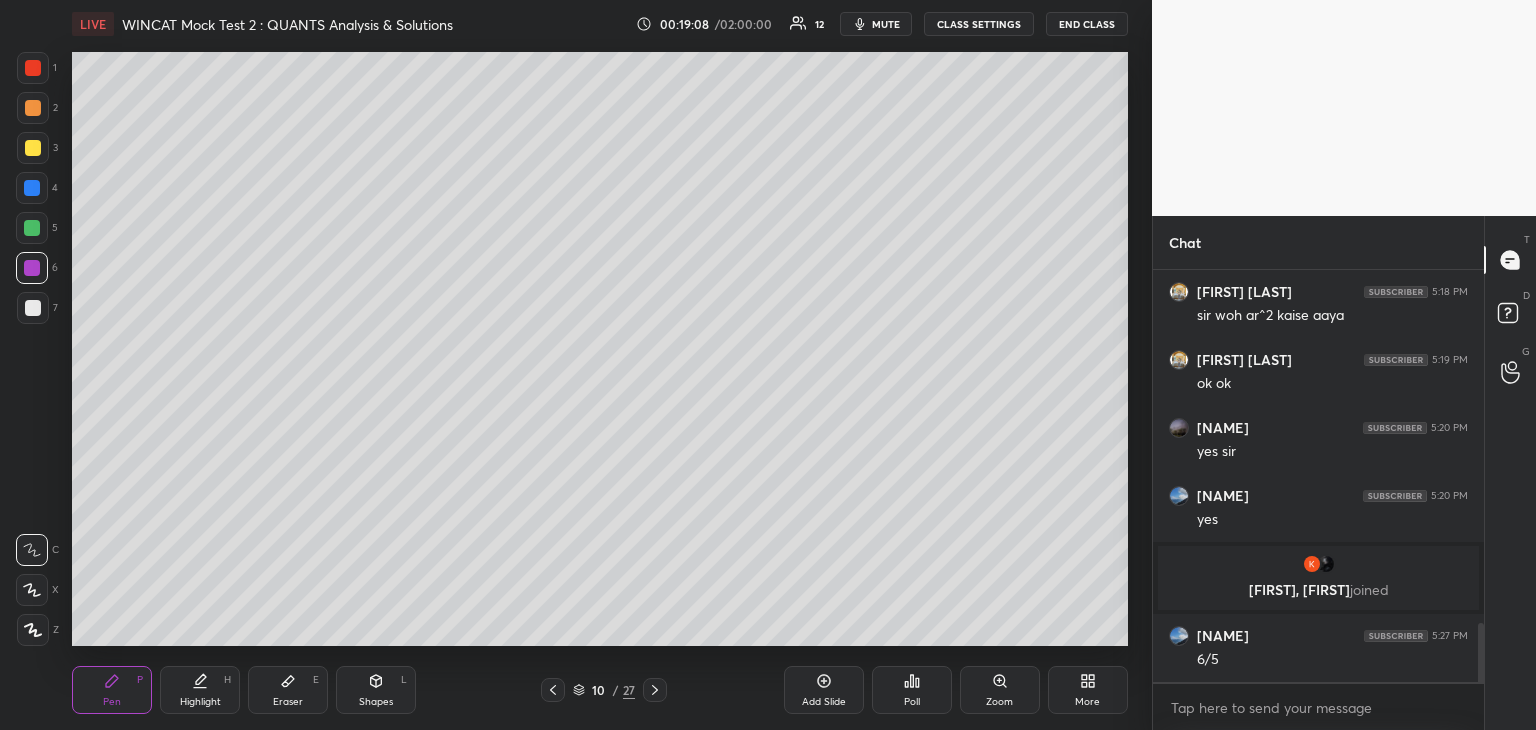 scroll, scrollTop: 2530, scrollLeft: 0, axis: vertical 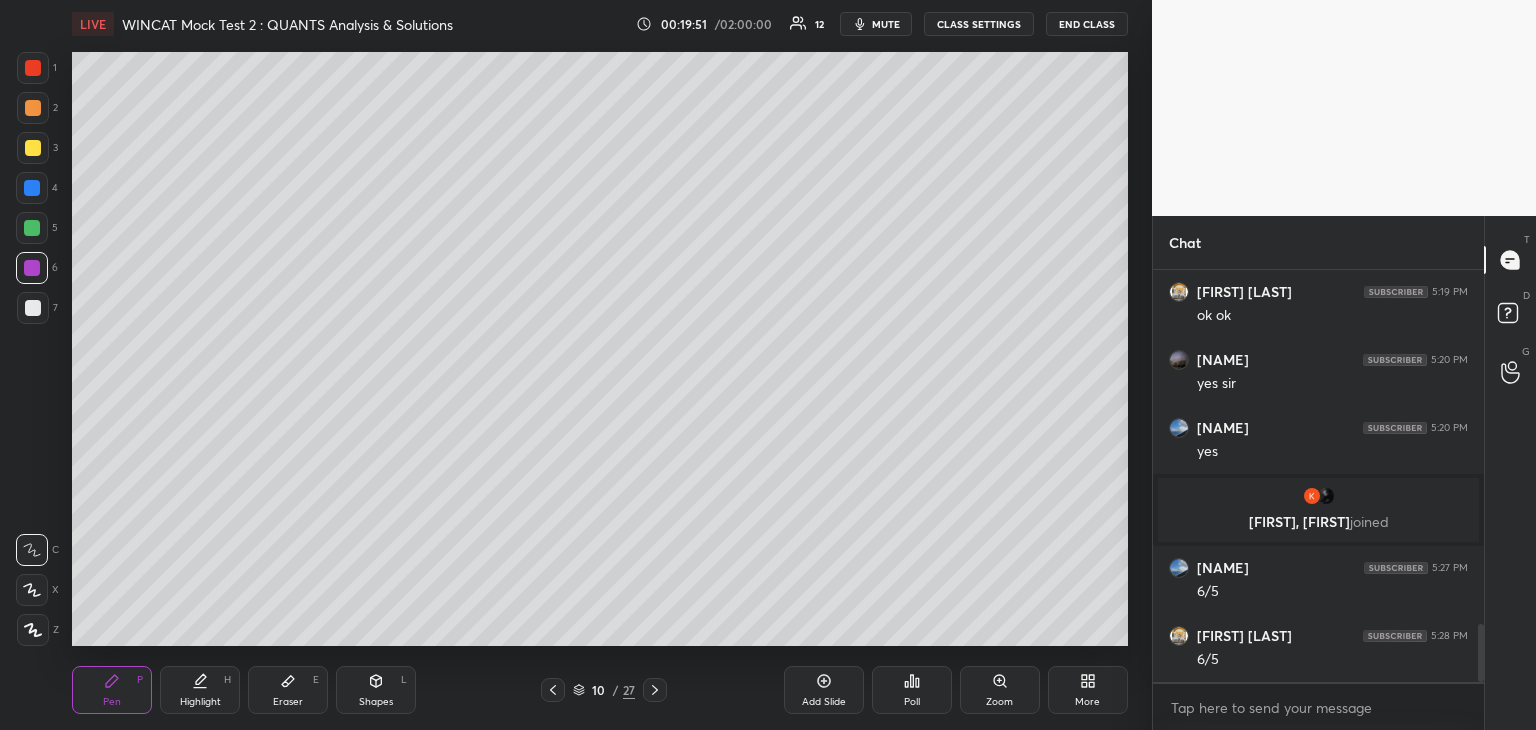 click 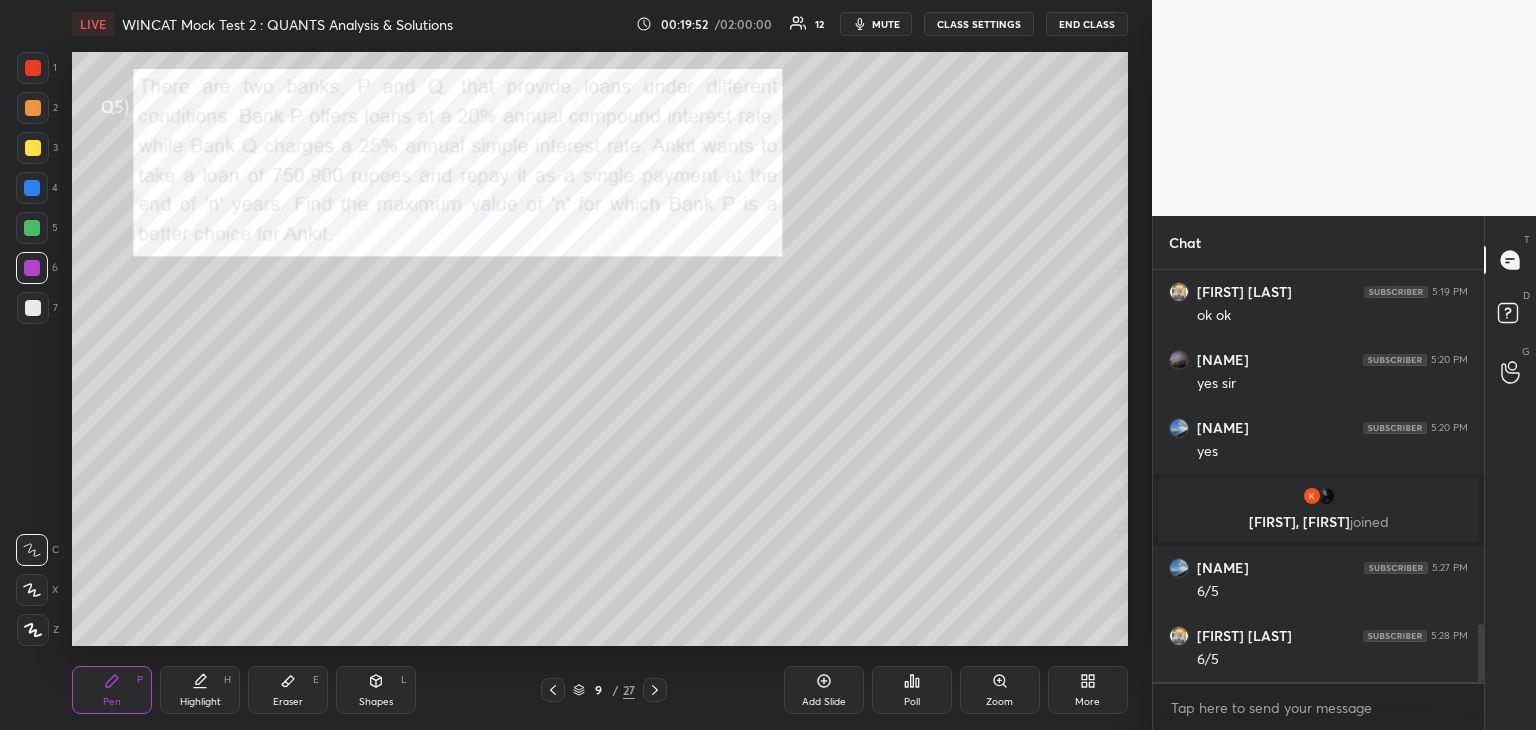 click at bounding box center (33, 148) 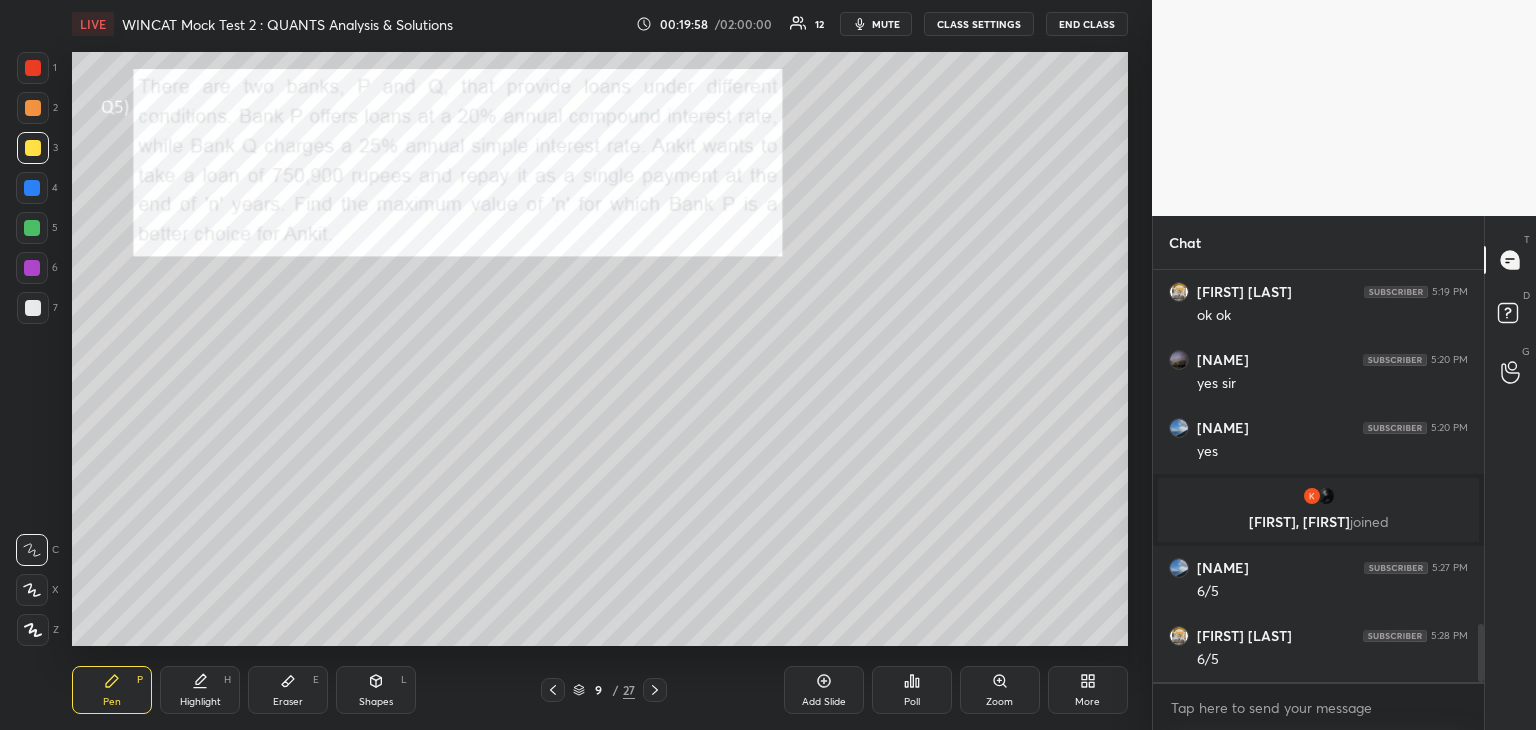 click on "Eraser E" at bounding box center [288, 690] 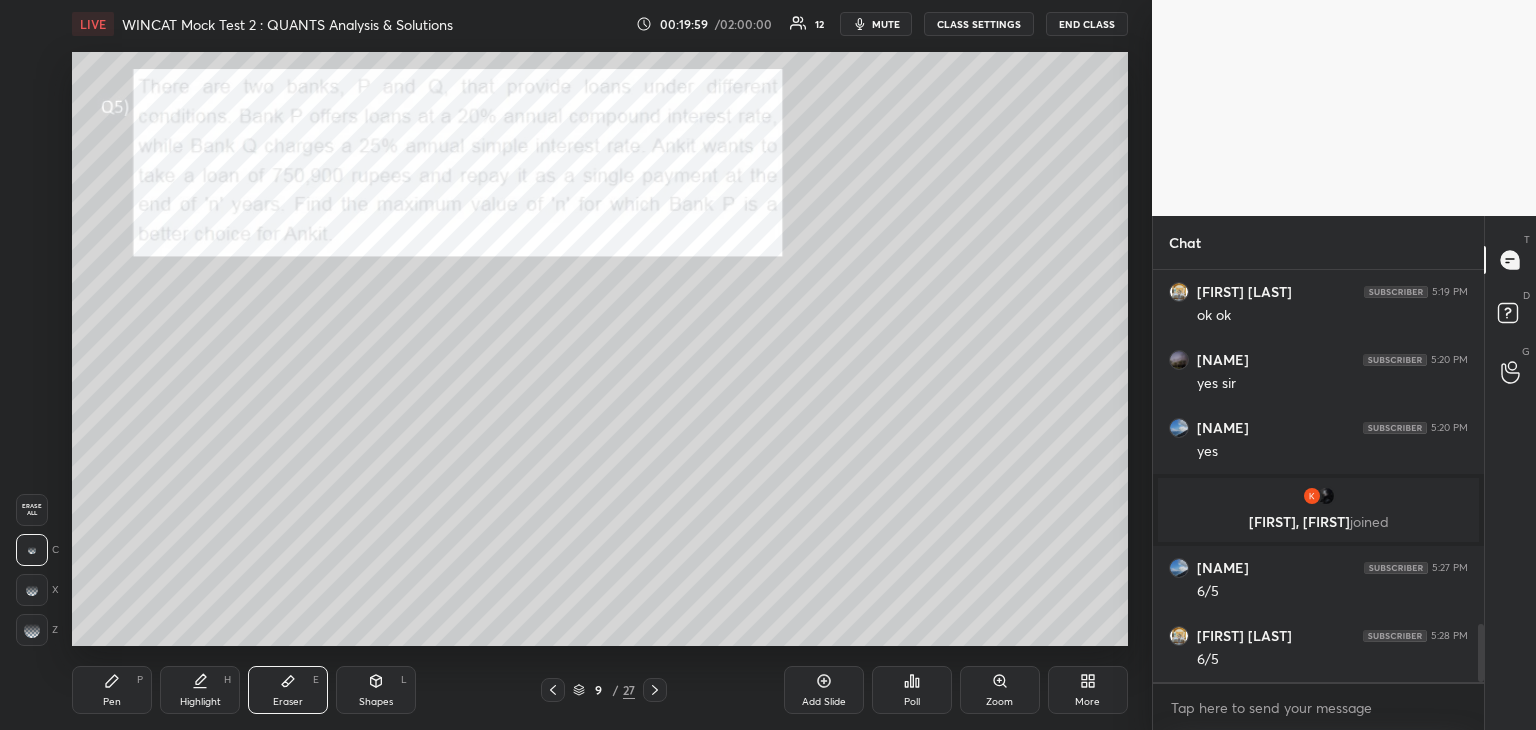 click on "Pen P" at bounding box center [112, 690] 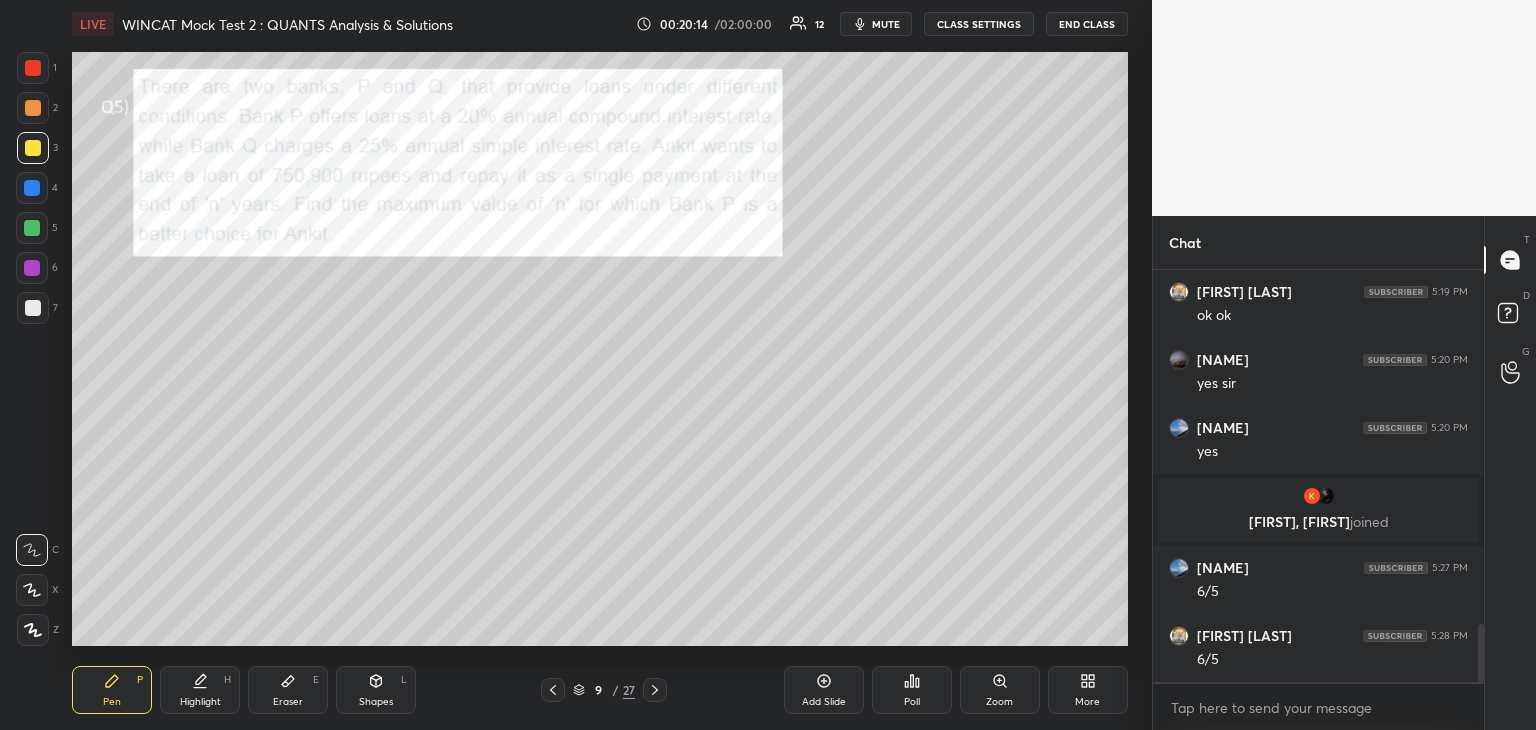 click at bounding box center [33, 68] 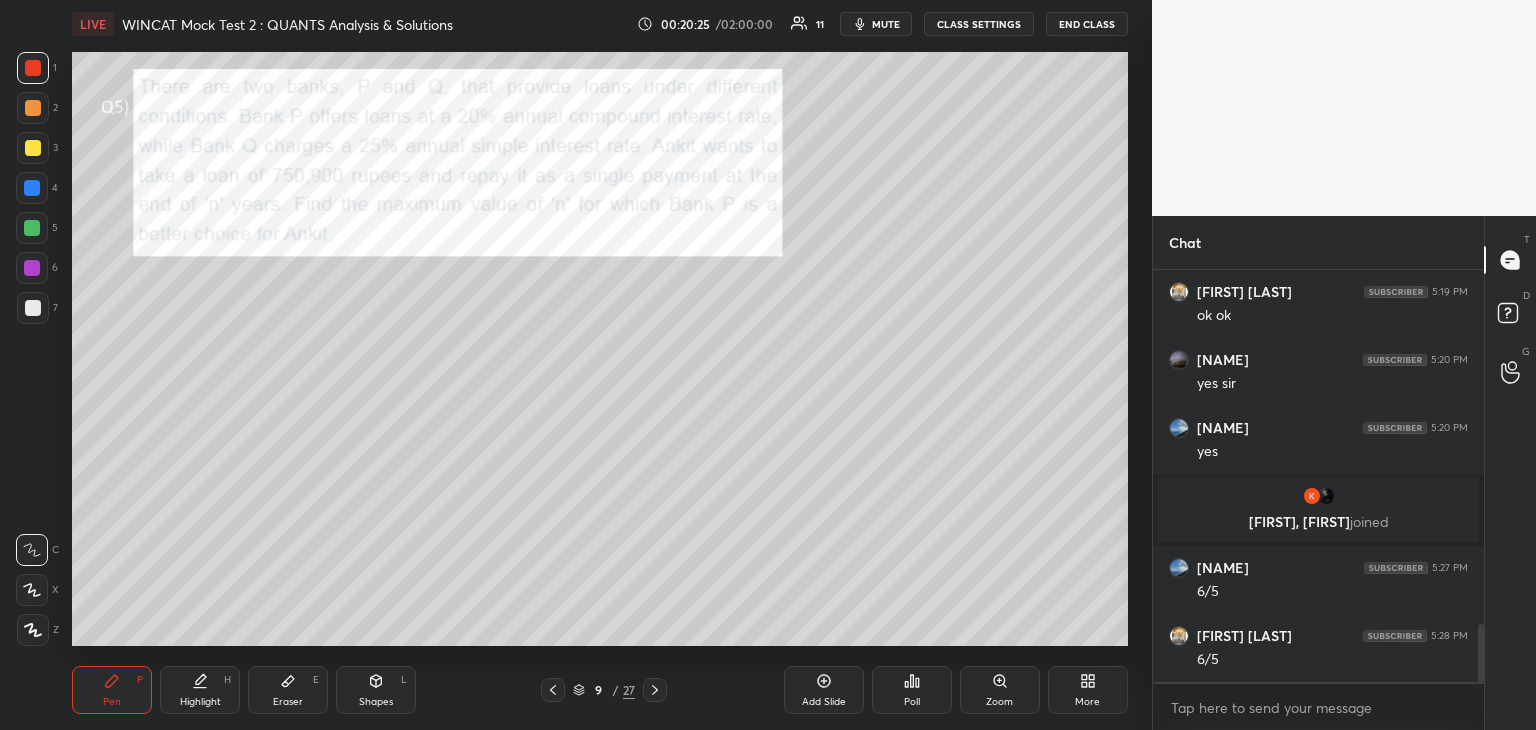 click at bounding box center (32, 188) 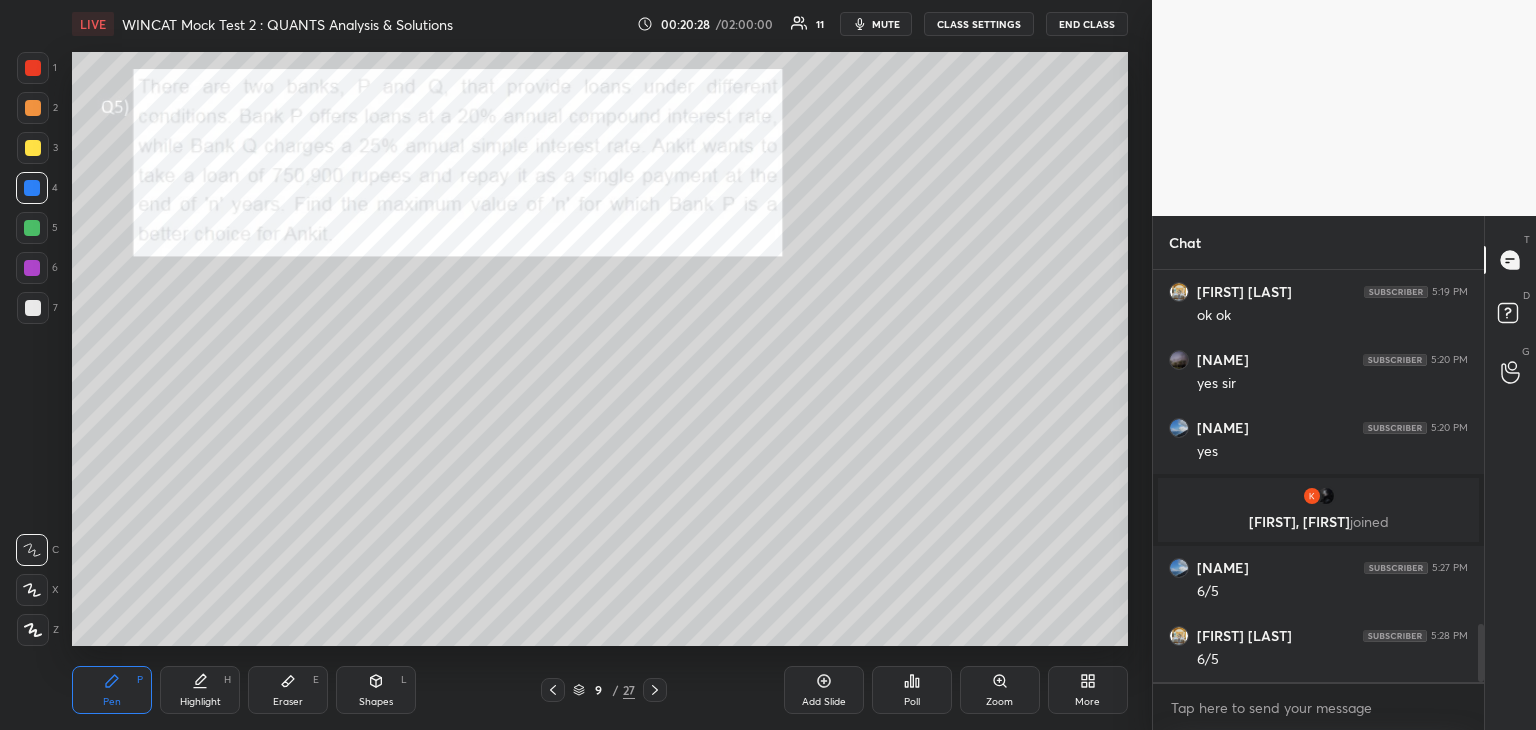 click 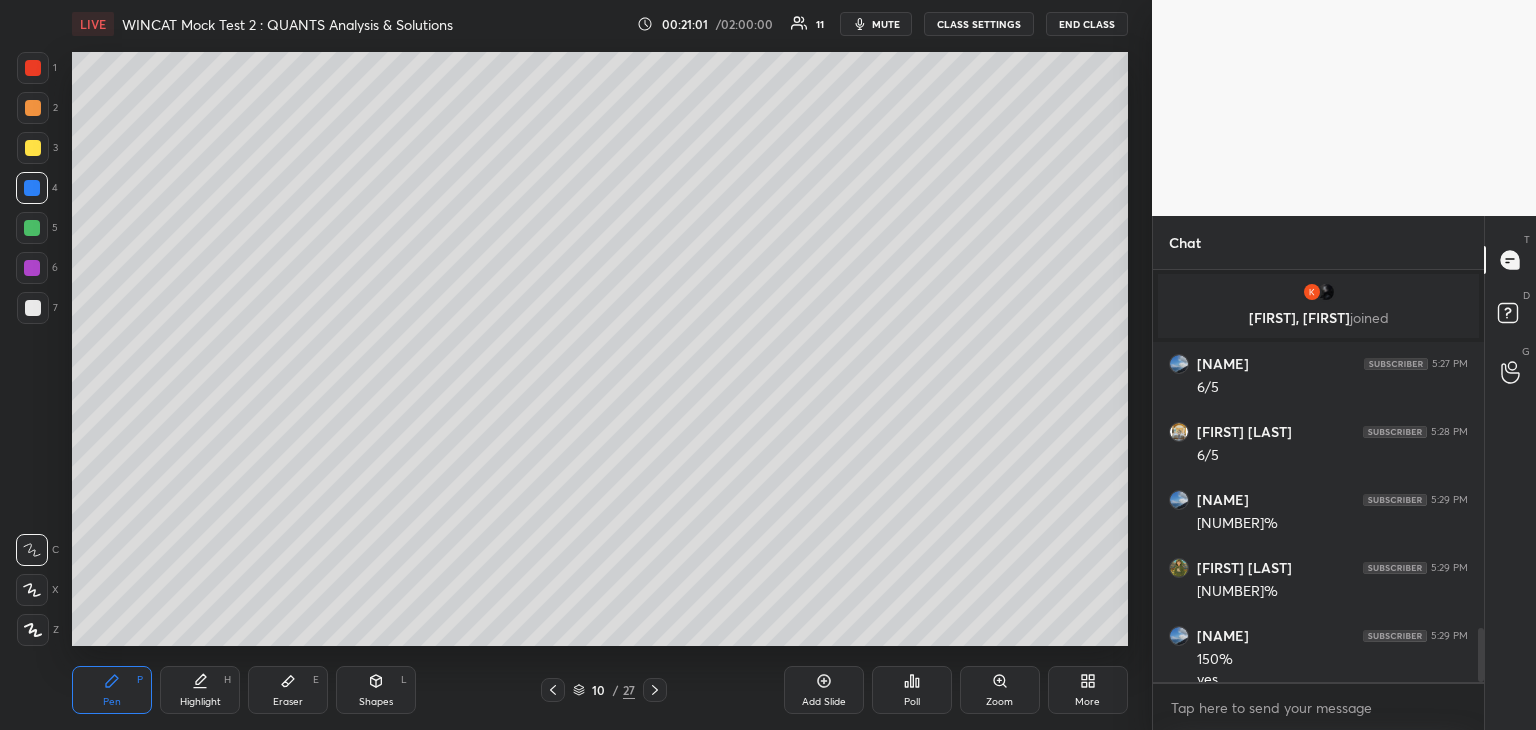 scroll, scrollTop: 2754, scrollLeft: 0, axis: vertical 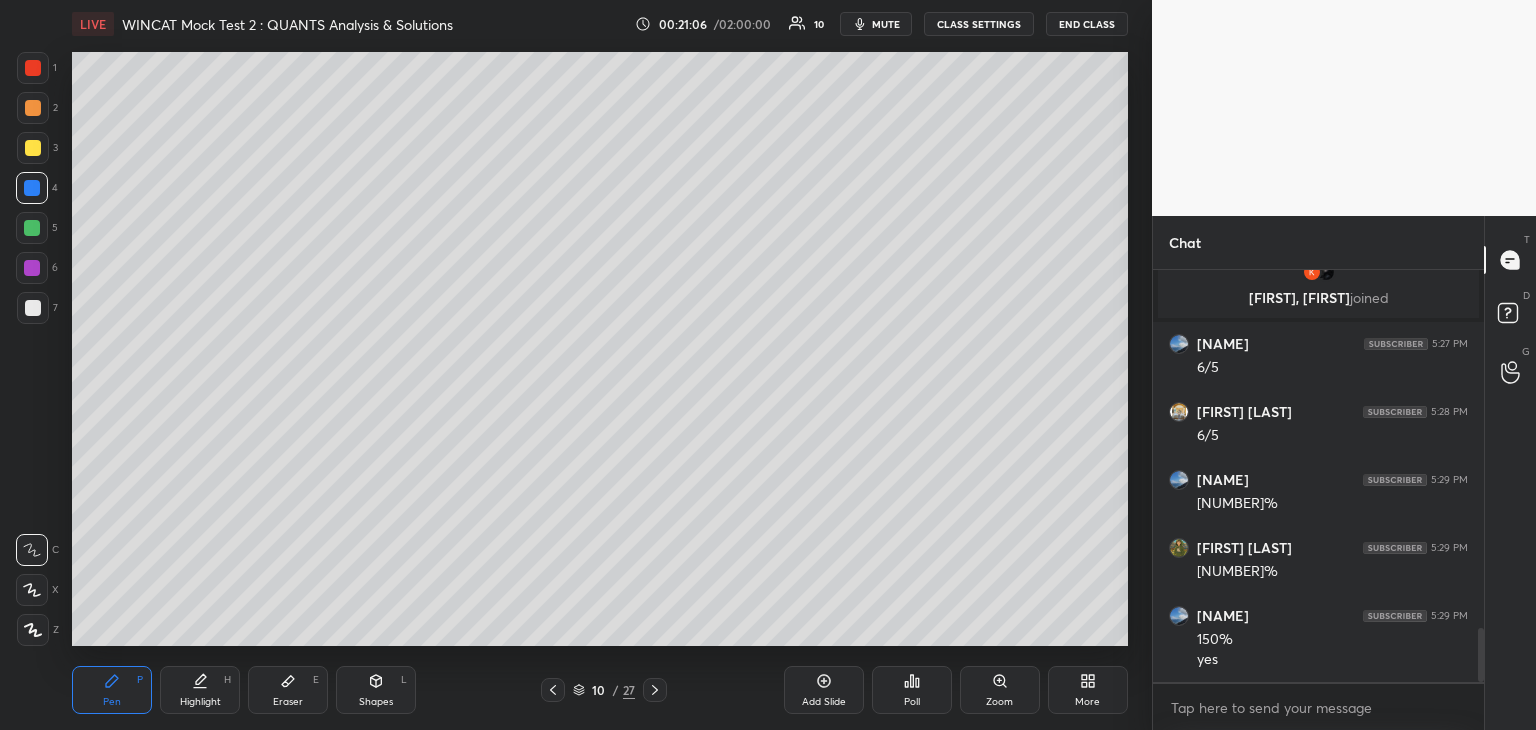 click at bounding box center [33, 148] 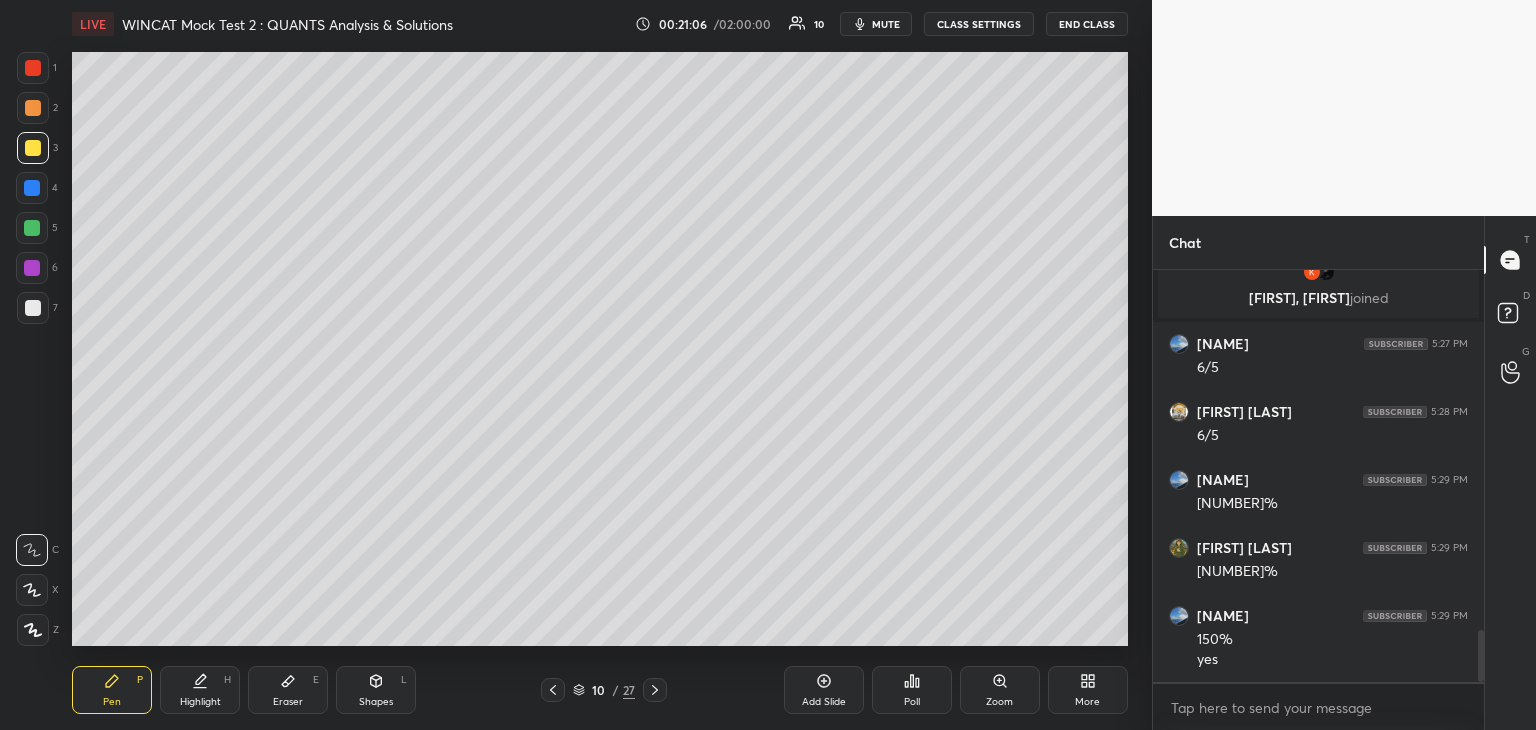 scroll, scrollTop: 2826, scrollLeft: 0, axis: vertical 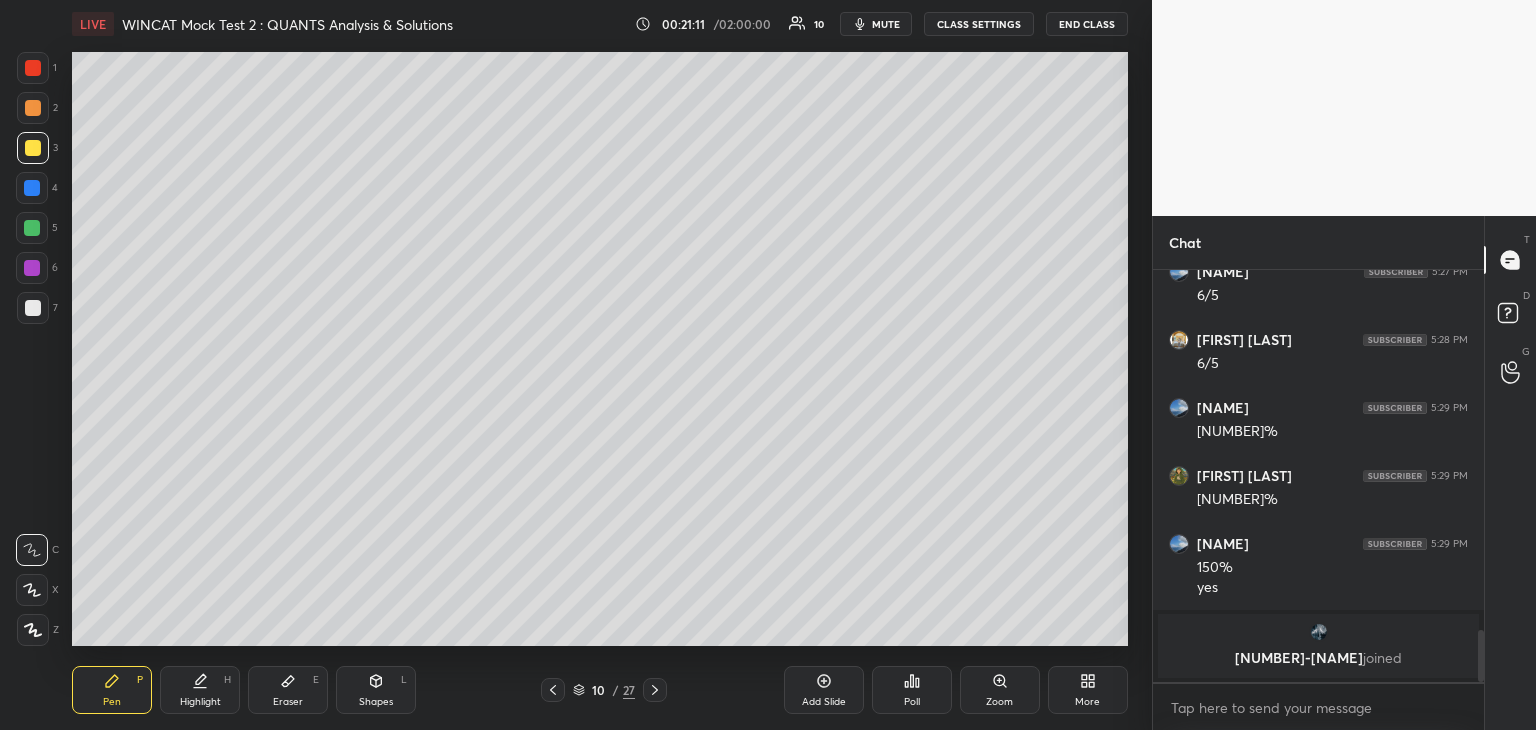 click 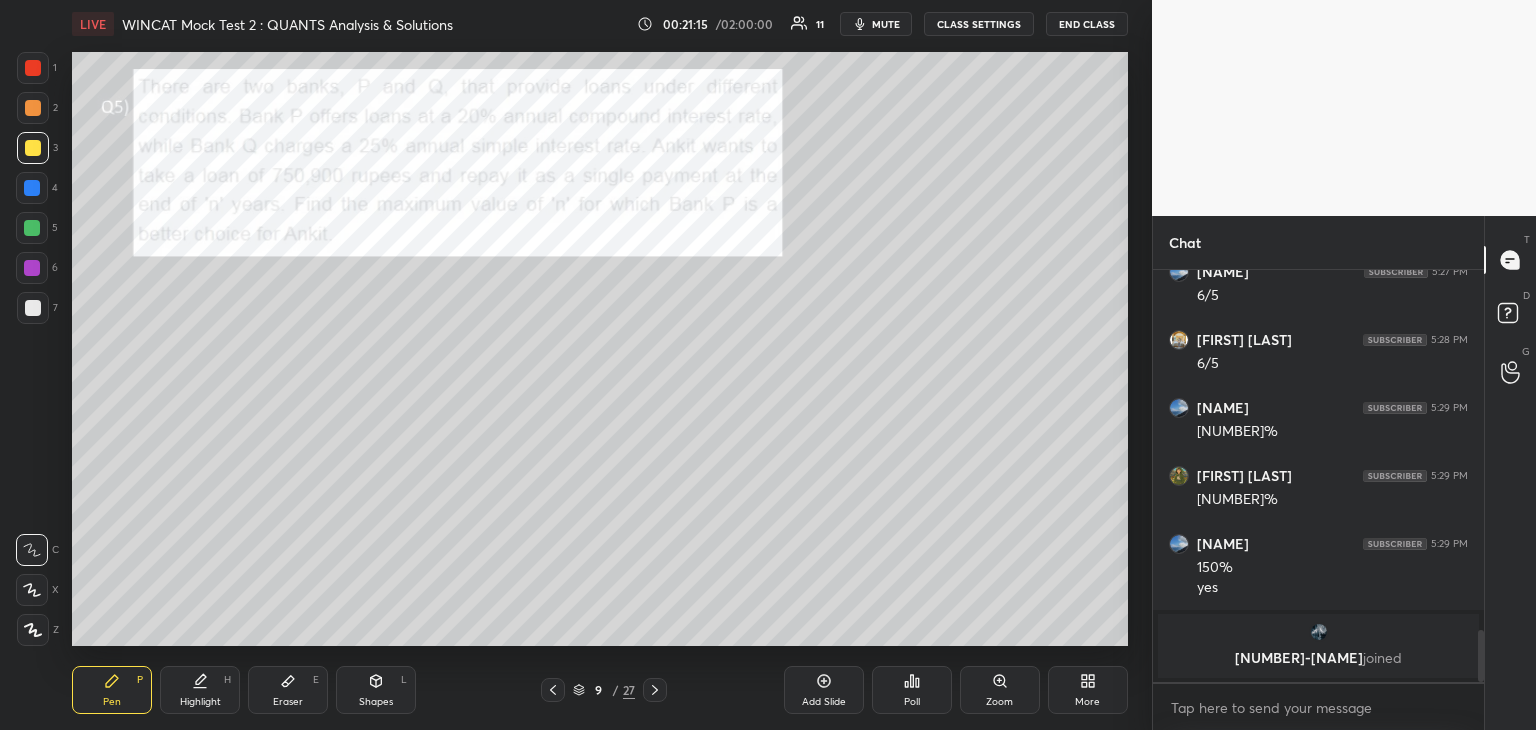 click 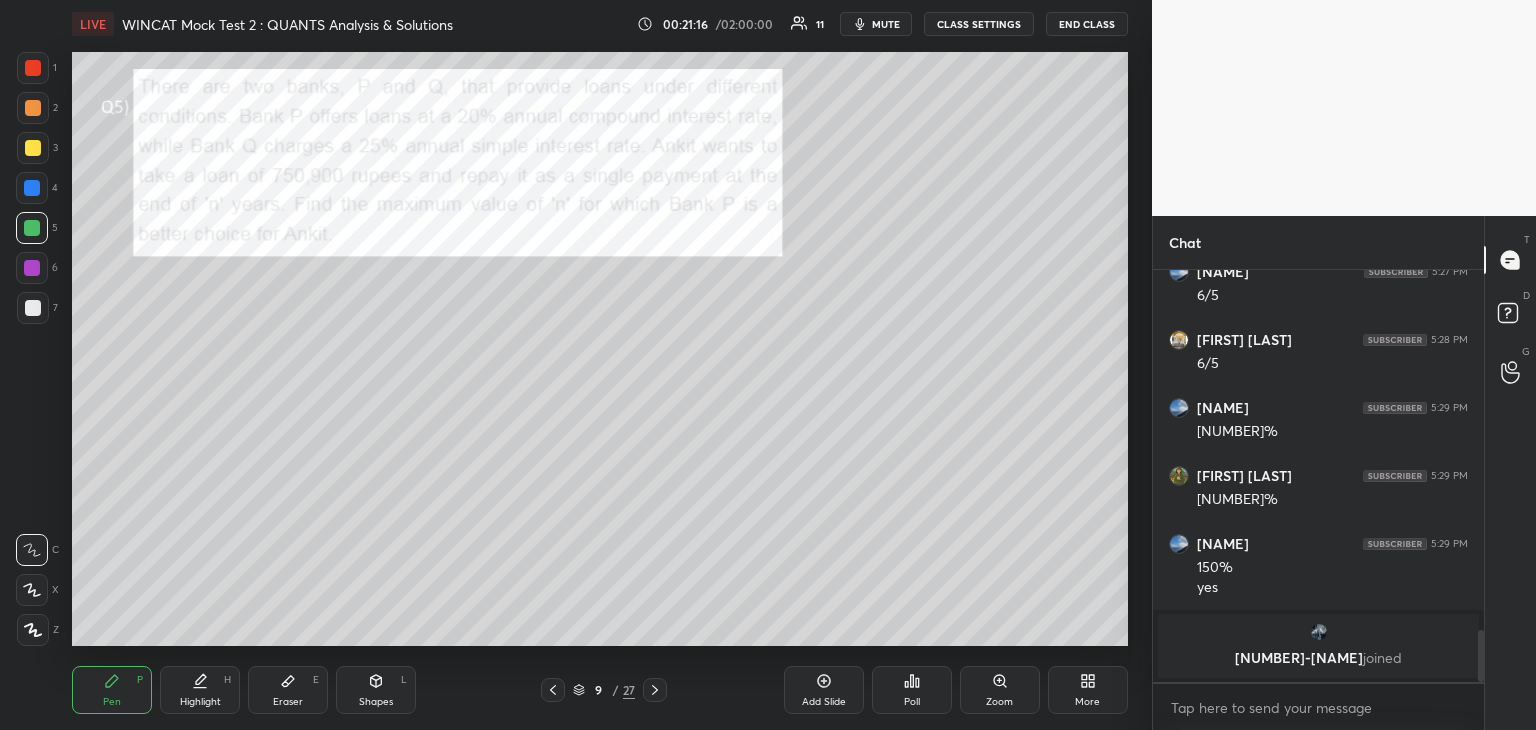 click at bounding box center (655, 690) 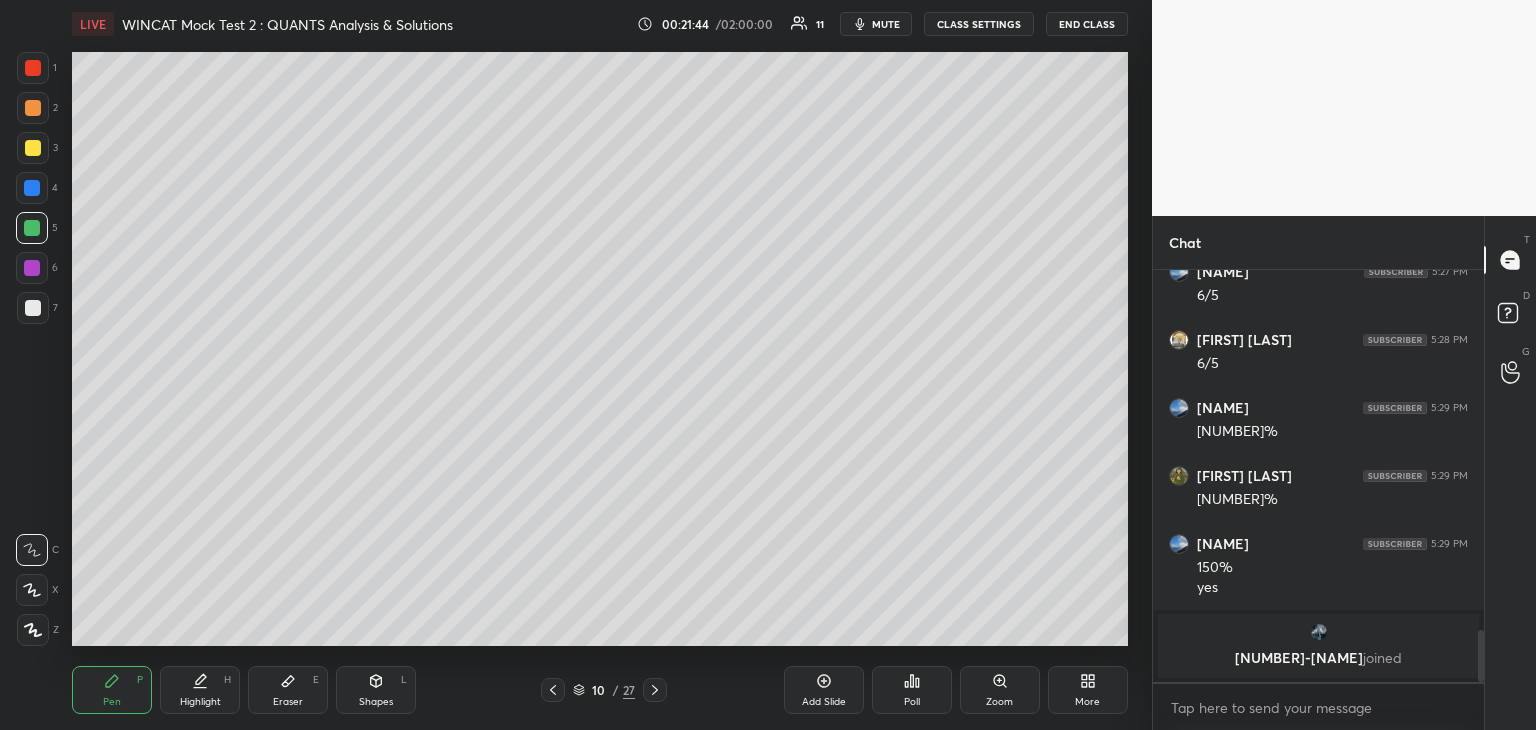 click 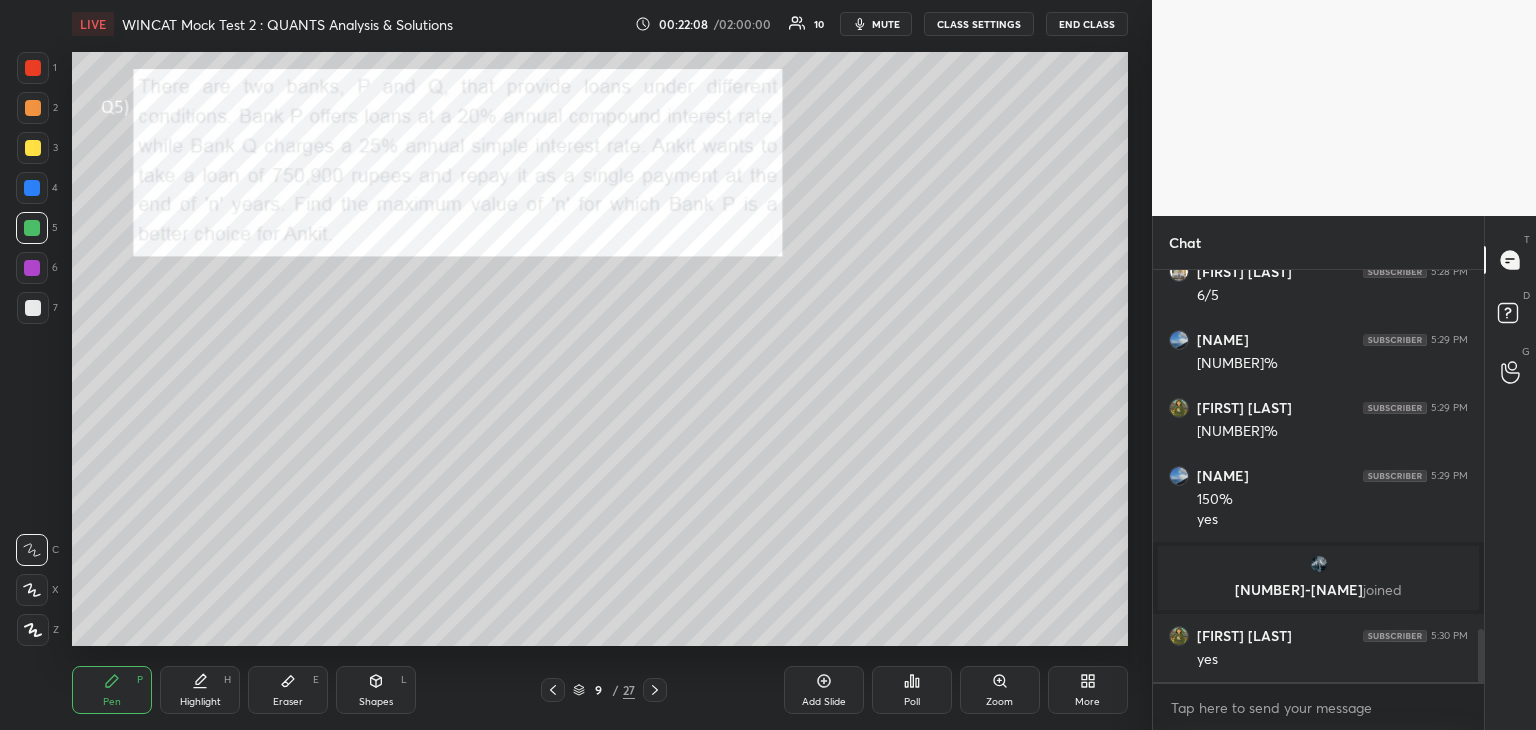 scroll, scrollTop: 2826, scrollLeft: 0, axis: vertical 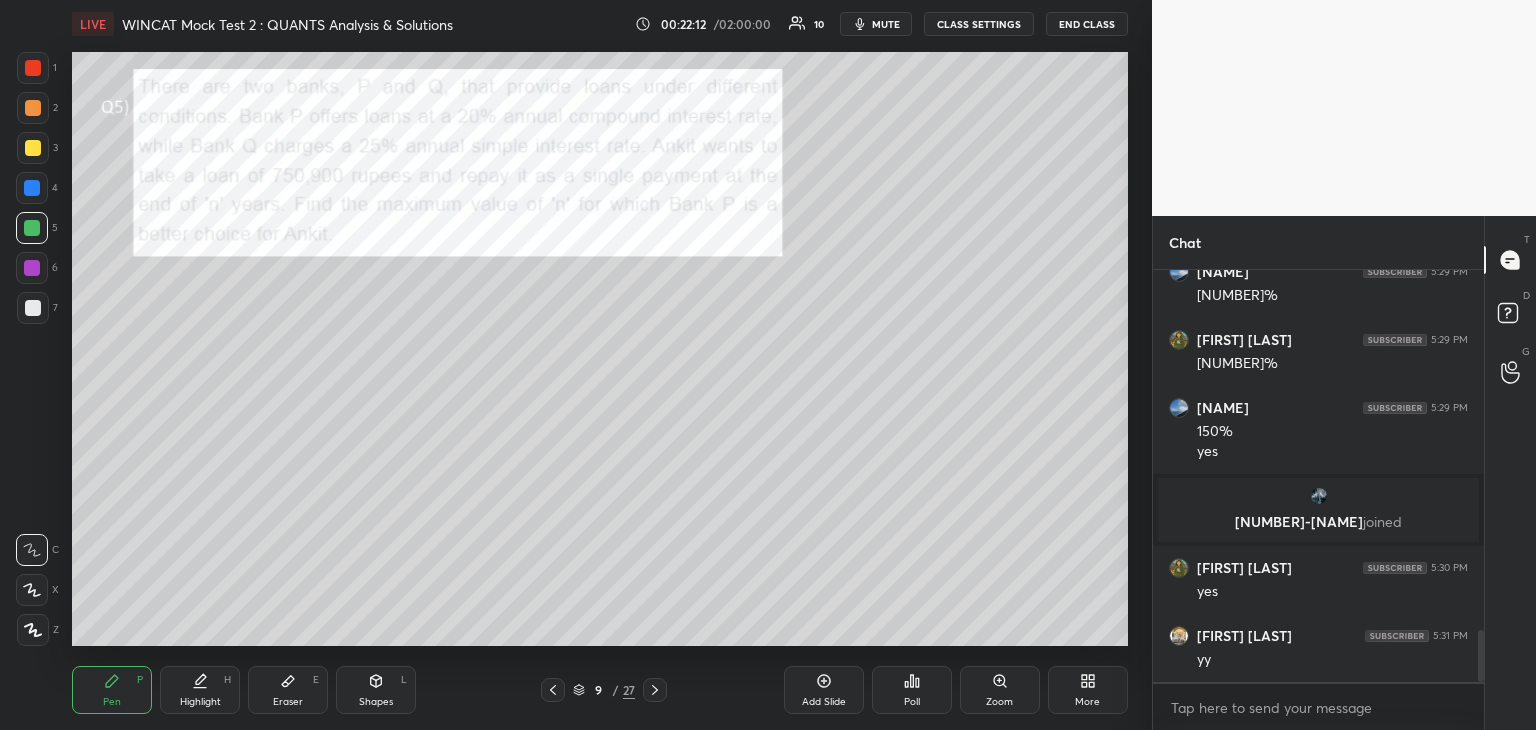 click at bounding box center (33, 148) 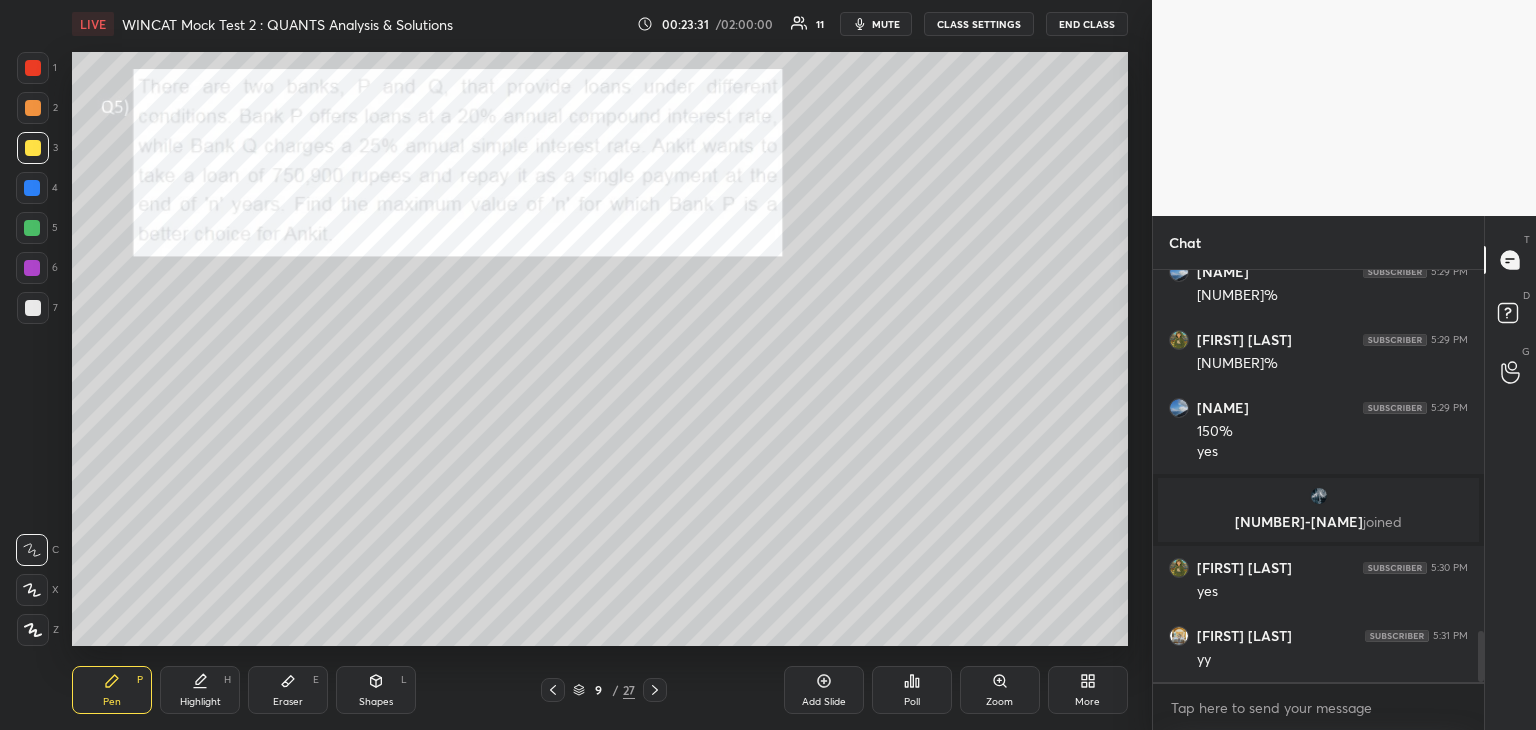 scroll, scrollTop: 2894, scrollLeft: 0, axis: vertical 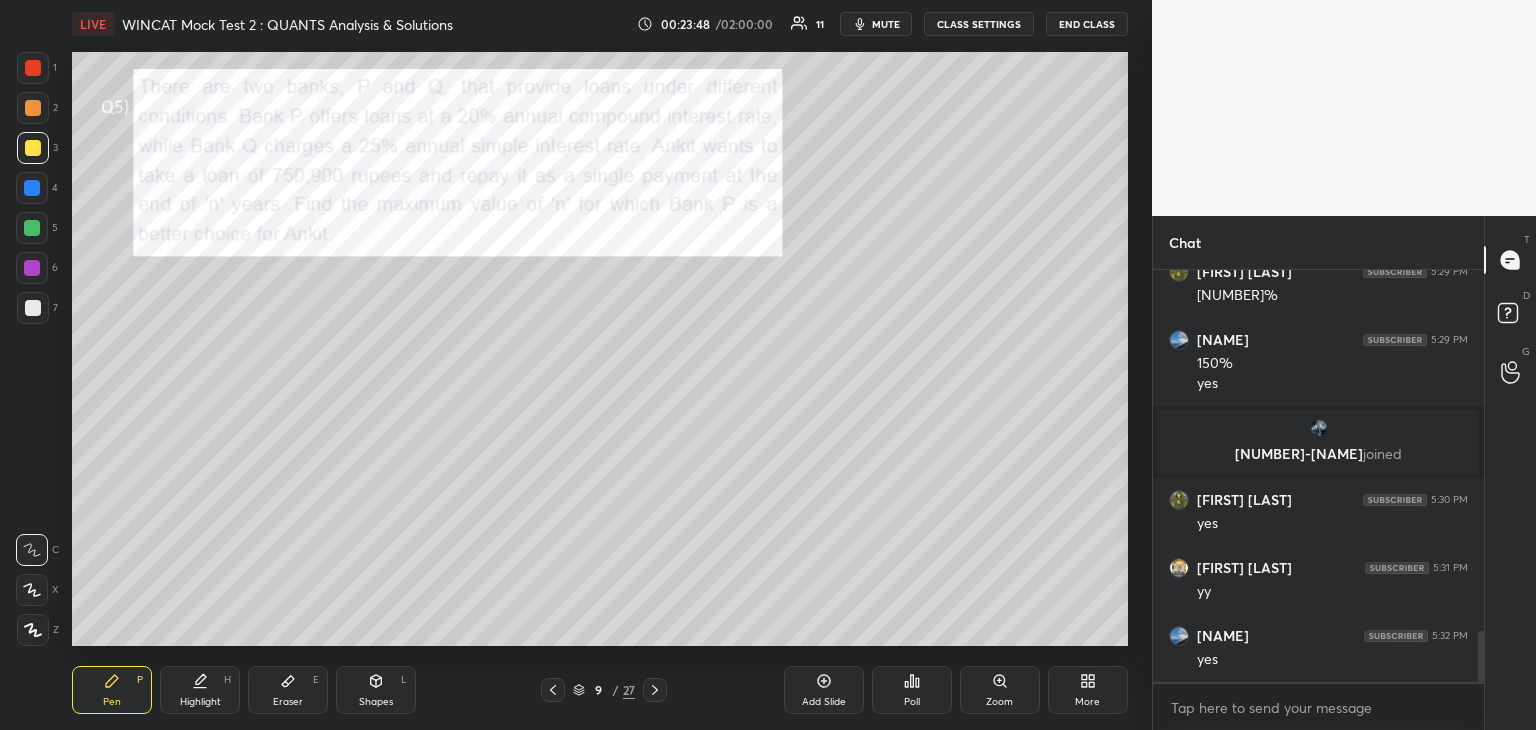 click at bounding box center (33, 68) 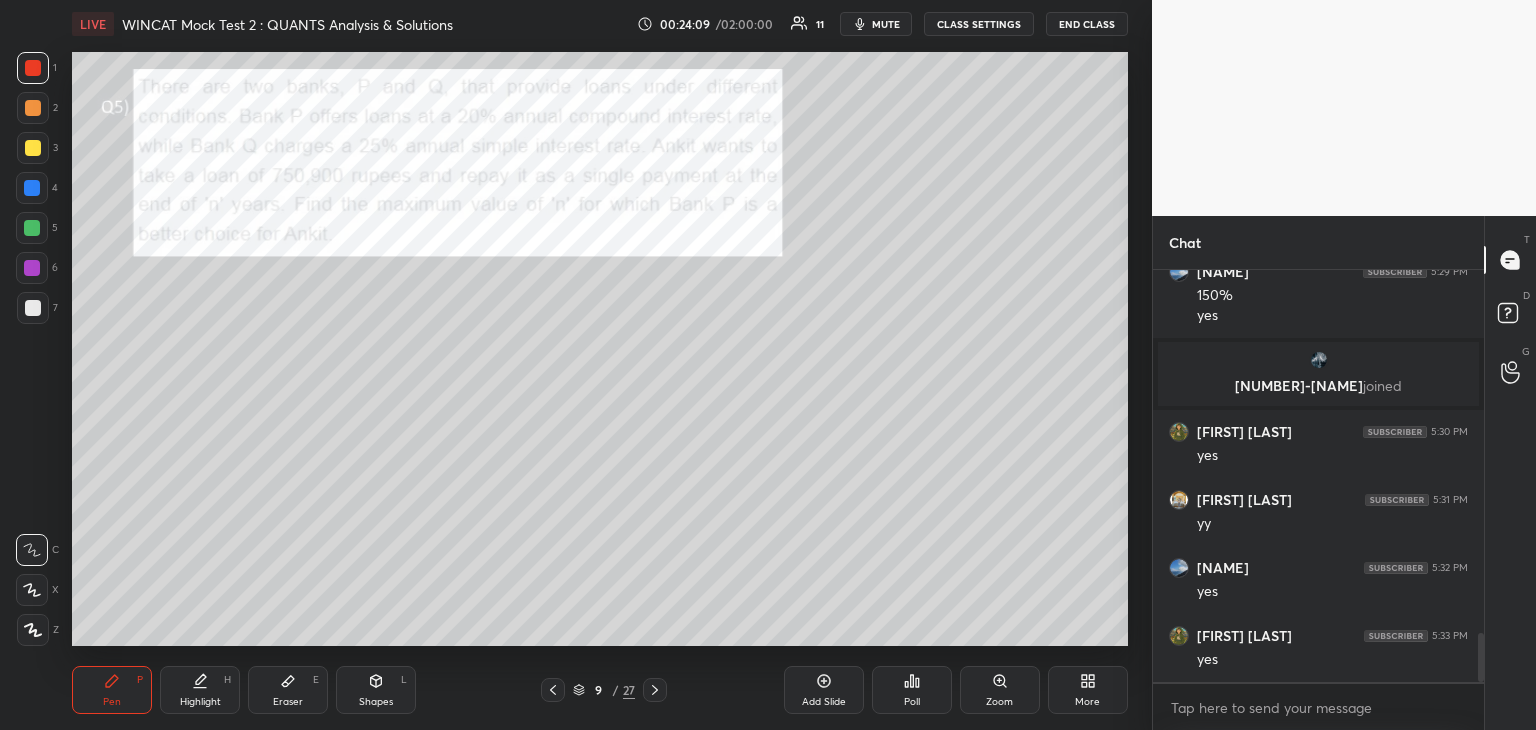 scroll, scrollTop: 3030, scrollLeft: 0, axis: vertical 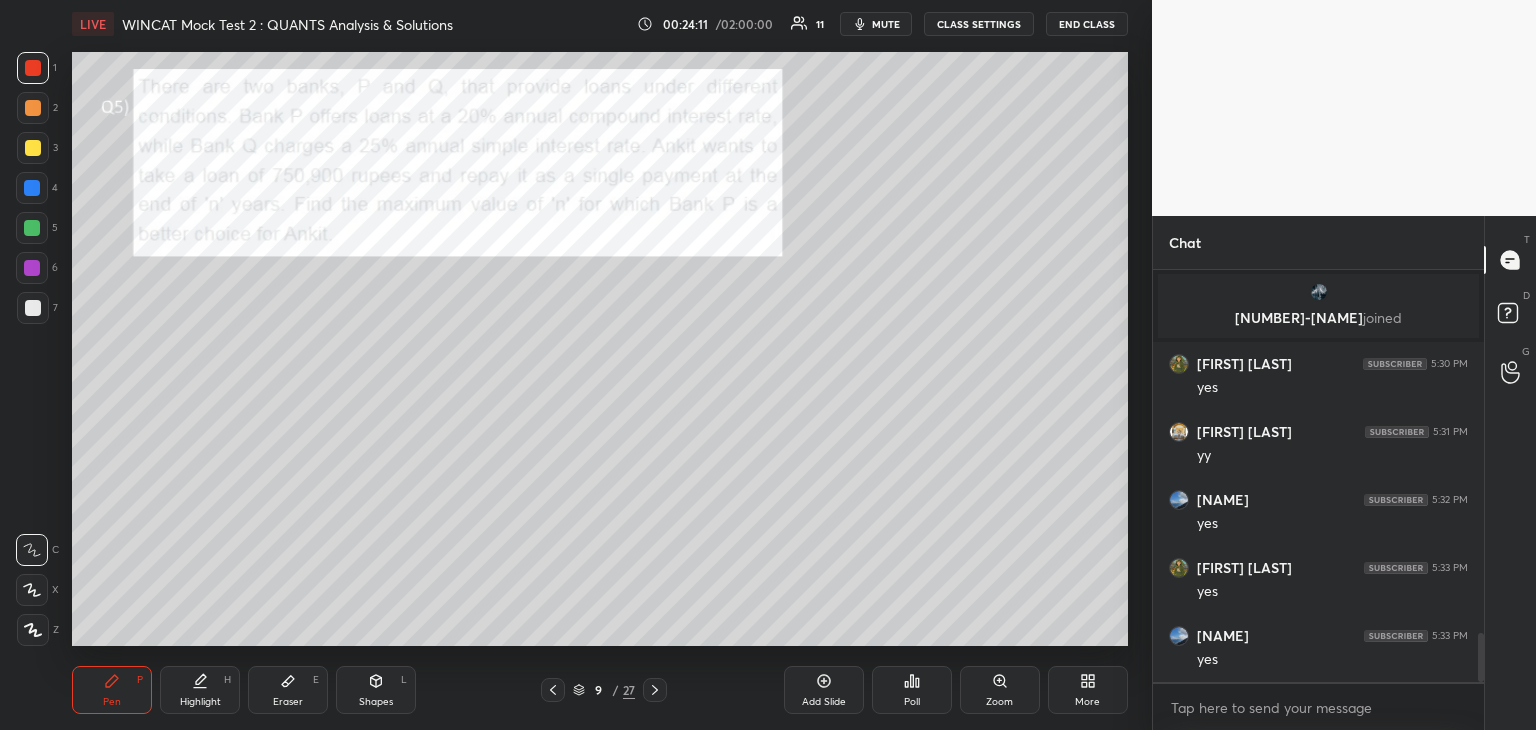 click at bounding box center [33, 108] 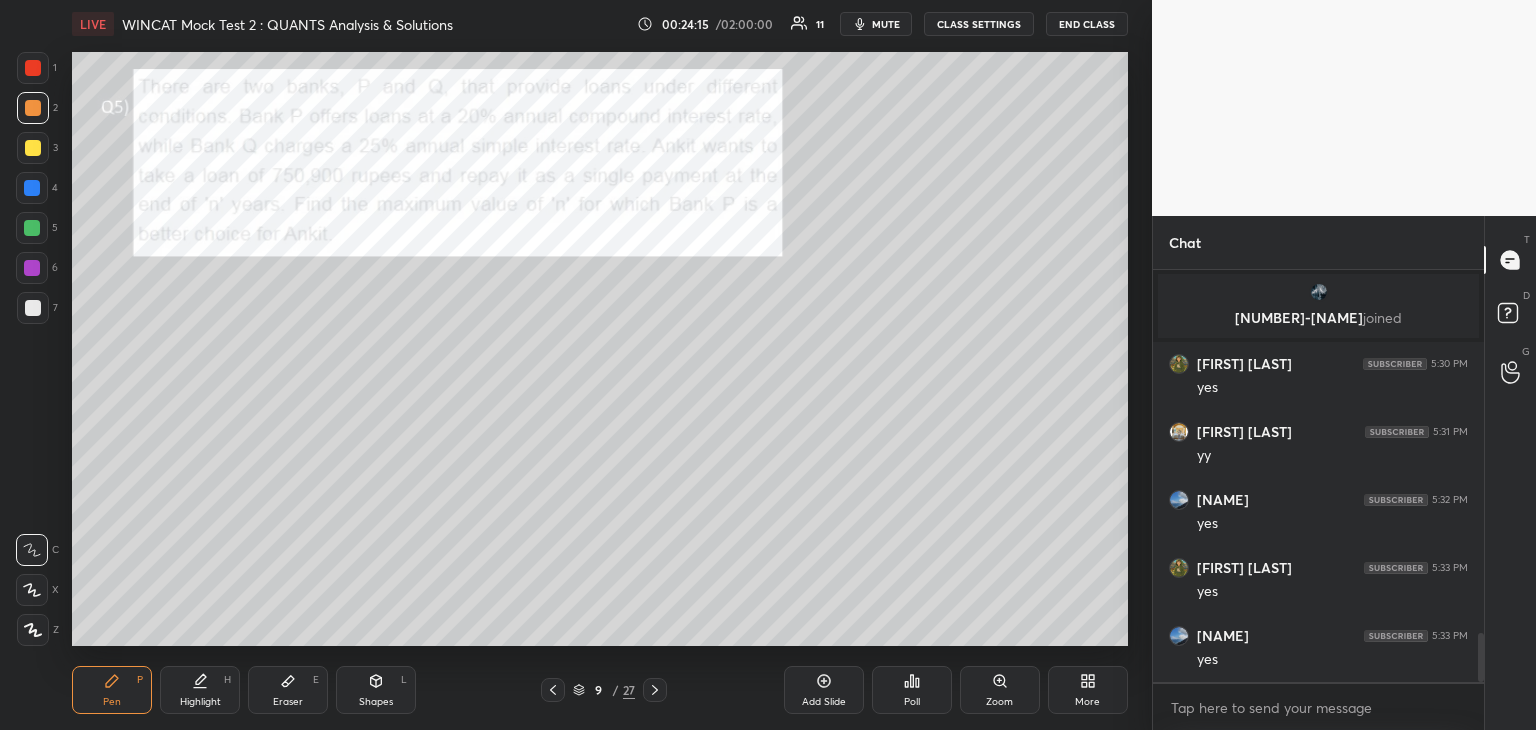 click at bounding box center [33, 68] 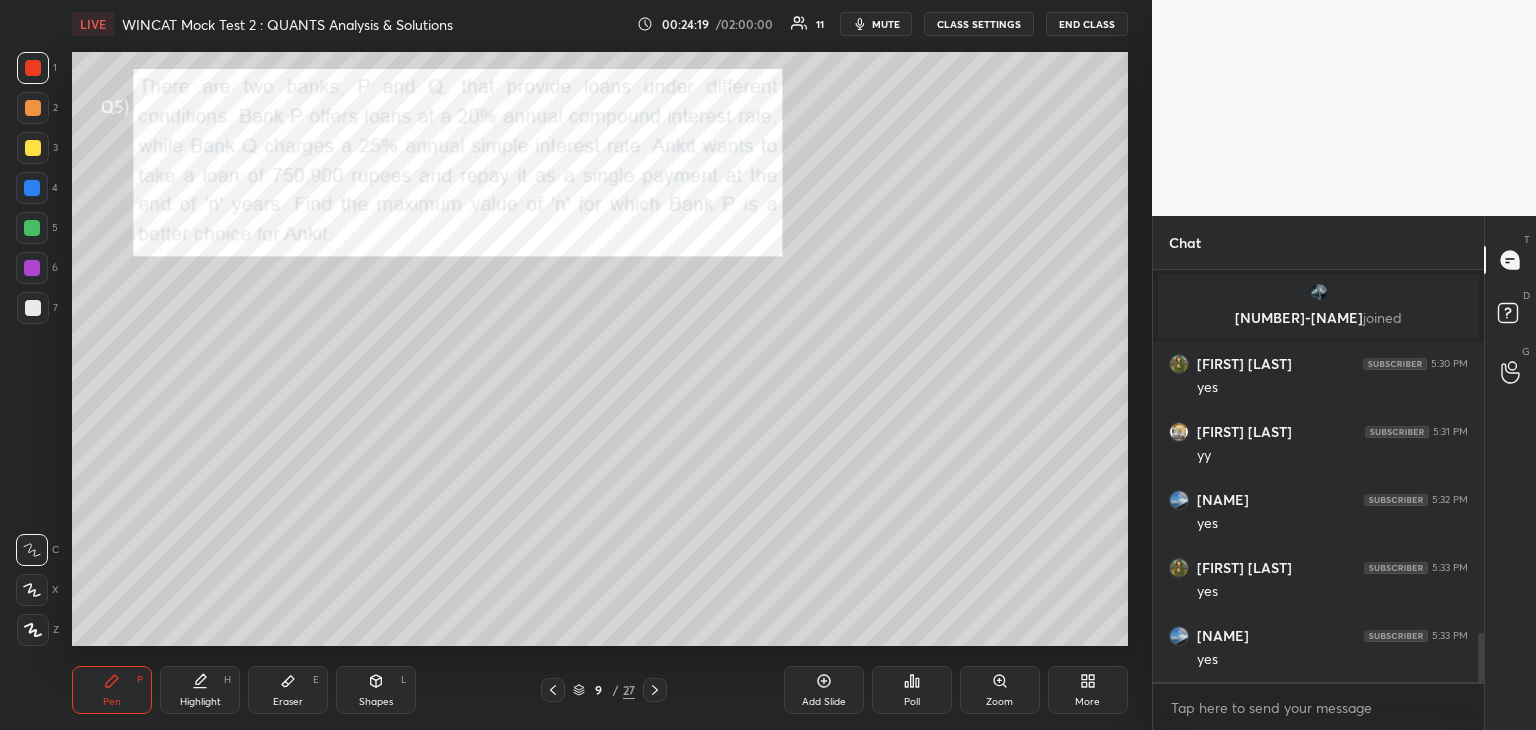scroll, scrollTop: 3098, scrollLeft: 0, axis: vertical 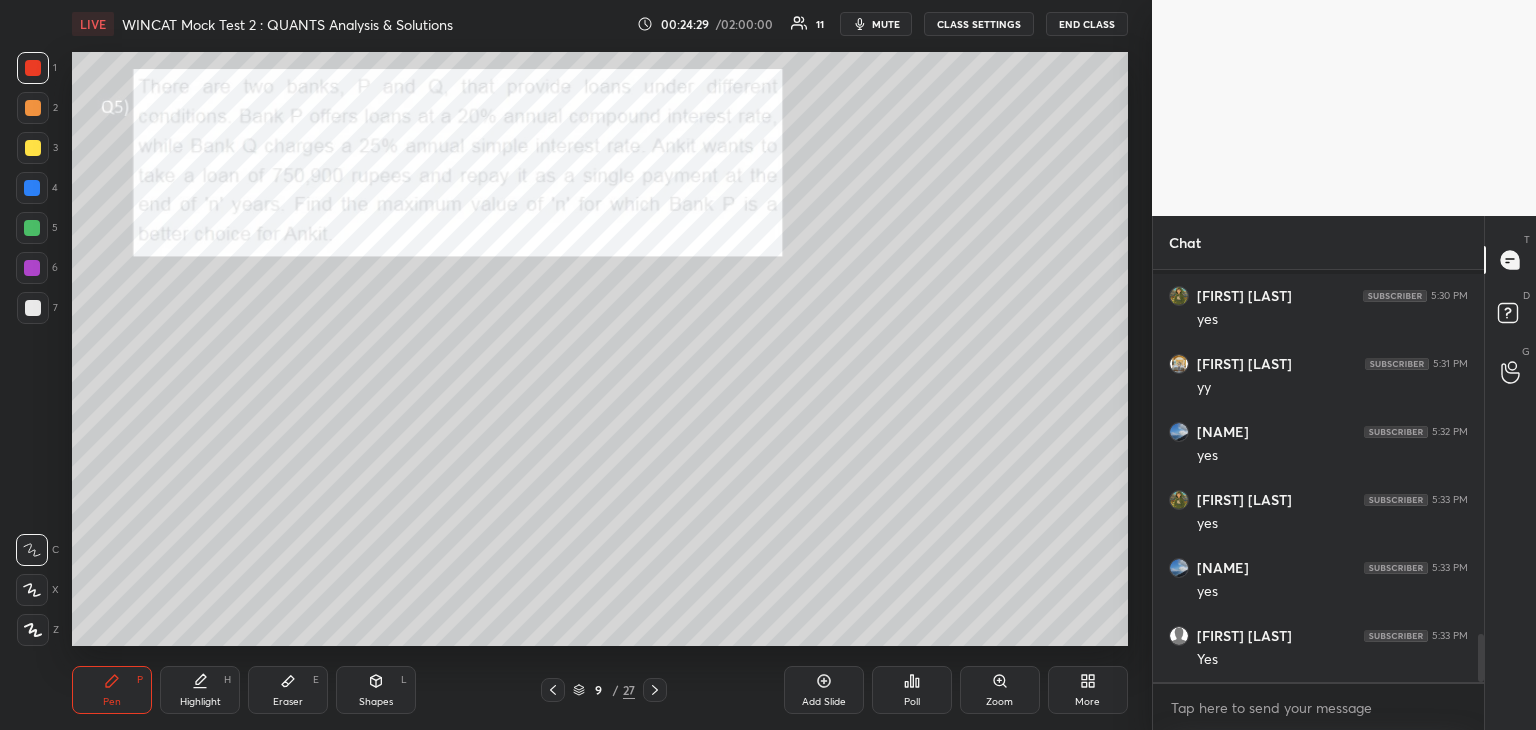 click on "Highlight H" at bounding box center (200, 690) 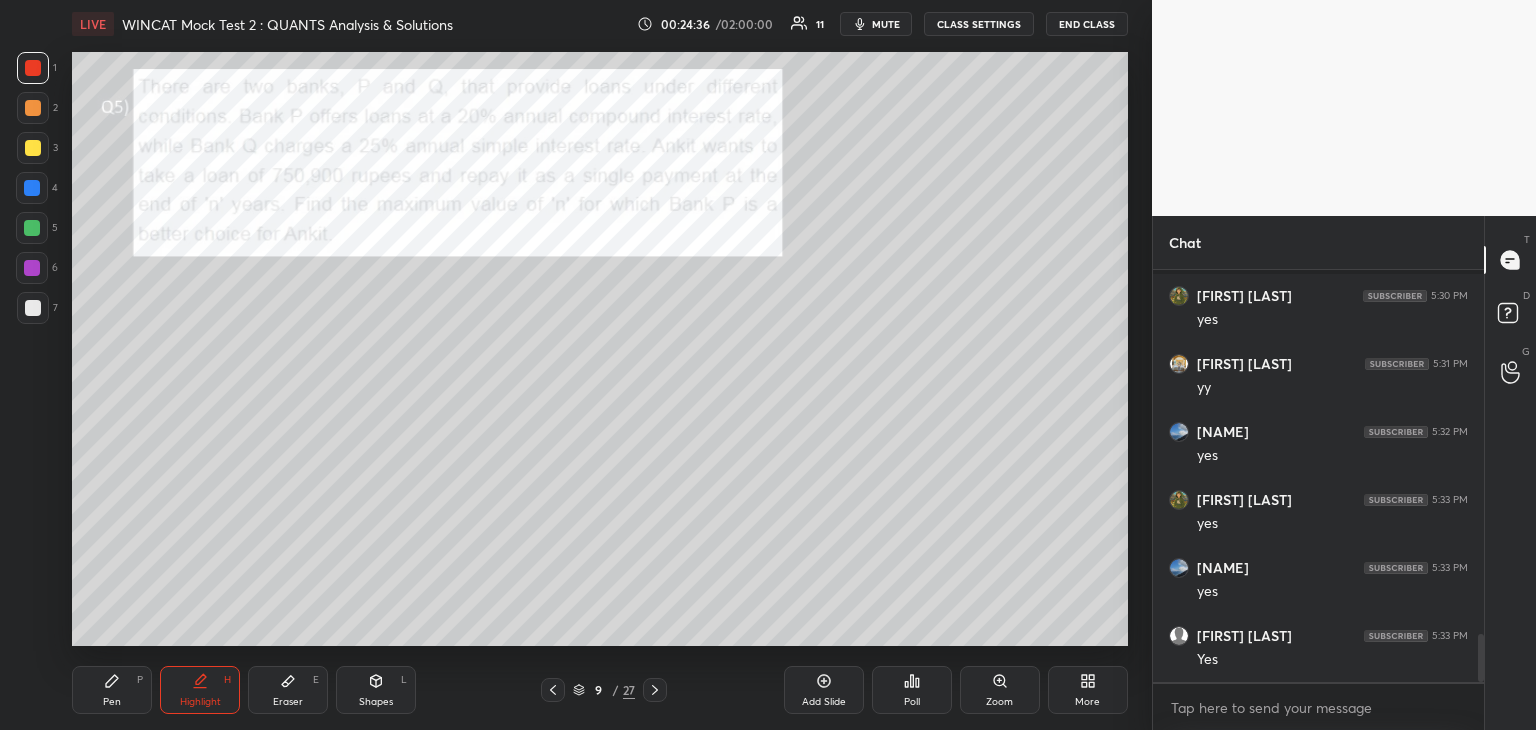 click 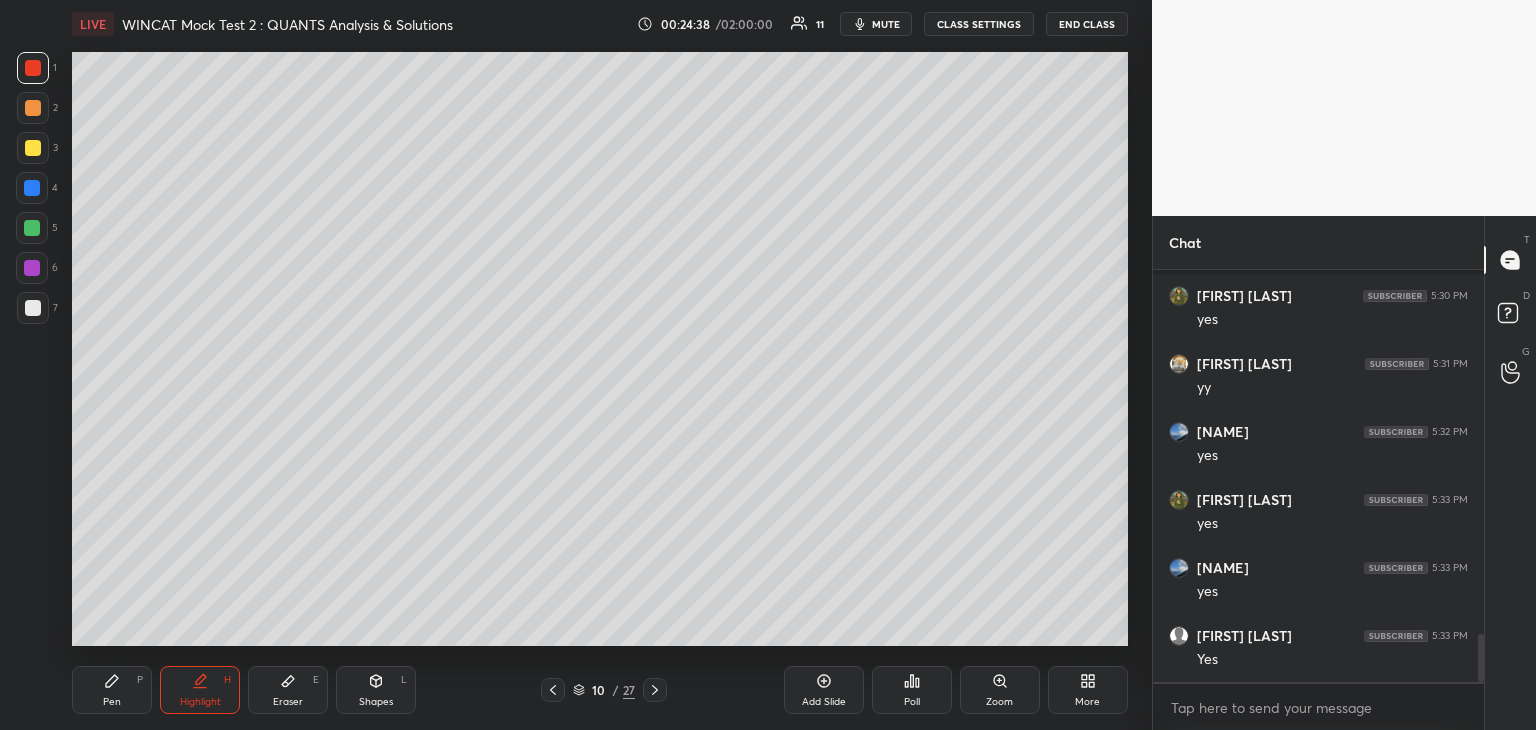 click 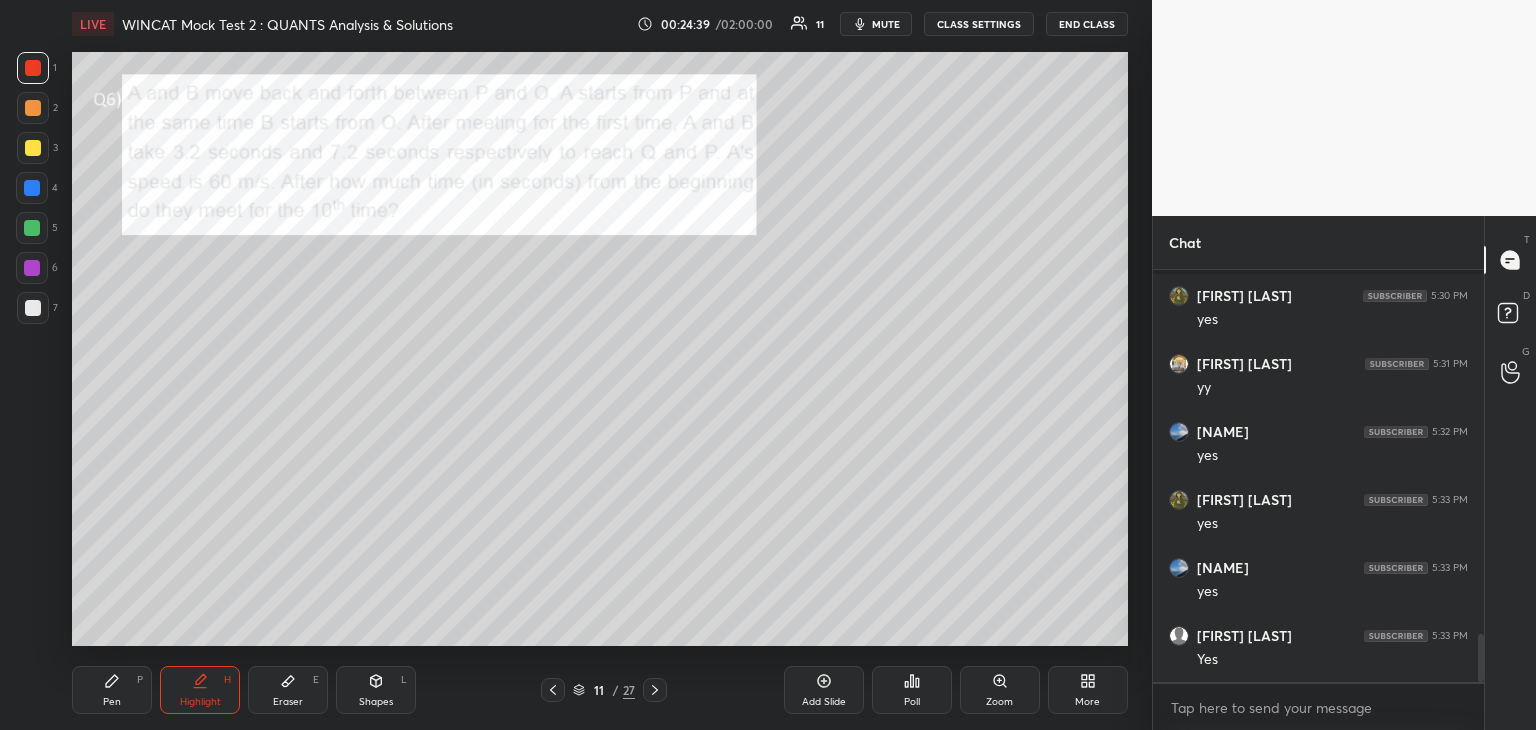 click at bounding box center (33, 68) 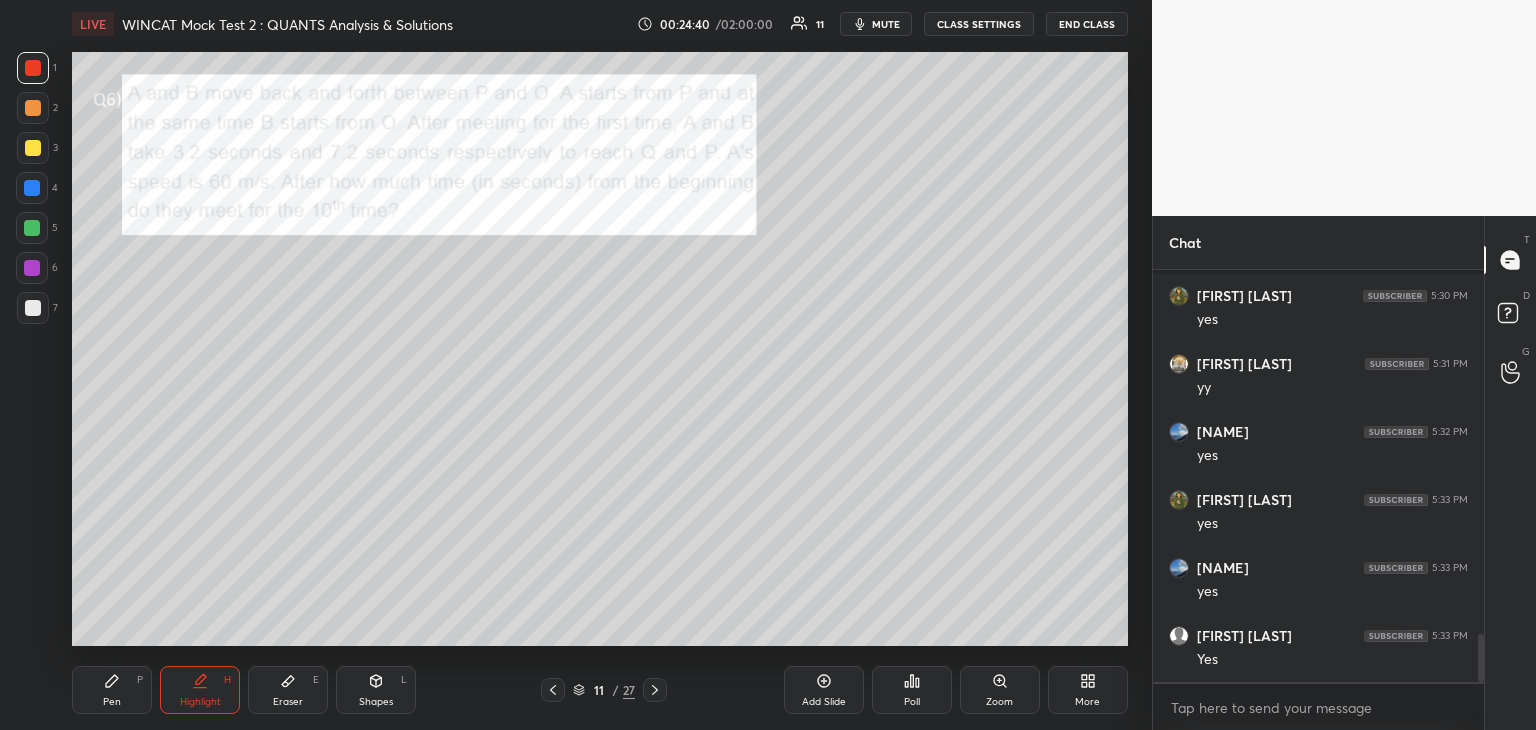 click on "Highlight H" at bounding box center (200, 690) 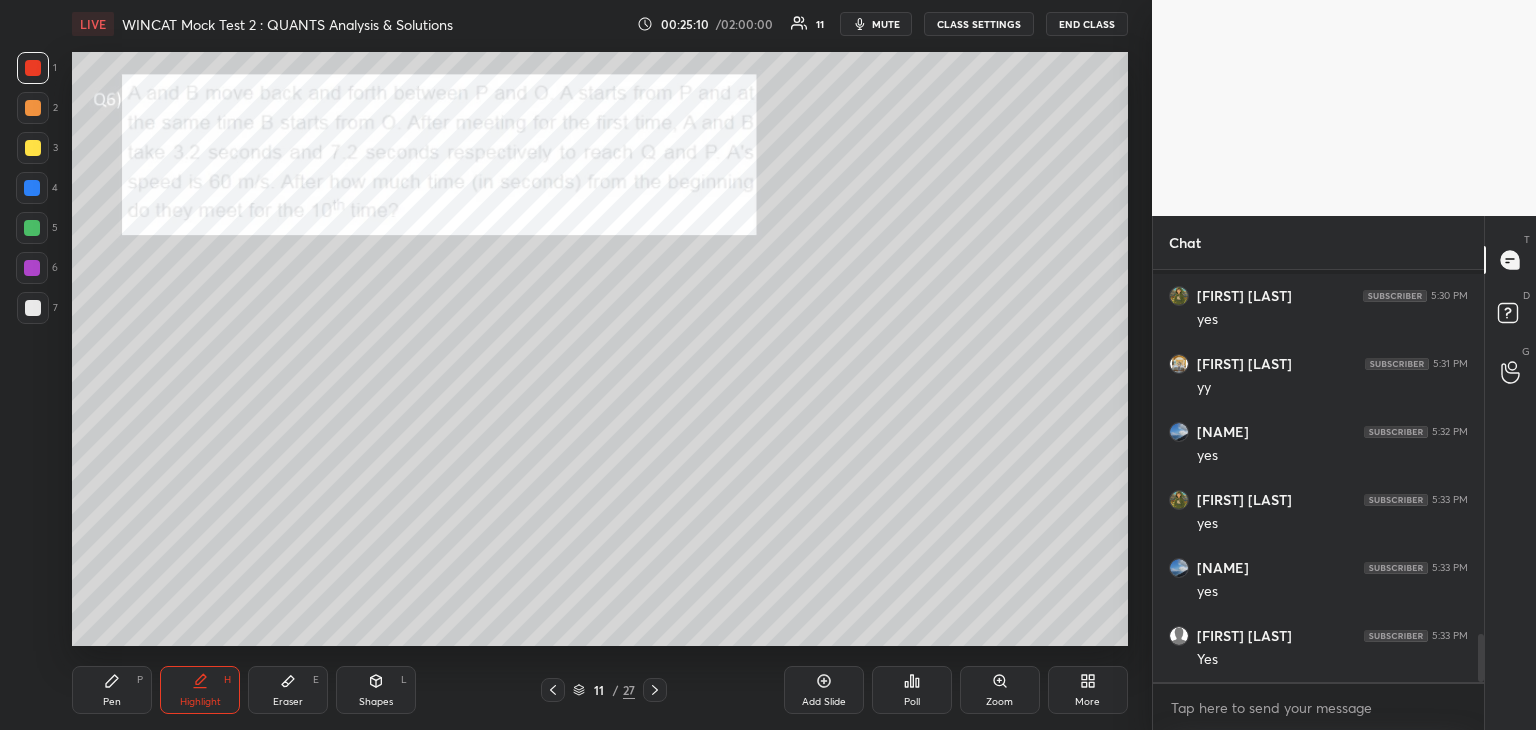 click at bounding box center [33, 148] 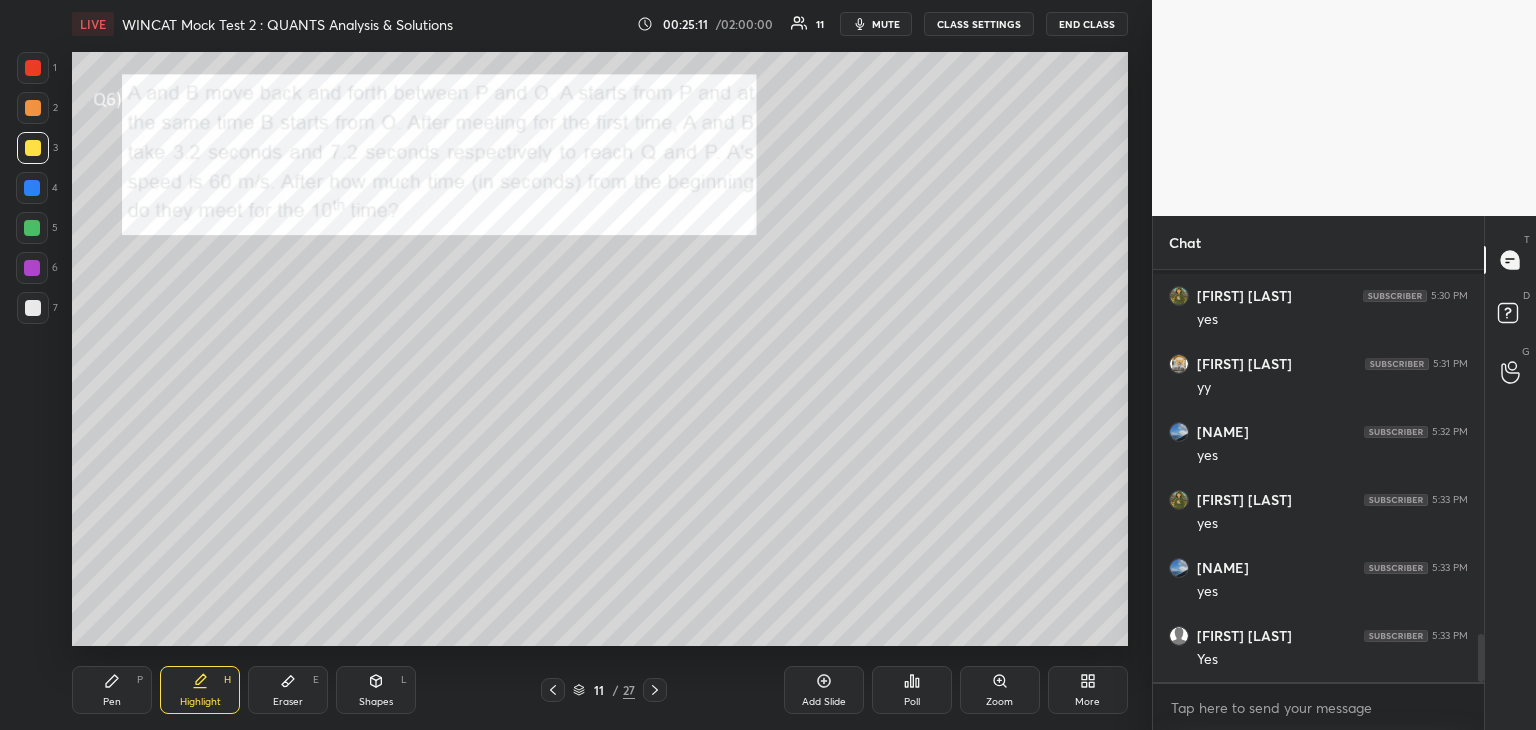 click on "Pen P" at bounding box center [112, 690] 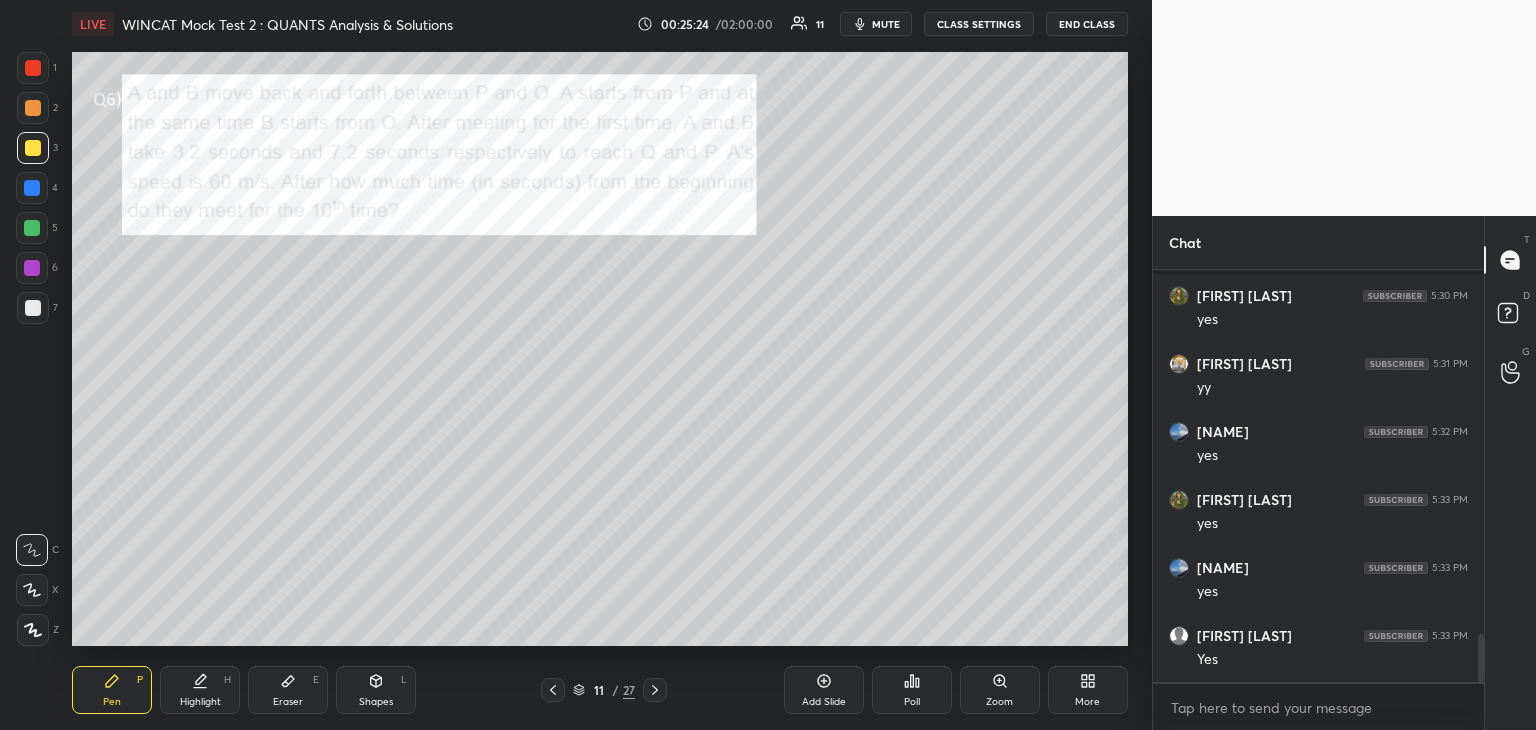 click on "Highlight H" at bounding box center (200, 690) 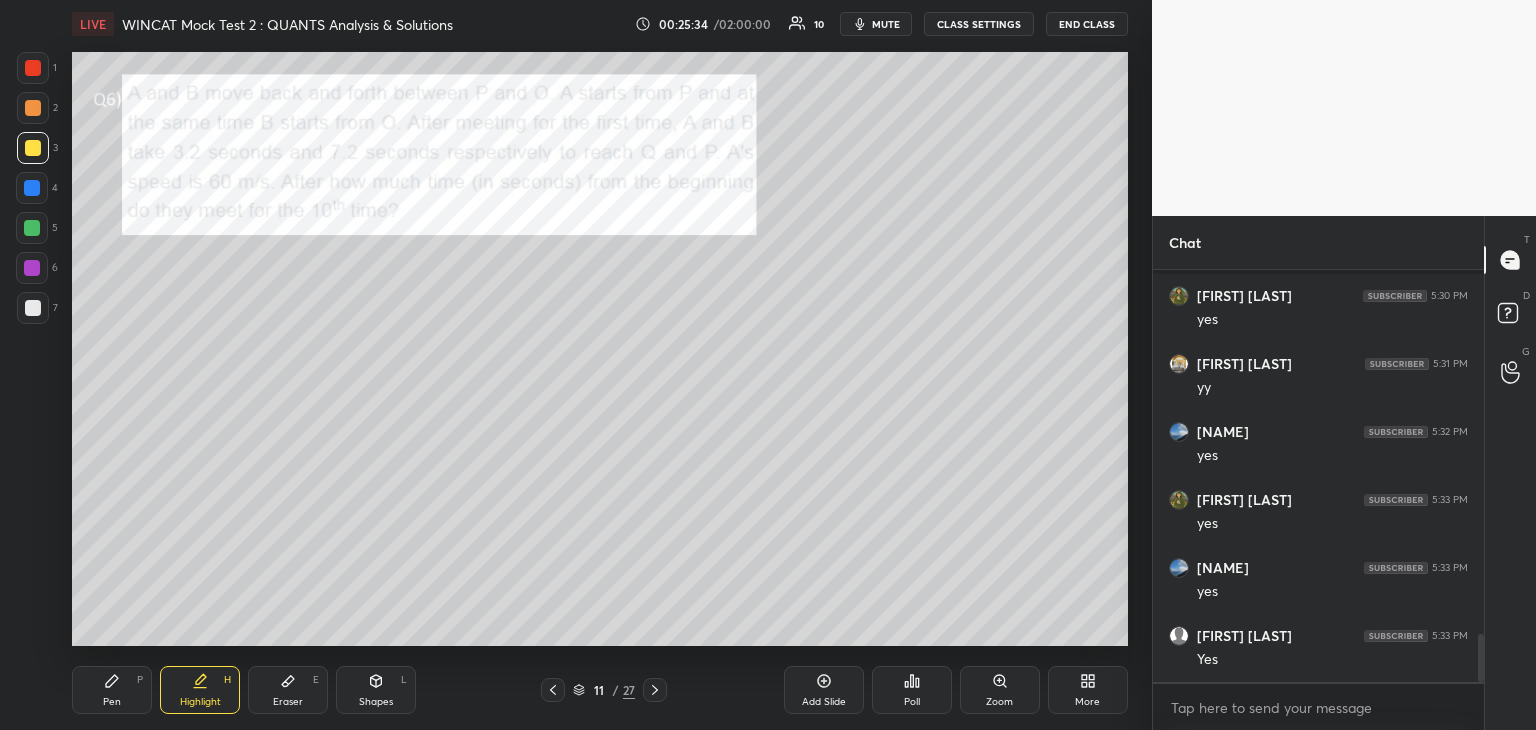 click on "Eraser" at bounding box center [288, 702] 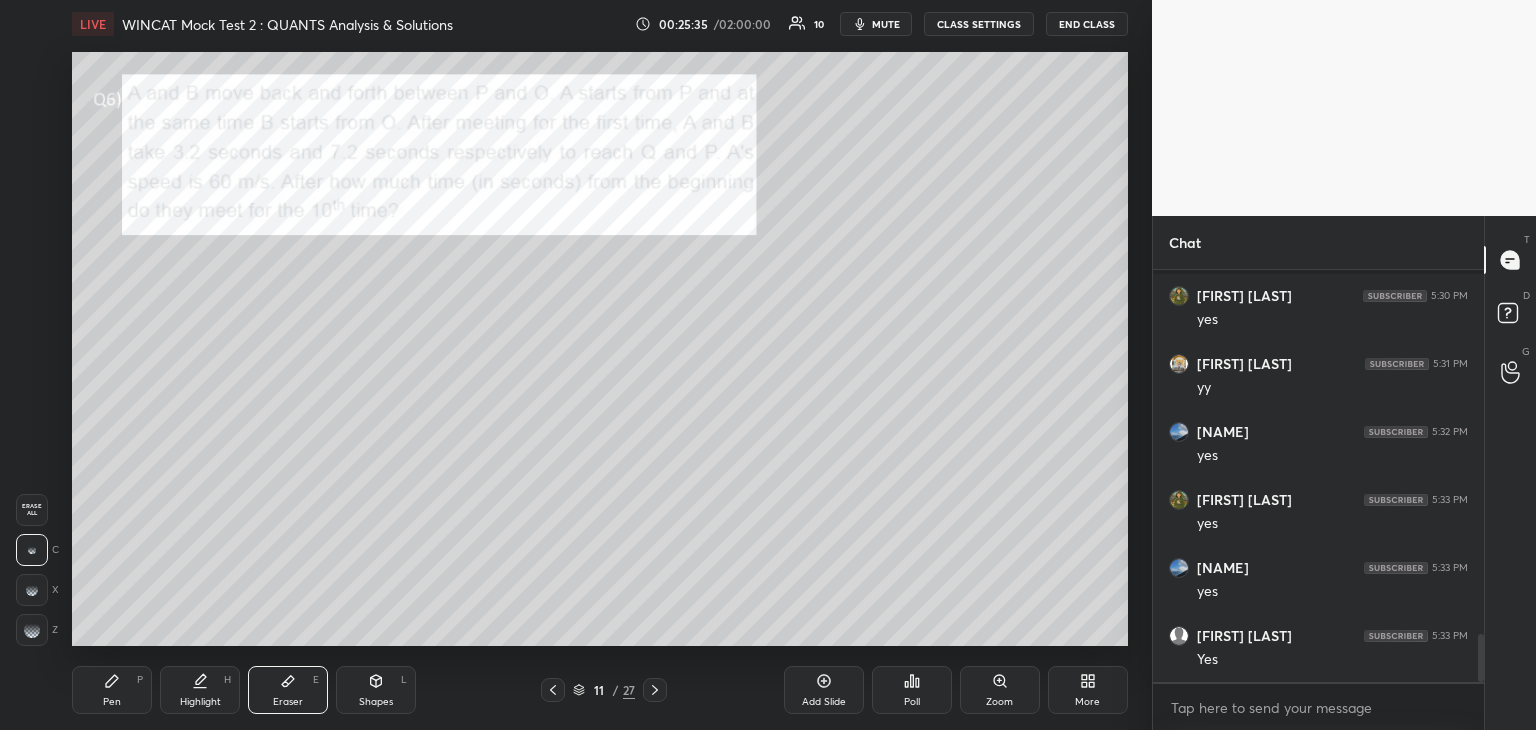 click on "Erase all" at bounding box center [32, 510] 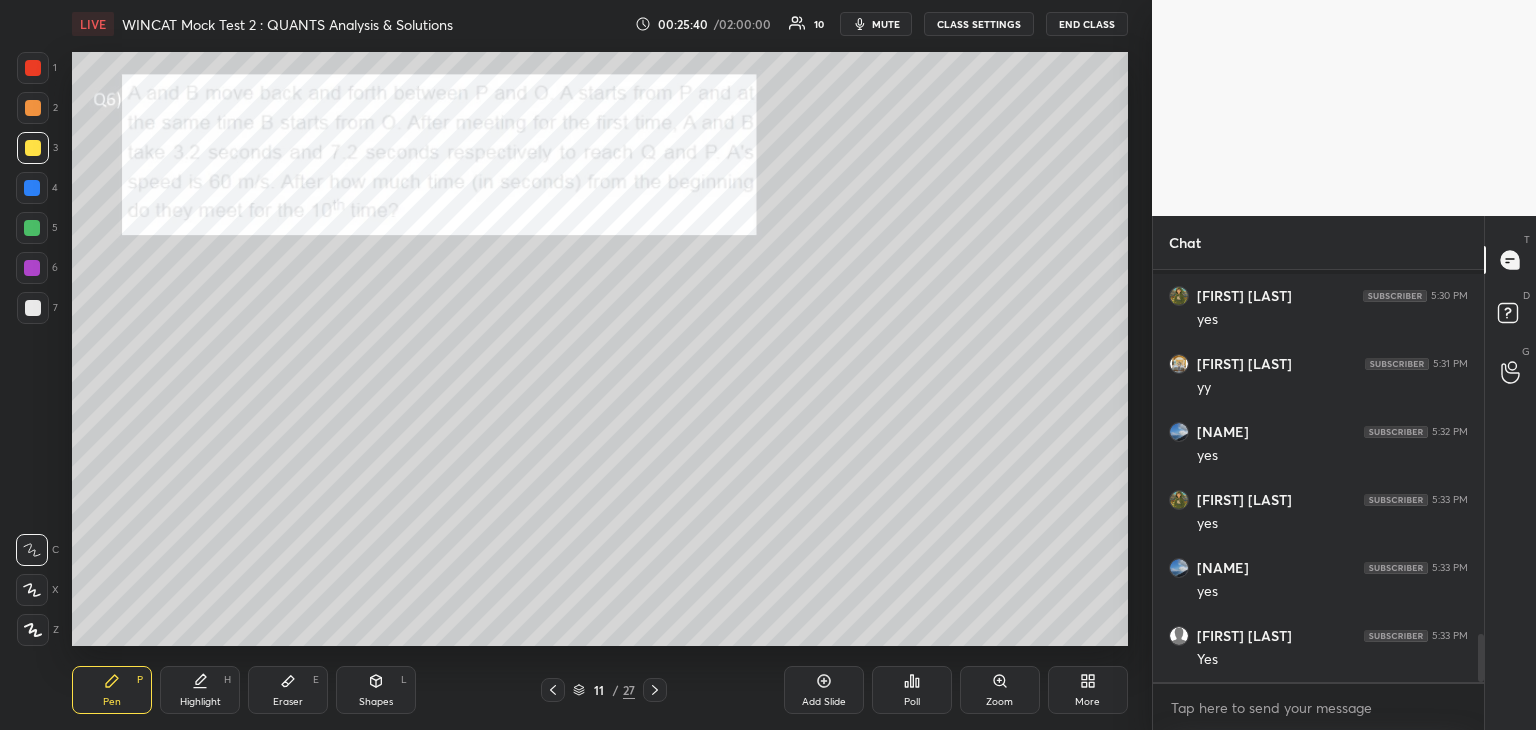 click 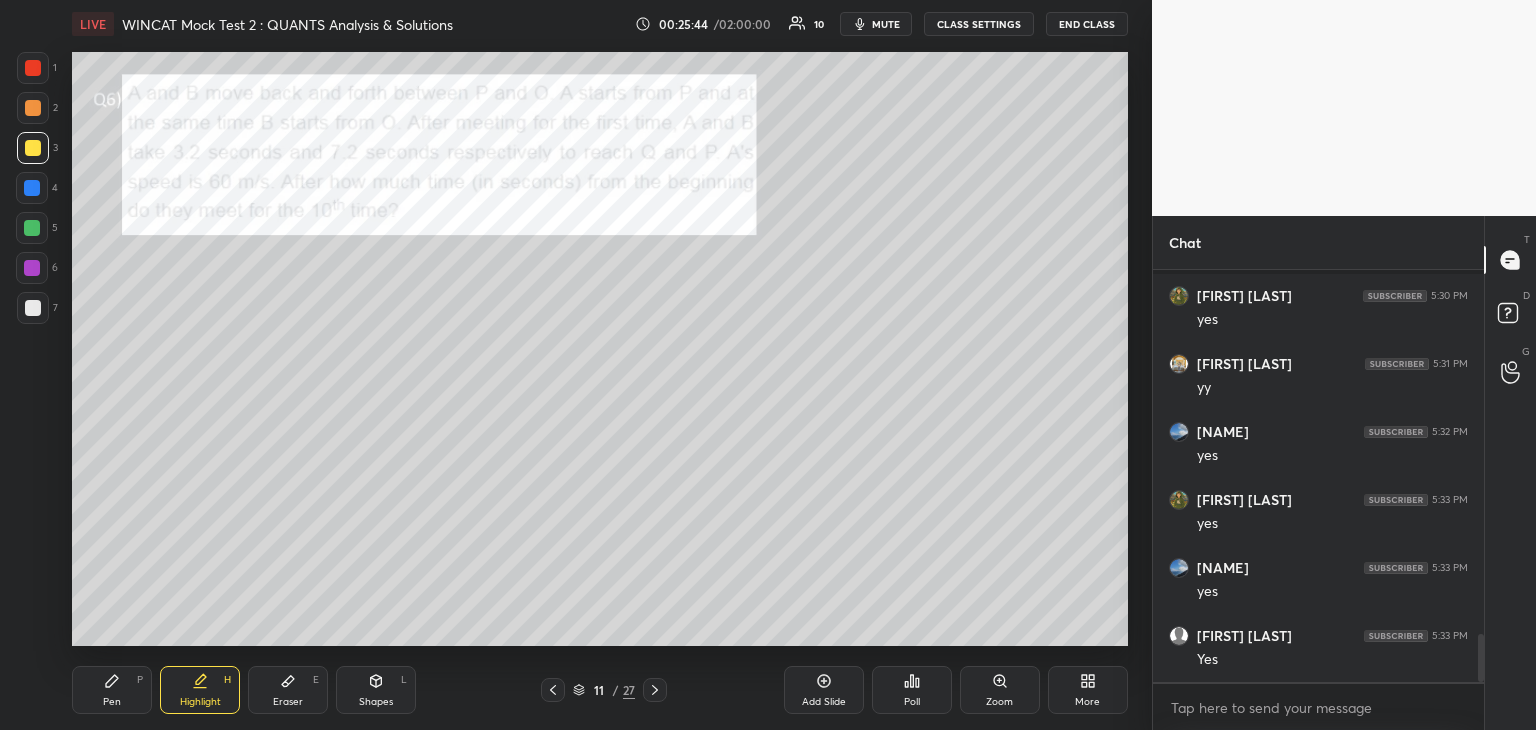 click on "Pen P" at bounding box center [112, 690] 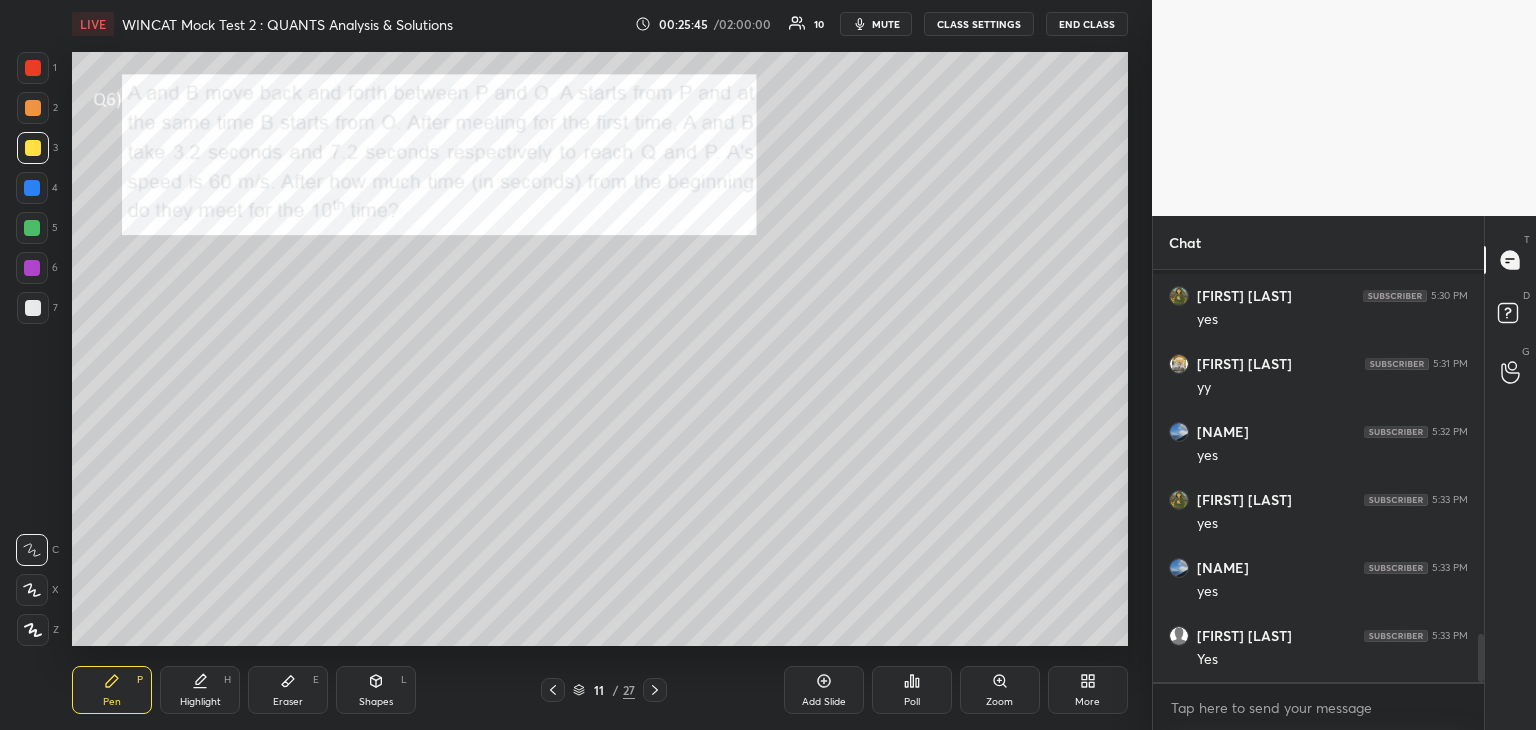 click at bounding box center [33, 308] 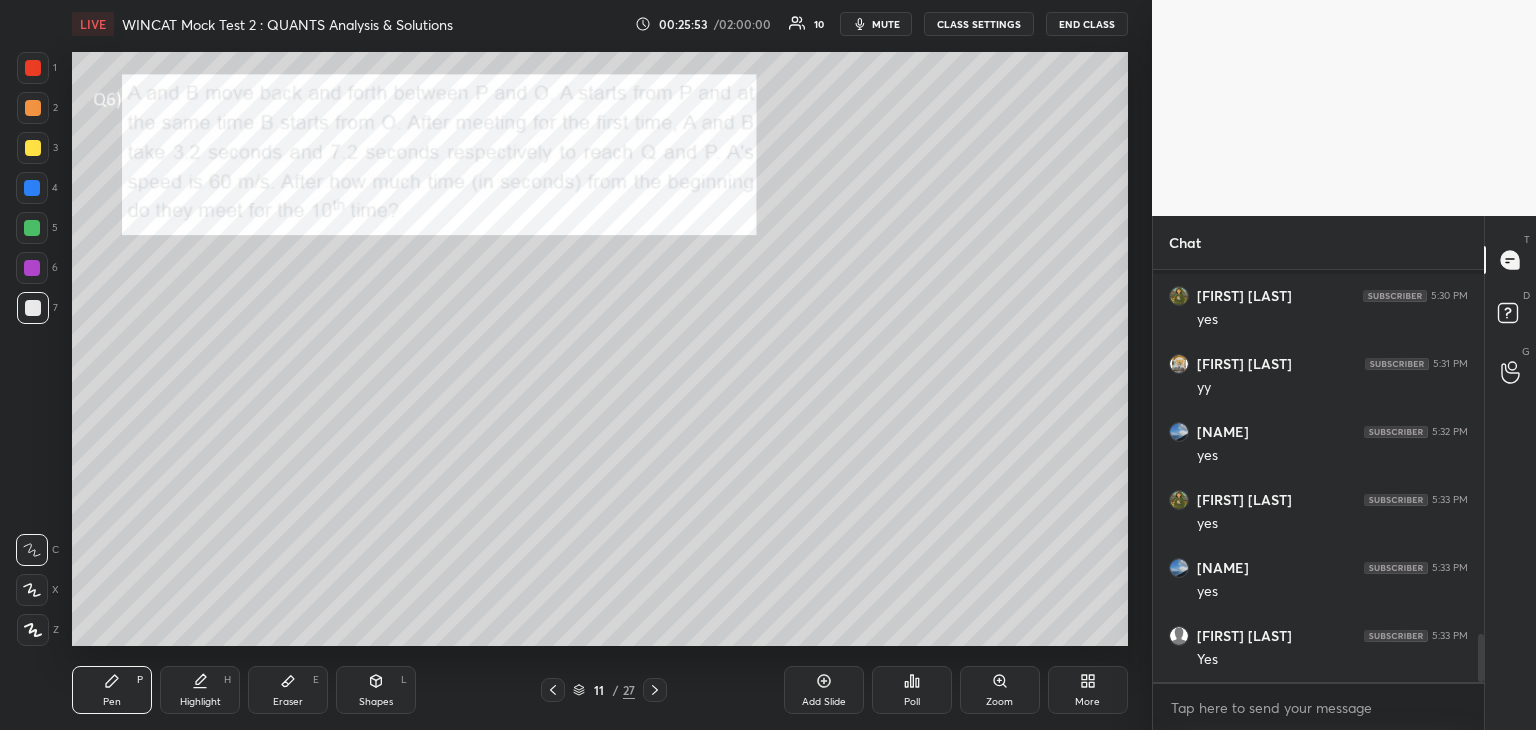 click 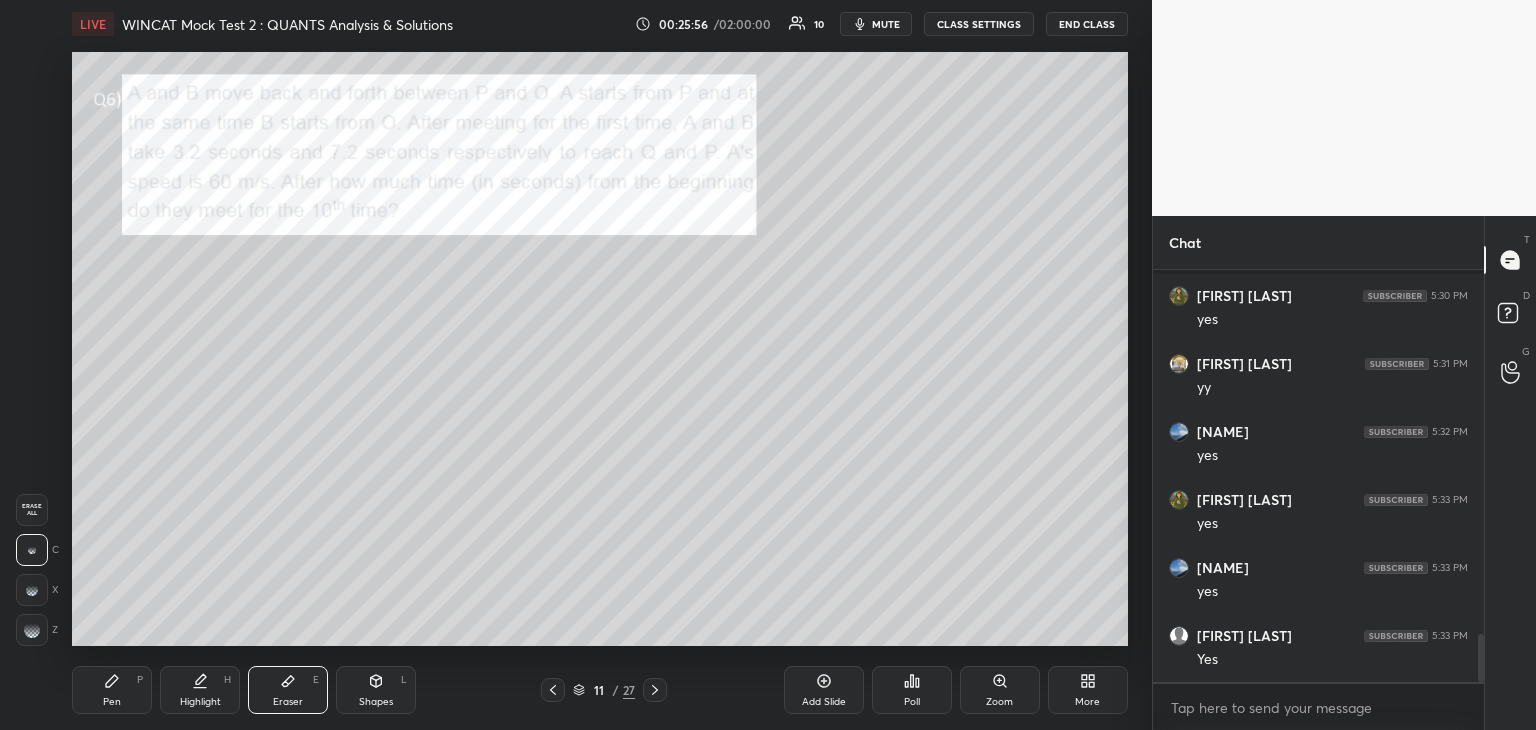 click 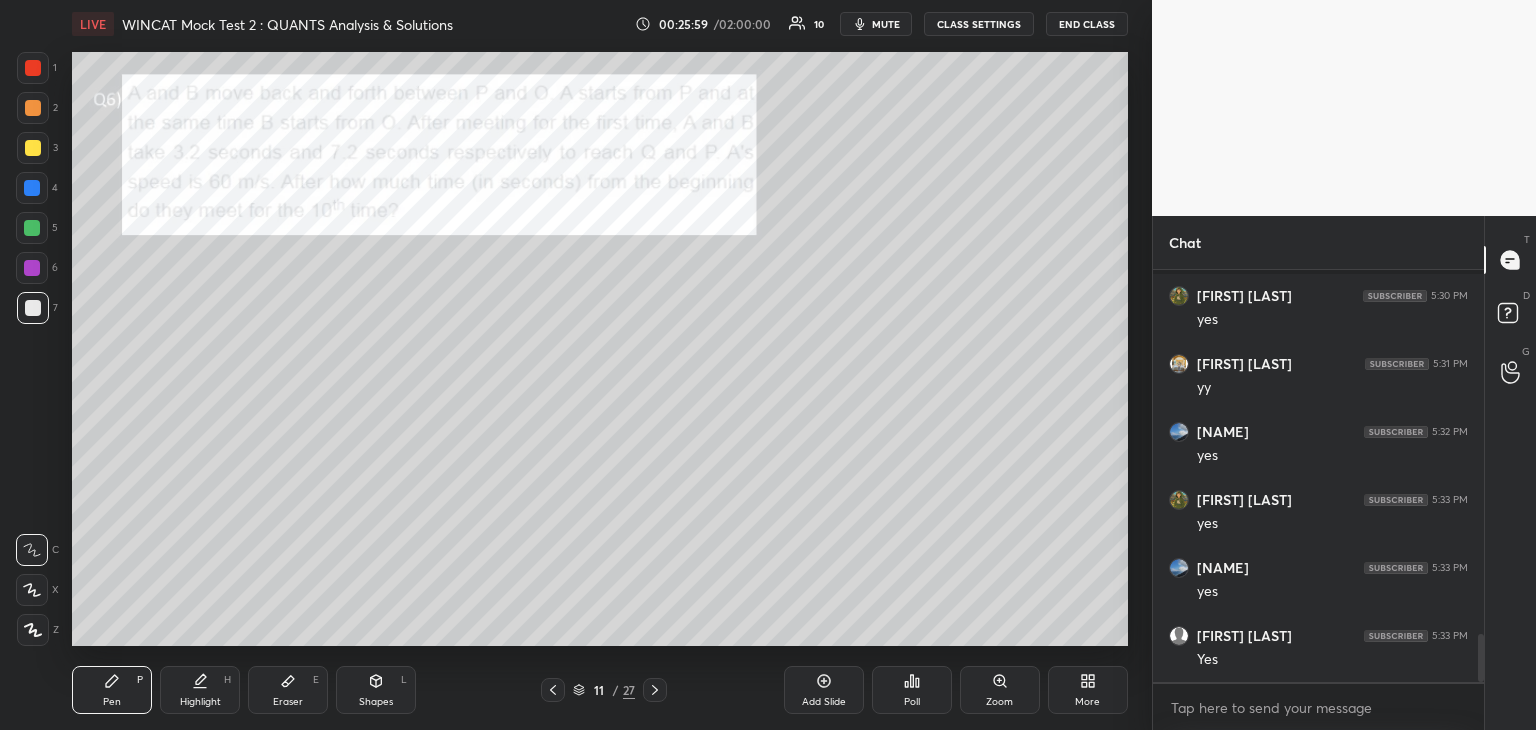 click at bounding box center [33, 68] 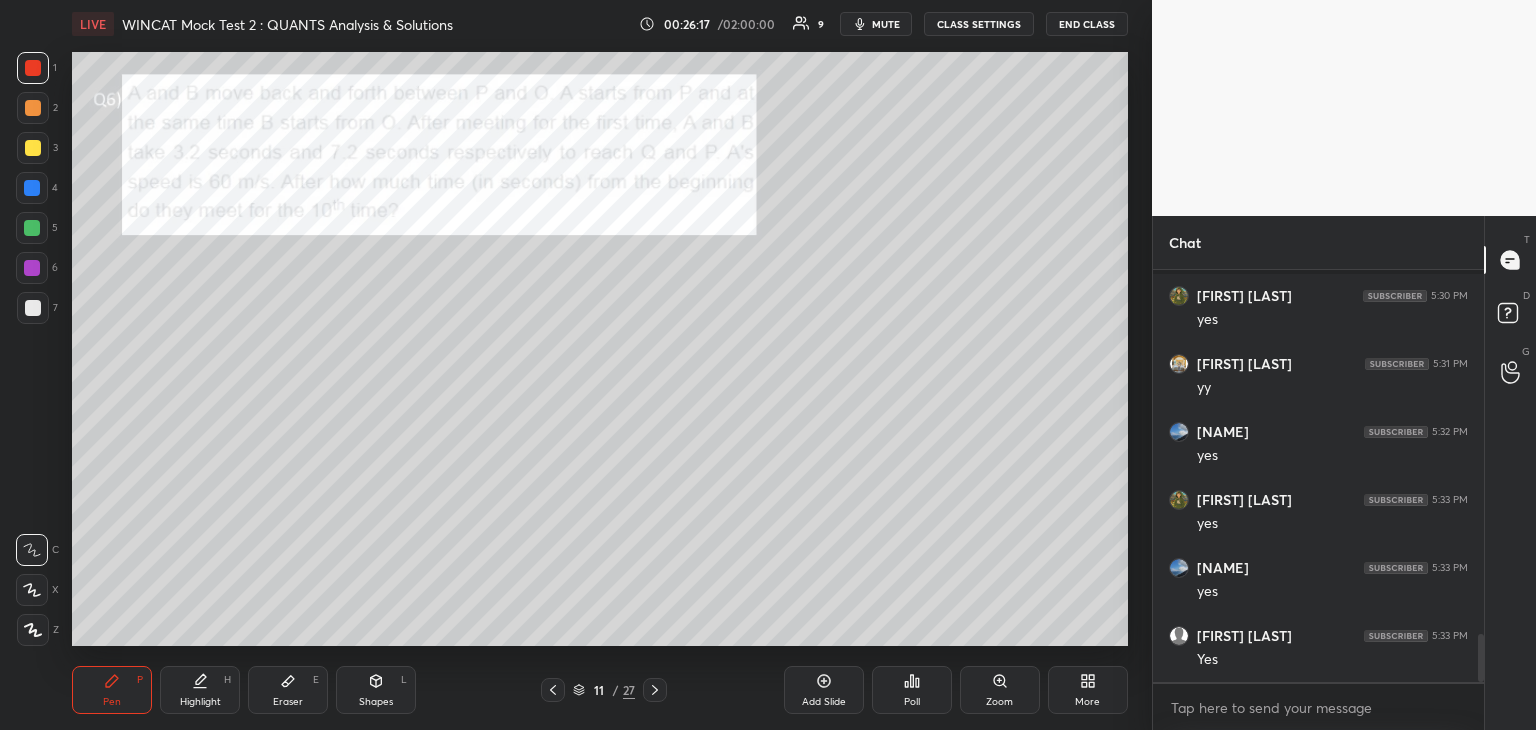 click at bounding box center [32, 268] 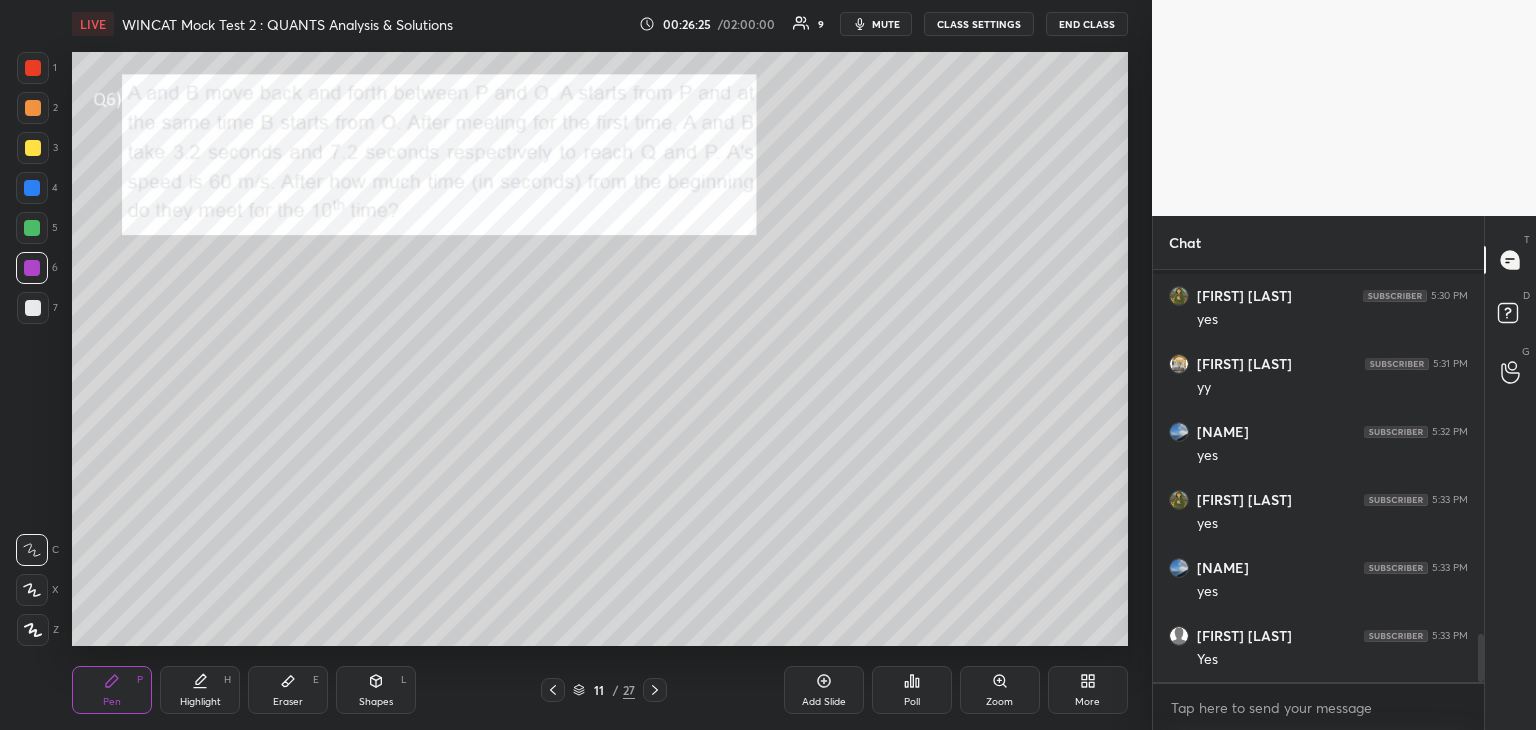 click at bounding box center [32, 228] 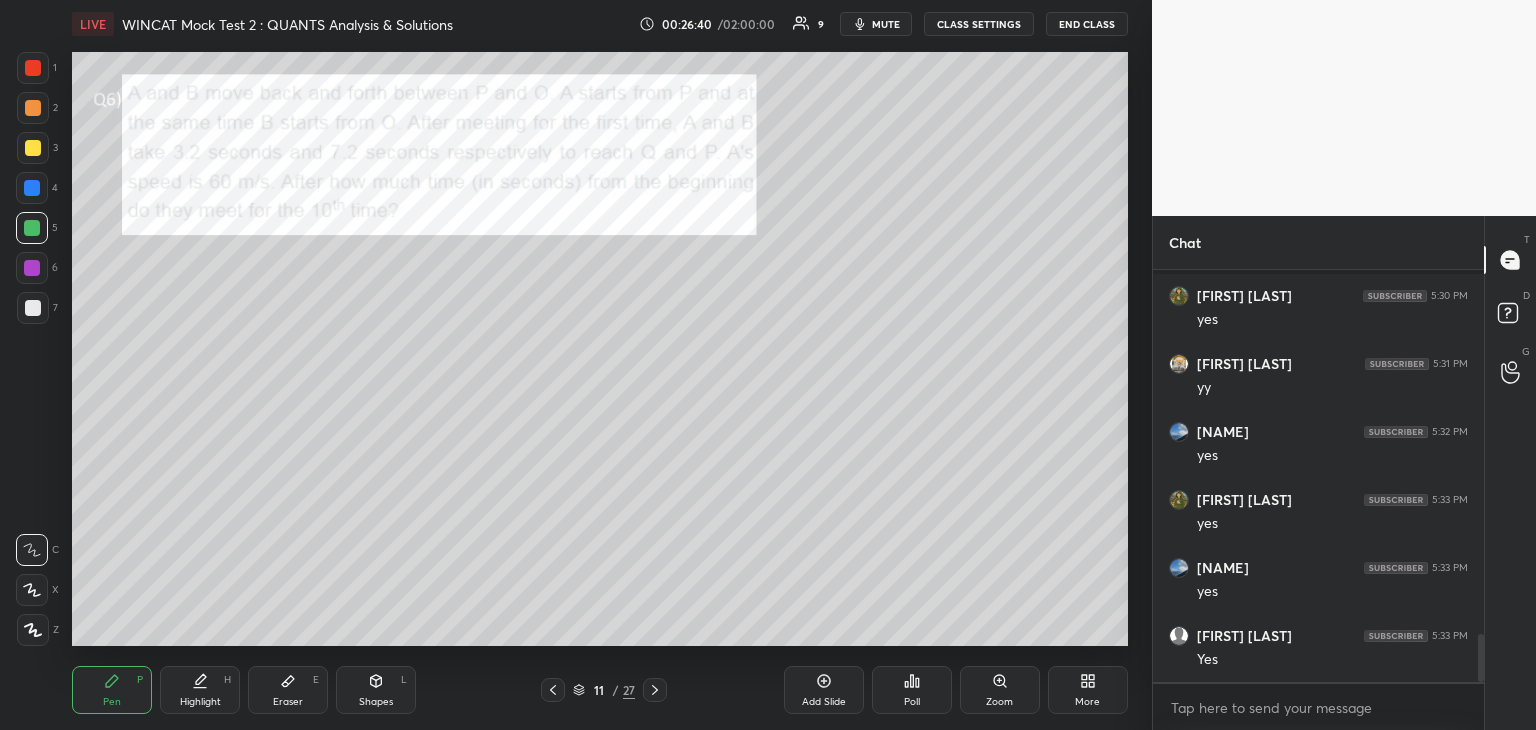 click at bounding box center (32, 188) 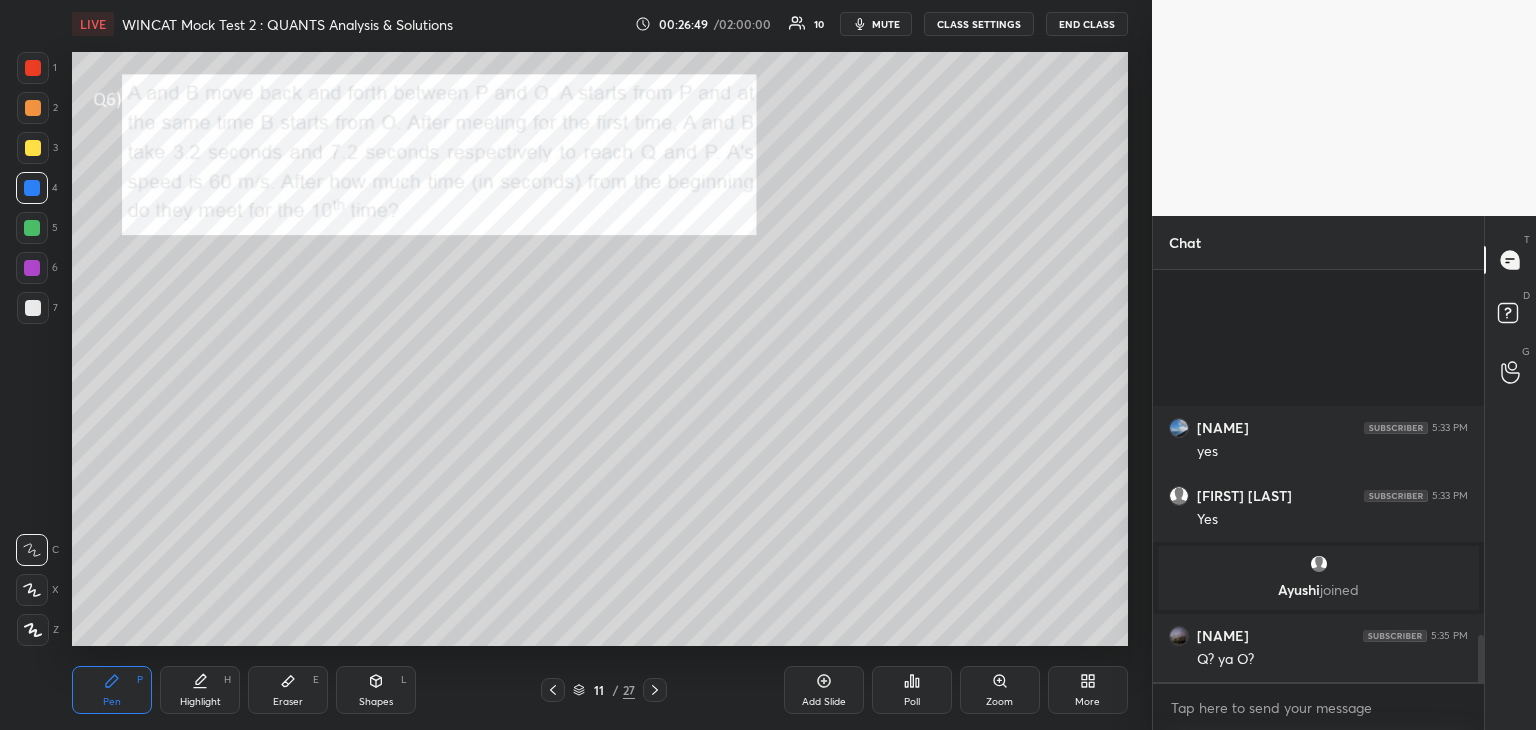 scroll, scrollTop: 3112, scrollLeft: 0, axis: vertical 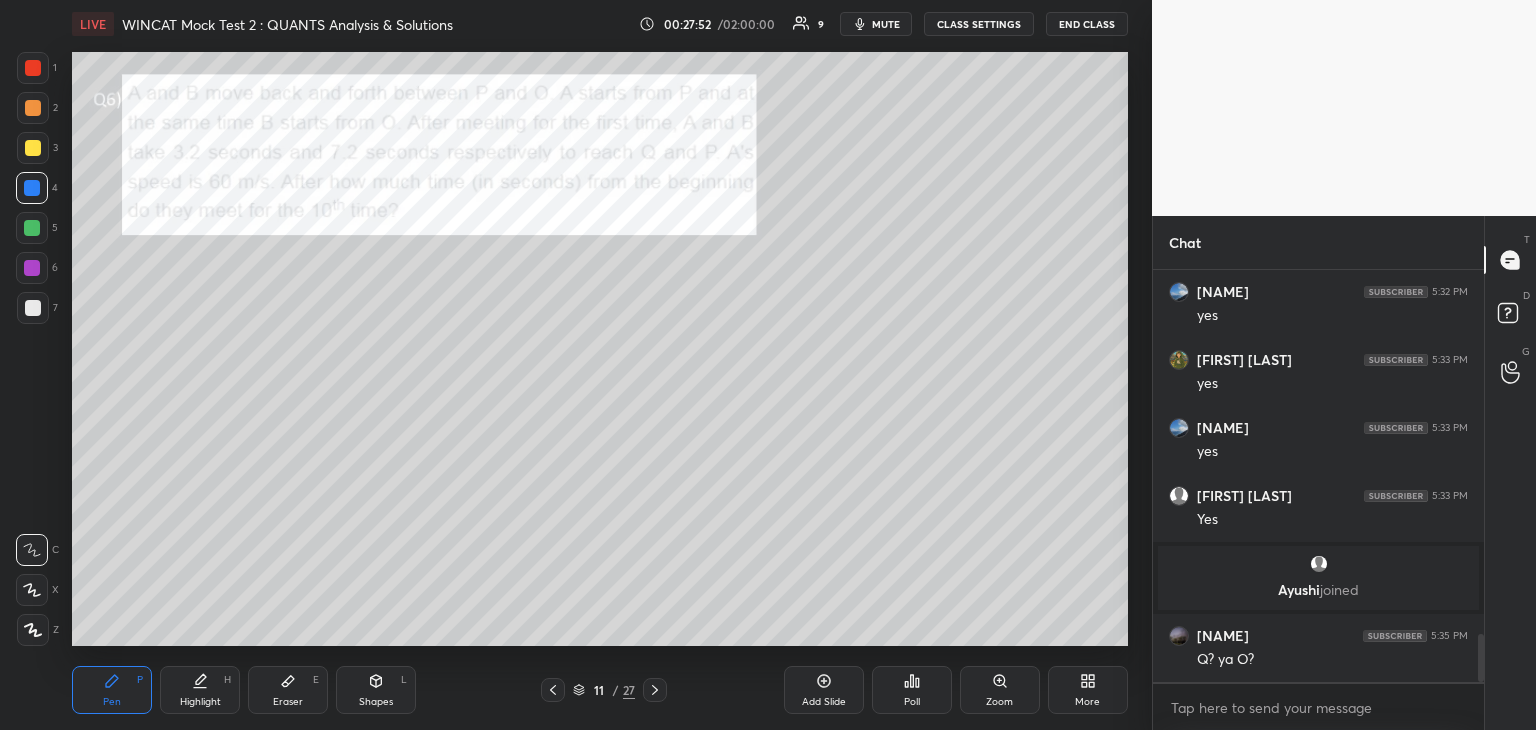 click at bounding box center (33, 148) 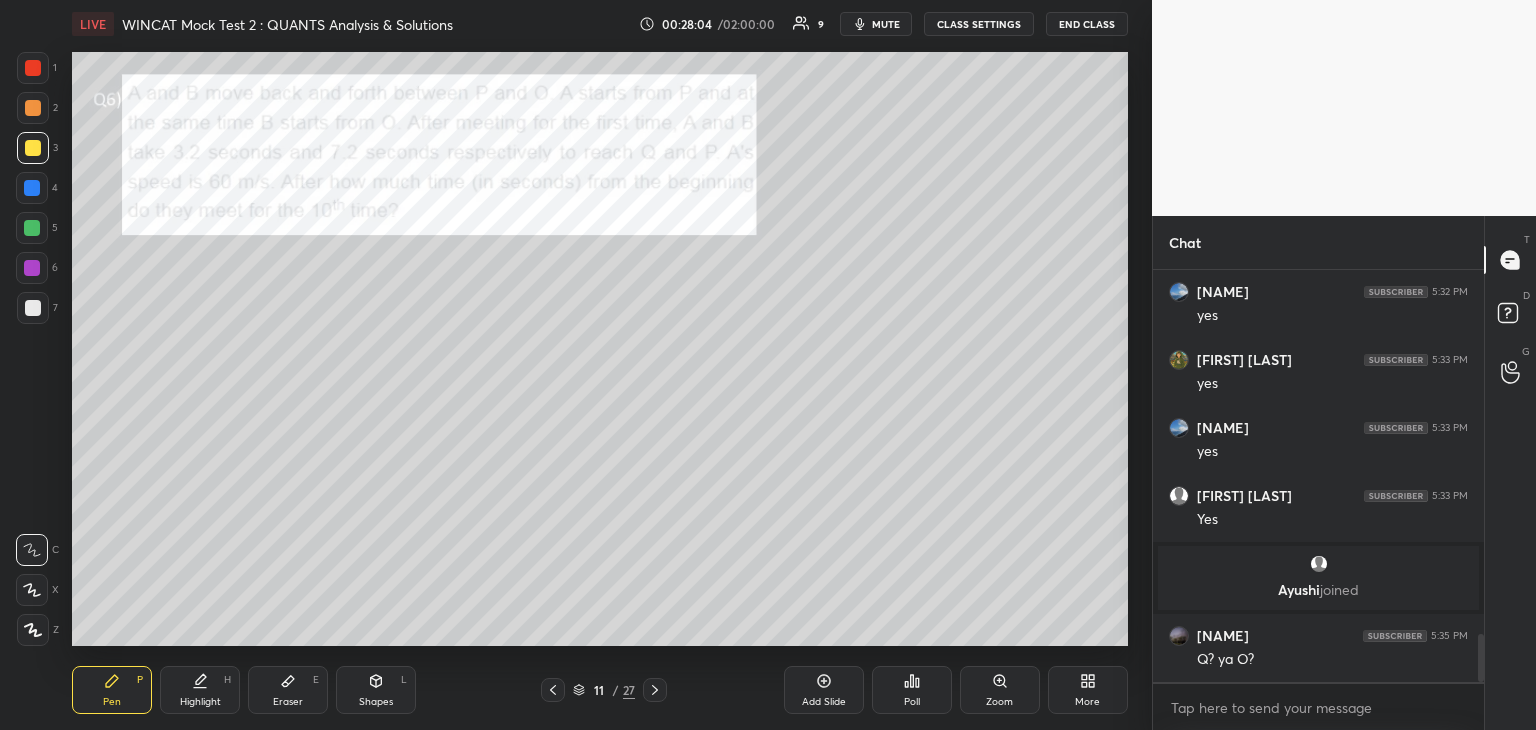 scroll, scrollTop: 3180, scrollLeft: 0, axis: vertical 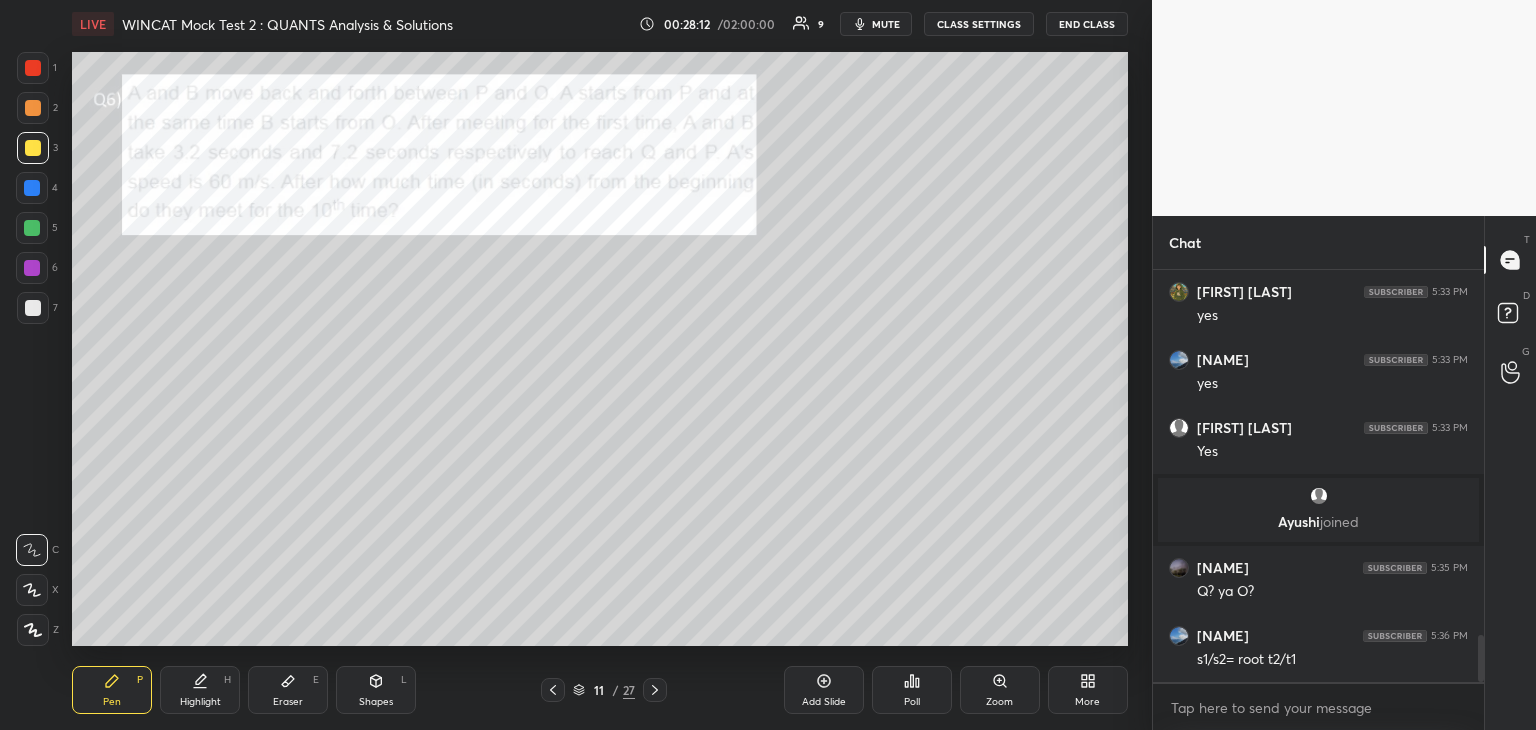 click at bounding box center (33, 308) 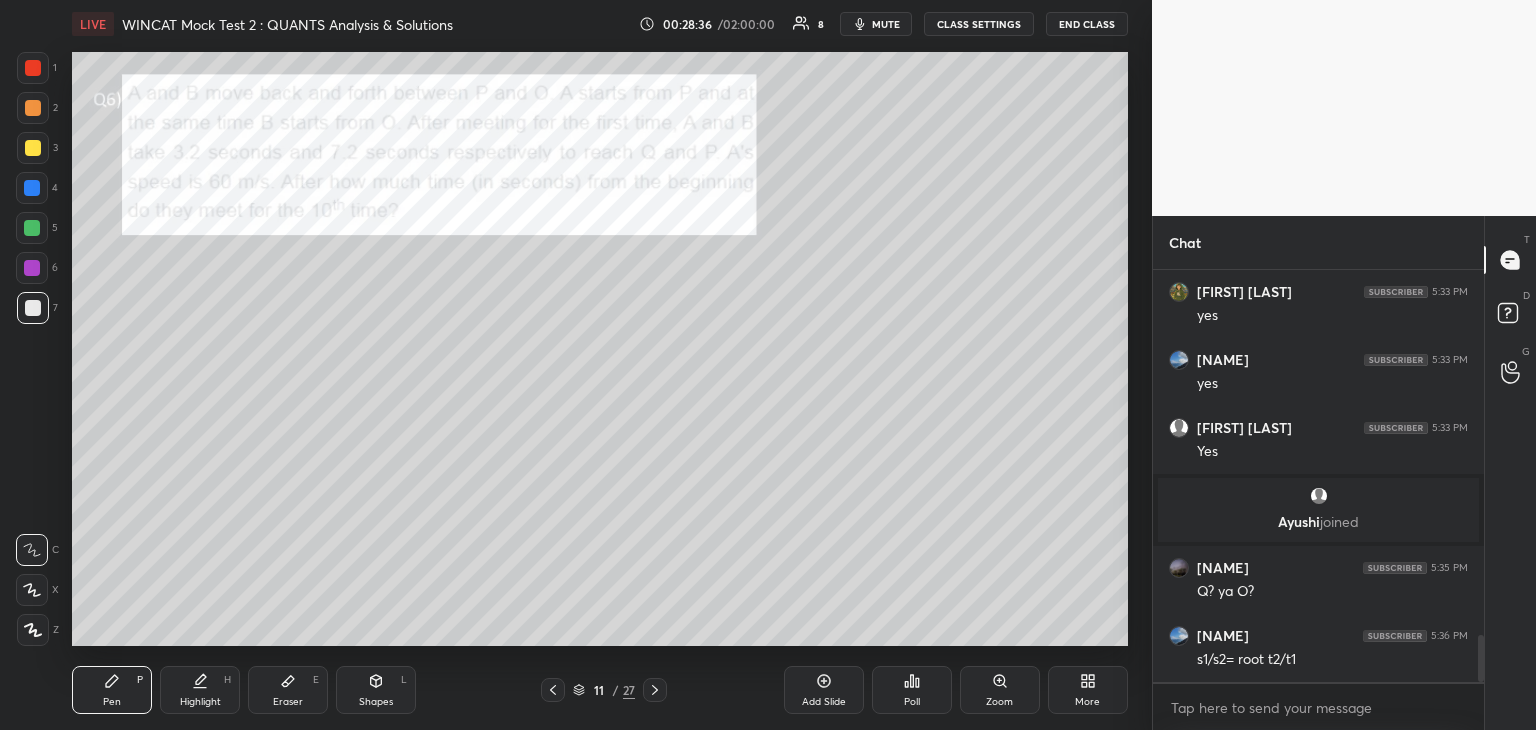 click at bounding box center [32, 228] 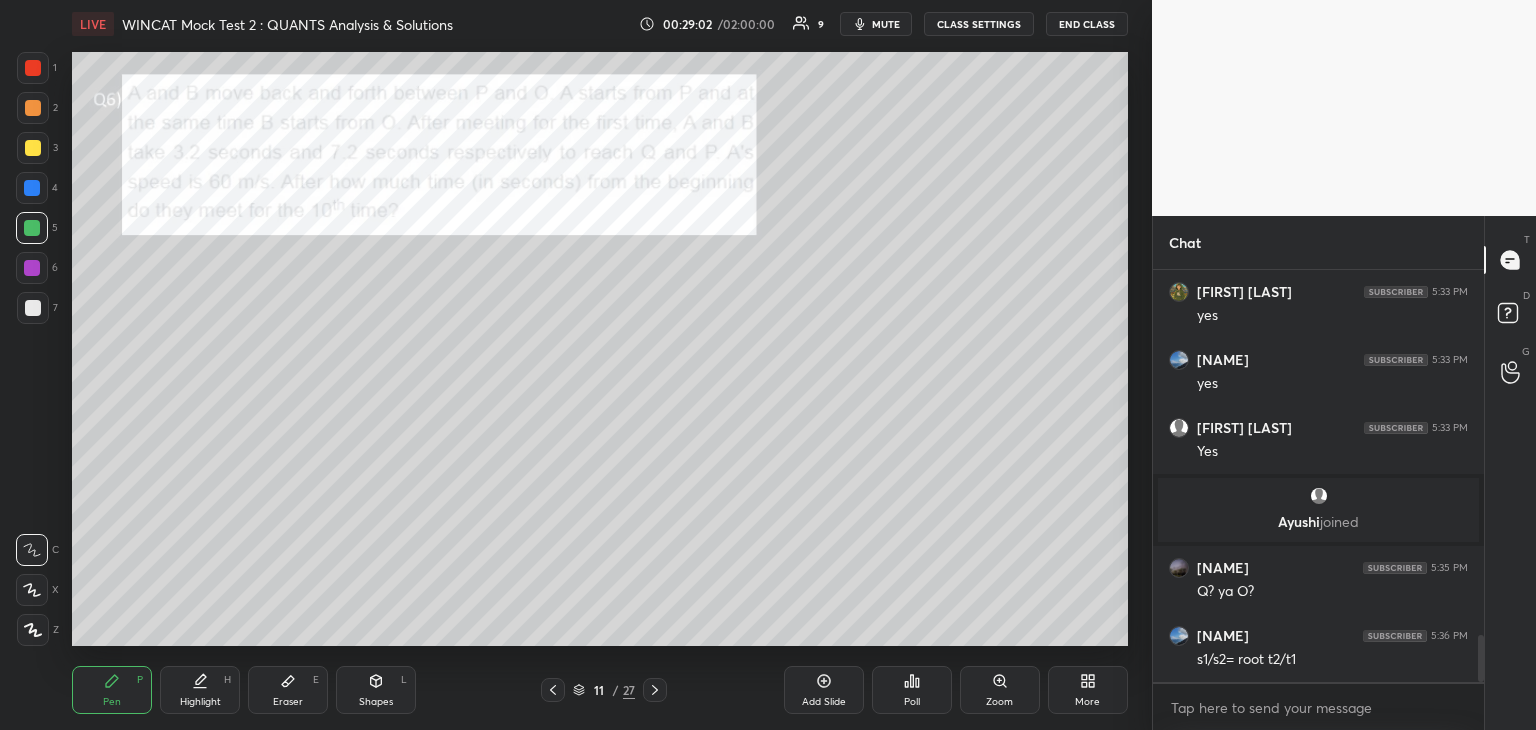 click on "Highlight" at bounding box center (200, 702) 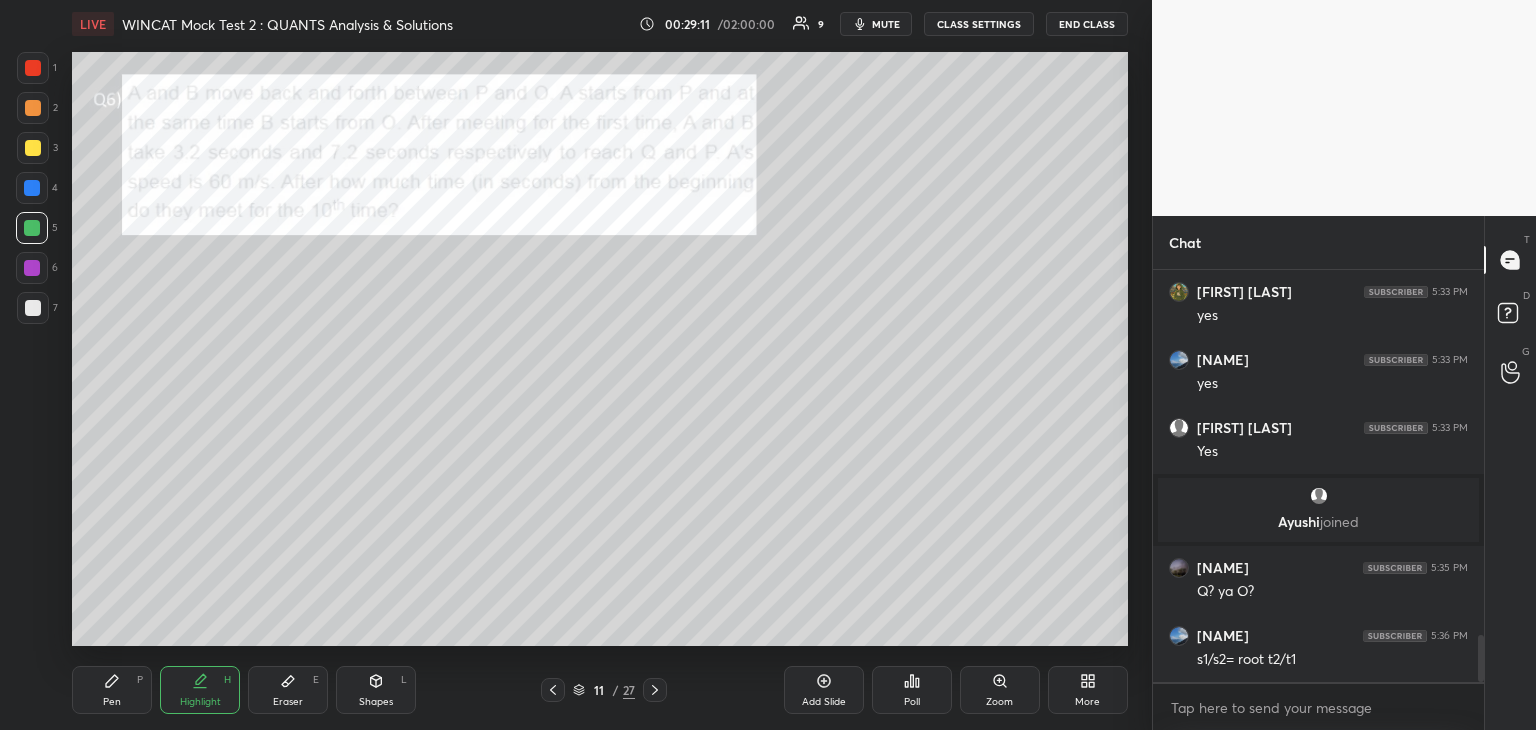 click on "Pen P" at bounding box center [112, 690] 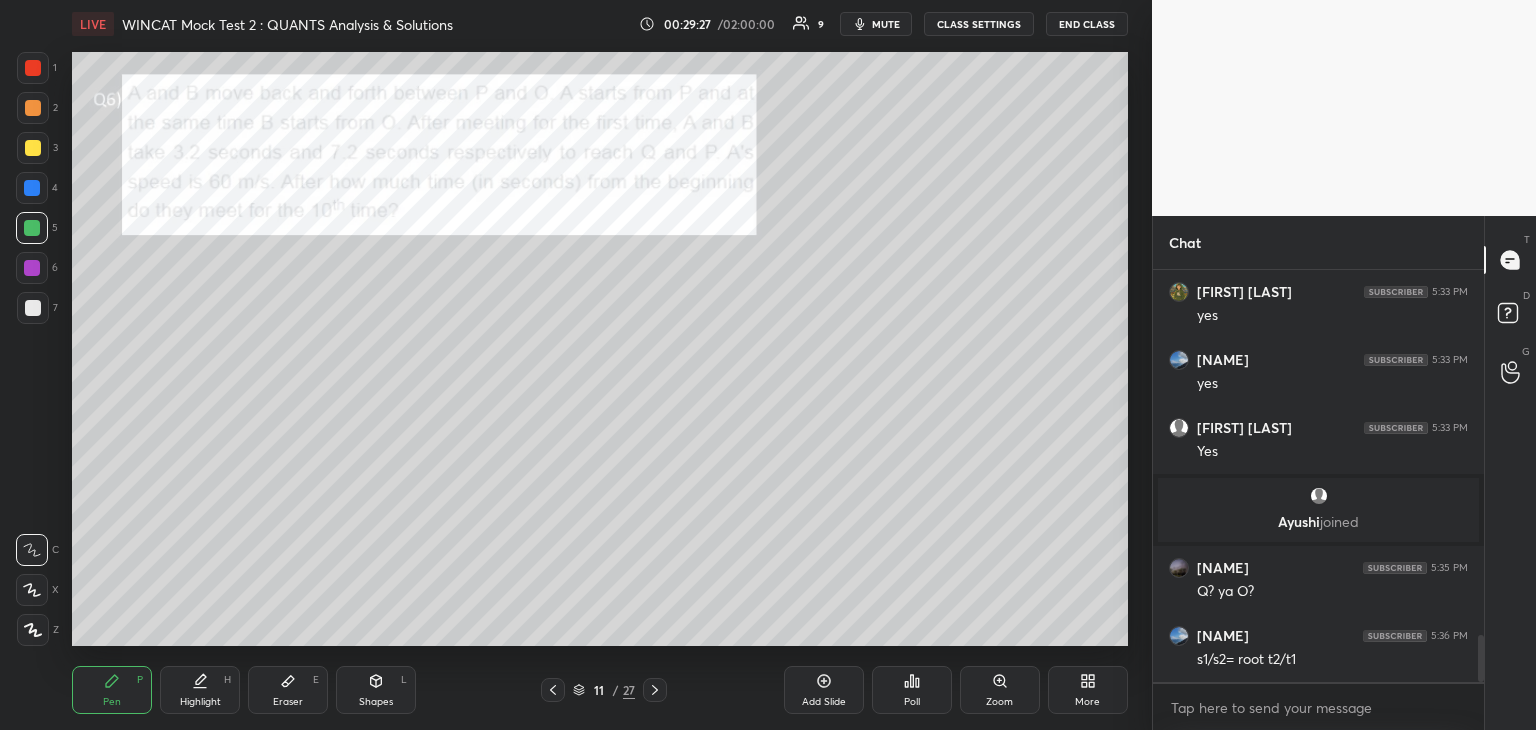 click at bounding box center [33, 308] 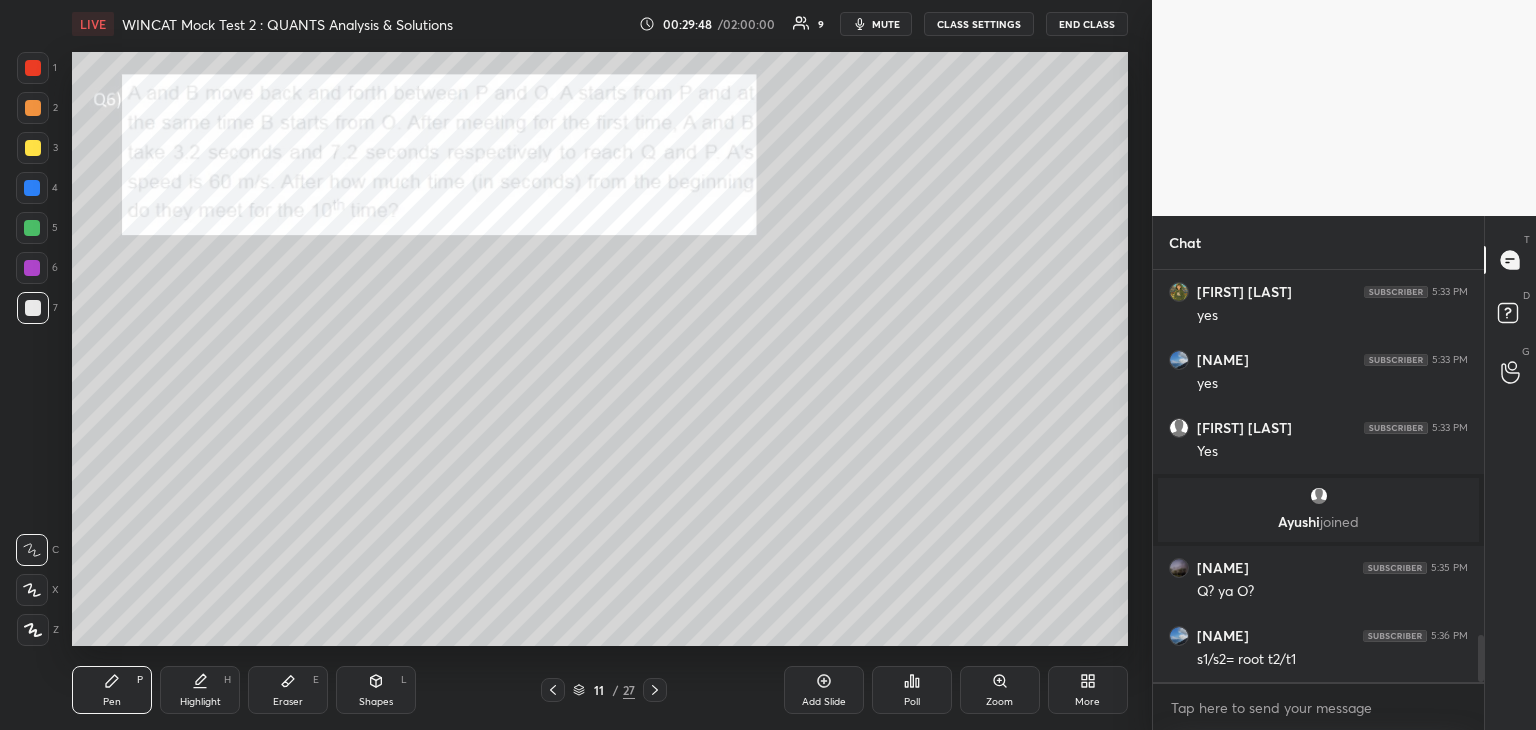 scroll, scrollTop: 3248, scrollLeft: 0, axis: vertical 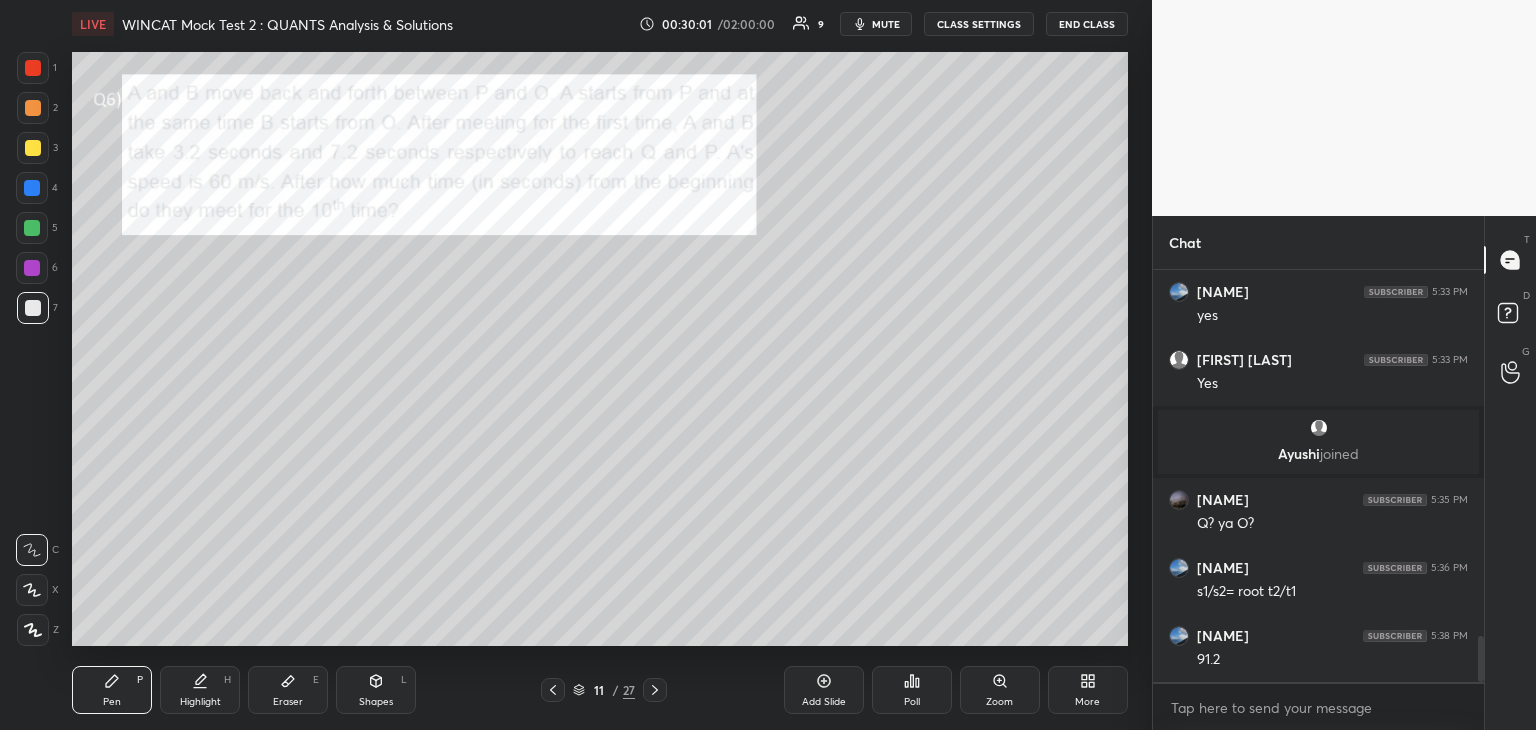 click 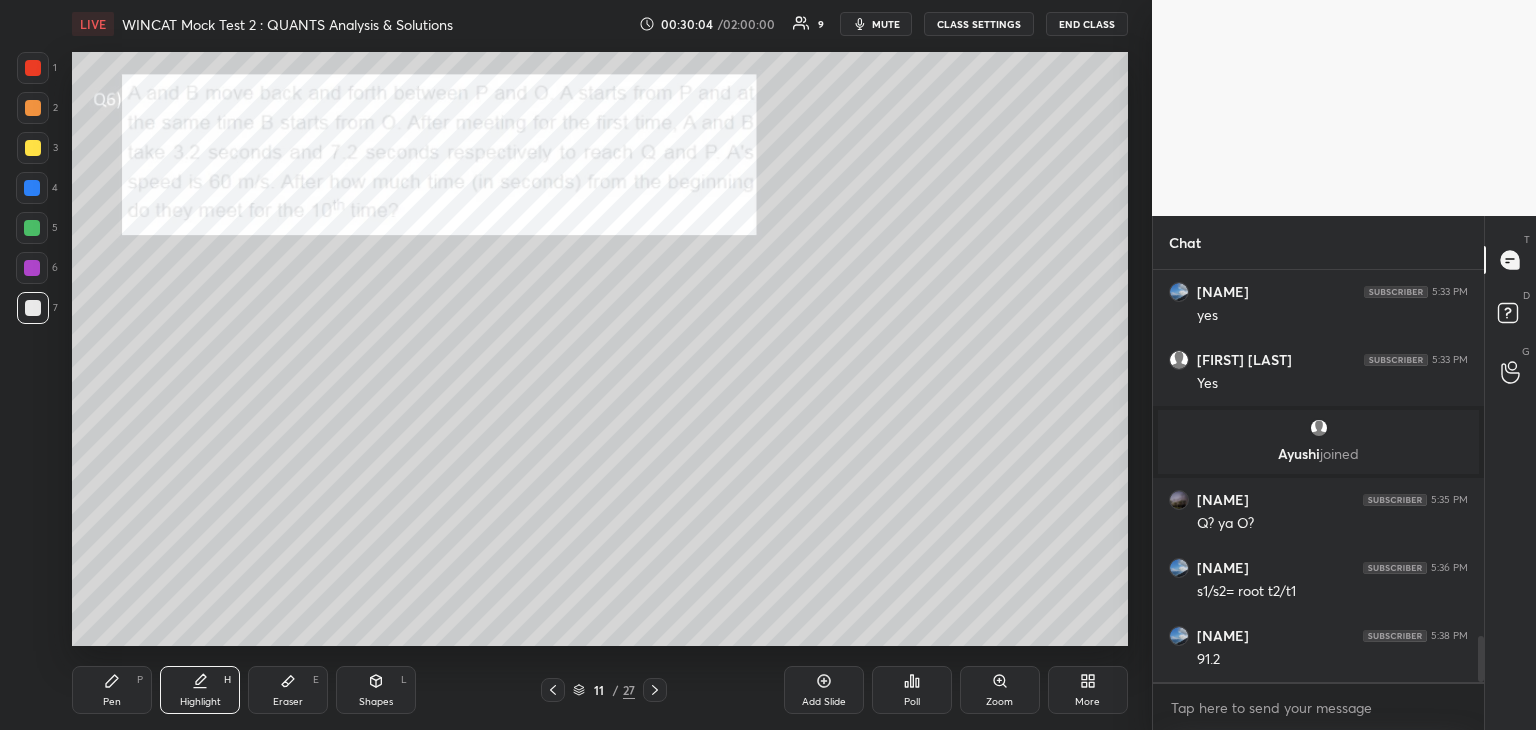 click on "Pen" at bounding box center [112, 702] 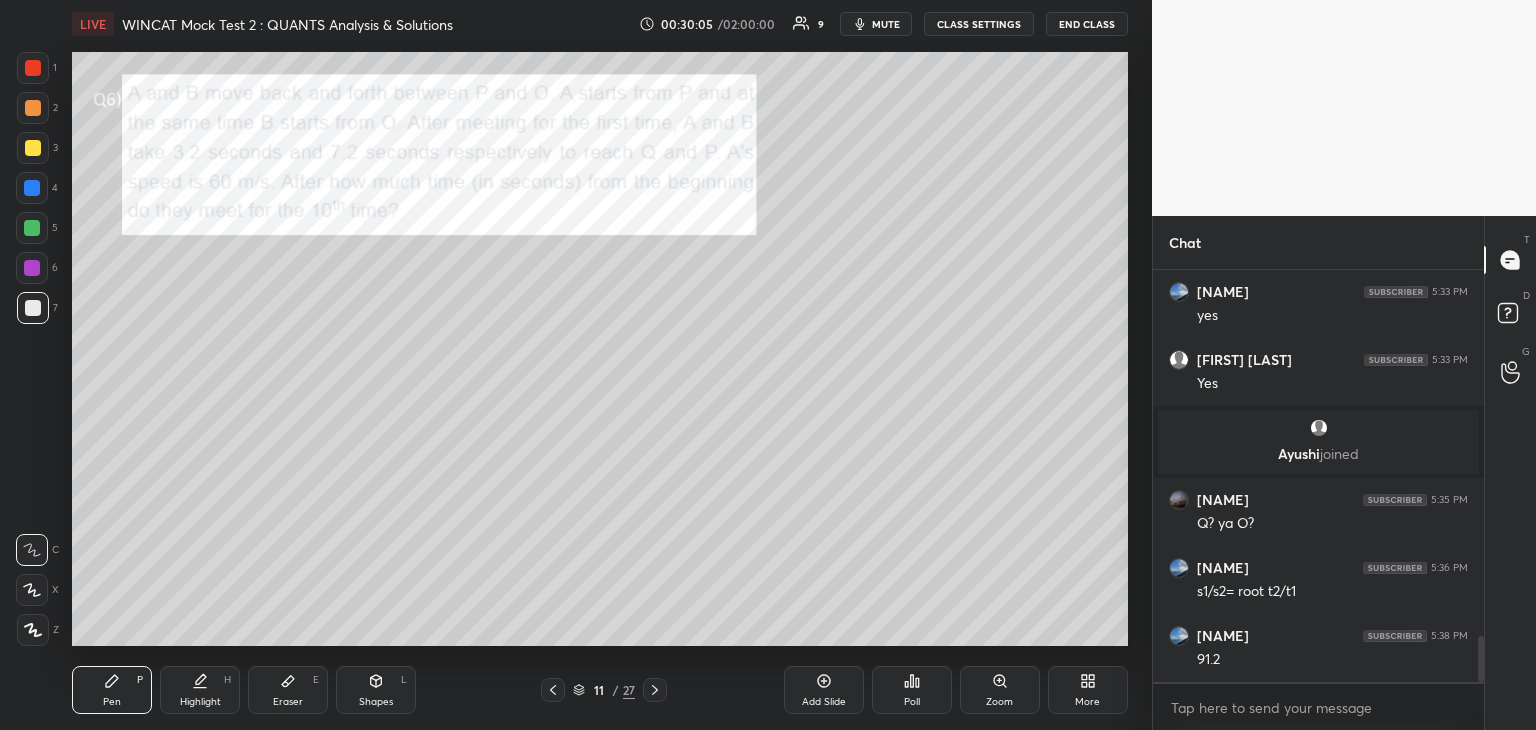 click at bounding box center (33, 148) 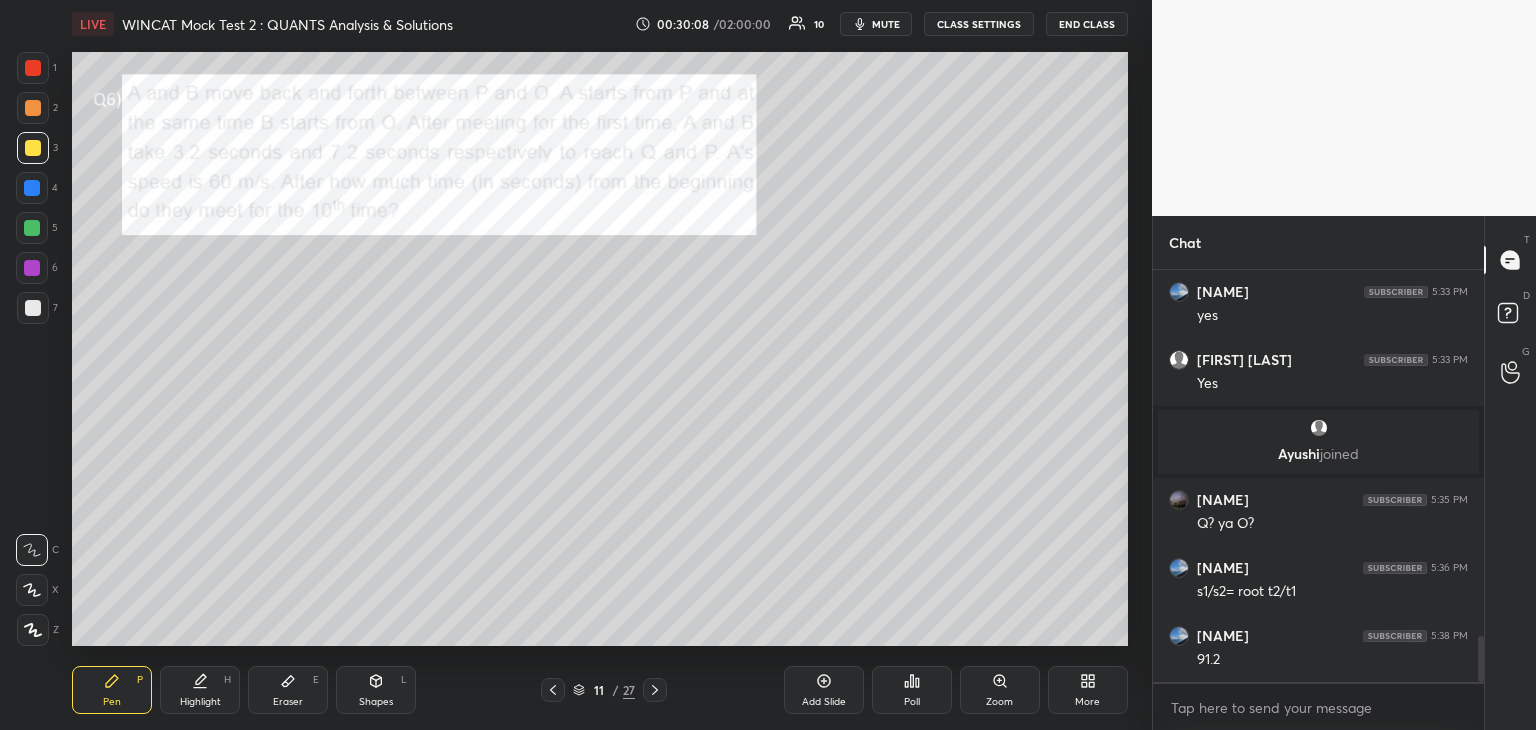 click at bounding box center (655, 690) 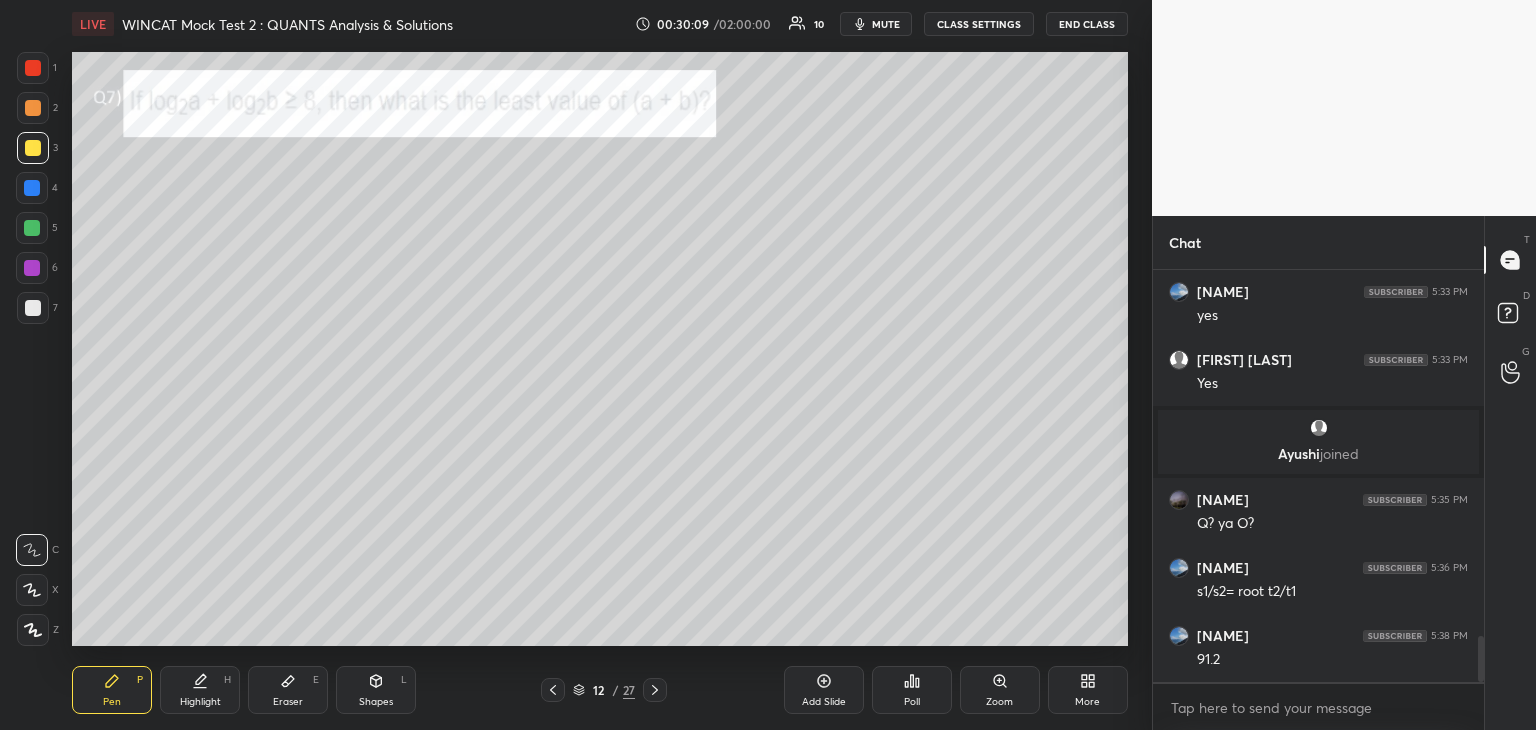 click 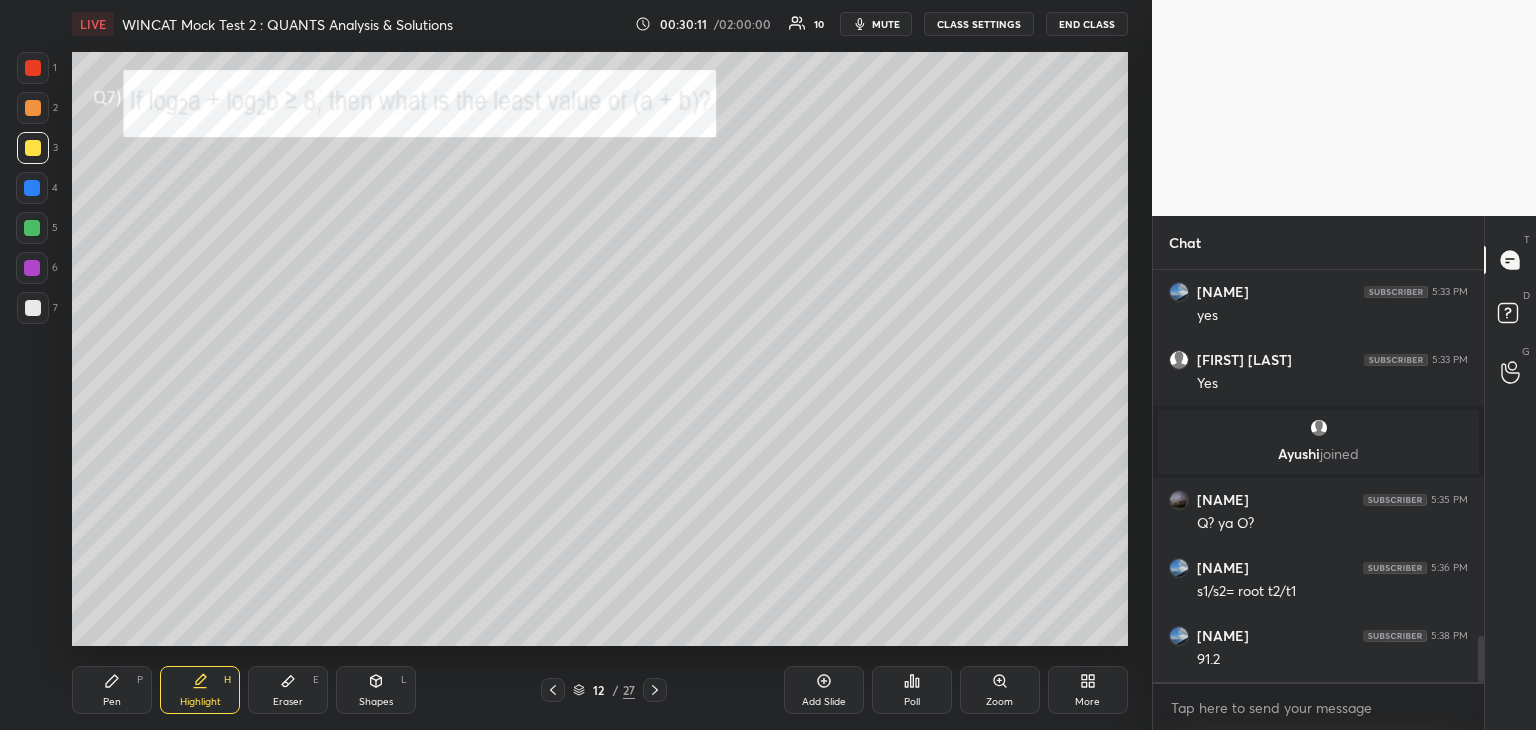 click 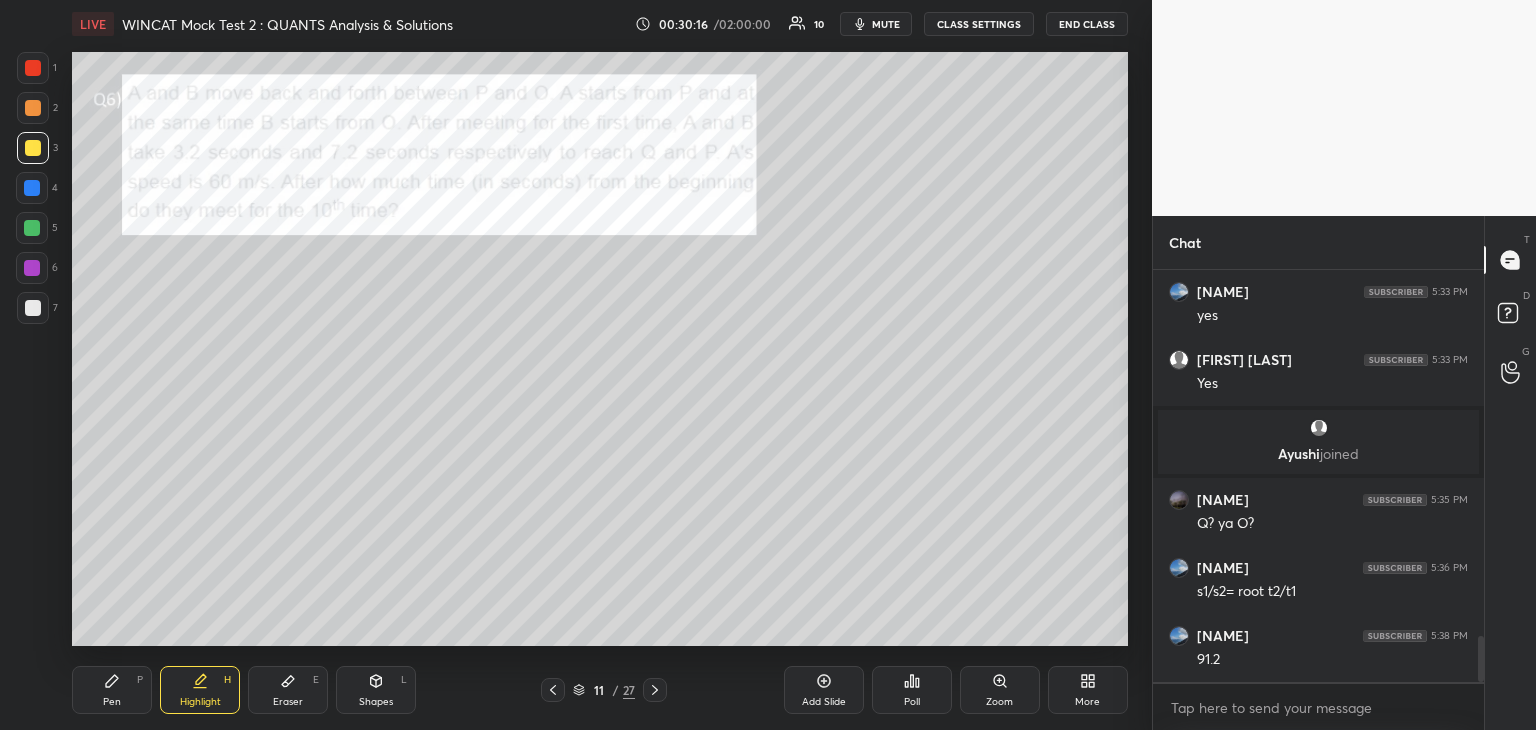 click 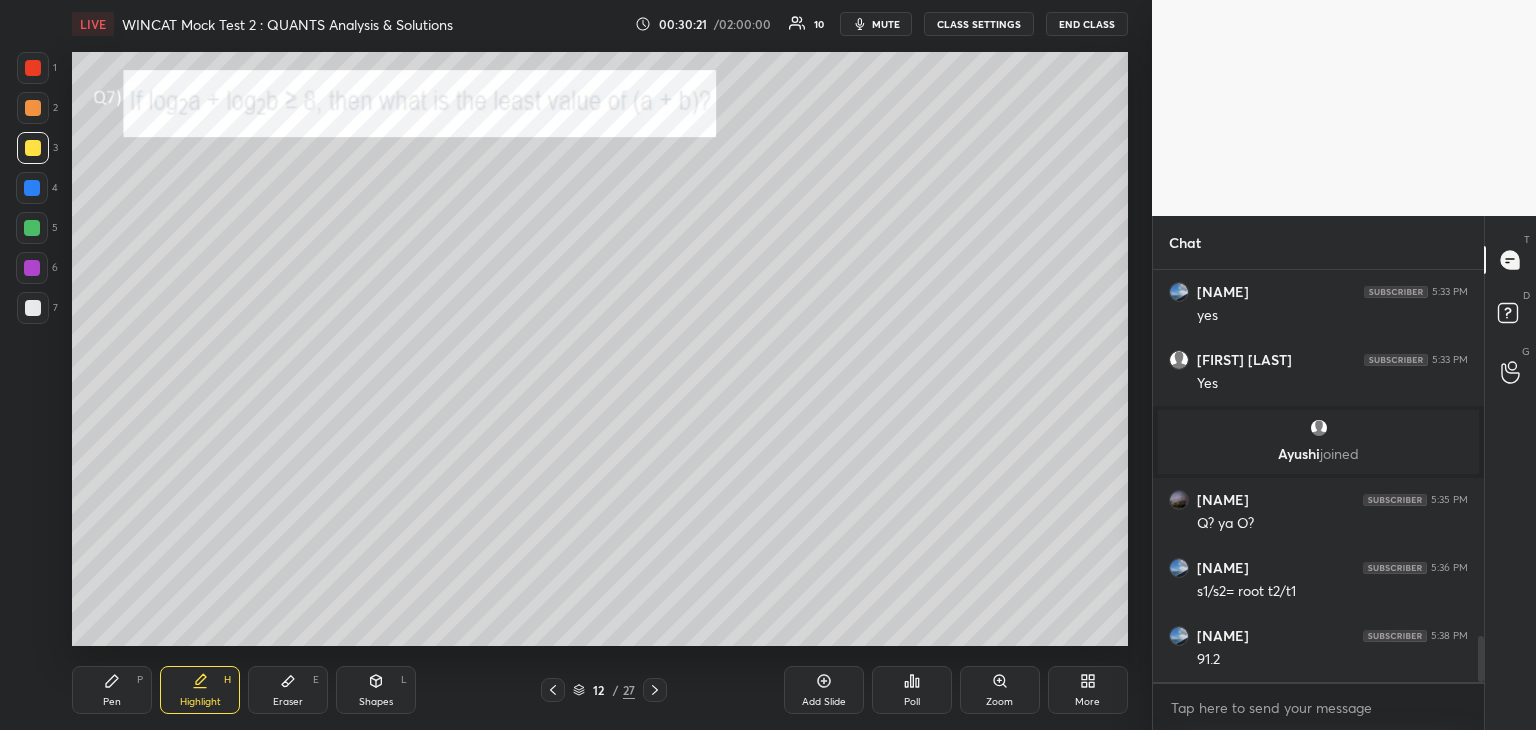 click on "Pen P" at bounding box center (112, 690) 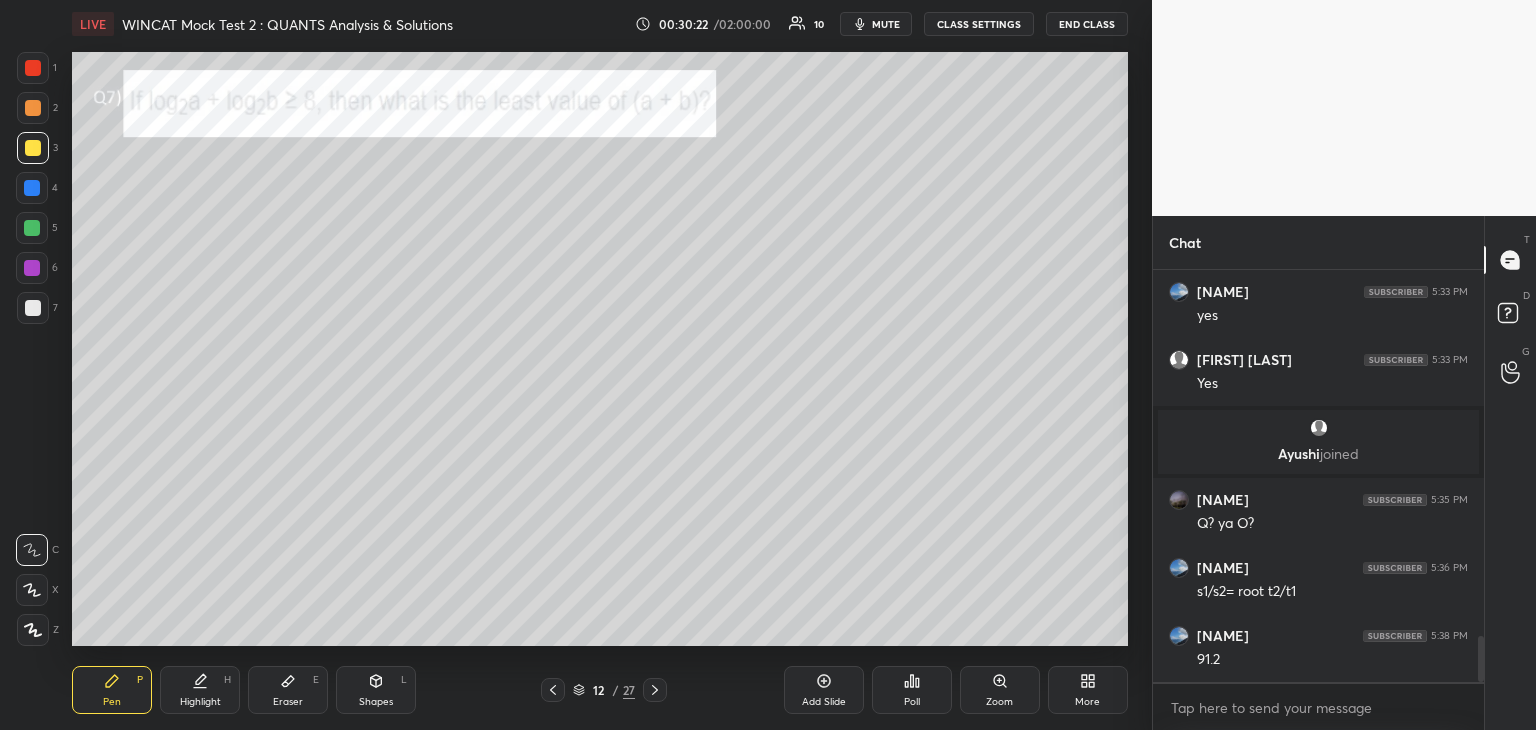 scroll, scrollTop: 3316, scrollLeft: 0, axis: vertical 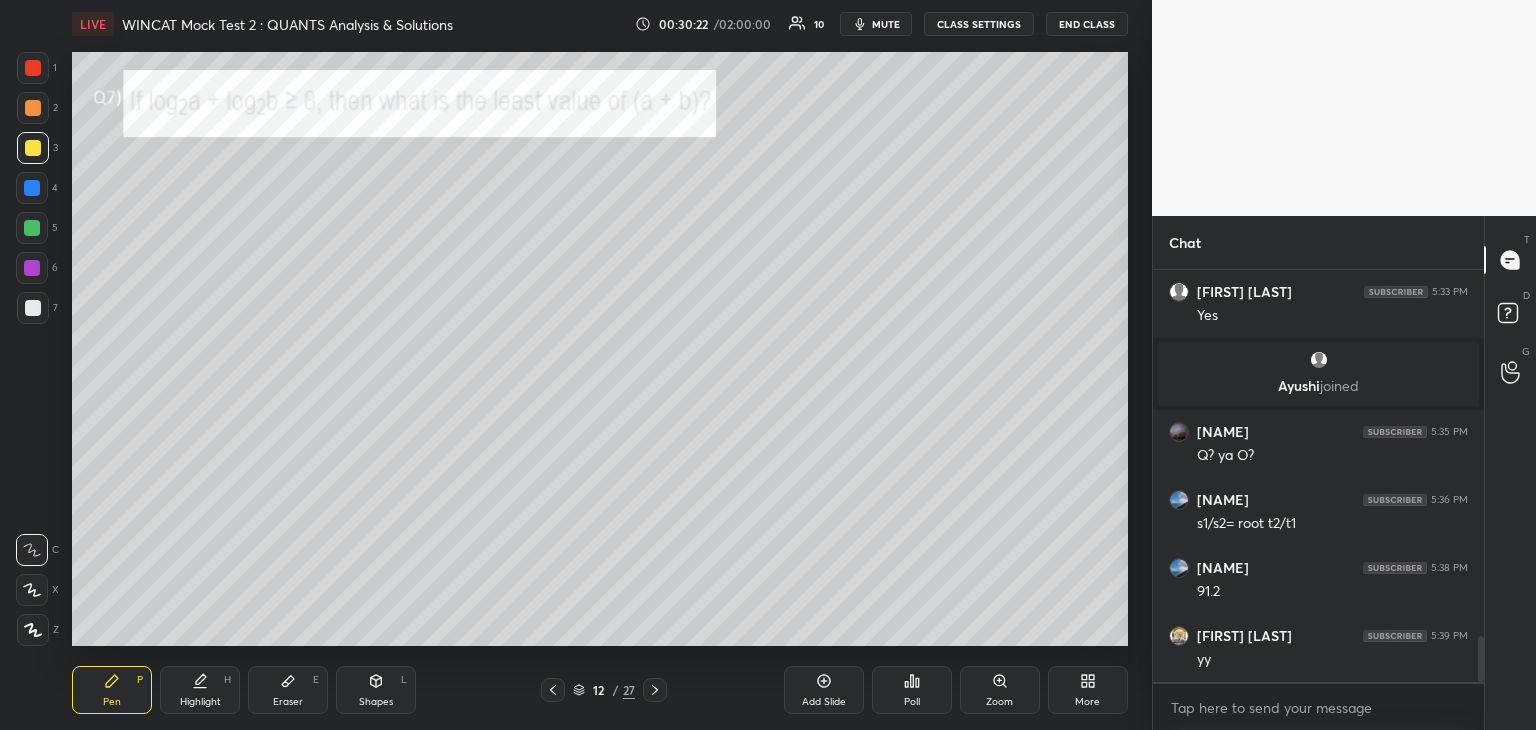click at bounding box center (32, 188) 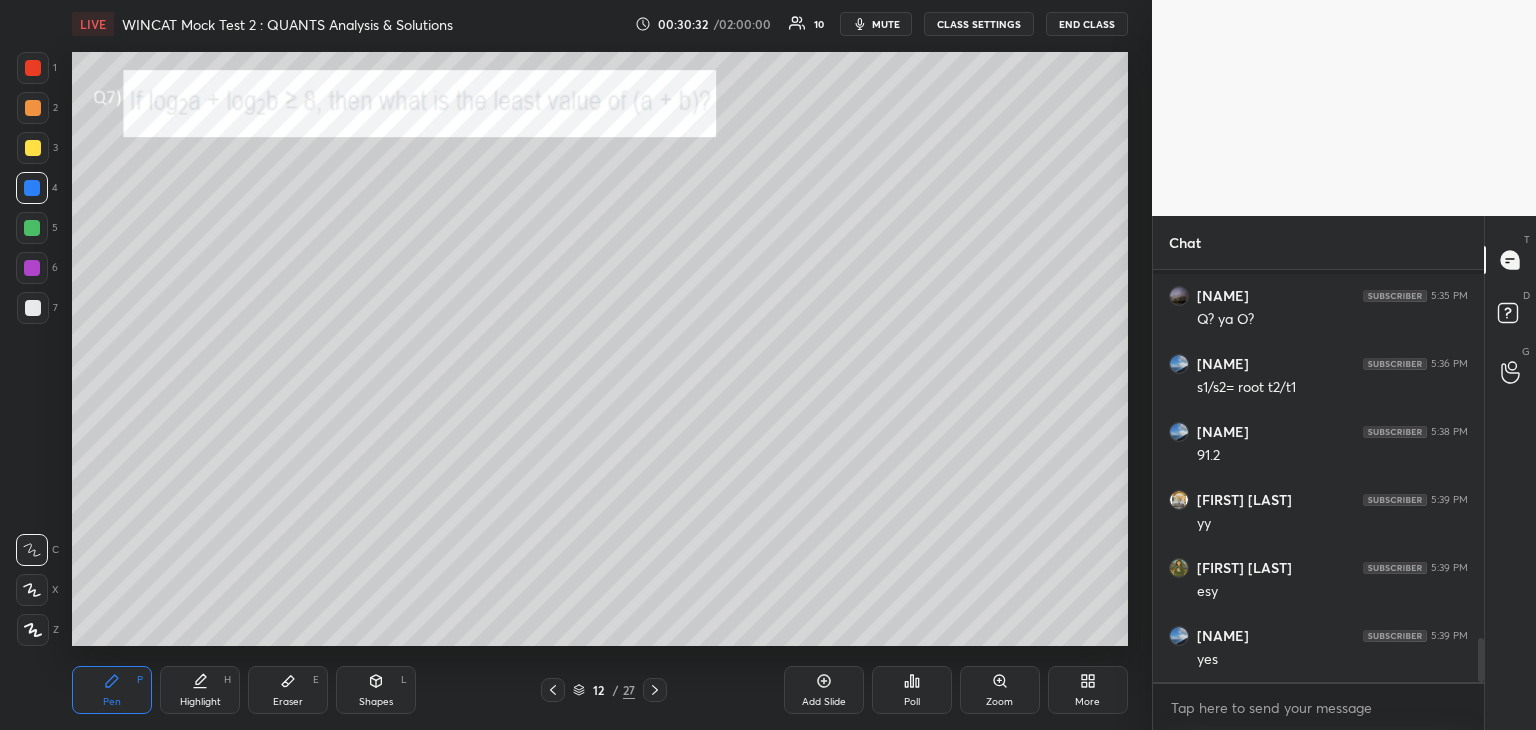 scroll, scrollTop: 3524, scrollLeft: 0, axis: vertical 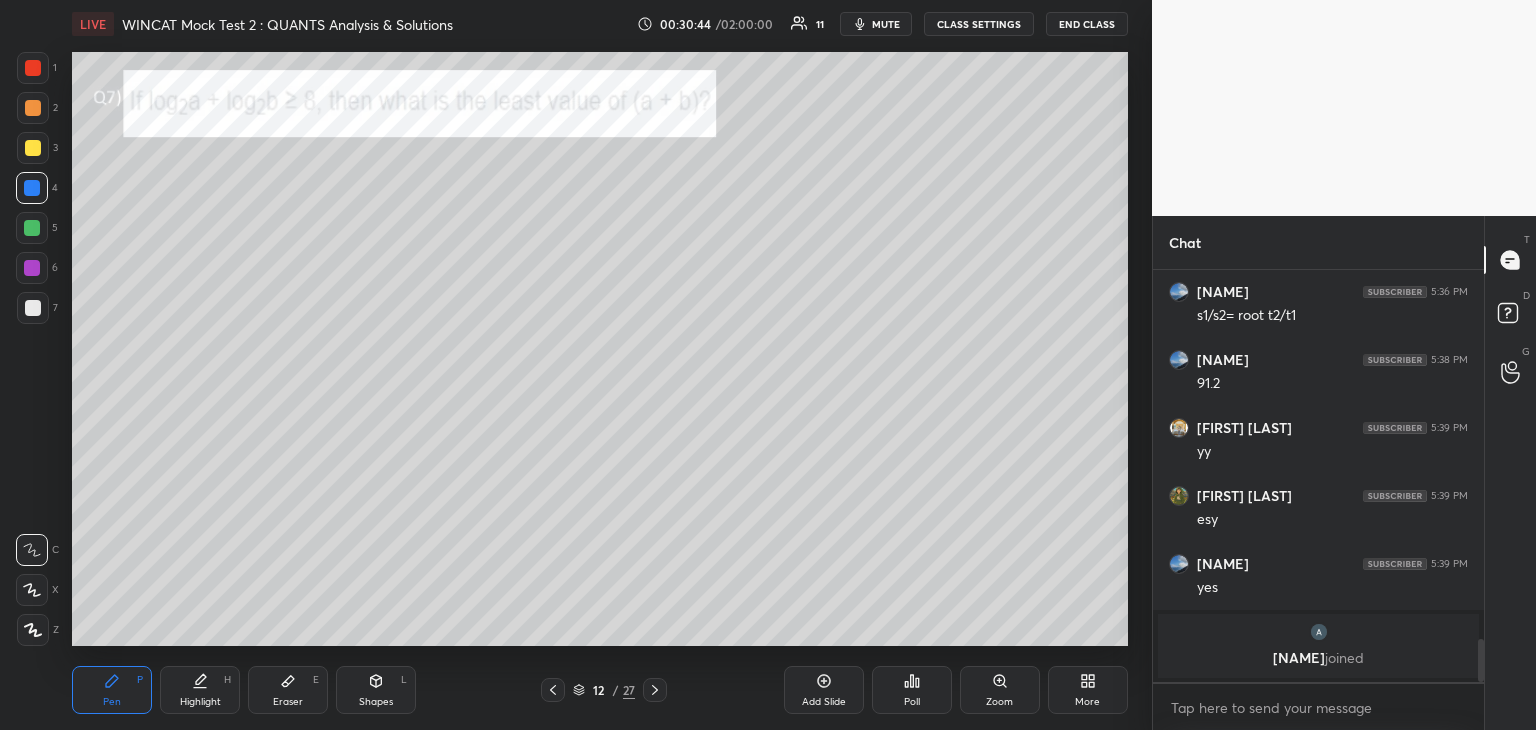 click at bounding box center [33, 148] 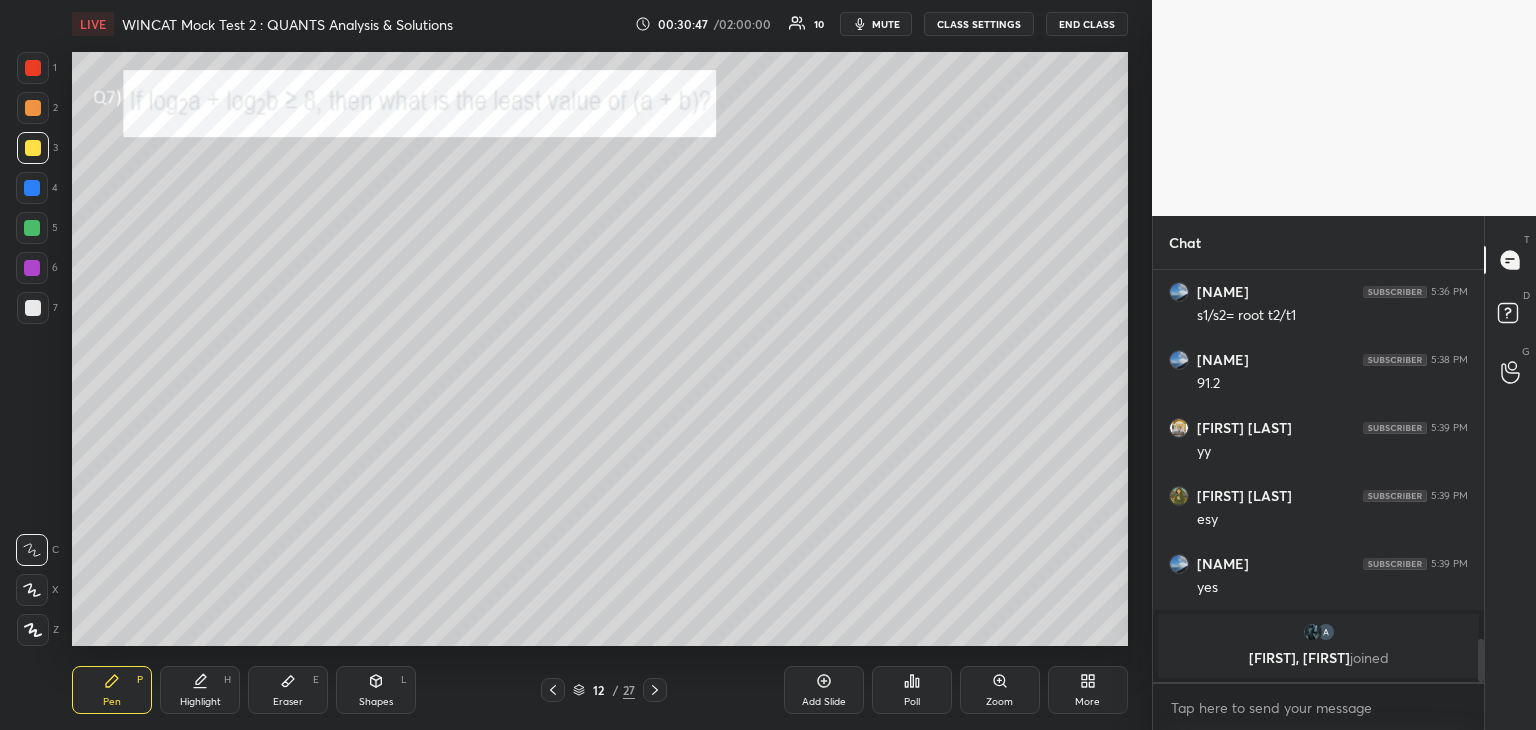 click at bounding box center (33, 108) 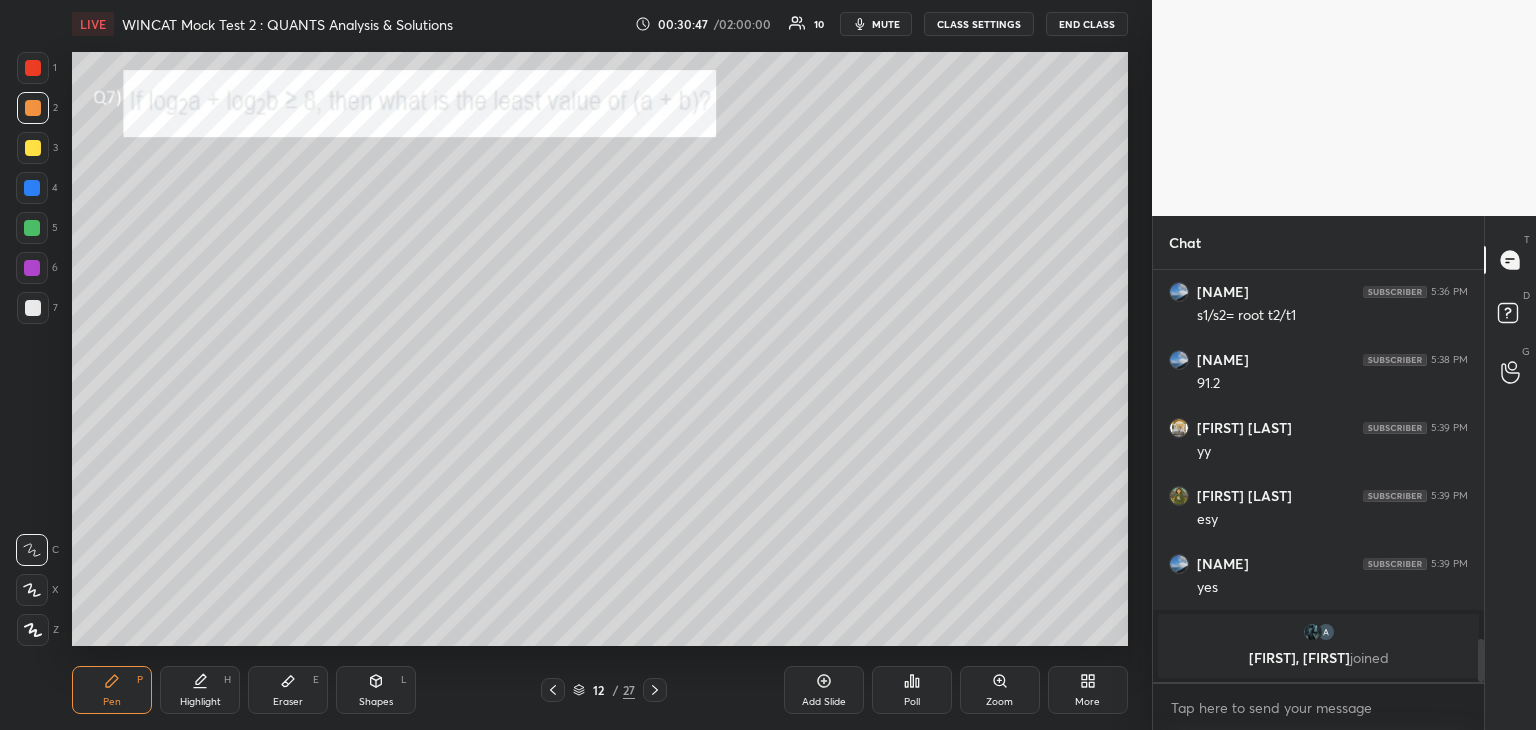 click 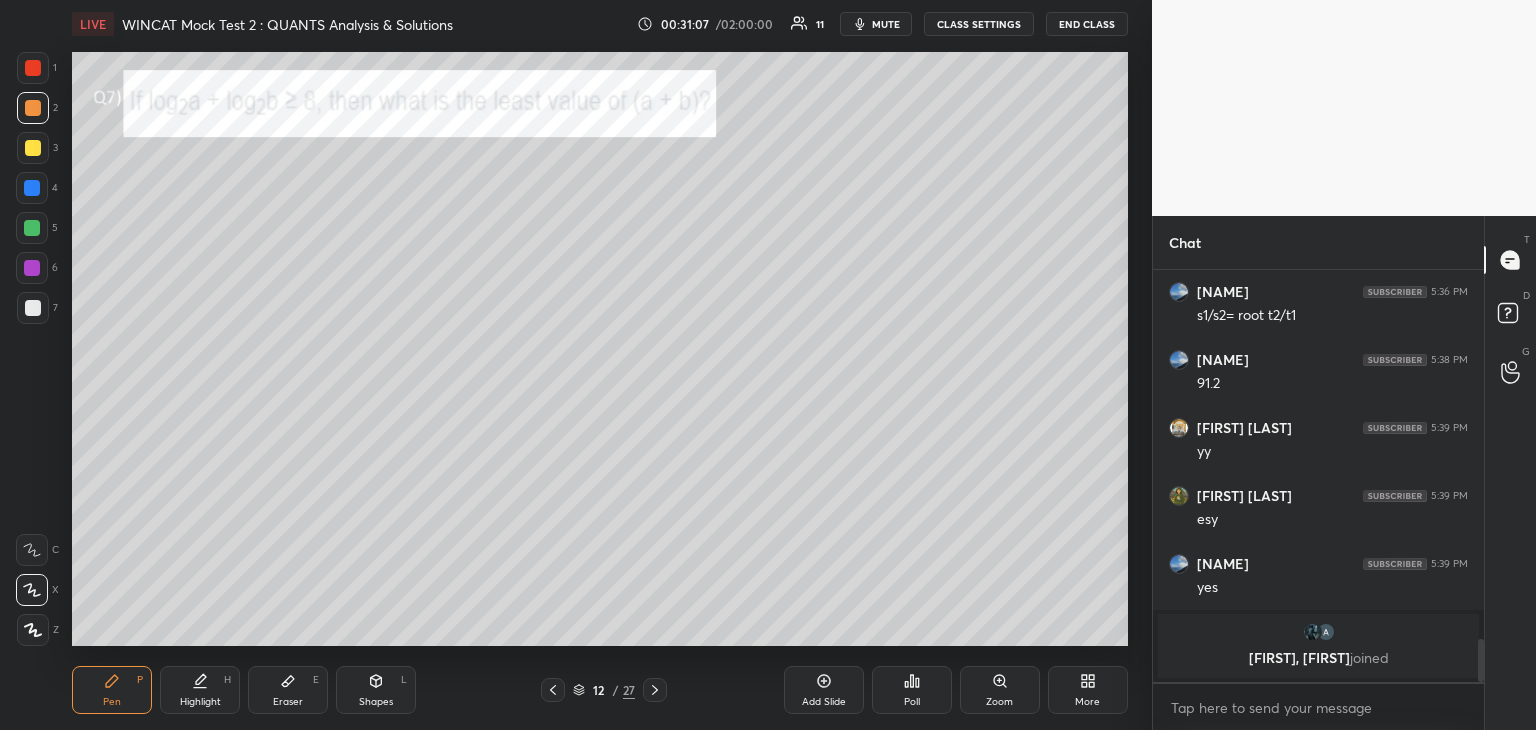 click on "Highlight H" at bounding box center [200, 690] 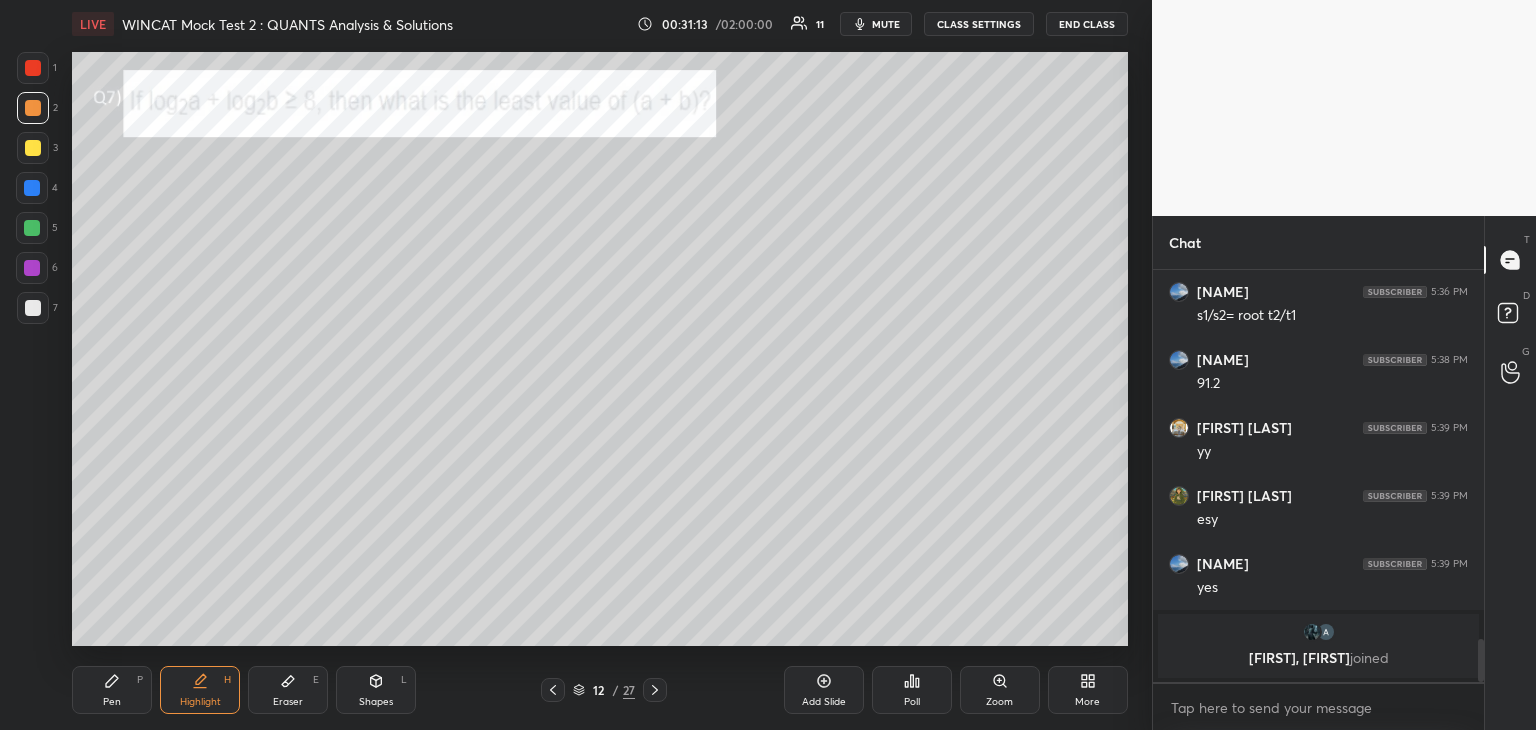 click on "Pen P" at bounding box center [112, 690] 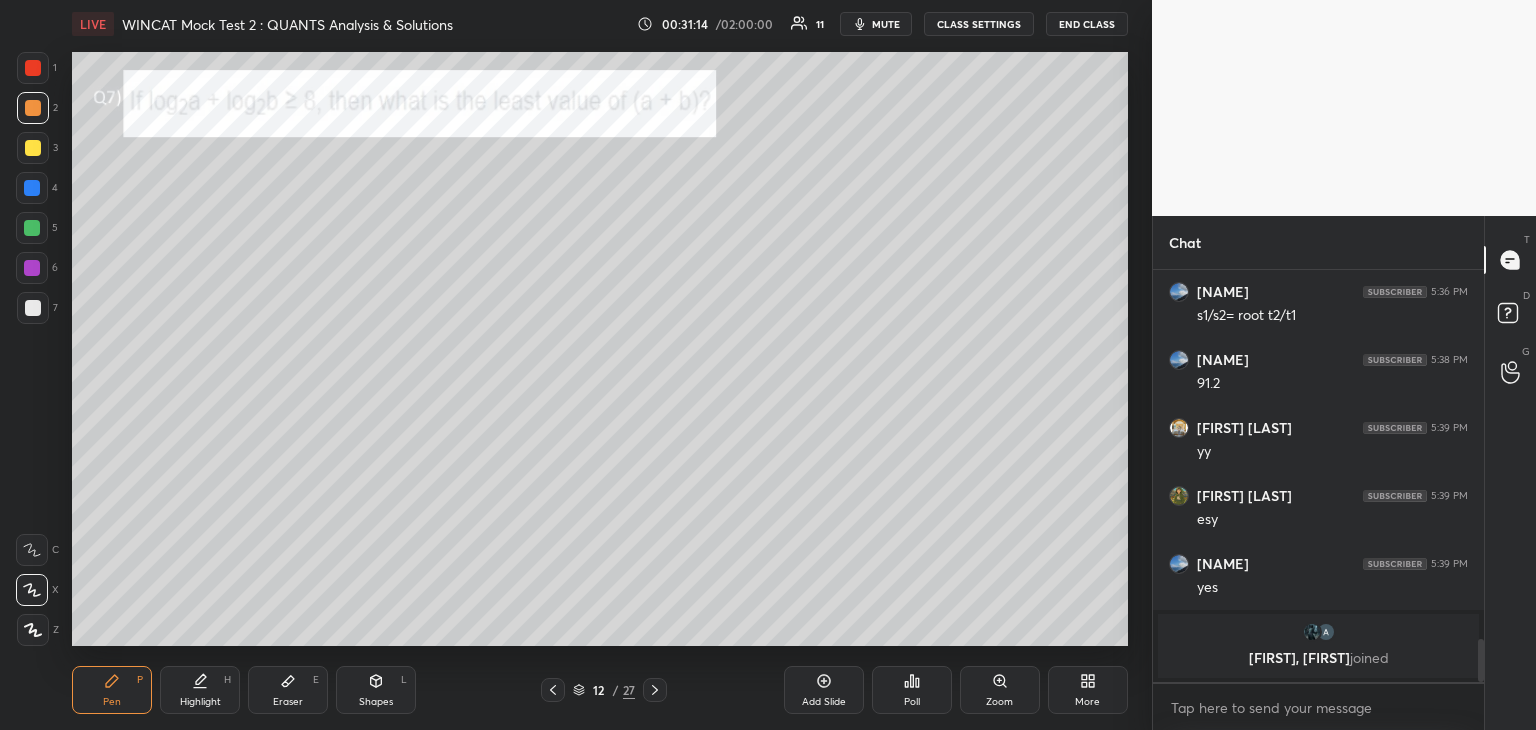 click on "Add Slide" at bounding box center (824, 690) 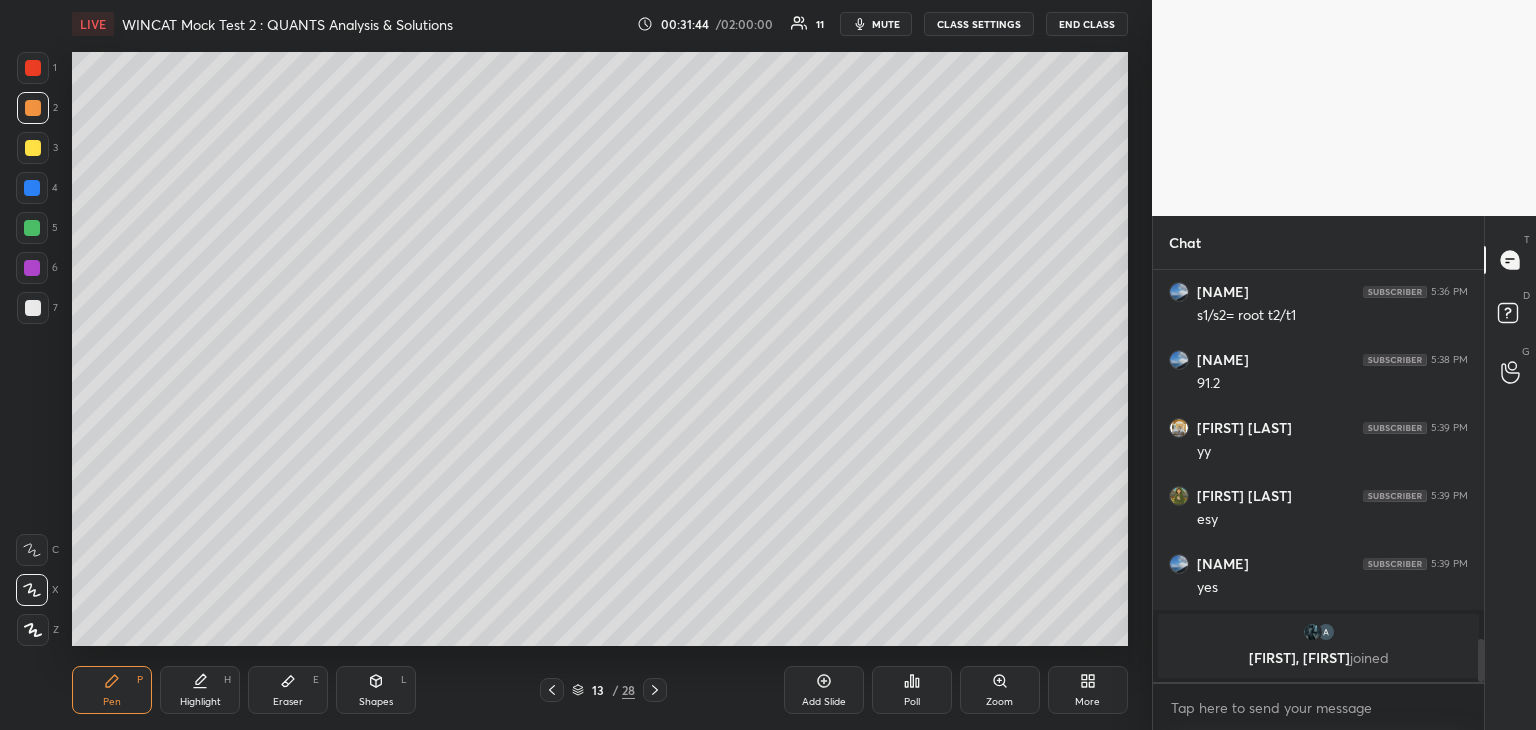 click 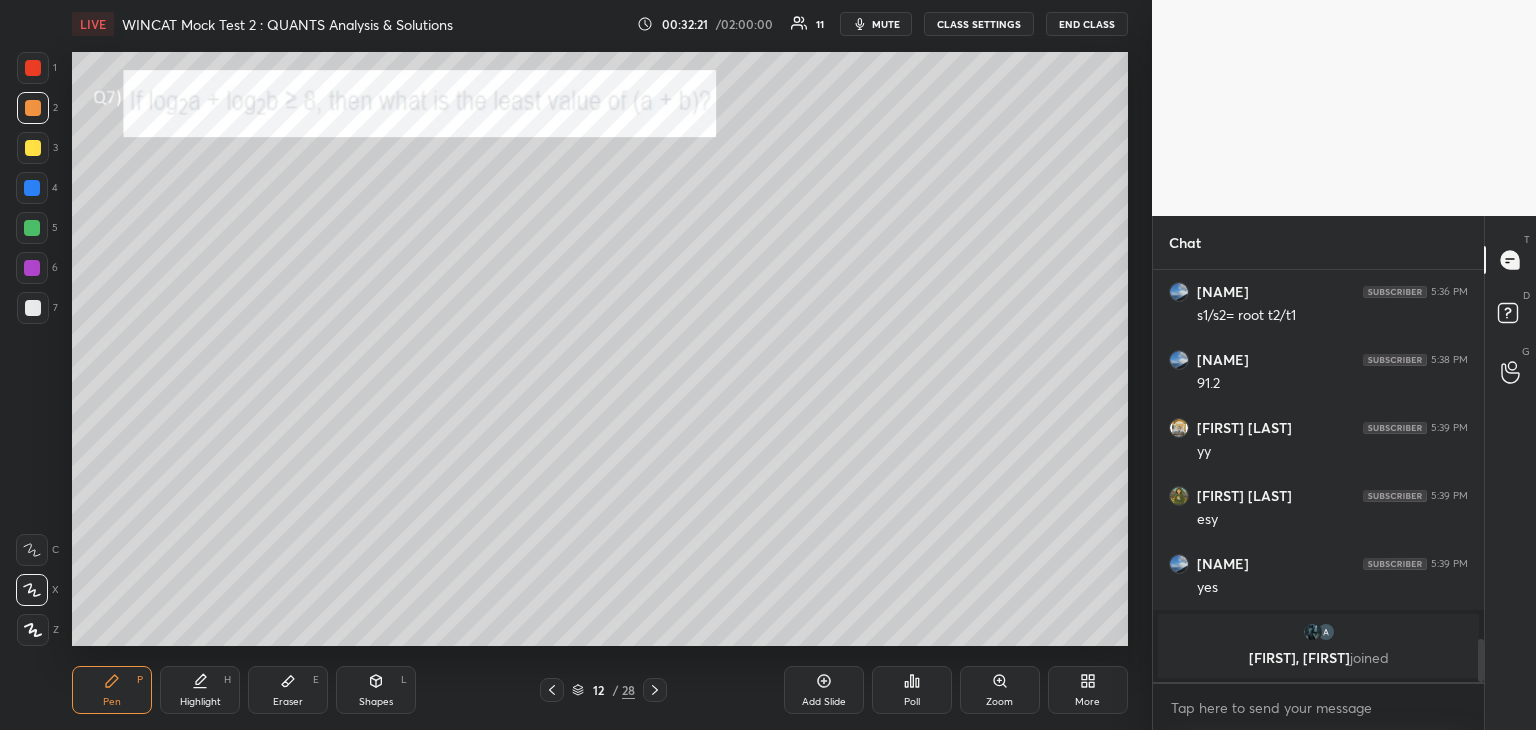 click at bounding box center (33, 148) 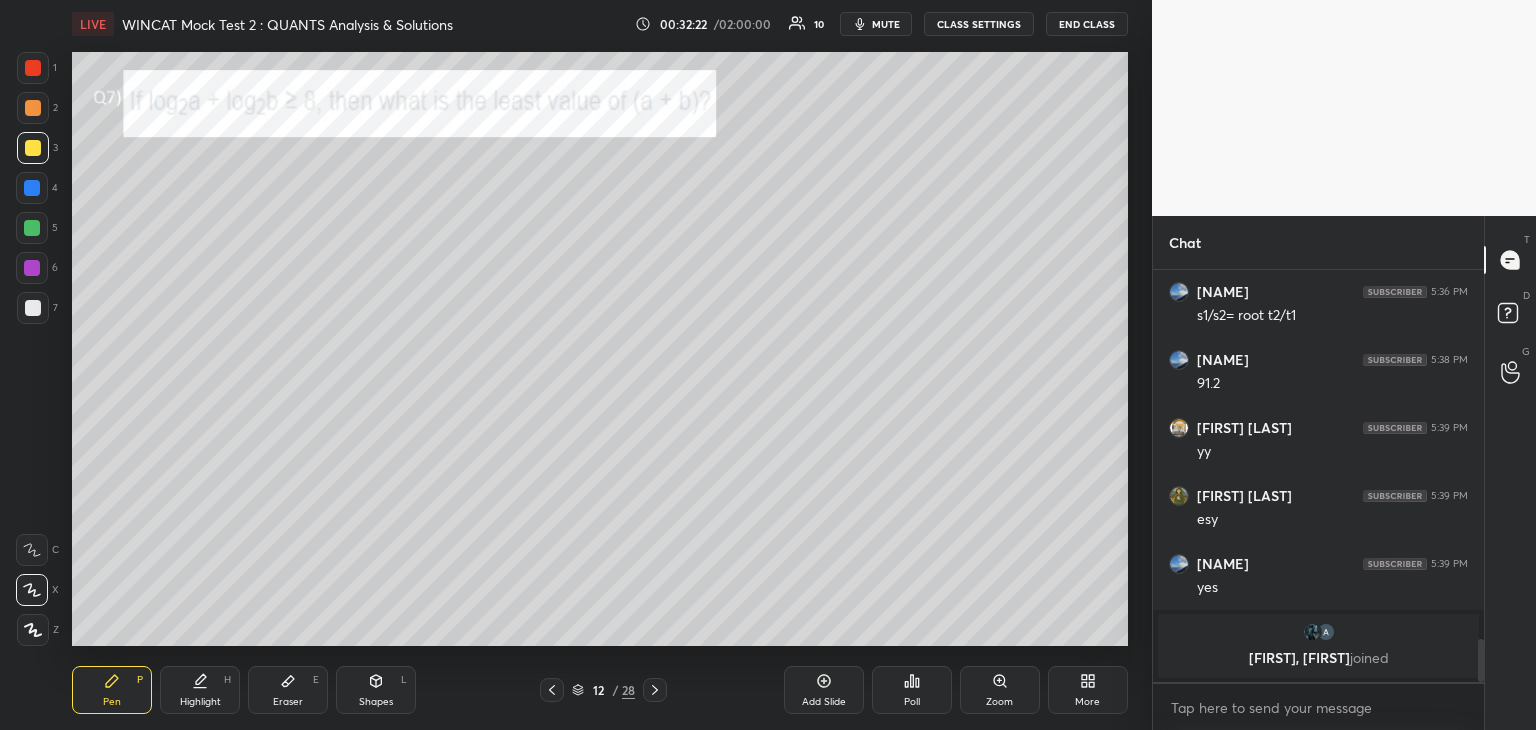 click 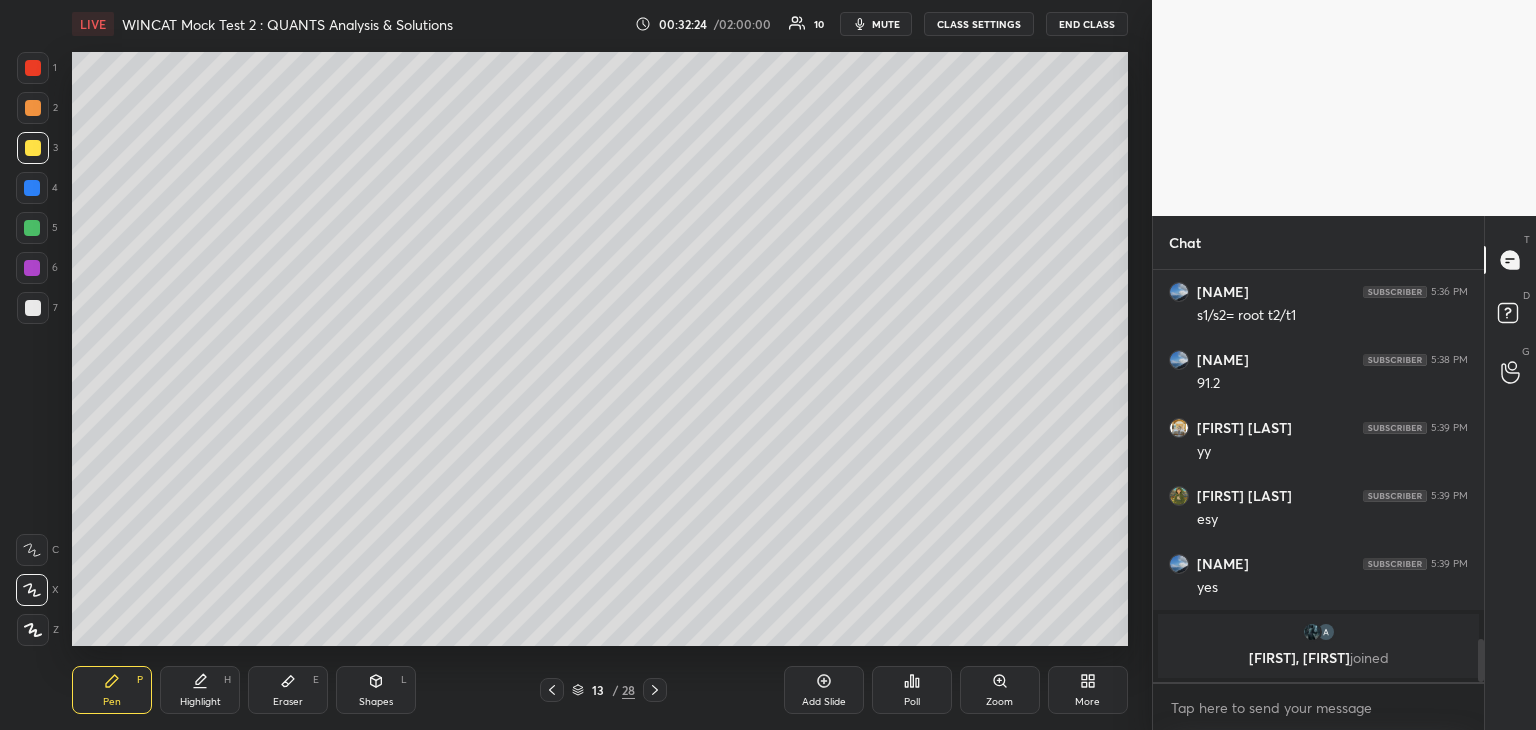 click 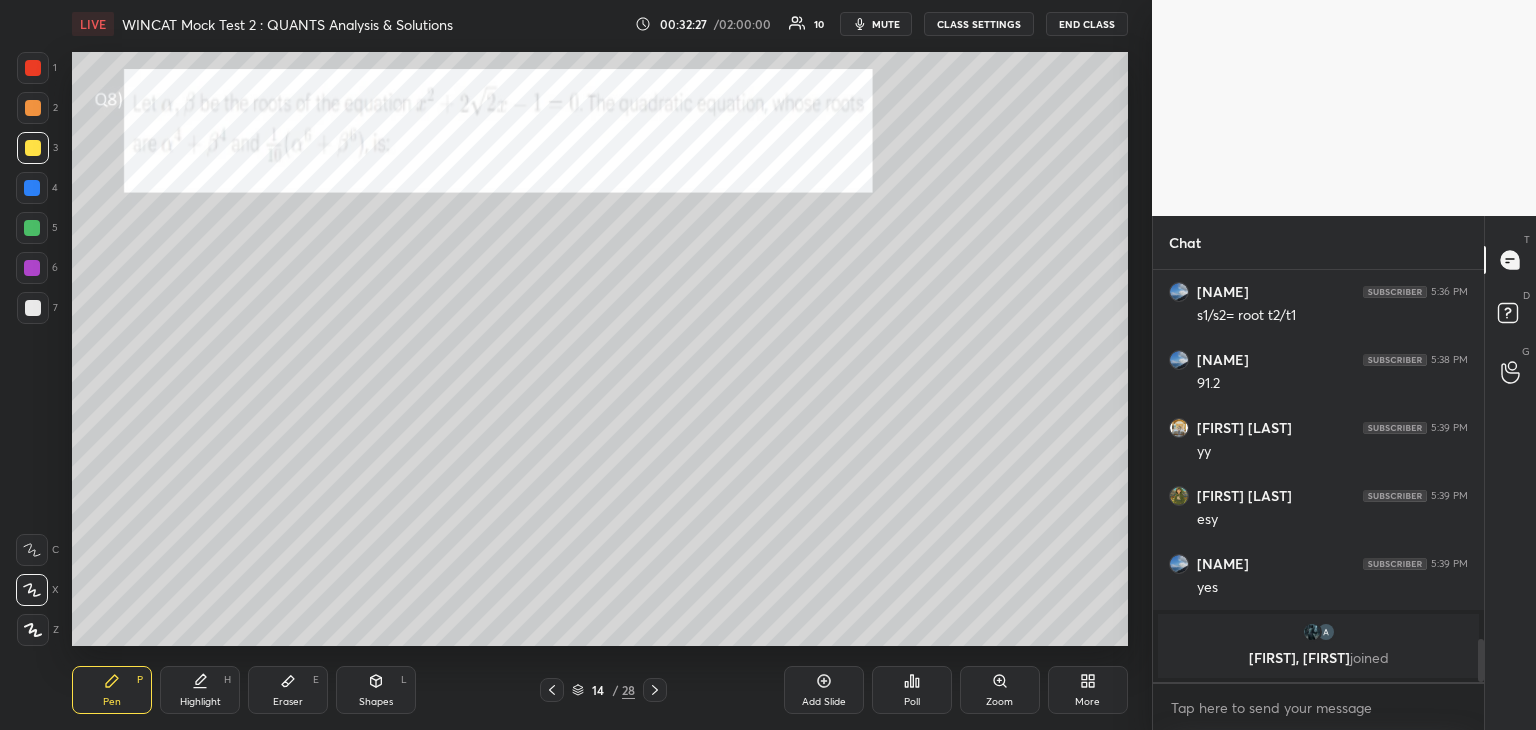 click on "Highlight H" at bounding box center [200, 690] 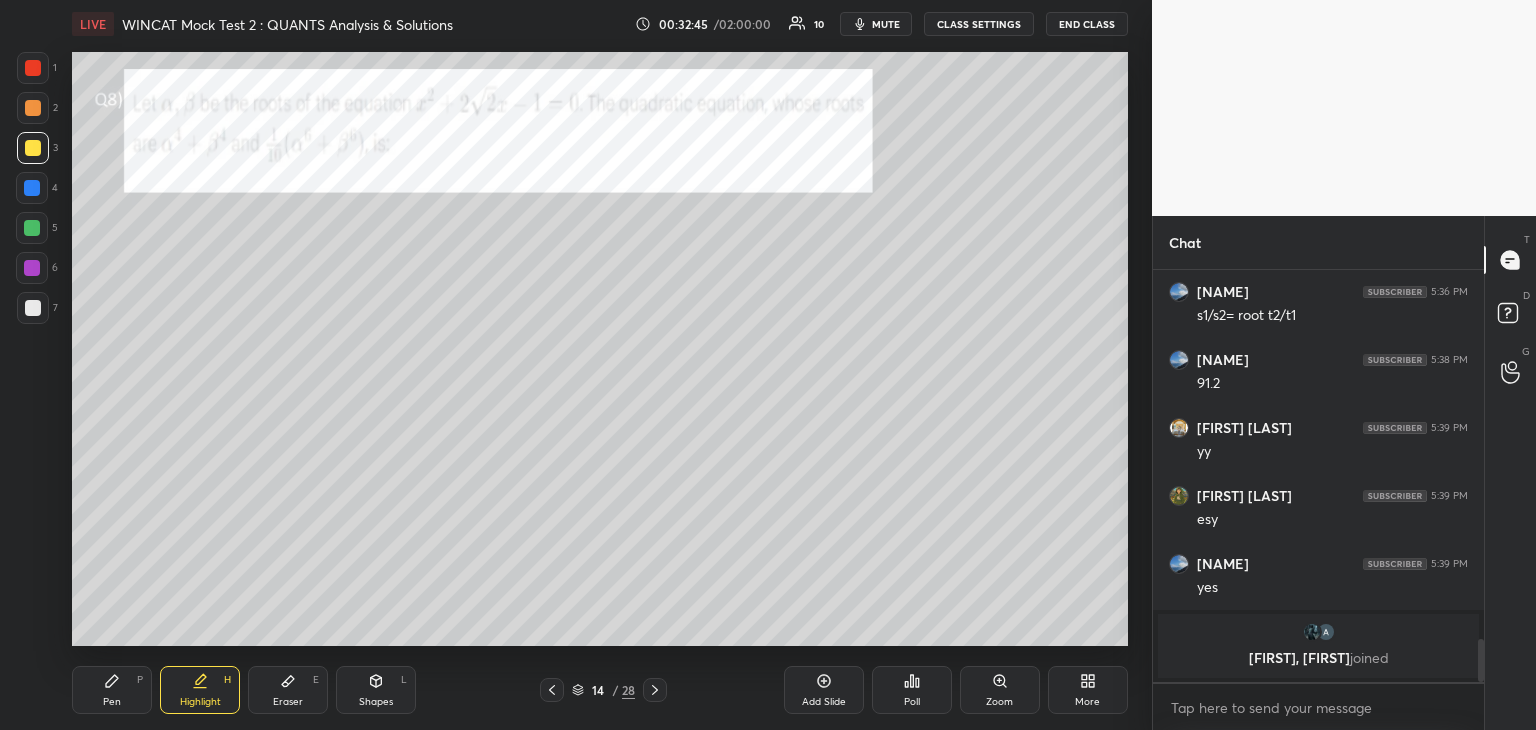 click on "Pen P" at bounding box center [112, 690] 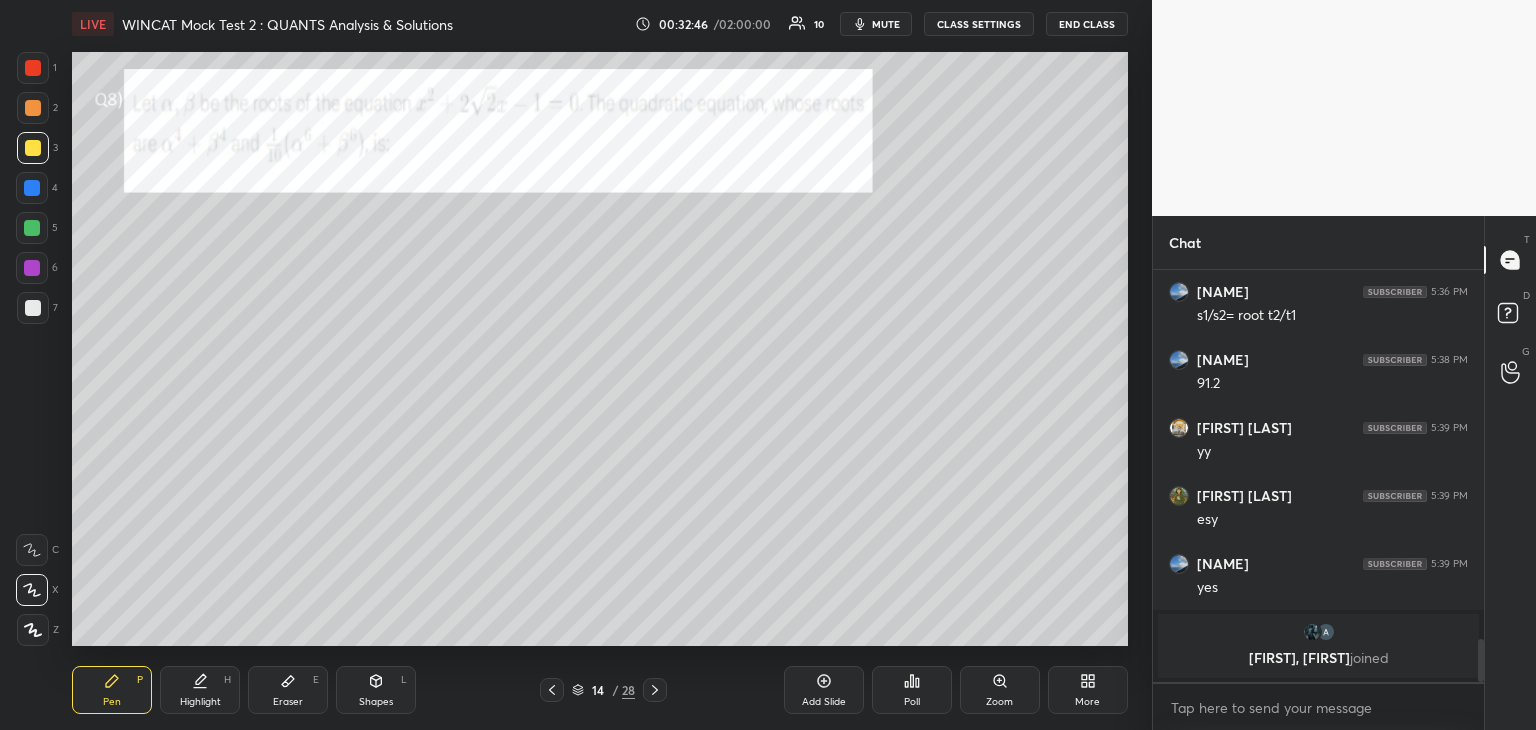 click at bounding box center [33, 68] 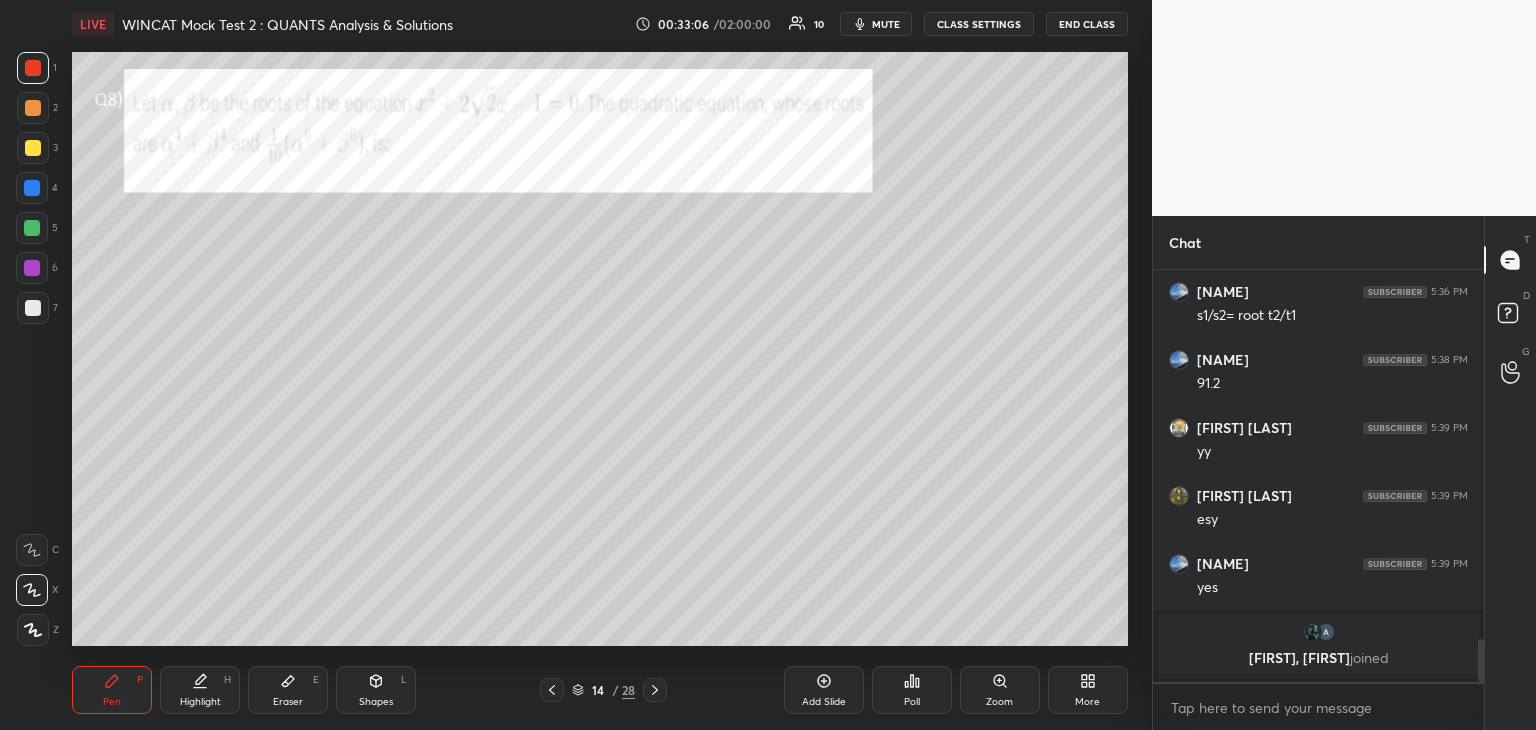 click at bounding box center (33, 148) 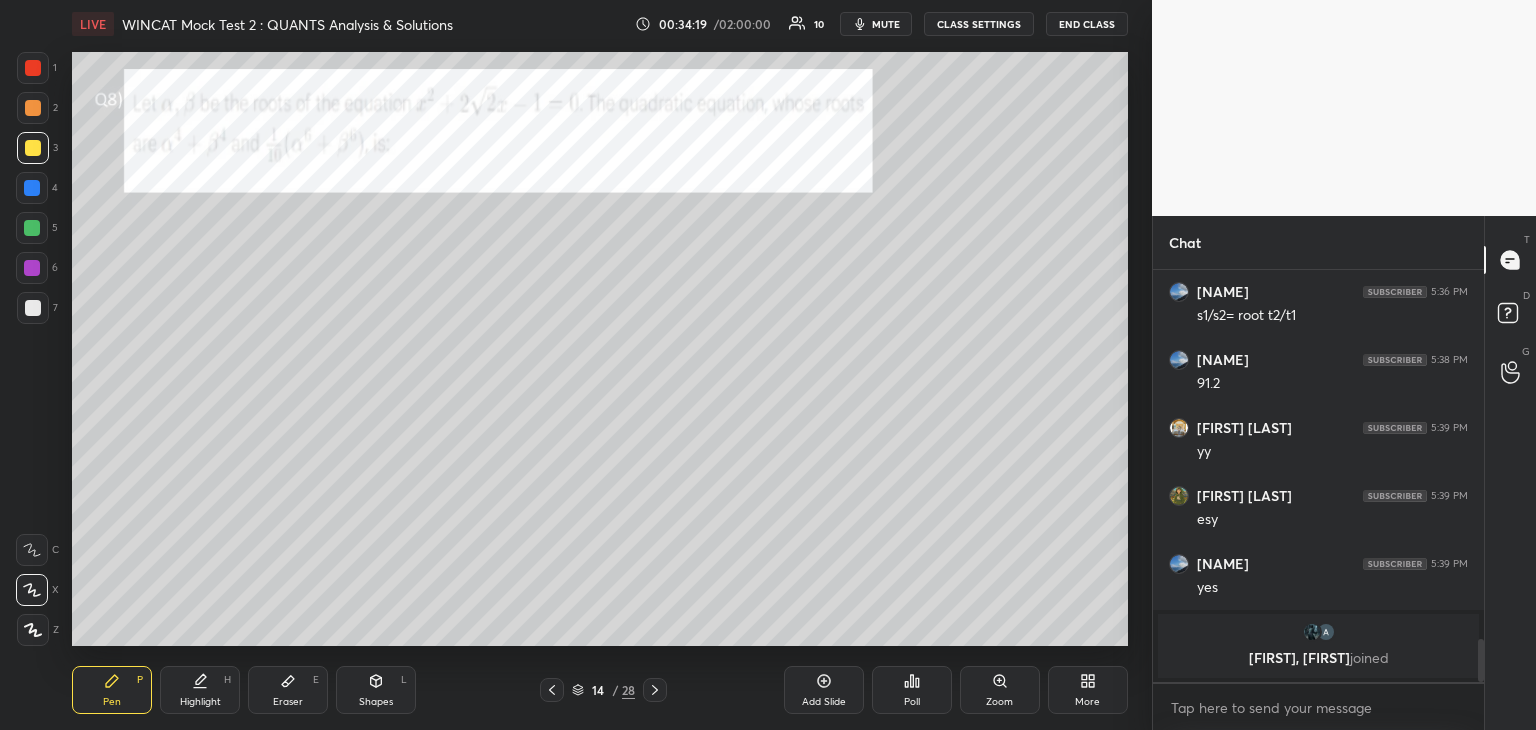 click at bounding box center (32, 268) 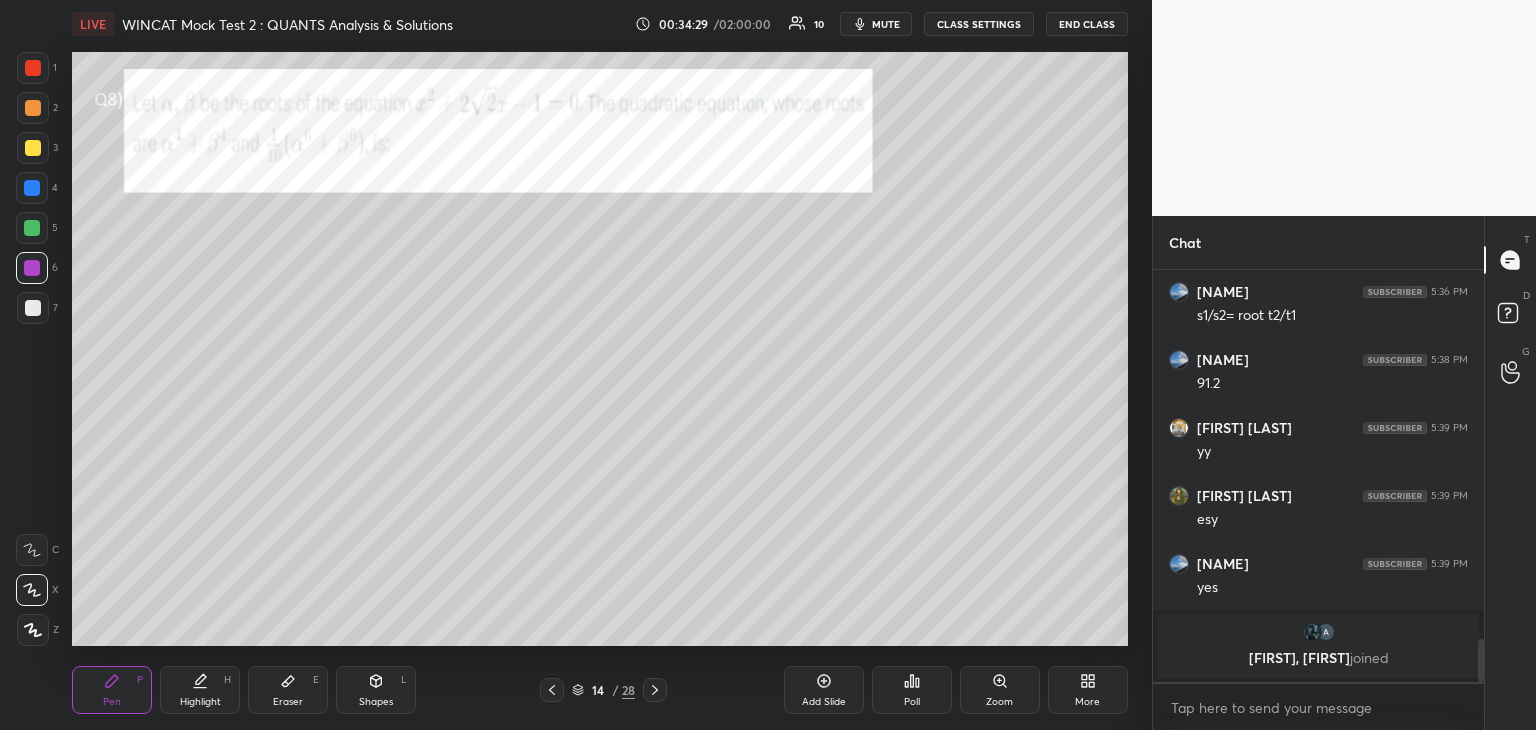 click 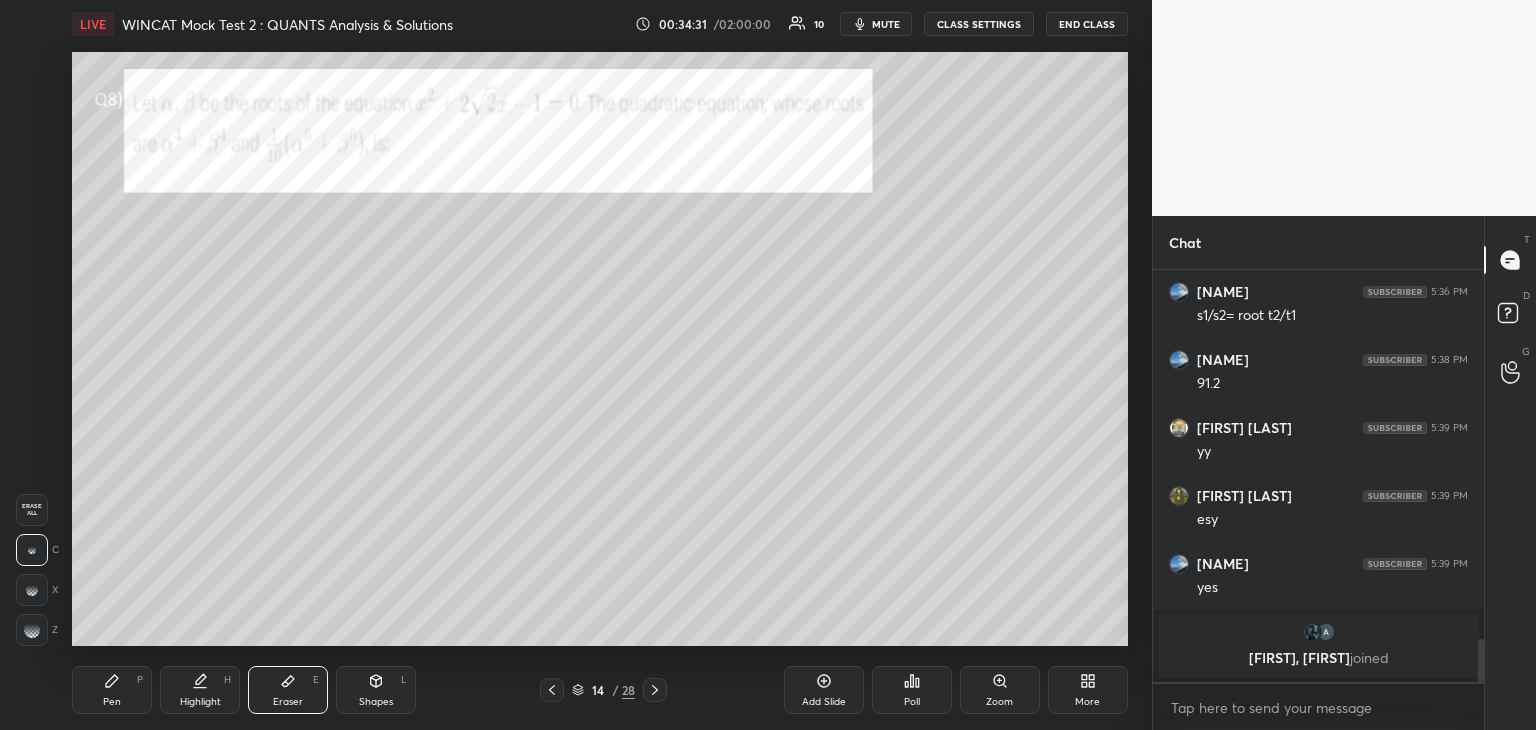 click on "Pen" at bounding box center (112, 702) 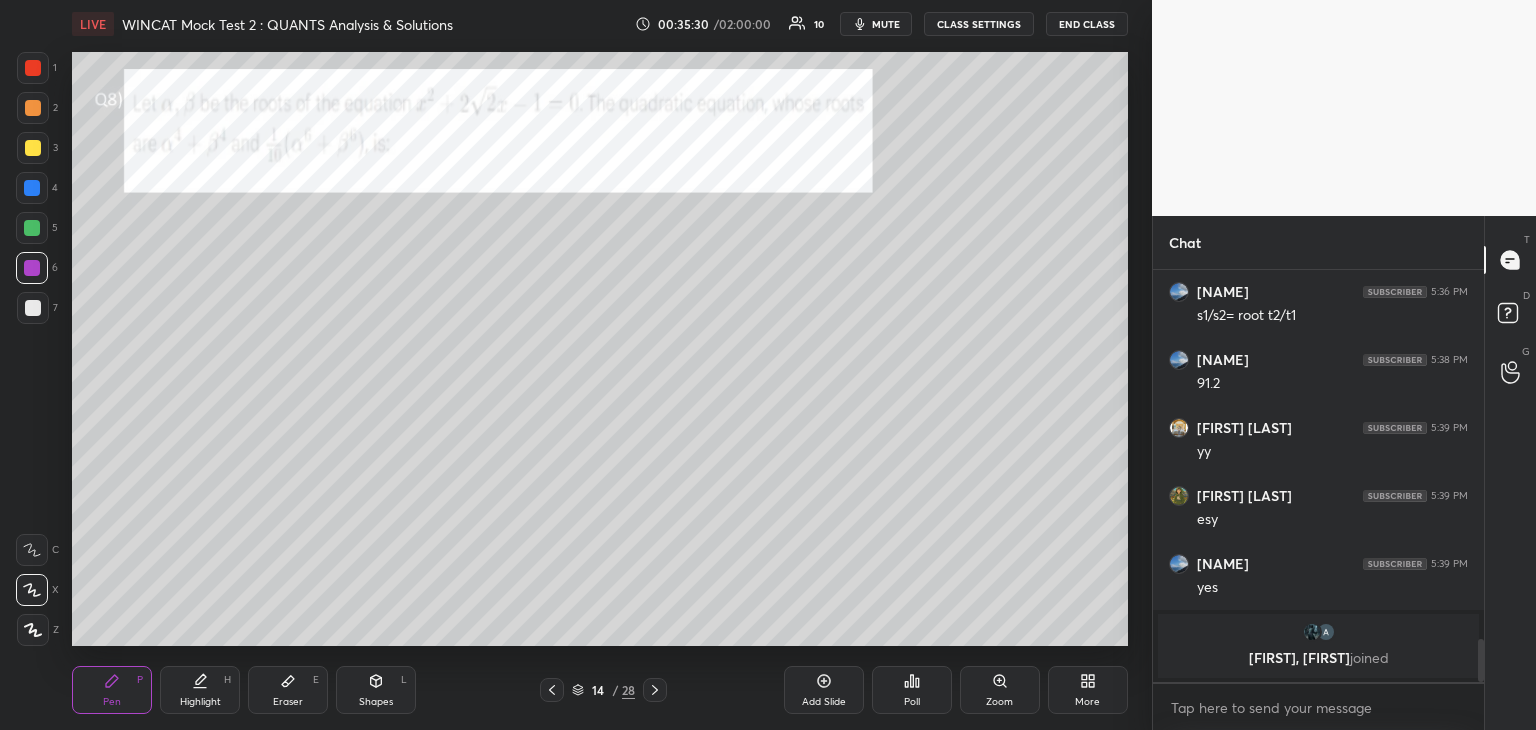click at bounding box center (32, 228) 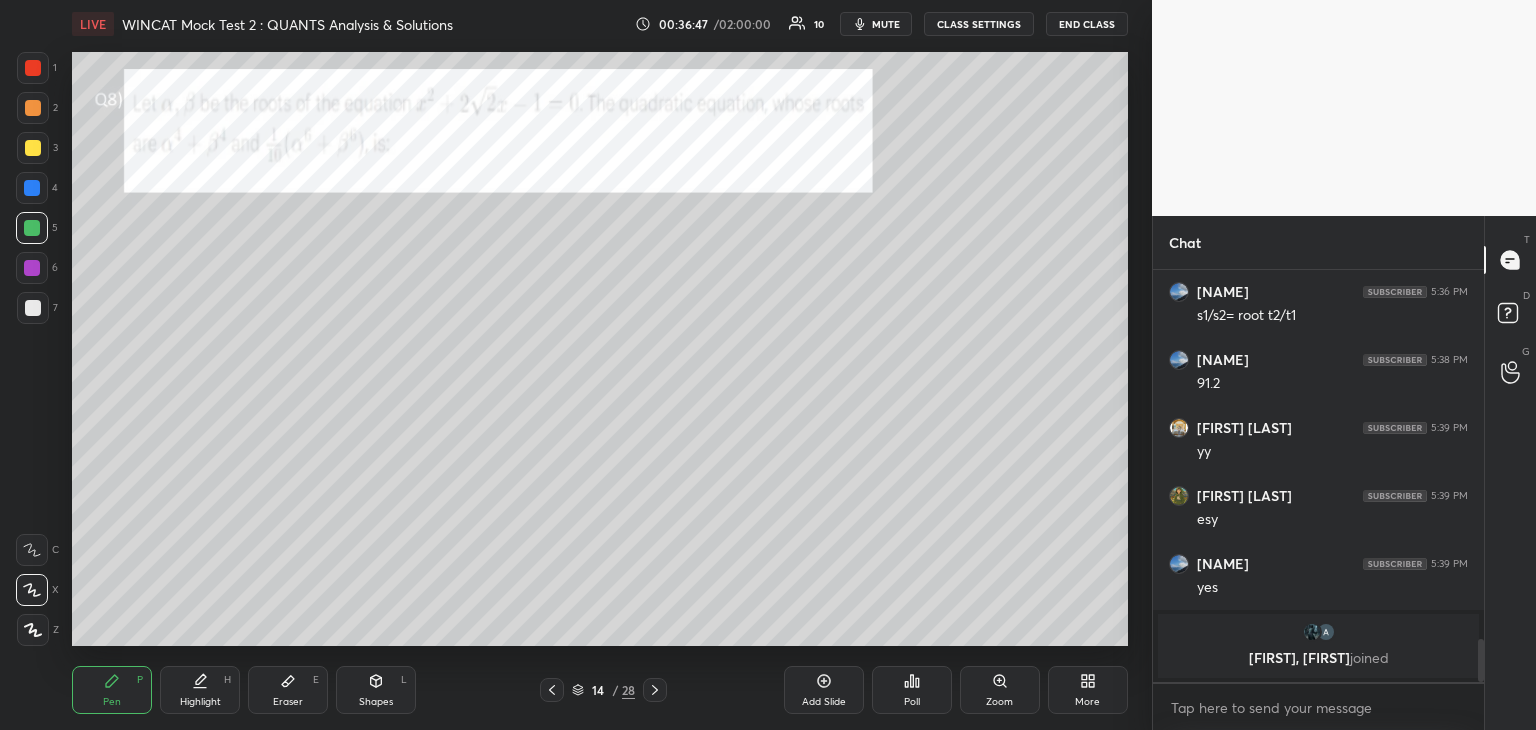 scroll, scrollTop: 3462, scrollLeft: 0, axis: vertical 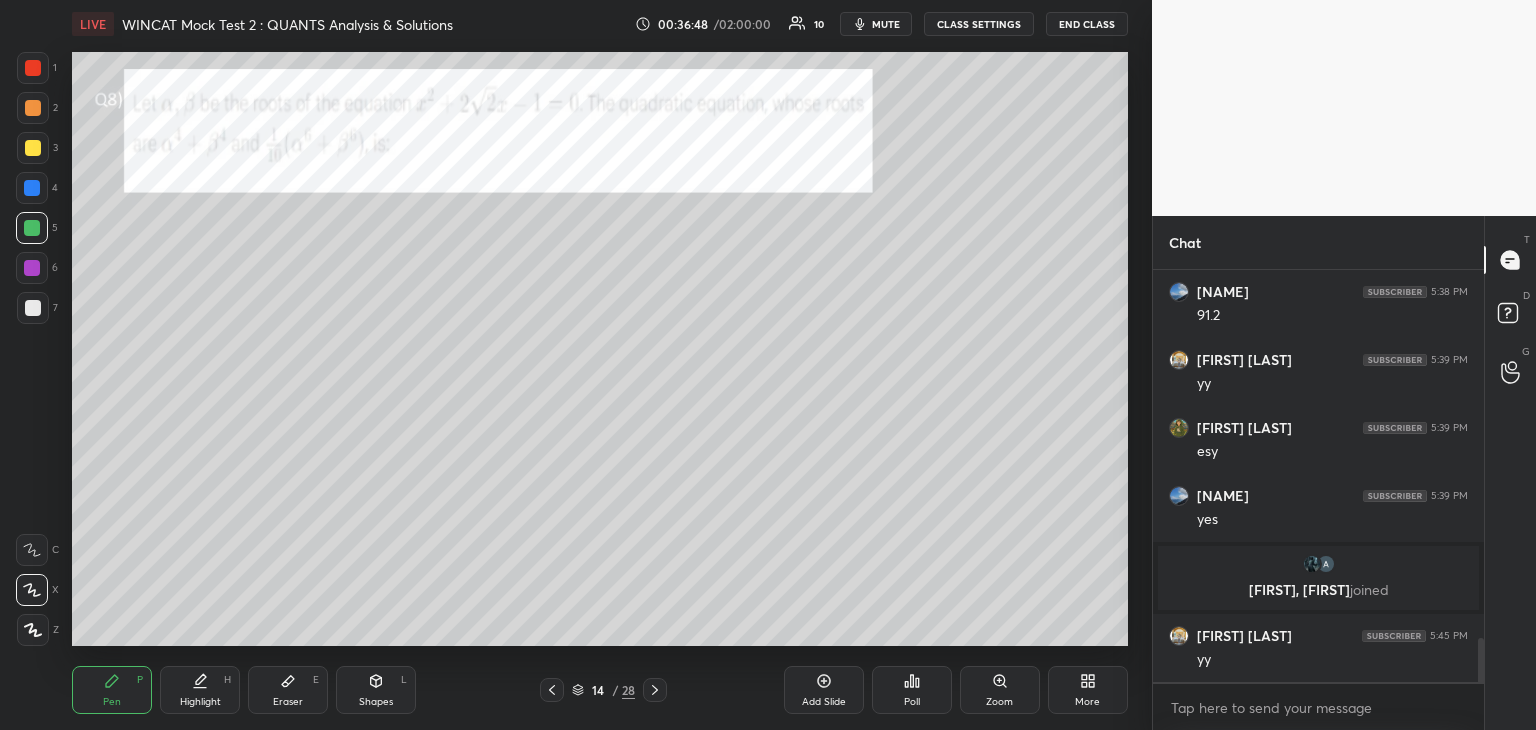 click at bounding box center (33, 108) 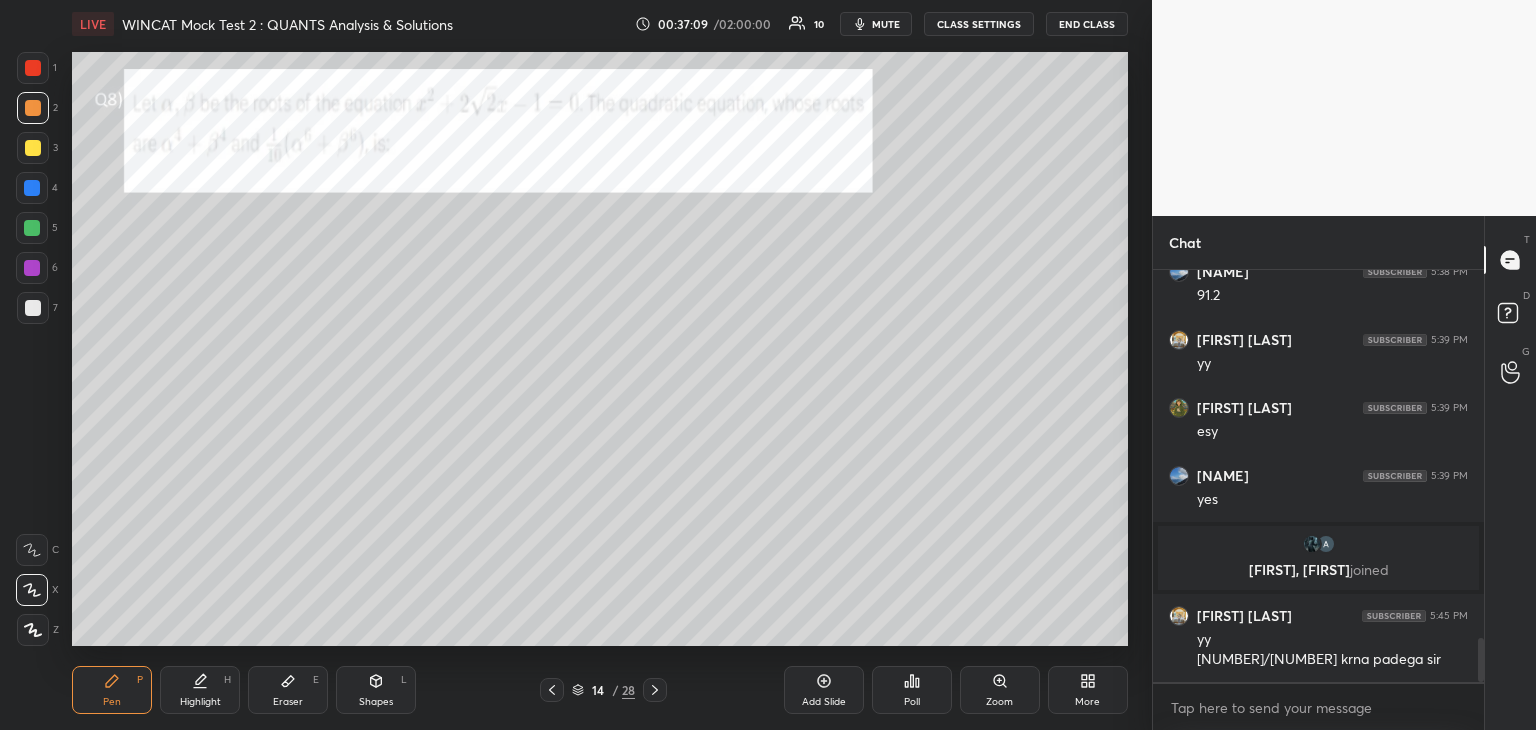 scroll, scrollTop: 3550, scrollLeft: 0, axis: vertical 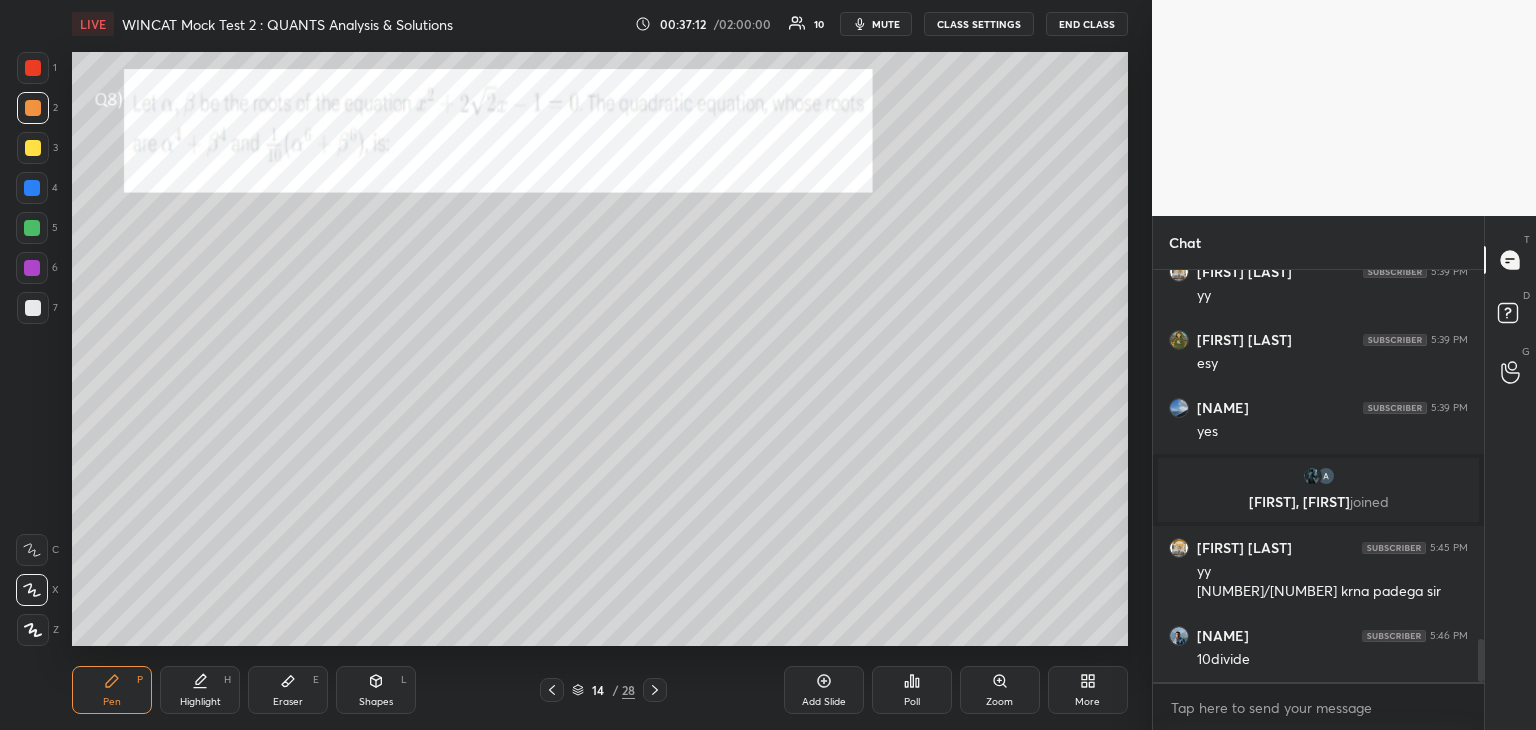 click on "Eraser" at bounding box center (288, 702) 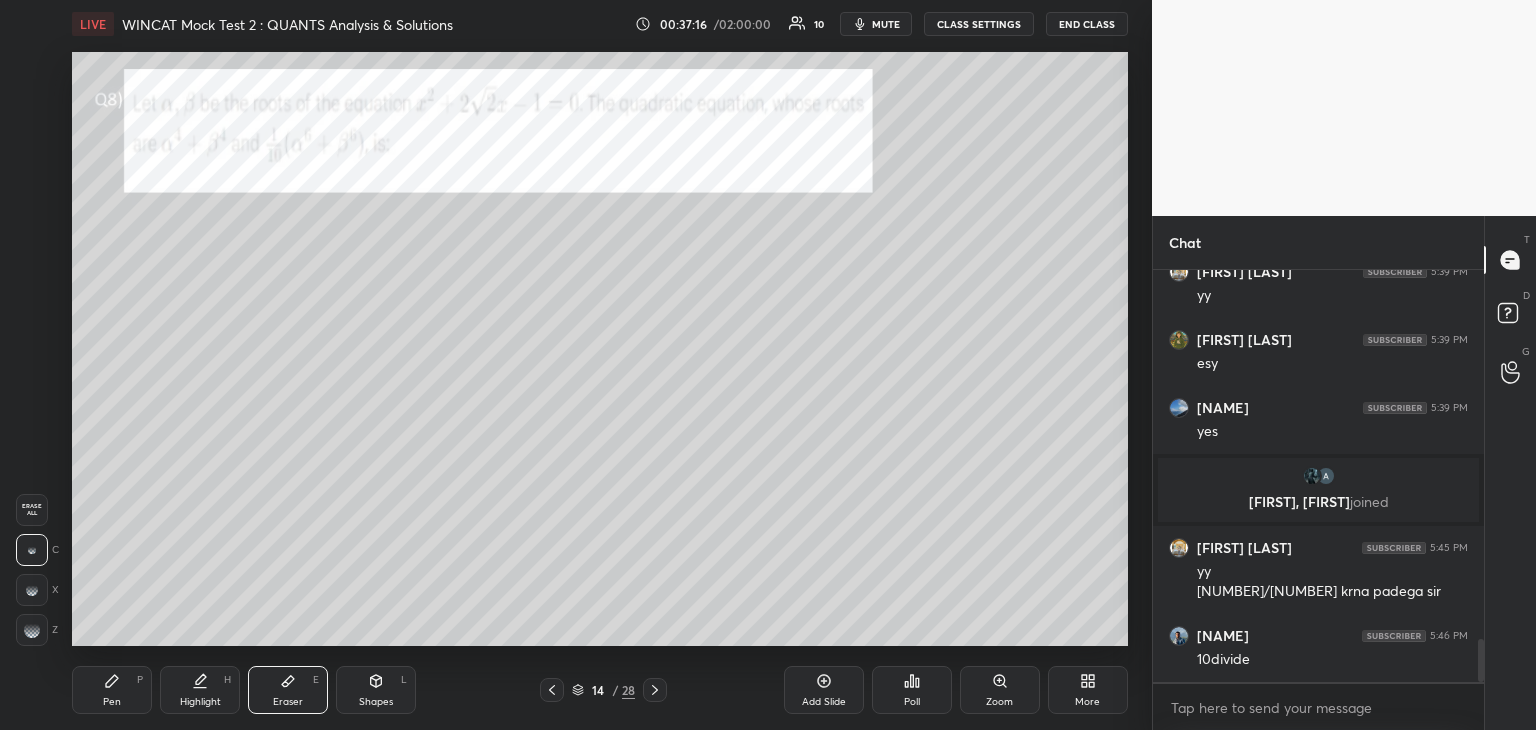 click on "Pen P" at bounding box center (112, 690) 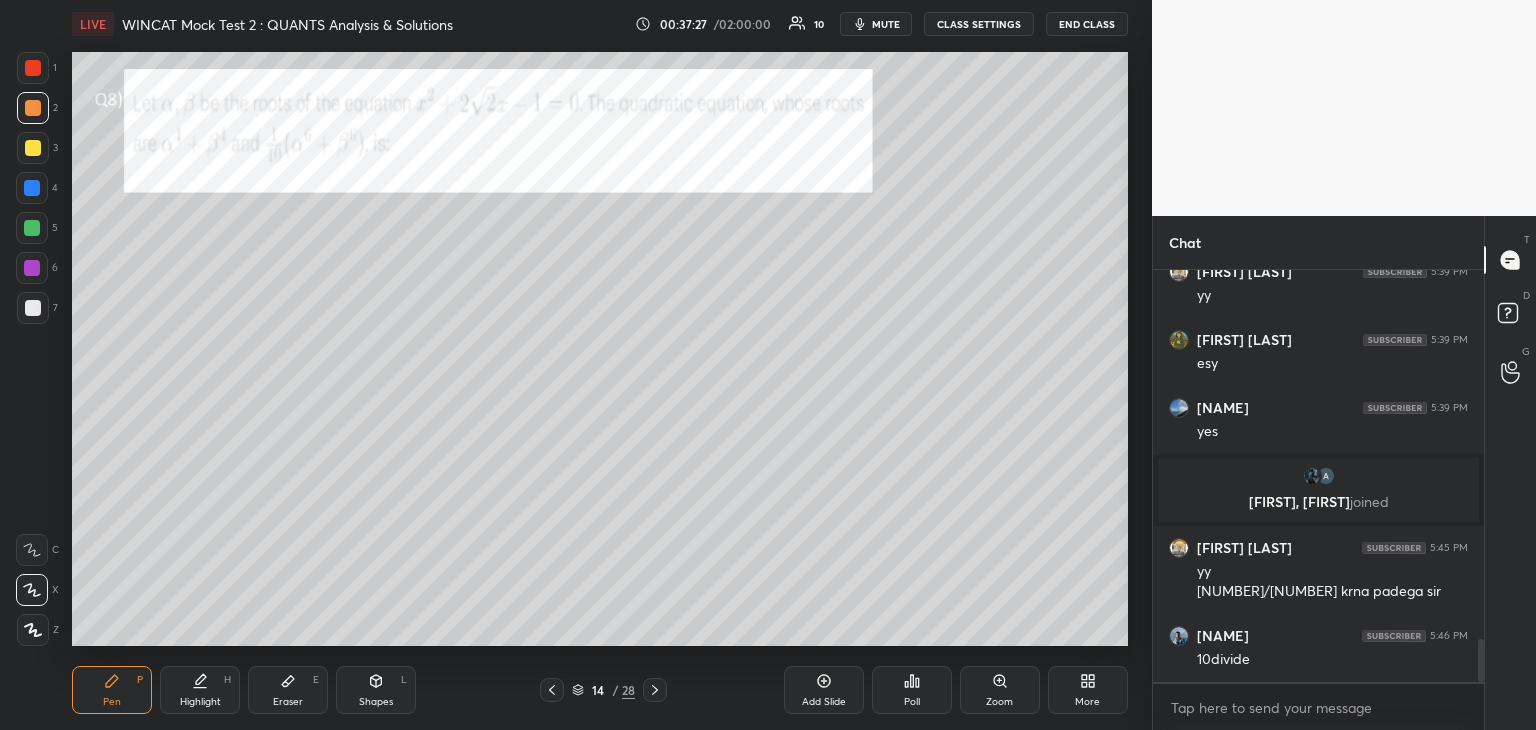 click 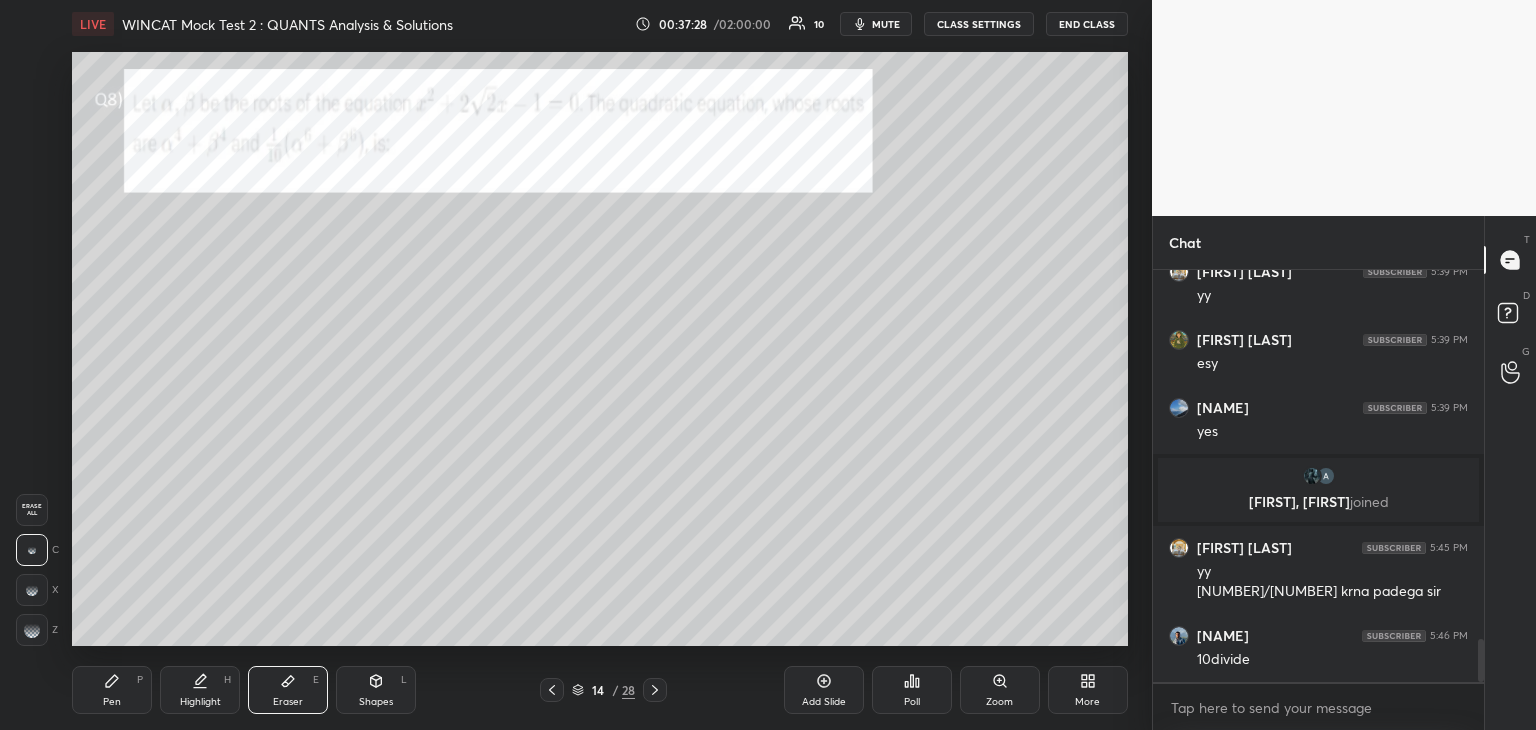 click 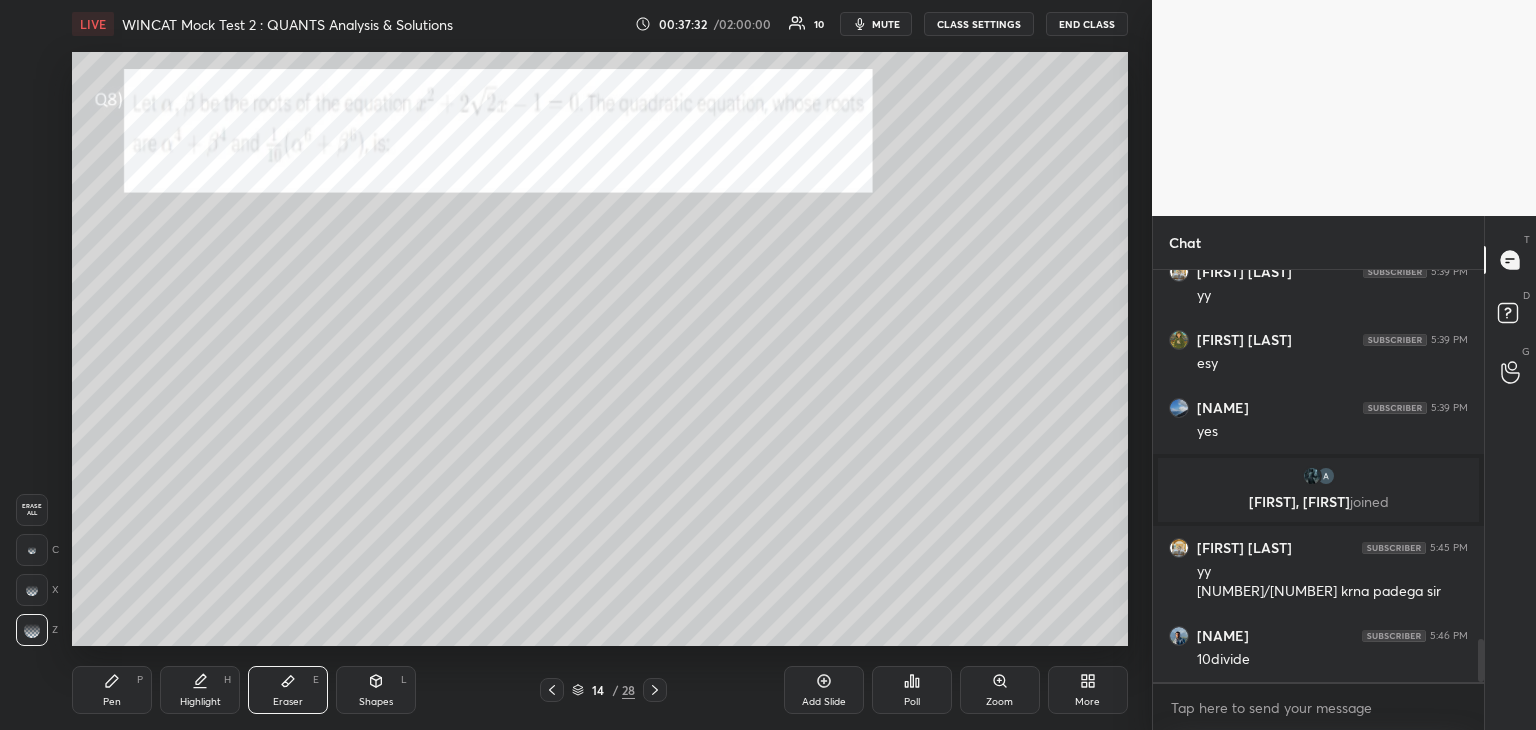 click on "Pen P" at bounding box center [112, 690] 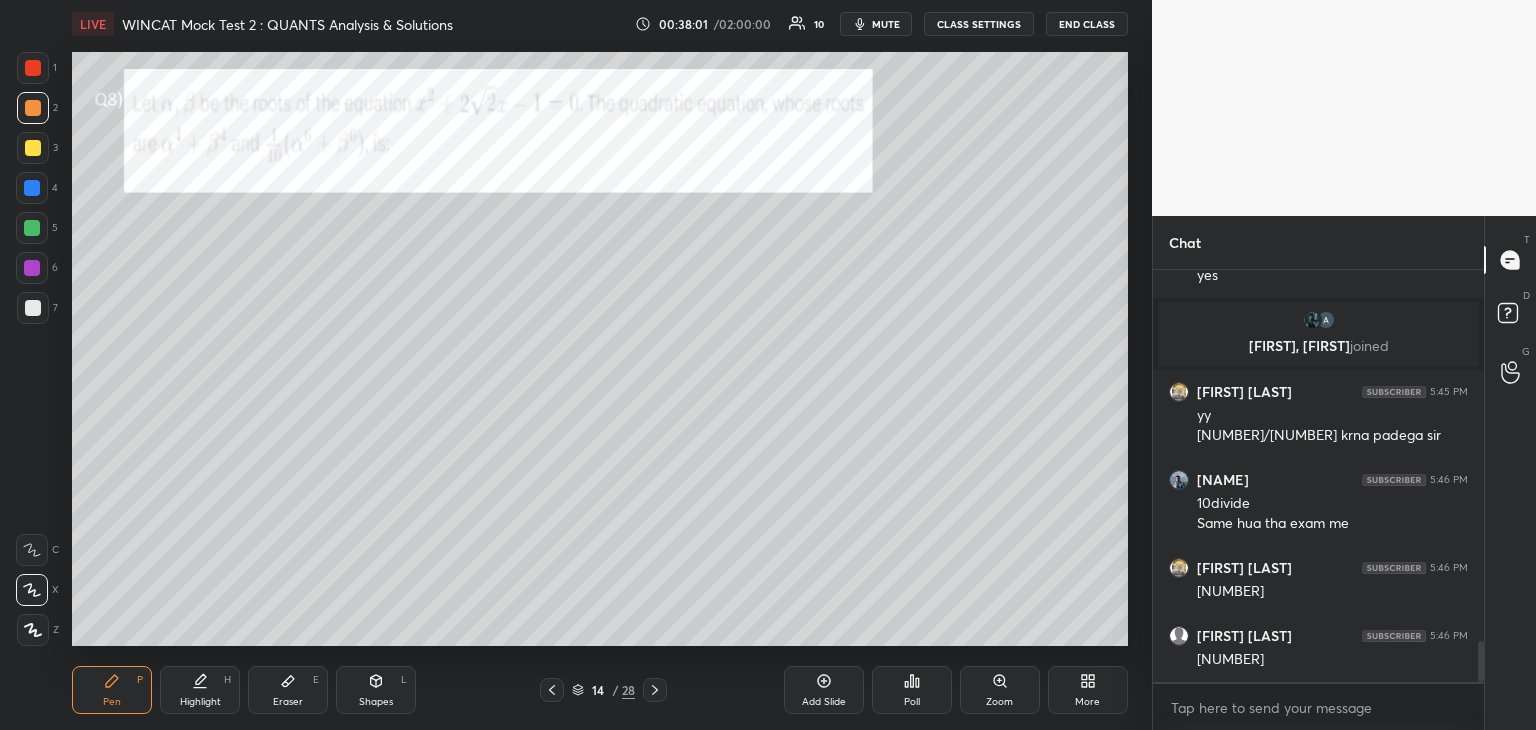scroll, scrollTop: 3774, scrollLeft: 0, axis: vertical 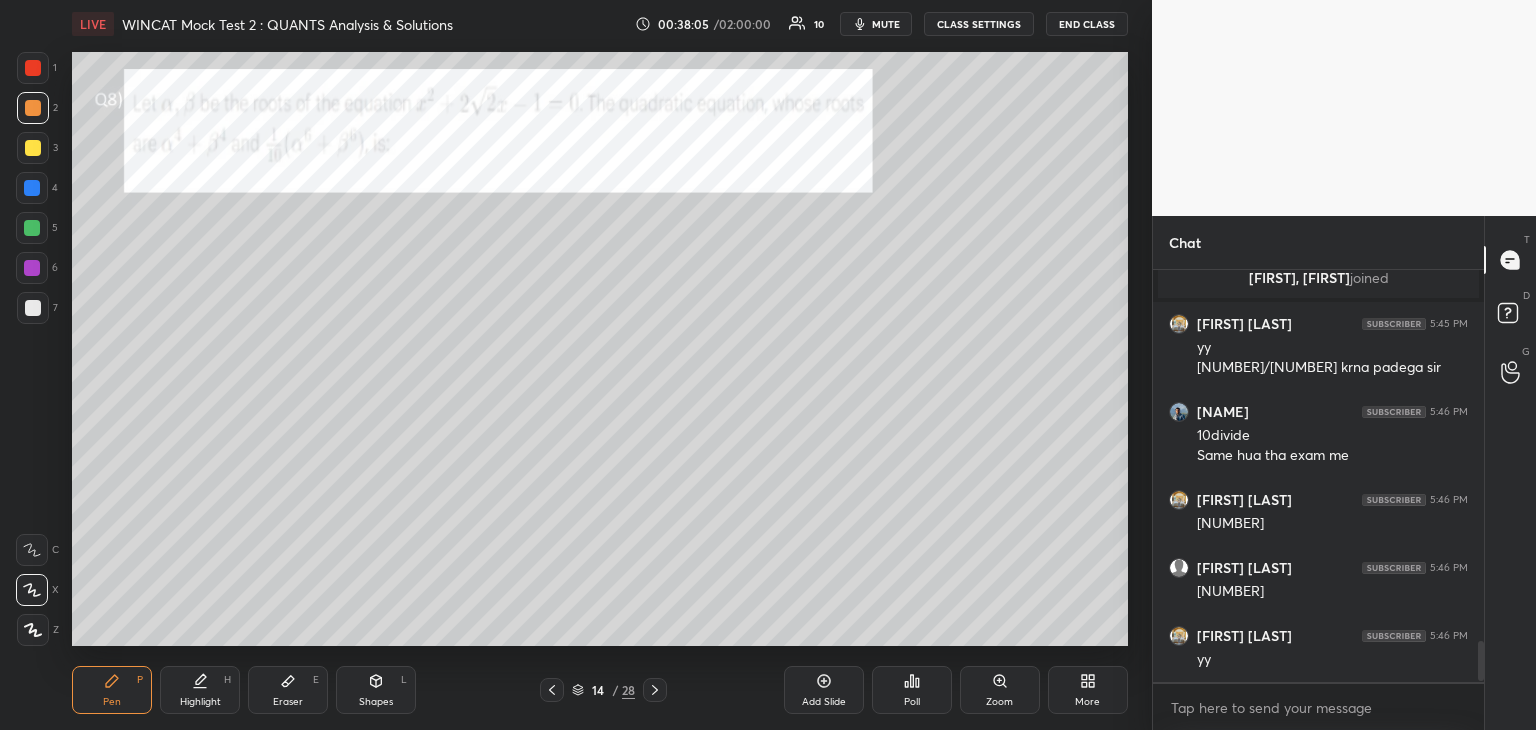 click 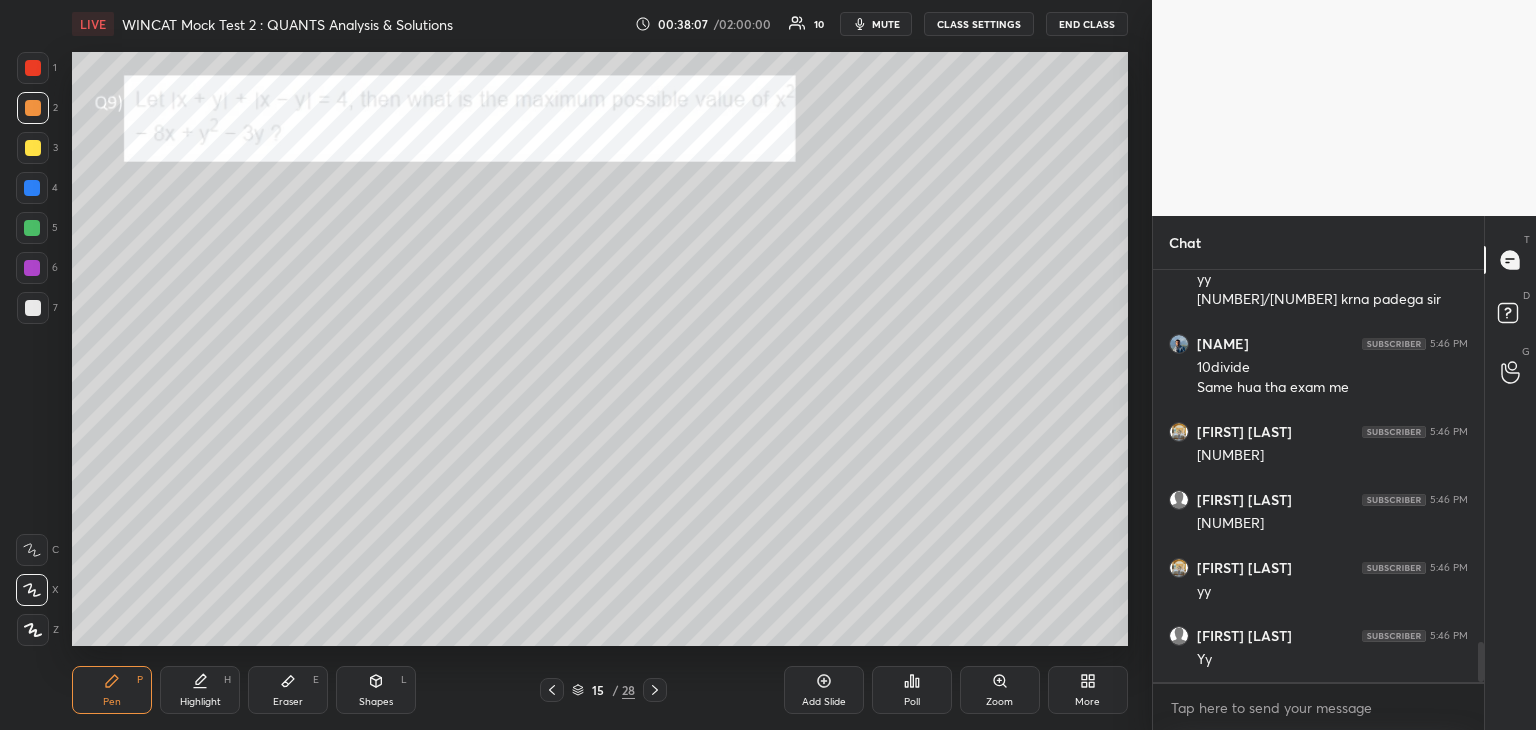 click at bounding box center [33, 68] 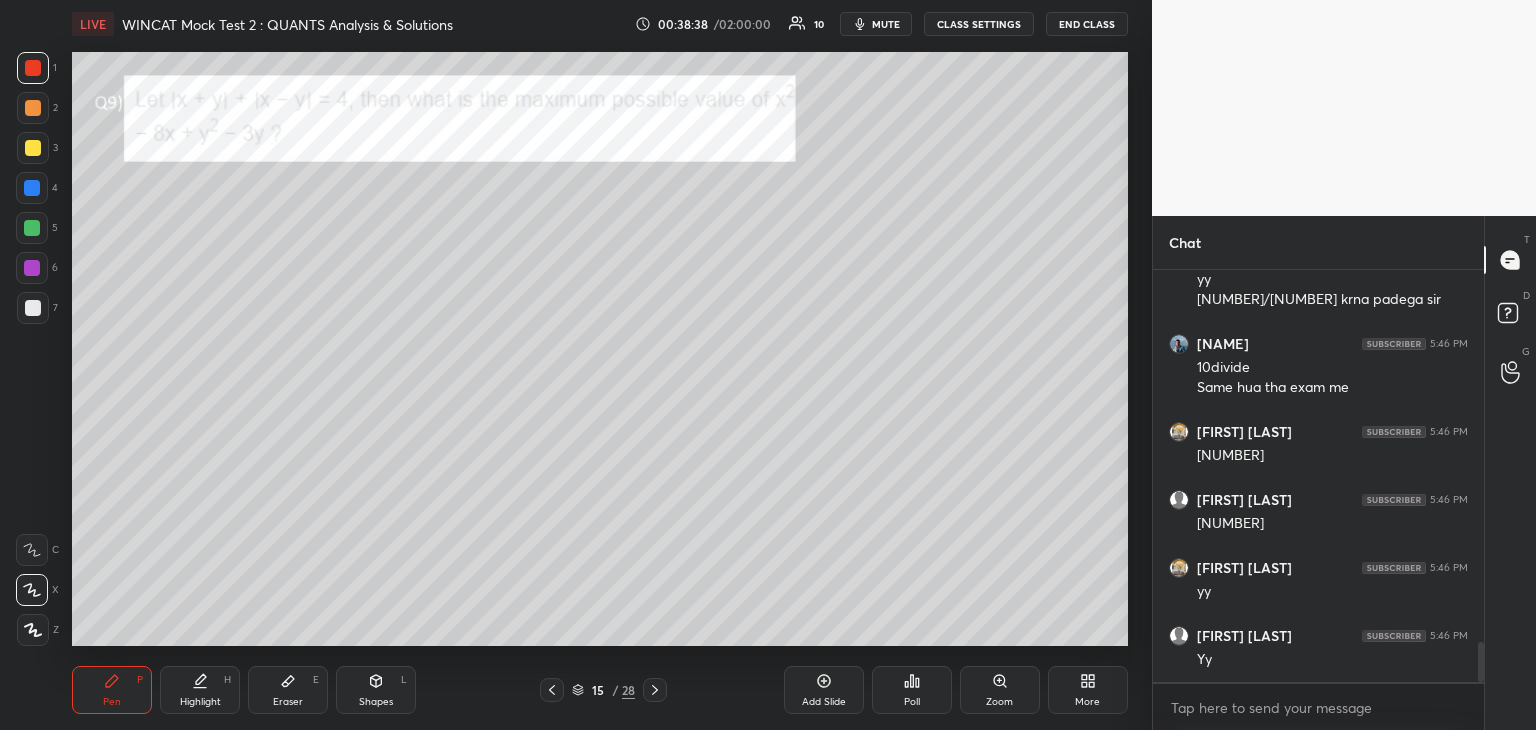 click at bounding box center [32, 228] 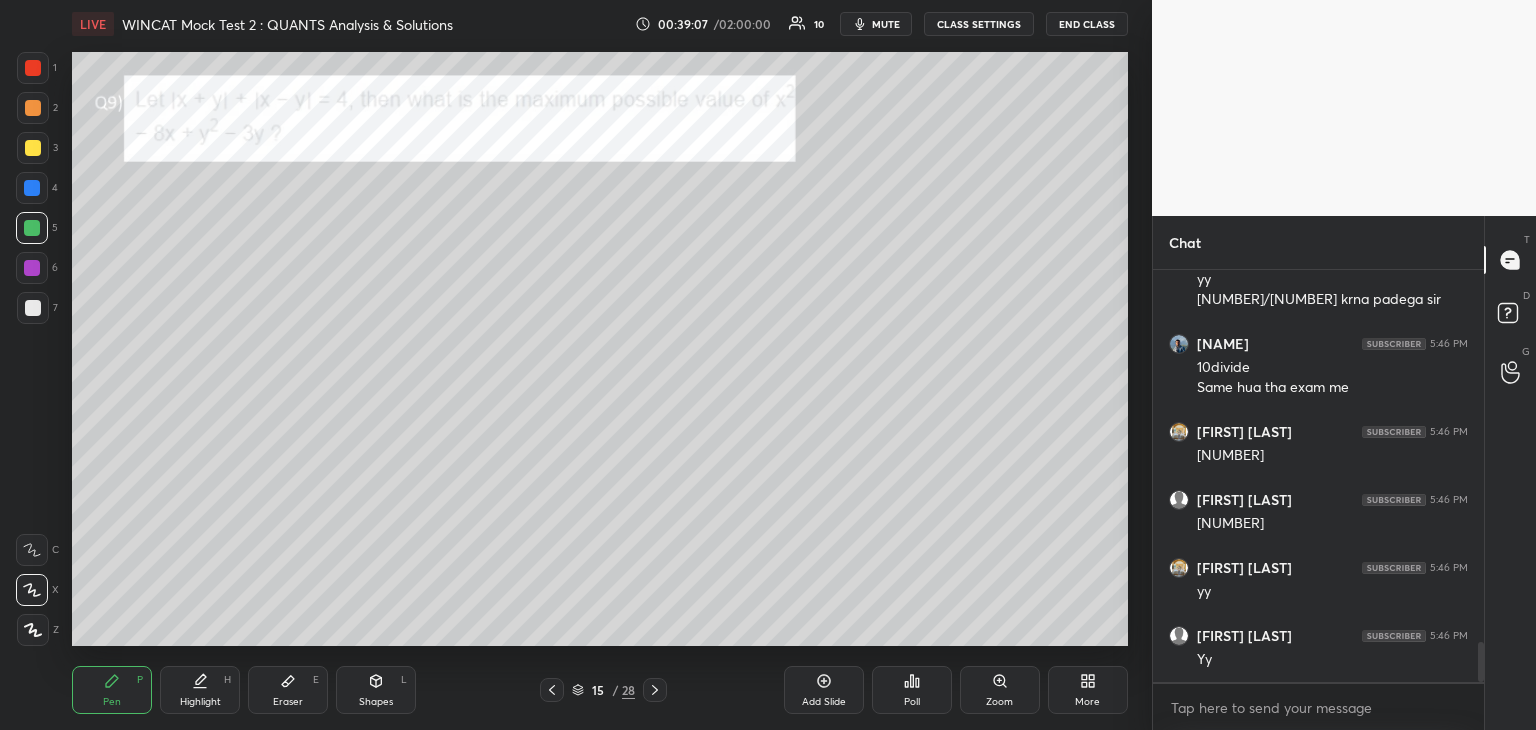 click 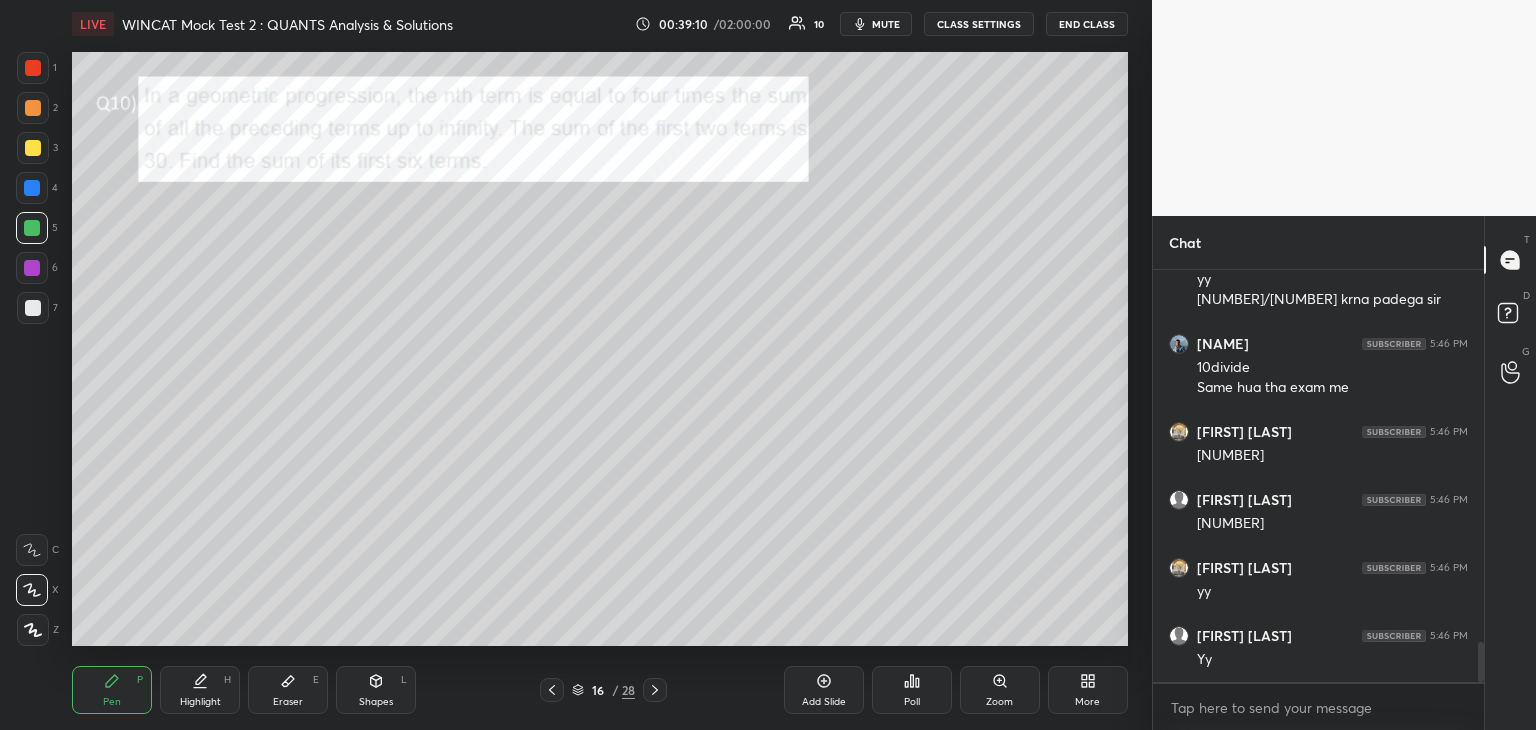 click at bounding box center [33, 148] 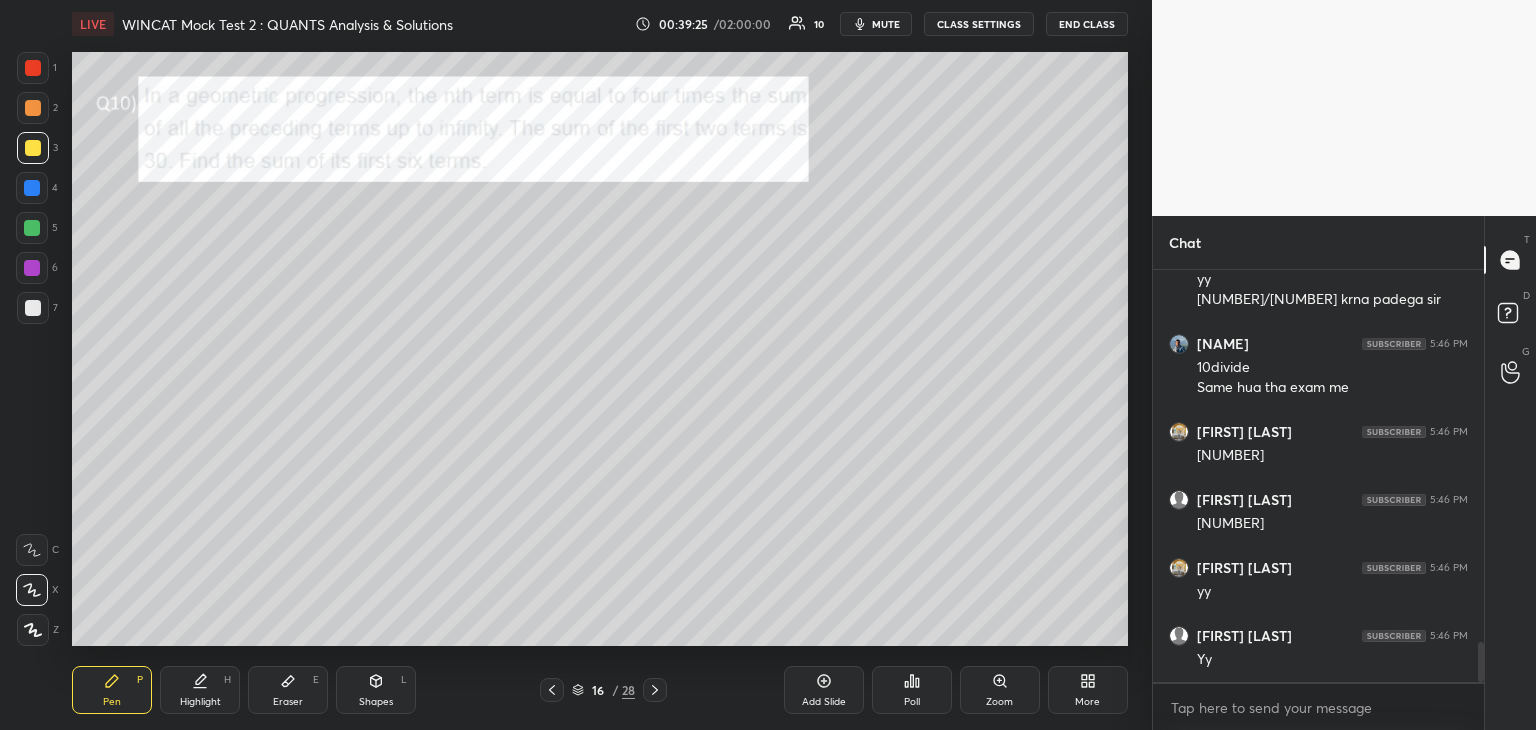 click at bounding box center (32, 228) 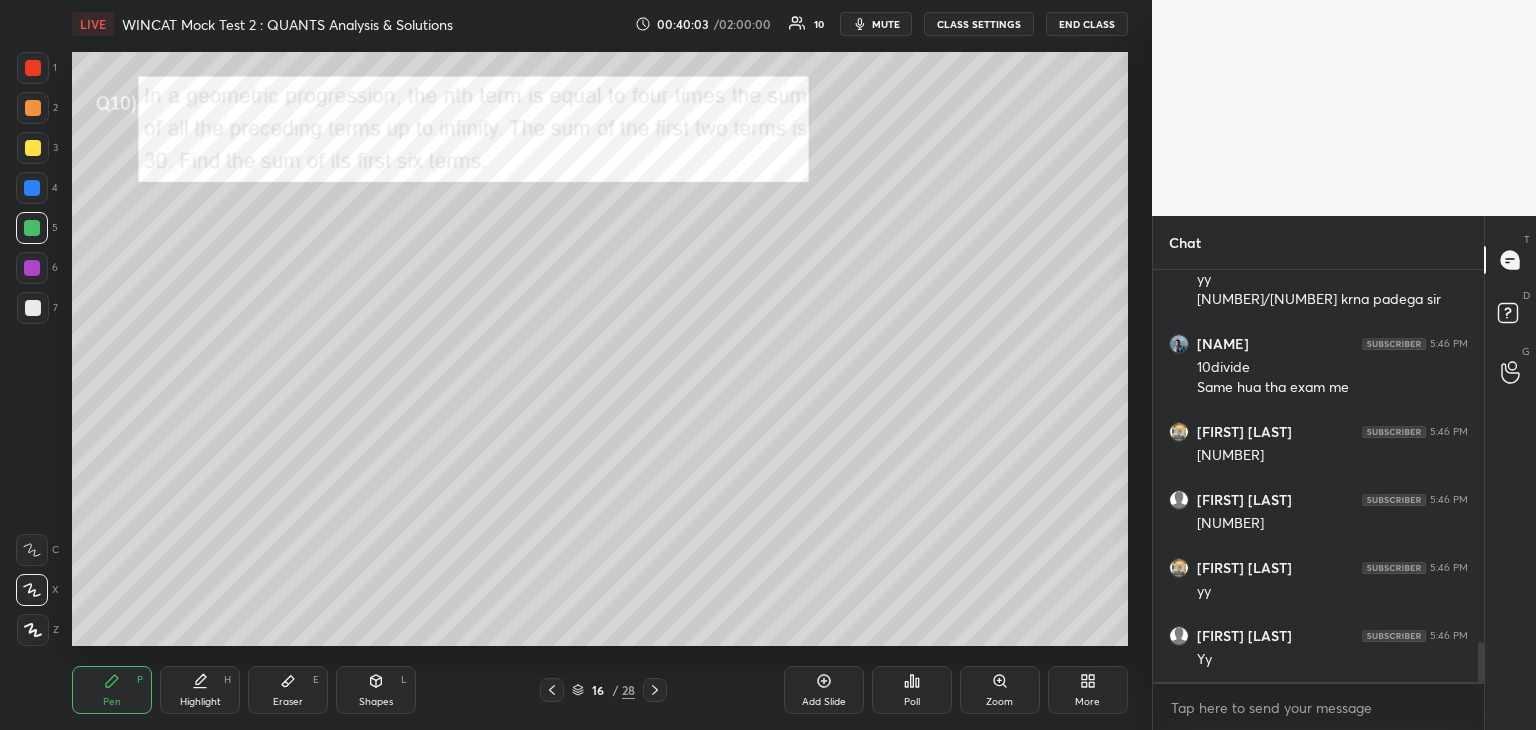 click at bounding box center (32, 188) 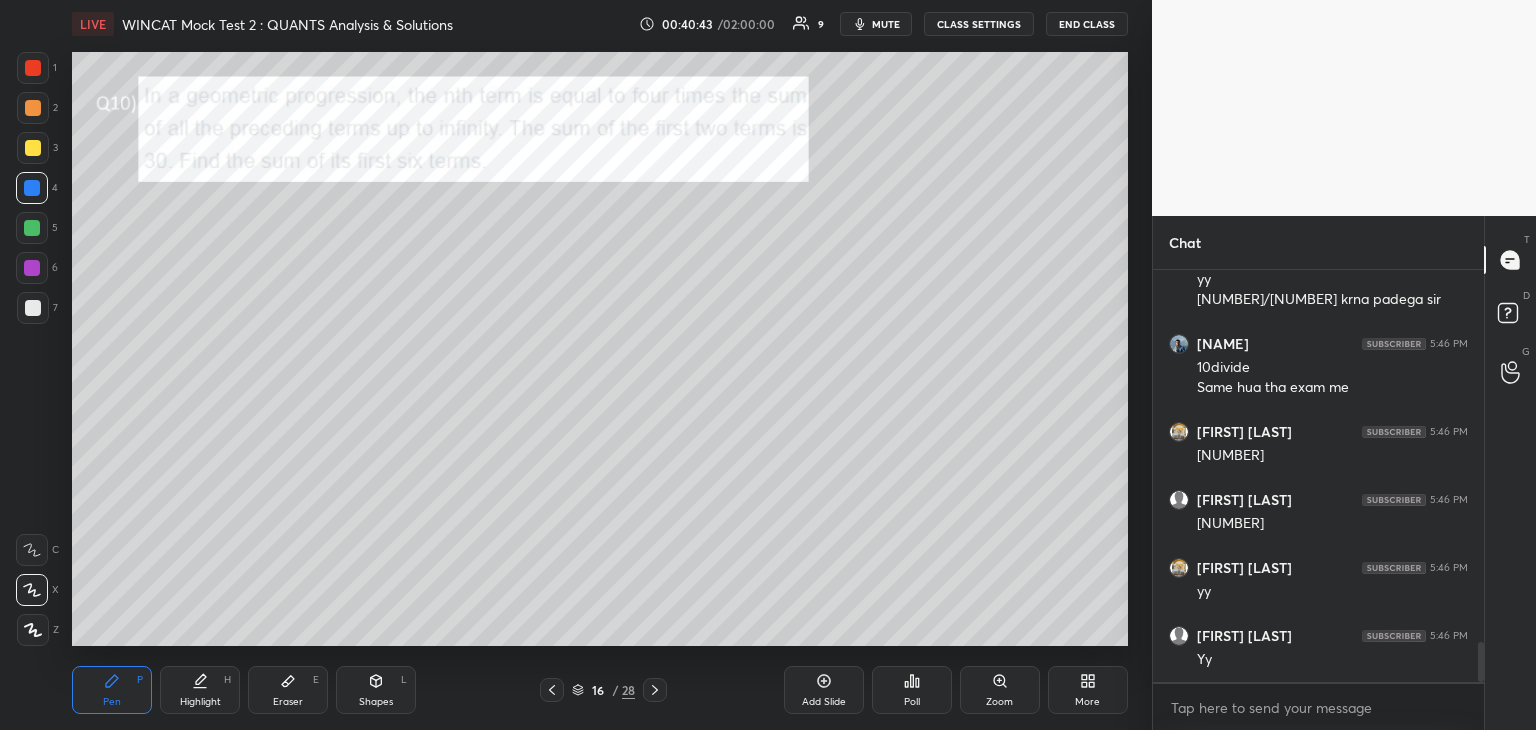 click at bounding box center [33, 308] 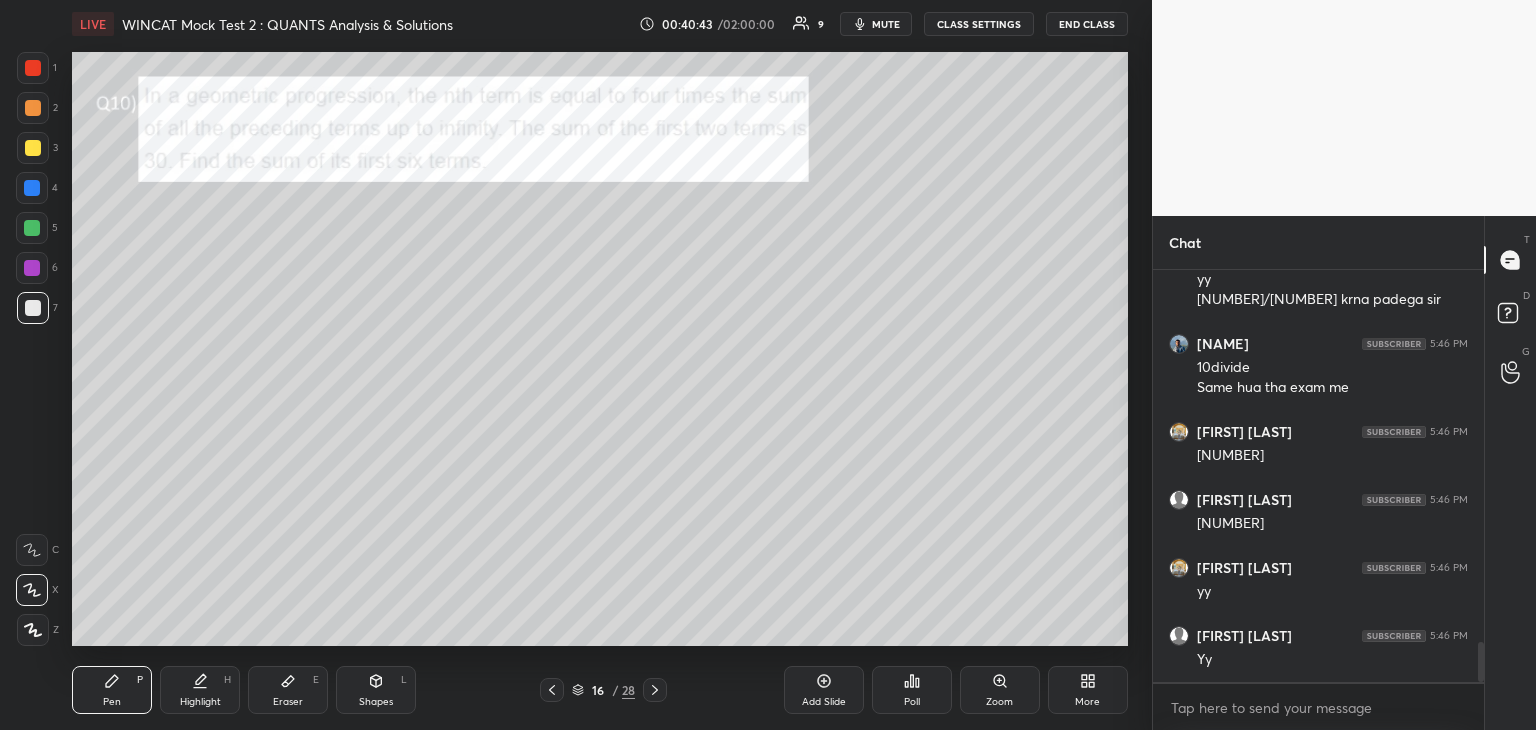 click 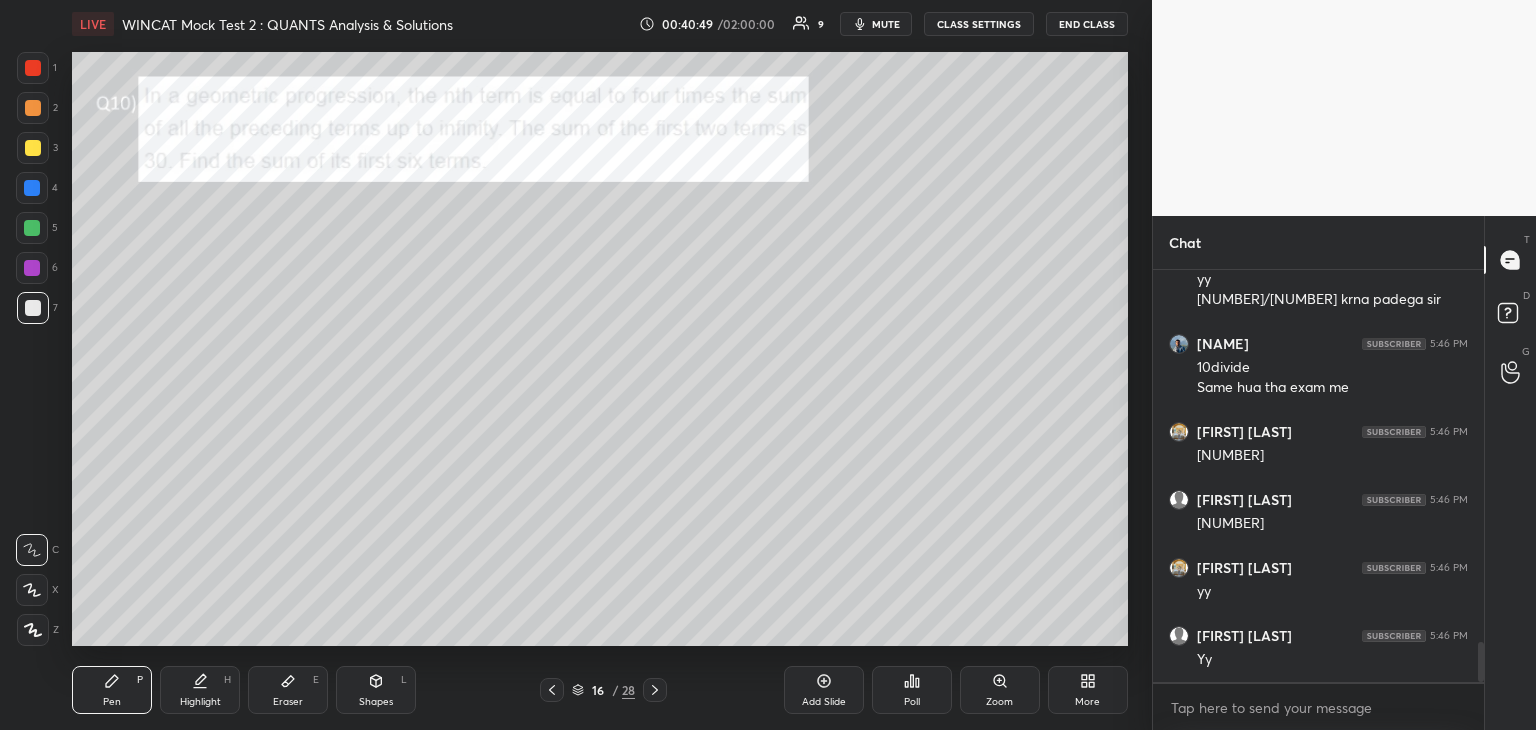 click at bounding box center [32, 268] 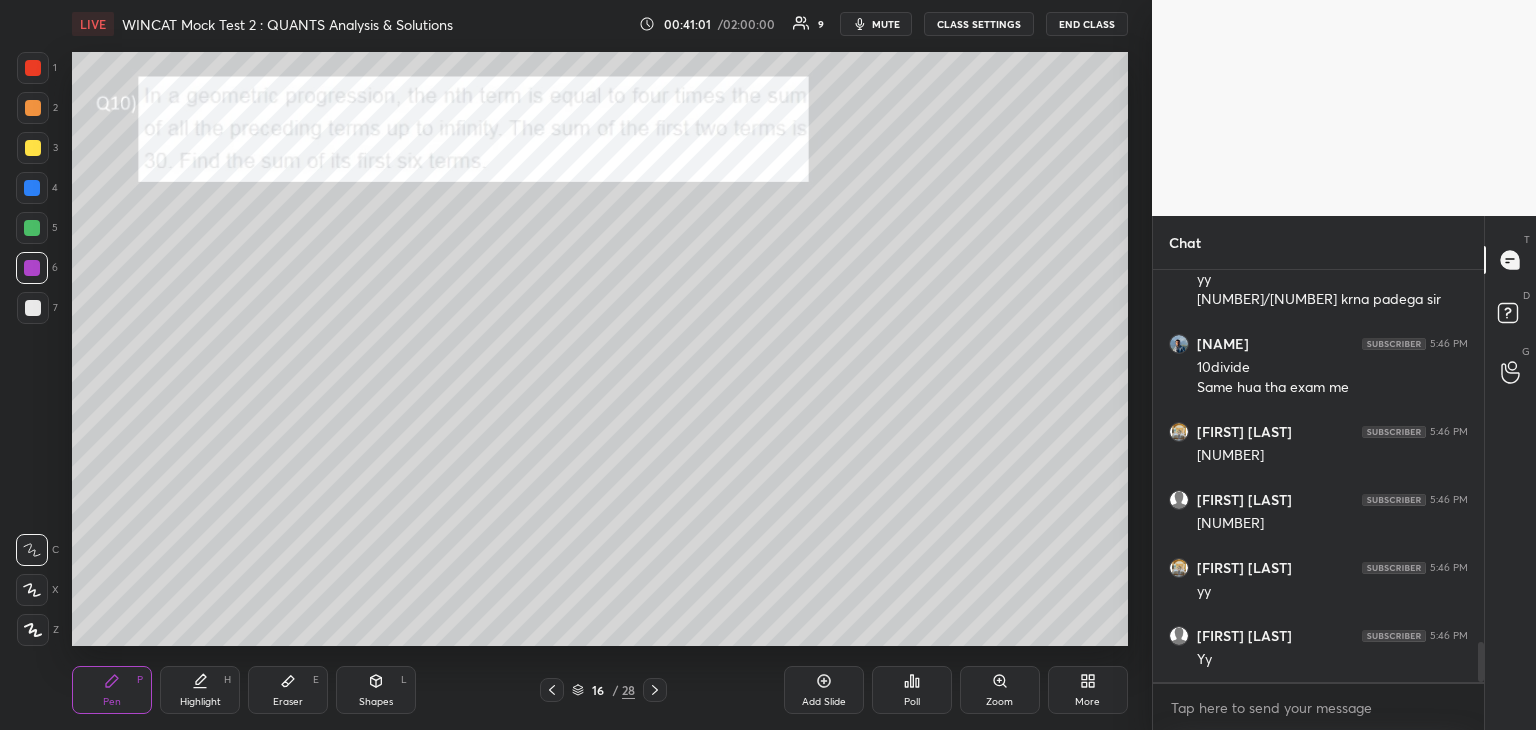 click on "Highlight H" at bounding box center (200, 690) 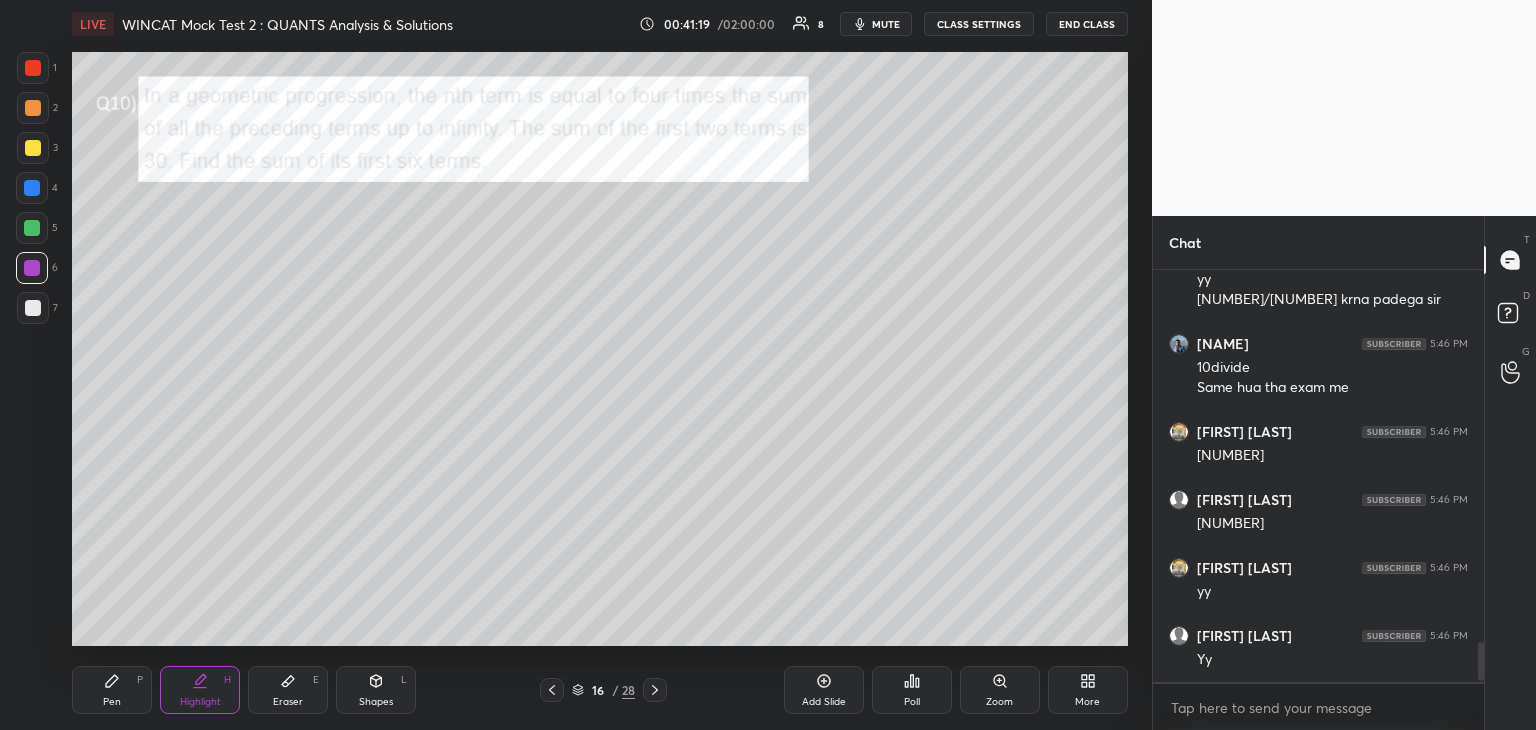 scroll, scrollTop: 3910, scrollLeft: 0, axis: vertical 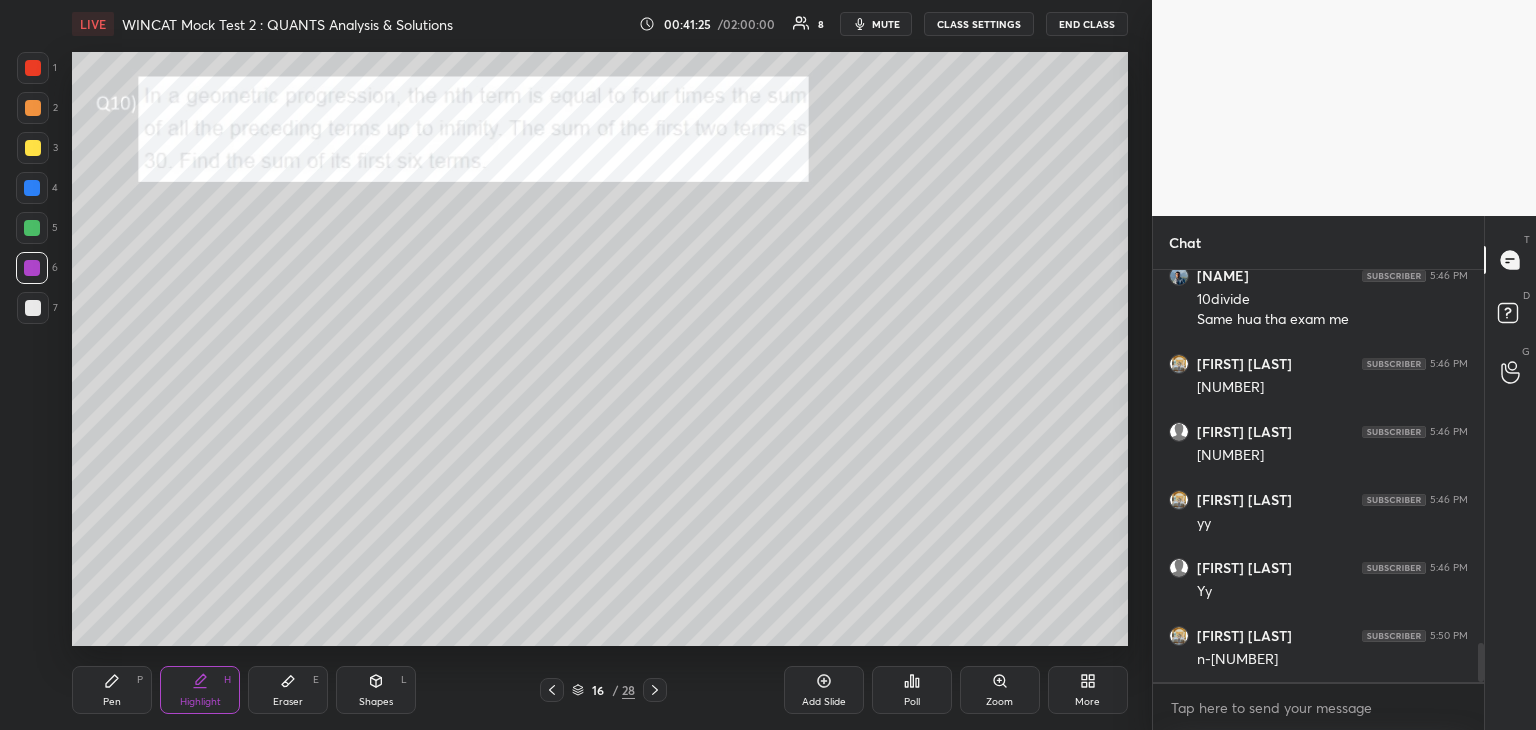 click on "Pen" at bounding box center [112, 702] 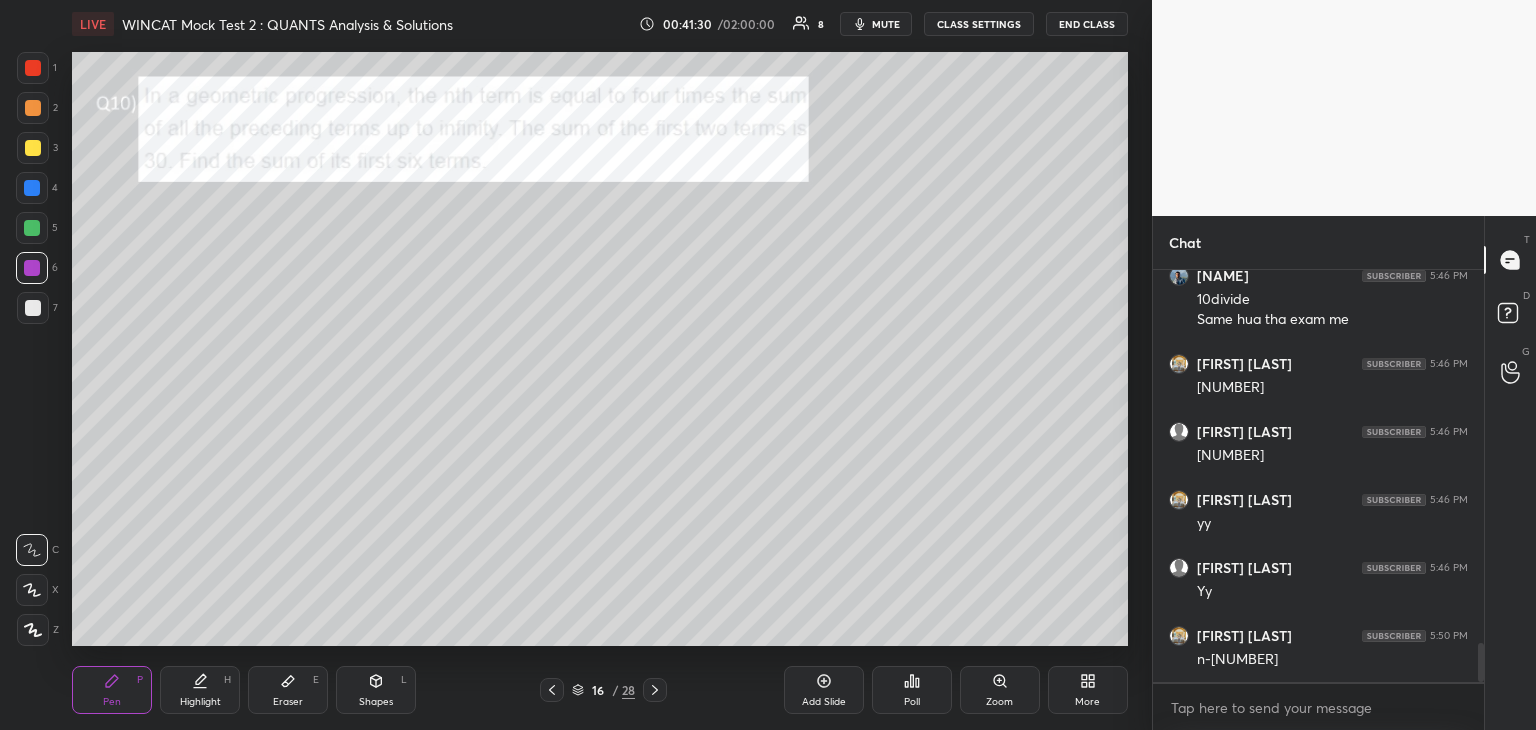 click 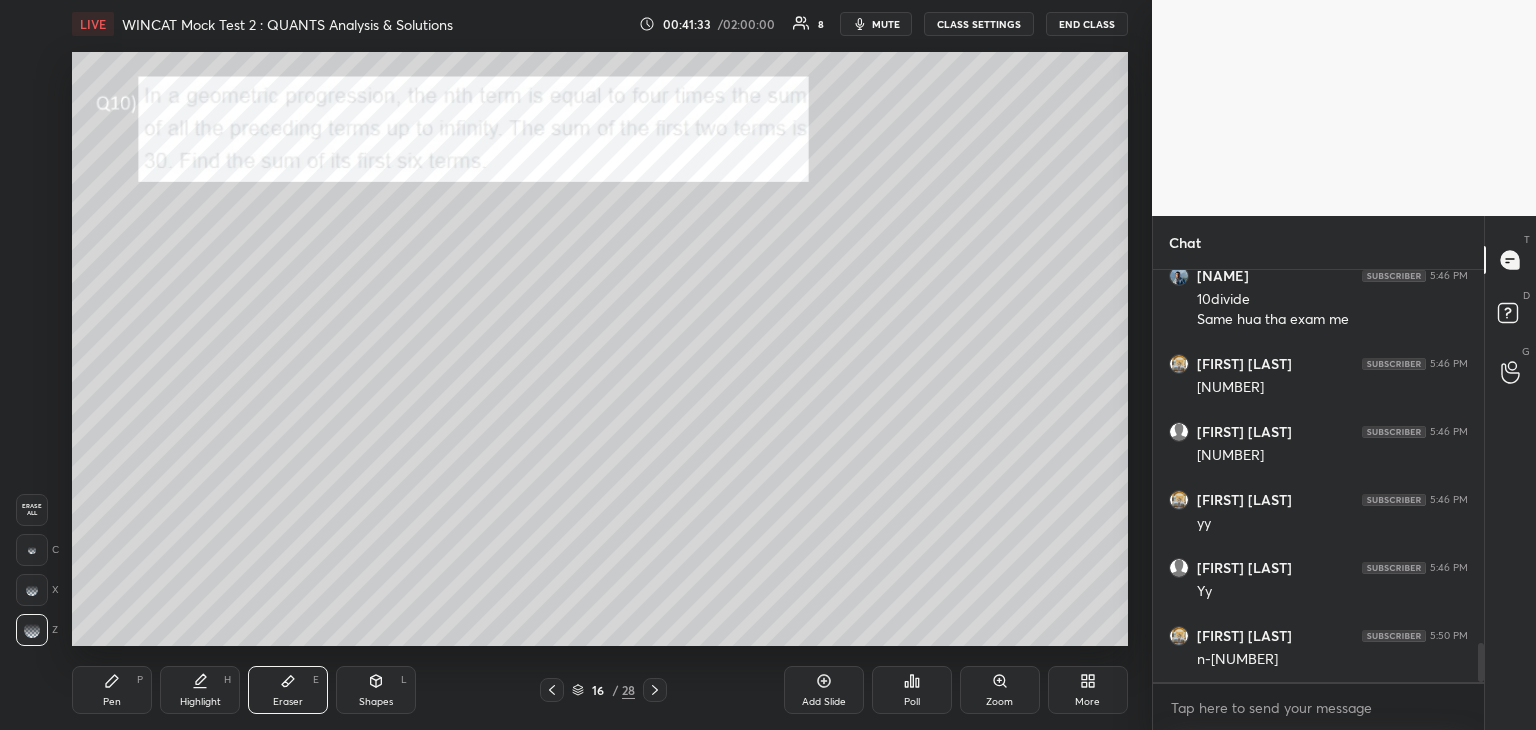 click on "Pen P" at bounding box center [112, 690] 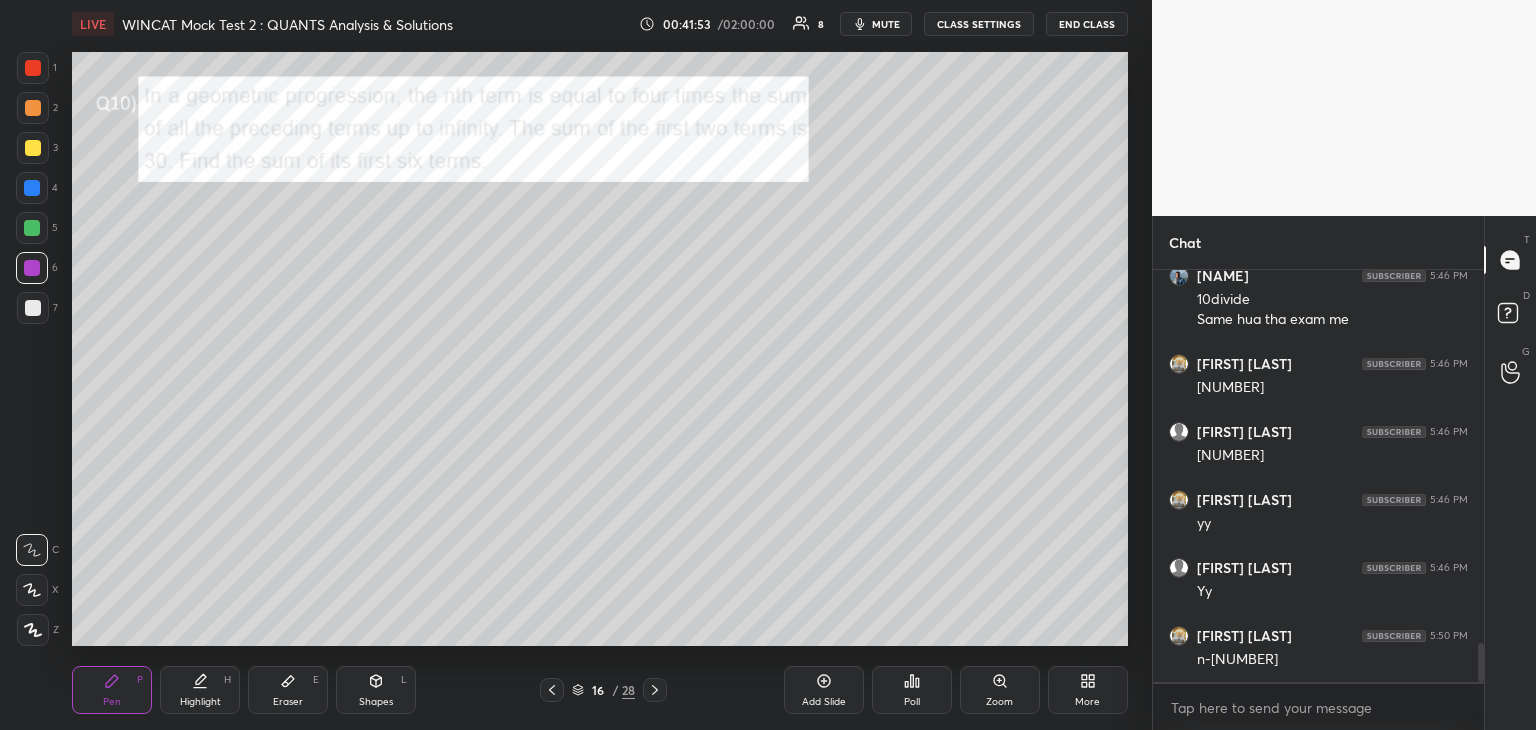 scroll, scrollTop: 3978, scrollLeft: 0, axis: vertical 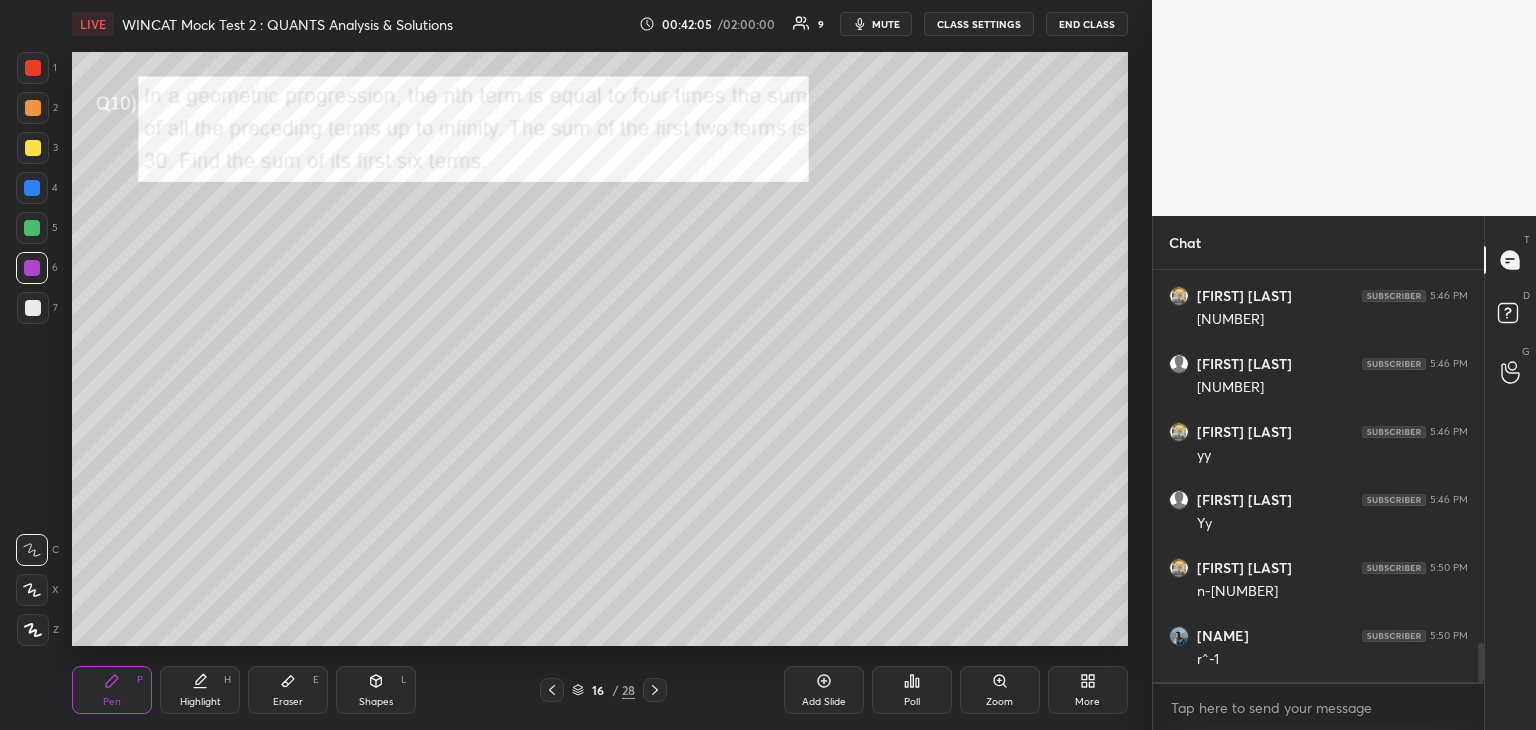 click on "mute" at bounding box center [886, 24] 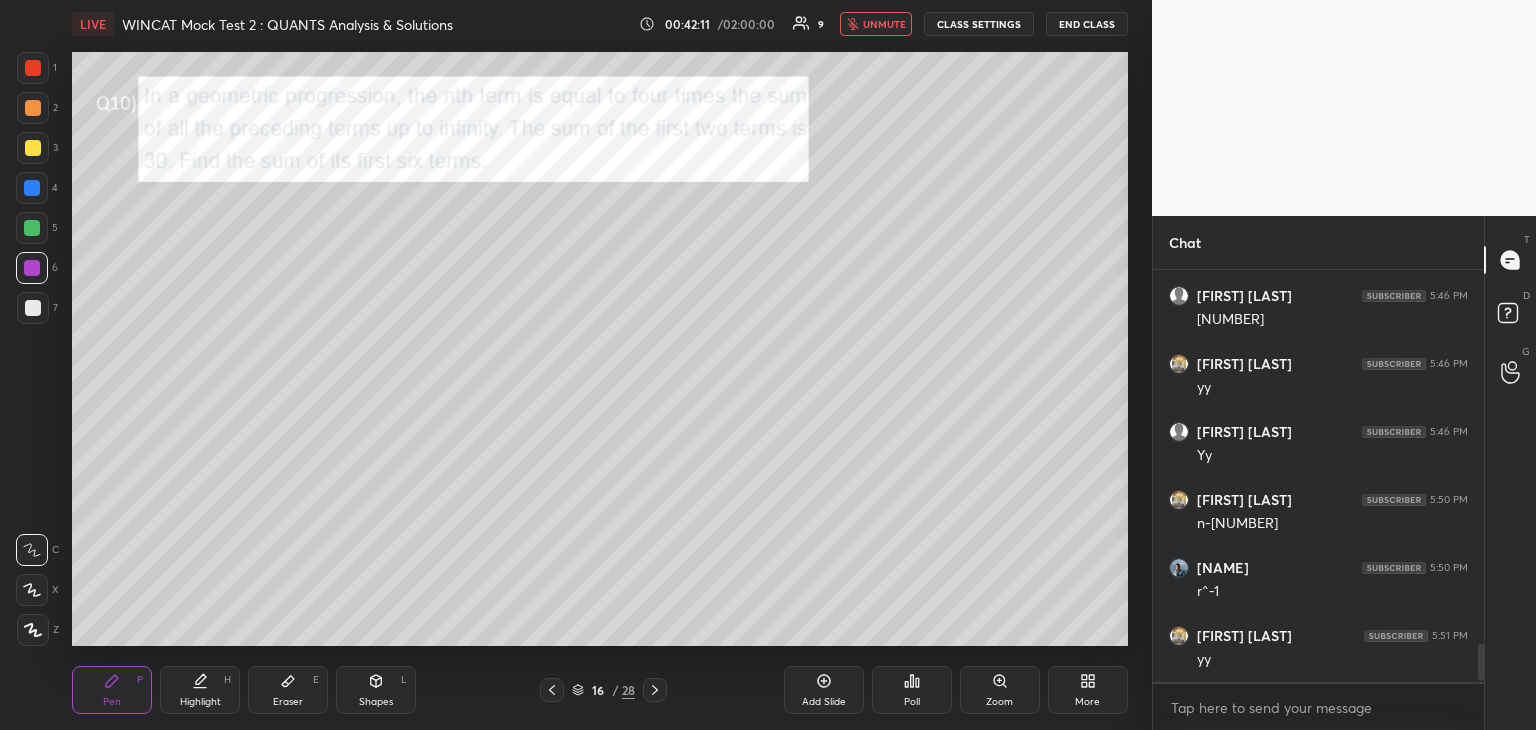 scroll, scrollTop: 4114, scrollLeft: 0, axis: vertical 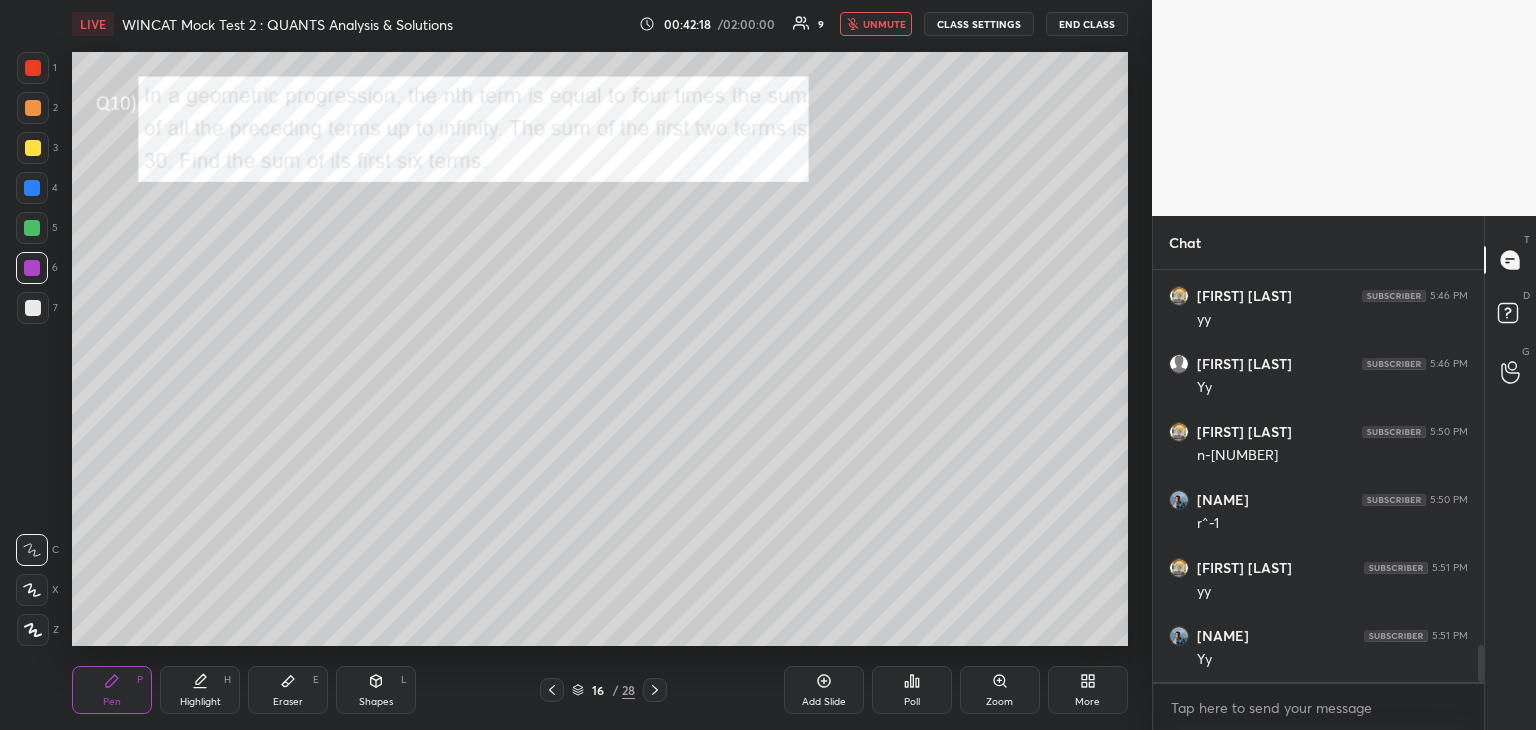 click on "unmute" at bounding box center [884, 24] 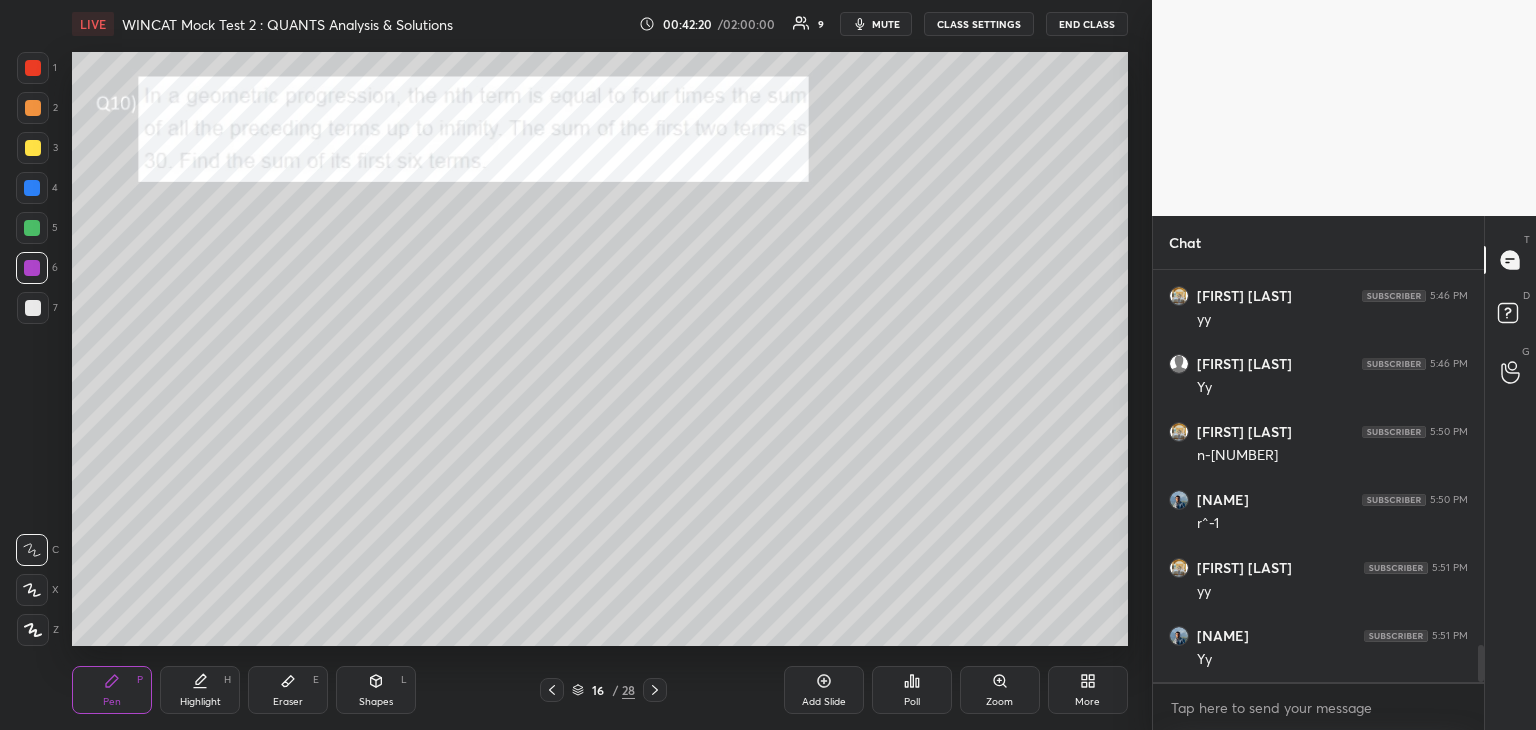 click at bounding box center [33, 308] 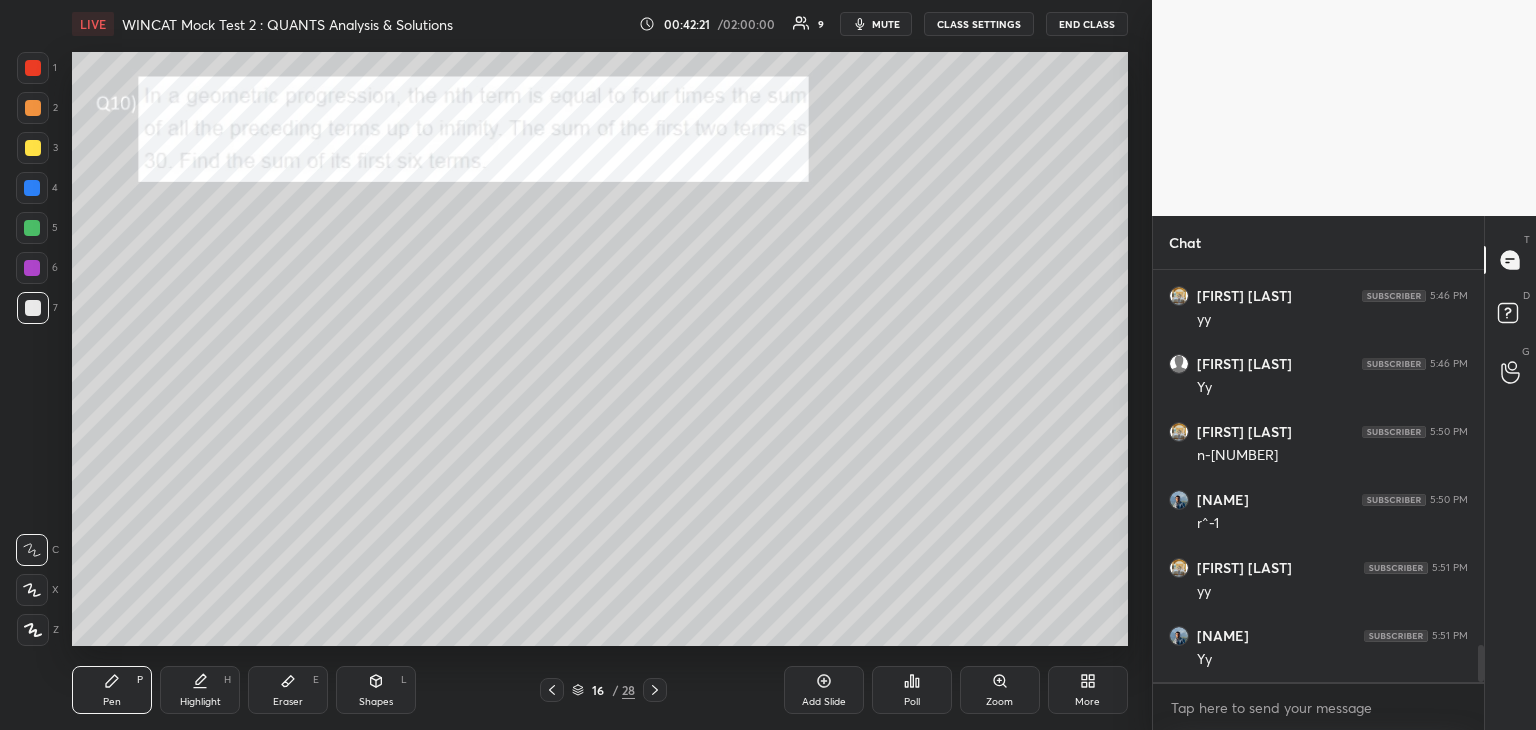 click 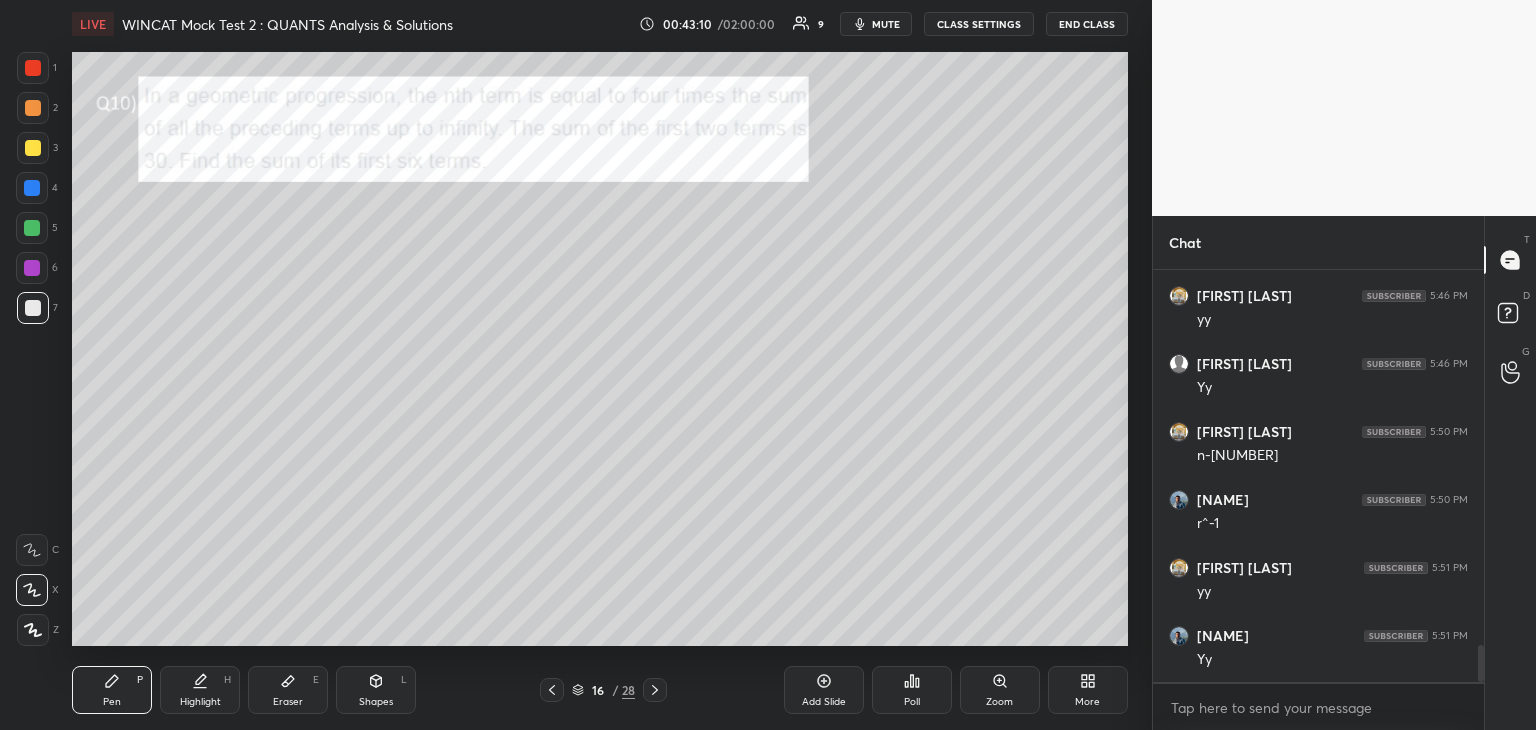click at bounding box center [32, 188] 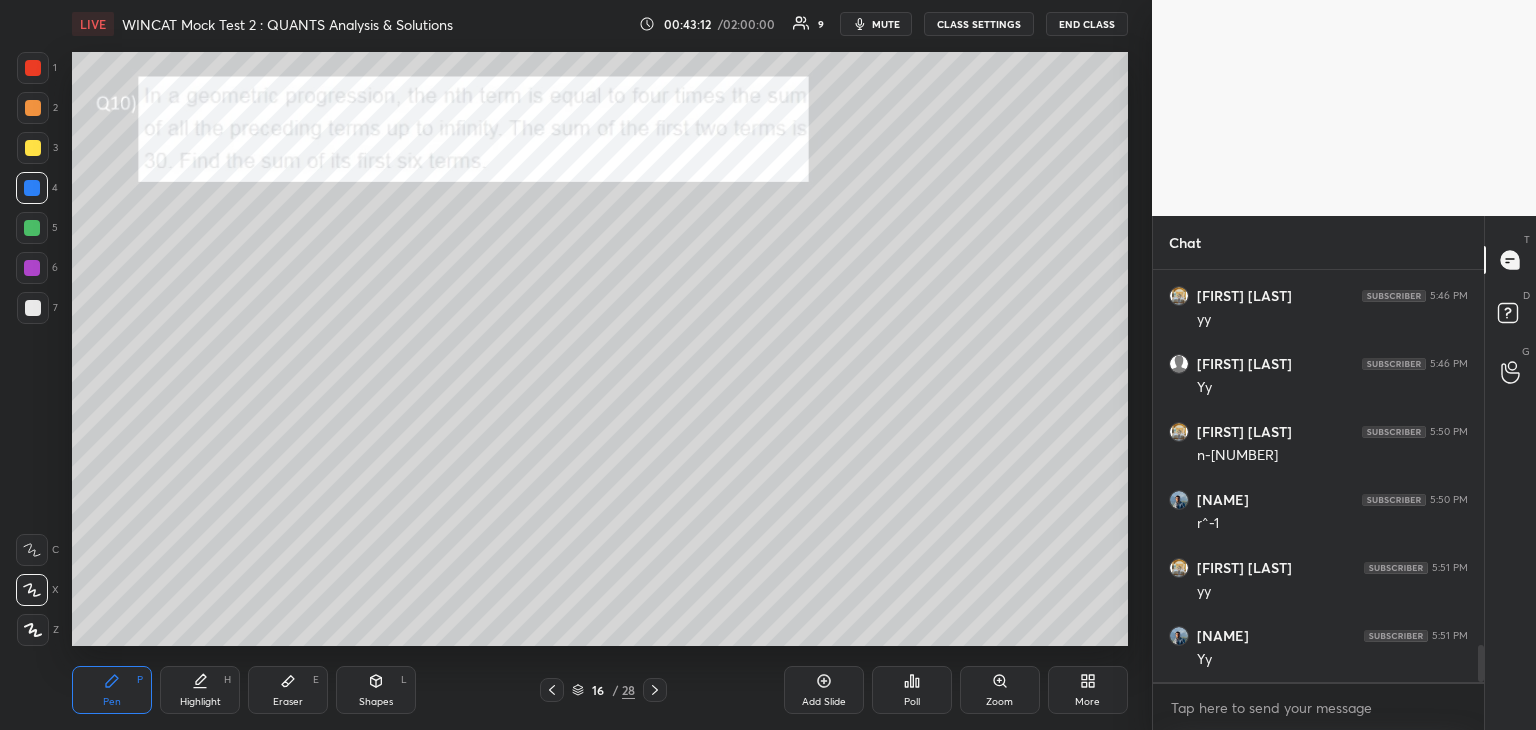 click on "Add Slide" at bounding box center [824, 690] 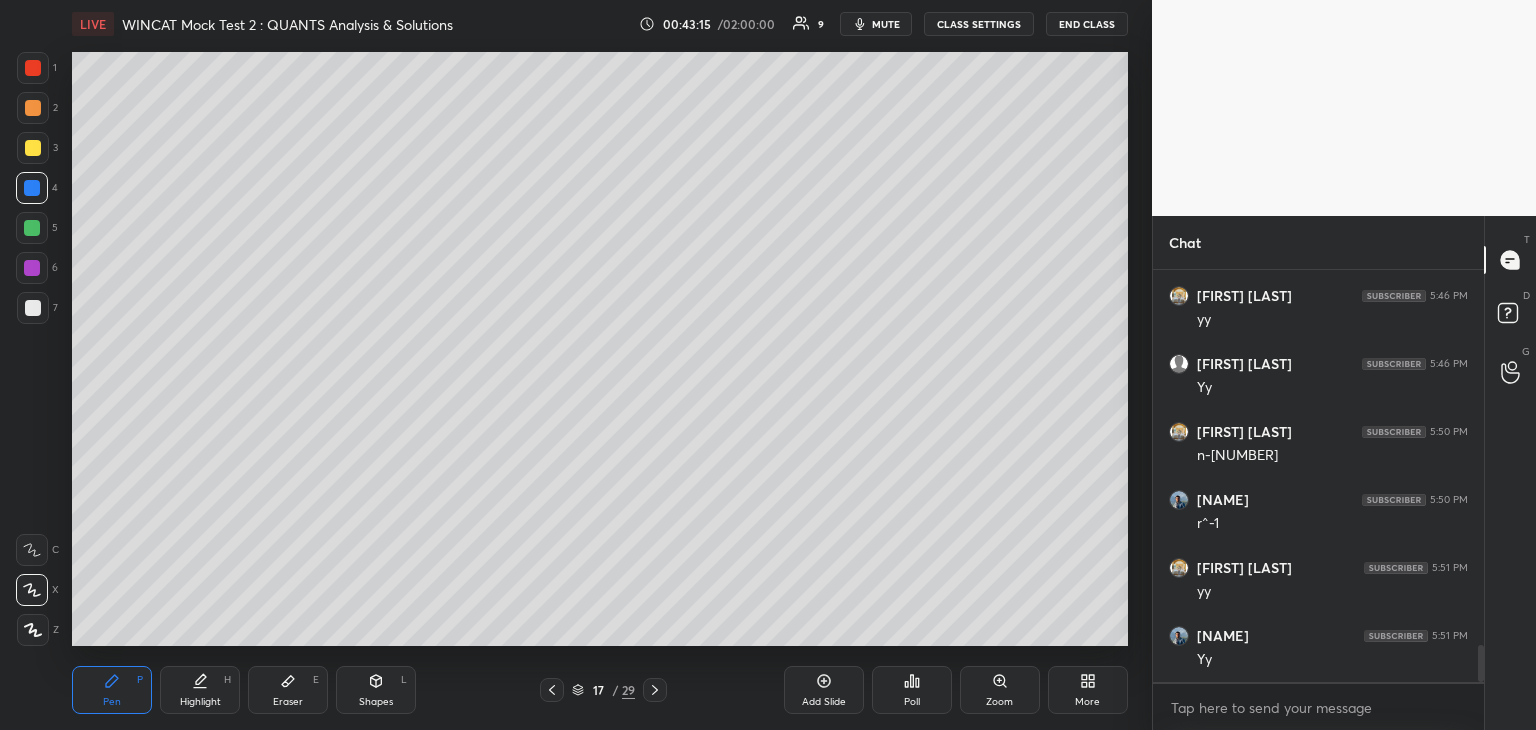 click 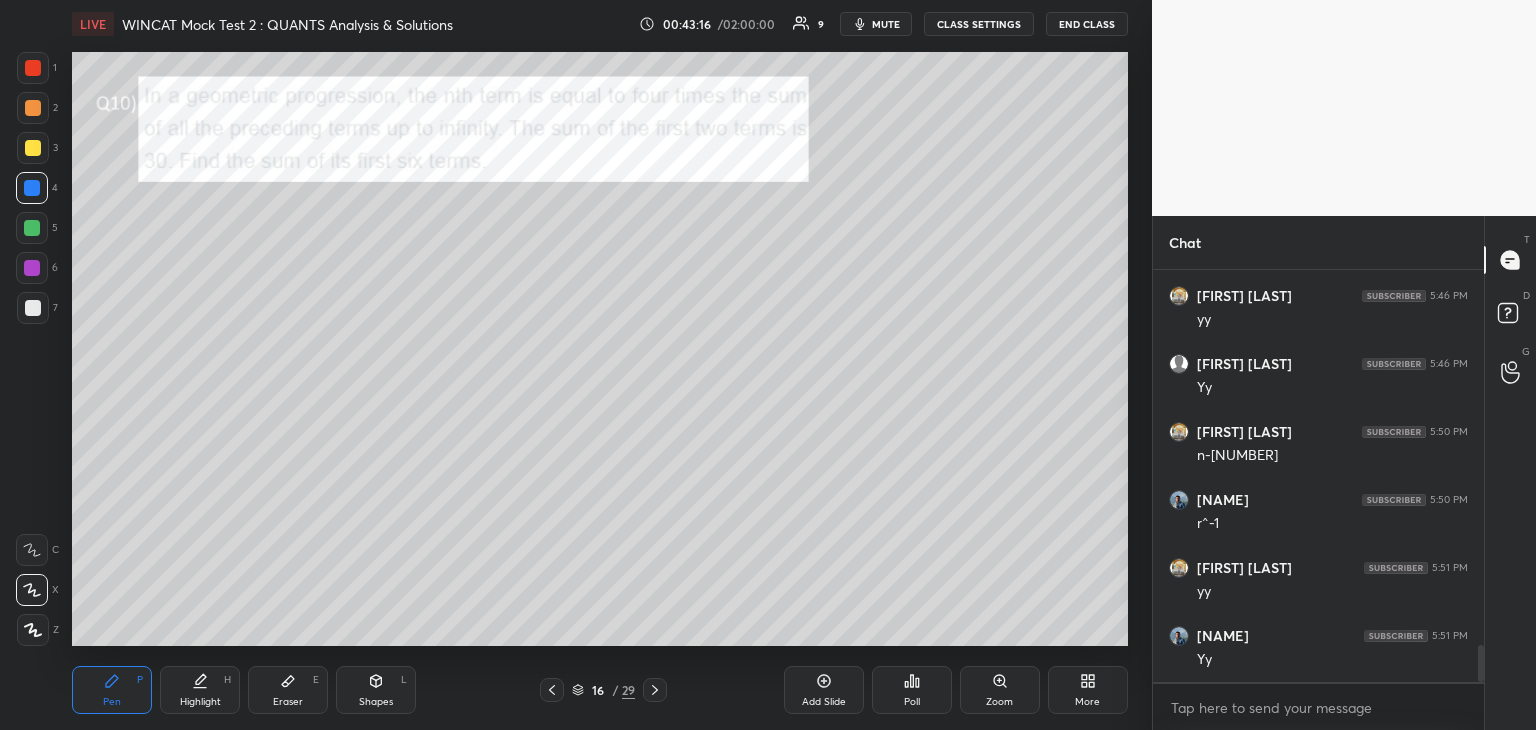click 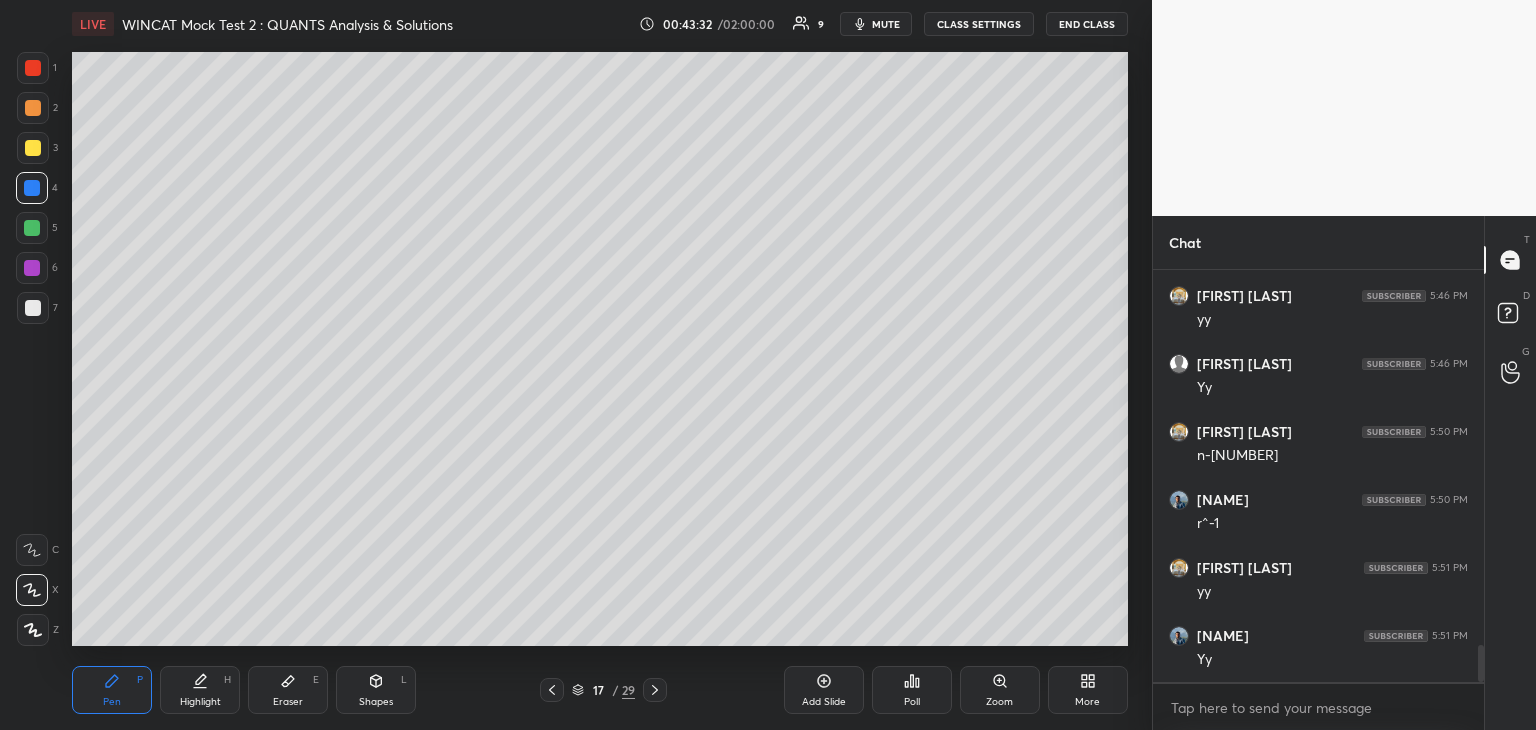 click on "Eraser E" at bounding box center [288, 690] 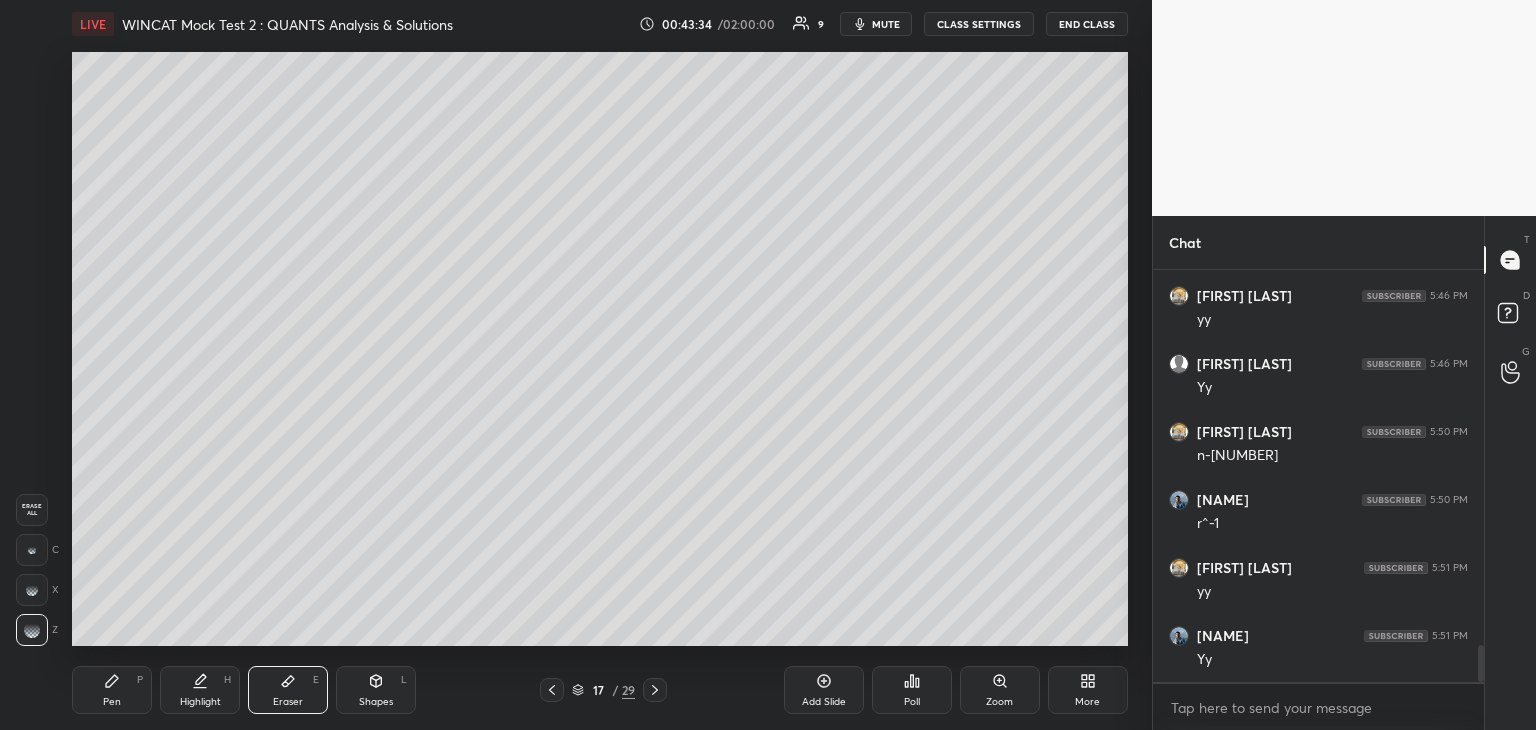 click 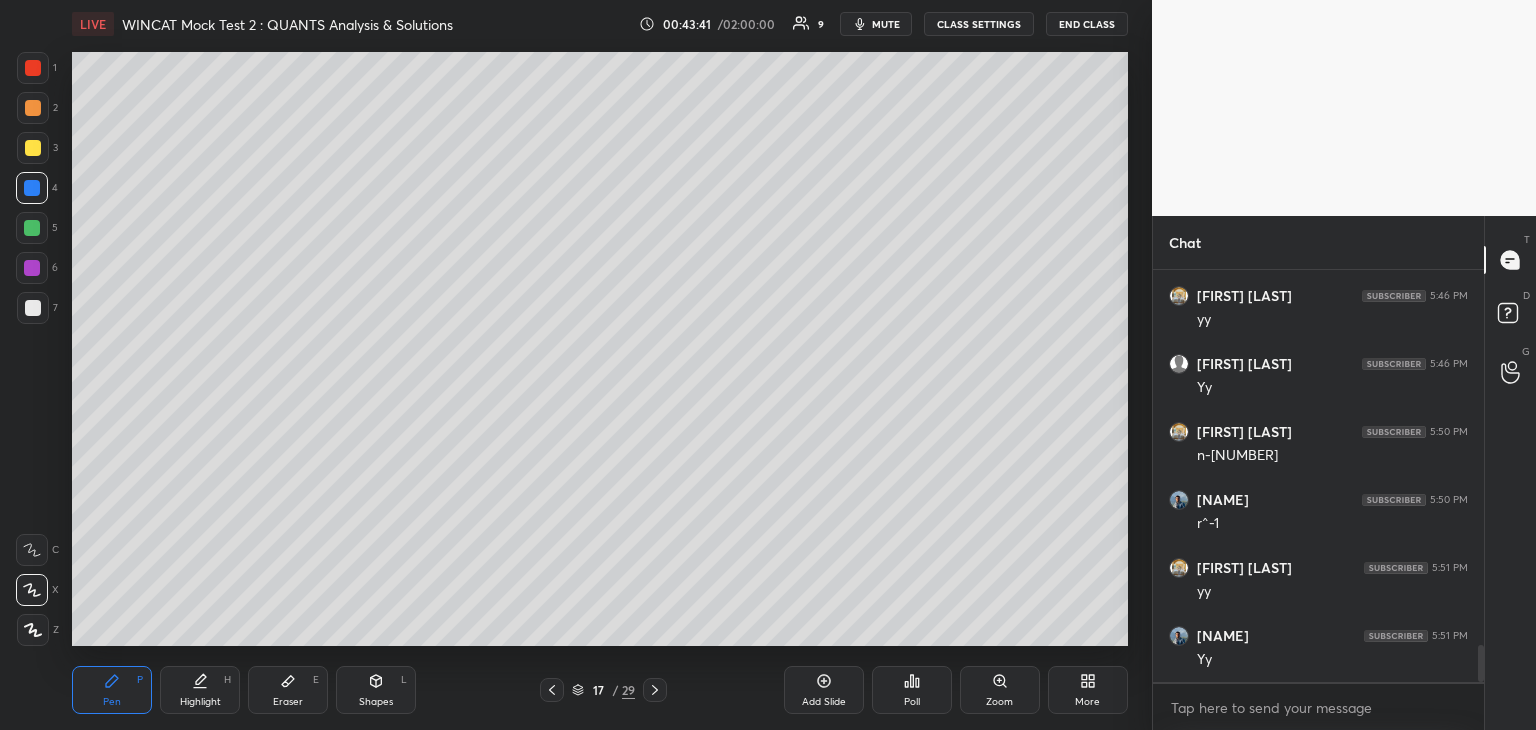 click 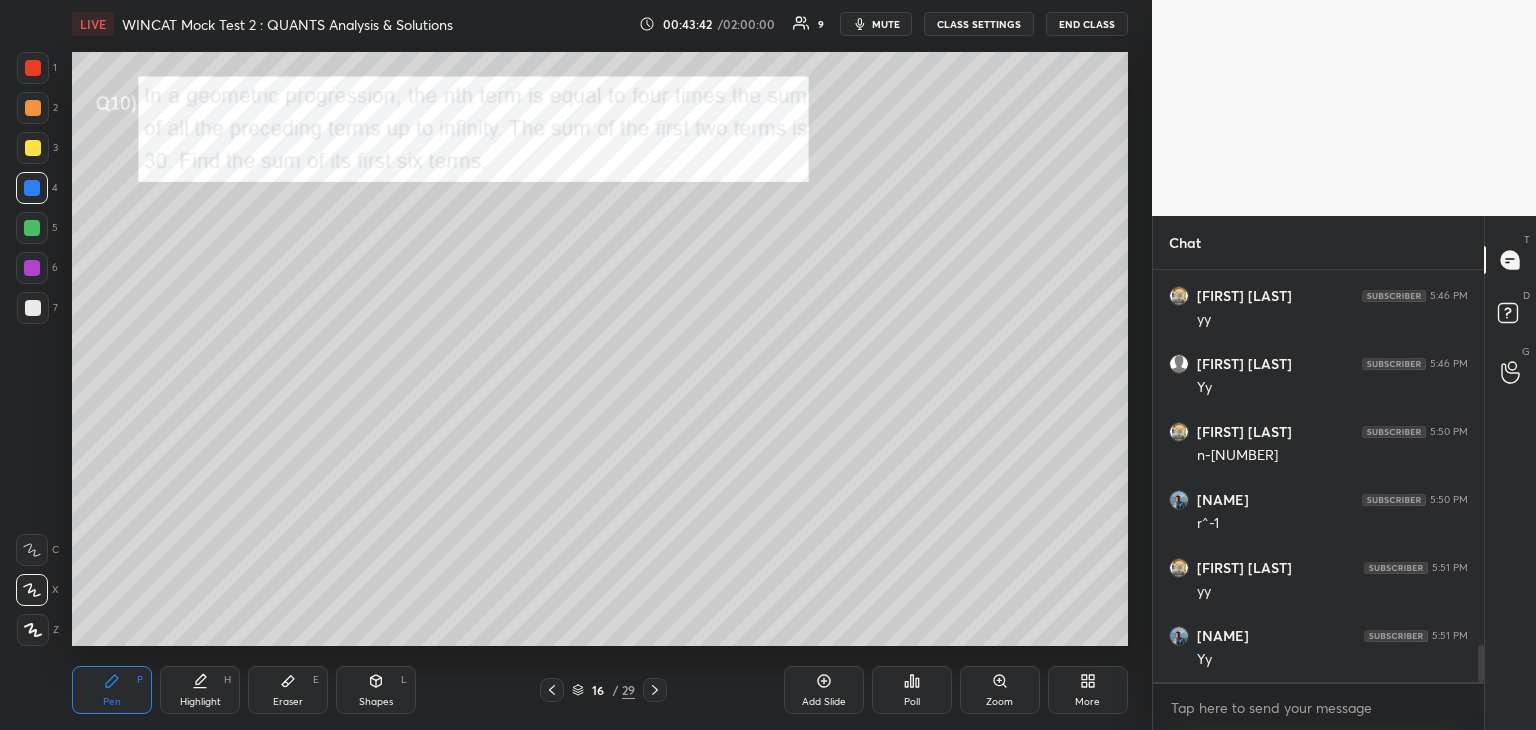 click 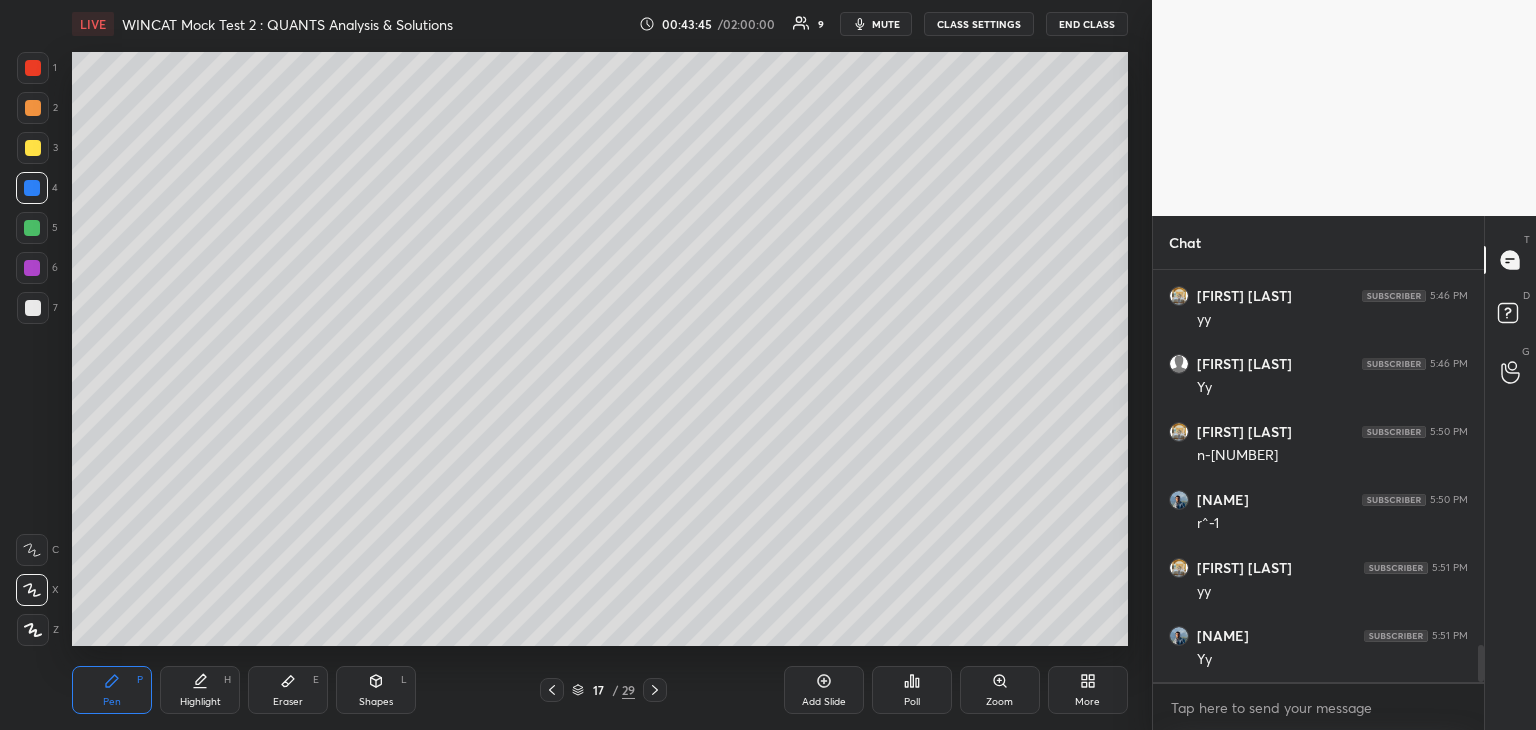 click at bounding box center [33, 148] 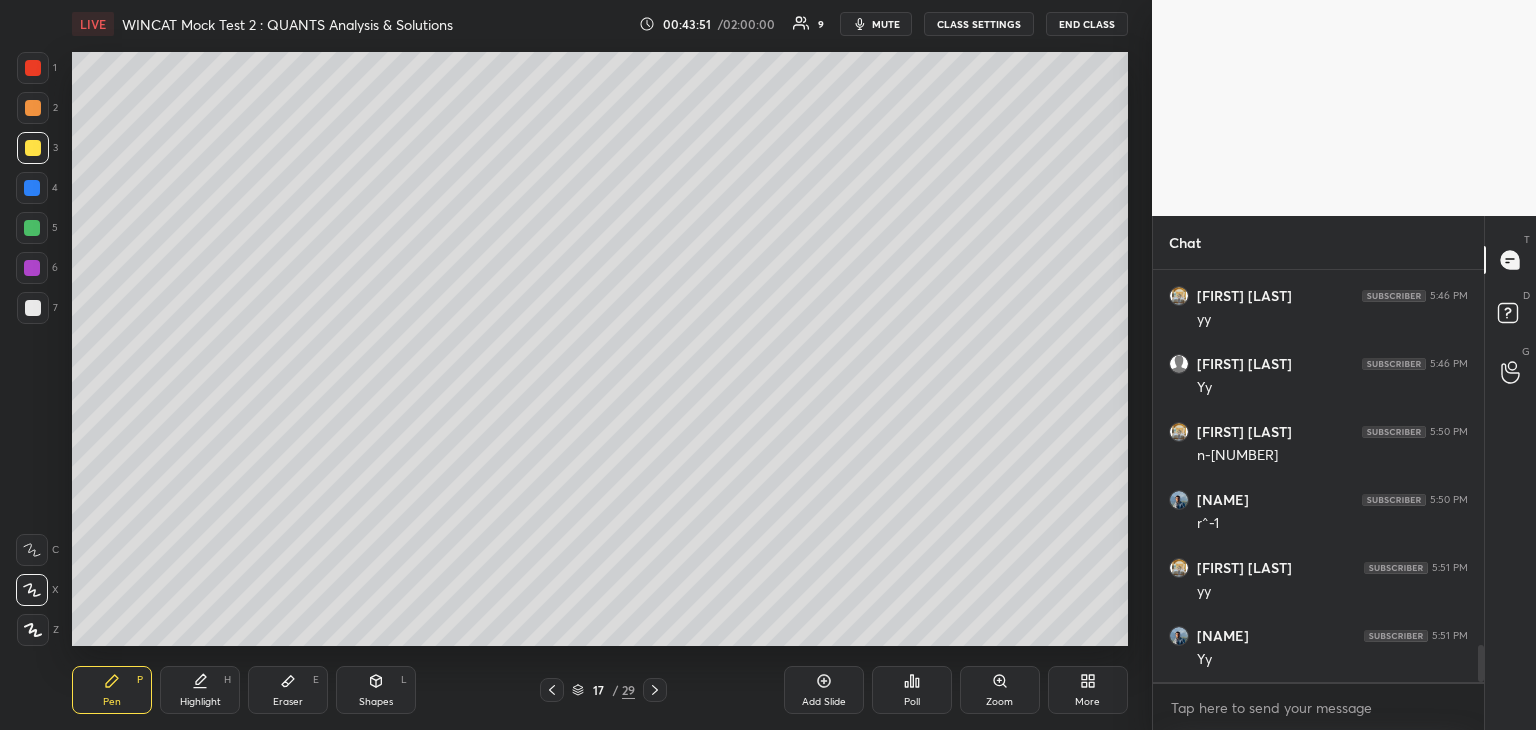 click at bounding box center [33, 308] 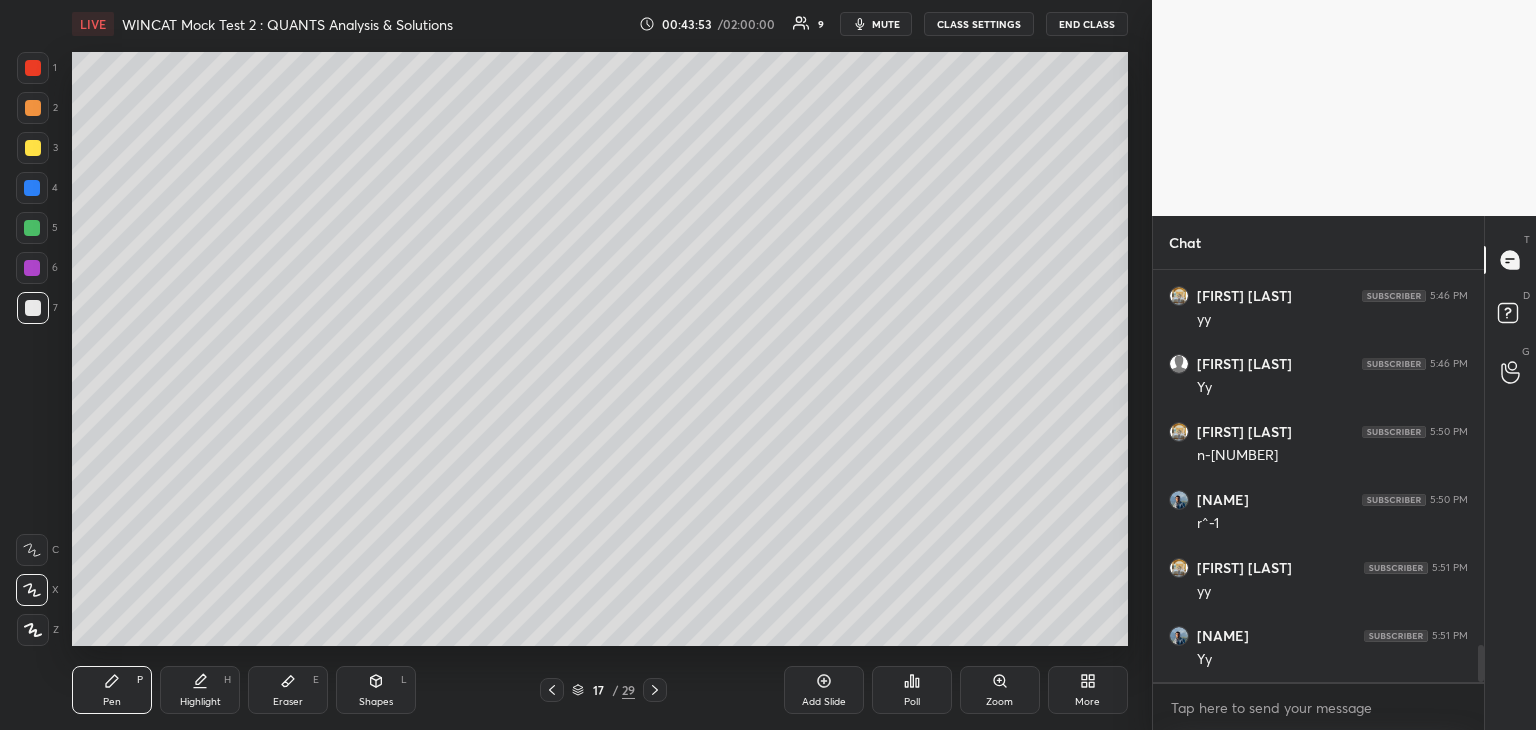 click 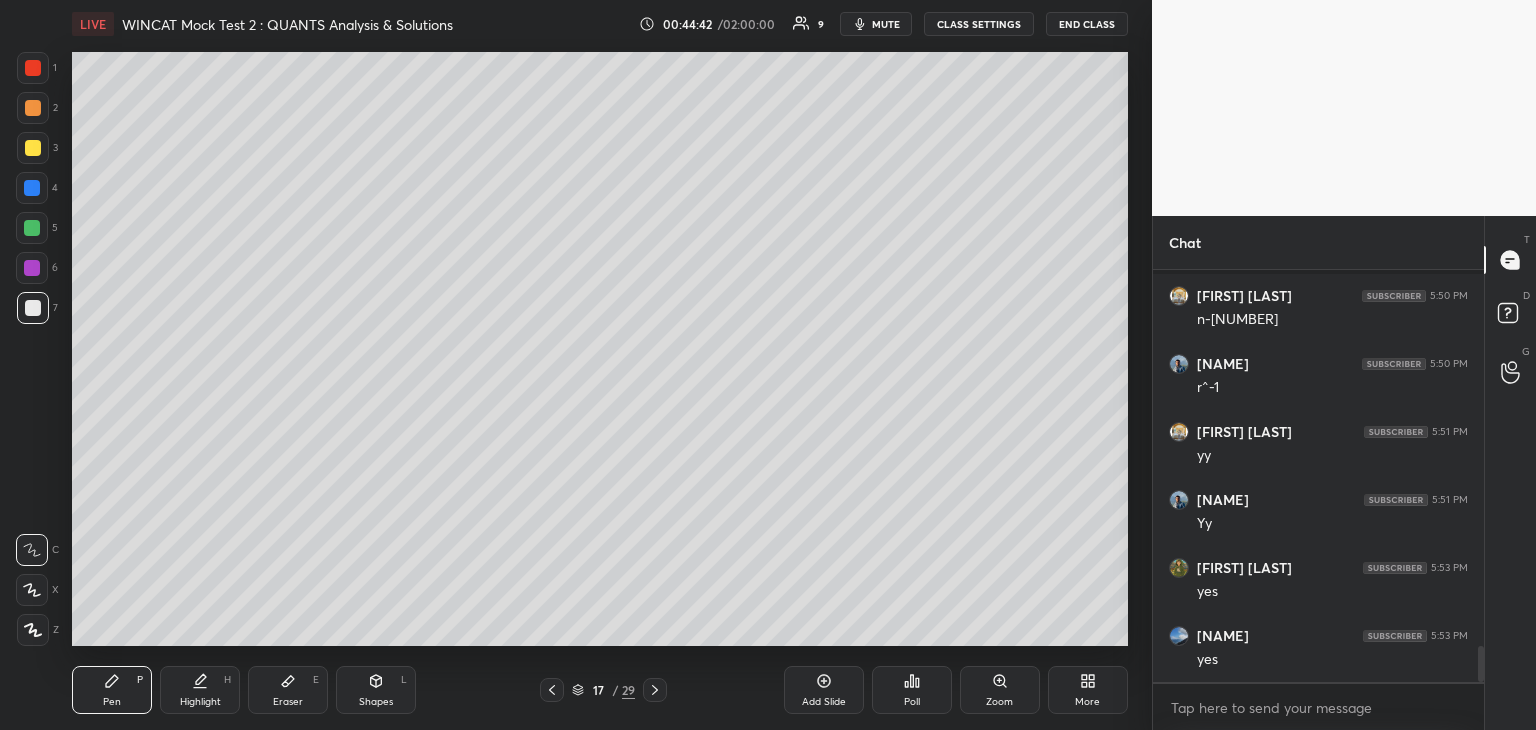 scroll, scrollTop: 4322, scrollLeft: 0, axis: vertical 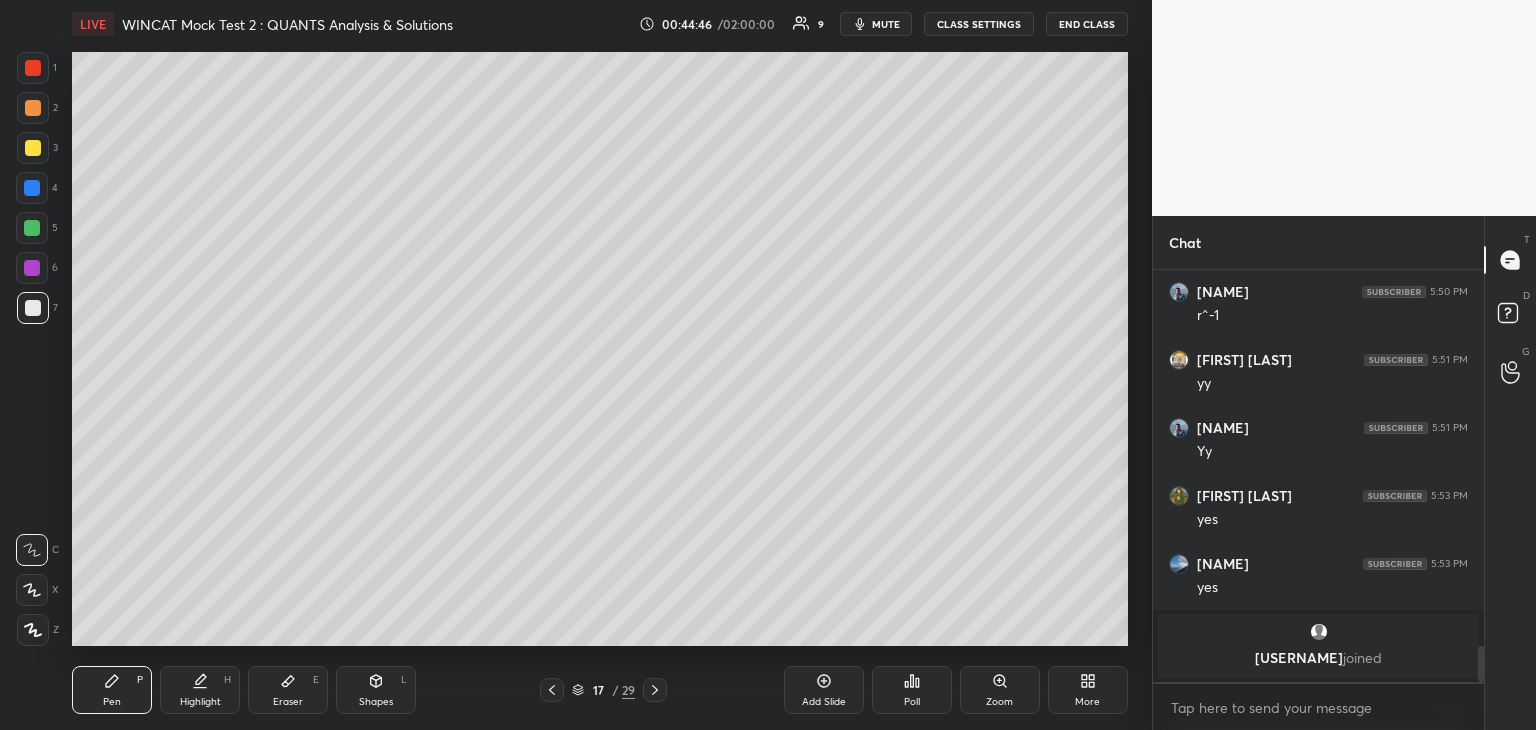 click at bounding box center (33, 148) 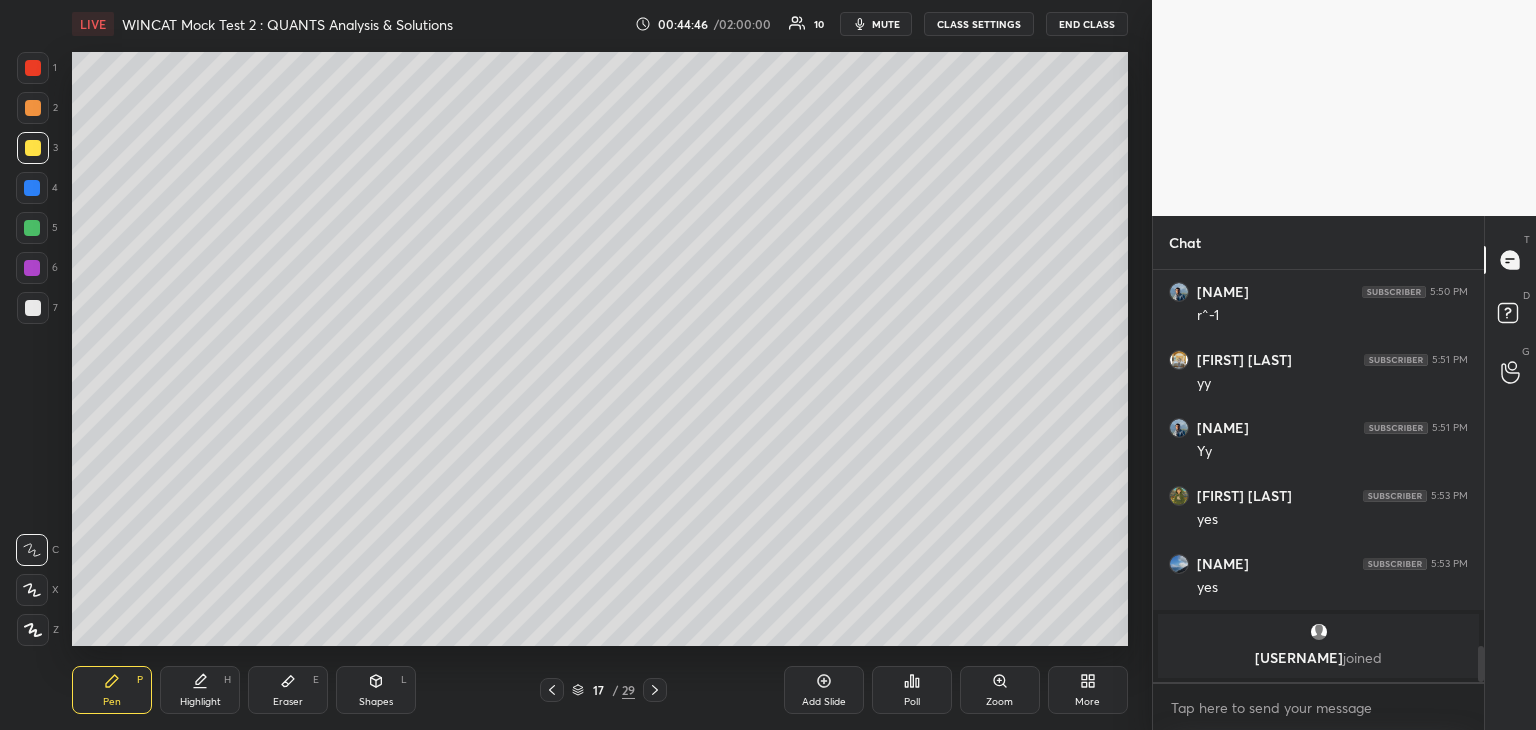 click 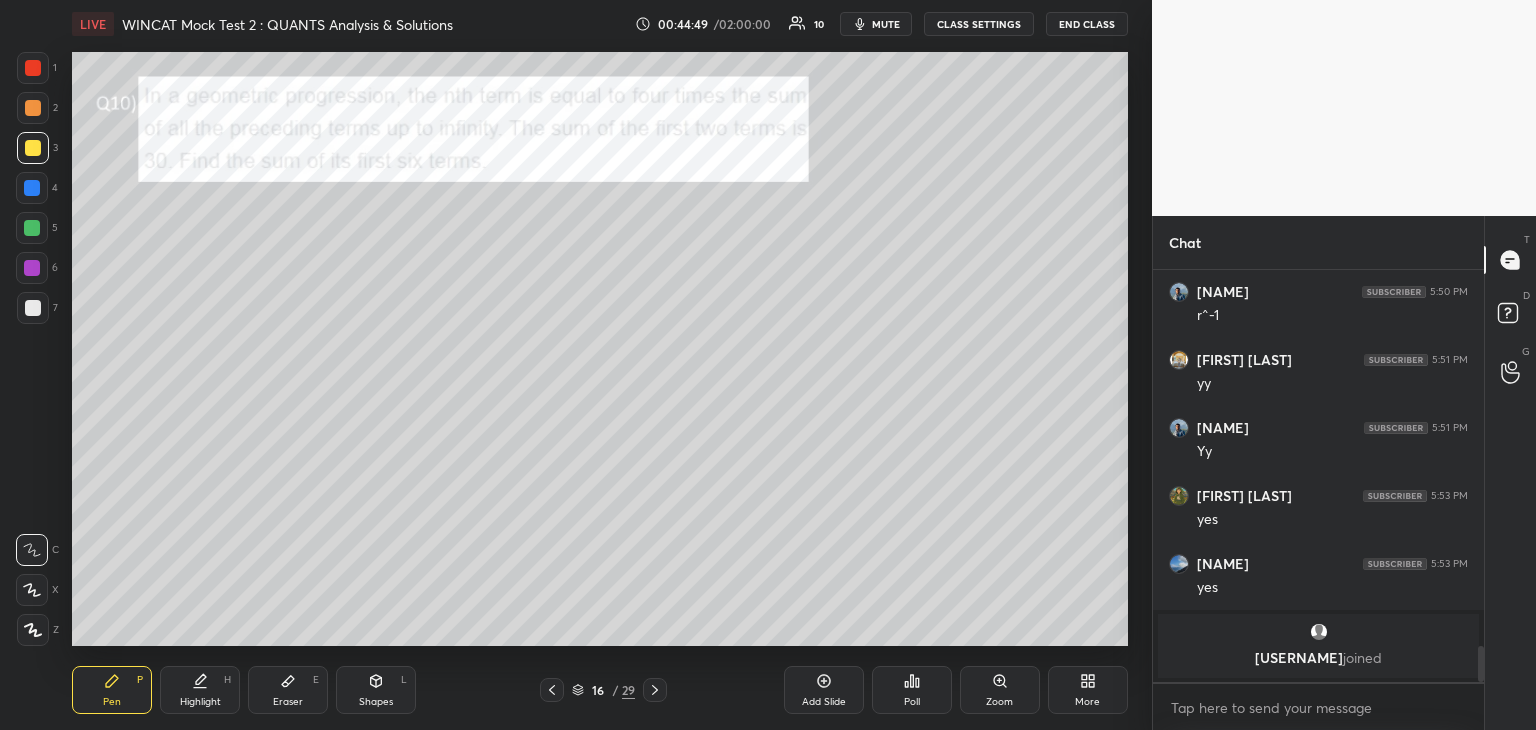 click 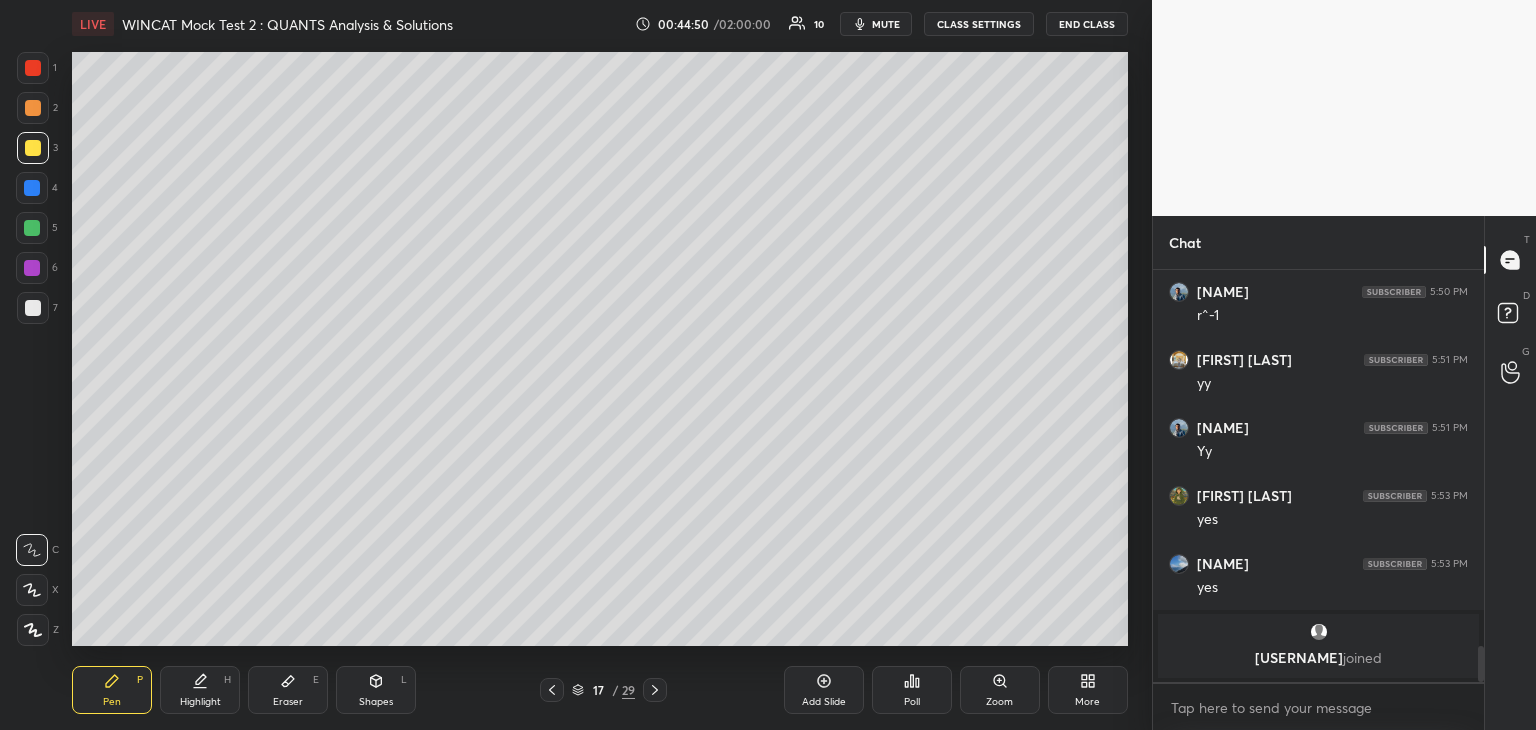 click 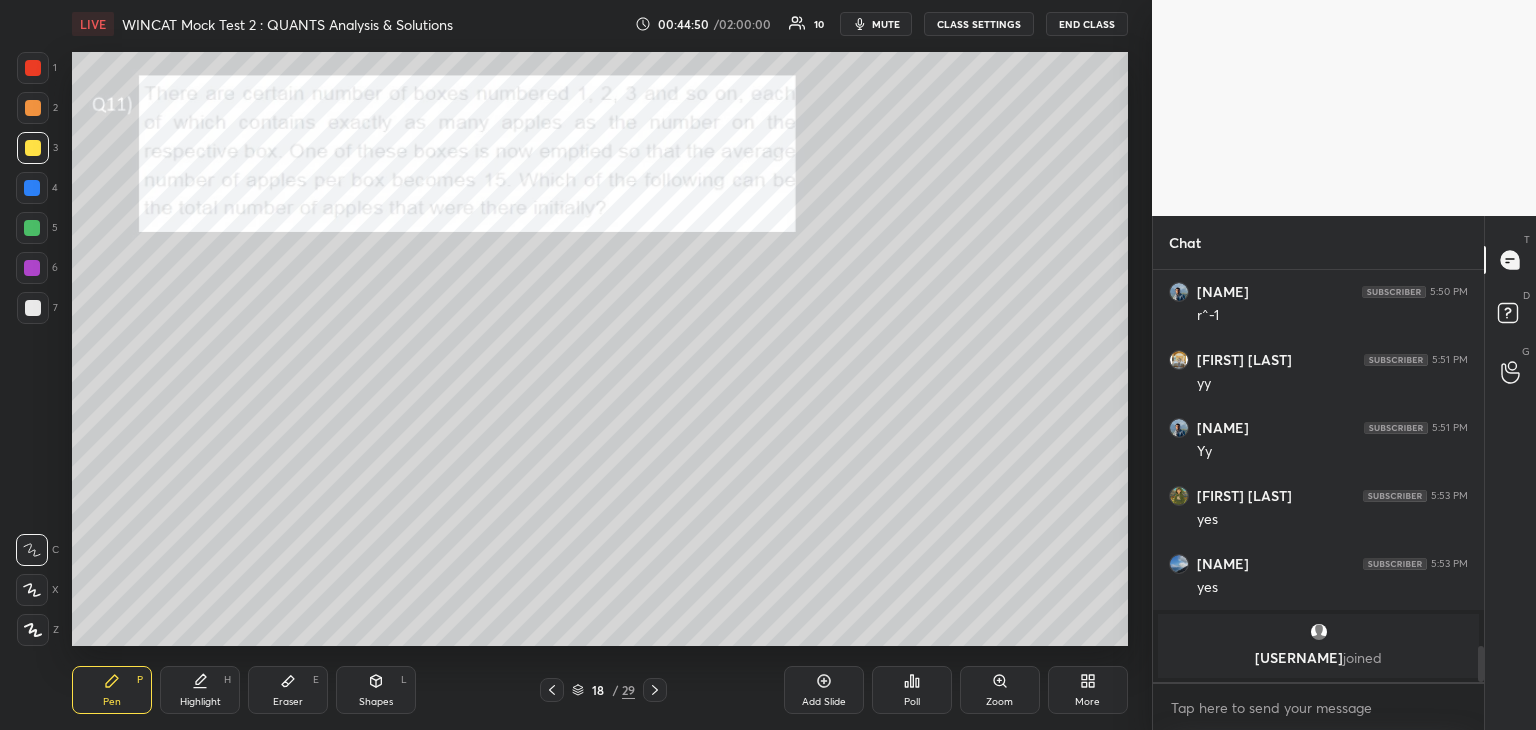 scroll, scrollTop: 366, scrollLeft: 325, axis: both 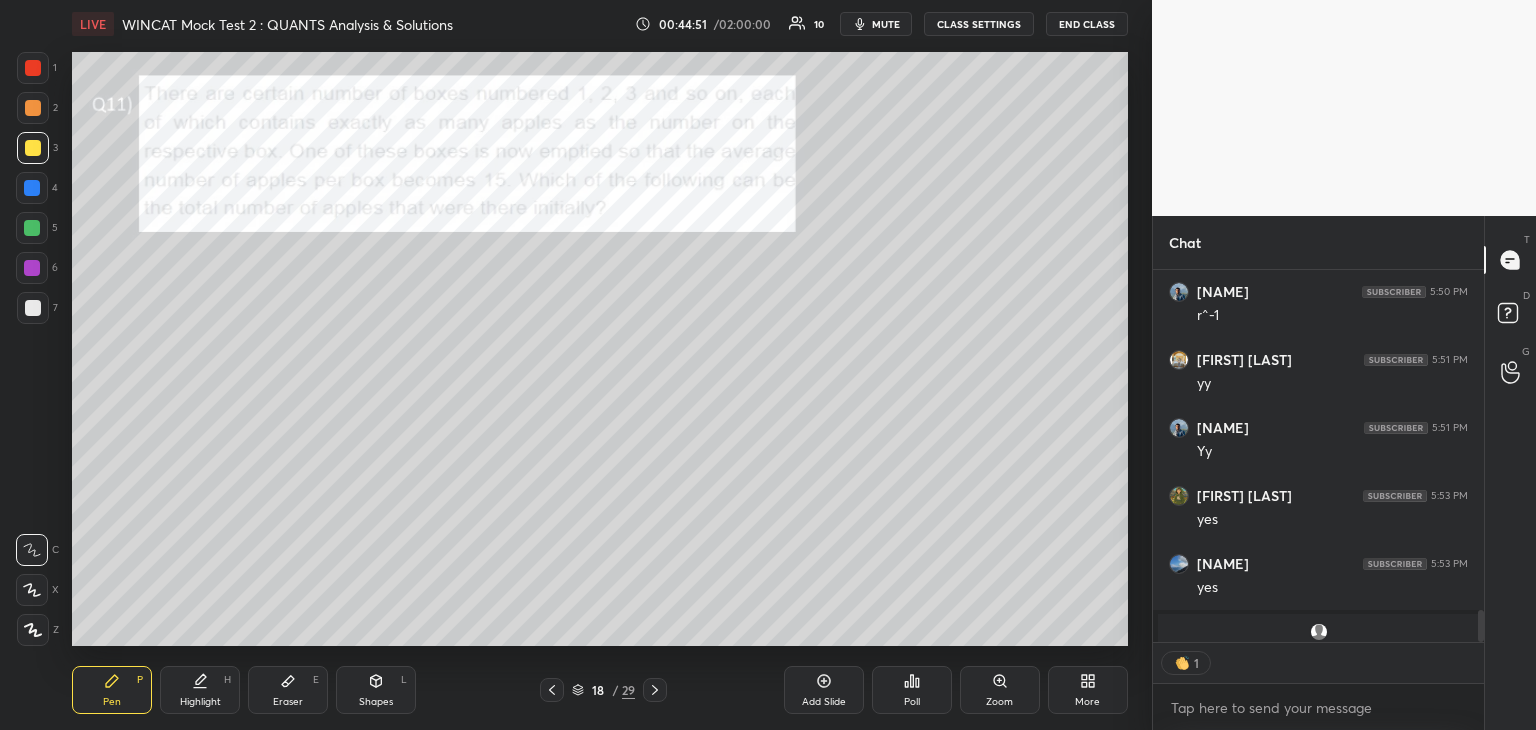 click at bounding box center (33, 68) 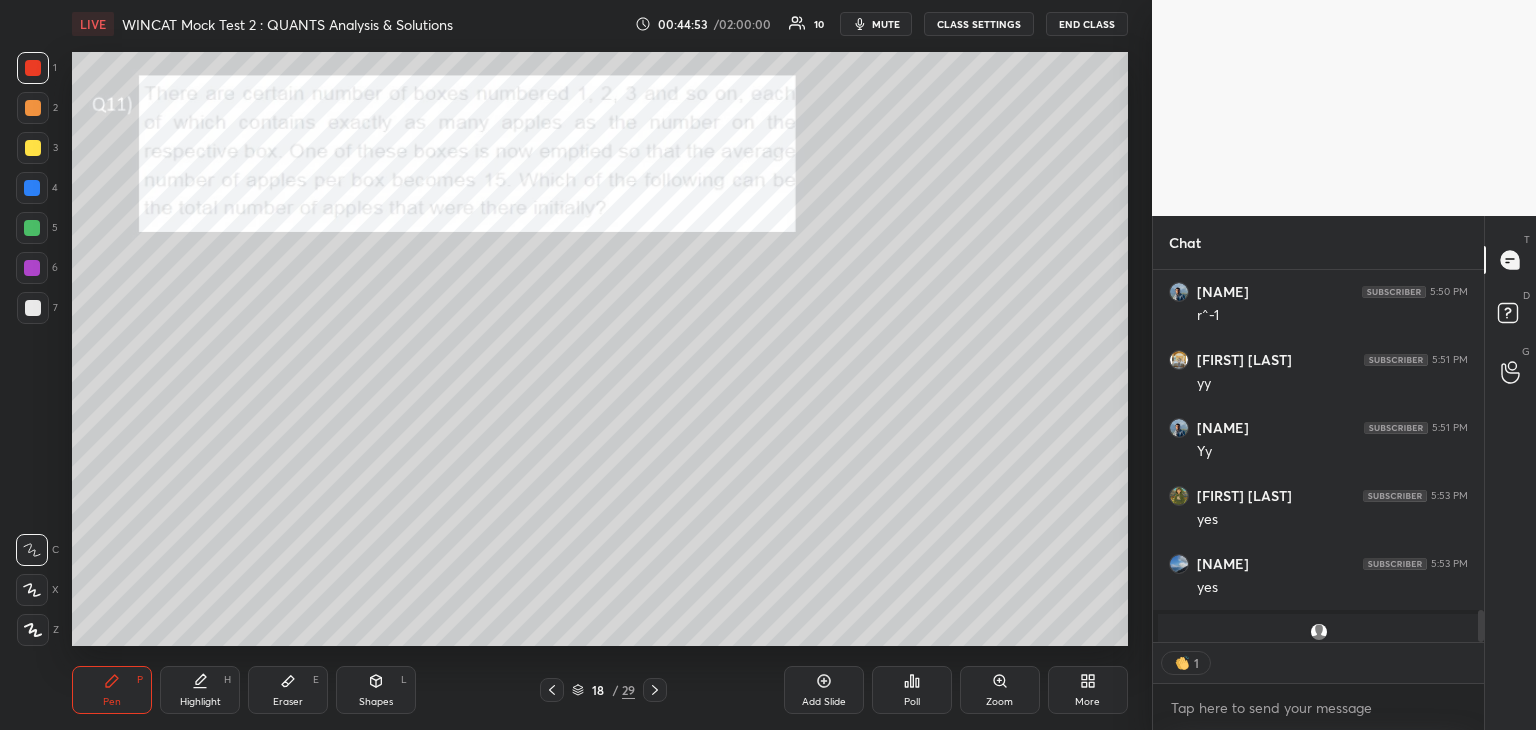 click 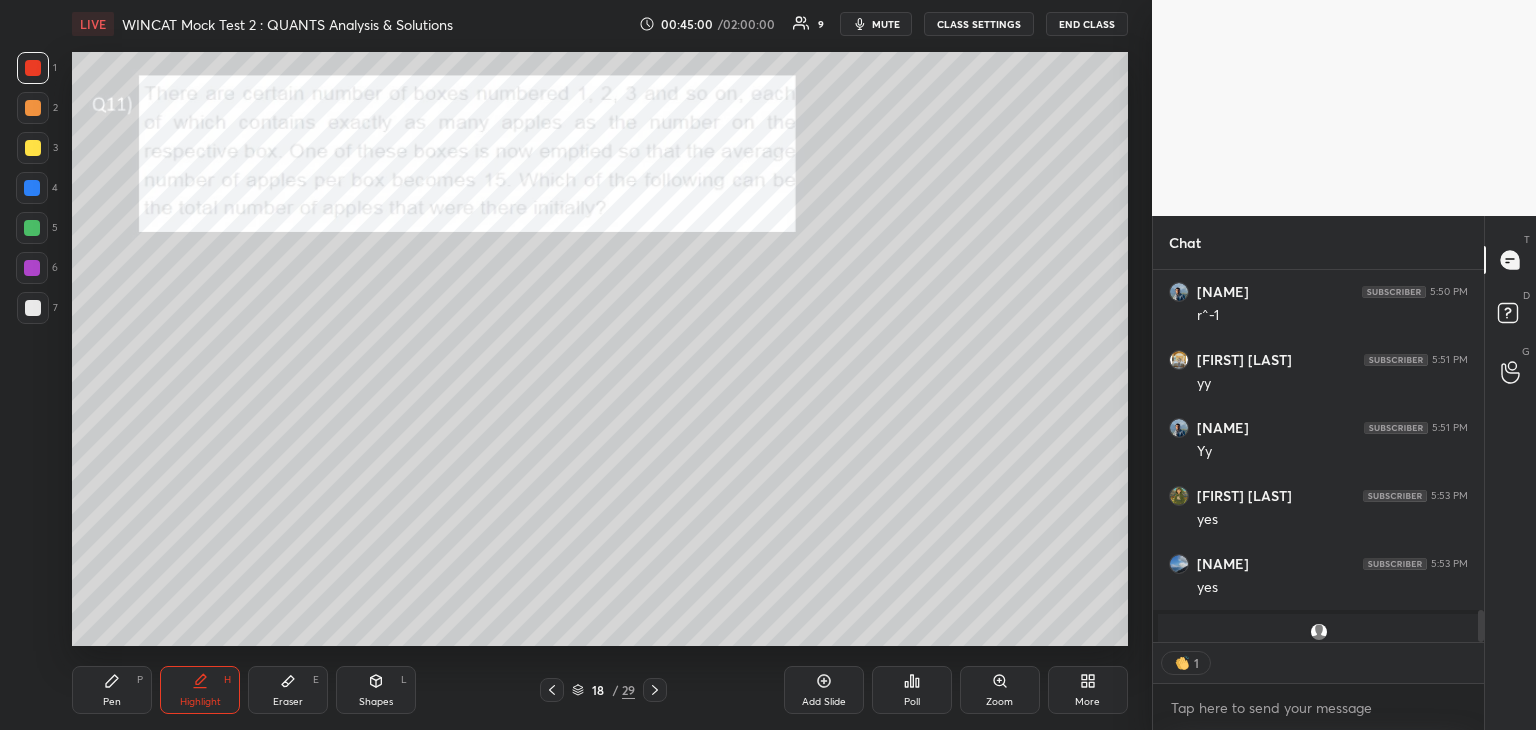 scroll, scrollTop: 5, scrollLeft: 6, axis: both 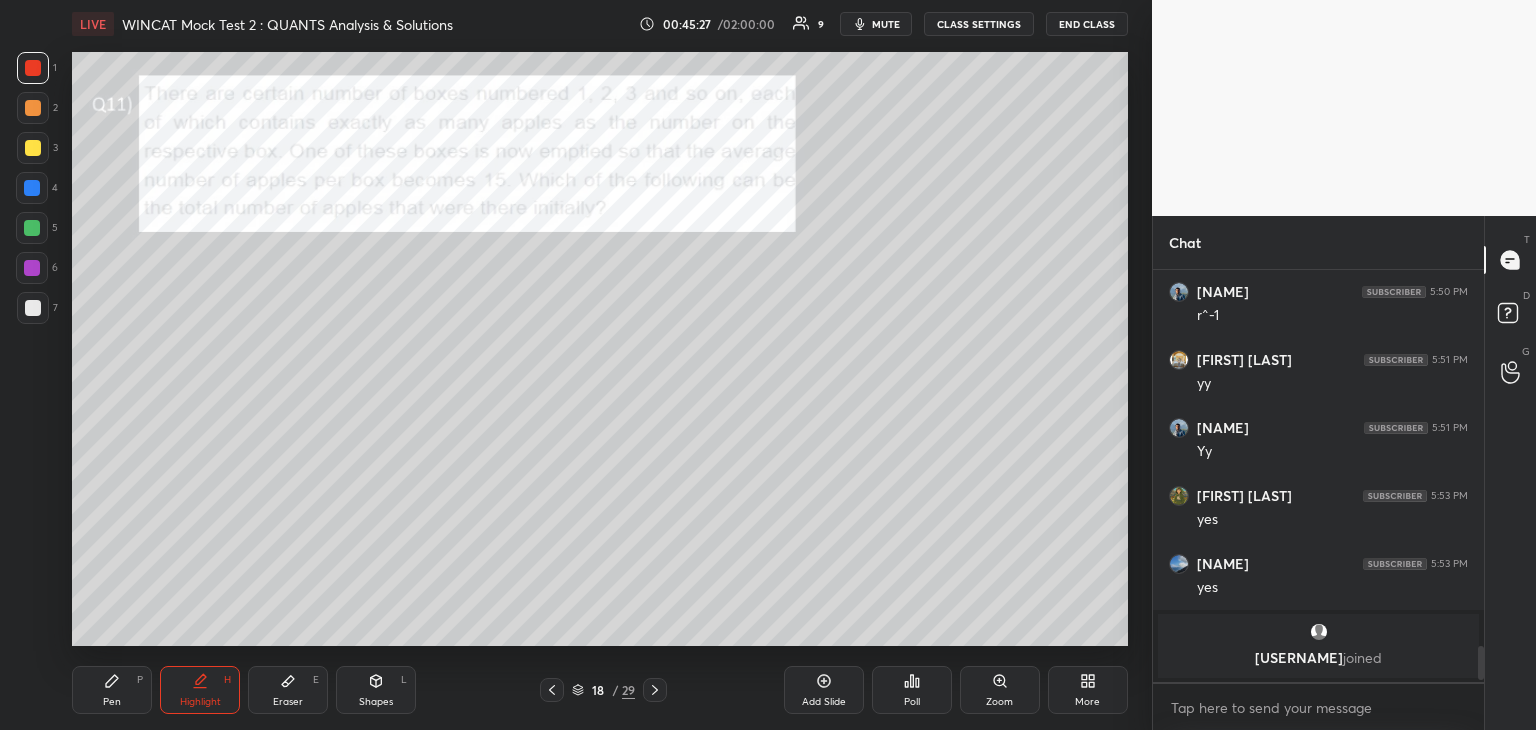 click at bounding box center (33, 148) 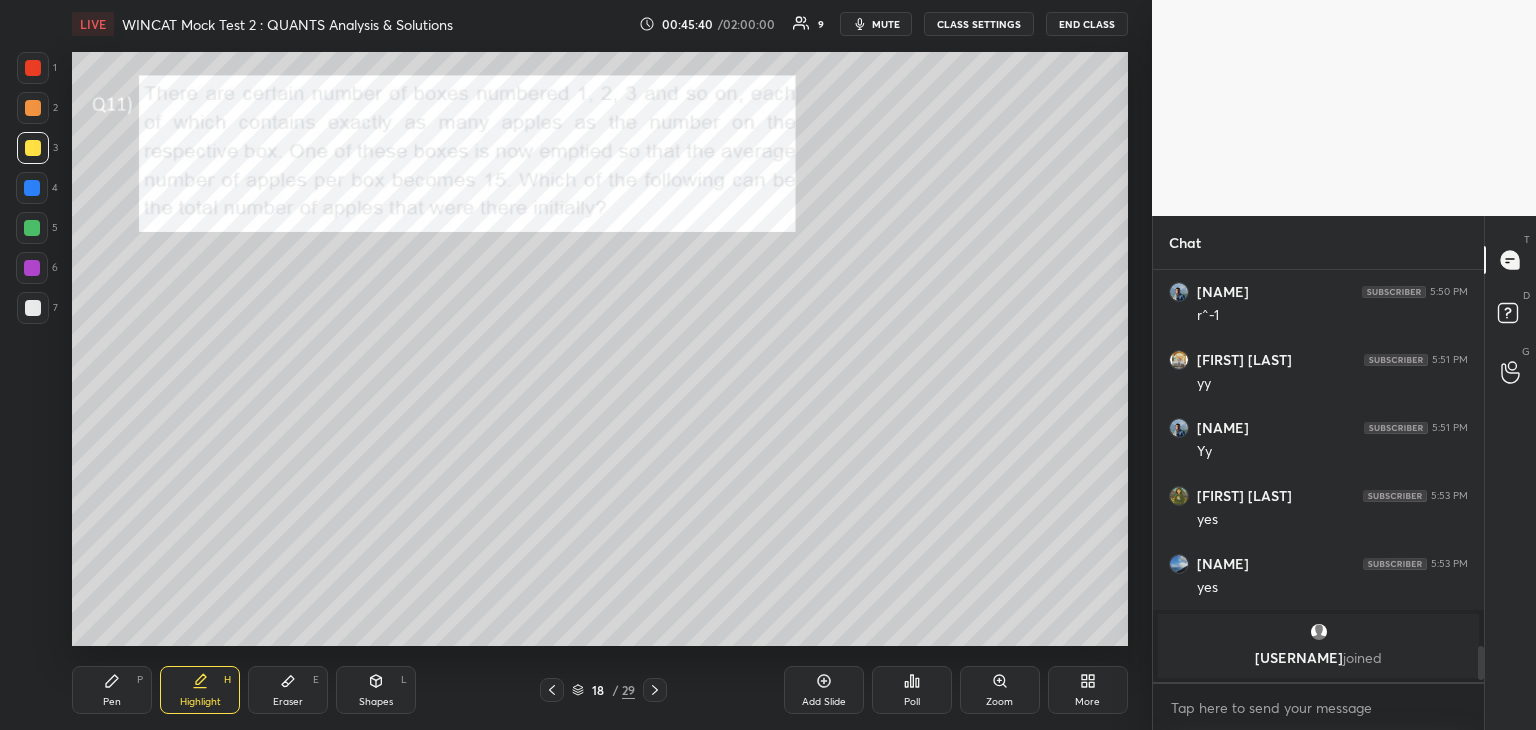 click 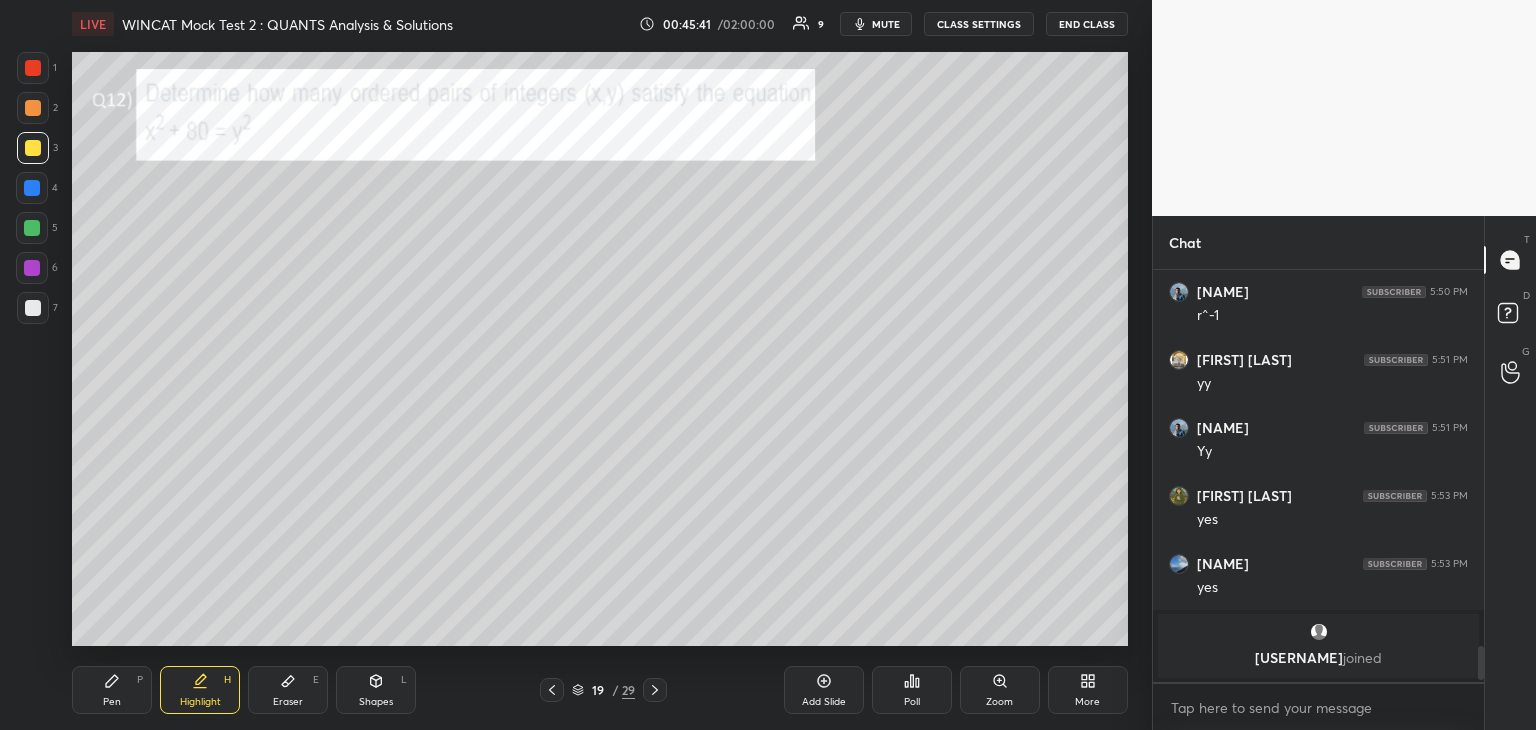 click at bounding box center (33, 68) 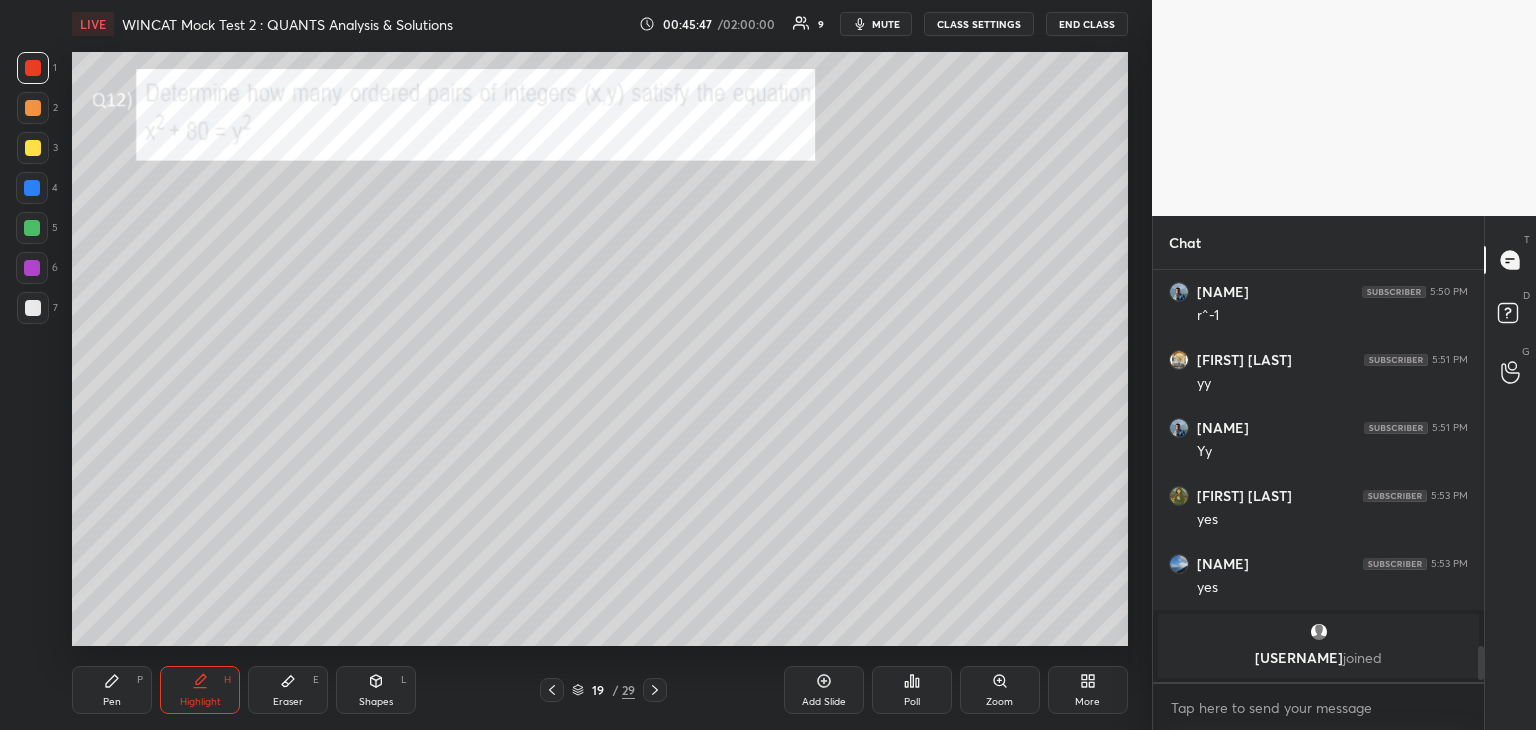 click on "Pen P" at bounding box center [112, 690] 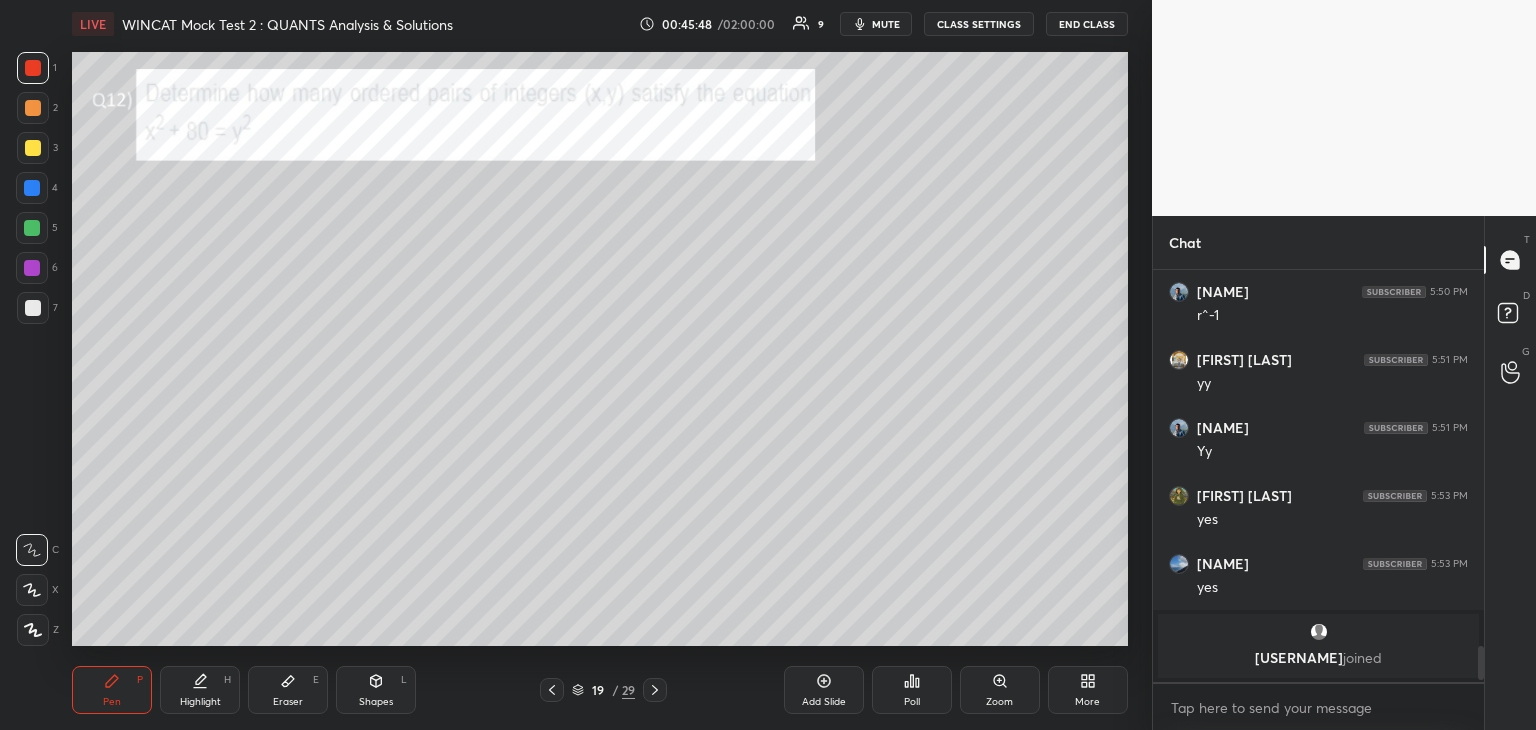 click 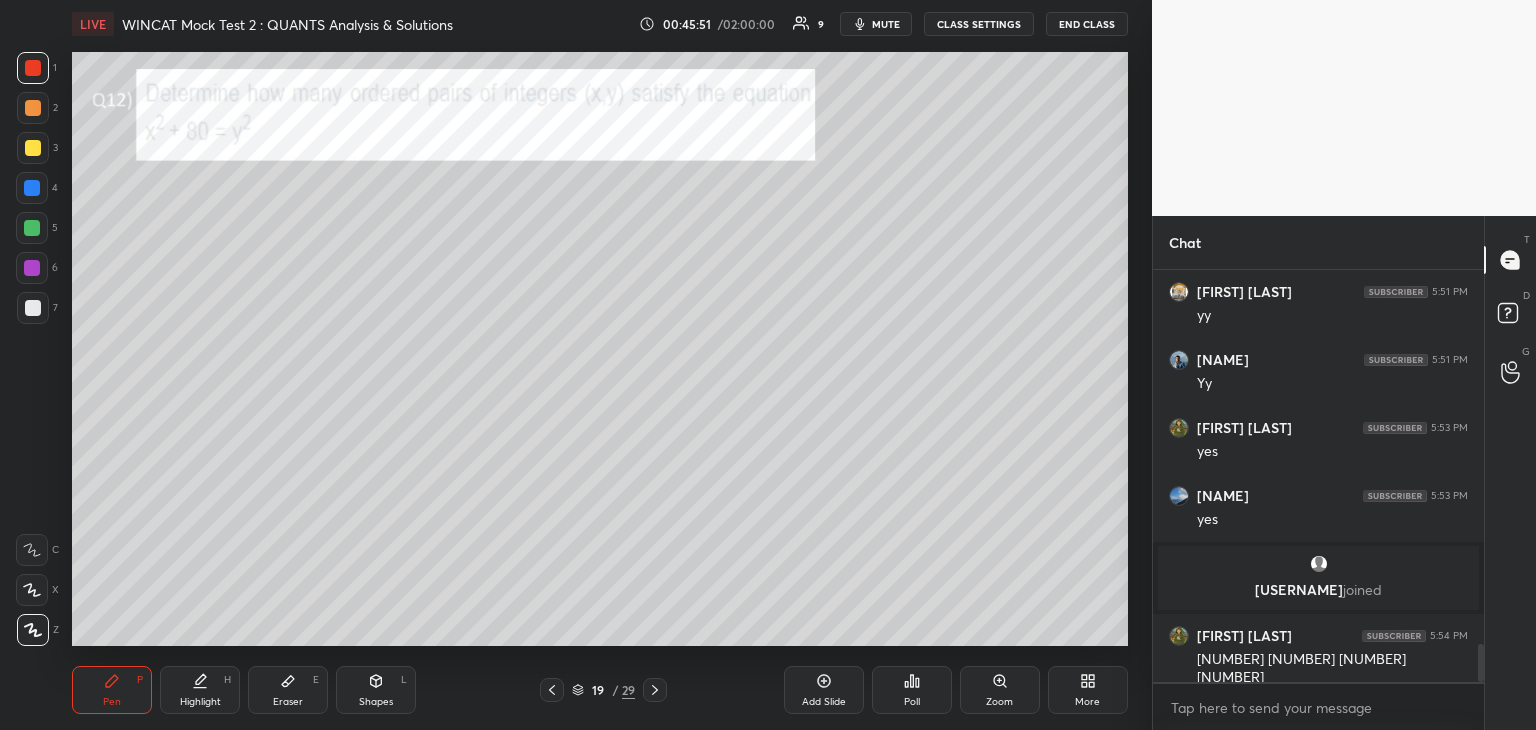 scroll, scrollTop: 4160, scrollLeft: 0, axis: vertical 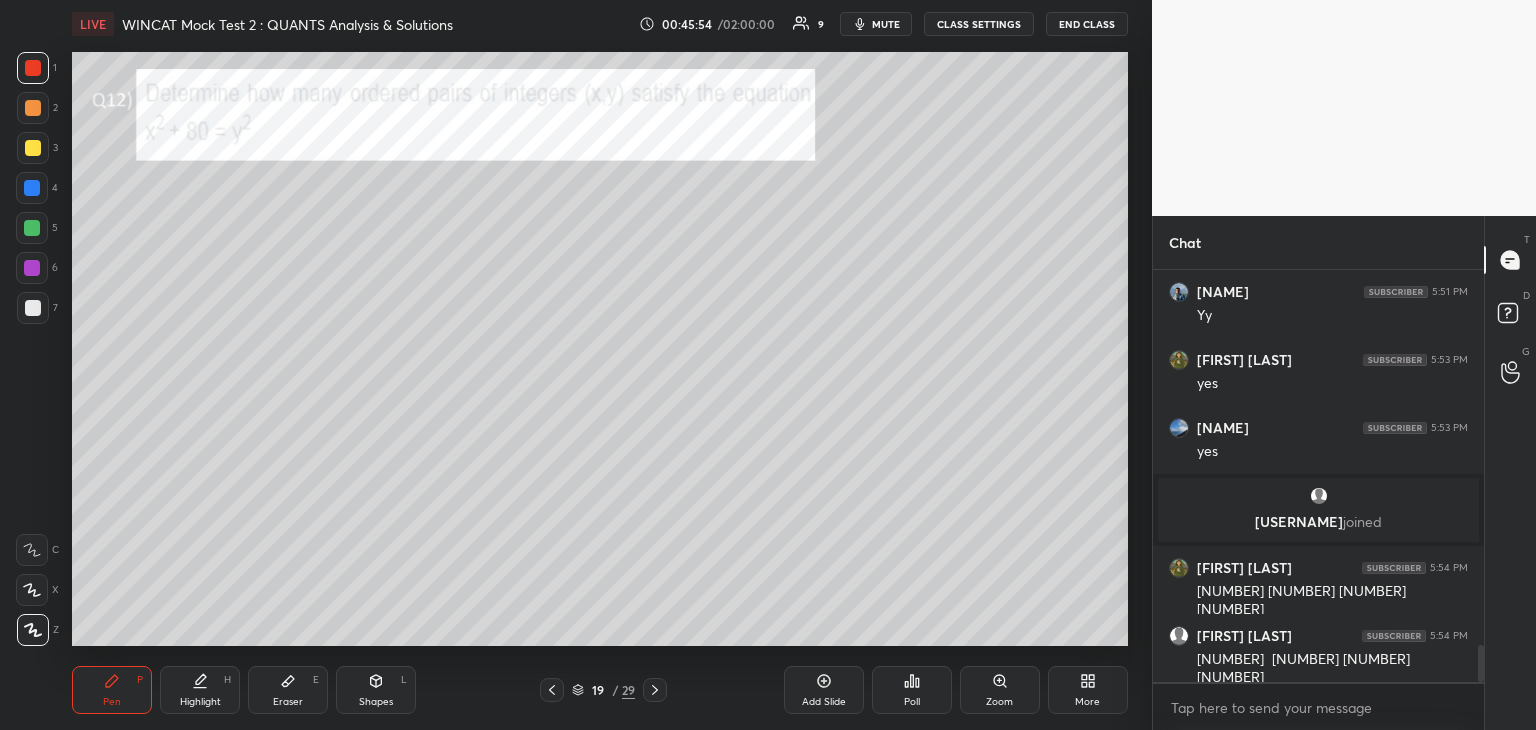 click 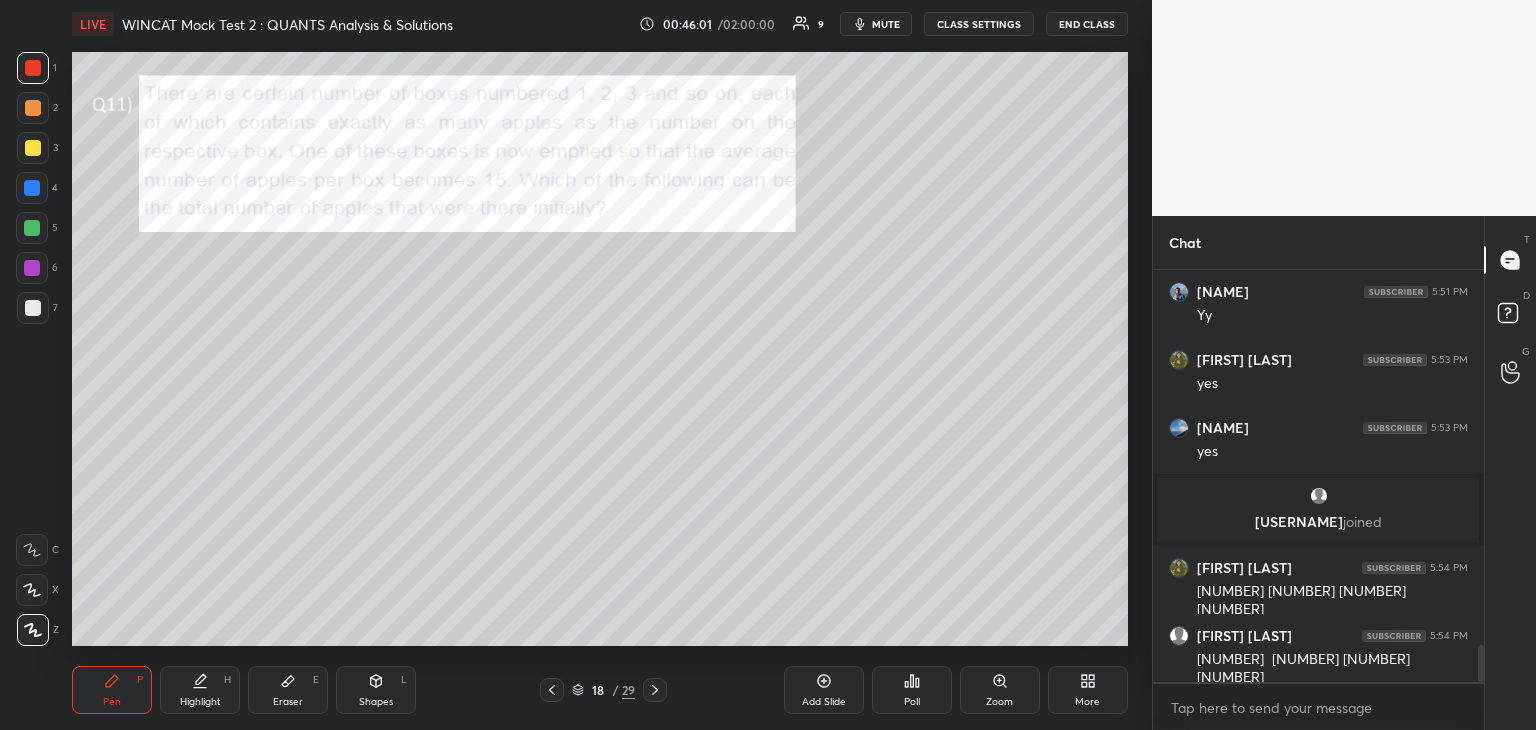 click 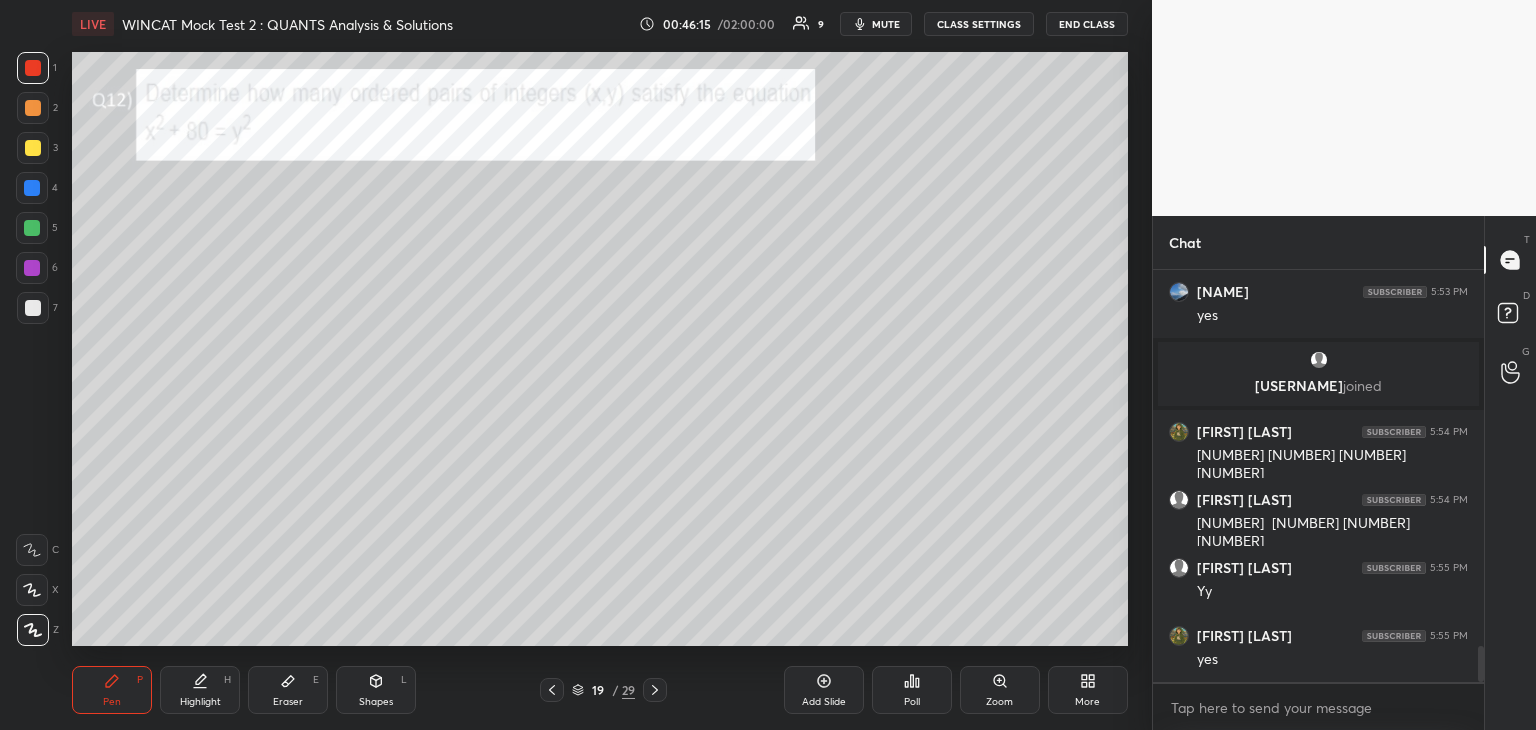 scroll, scrollTop: 4364, scrollLeft: 0, axis: vertical 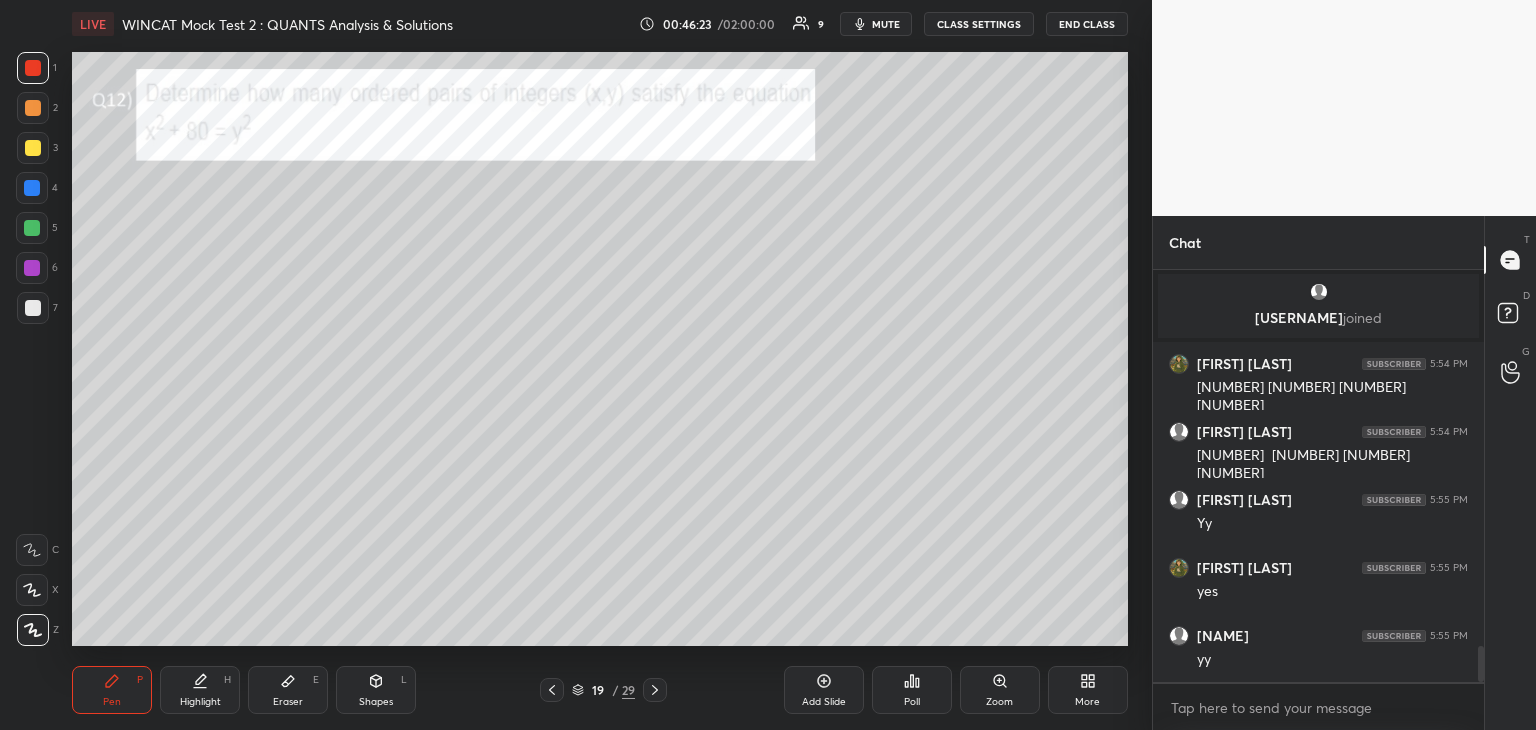 click at bounding box center [32, 188] 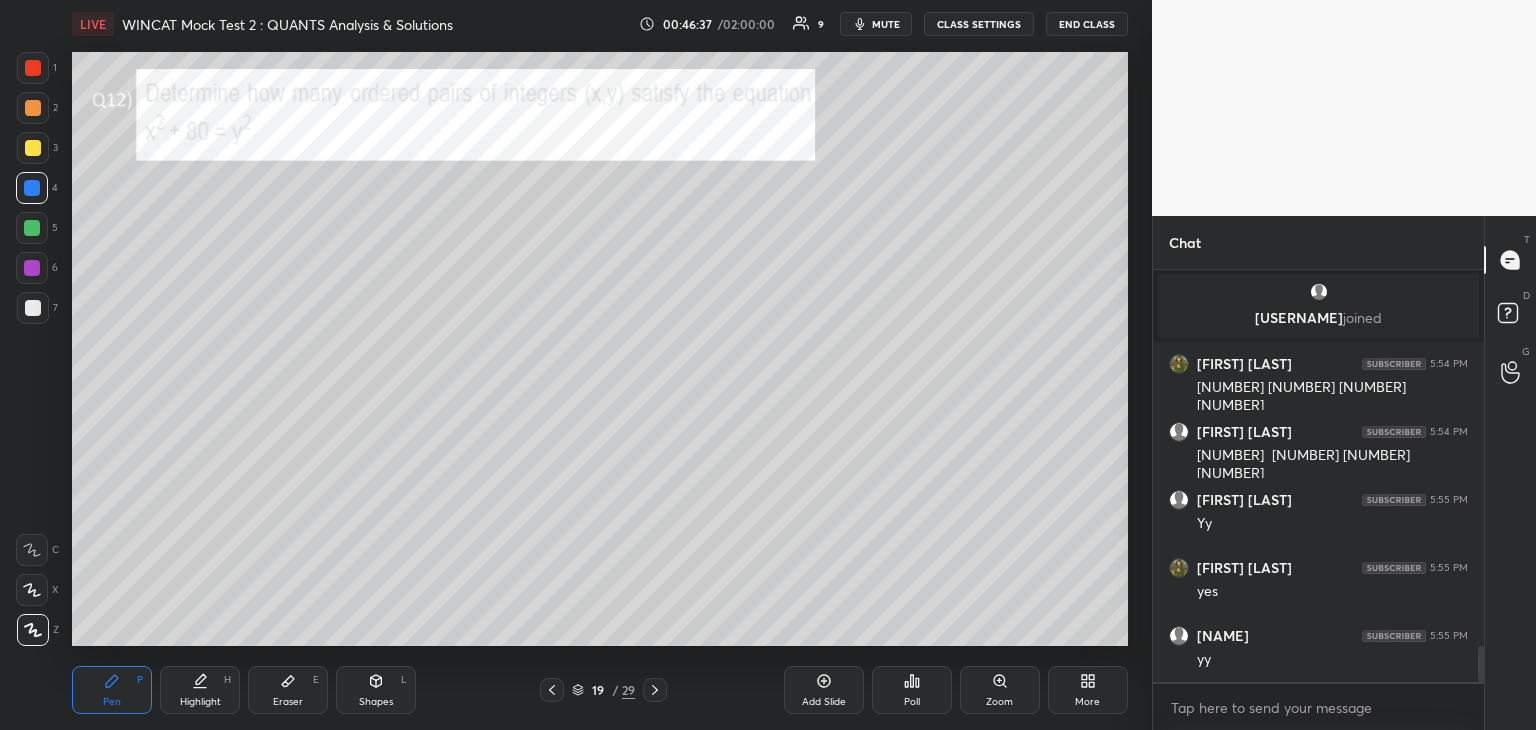 click at bounding box center [32, 228] 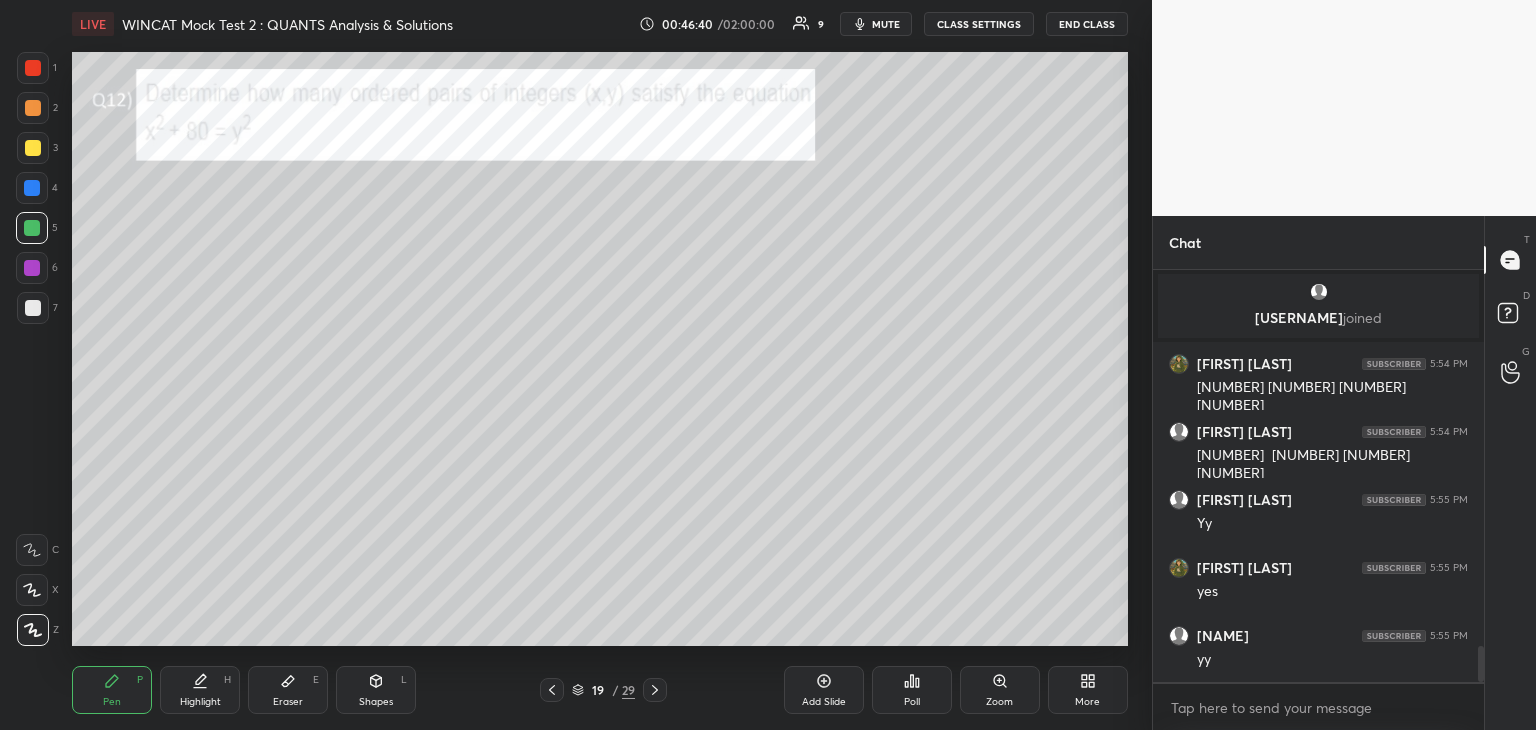 click on "Highlight H" at bounding box center (200, 690) 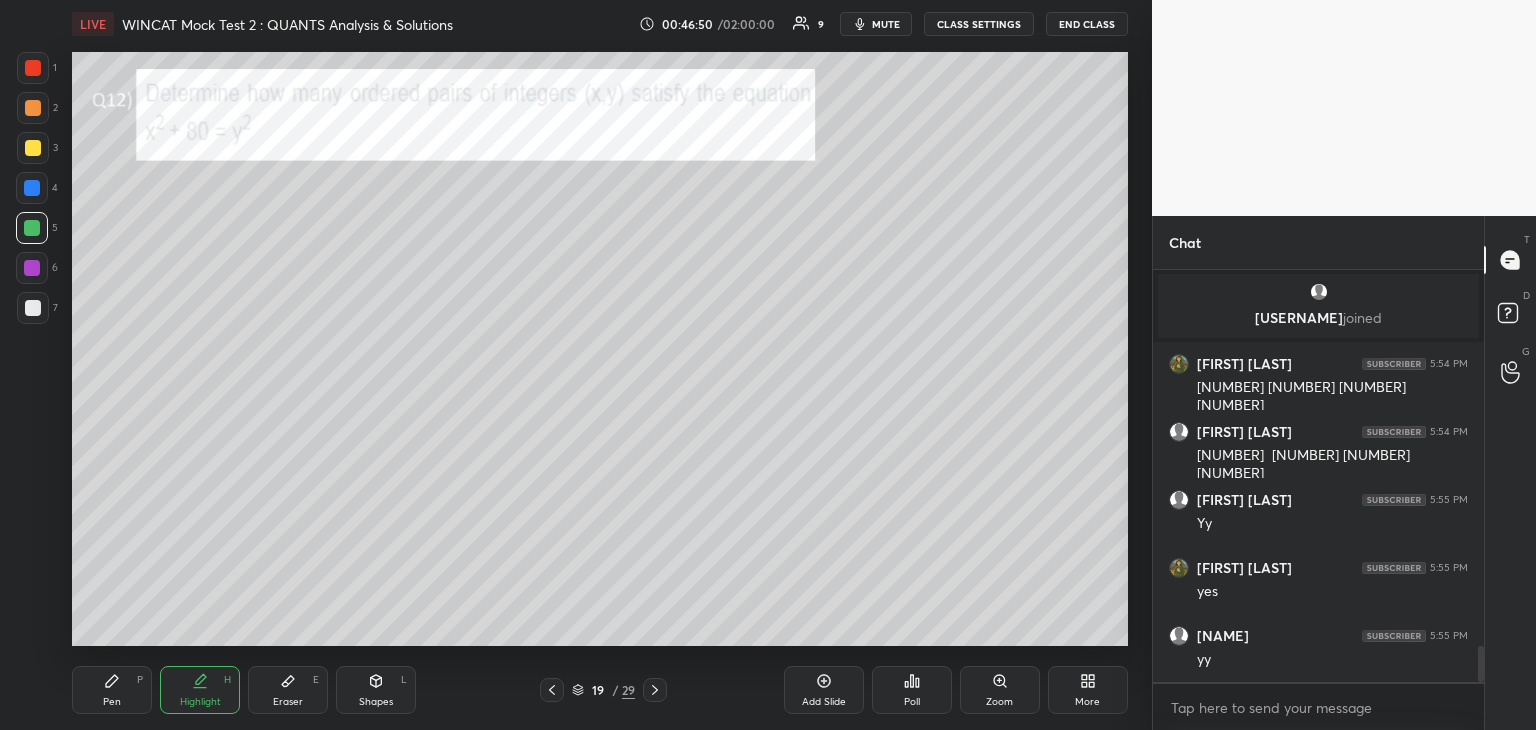 click on "Pen" at bounding box center (112, 702) 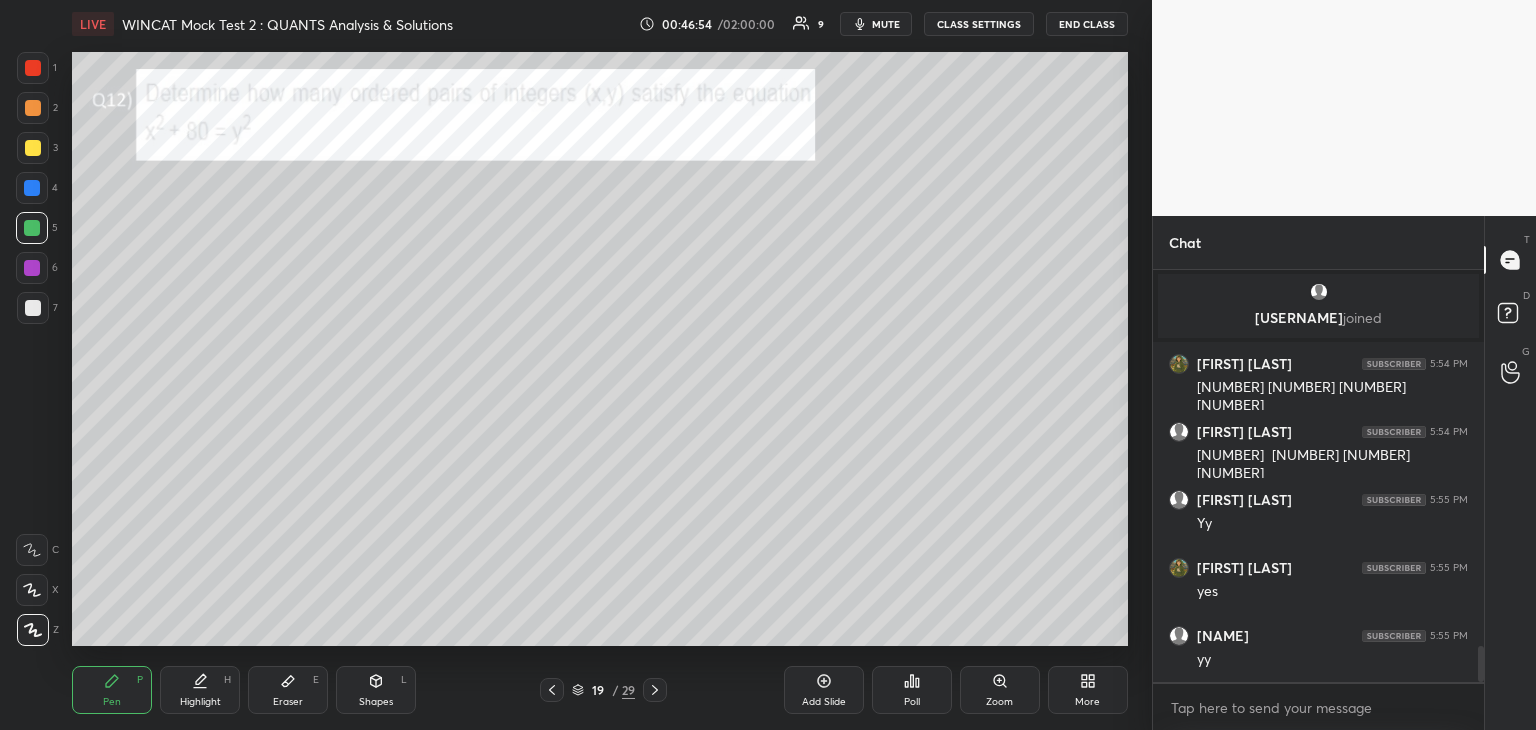 scroll, scrollTop: 4432, scrollLeft: 0, axis: vertical 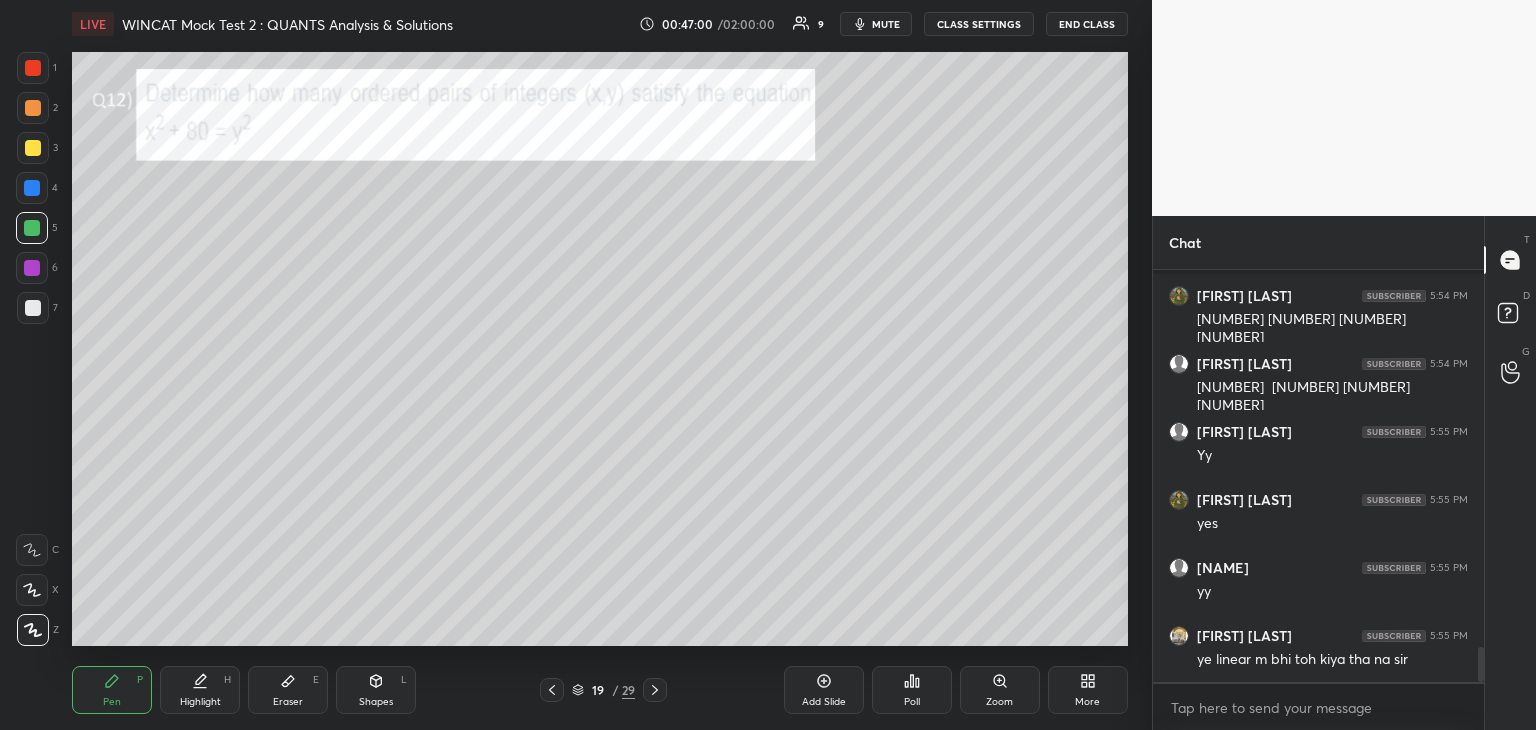click at bounding box center (32, 268) 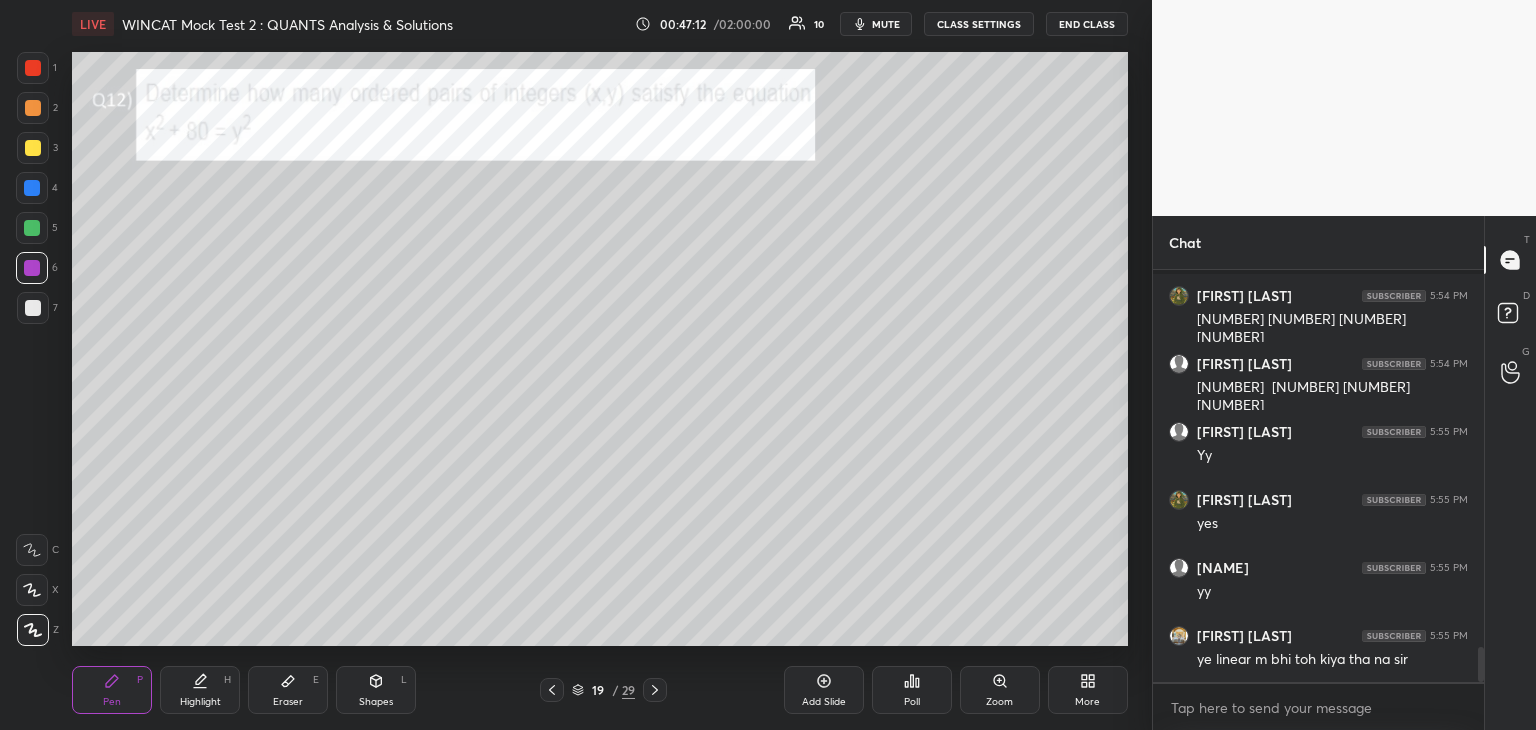 scroll, scrollTop: 4504, scrollLeft: 0, axis: vertical 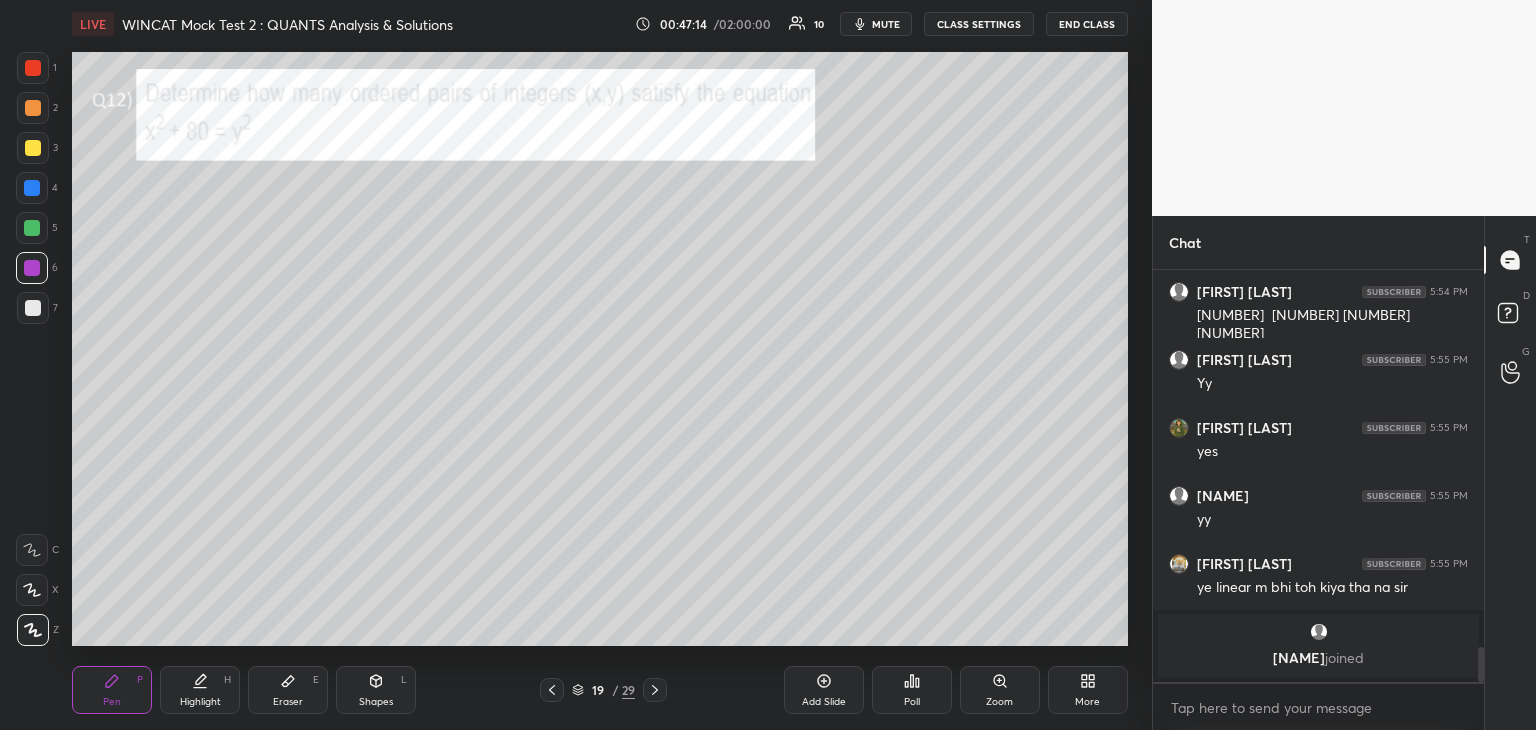 click at bounding box center [33, 308] 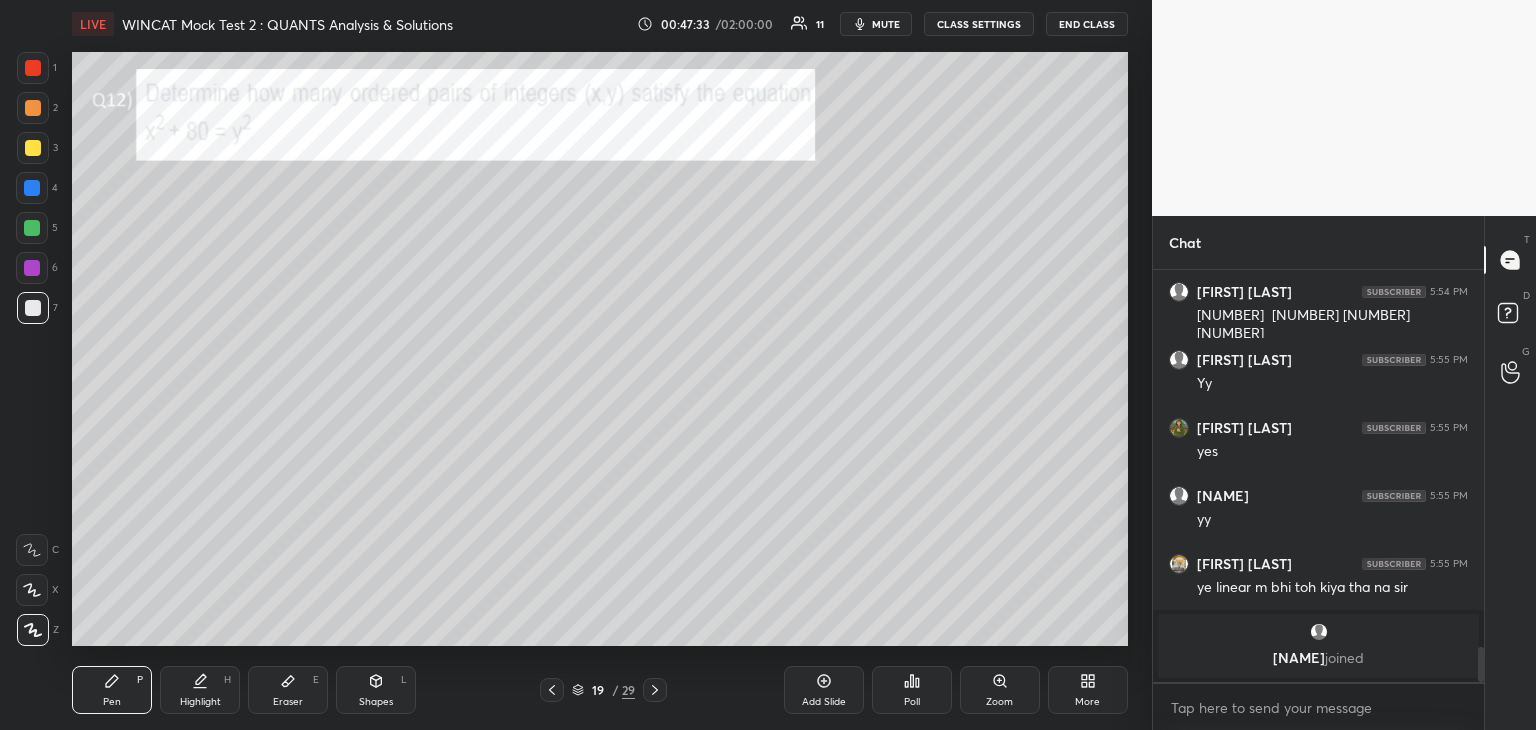 click on "Highlight" at bounding box center (200, 702) 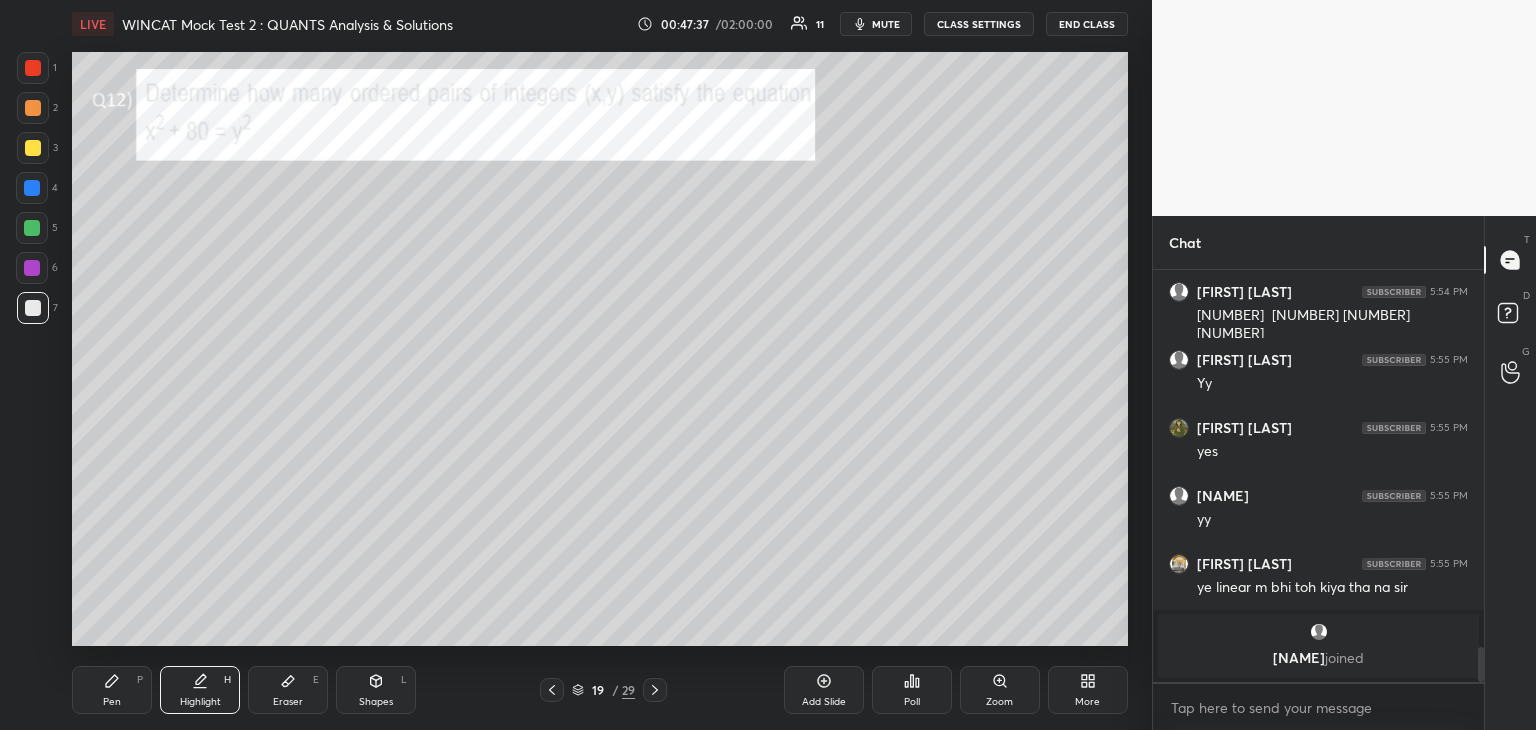click on "Pen" at bounding box center (112, 702) 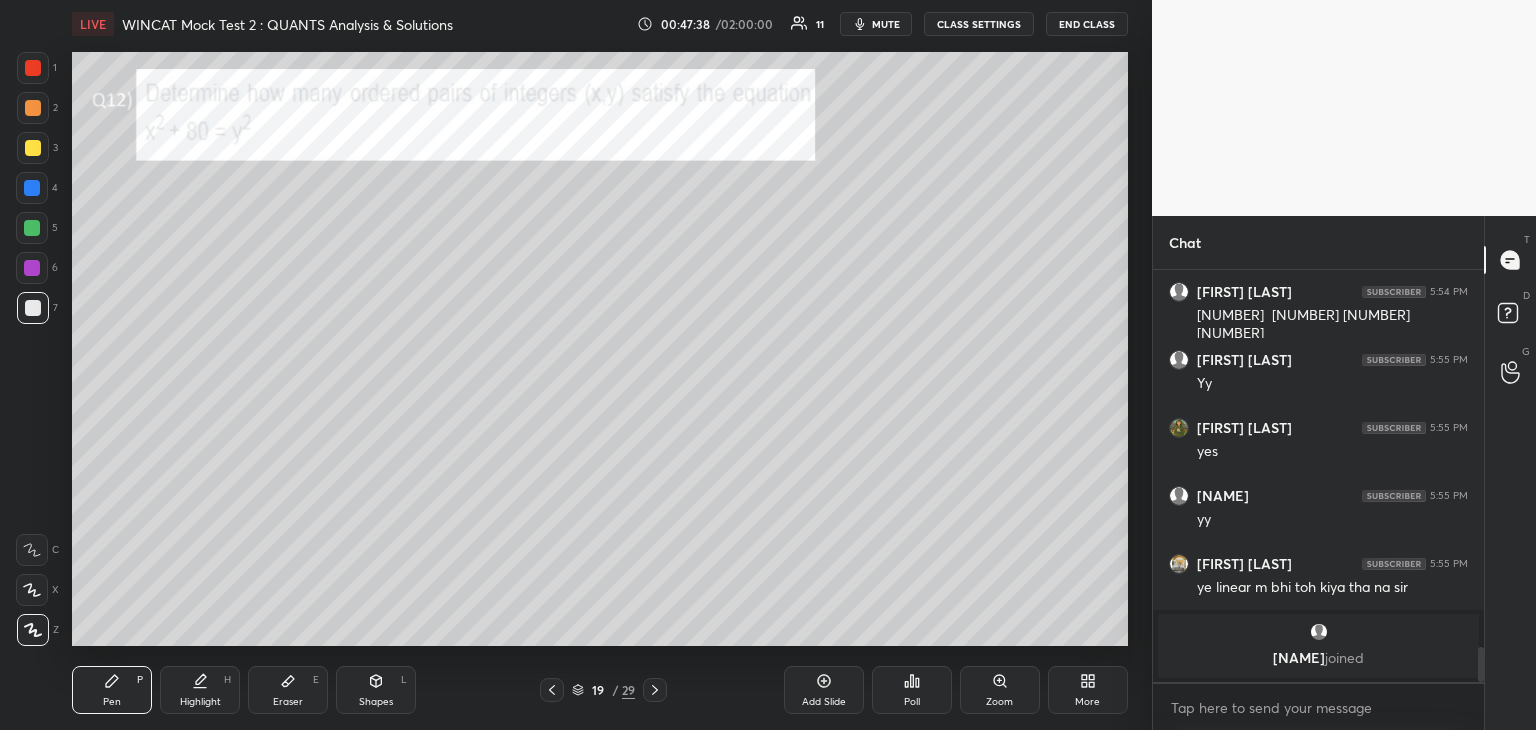click at bounding box center [32, 268] 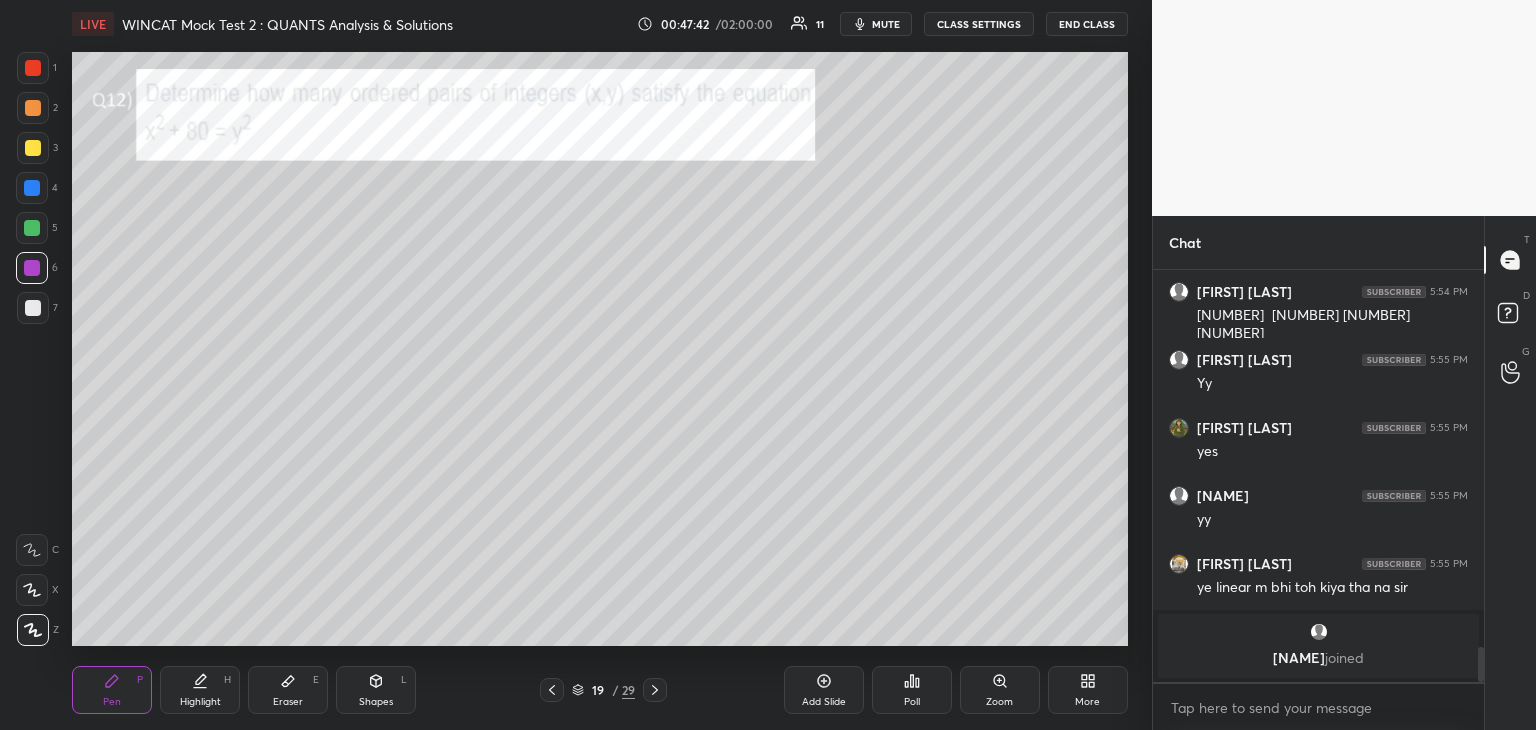 click on "Highlight" at bounding box center [200, 702] 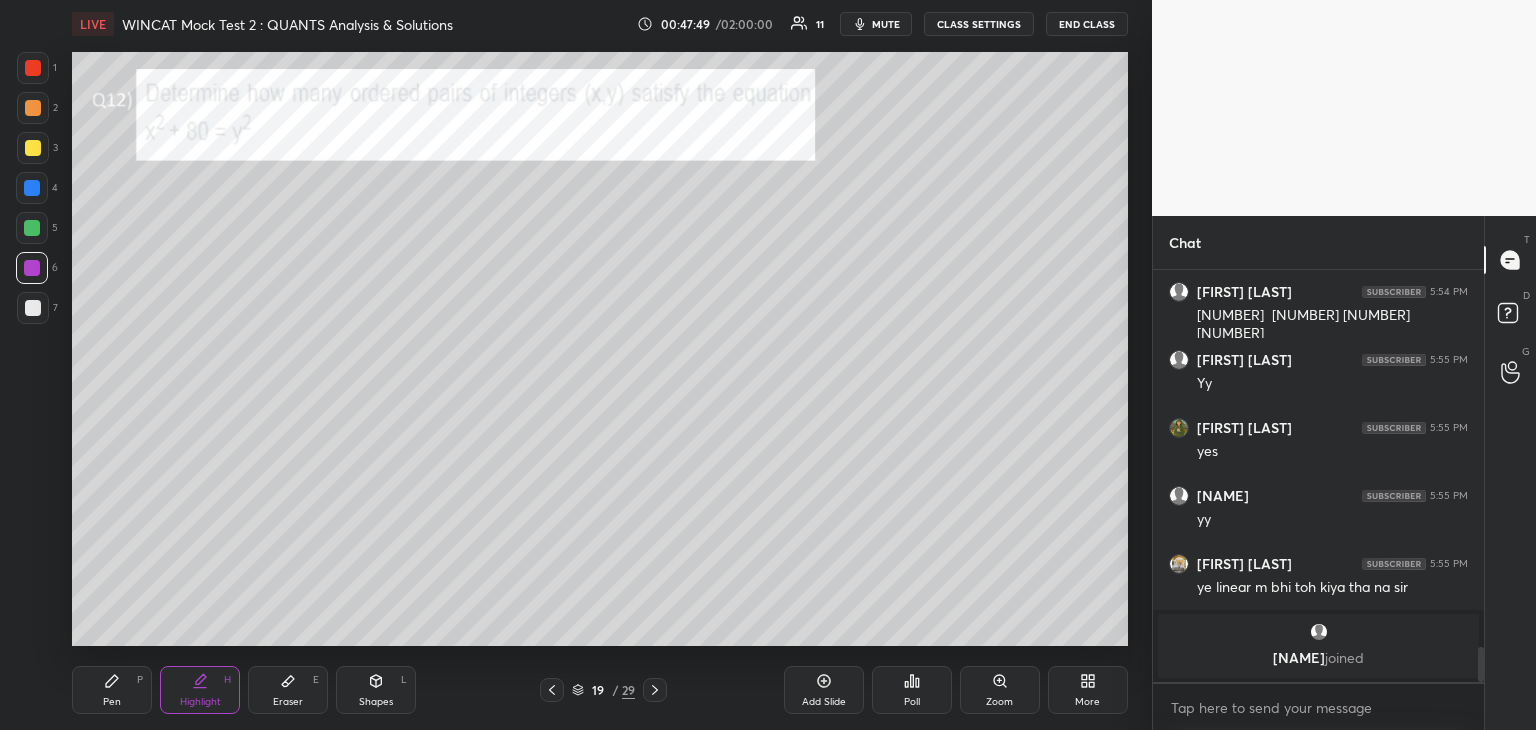 click on "Pen P" at bounding box center [112, 690] 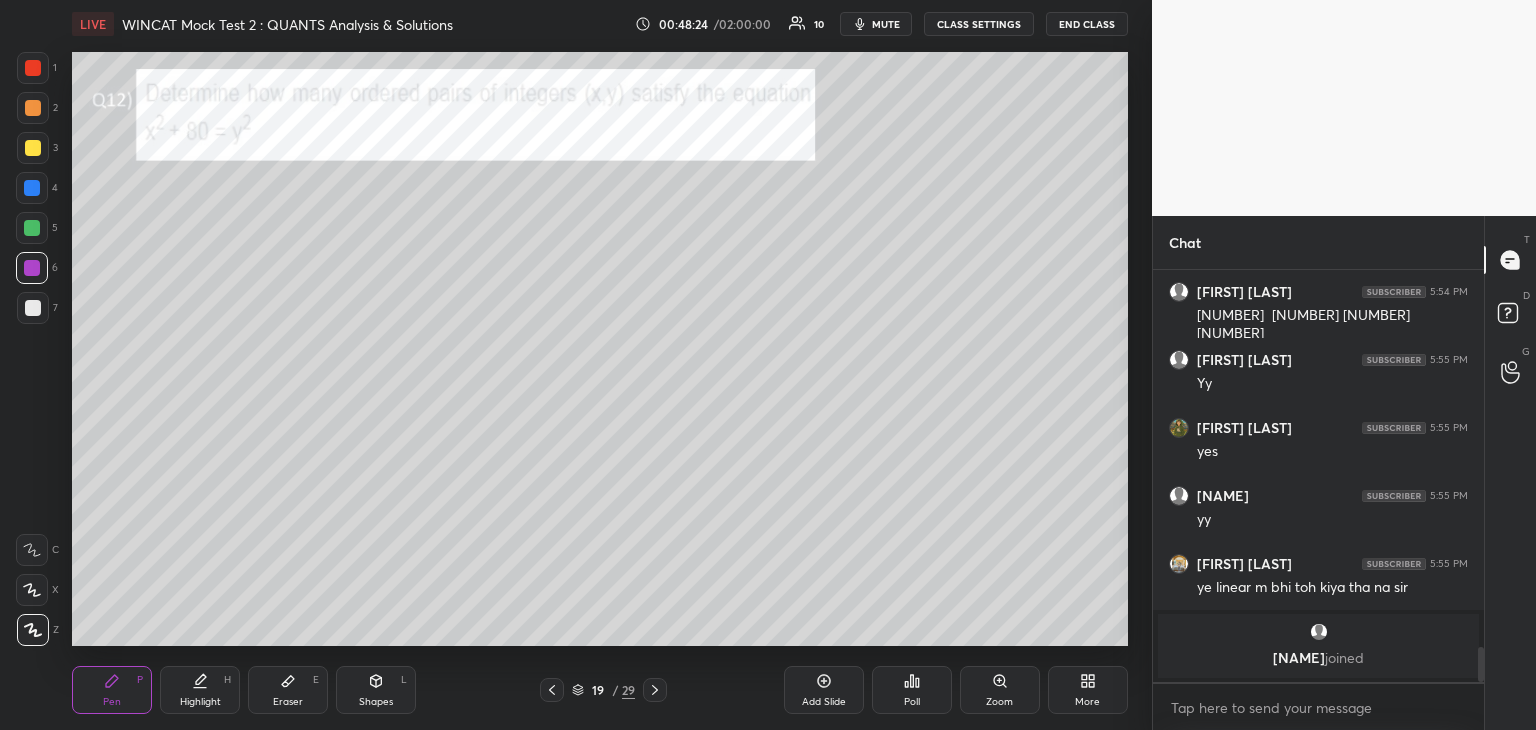 click on "Highlight H" at bounding box center (200, 690) 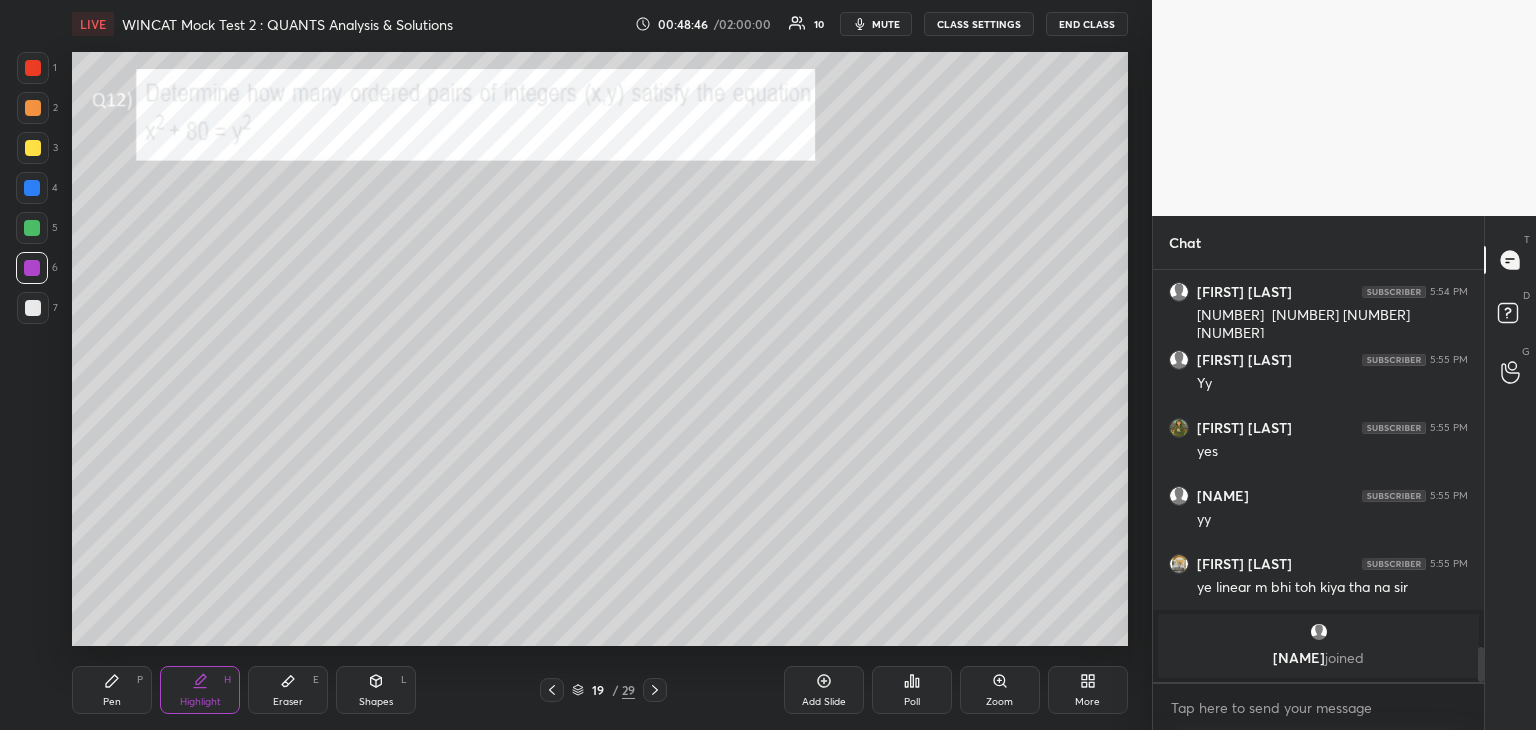click on "Pen" at bounding box center (112, 702) 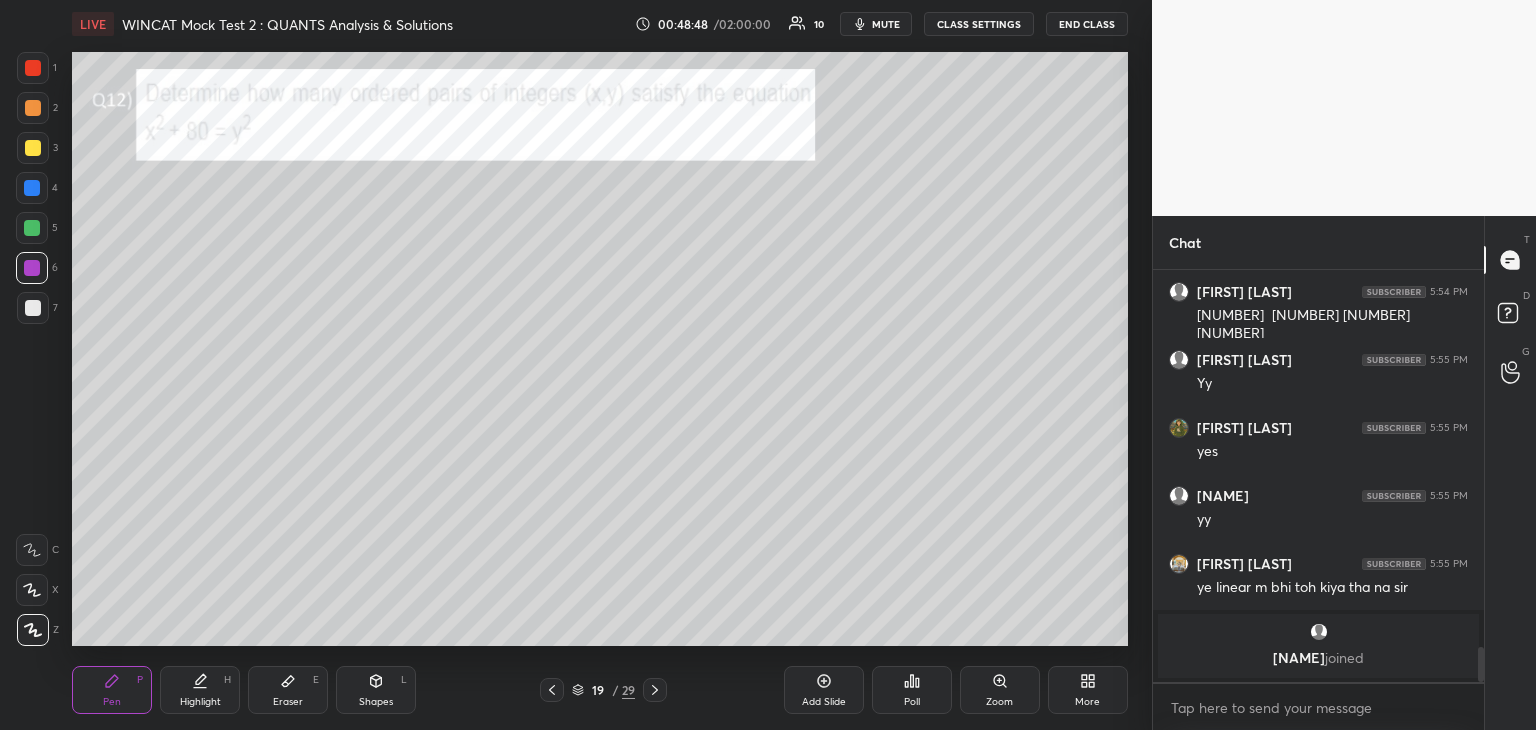 click on "Add Slide" at bounding box center [824, 690] 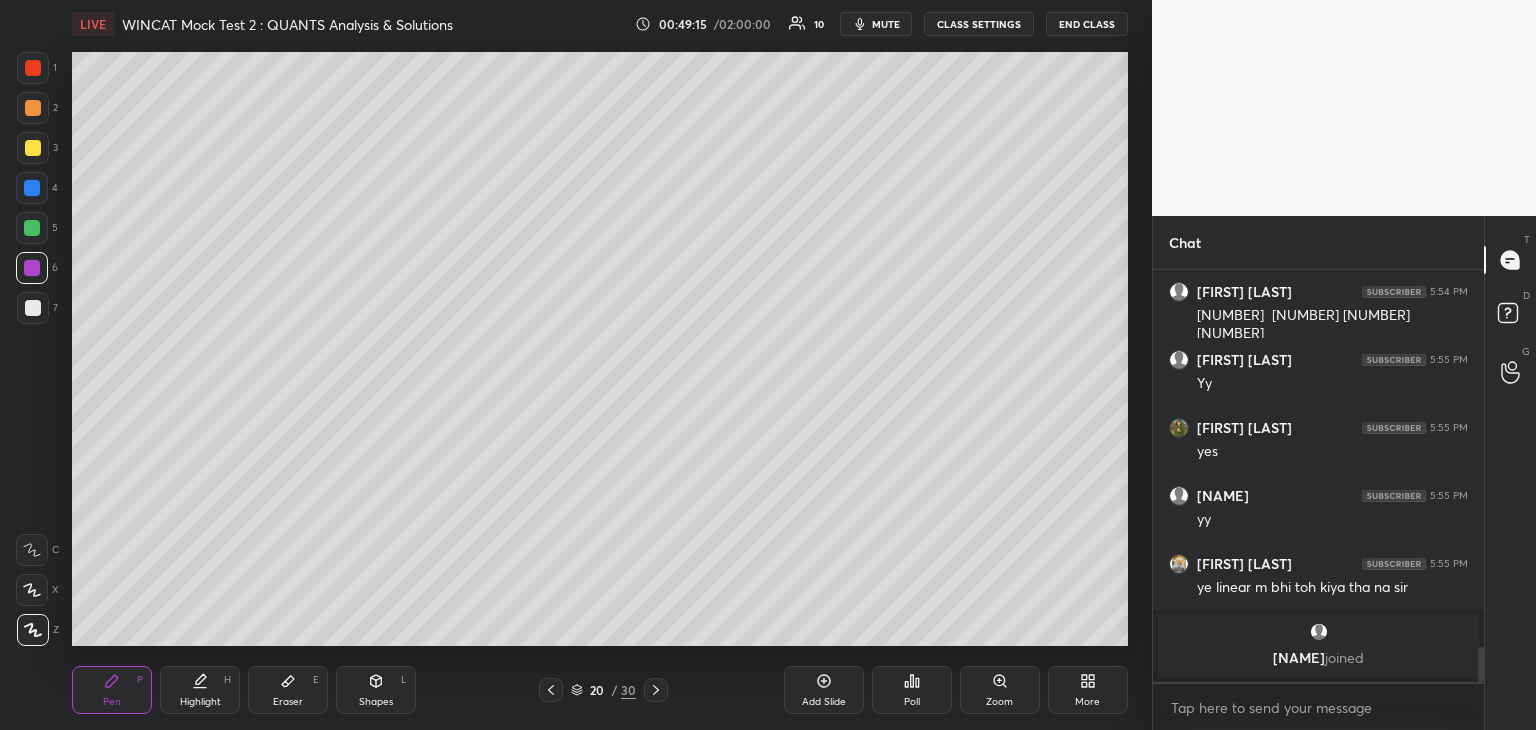 click at bounding box center (33, 308) 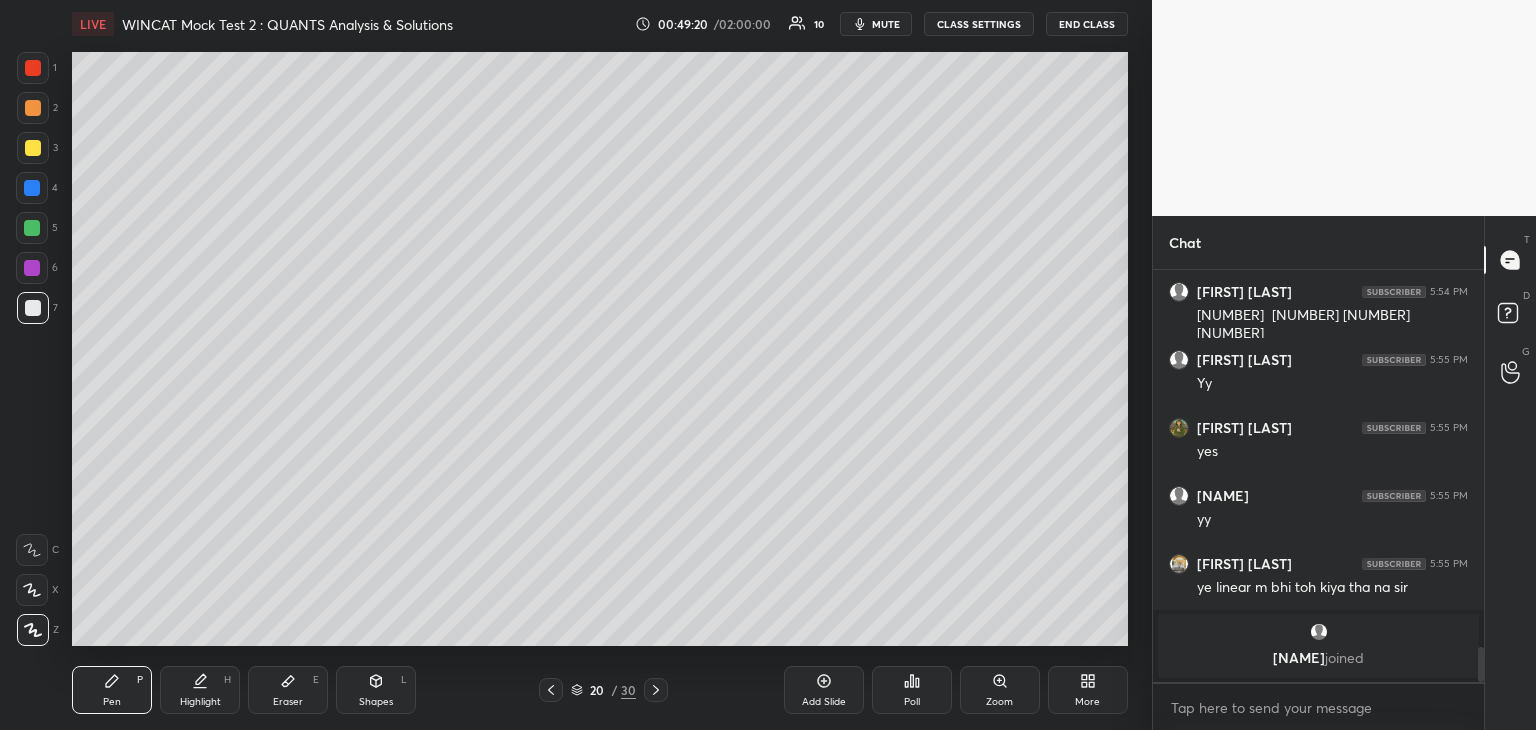 scroll, scrollTop: 4438, scrollLeft: 0, axis: vertical 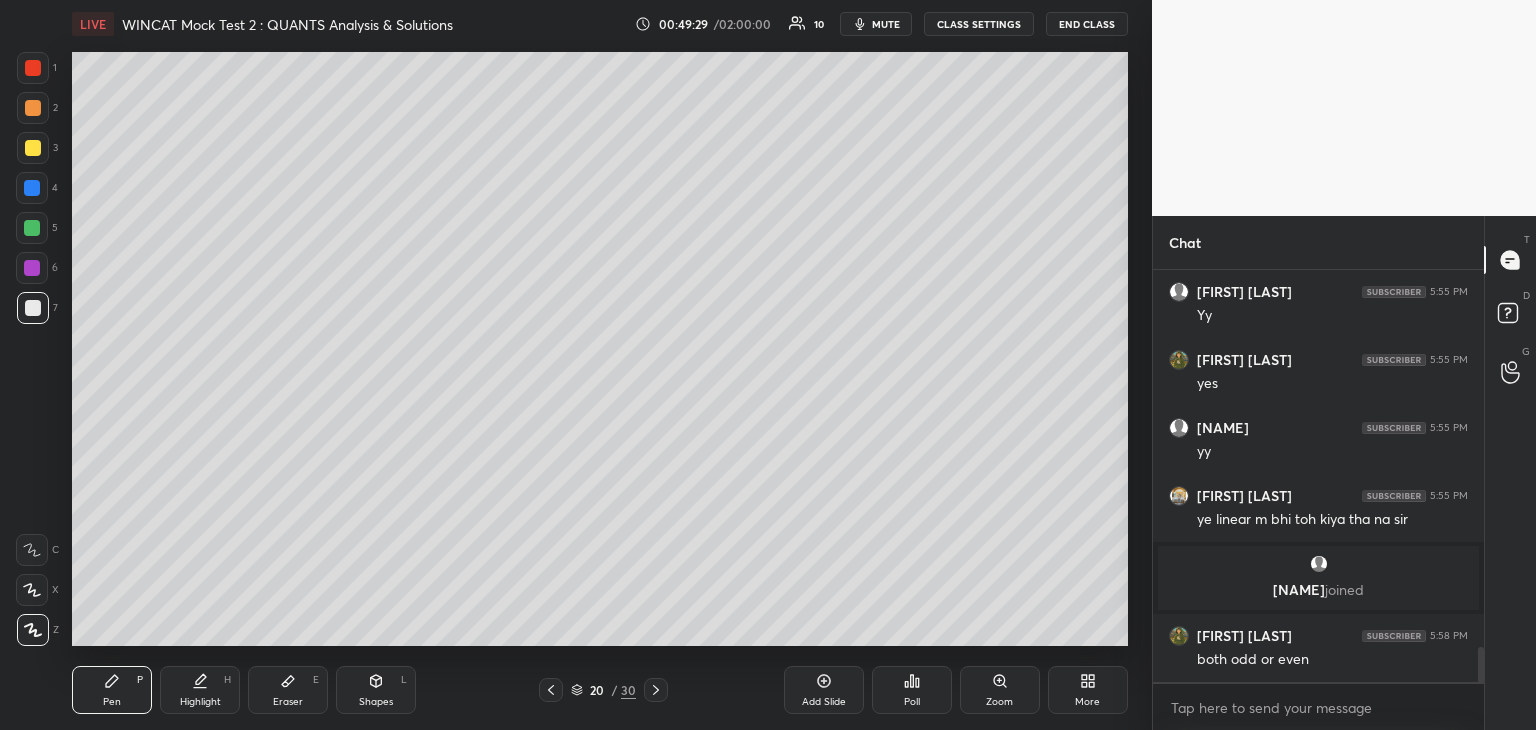 click 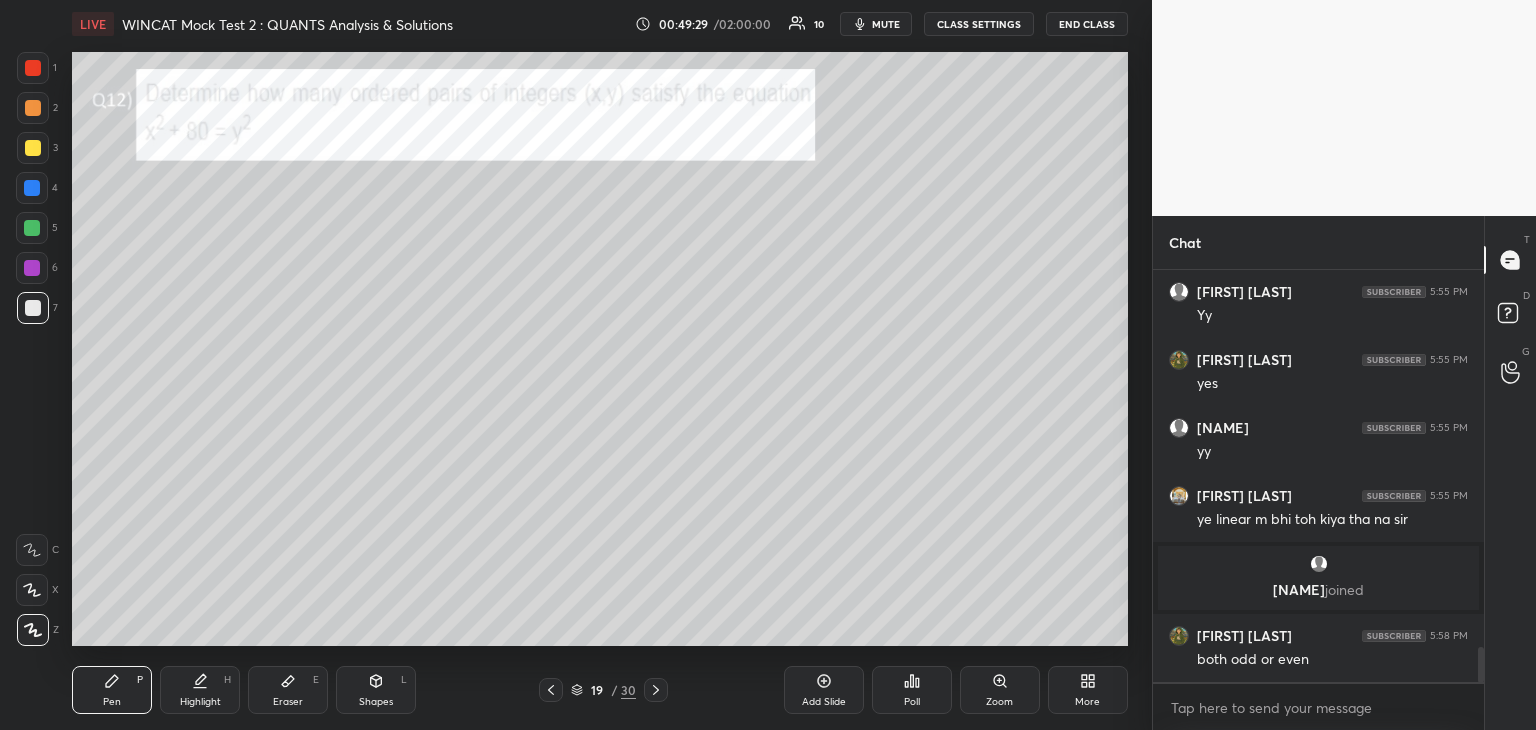 click on "Highlight H" at bounding box center [200, 690] 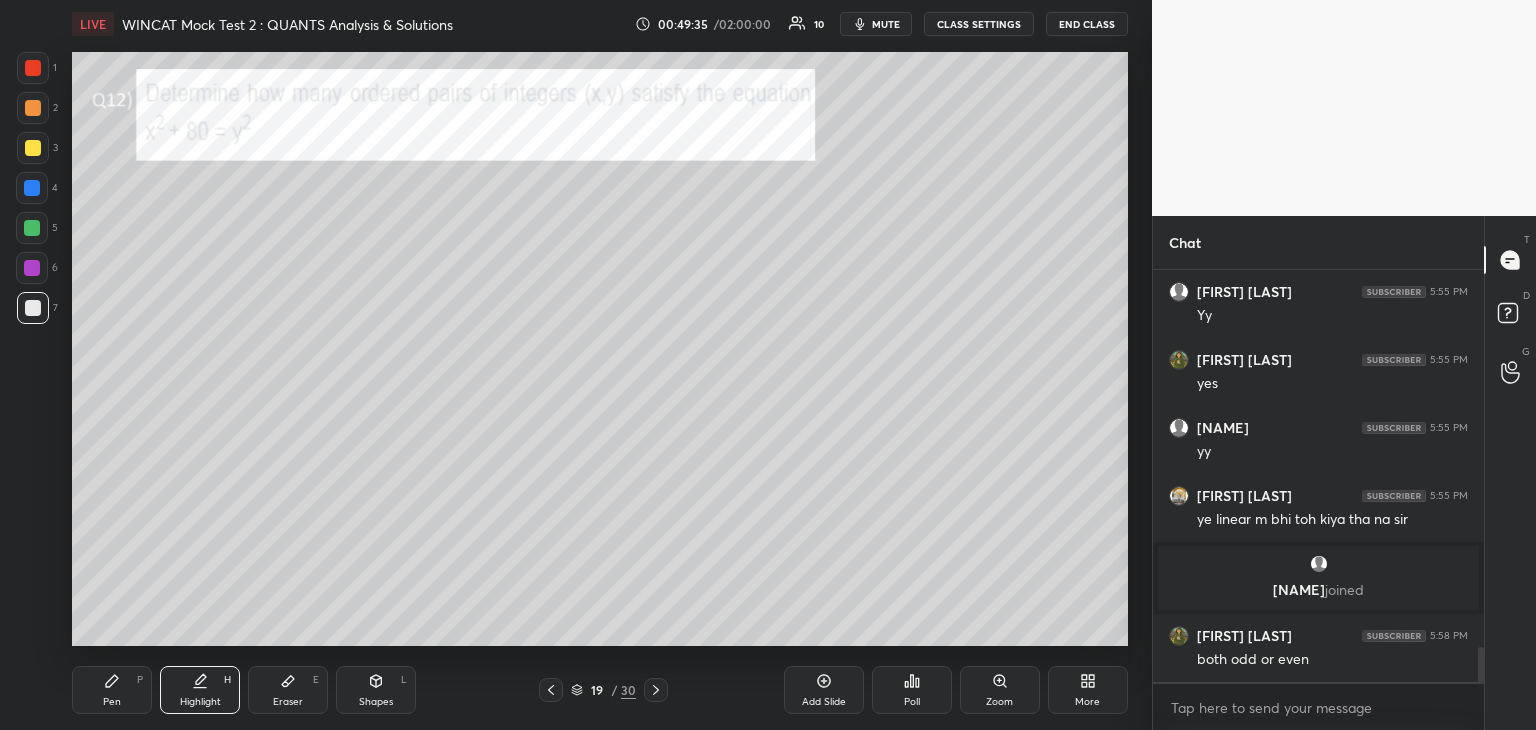 click on "Pen P" at bounding box center [112, 690] 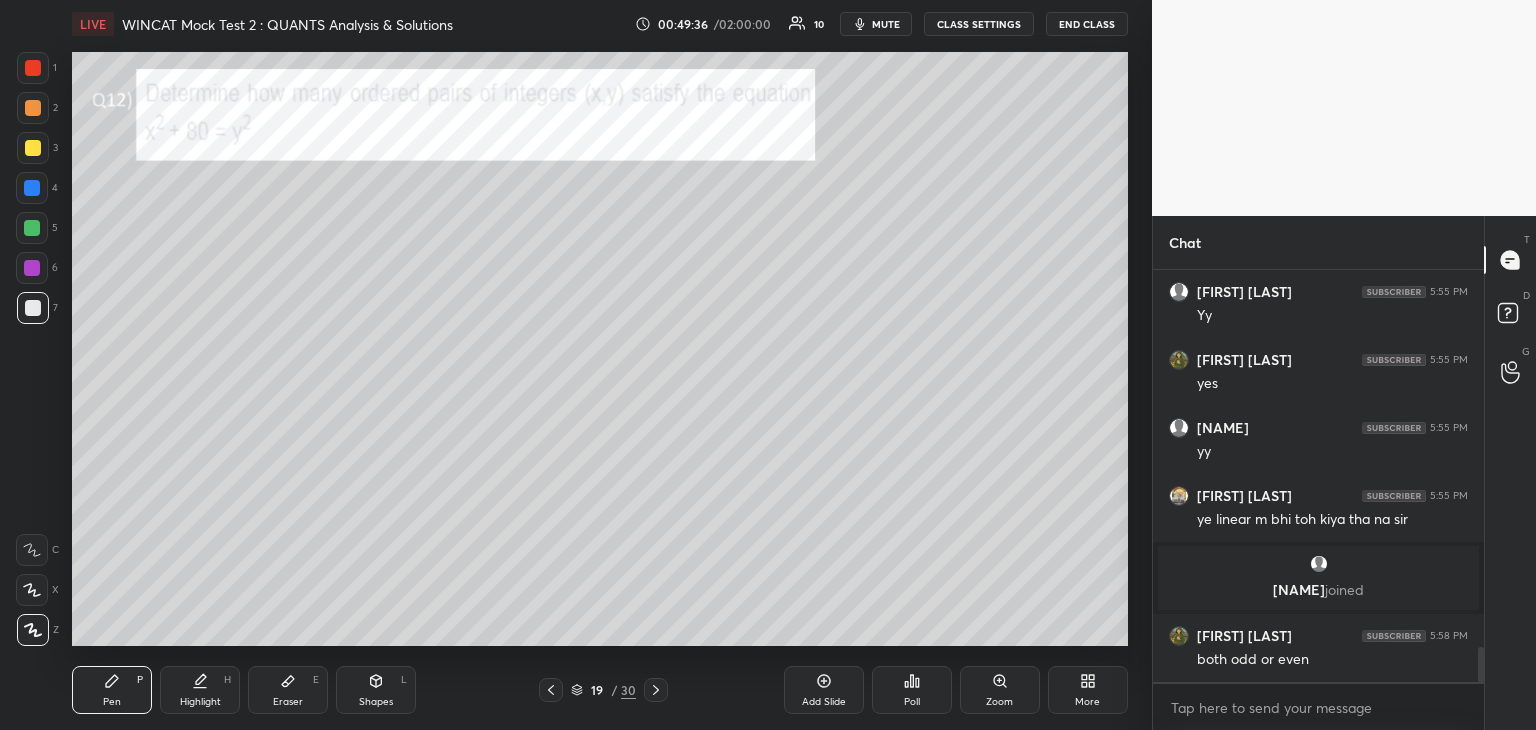 click at bounding box center [32, 188] 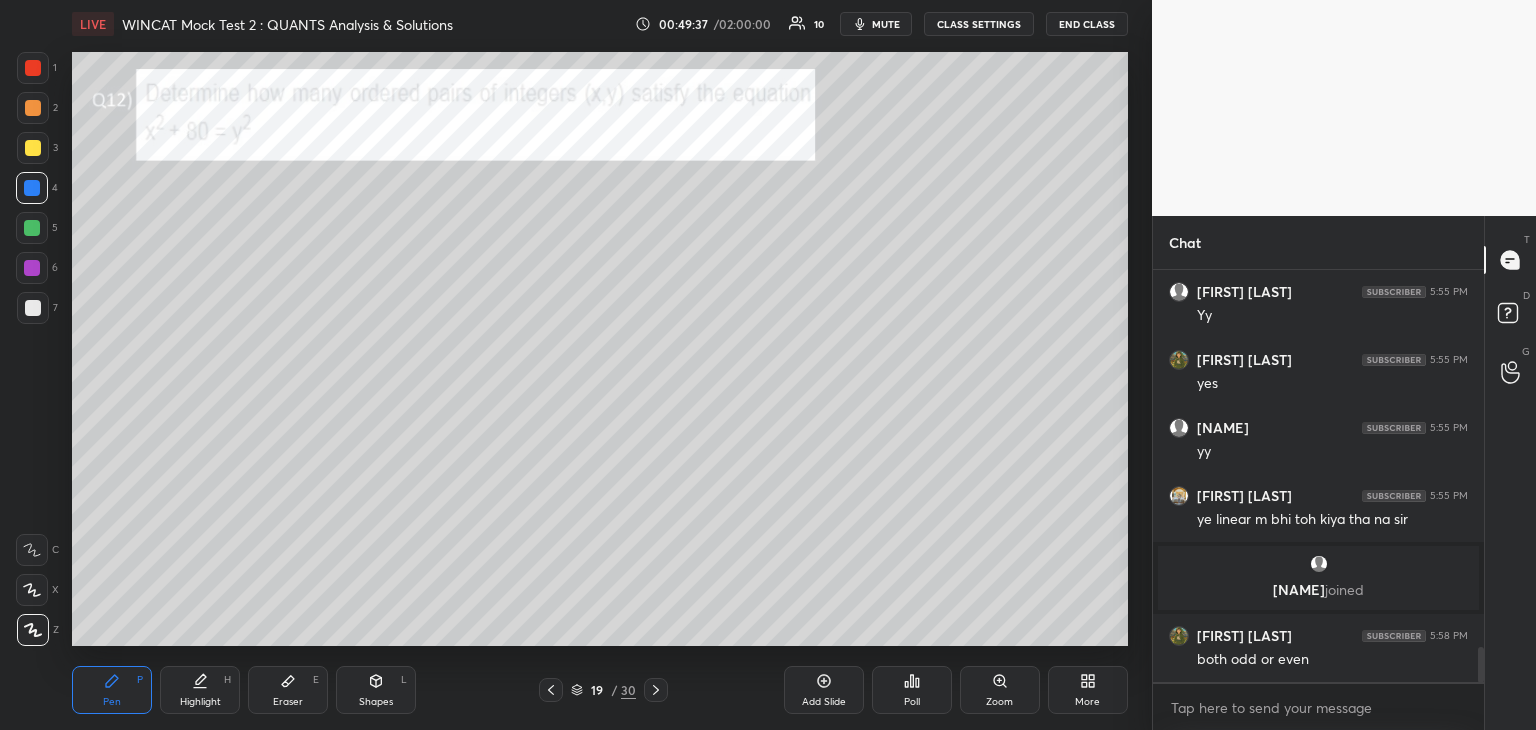 click 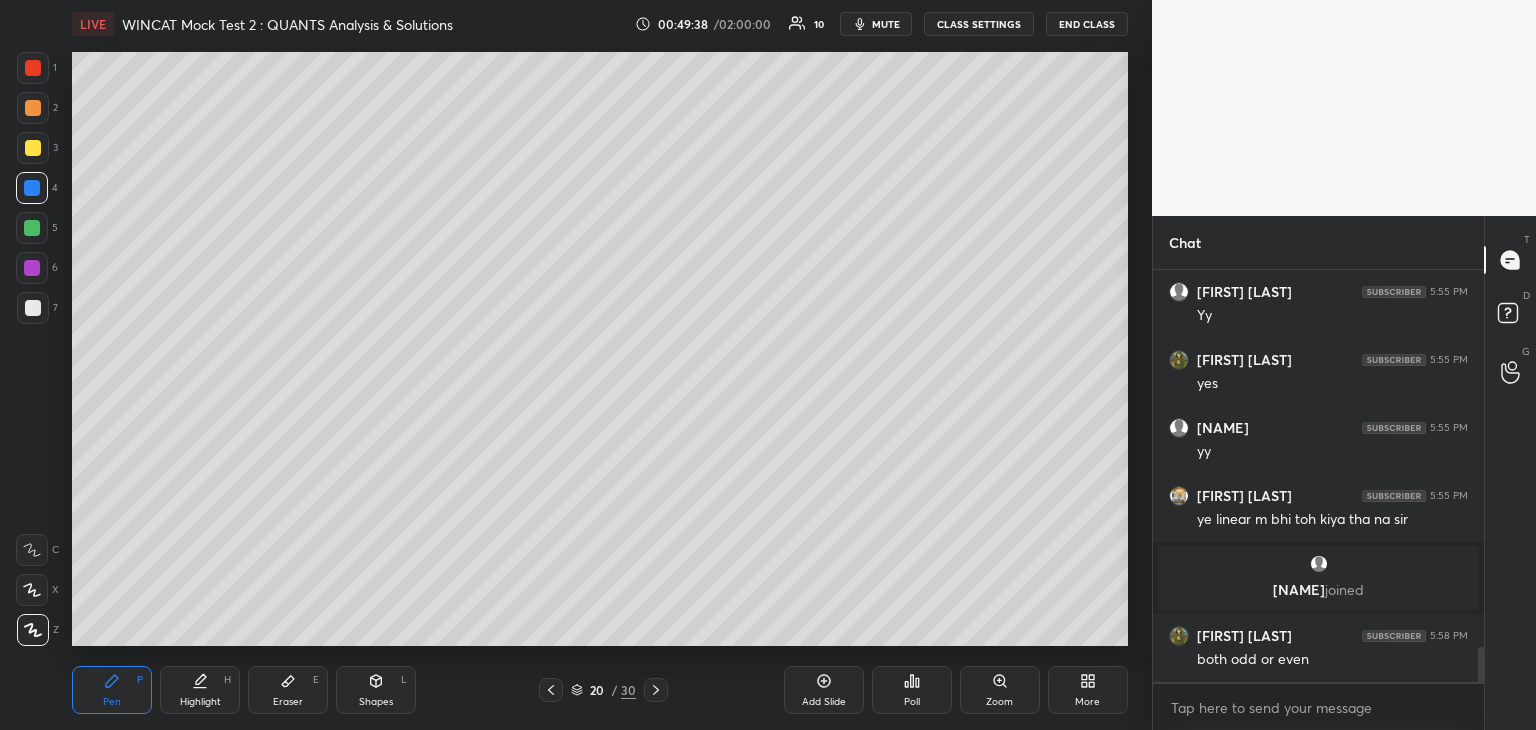 click 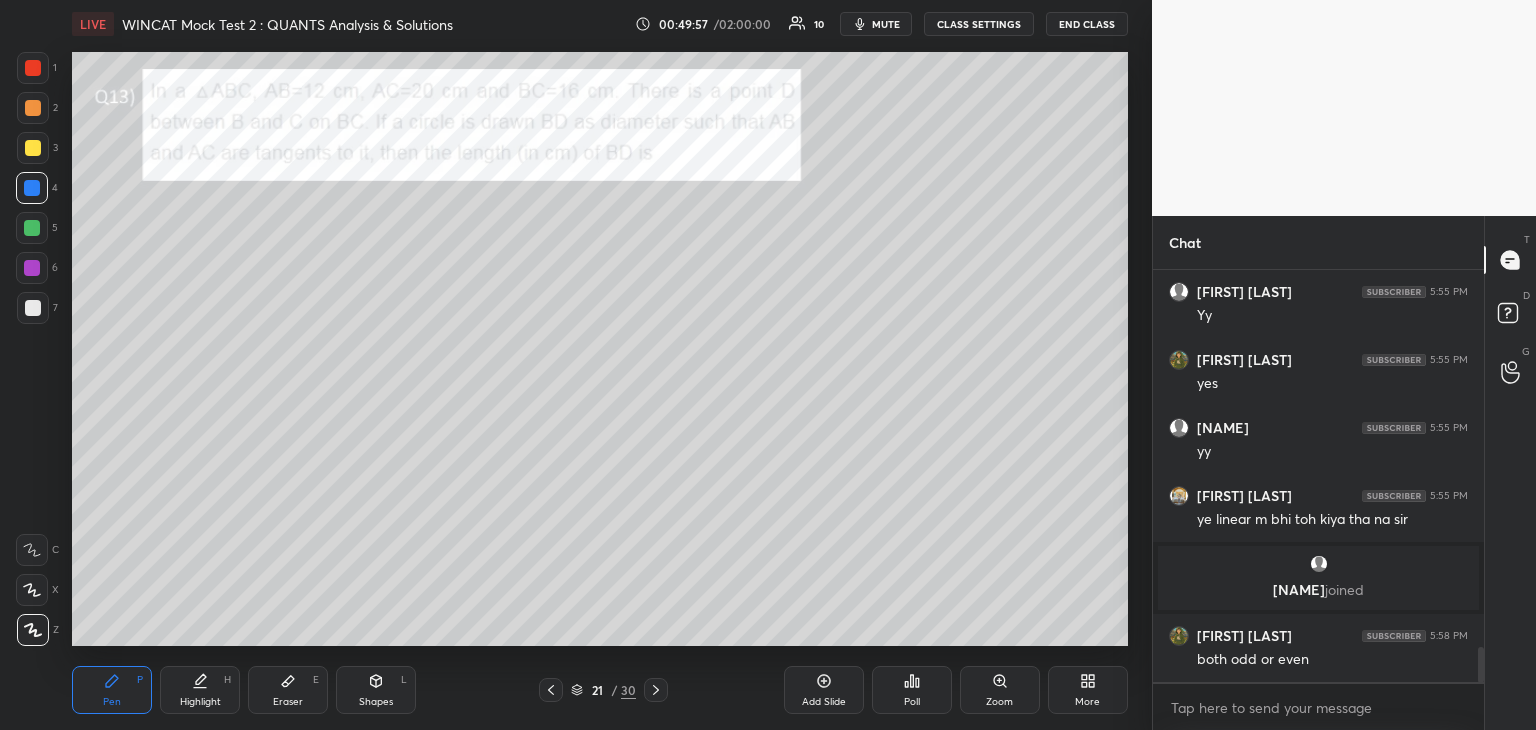click 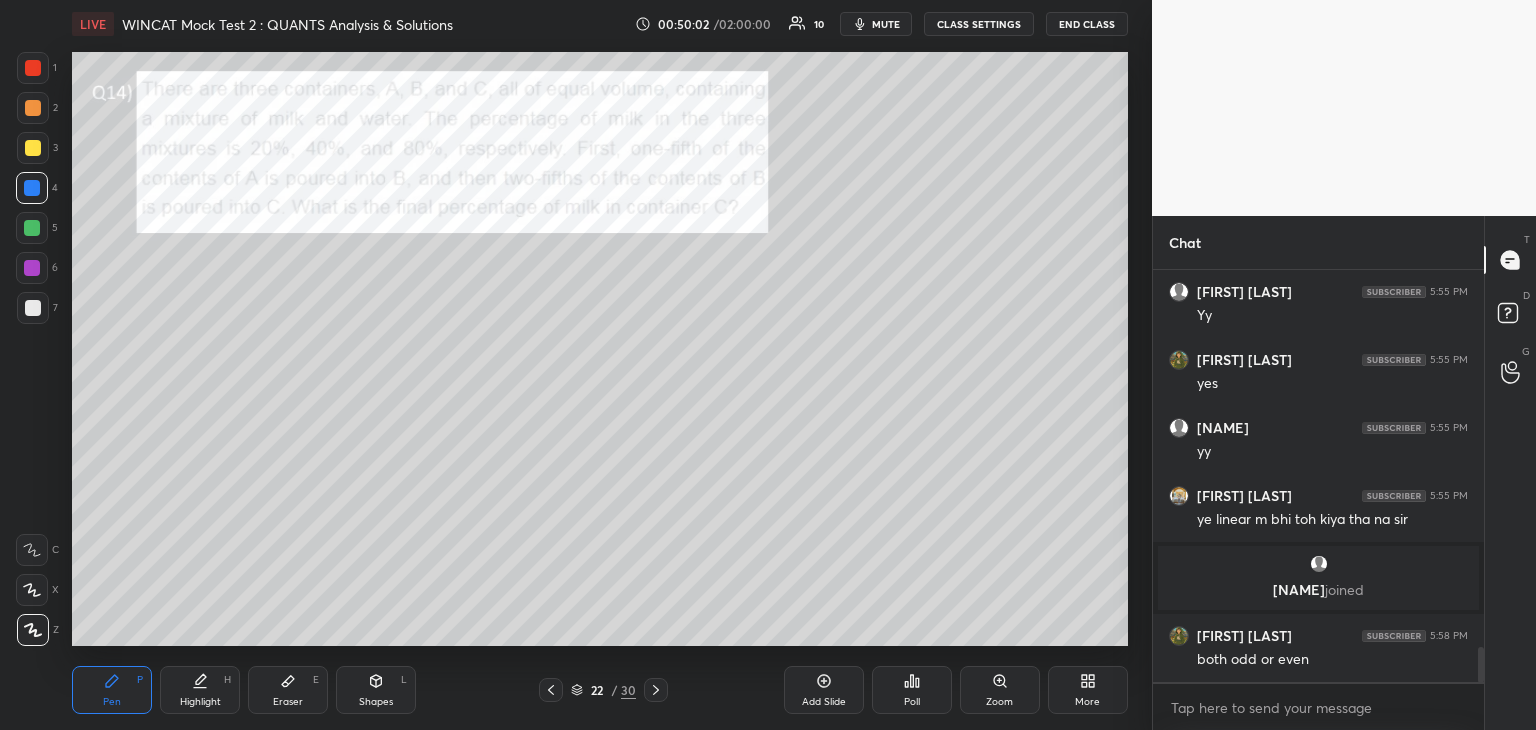 click 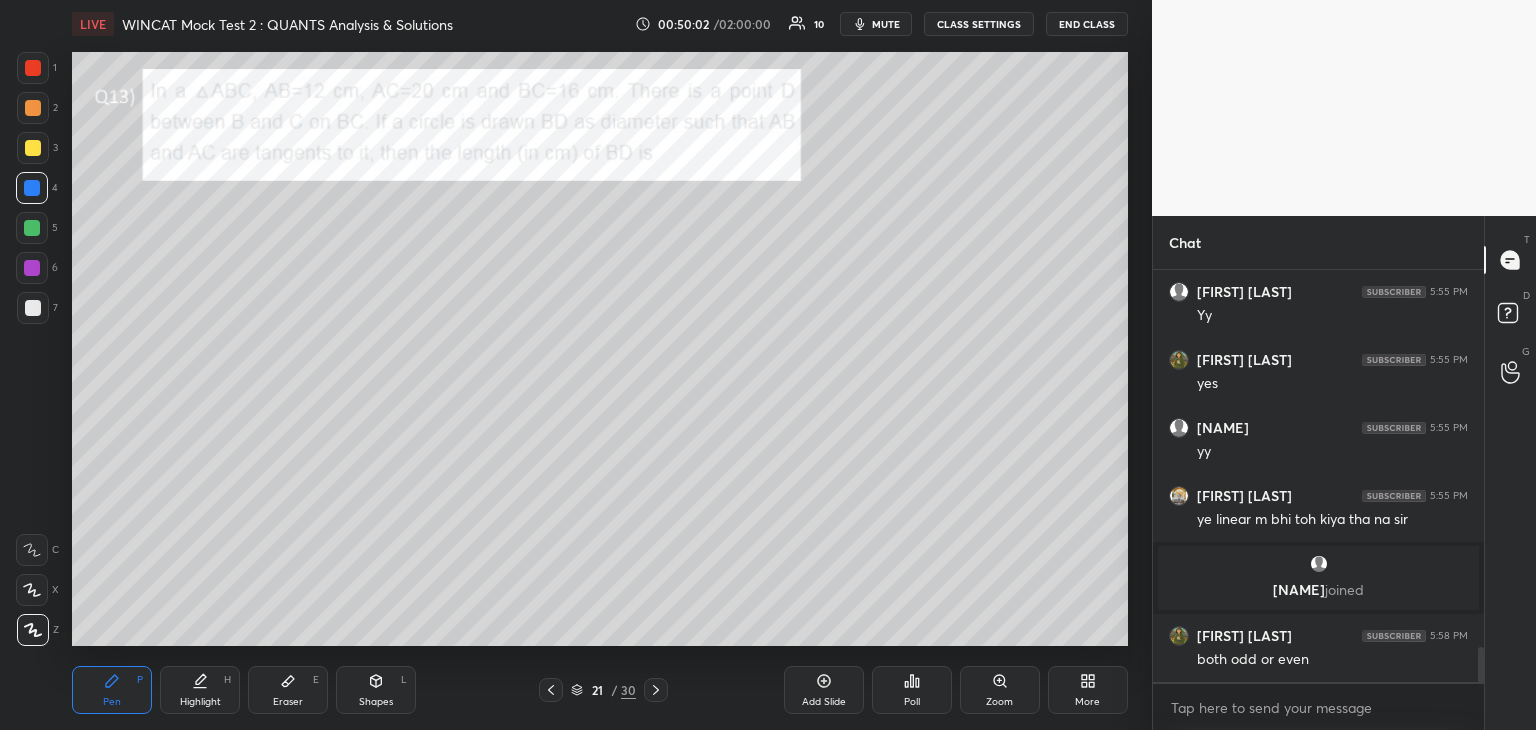 click on "Eraser E" at bounding box center [288, 690] 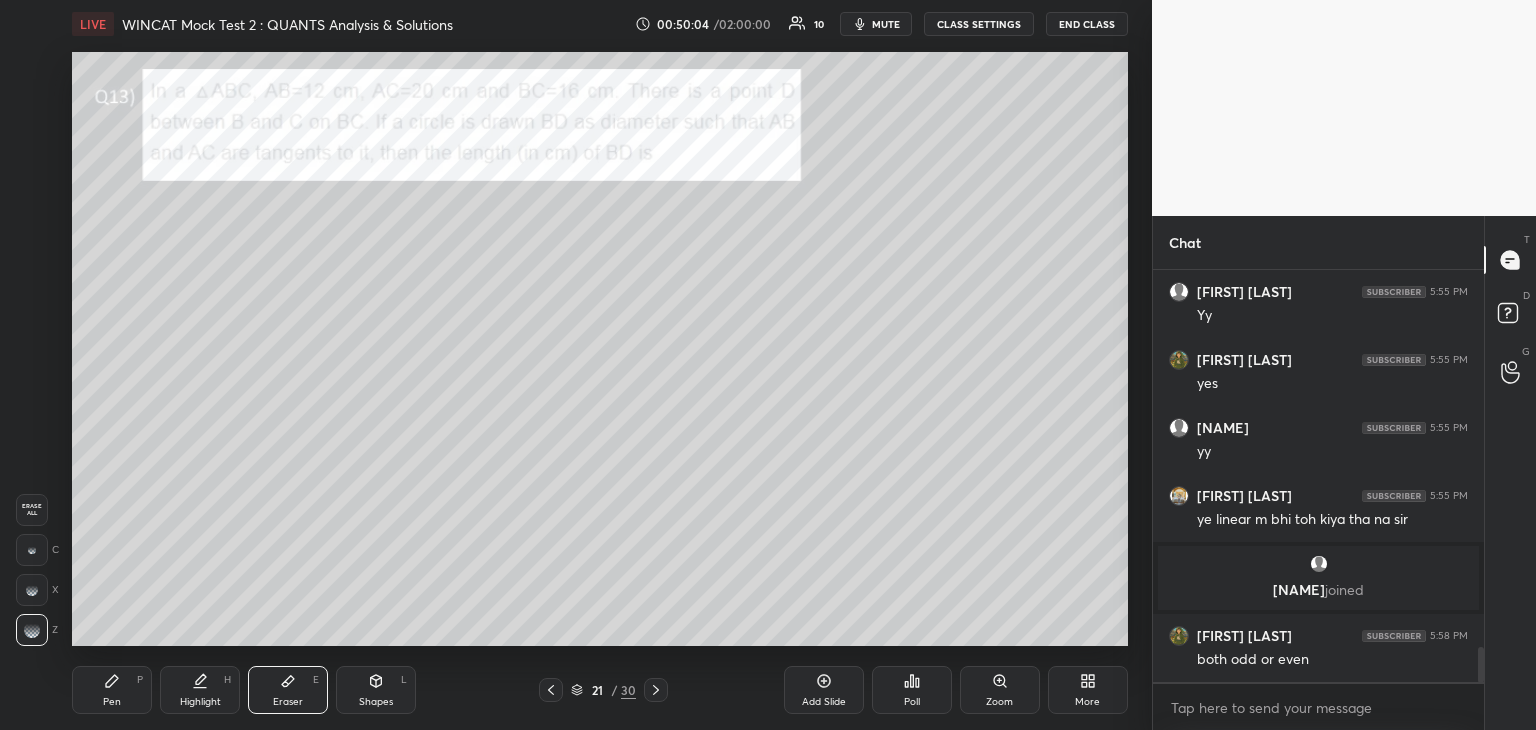 click on "Pen" at bounding box center [112, 702] 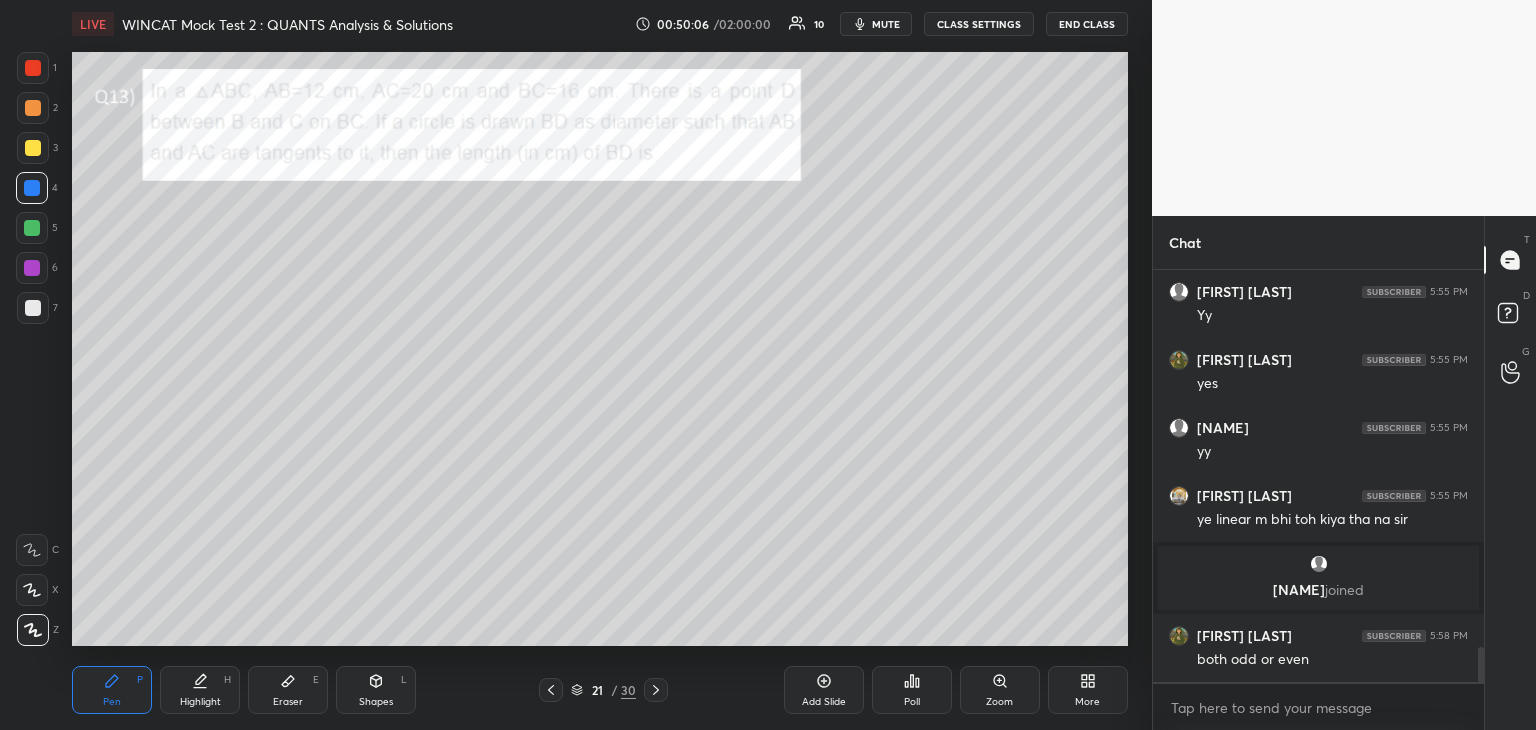 click on "Shapes" at bounding box center (376, 702) 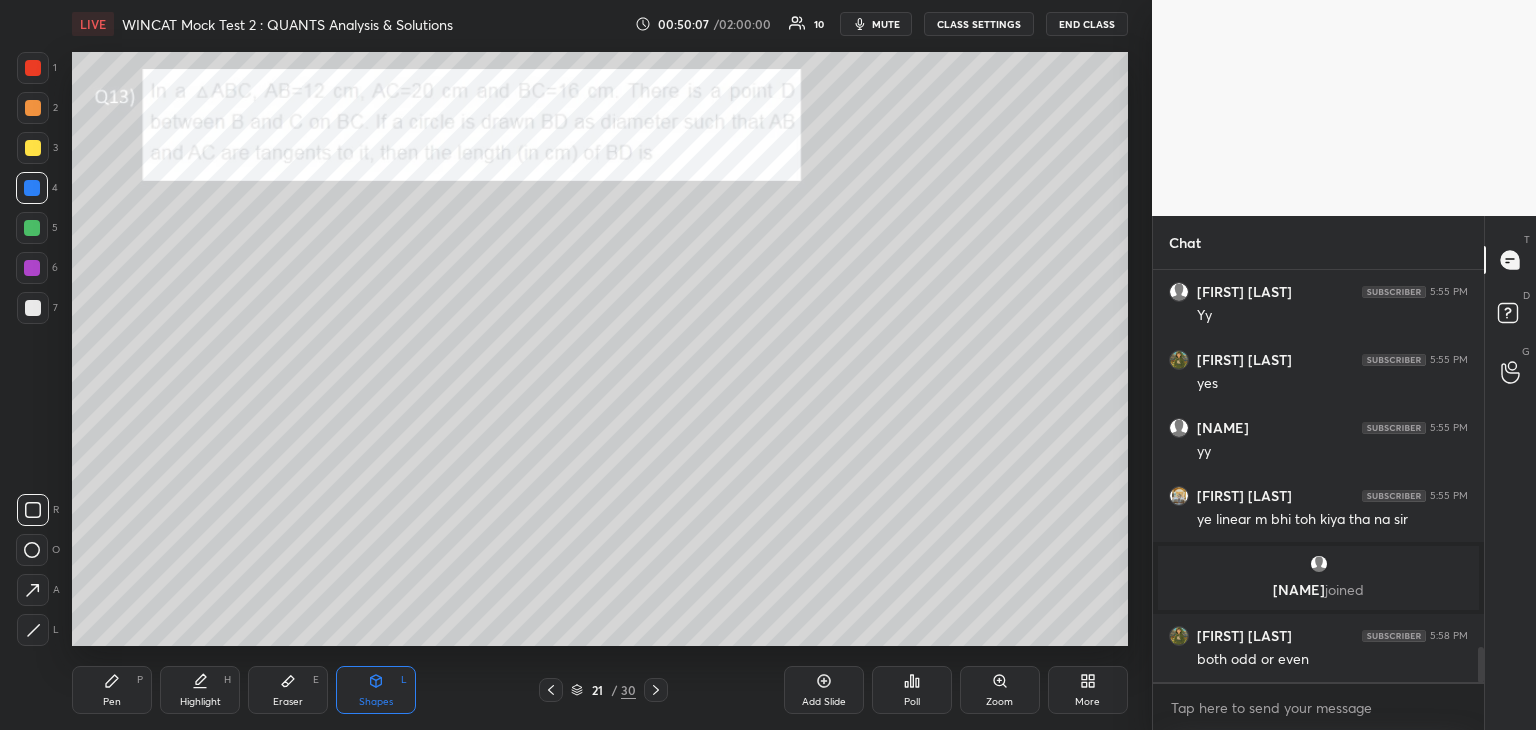 click 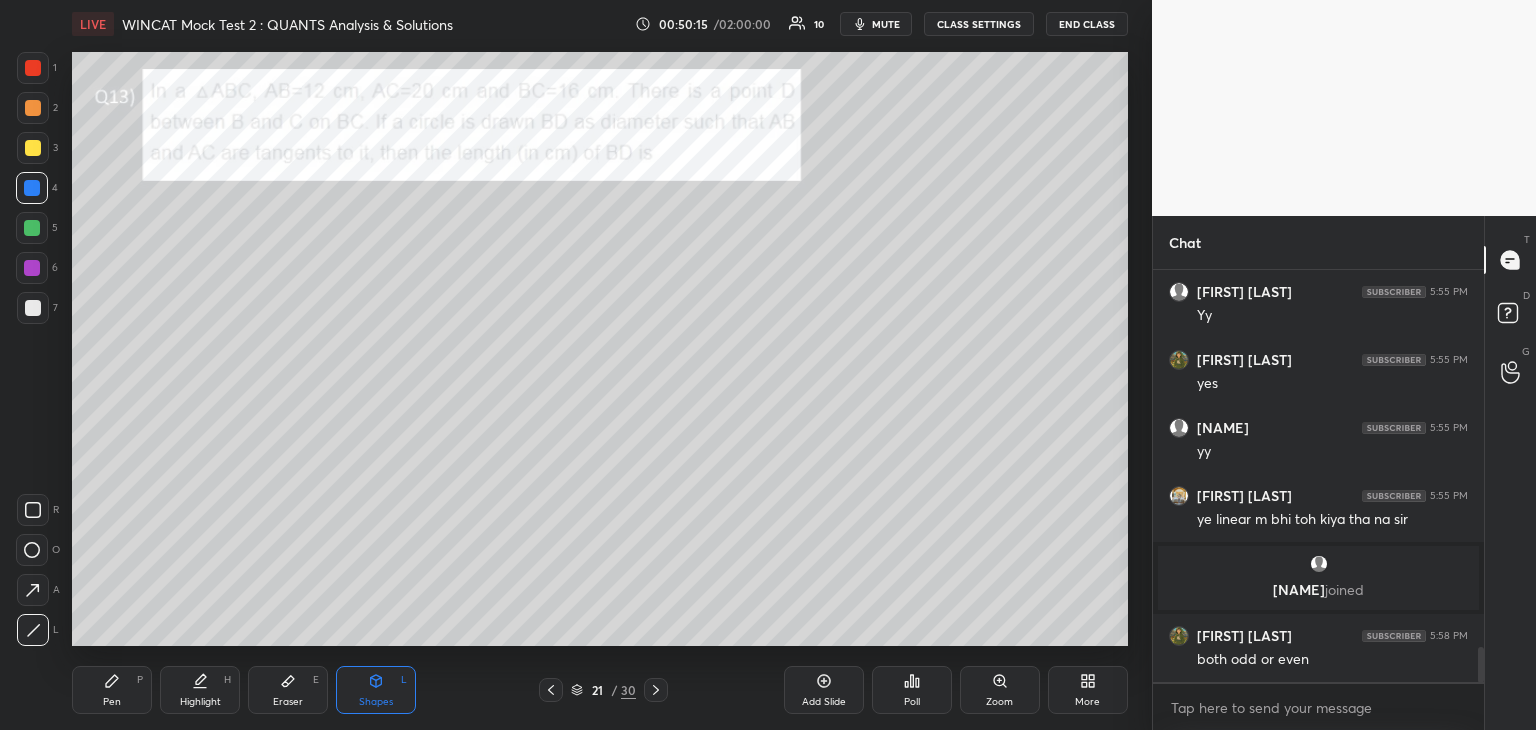 click on "Pen" at bounding box center [112, 702] 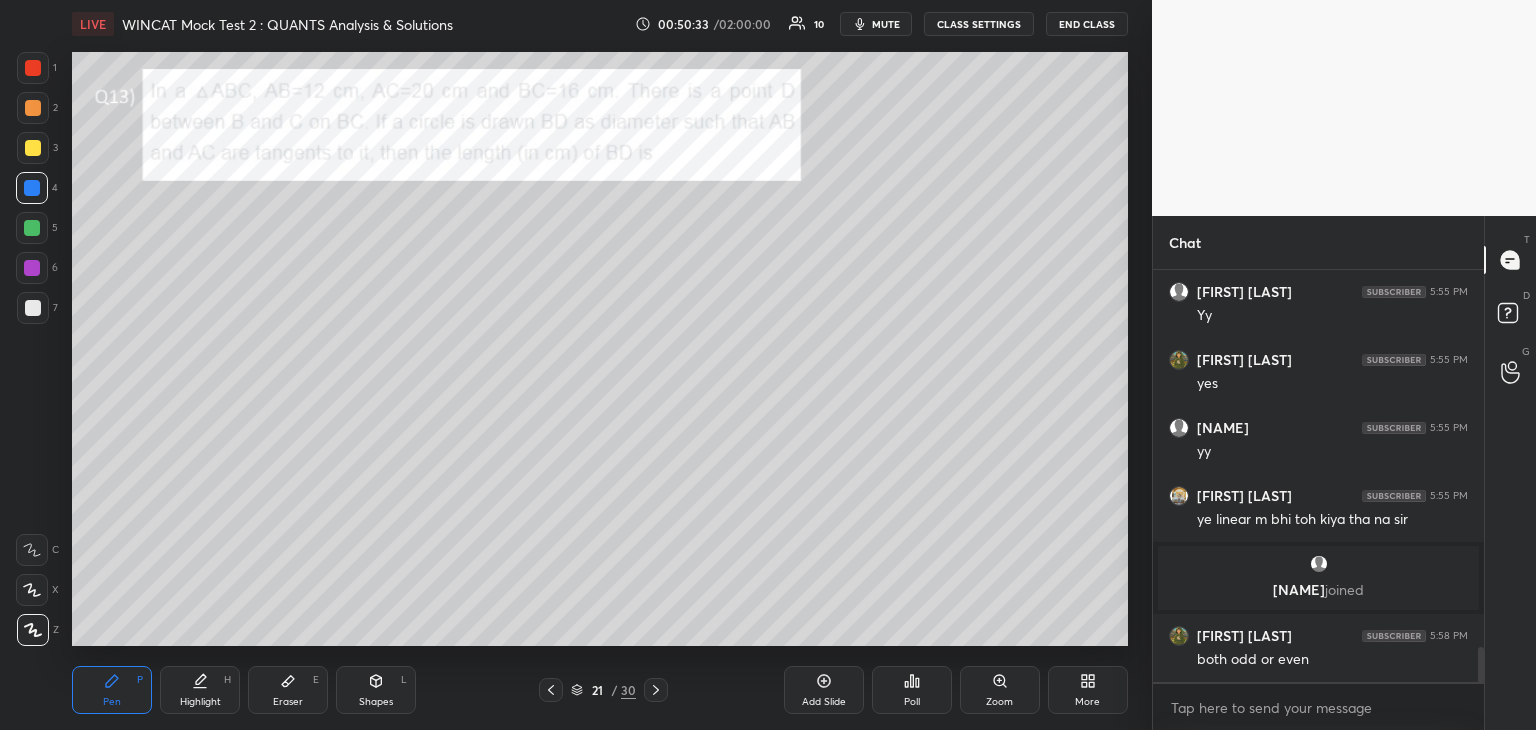 click 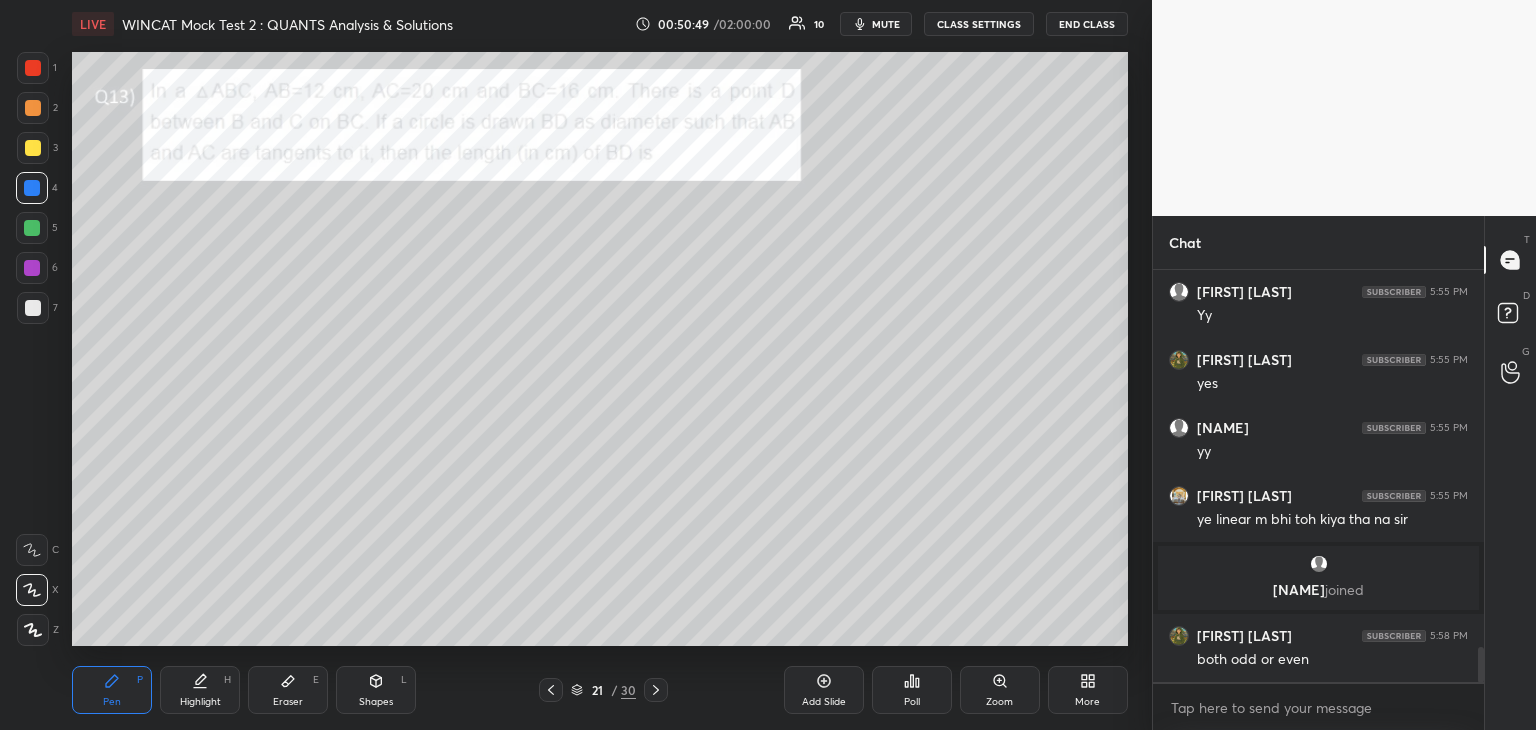 click at bounding box center (33, 308) 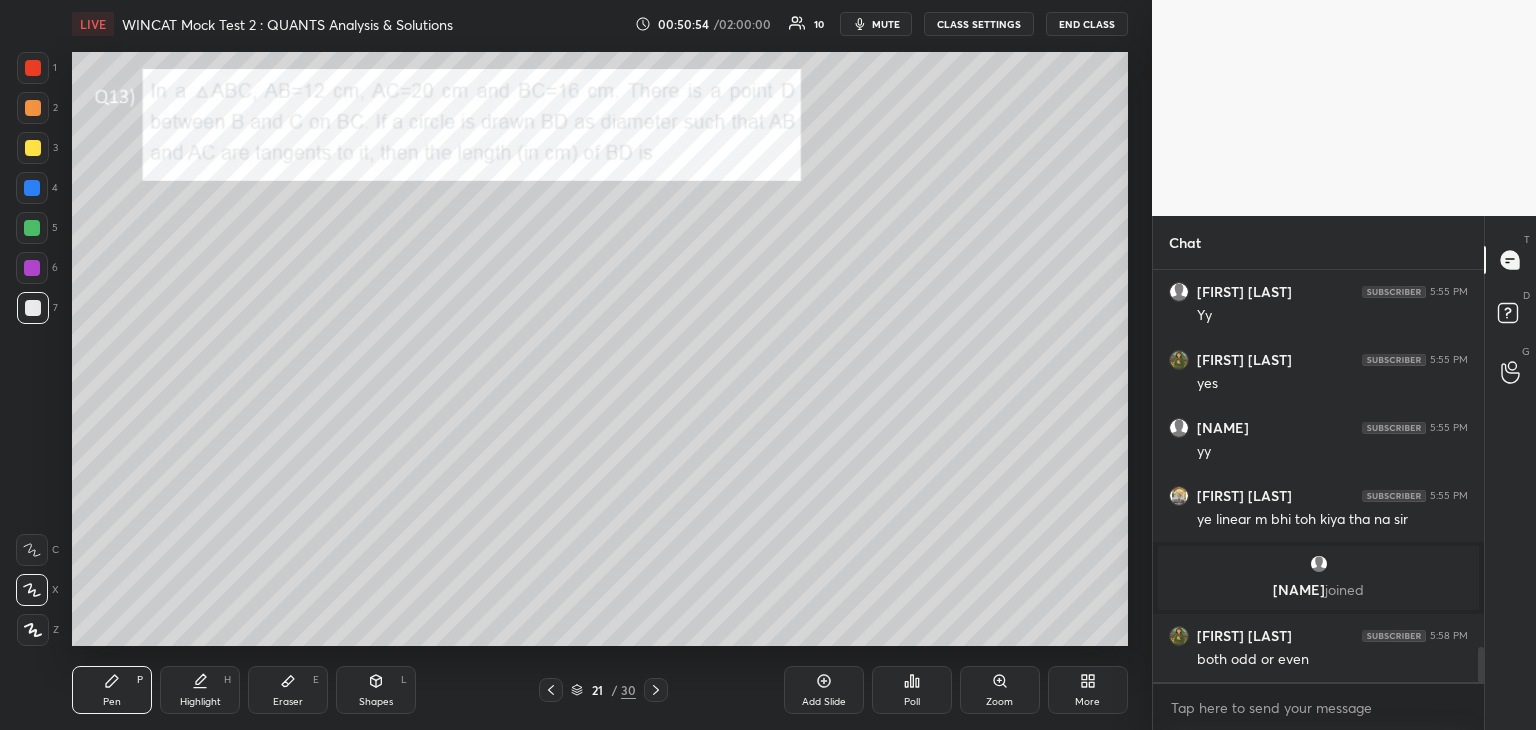 click on "Eraser E" at bounding box center [288, 690] 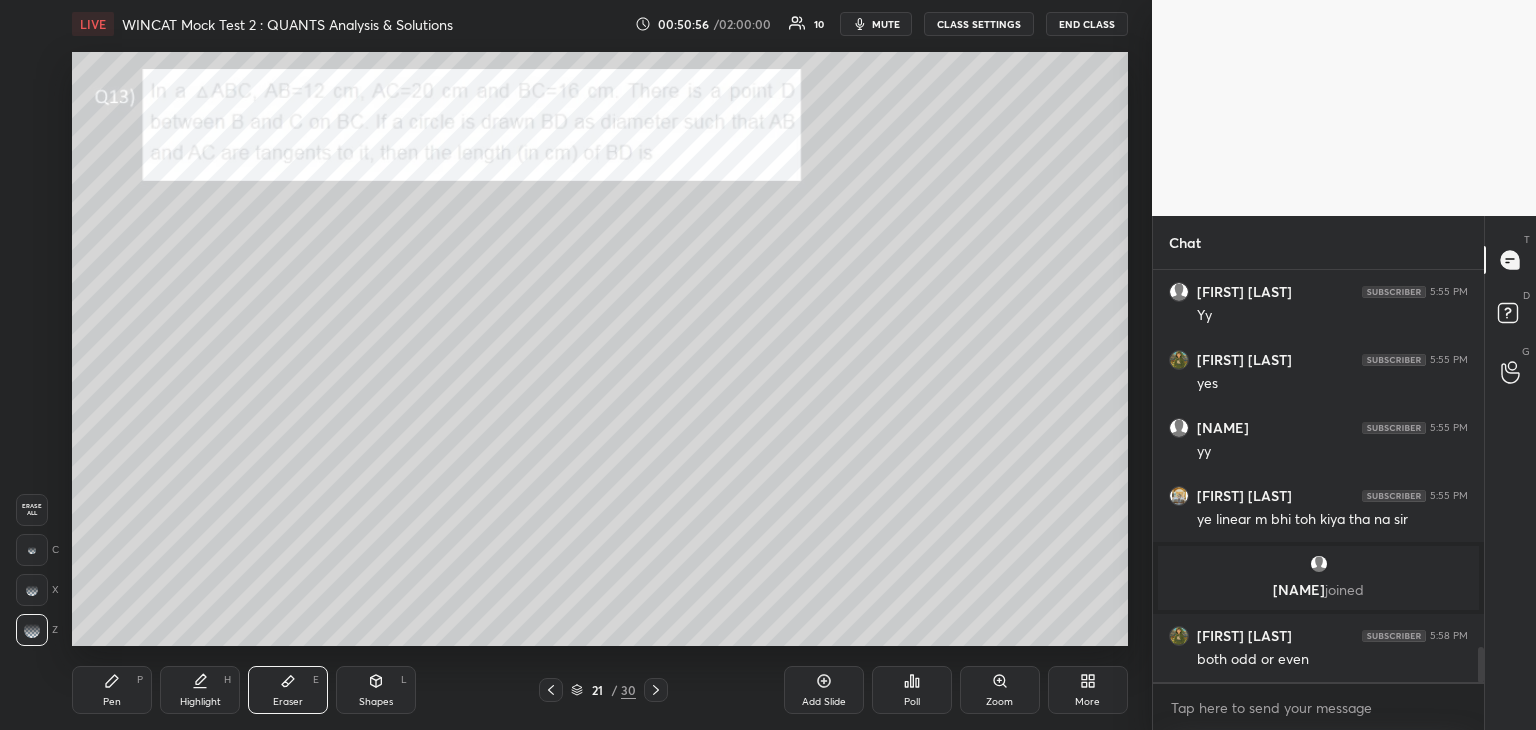 click on "Pen" at bounding box center (112, 702) 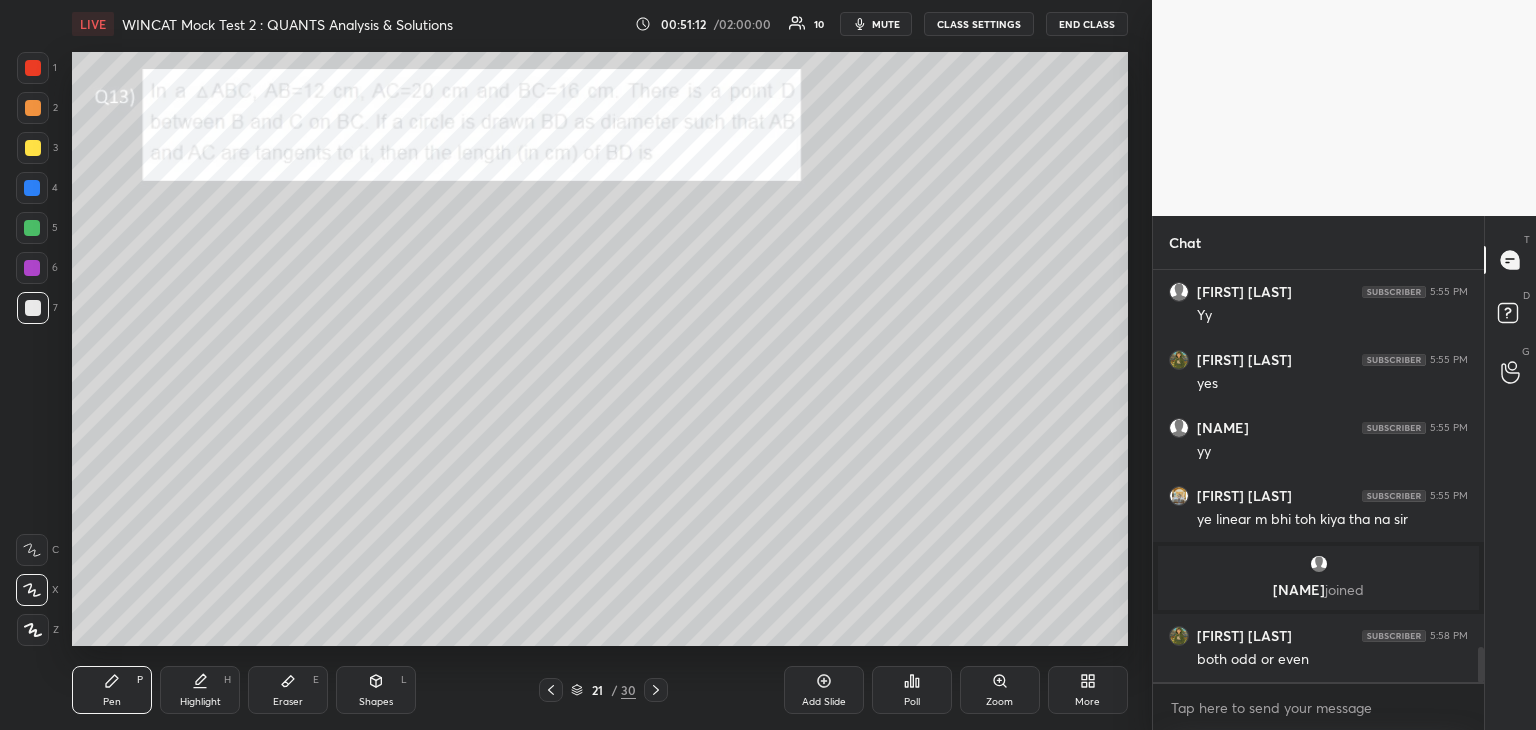 click at bounding box center [32, 188] 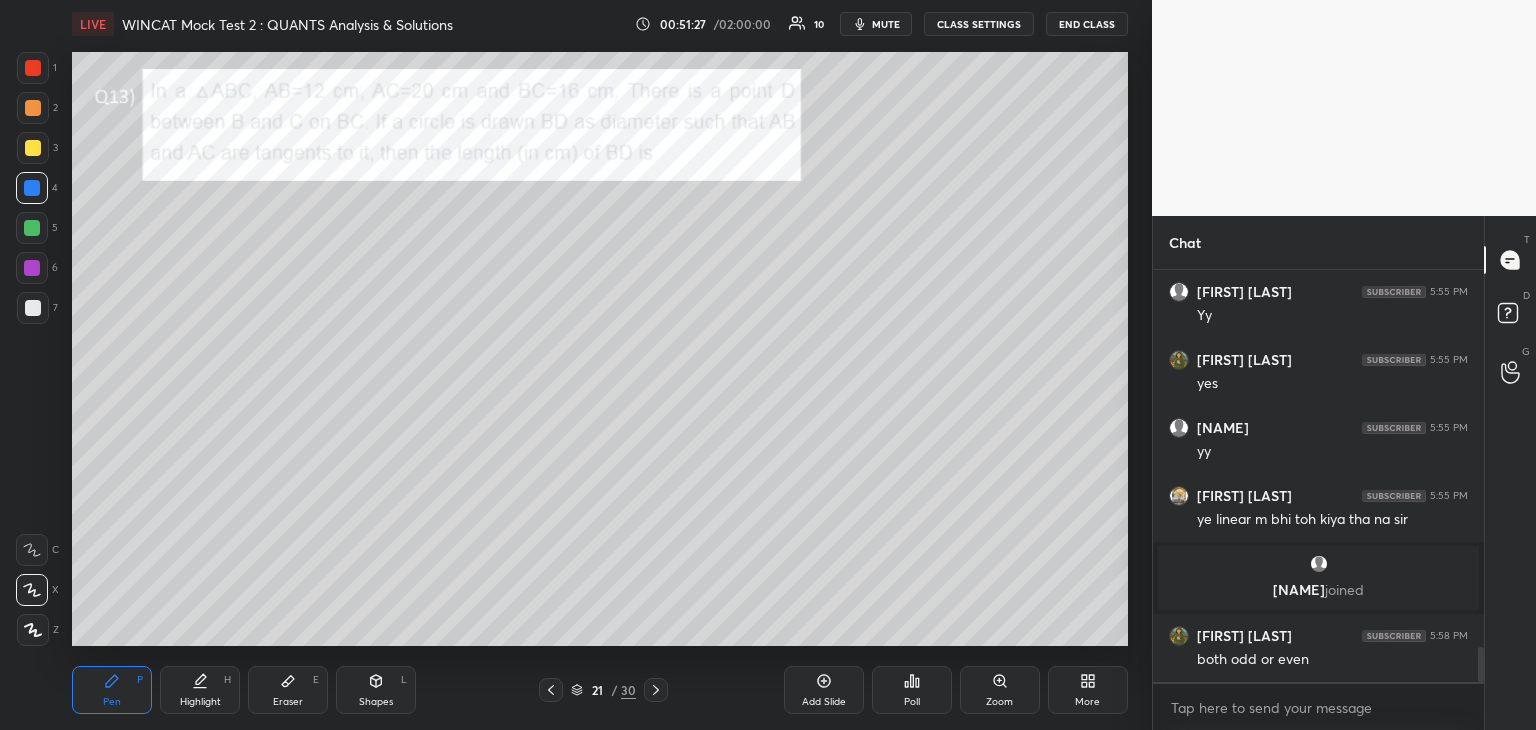 click at bounding box center [33, 148] 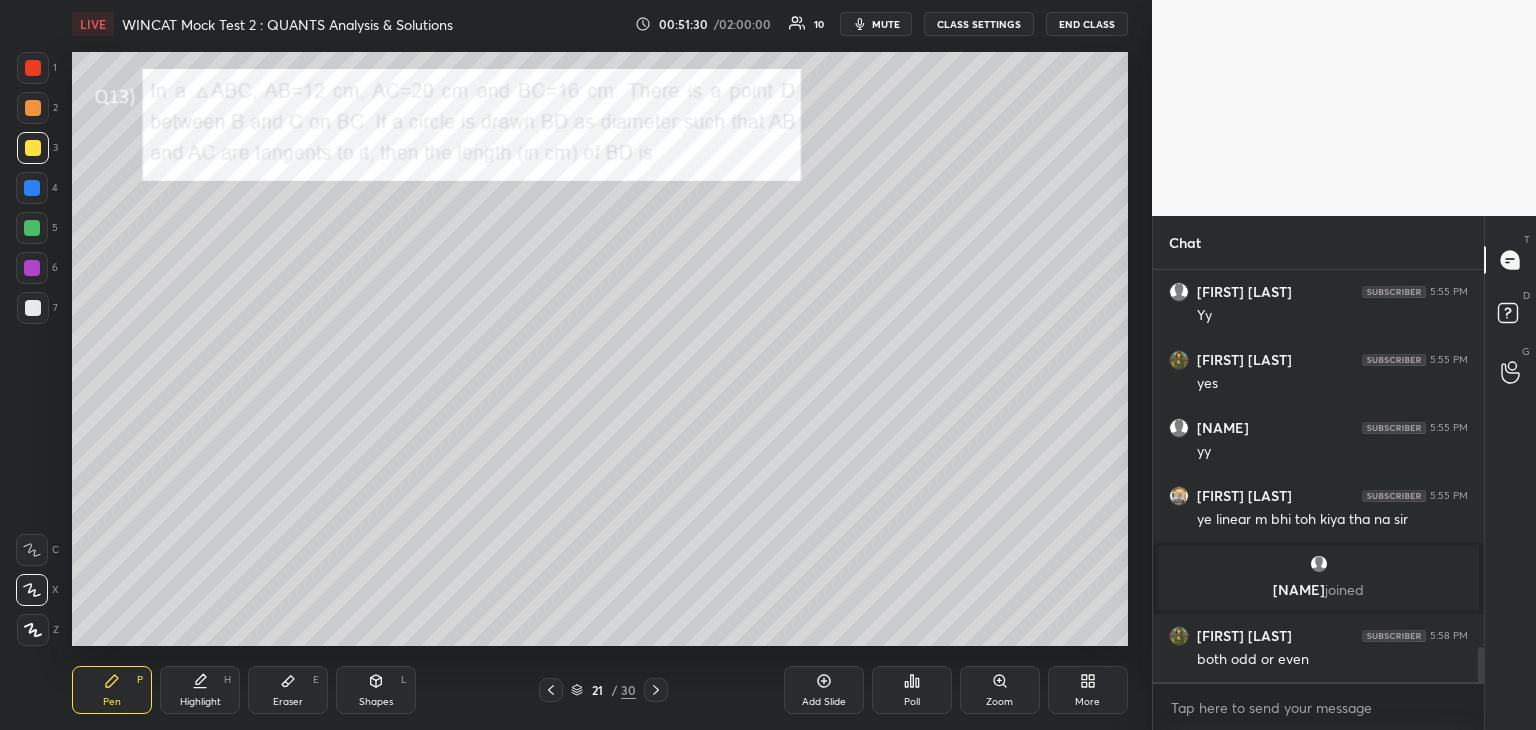 click on "Add Slide" at bounding box center (824, 702) 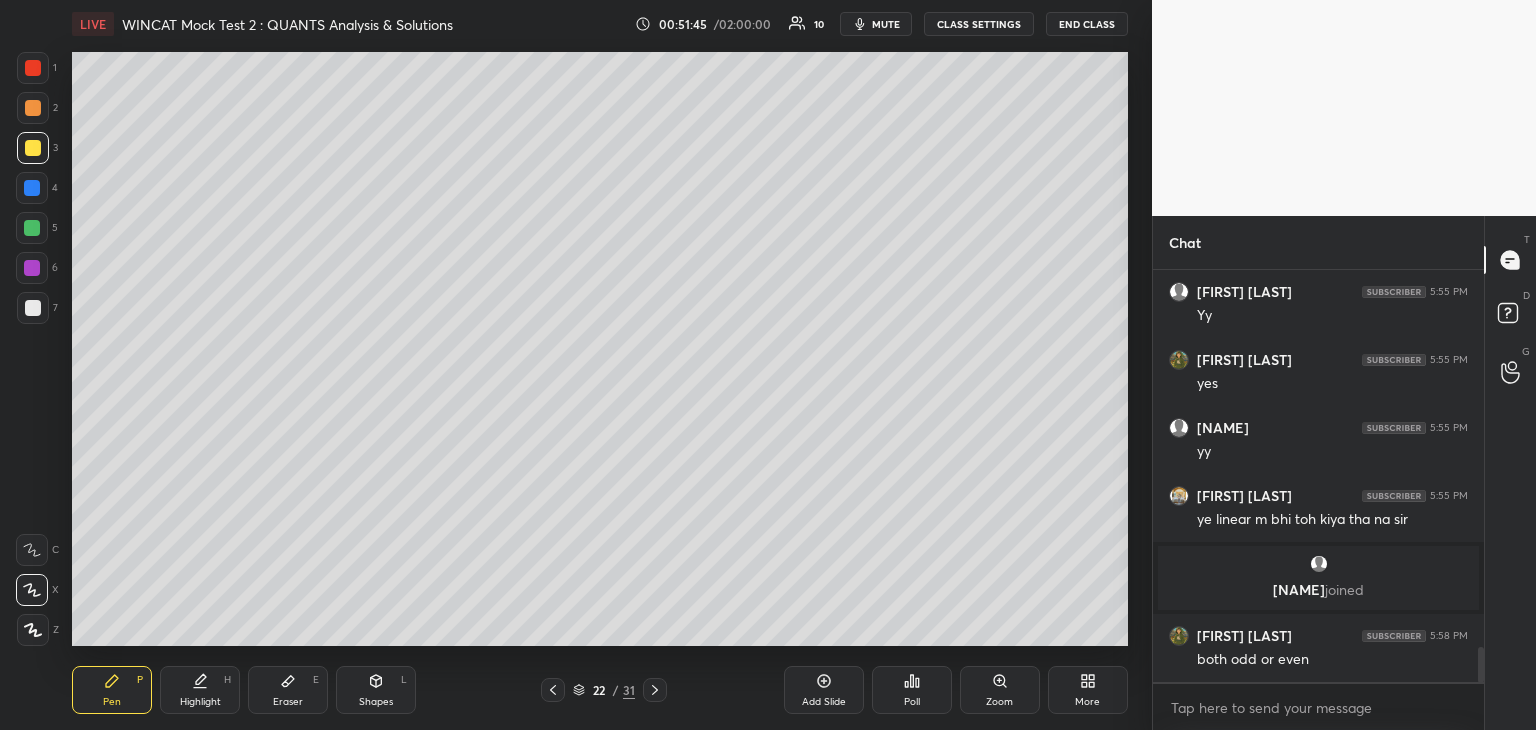click 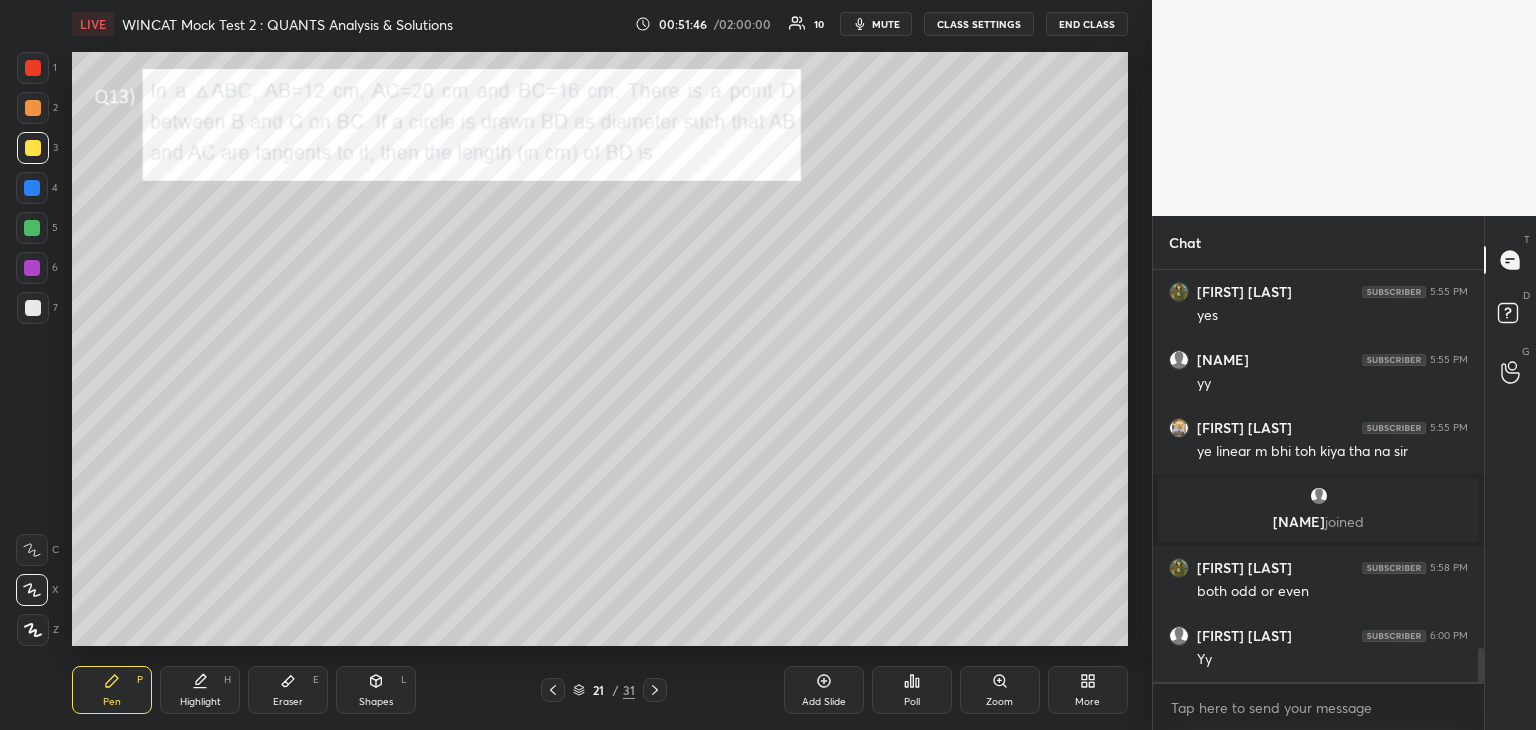 scroll, scrollTop: 4574, scrollLeft: 0, axis: vertical 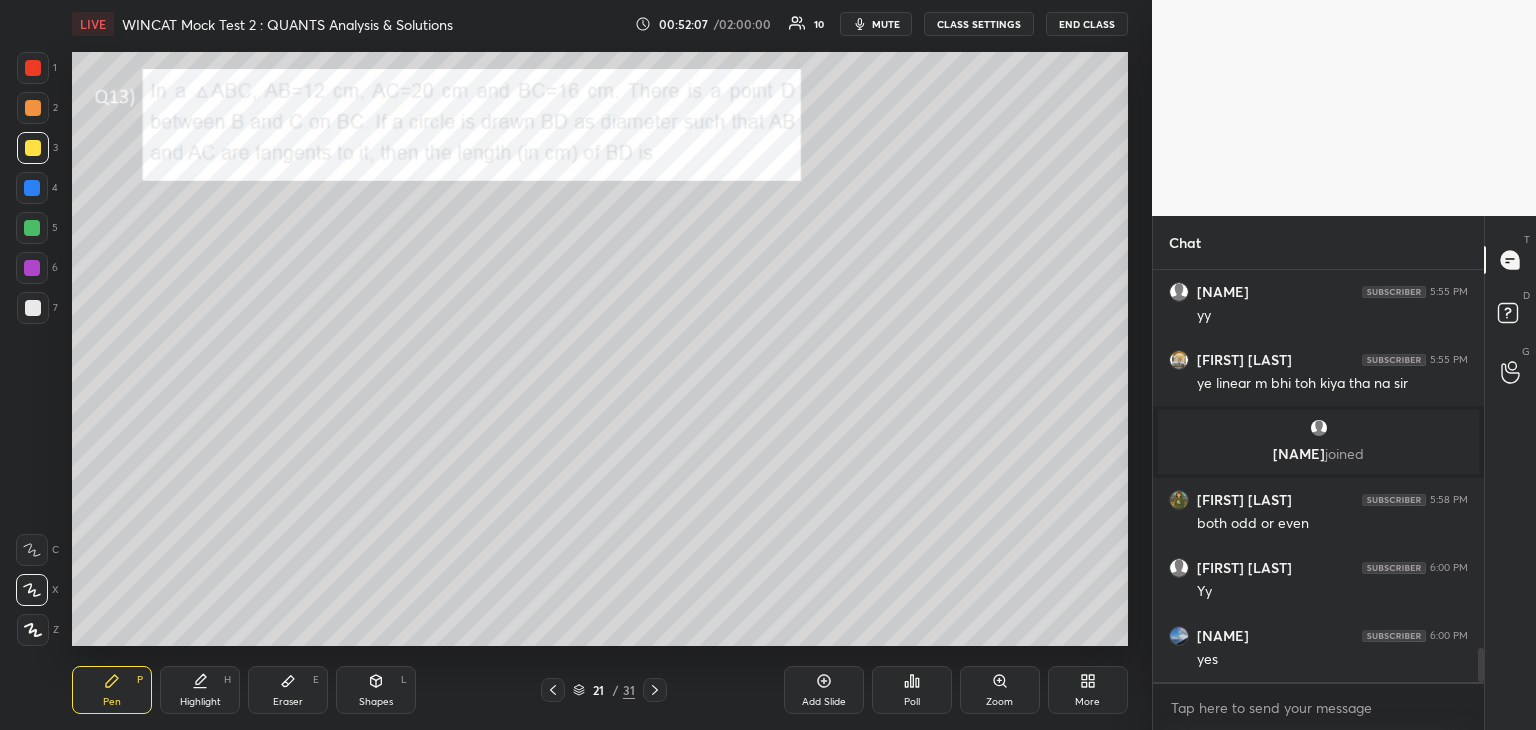 click at bounding box center (32, 228) 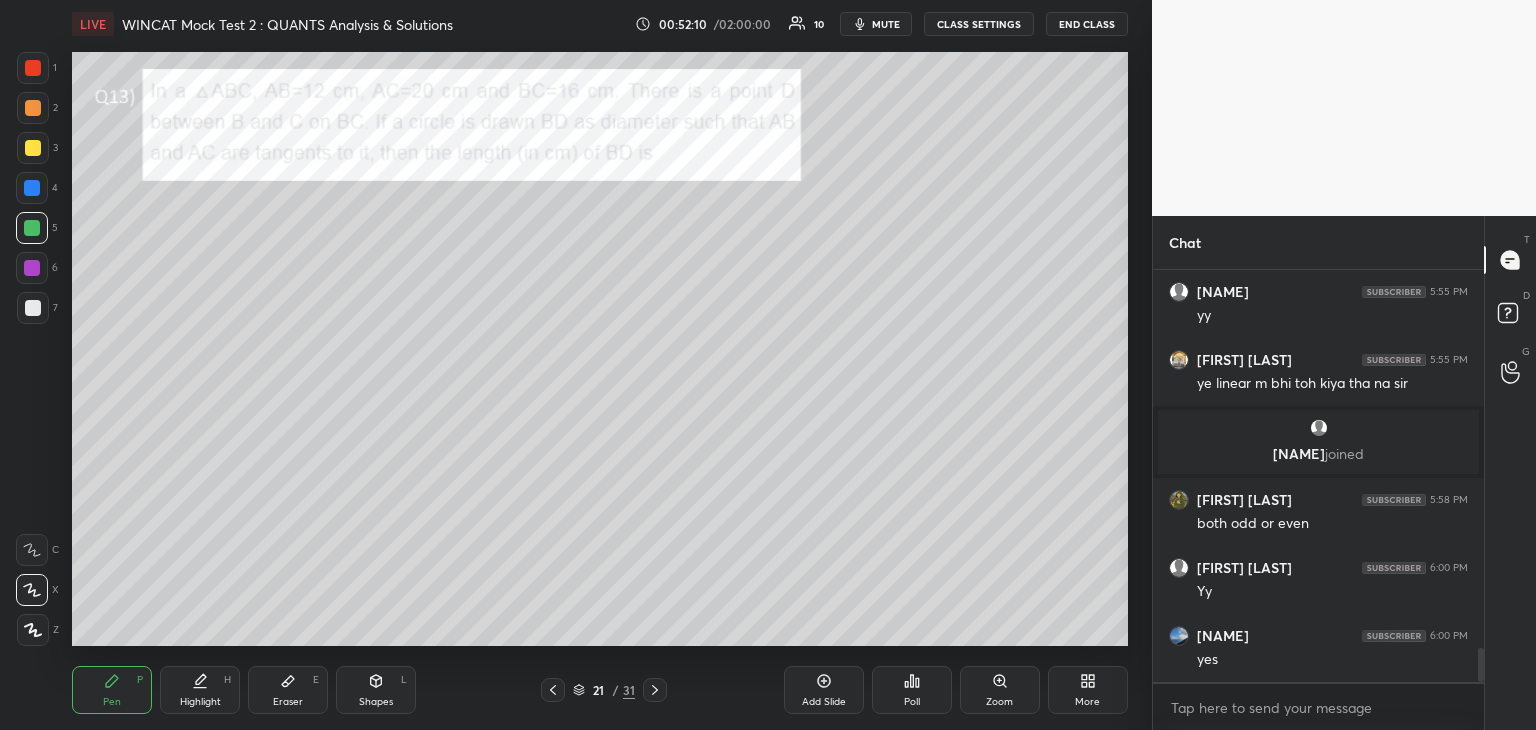 scroll, scrollTop: 4642, scrollLeft: 0, axis: vertical 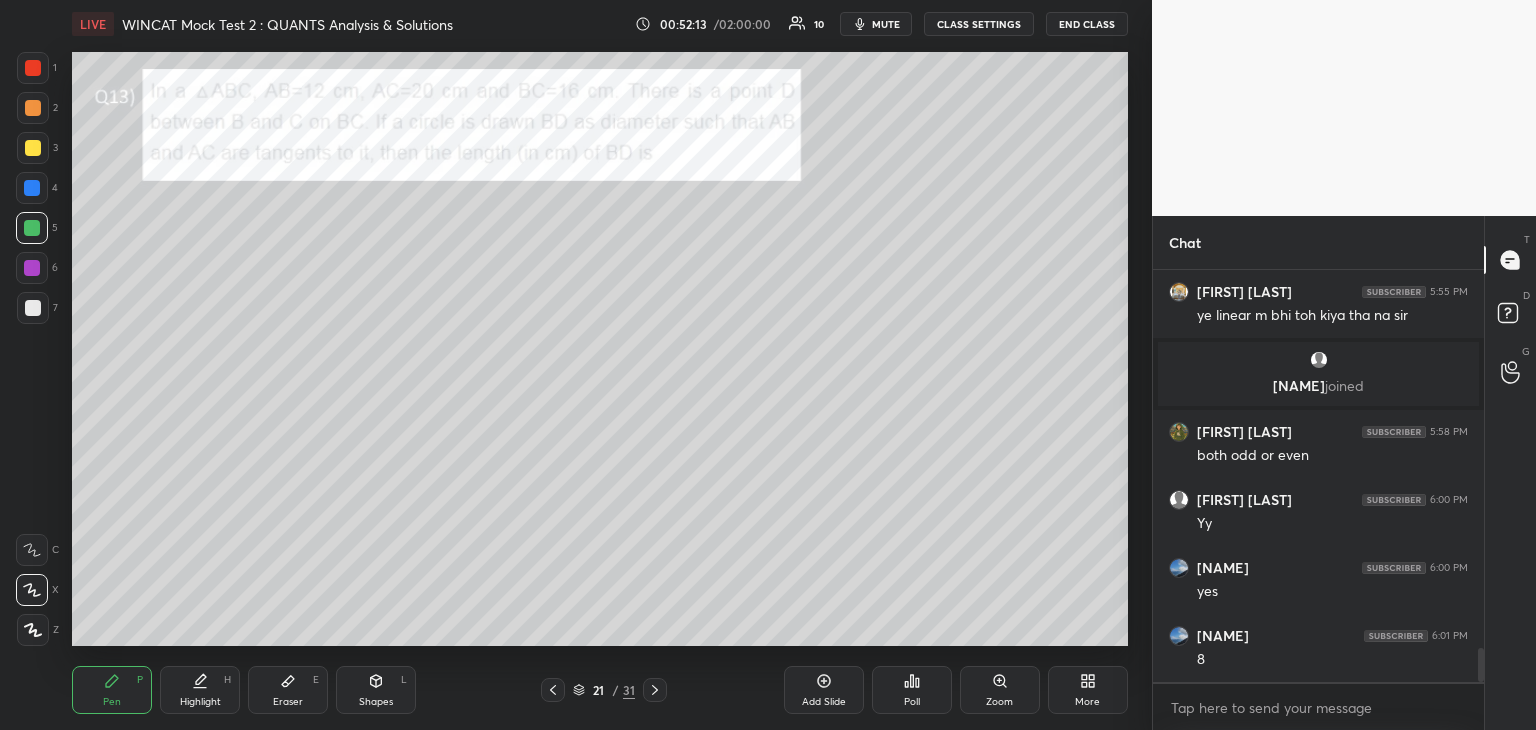 click 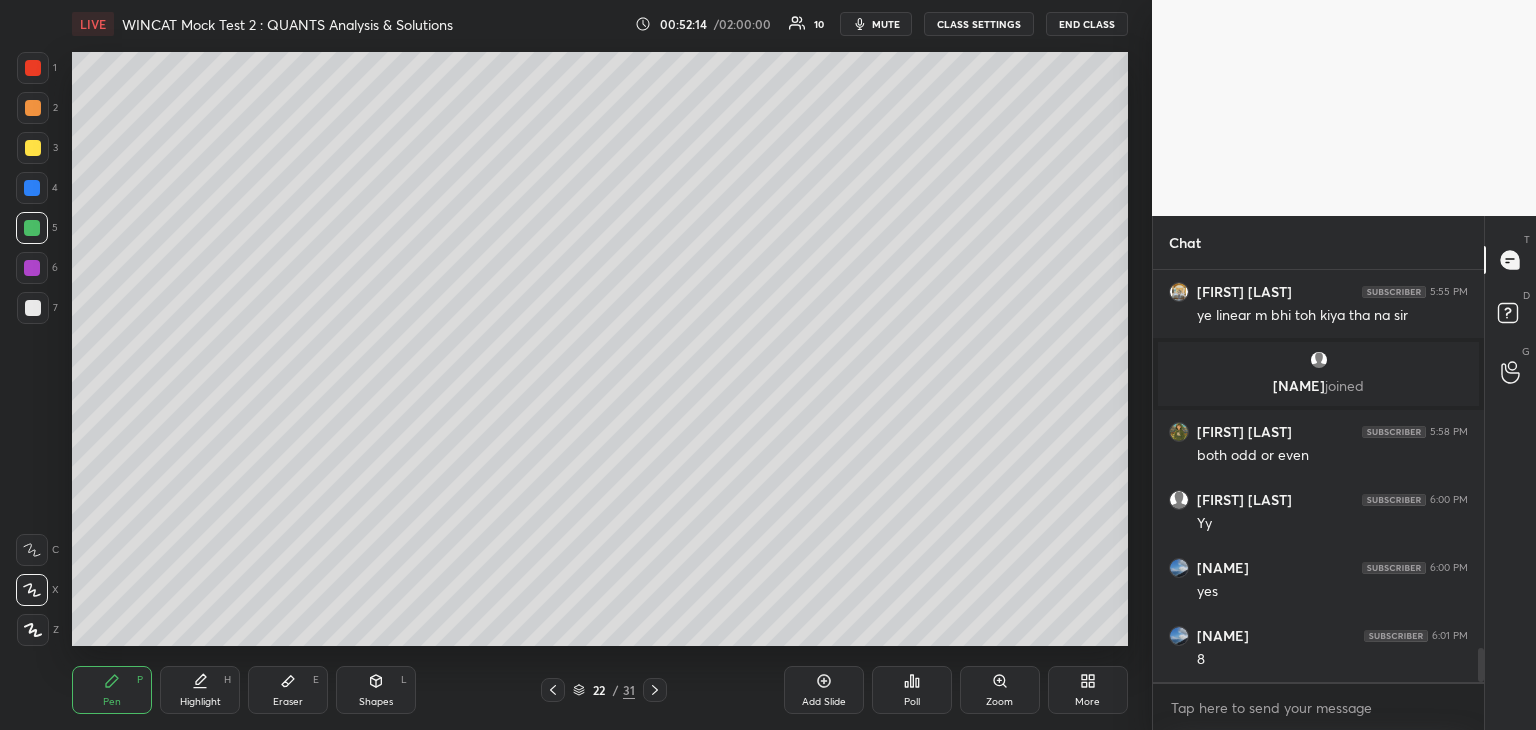 click at bounding box center [32, 188] 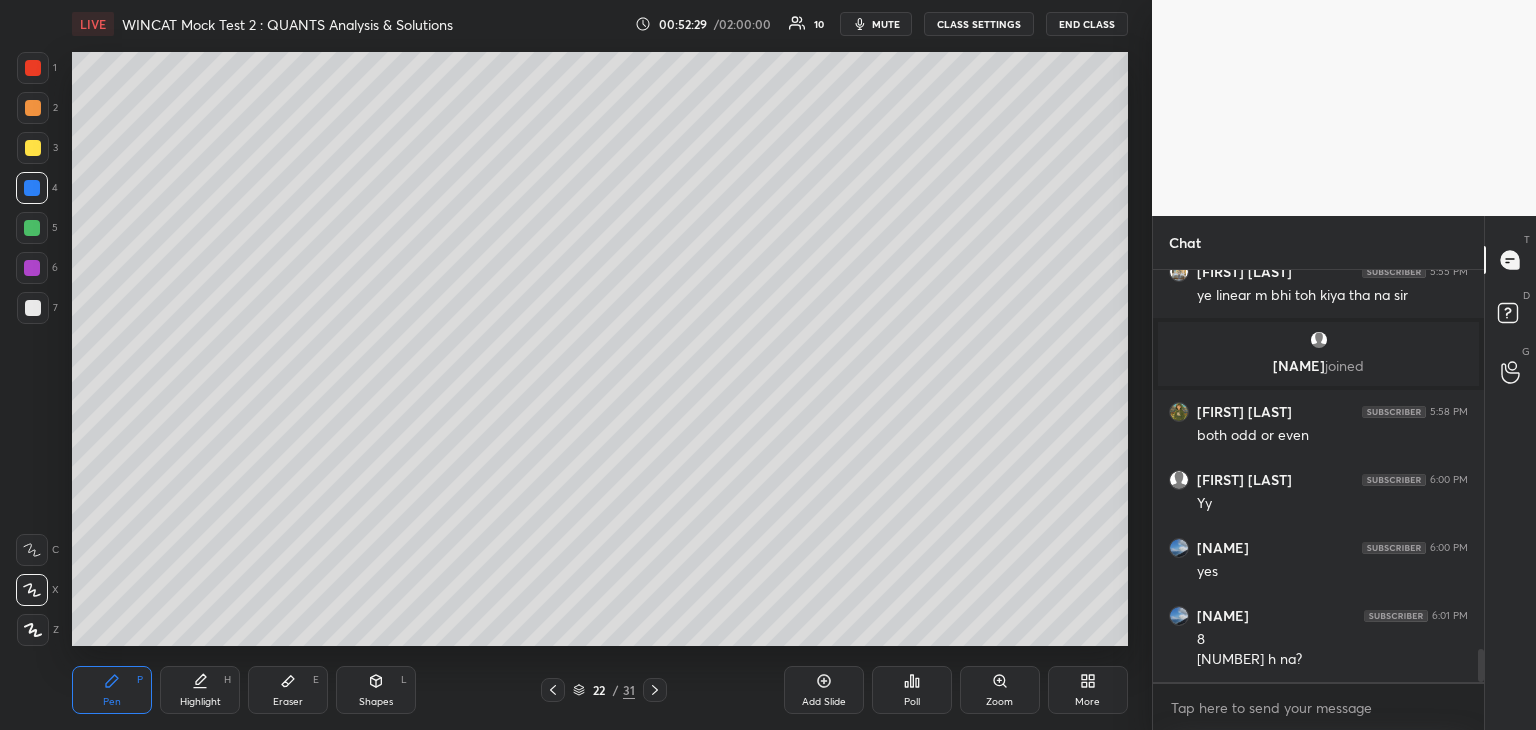 scroll, scrollTop: 4730, scrollLeft: 0, axis: vertical 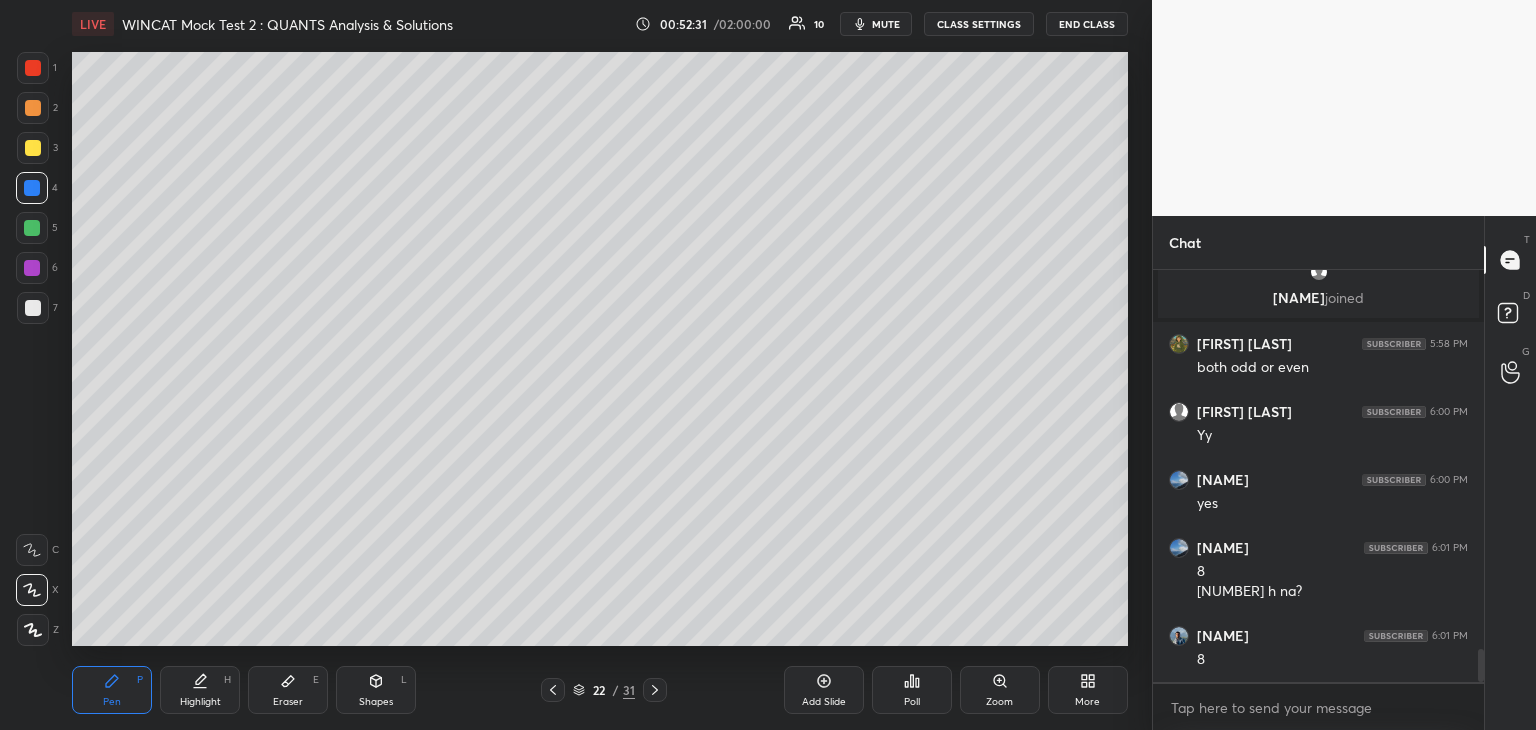 click 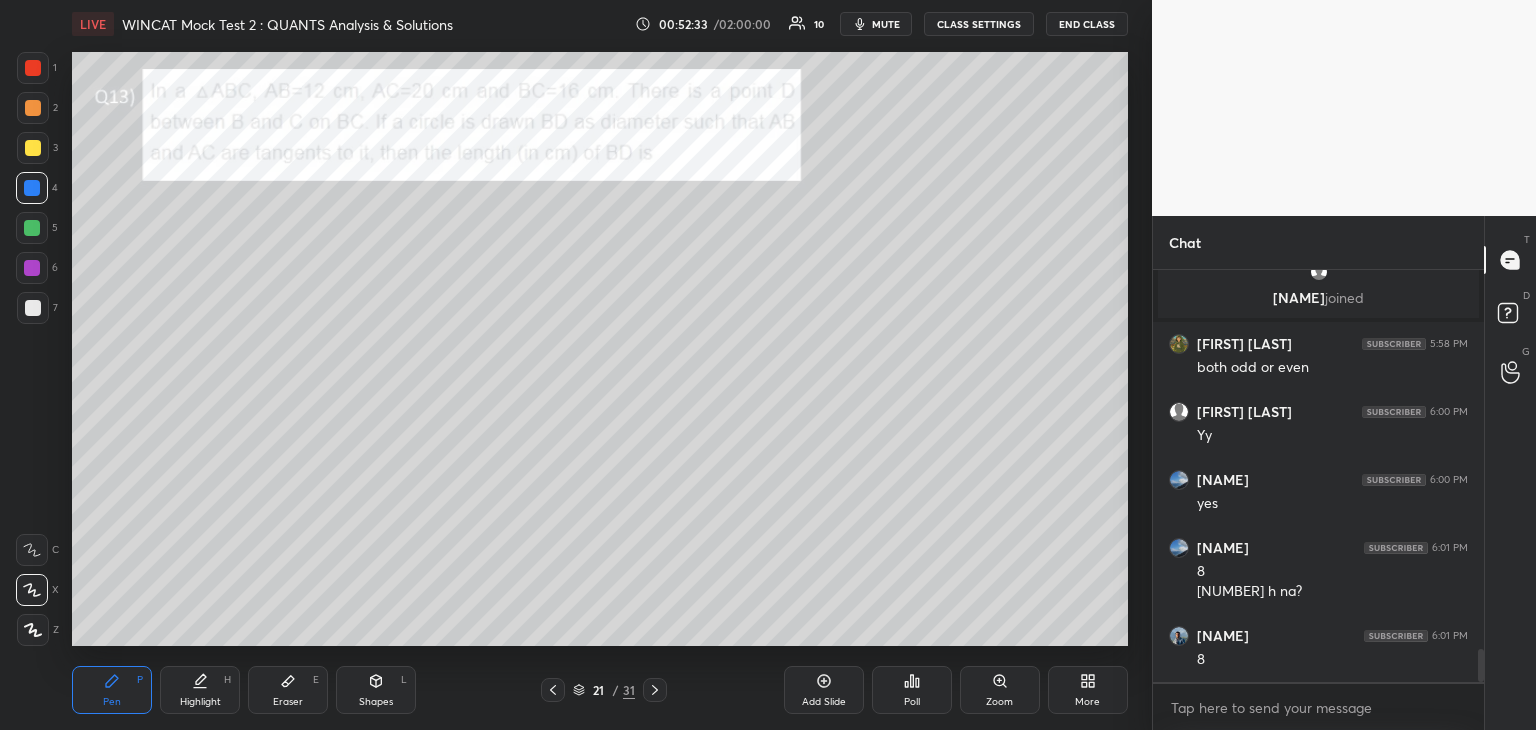 click at bounding box center [33, 148] 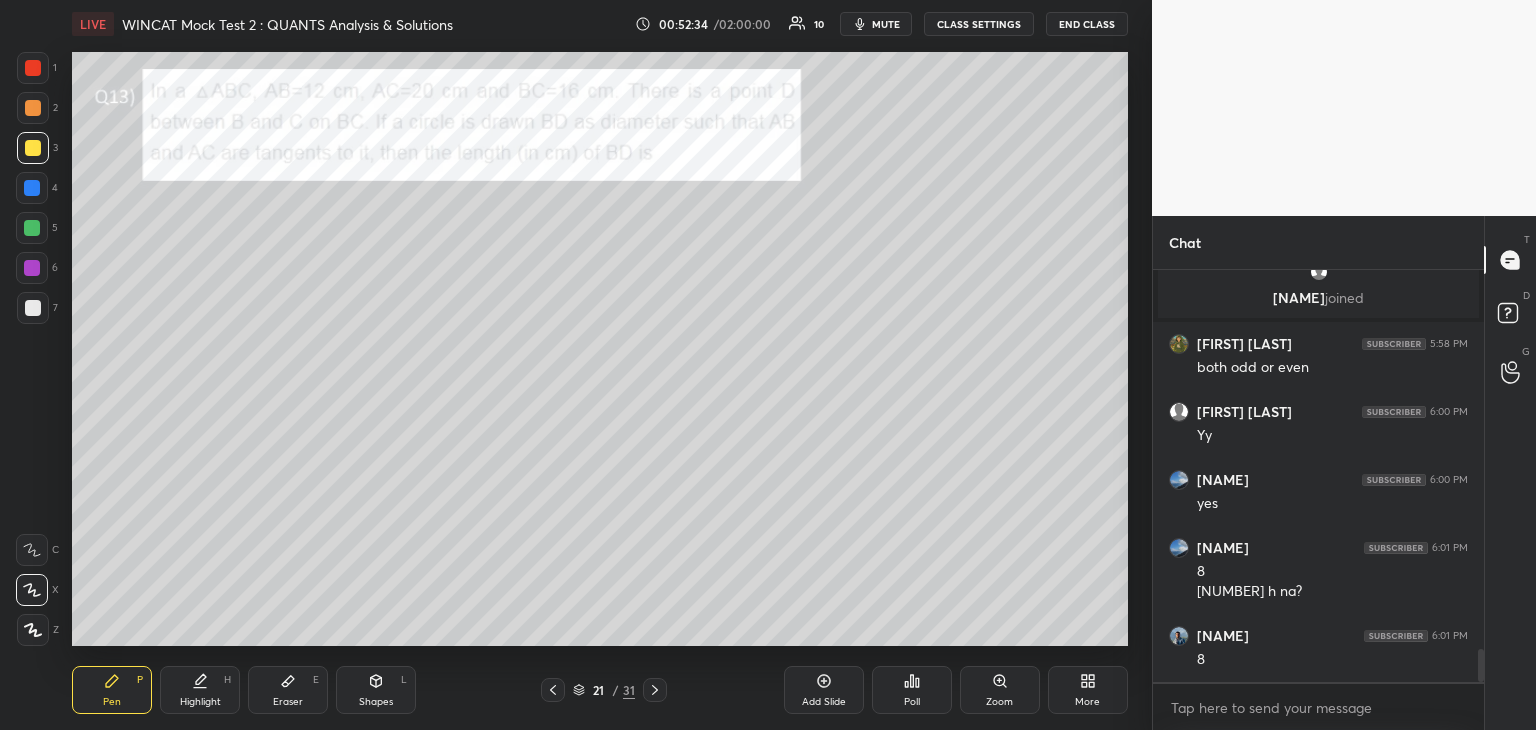 scroll, scrollTop: 4798, scrollLeft: 0, axis: vertical 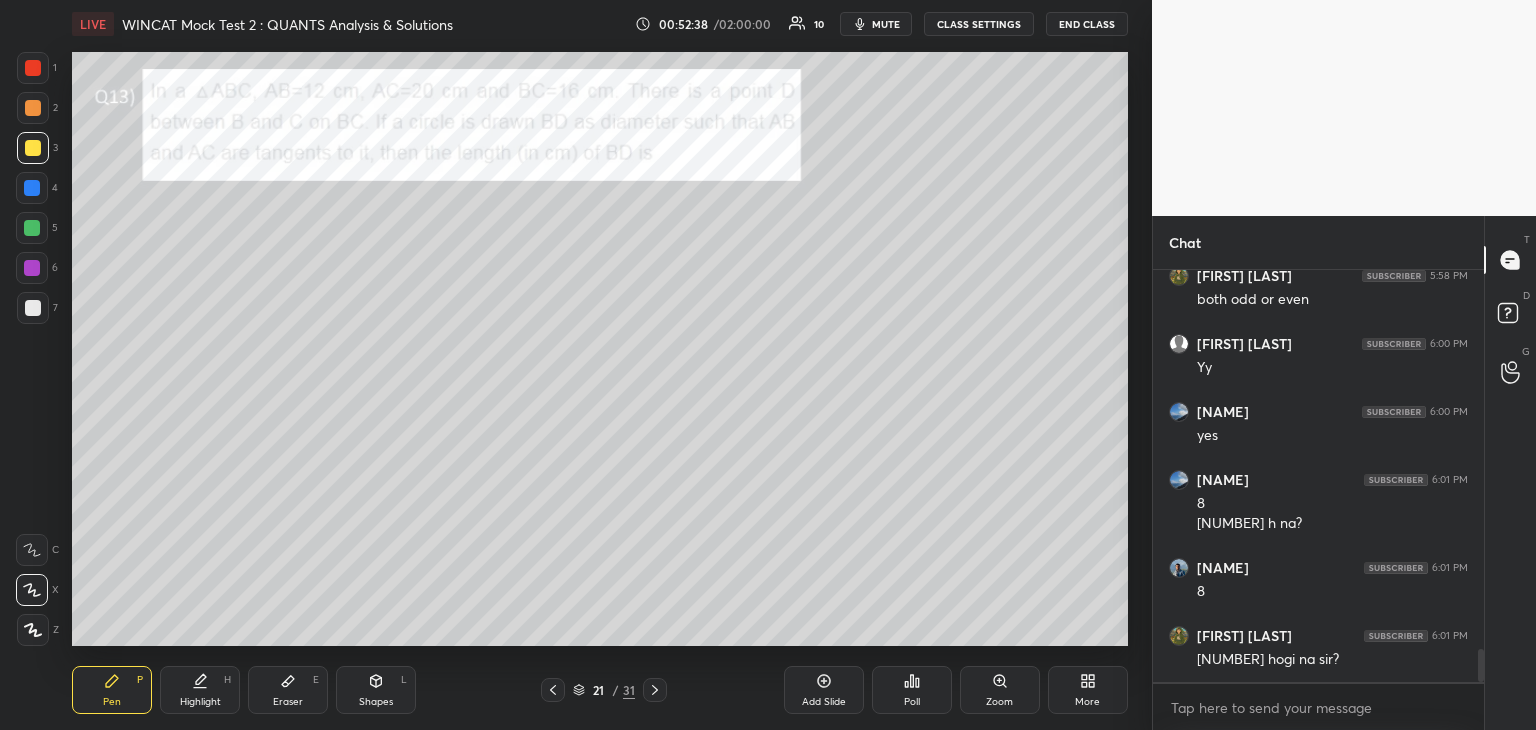 click 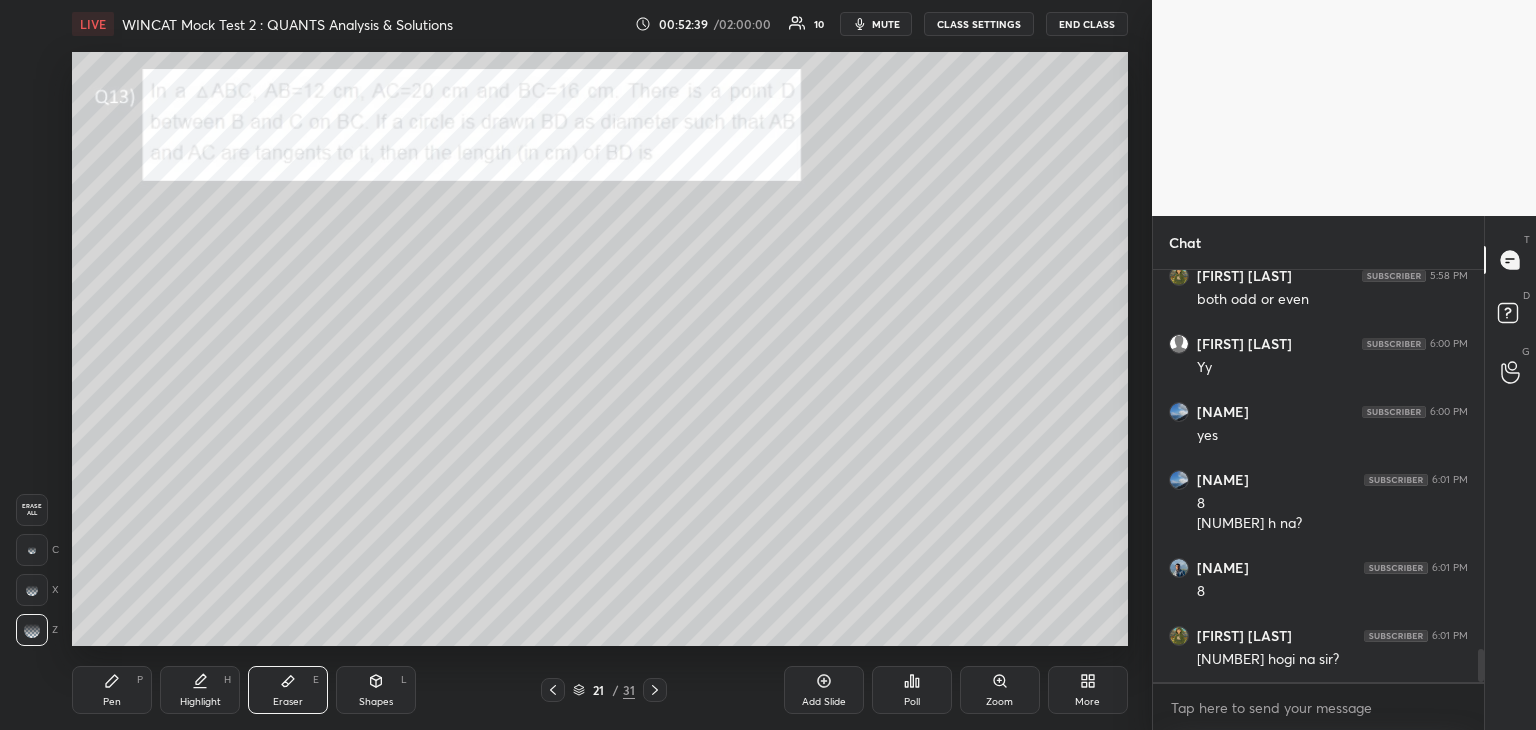 click on "Pen P" at bounding box center [112, 690] 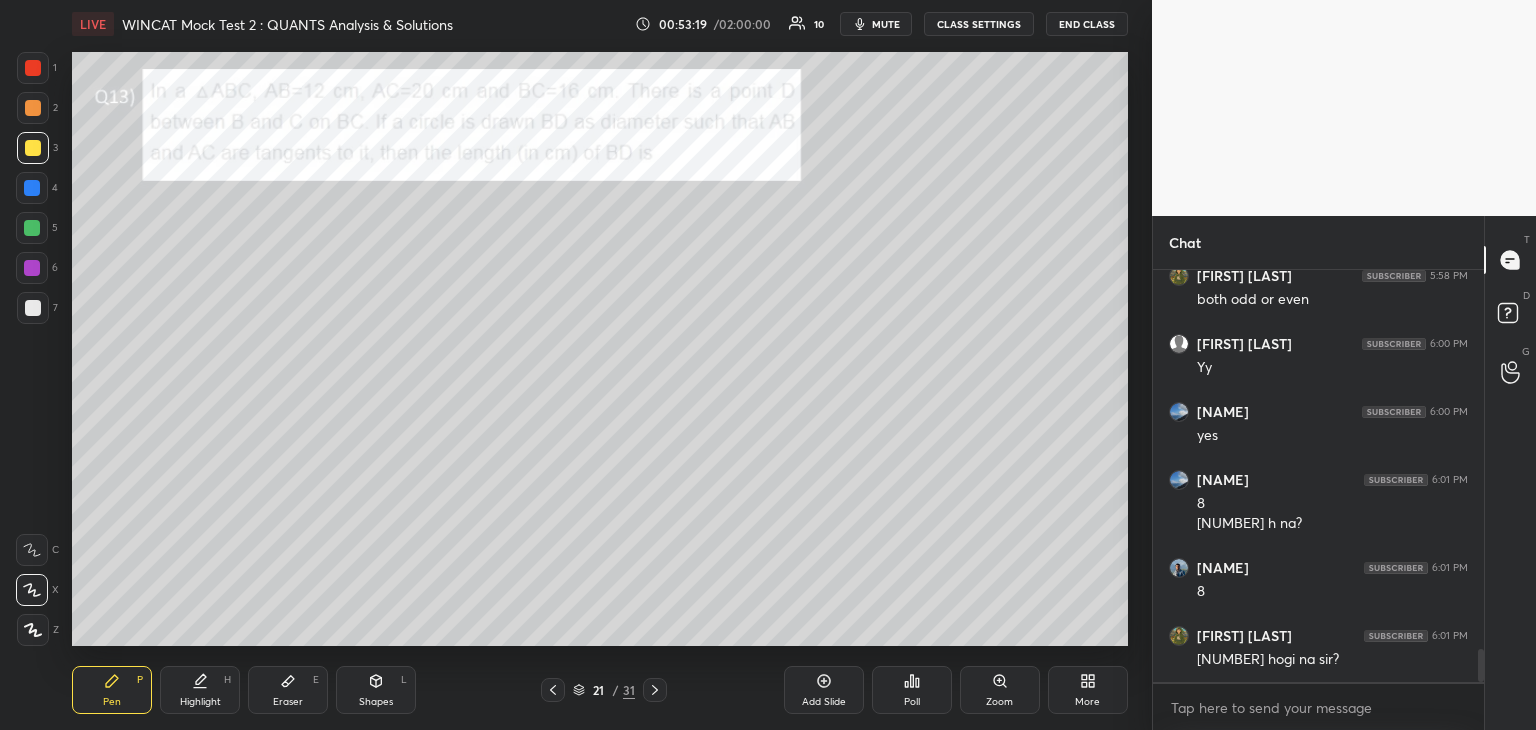 click at bounding box center (32, 188) 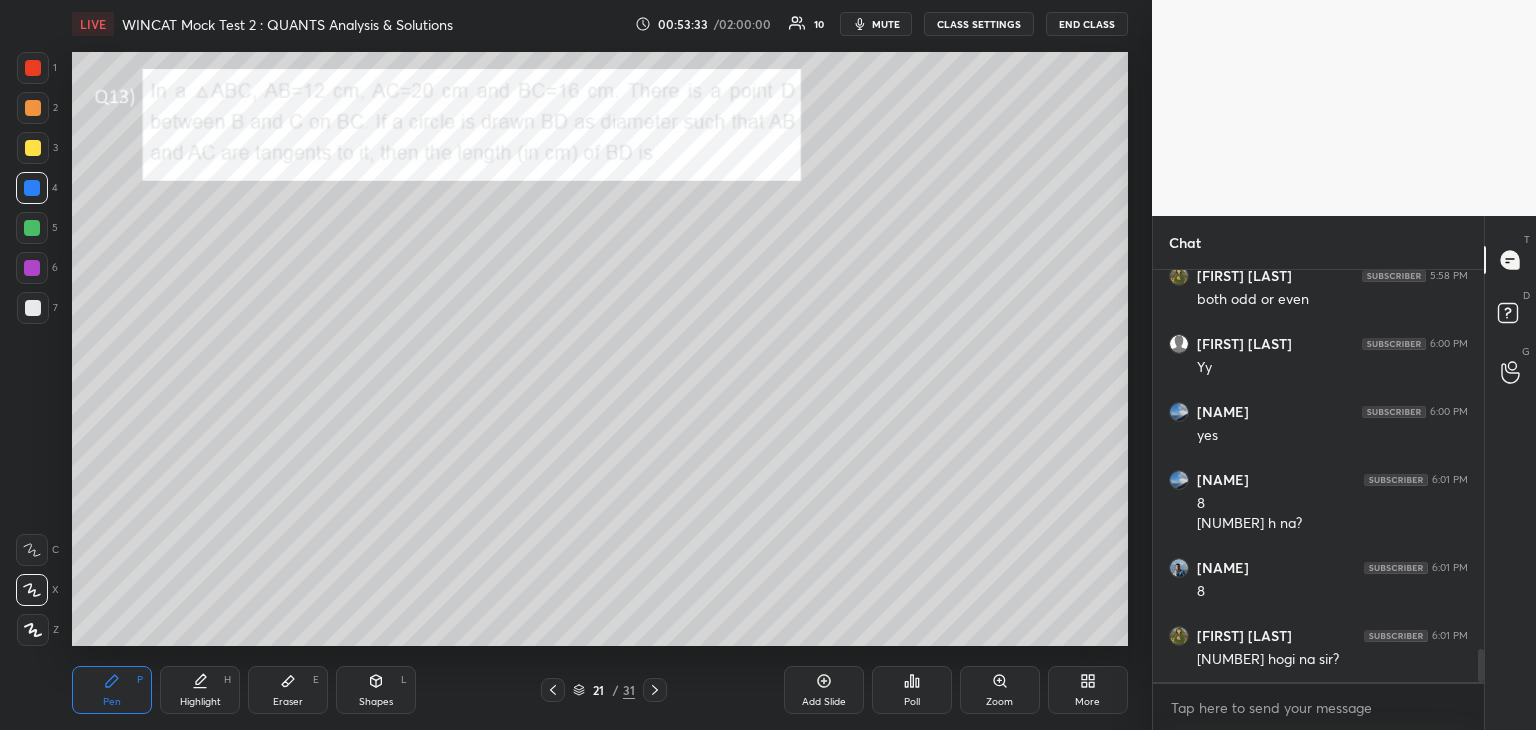 click on "Highlight H" at bounding box center (200, 690) 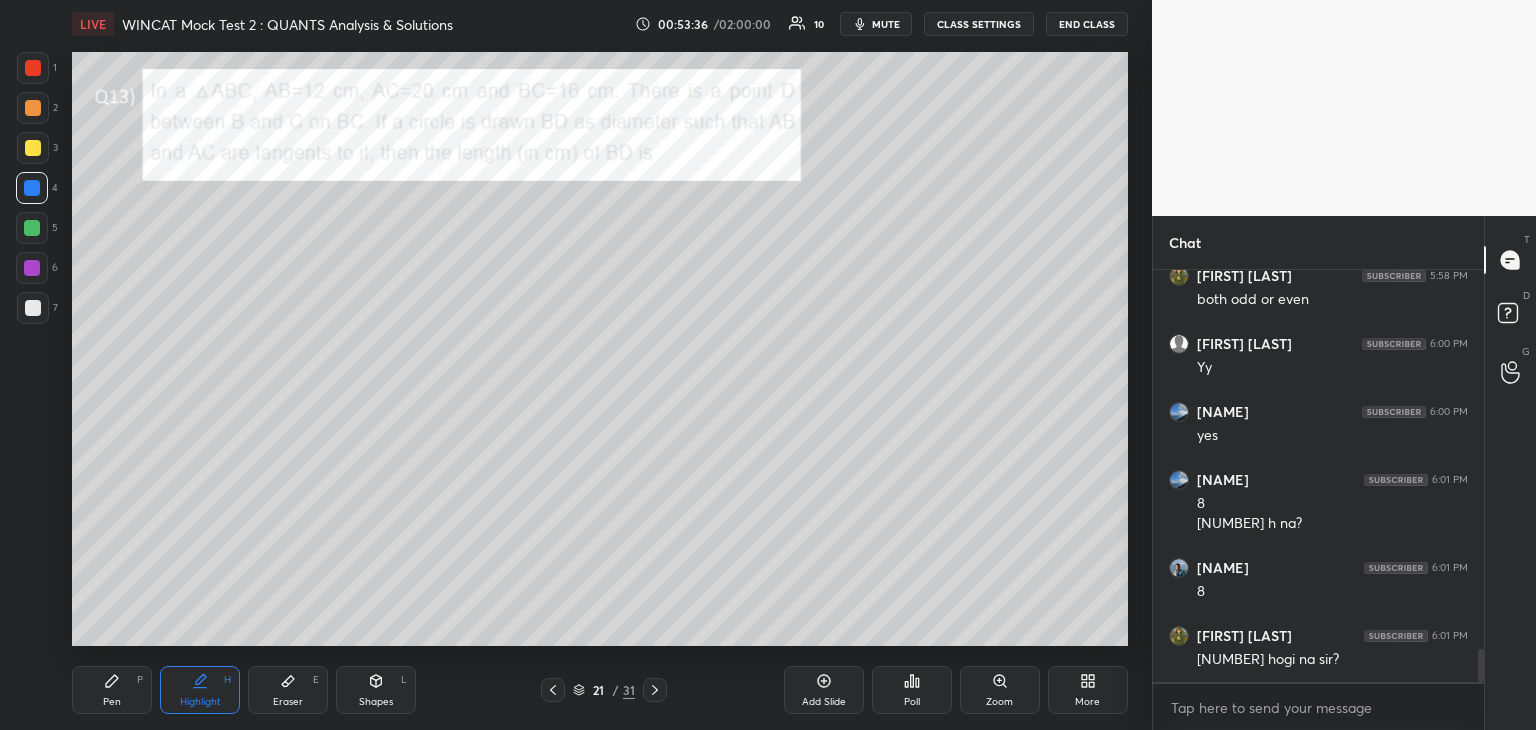 click on "Pen P" at bounding box center (112, 690) 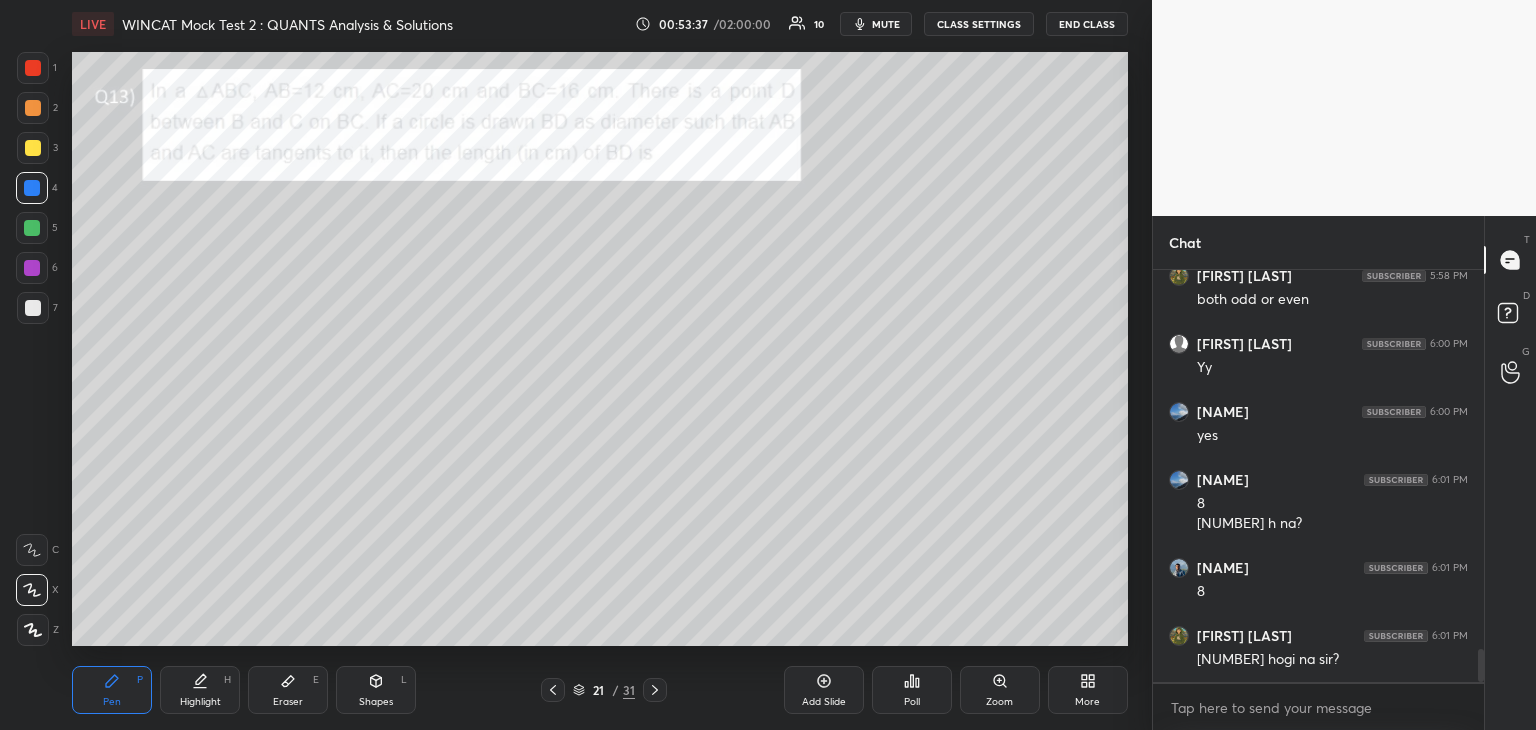 click at bounding box center (32, 268) 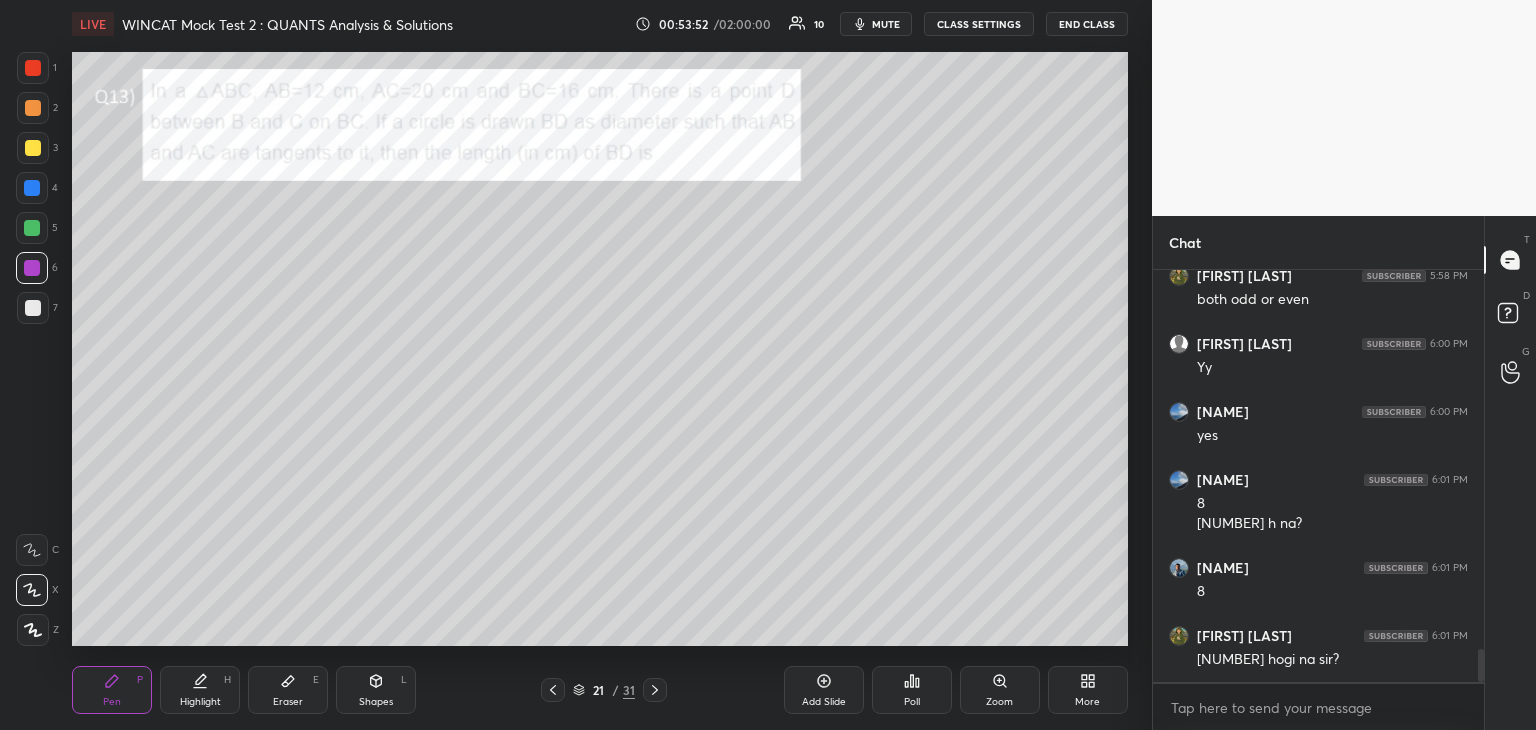 click 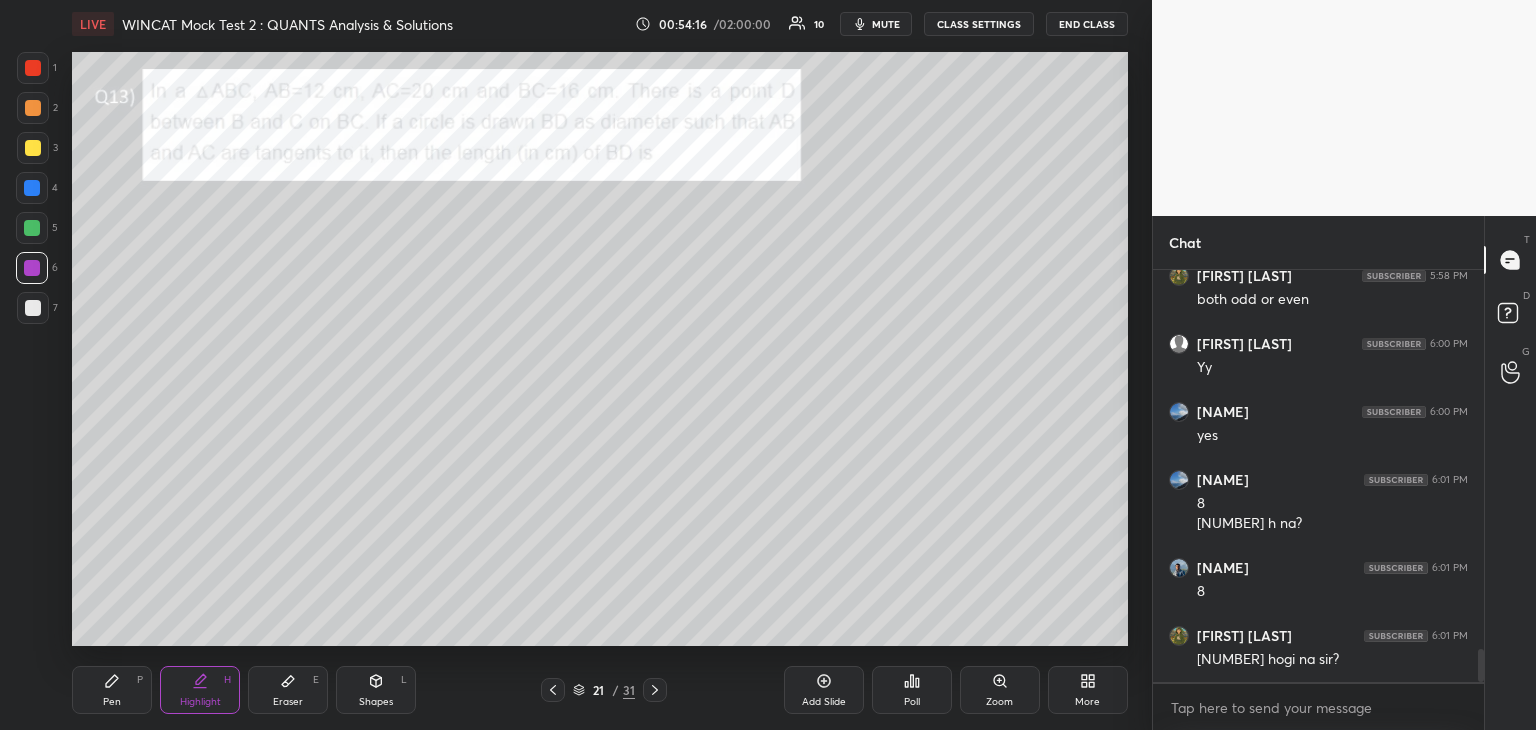 click at bounding box center (33, 308) 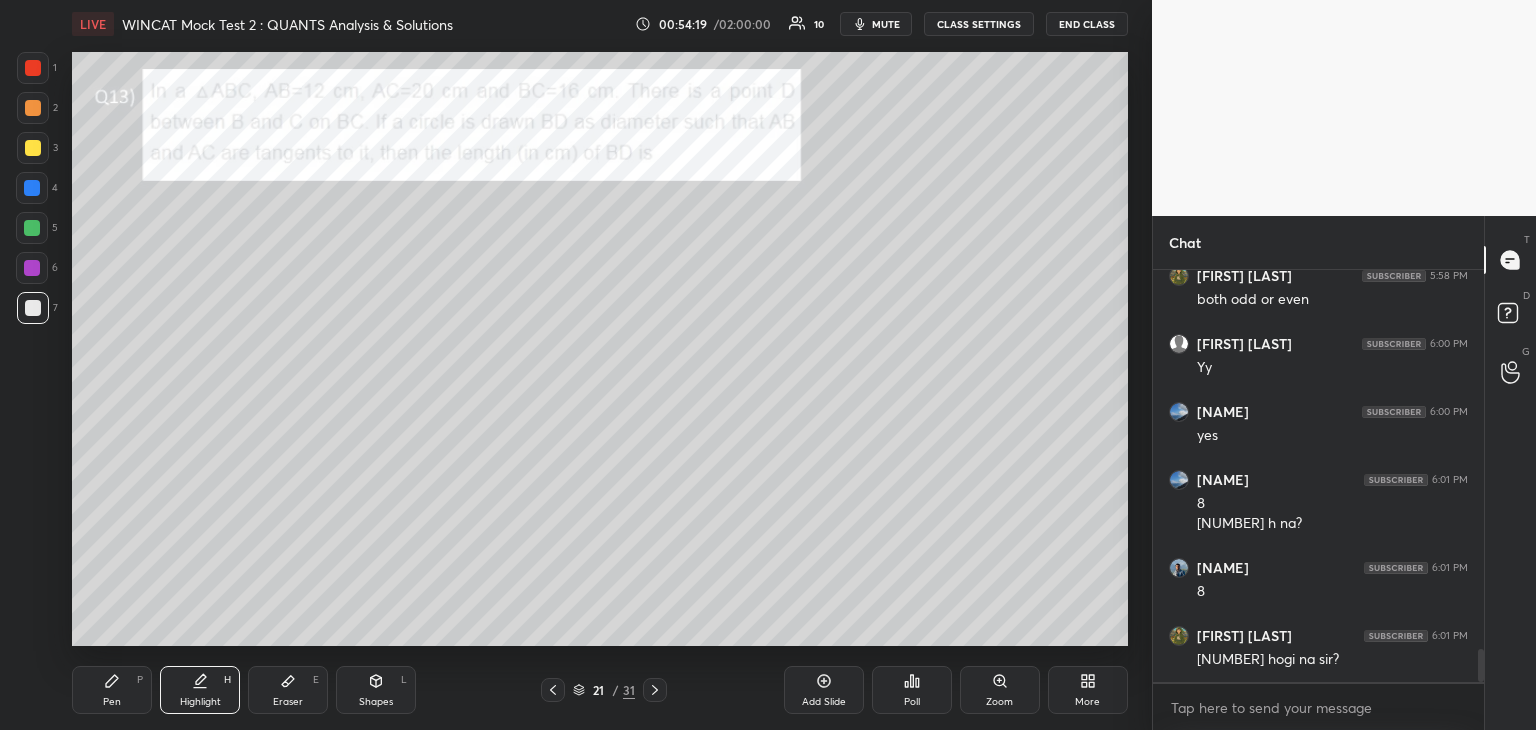 click on "Pen P" at bounding box center (112, 690) 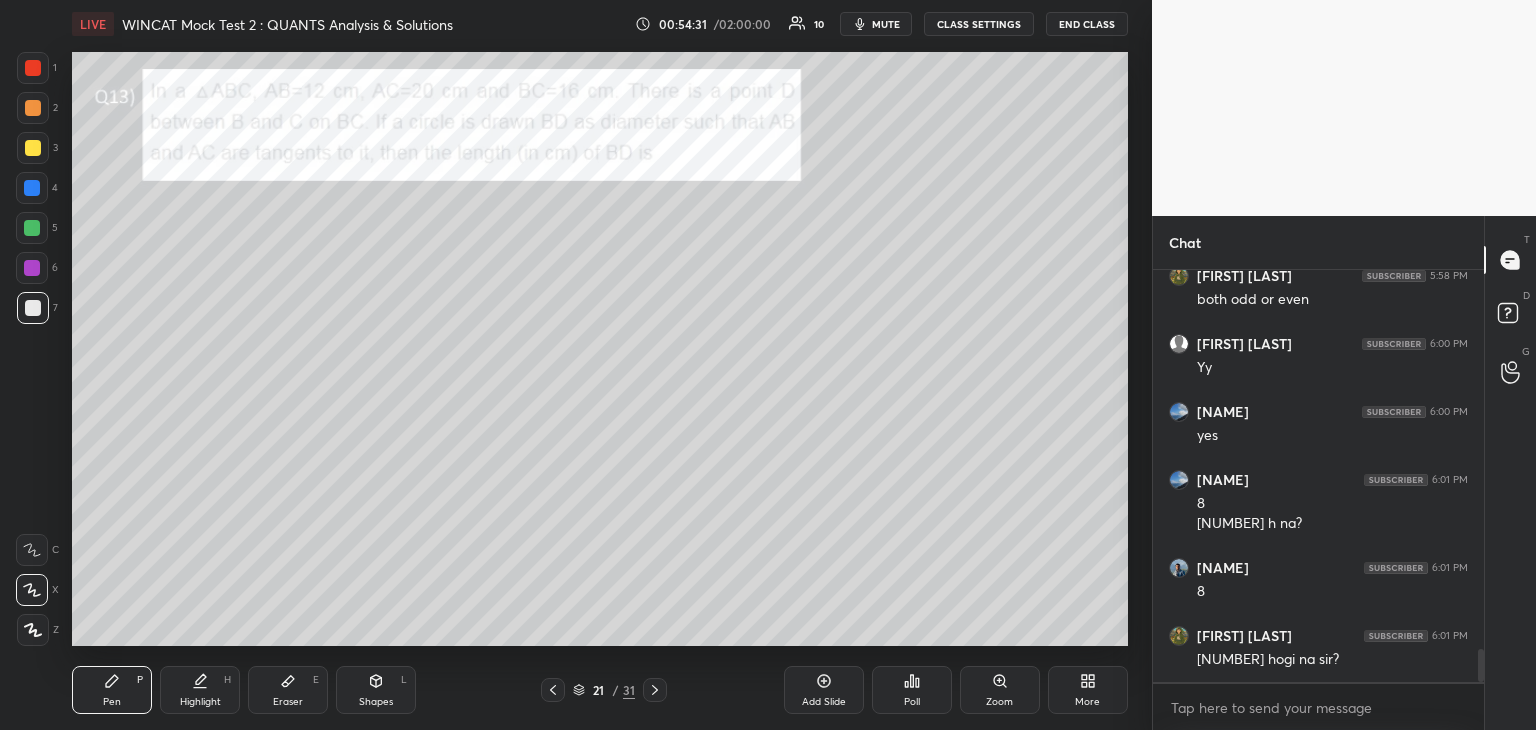 click on "Highlight H" at bounding box center [200, 690] 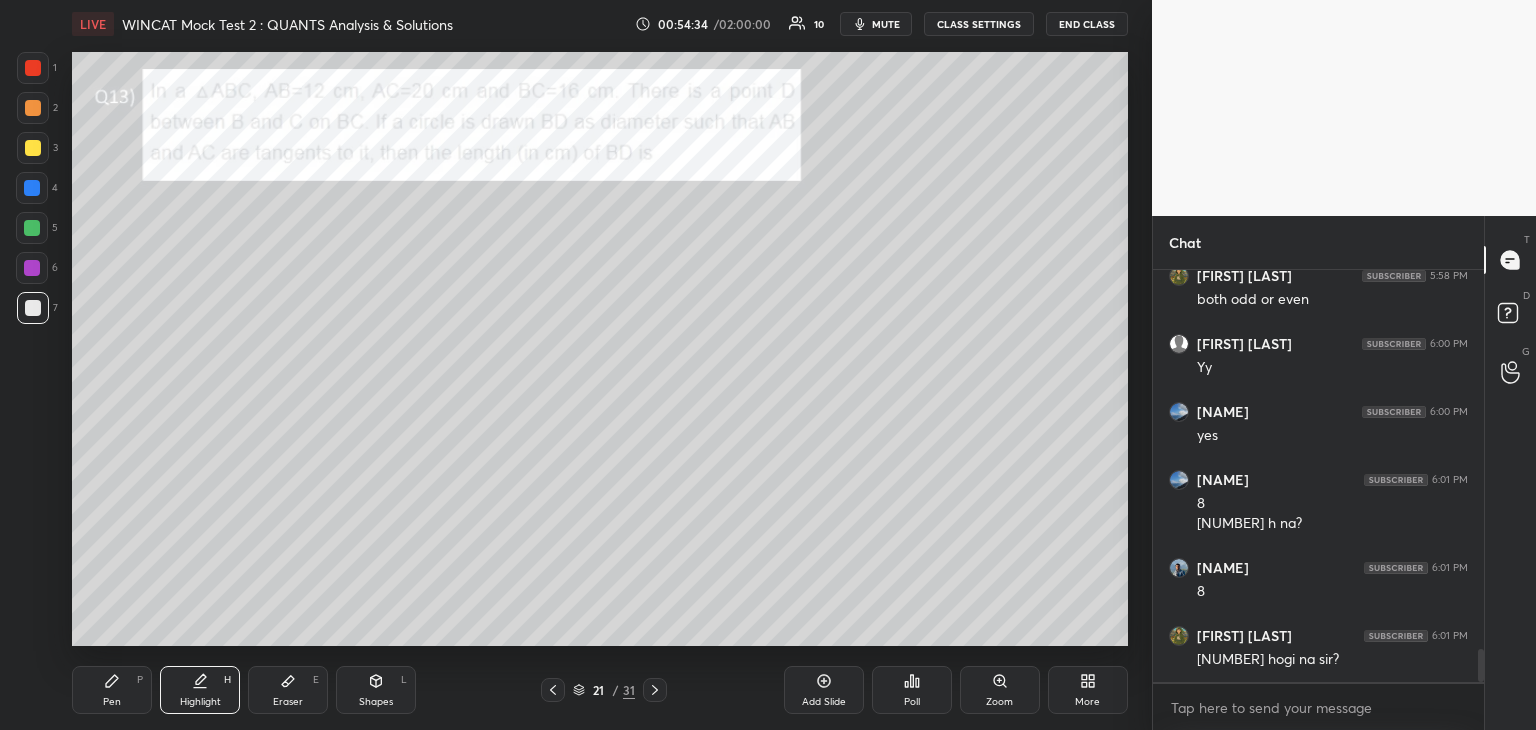 click on "Pen P" at bounding box center [112, 690] 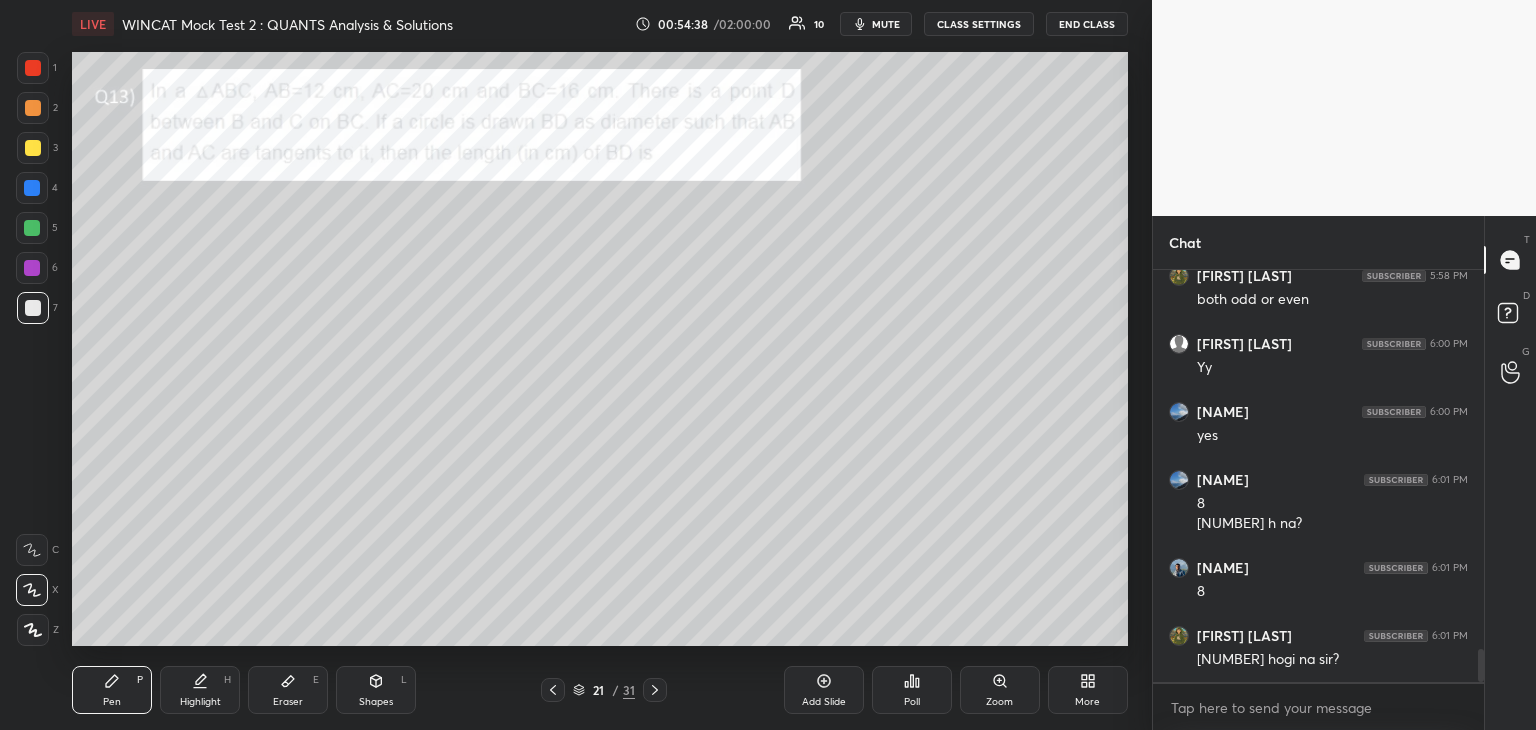 click at bounding box center [32, 268] 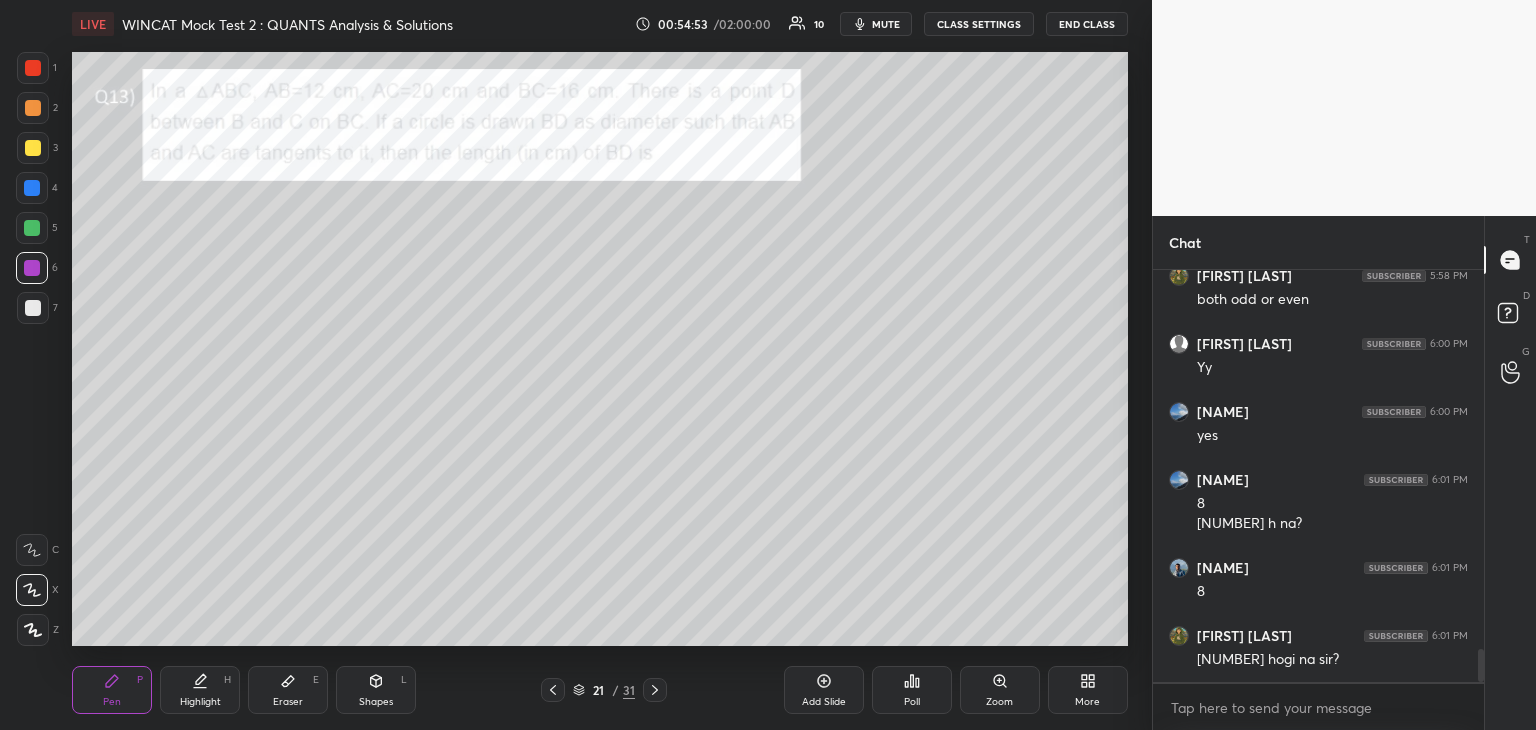 click on "Highlight" at bounding box center (200, 702) 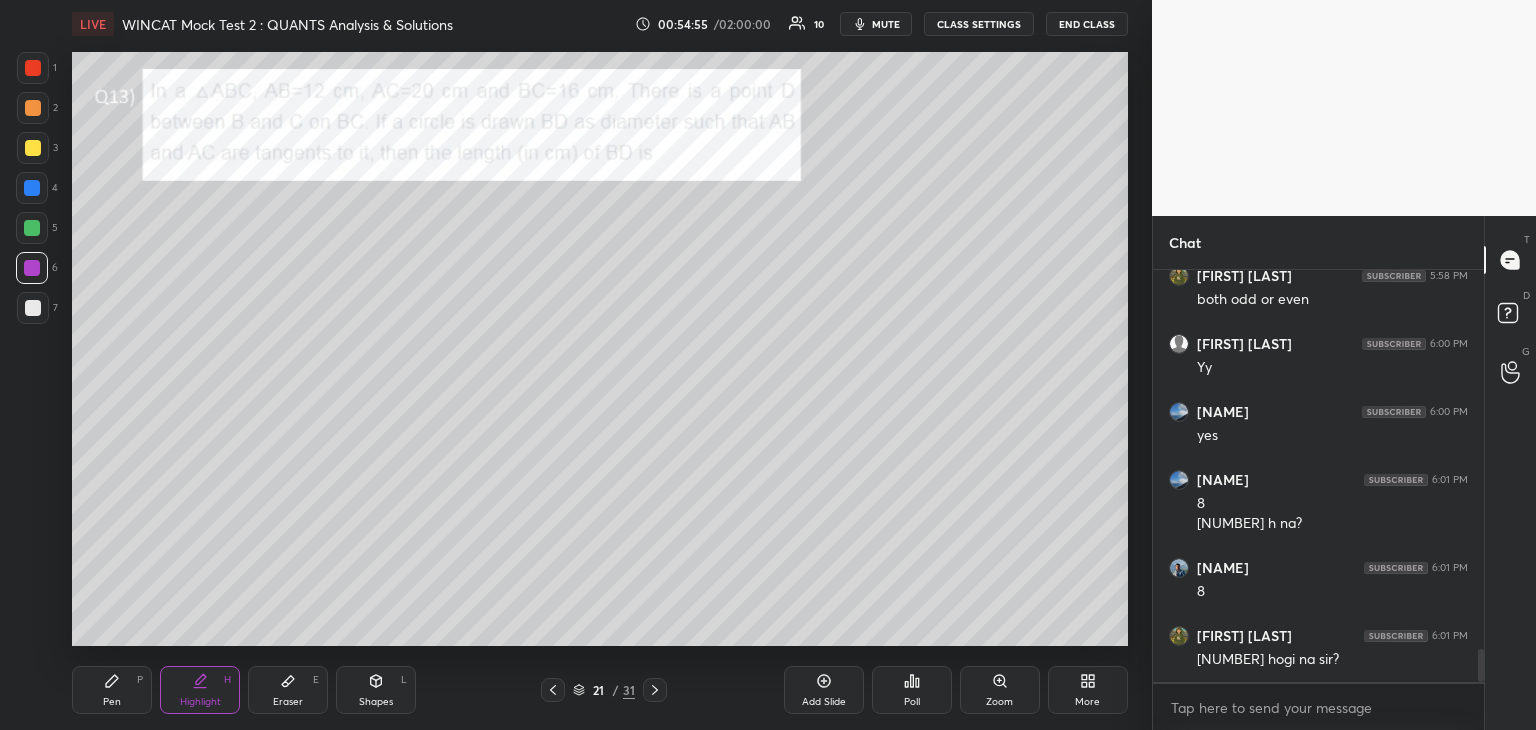 click on "Pen P" at bounding box center [112, 690] 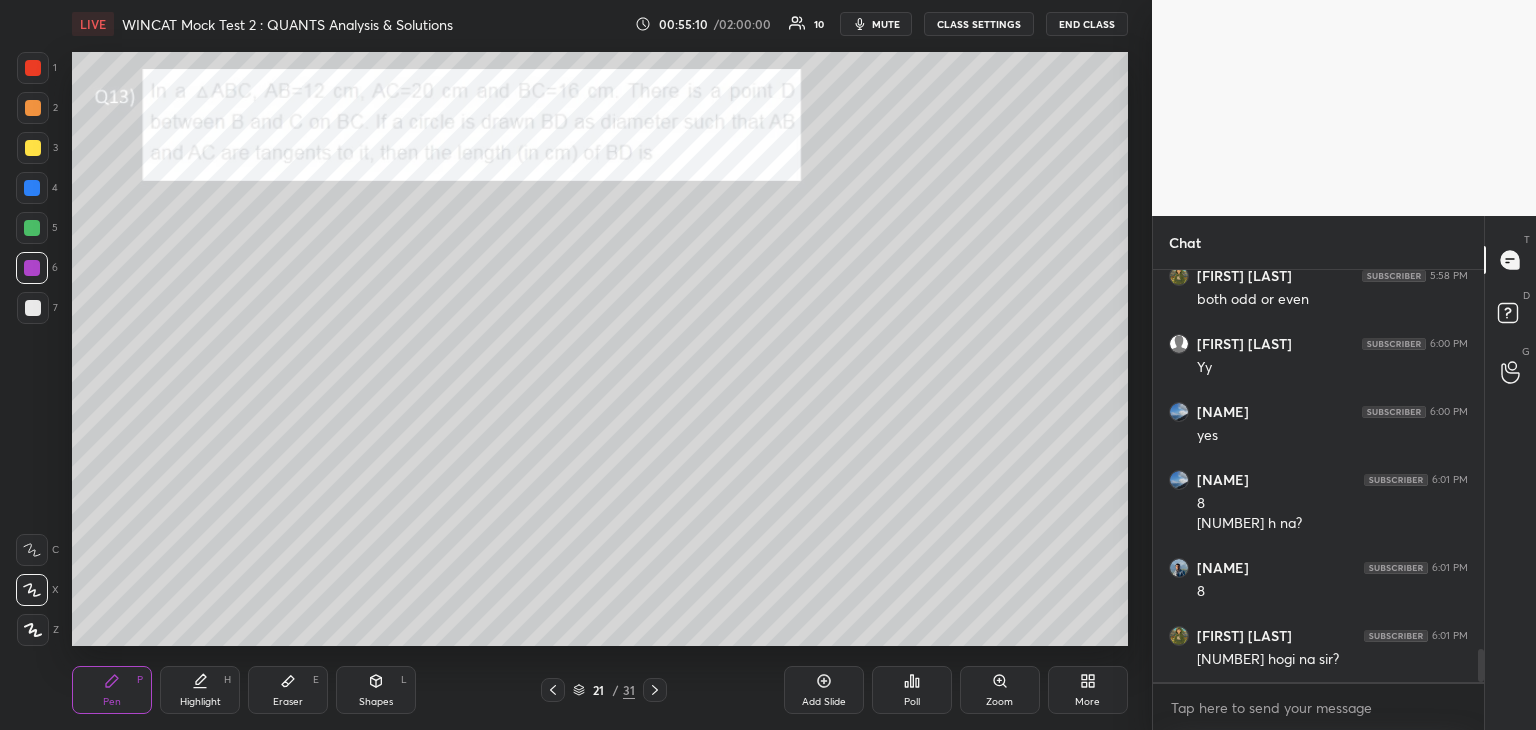 click at bounding box center [33, 148] 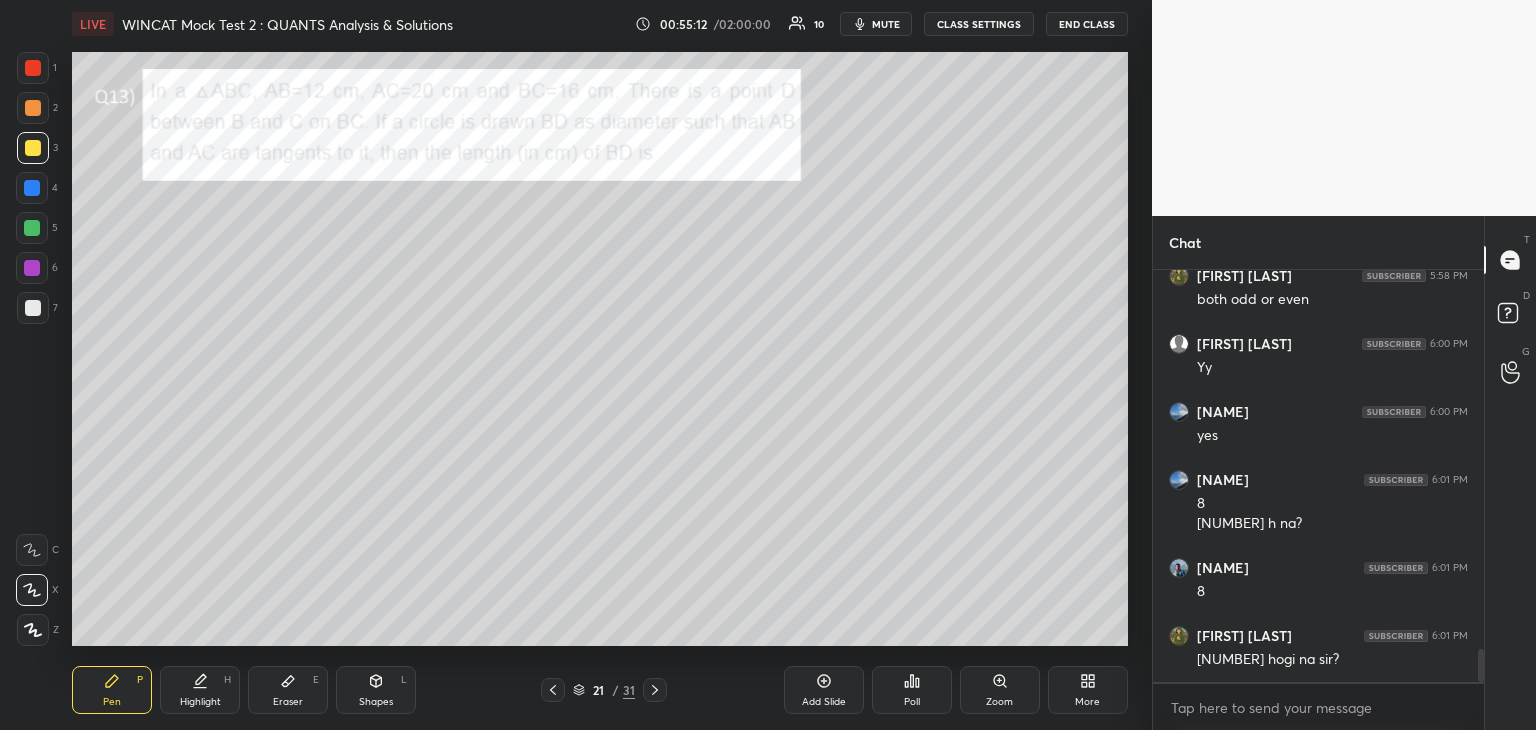 click 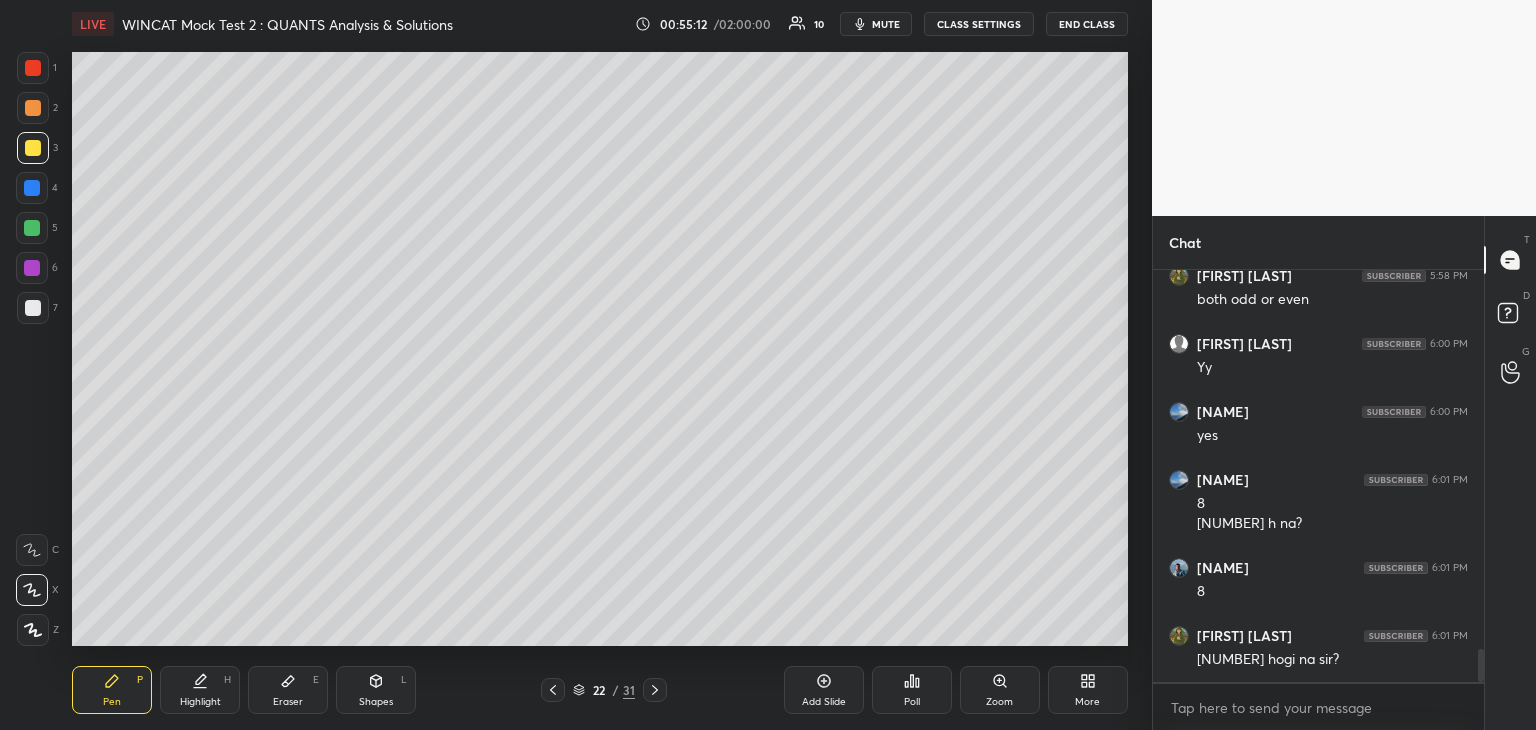 click 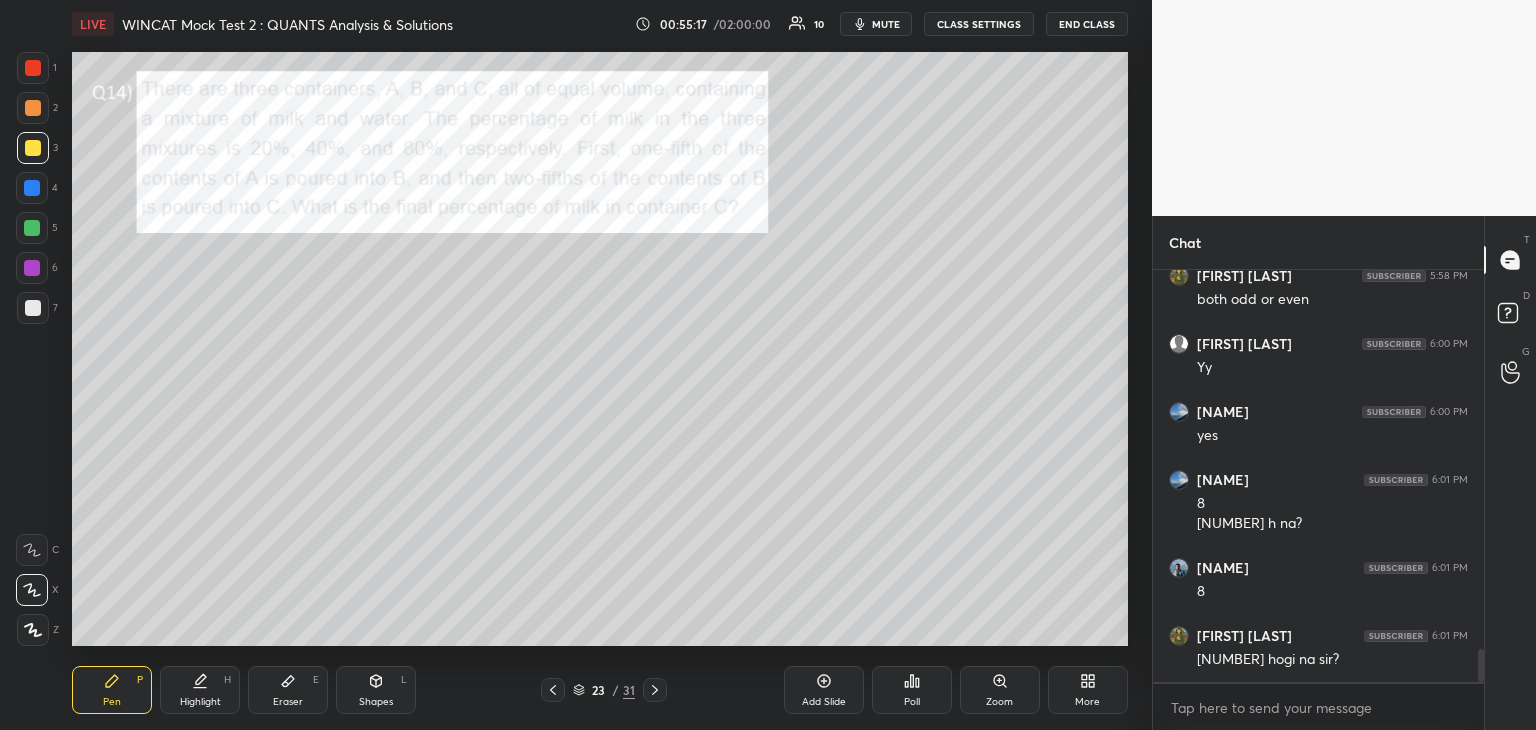 click at bounding box center (32, 228) 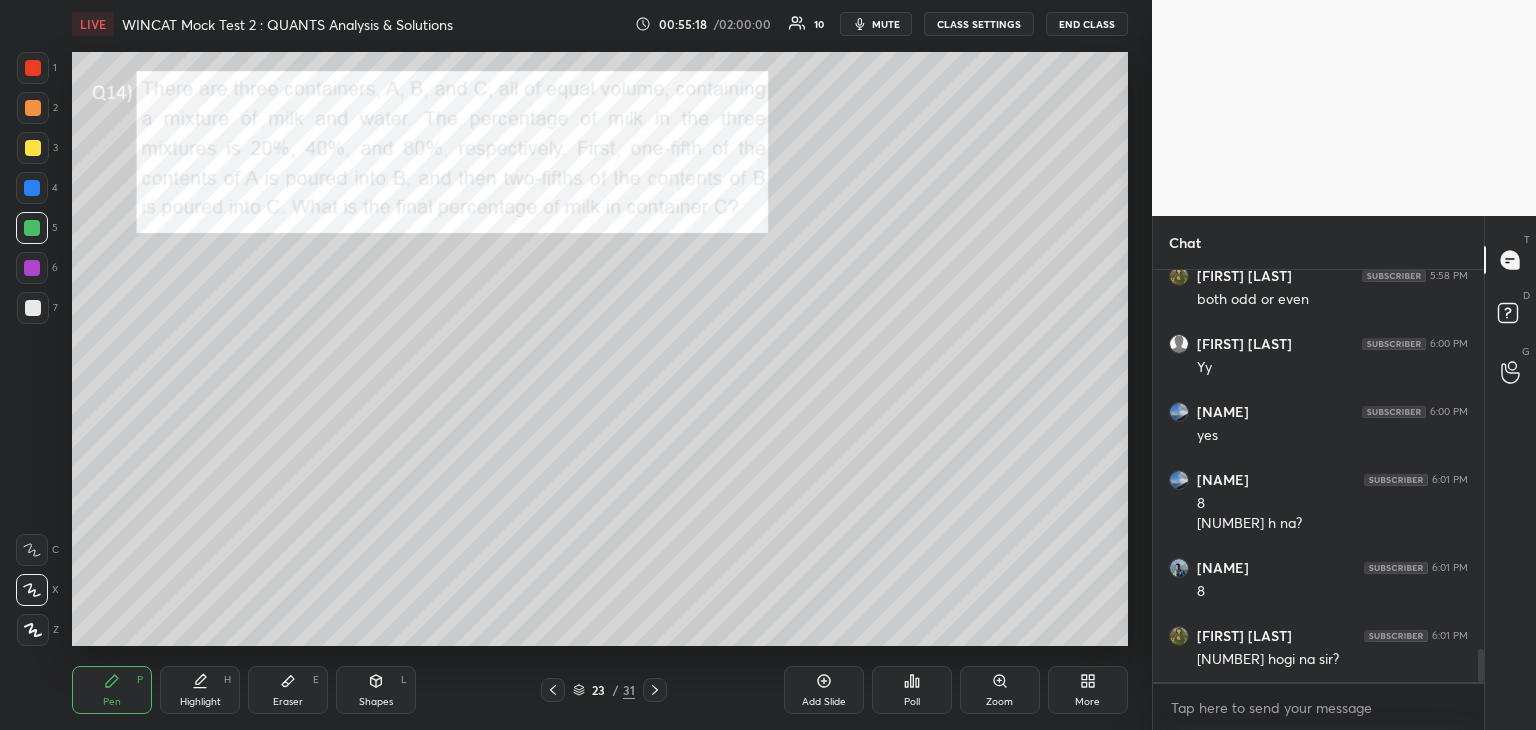 click on "Highlight H" at bounding box center [200, 690] 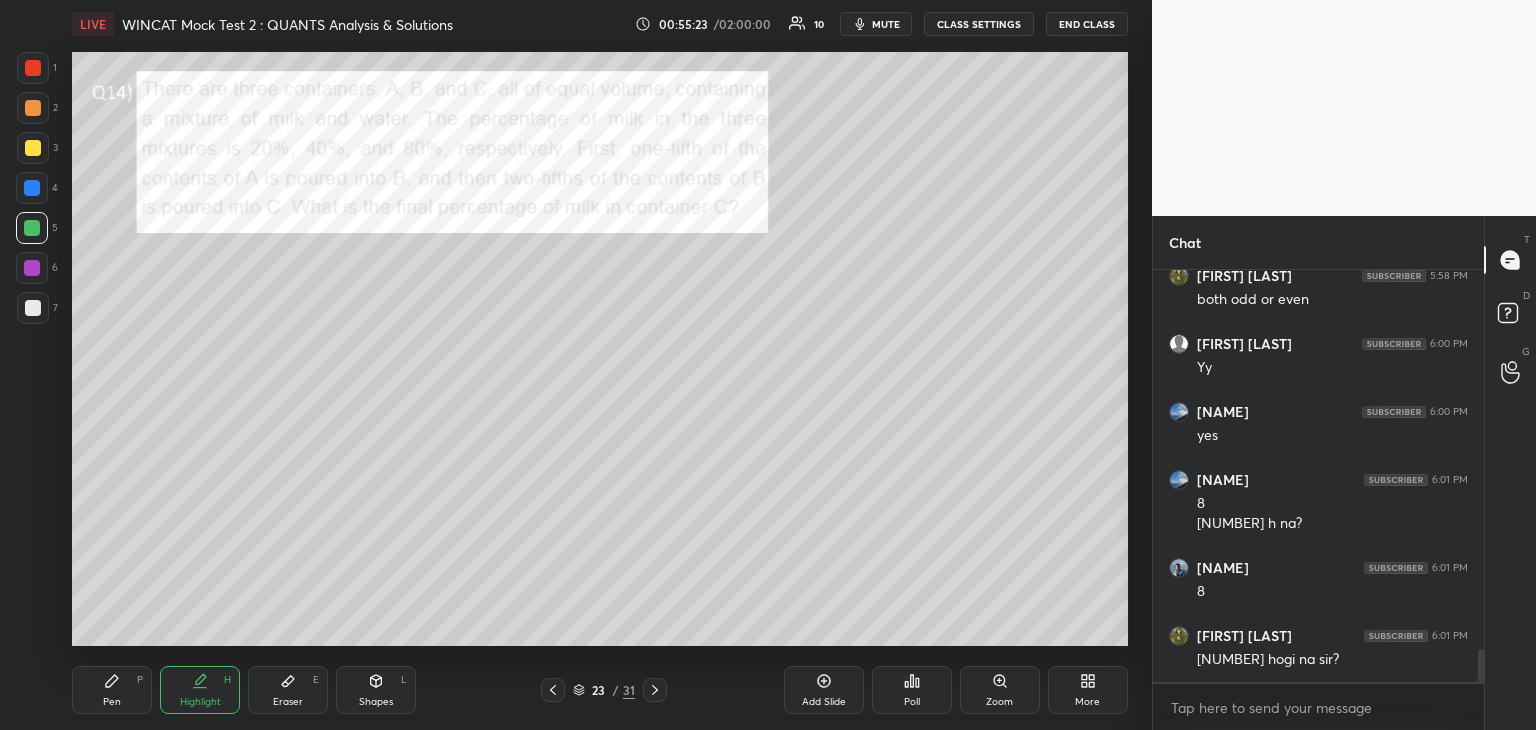 click at bounding box center (32, 188) 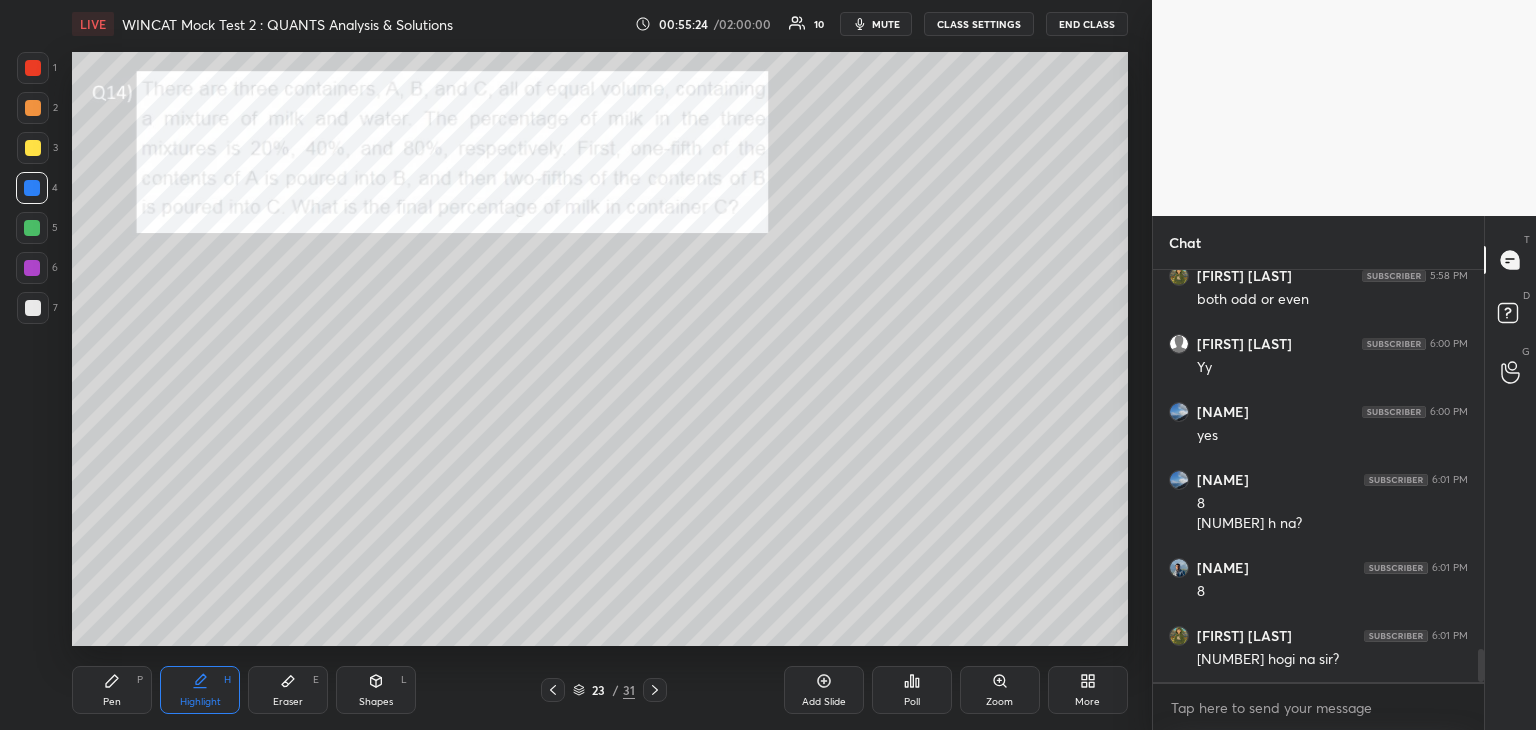 click on "Pen" at bounding box center [112, 702] 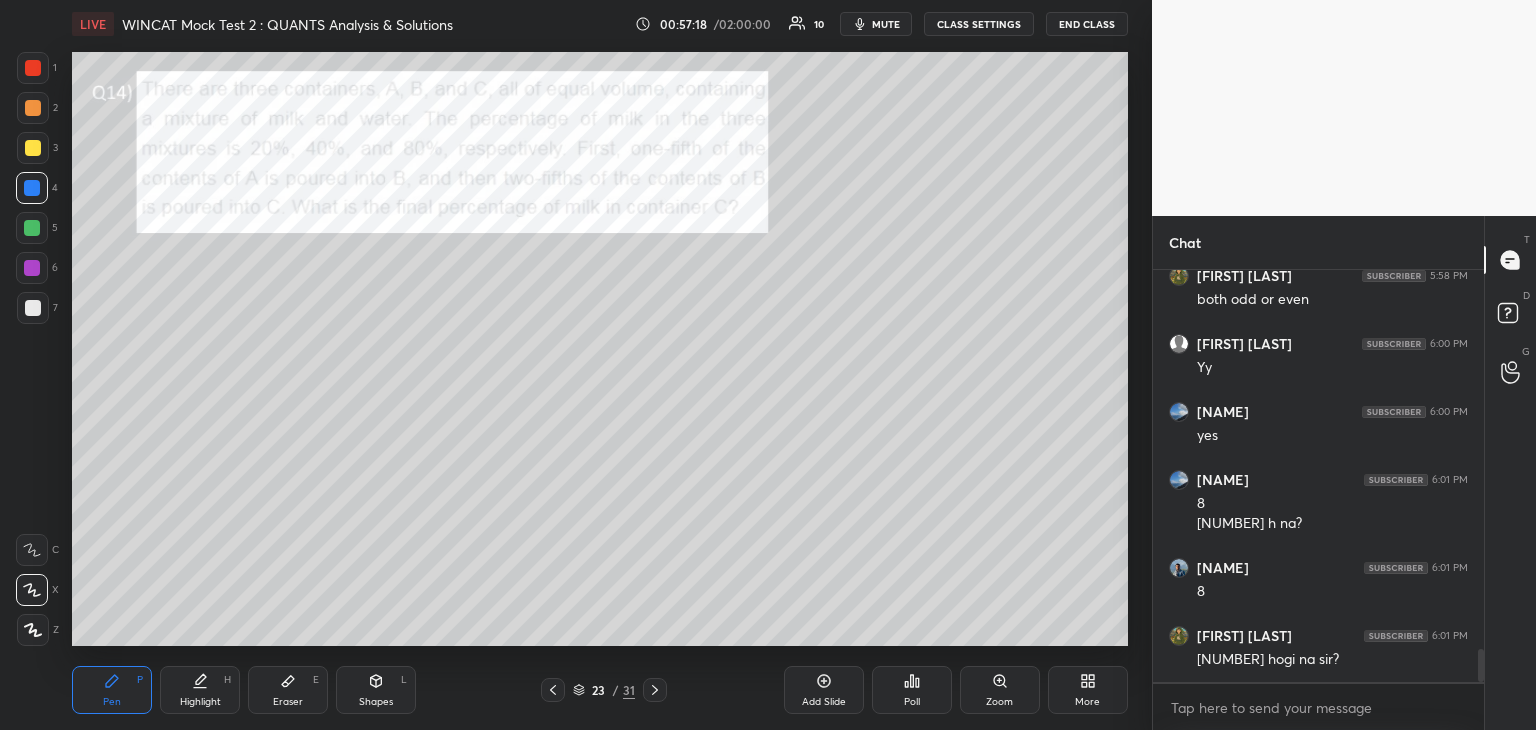 click 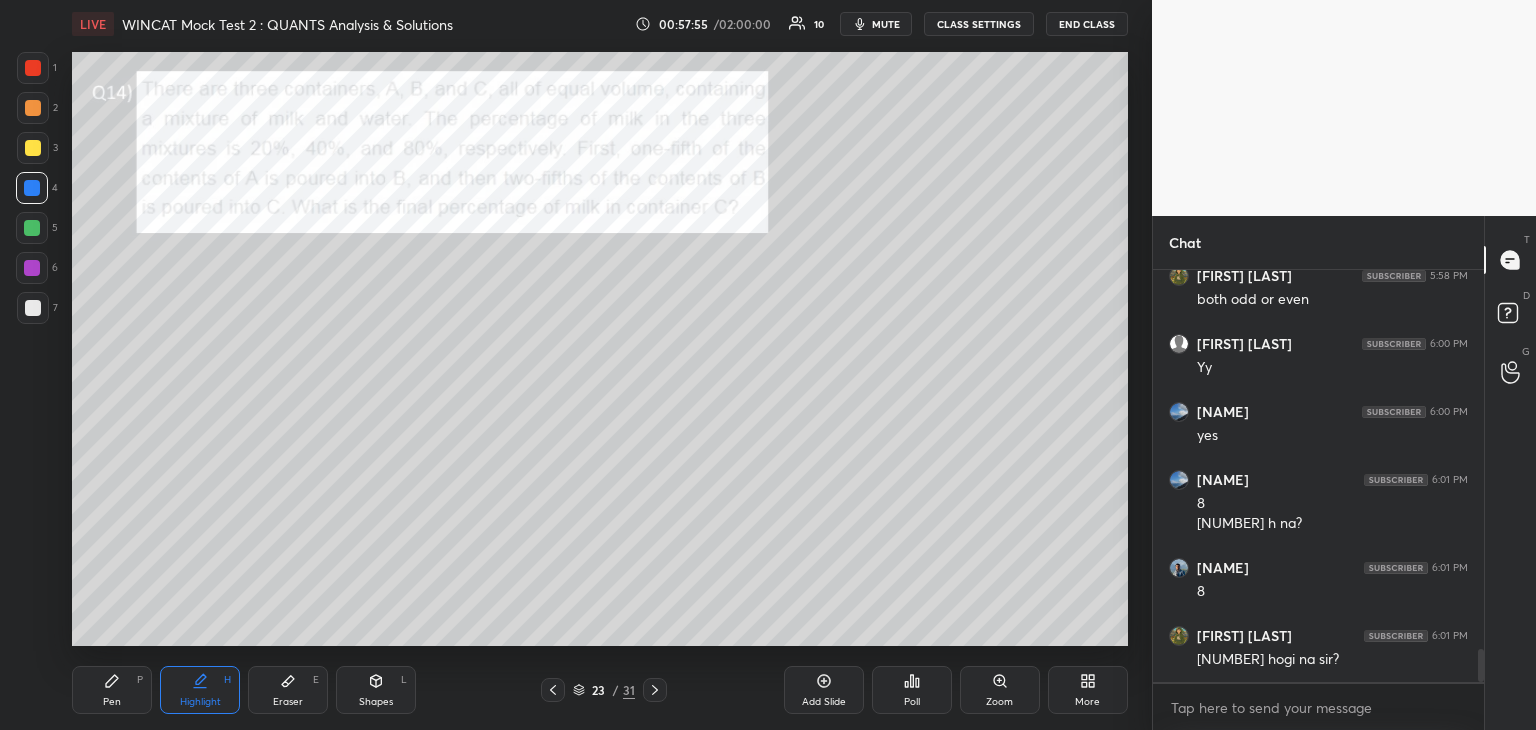 click 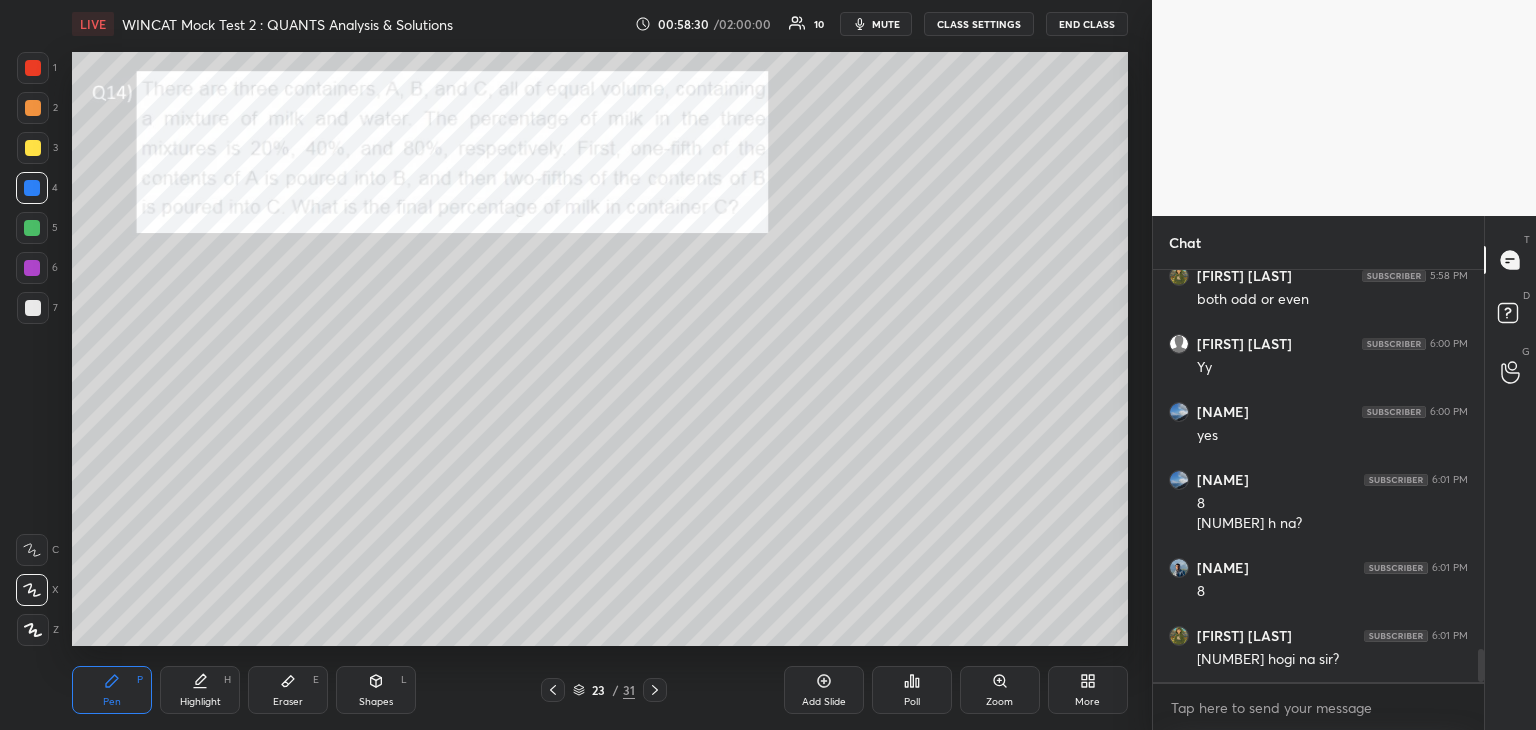 click on "Eraser E" at bounding box center [288, 690] 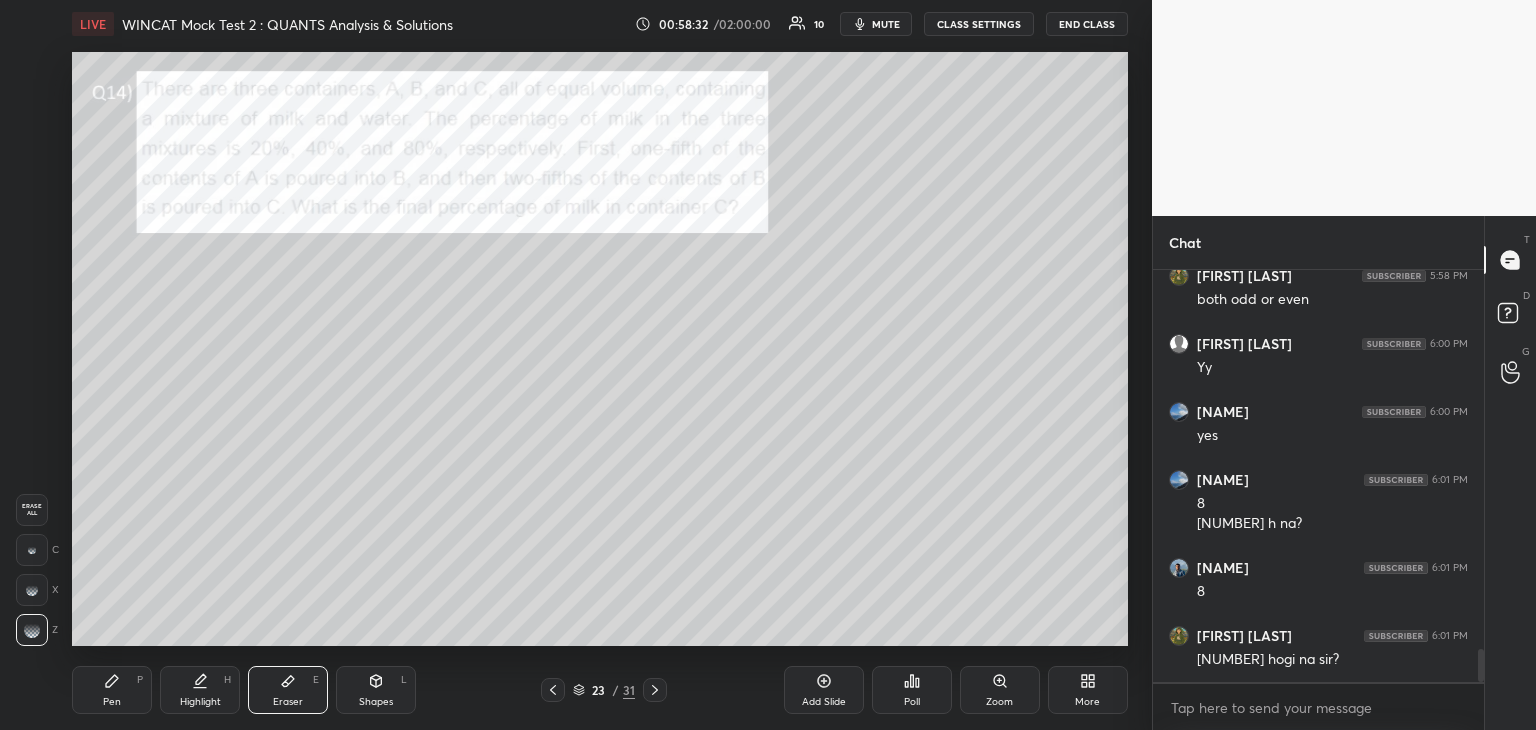 click on "Pen P" at bounding box center [112, 690] 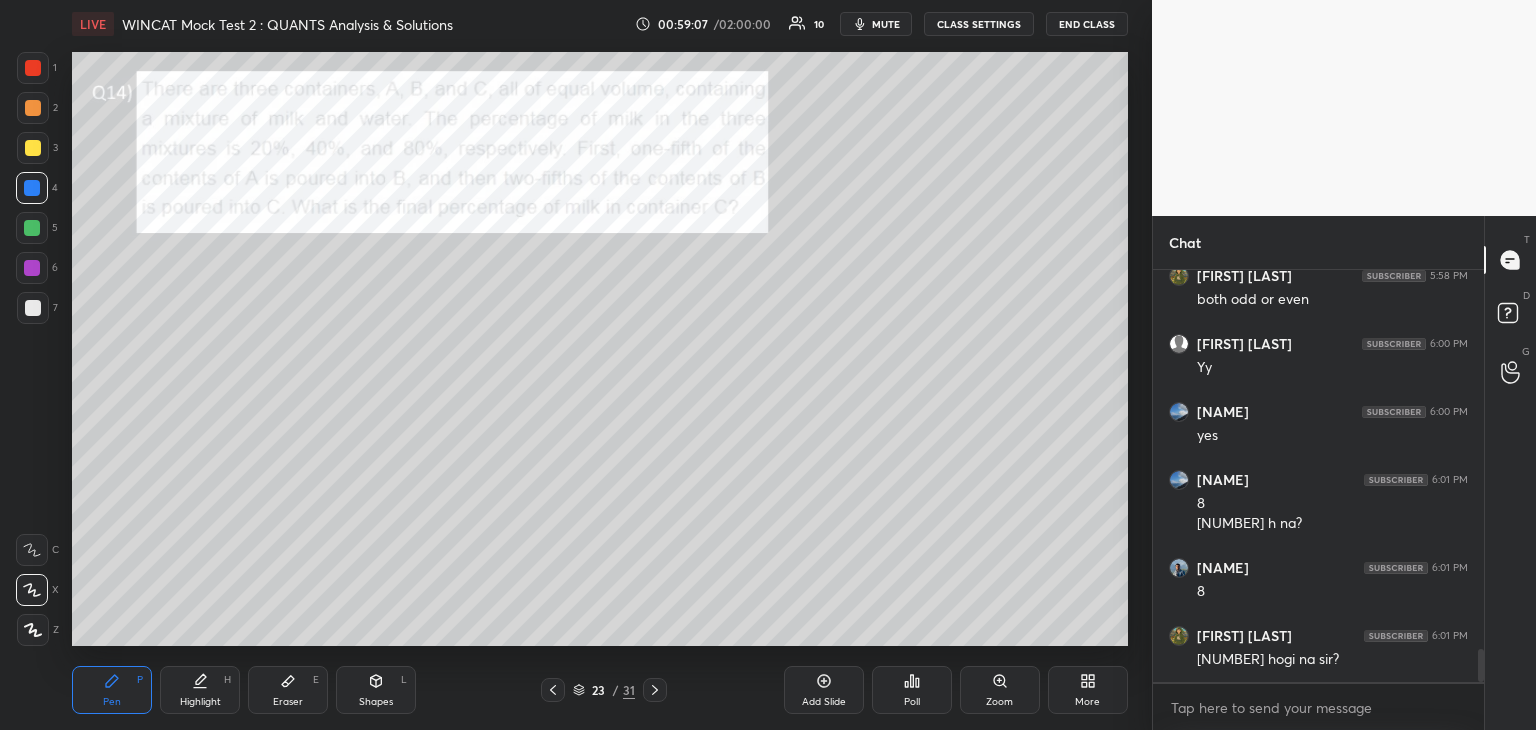 click at bounding box center (32, 228) 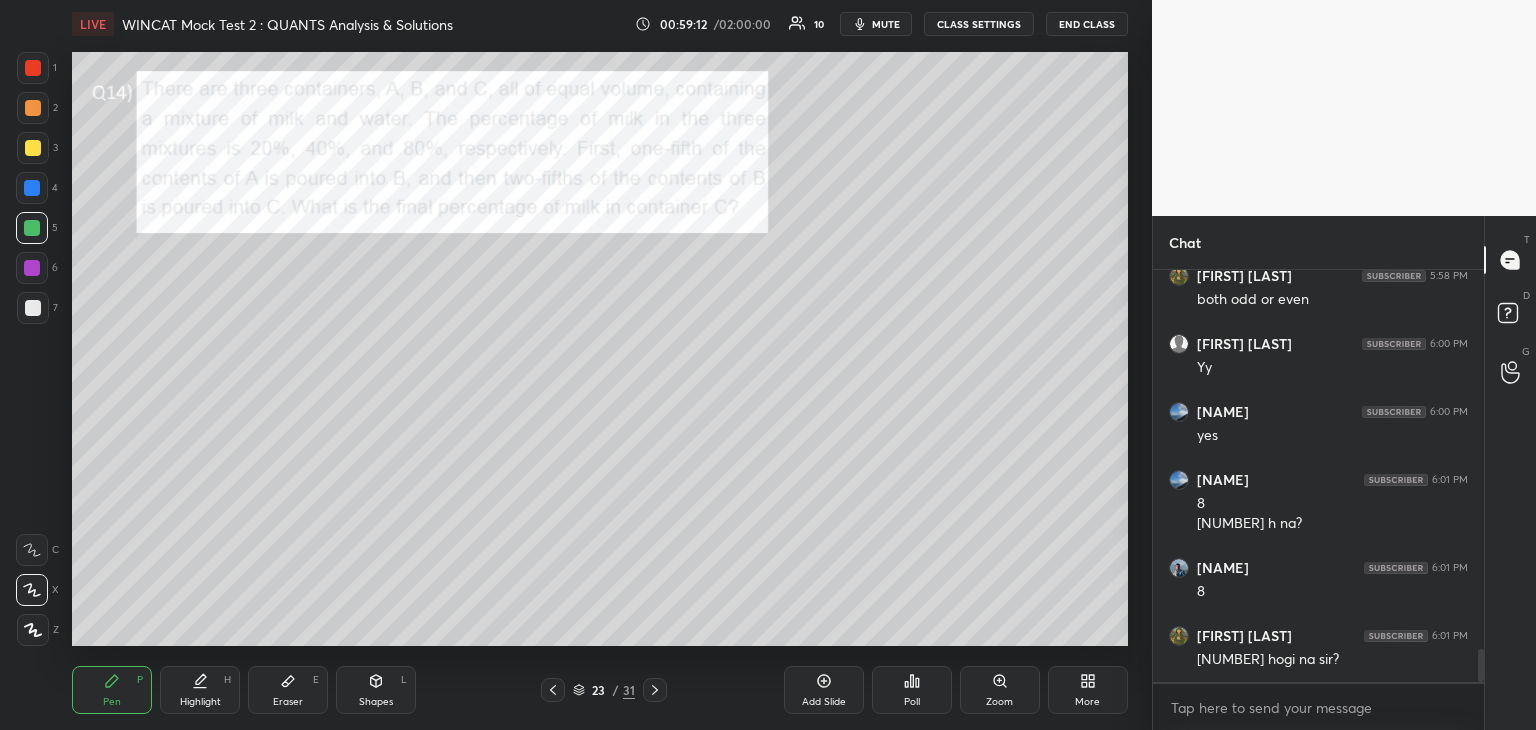 scroll, scrollTop: 4866, scrollLeft: 0, axis: vertical 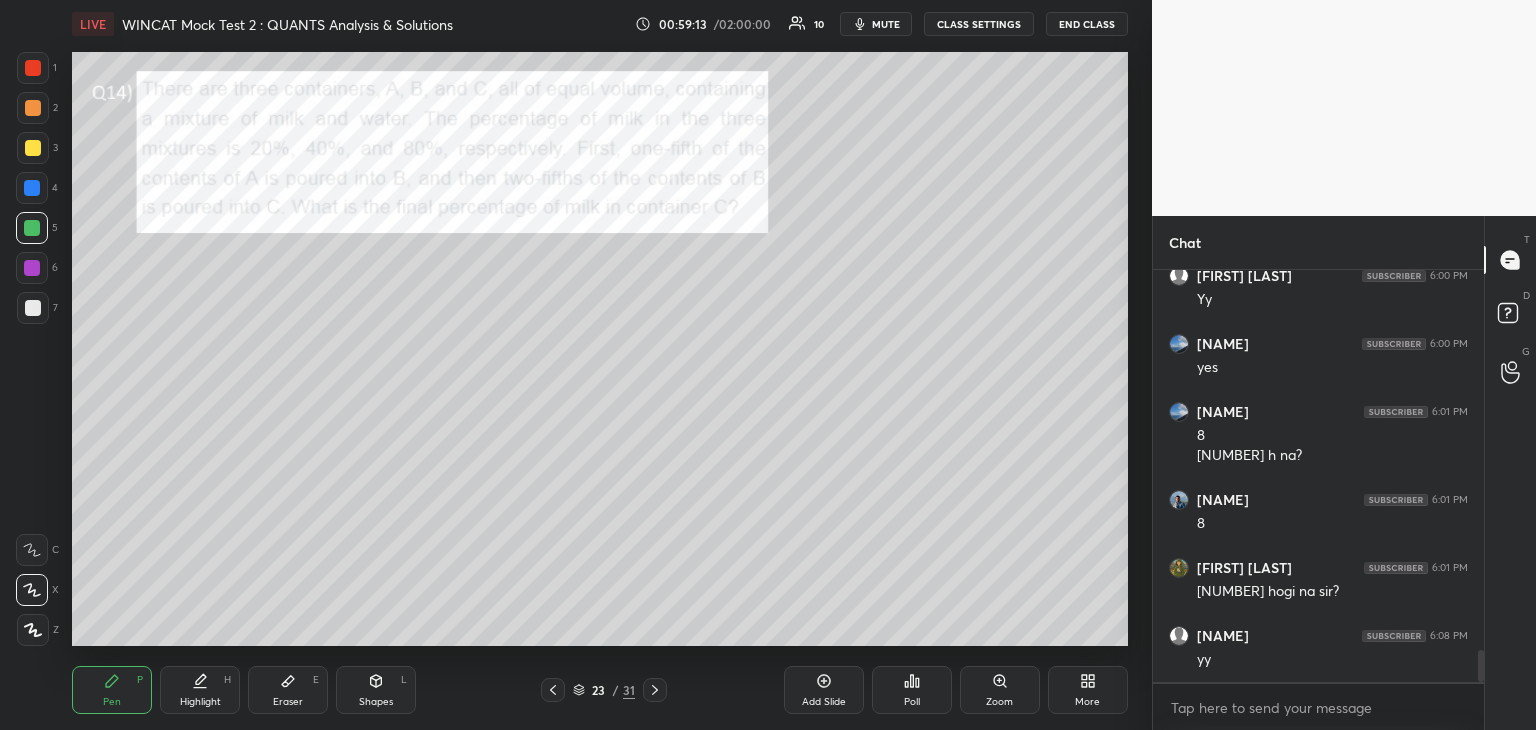 click 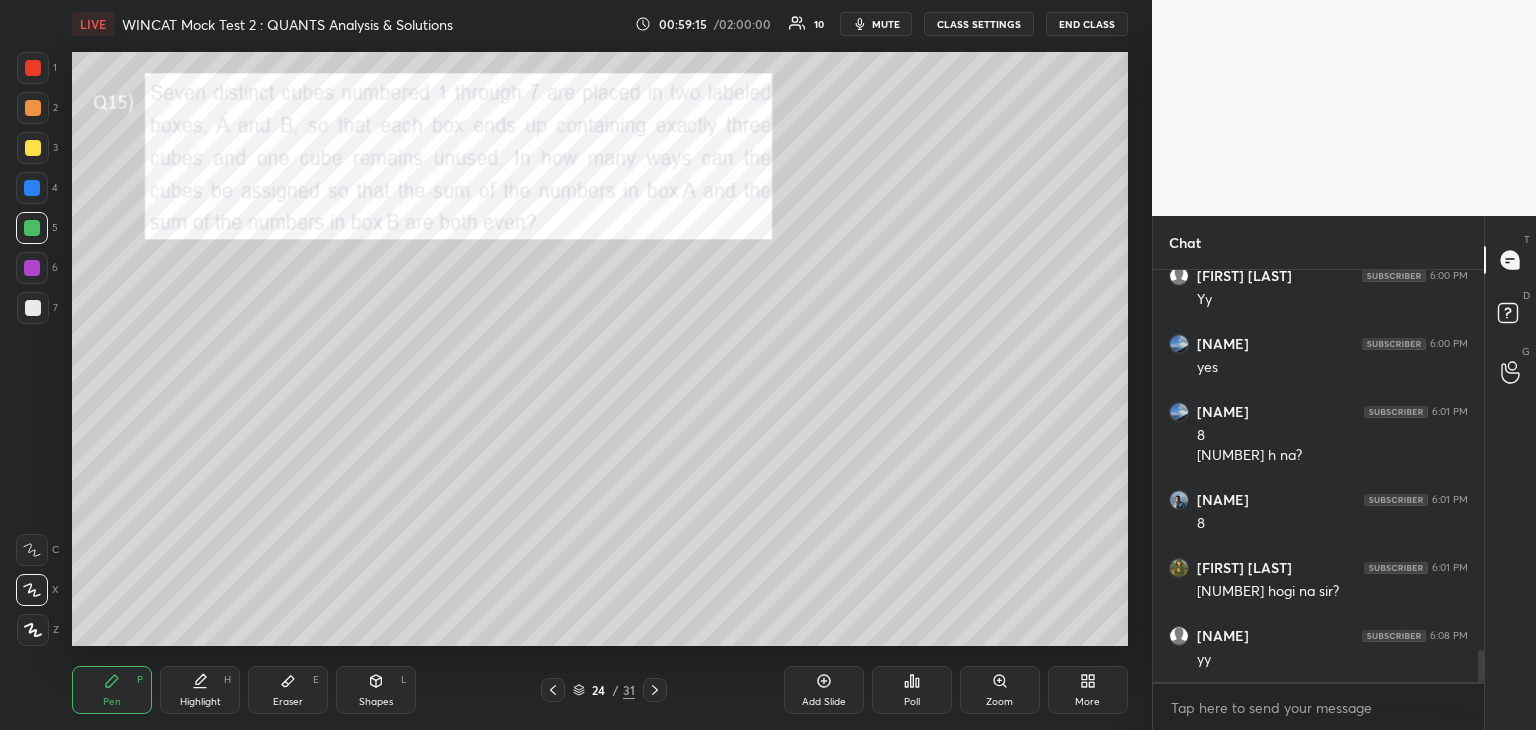 click on "Highlight H" at bounding box center [200, 690] 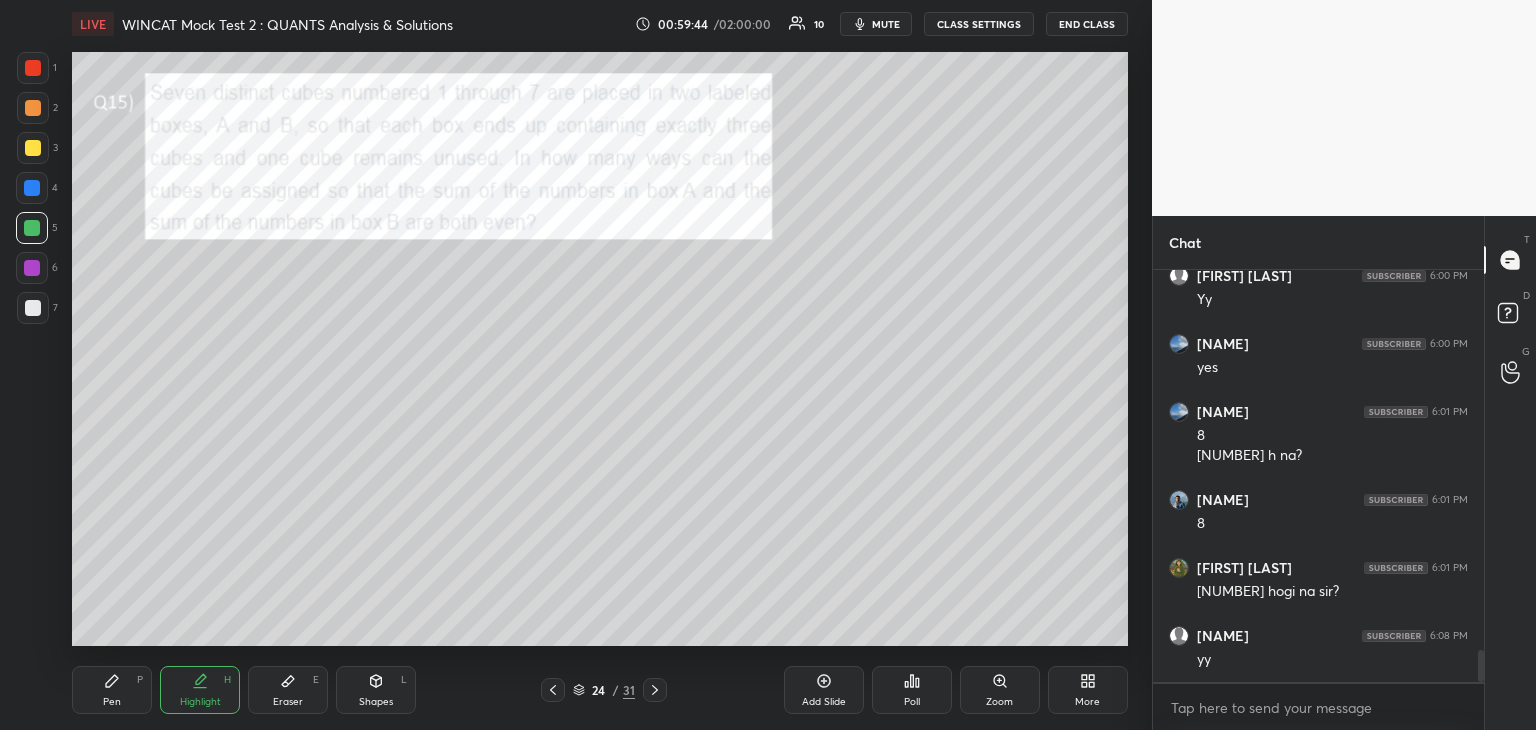 click 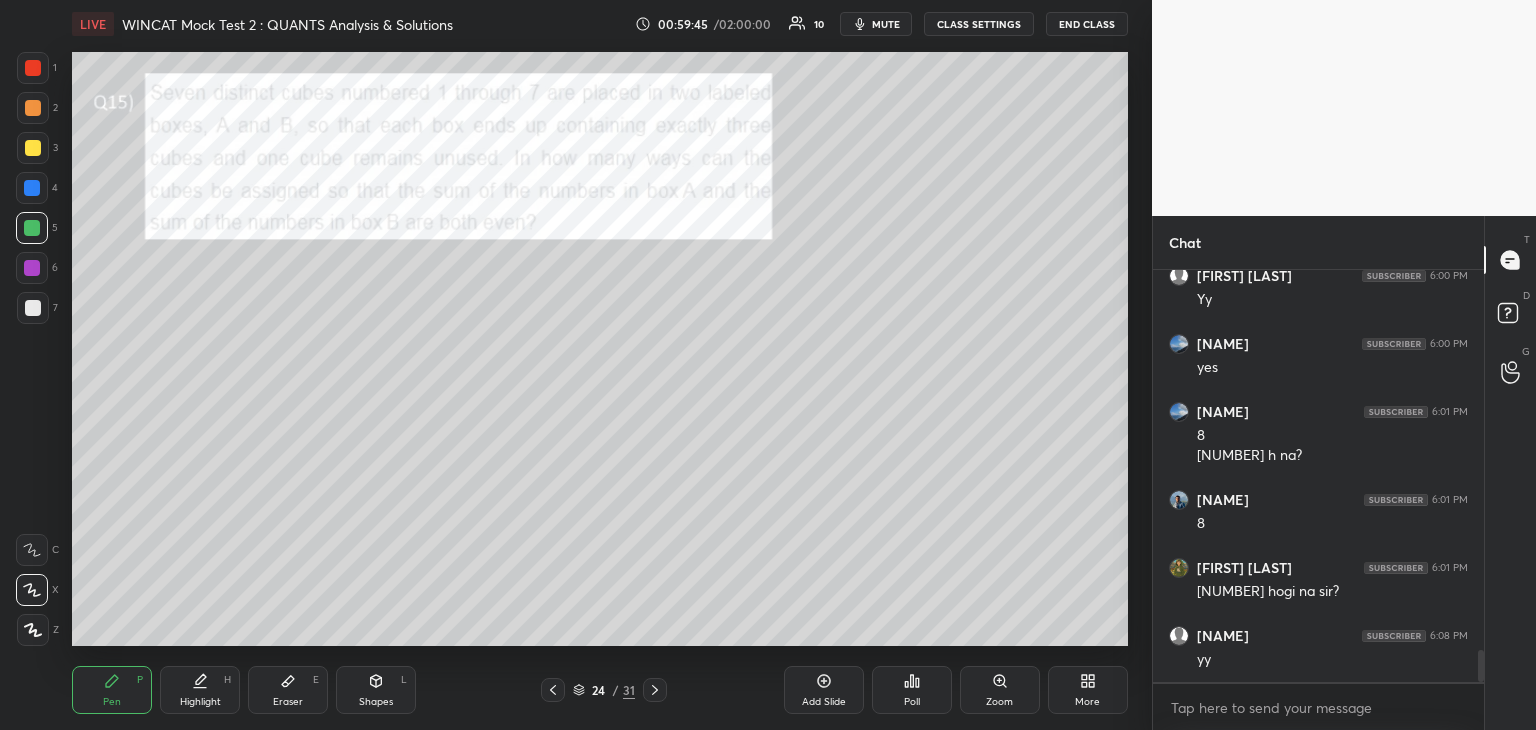 click at bounding box center [33, 148] 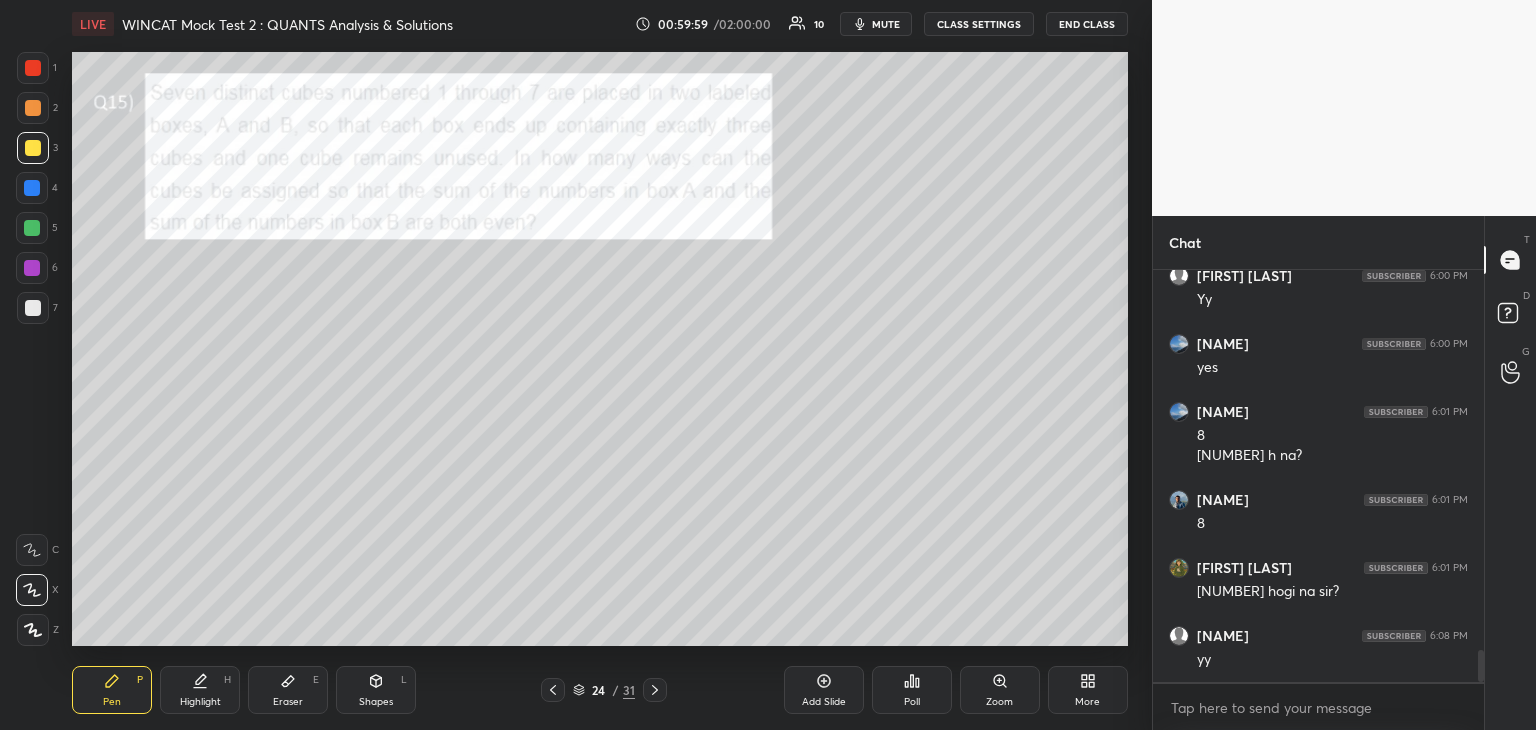 click at bounding box center [33, 308] 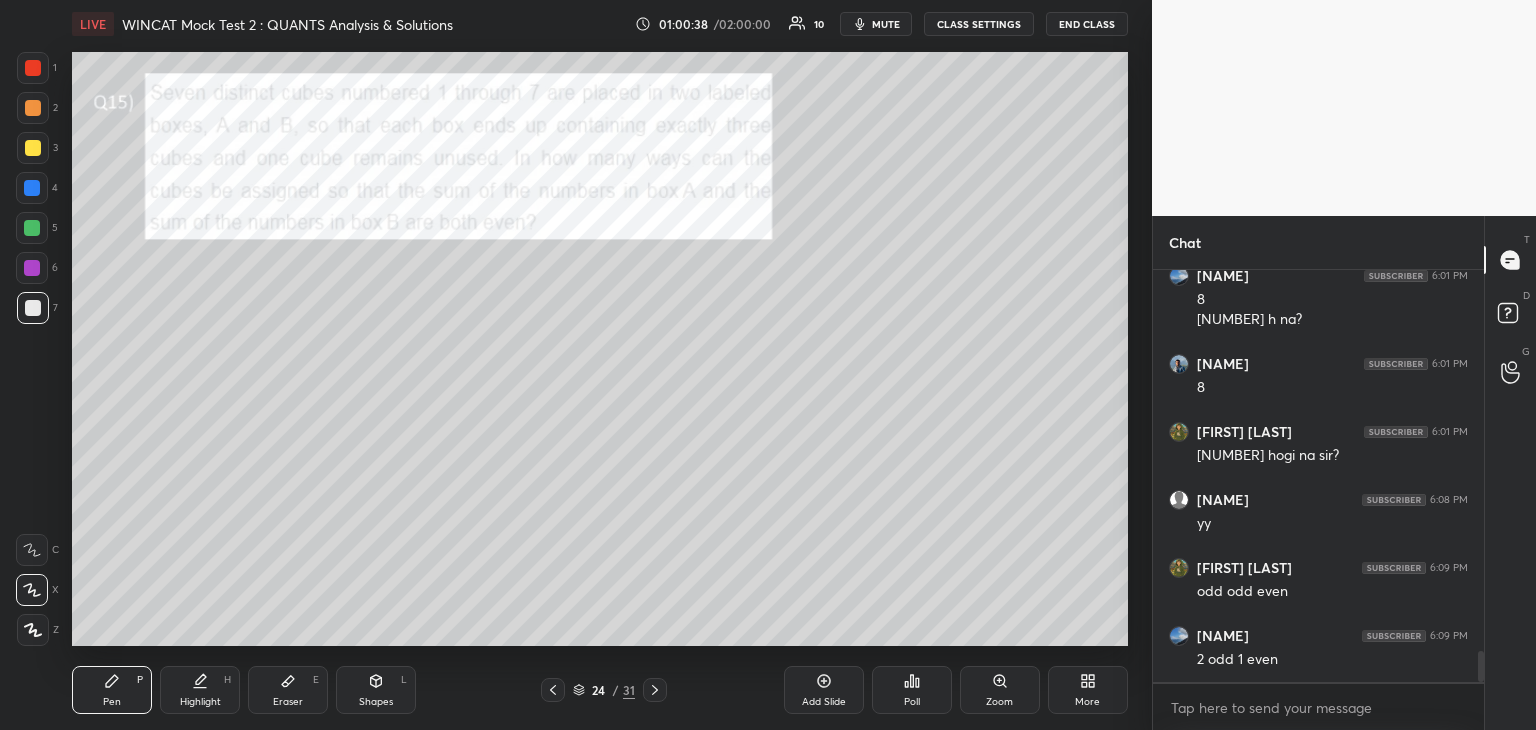 scroll, scrollTop: 5070, scrollLeft: 0, axis: vertical 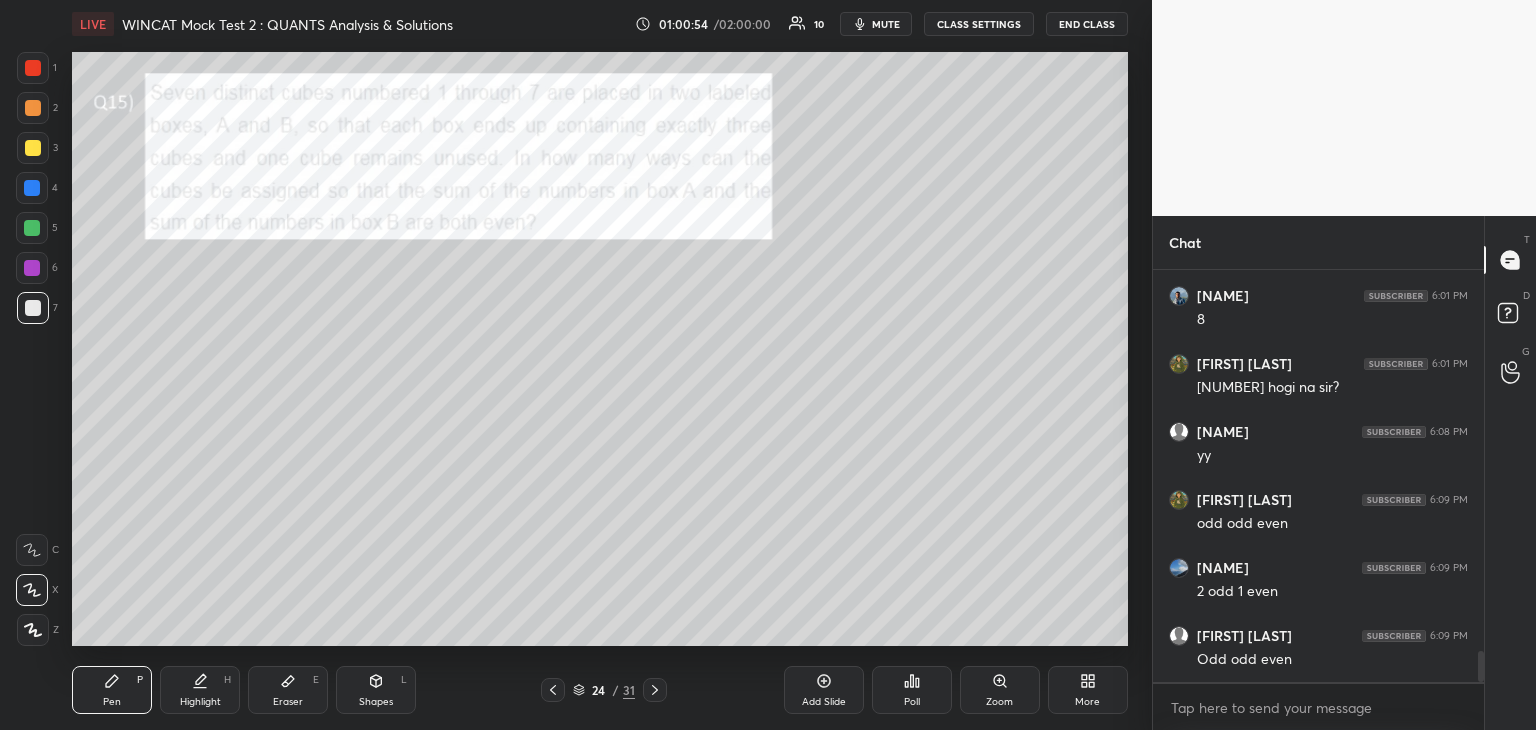 click on "Highlight H" at bounding box center (200, 690) 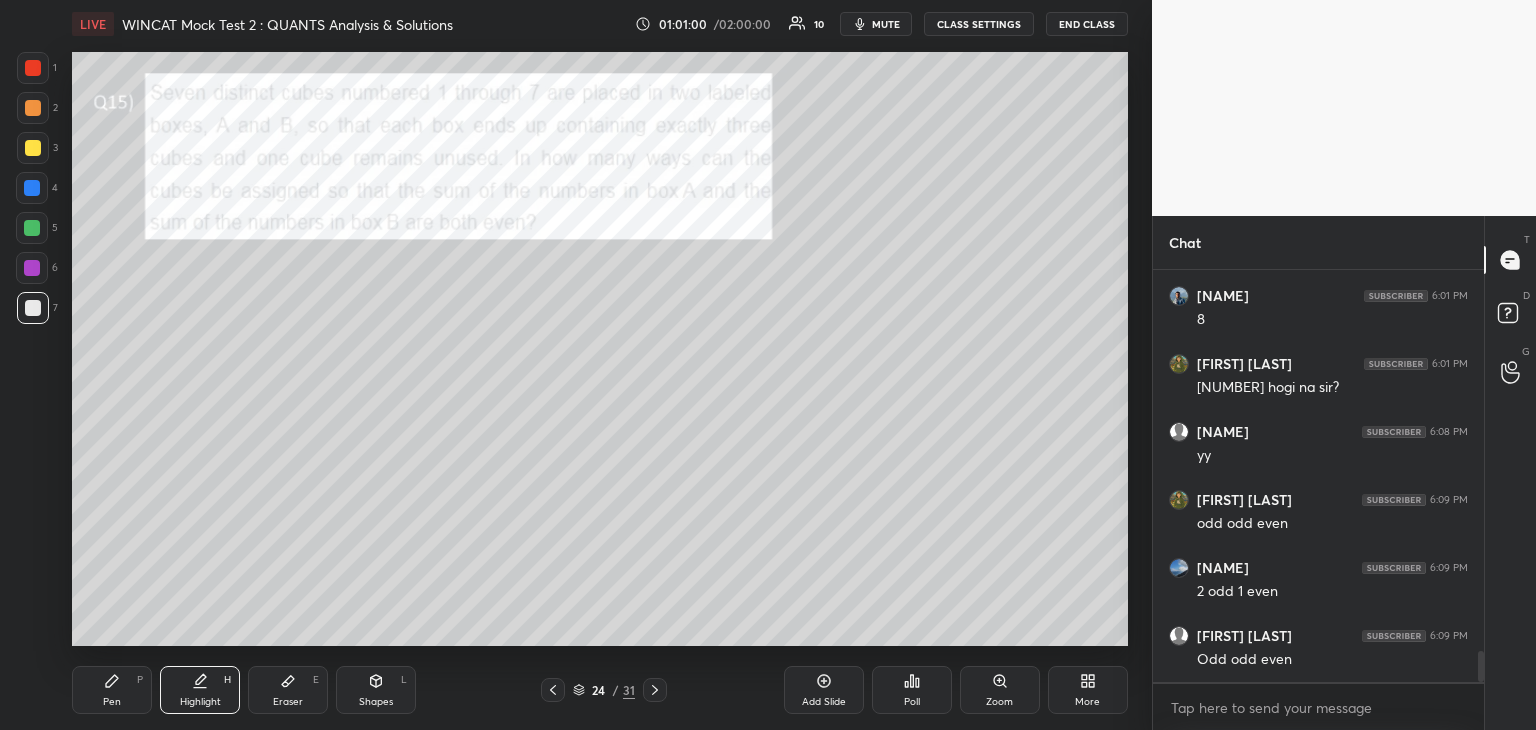 click on "Pen P" at bounding box center [112, 690] 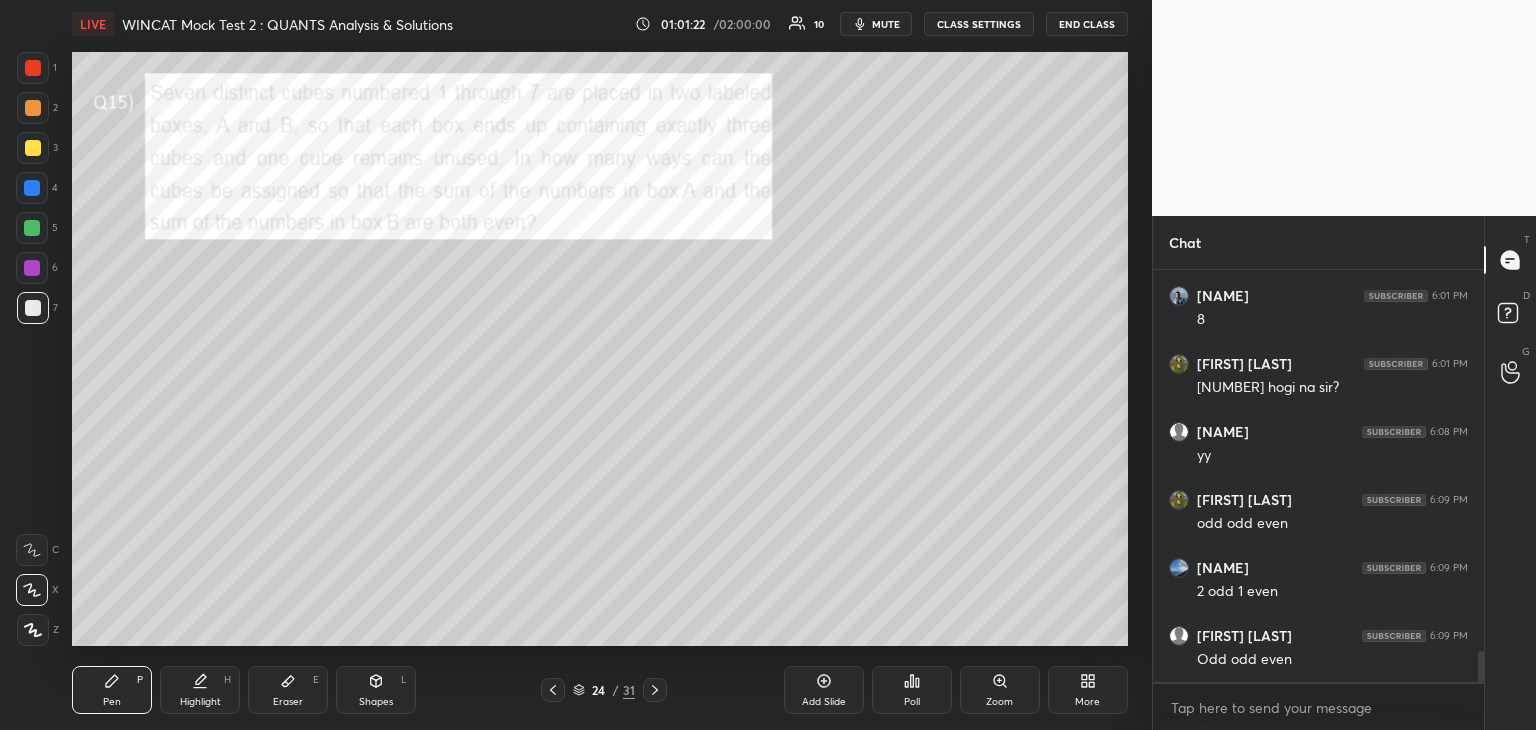 scroll, scrollTop: 5138, scrollLeft: 0, axis: vertical 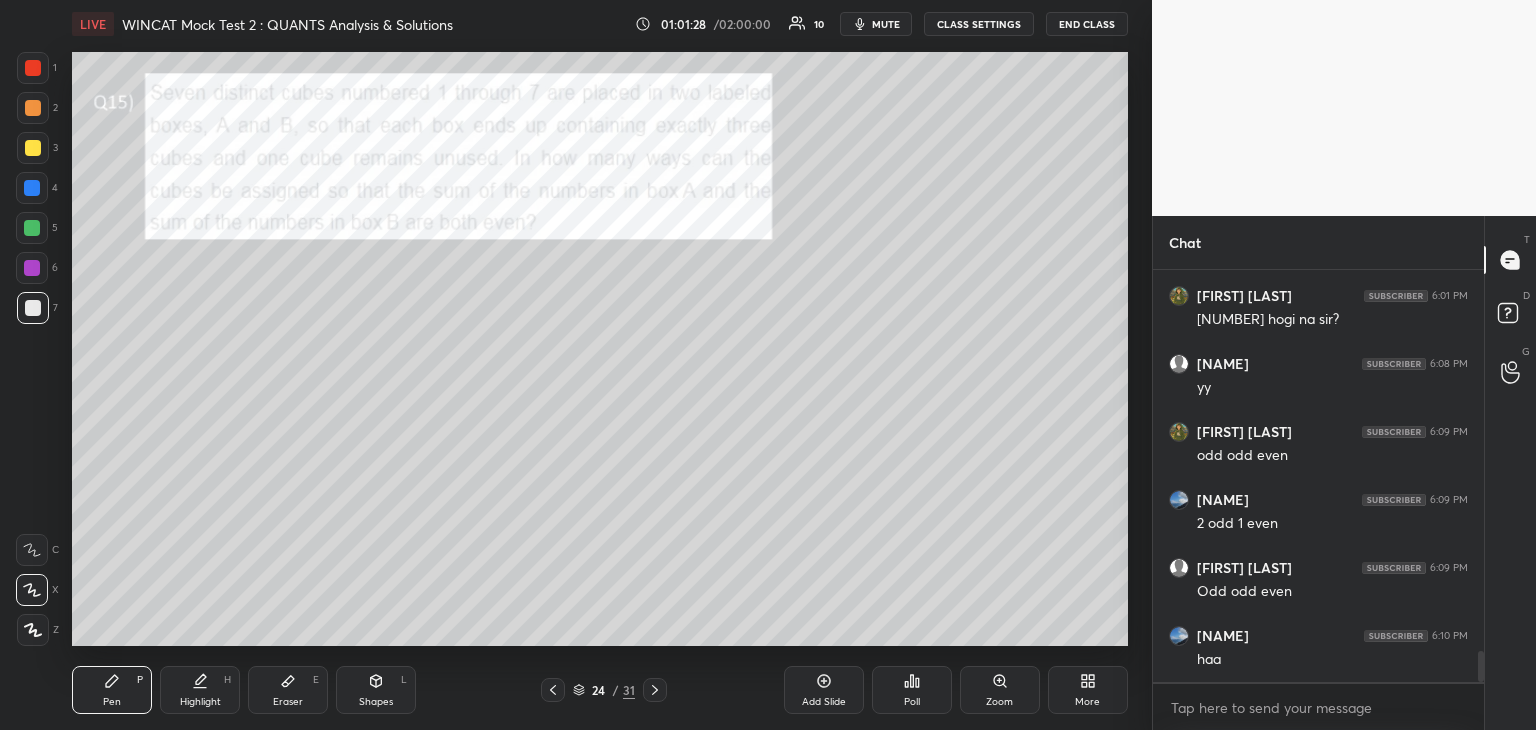 click 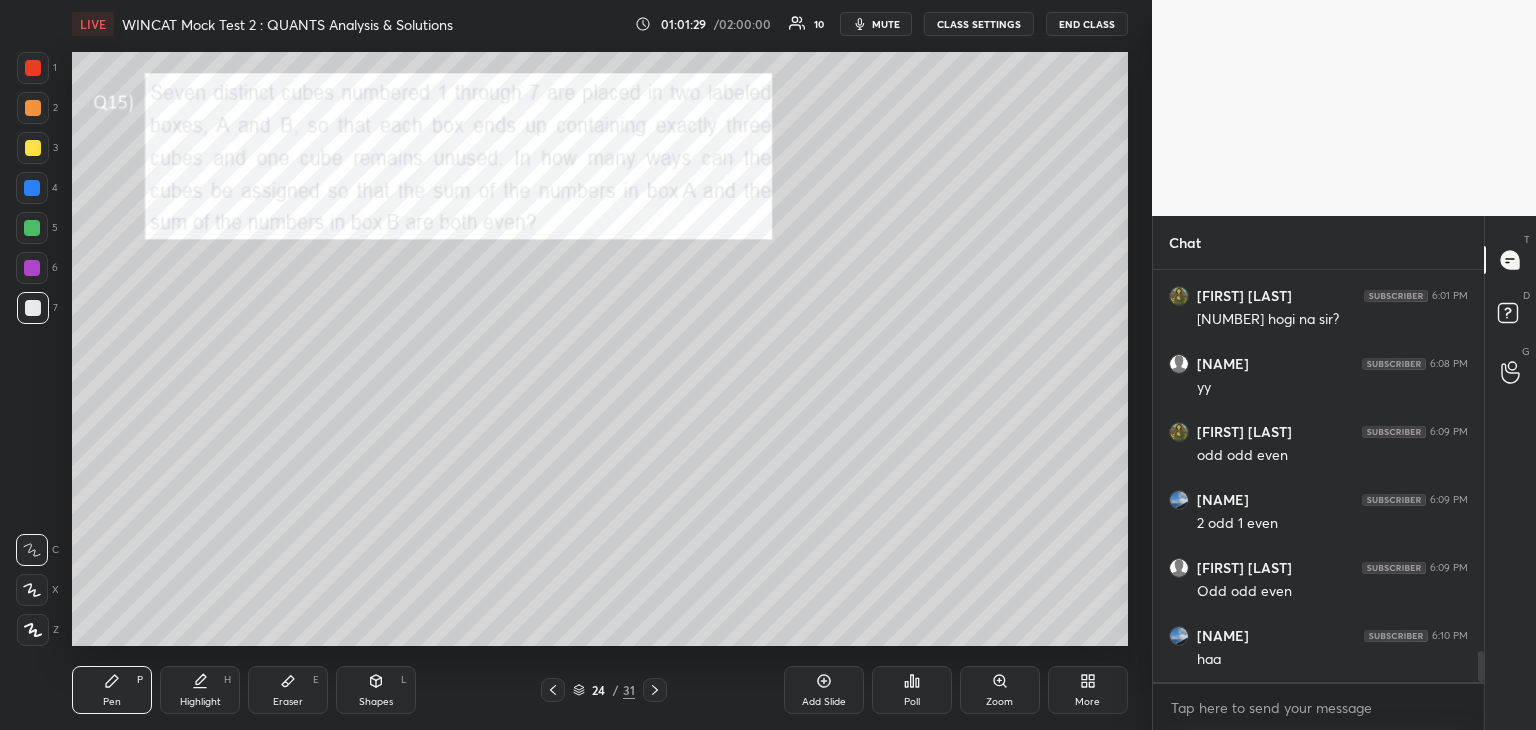 click at bounding box center [33, 148] 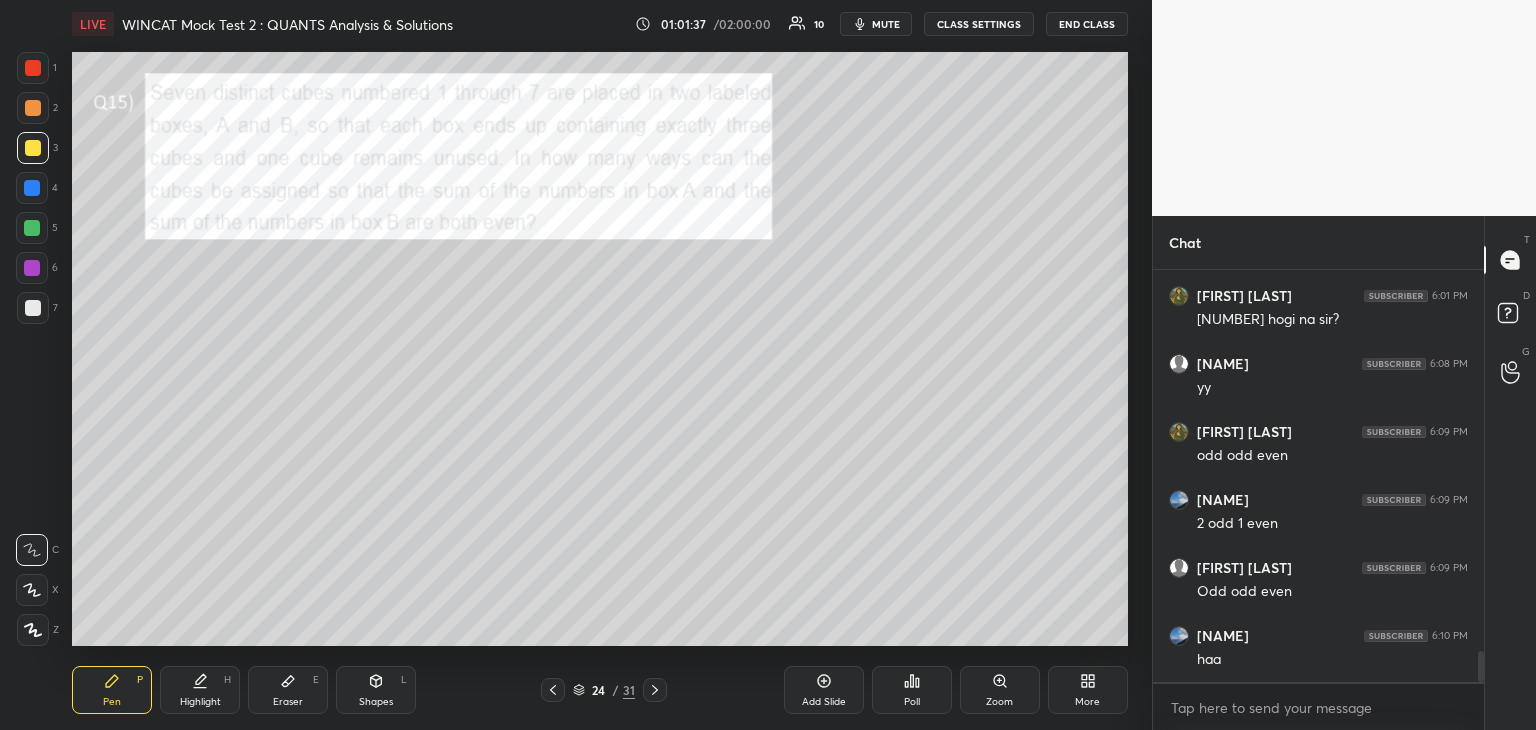 click 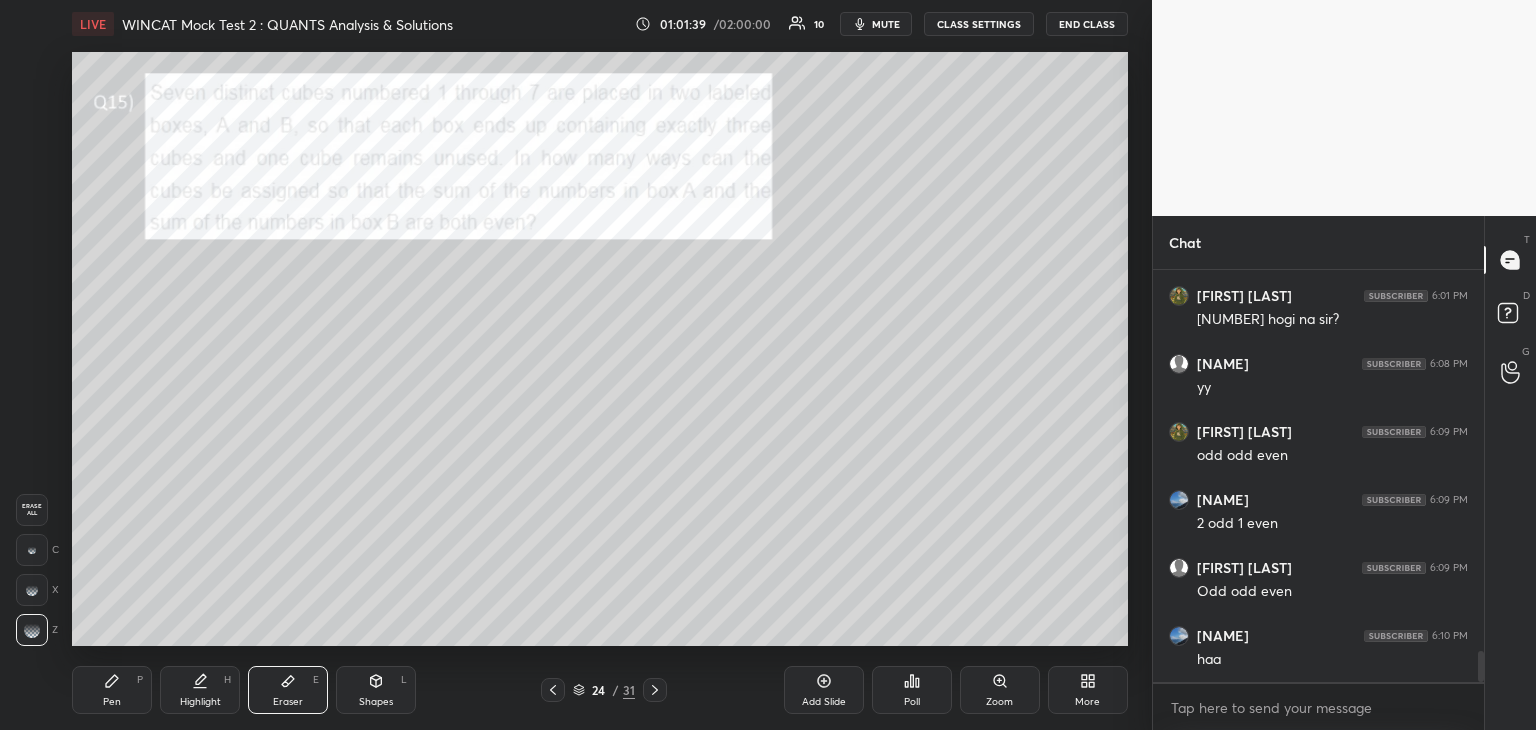 click 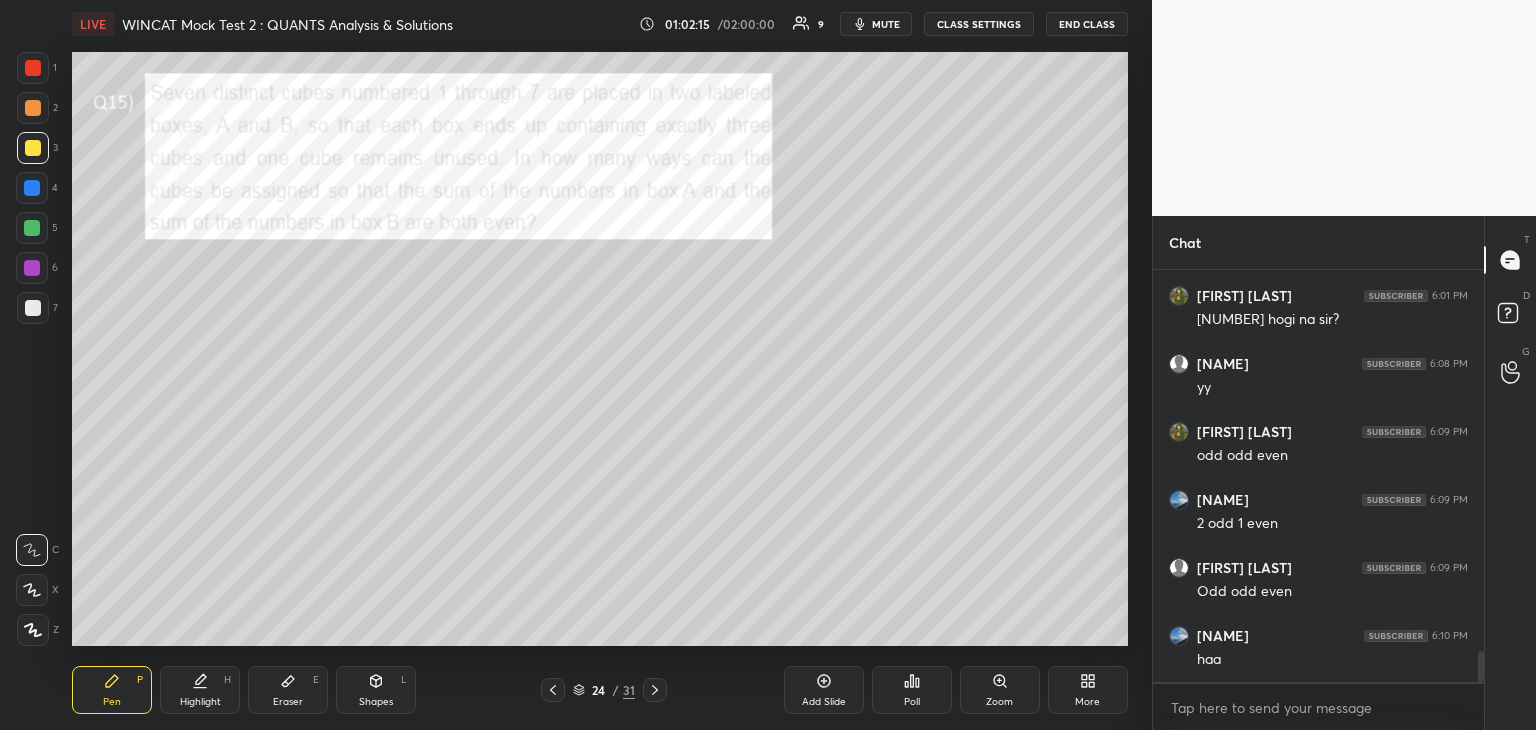 click on "Highlight H" at bounding box center (200, 690) 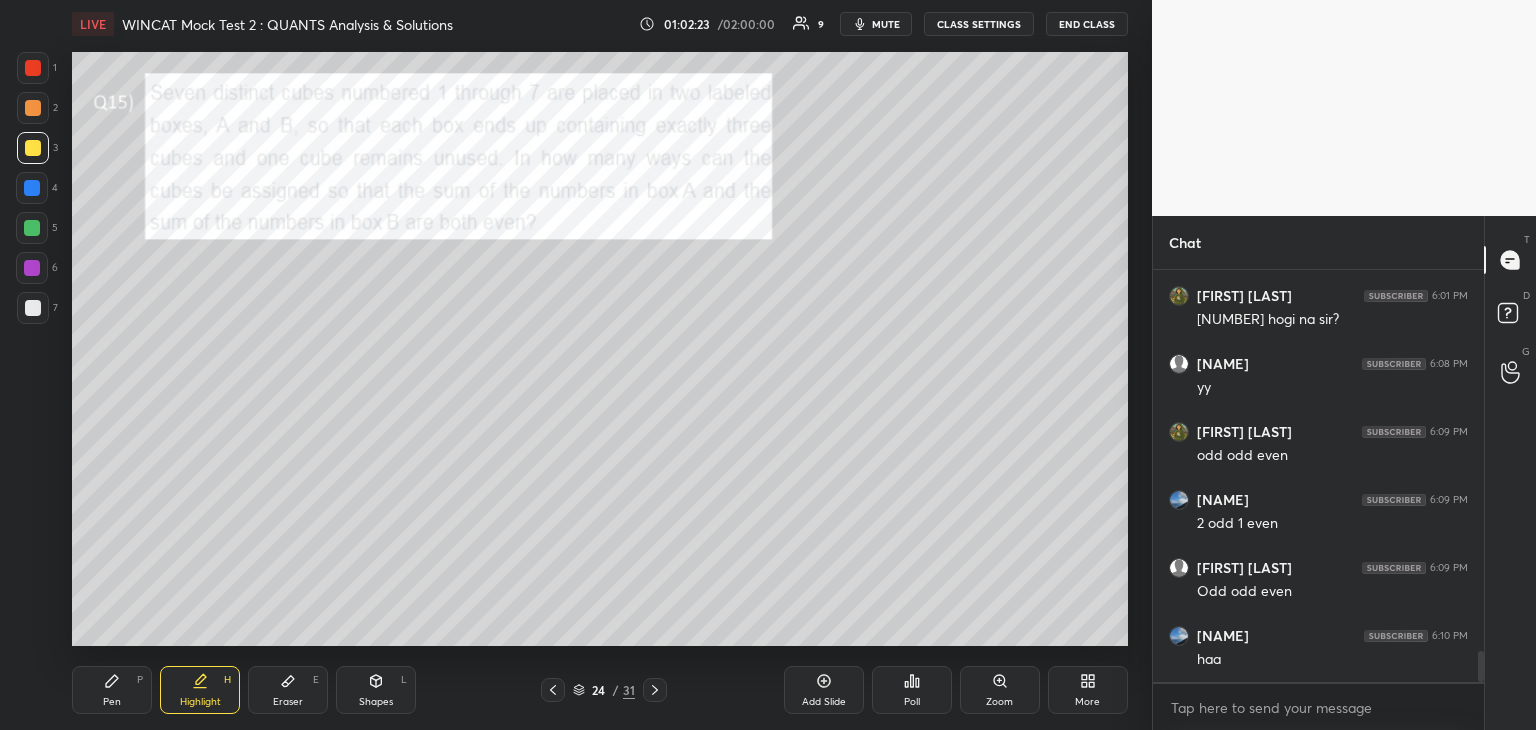 click on "Pen" at bounding box center (112, 702) 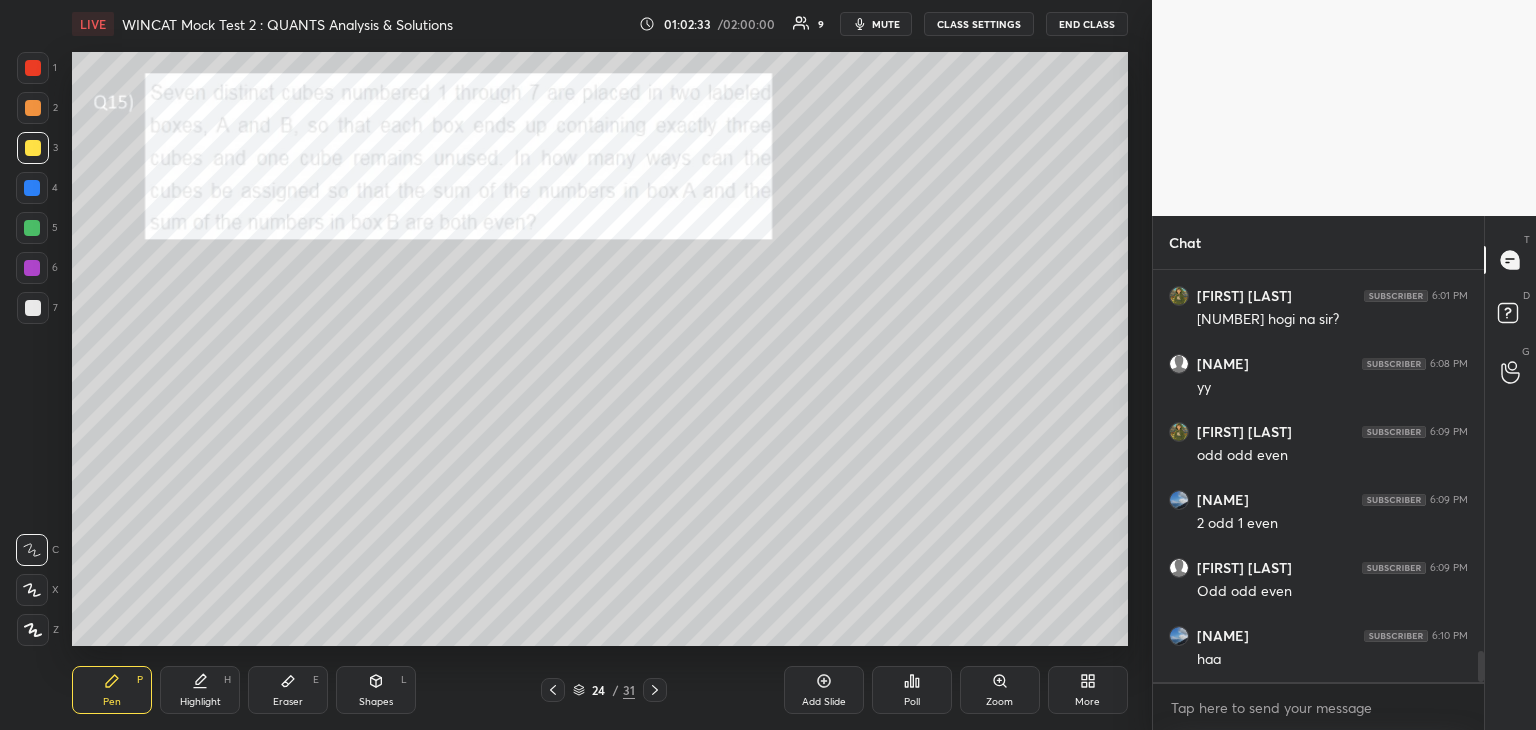 click 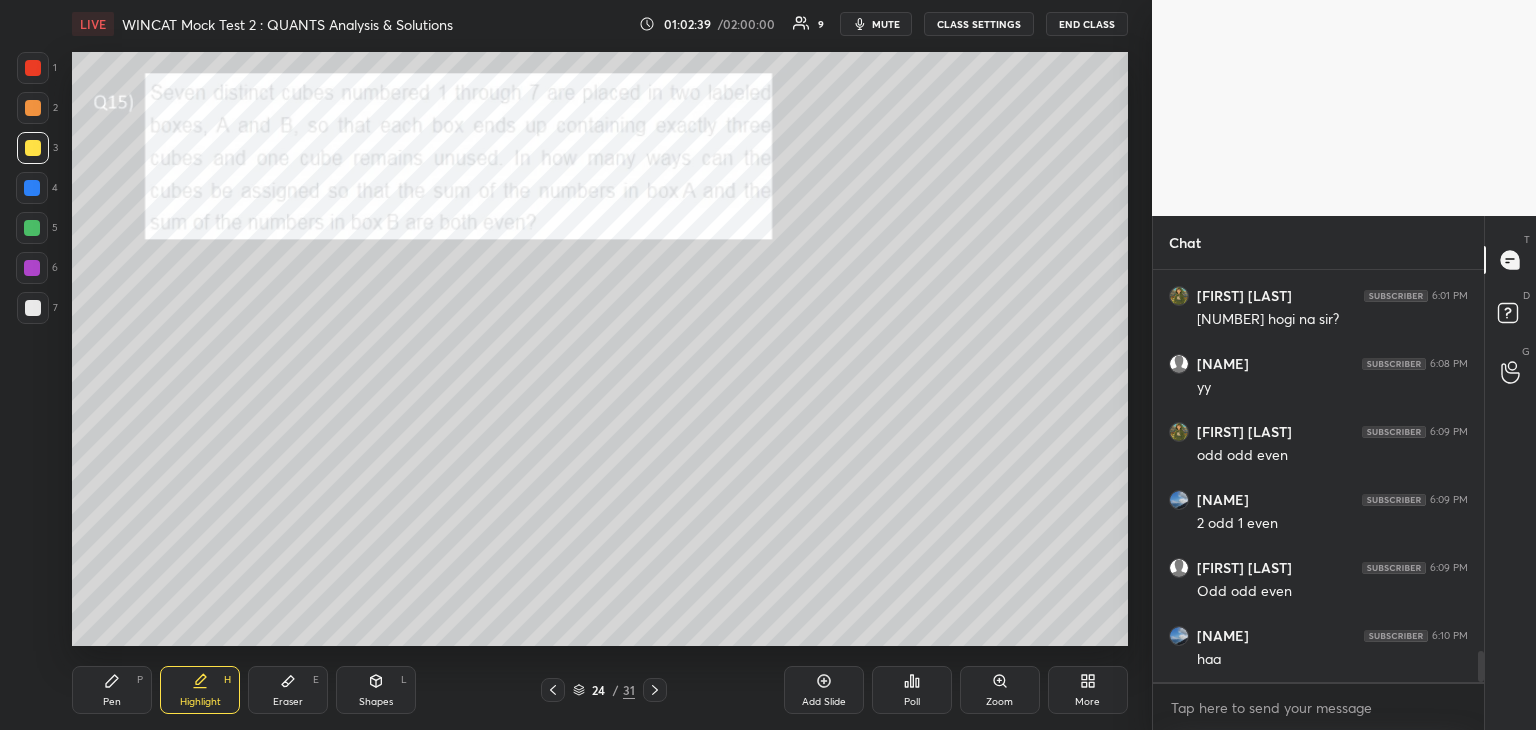 click on "Pen P" at bounding box center (112, 690) 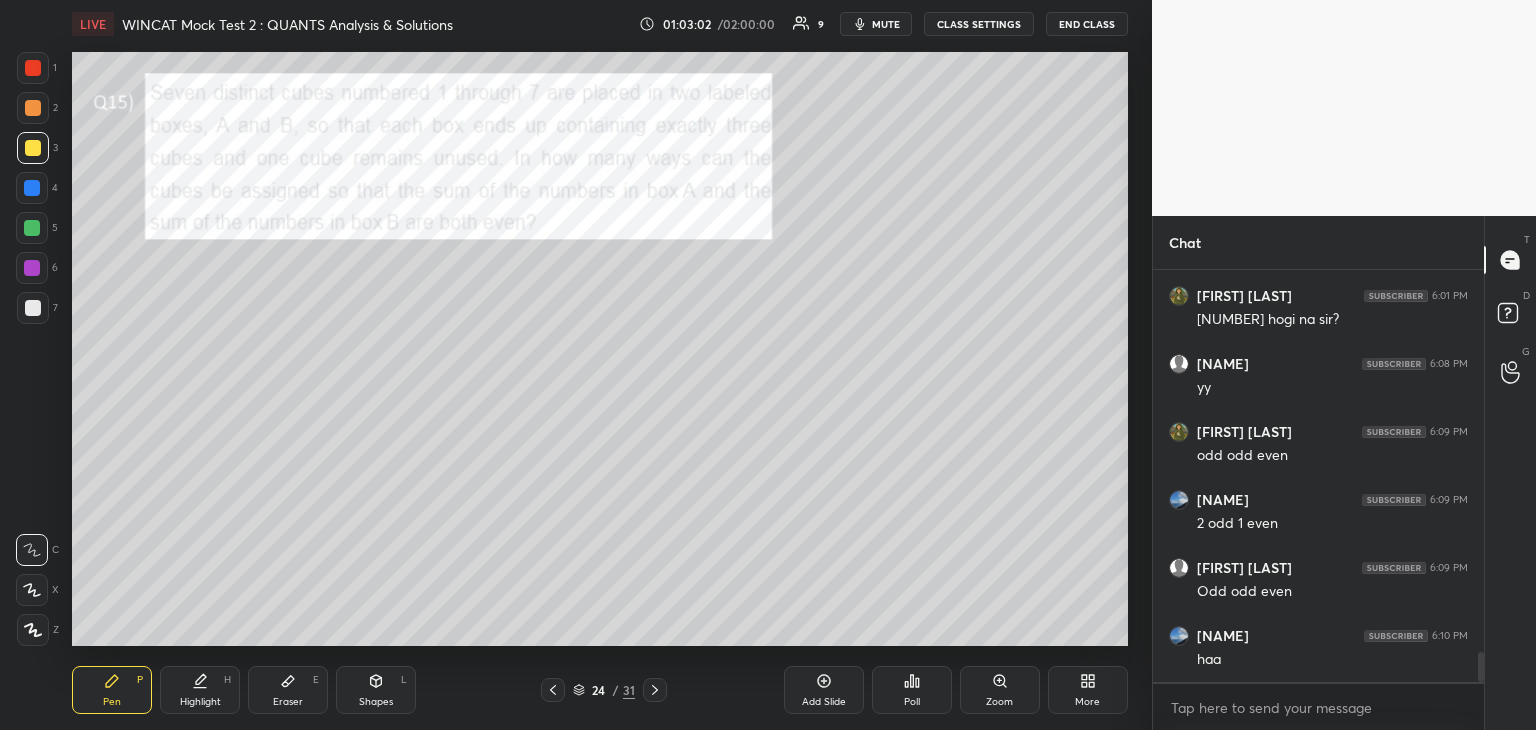 scroll, scrollTop: 5206, scrollLeft: 0, axis: vertical 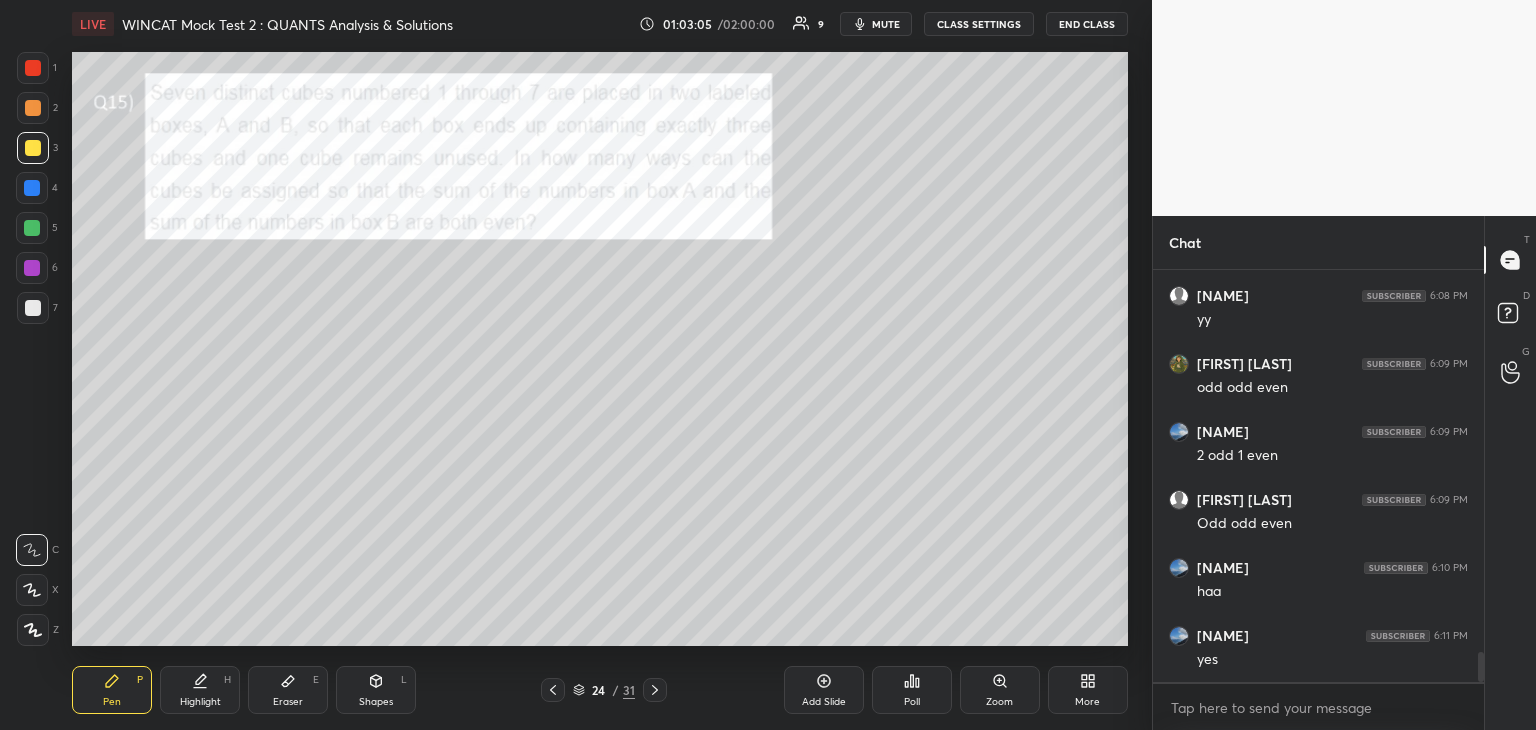 click at bounding box center [33, 108] 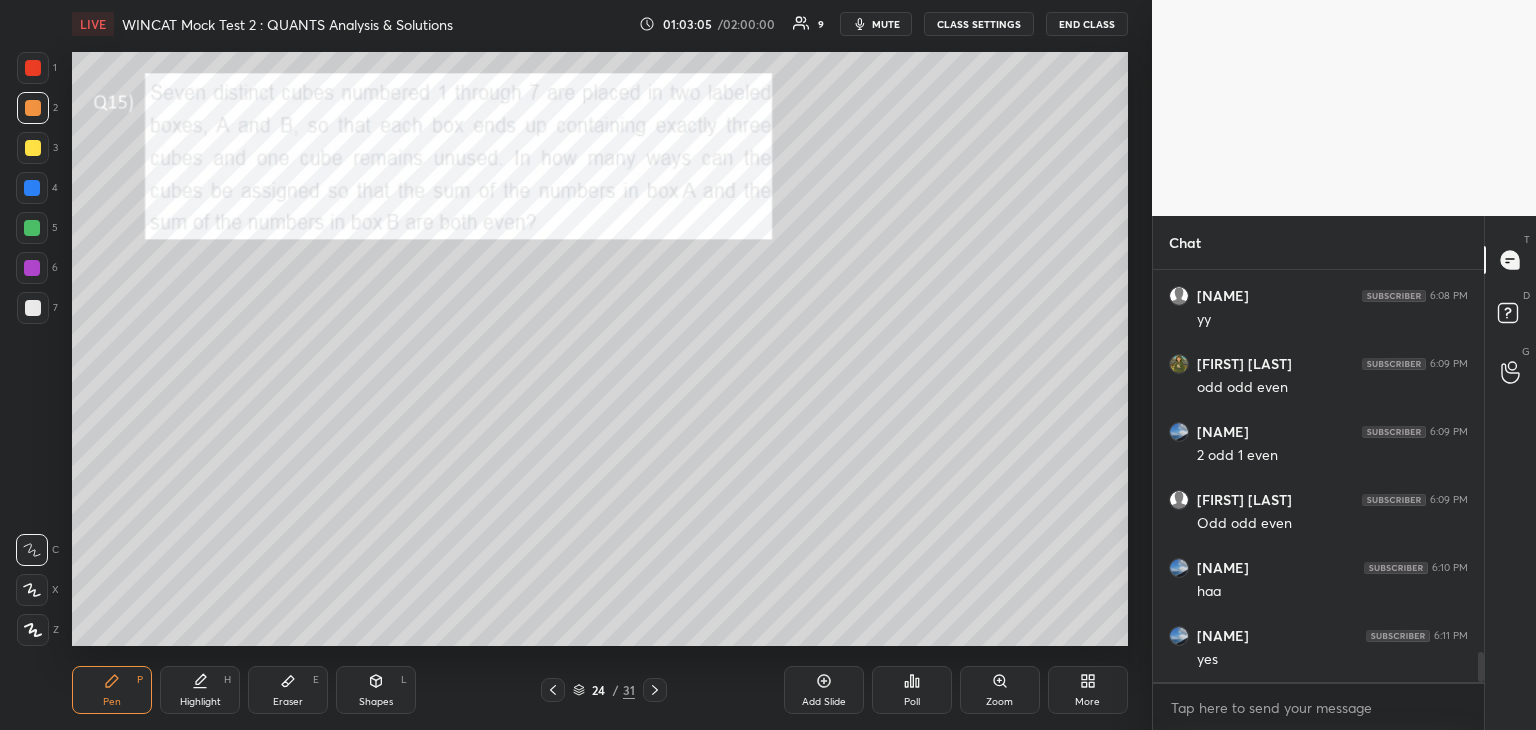 click 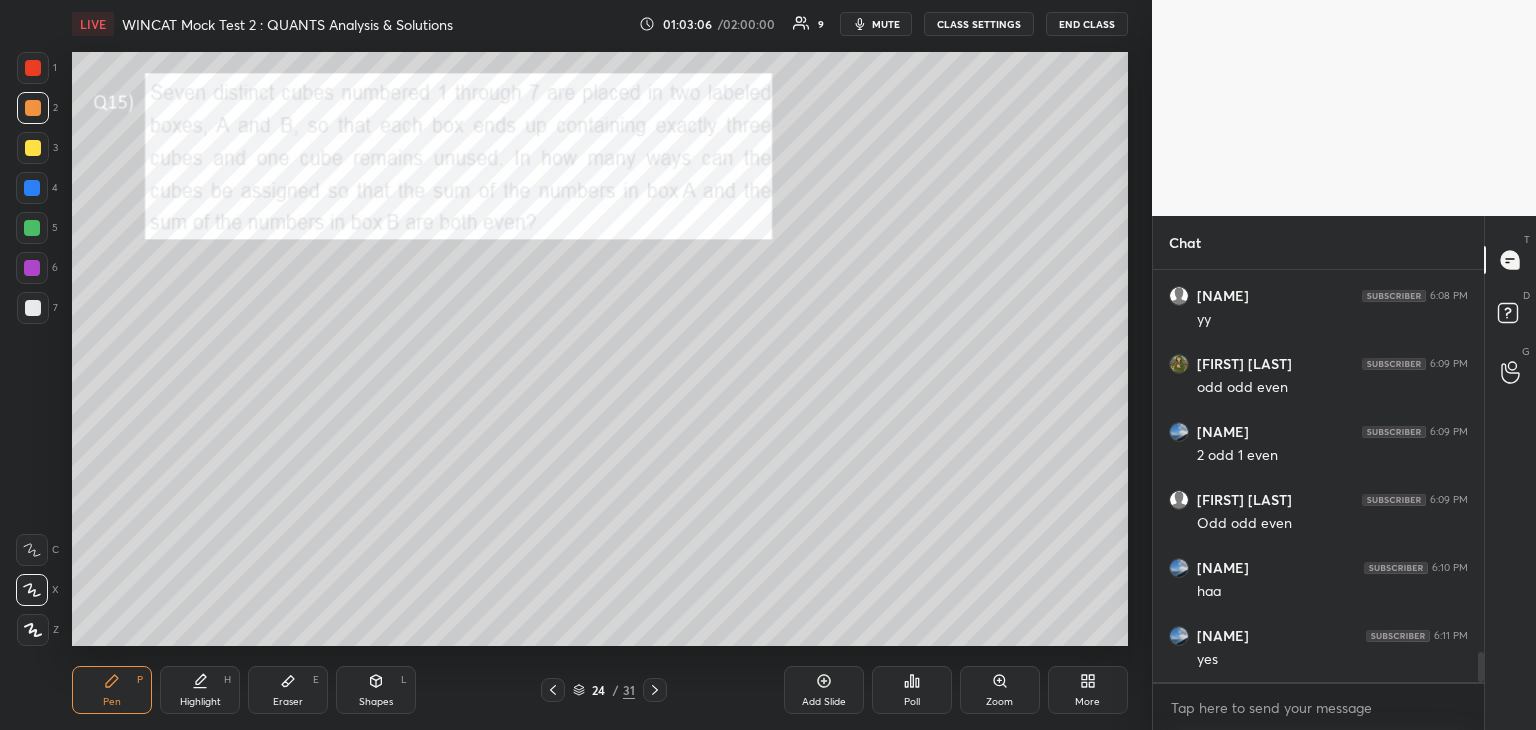 click at bounding box center [655, 690] 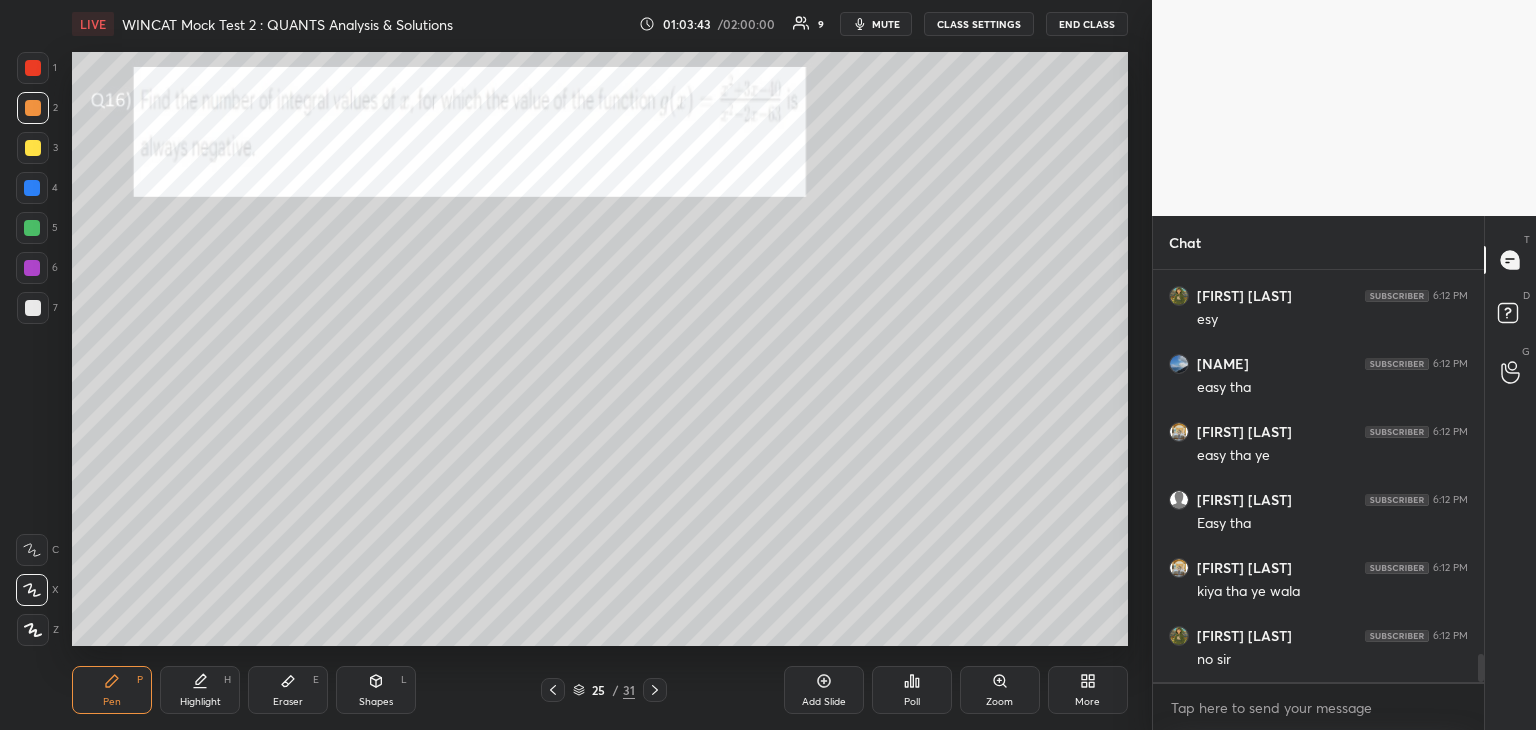 scroll, scrollTop: 5682, scrollLeft: 0, axis: vertical 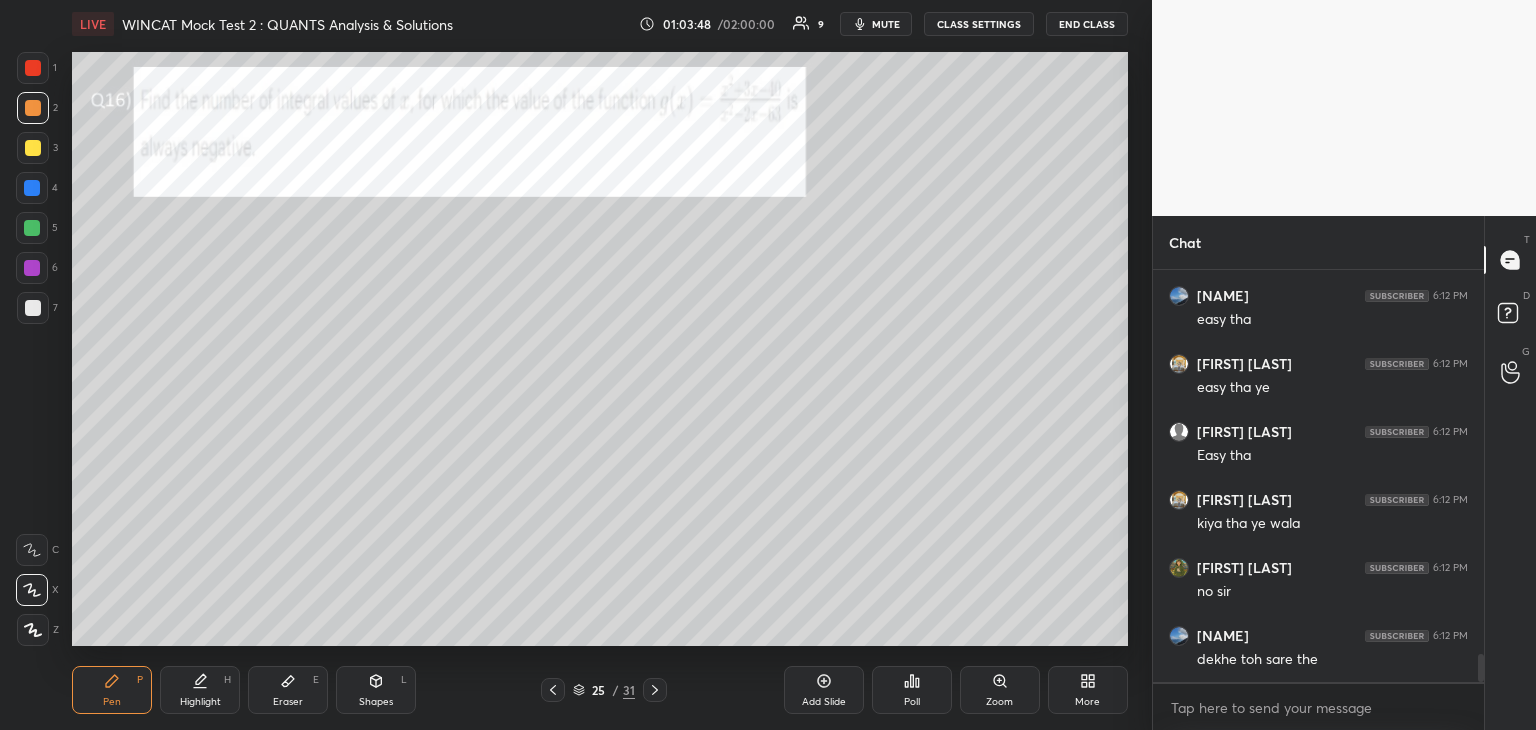 click at bounding box center [32, 228] 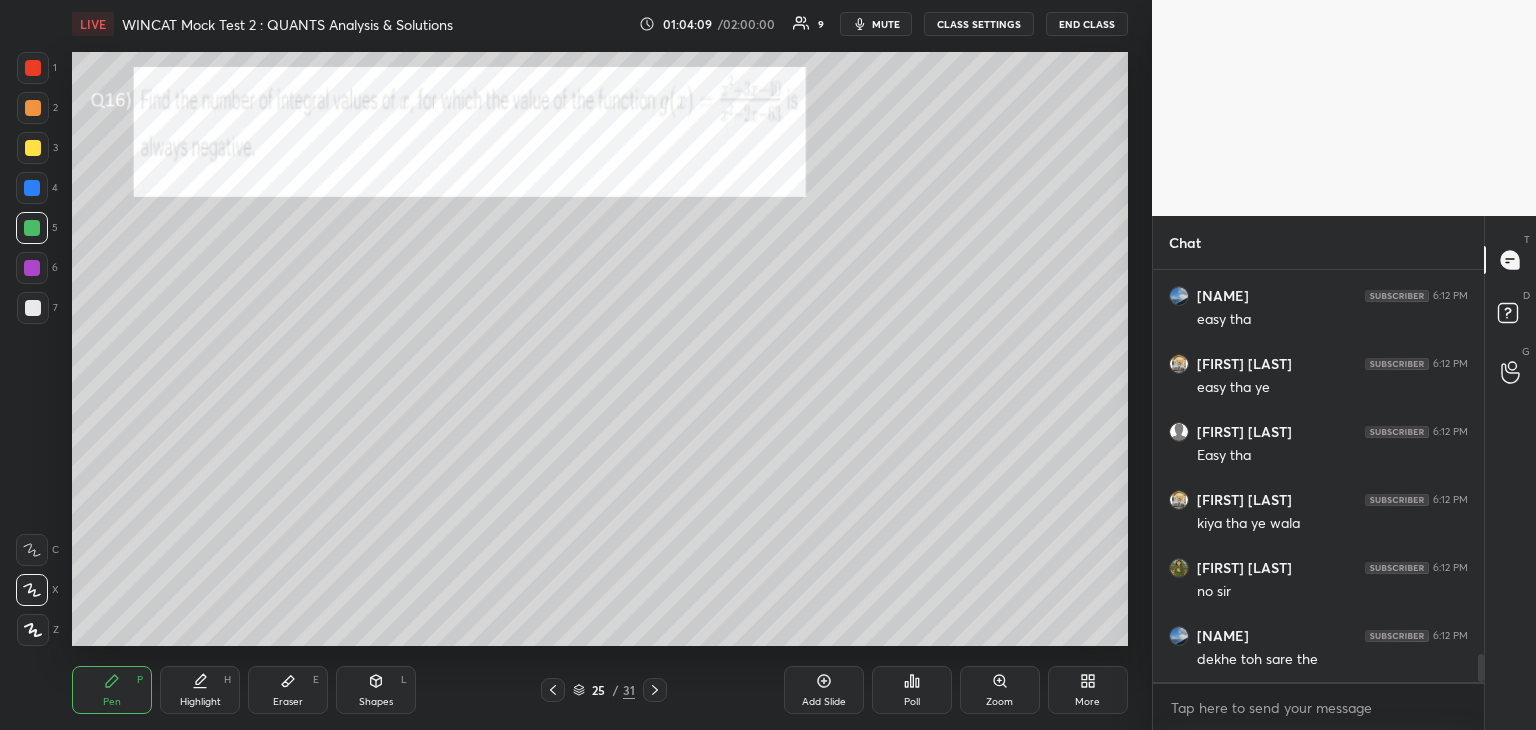 click at bounding box center [33, 308] 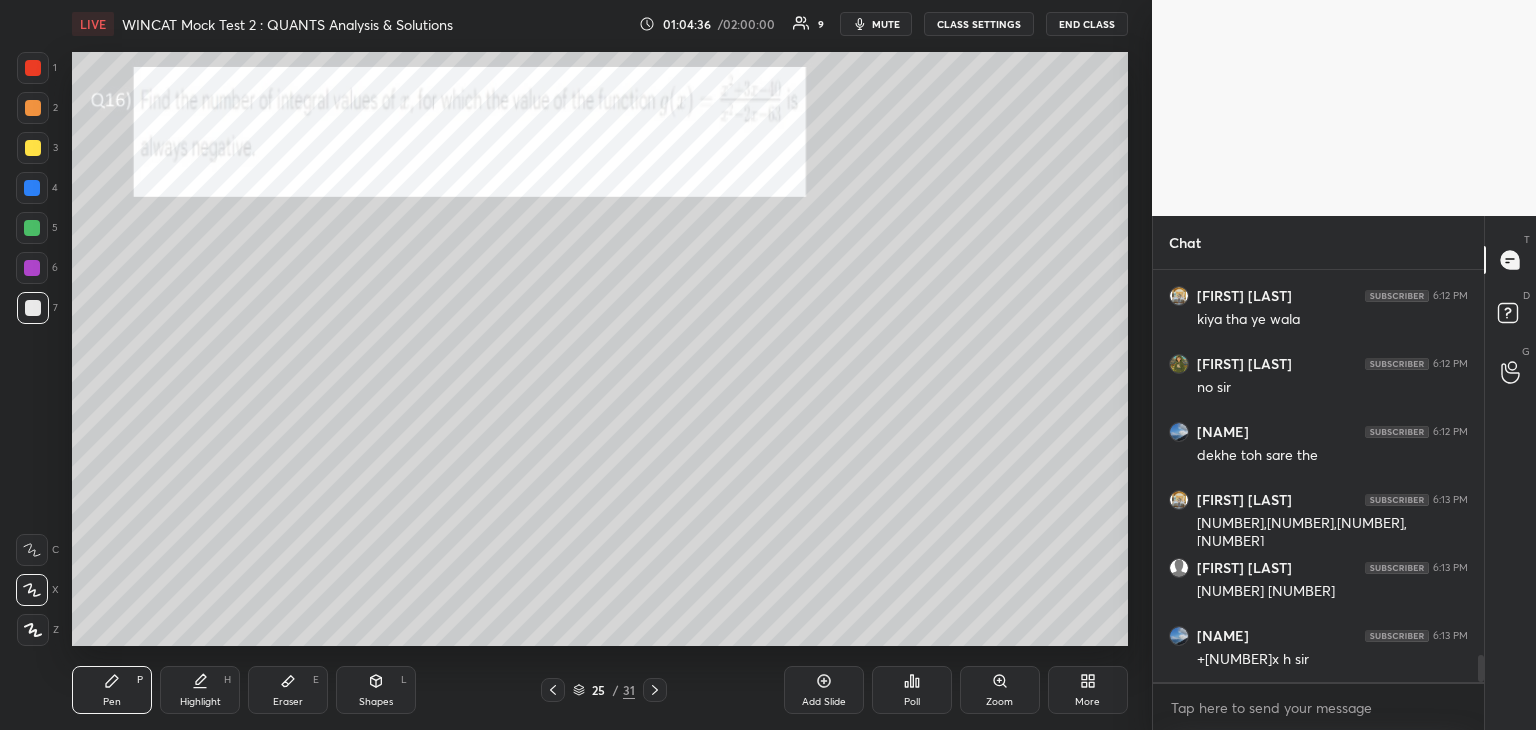 scroll, scrollTop: 5954, scrollLeft: 0, axis: vertical 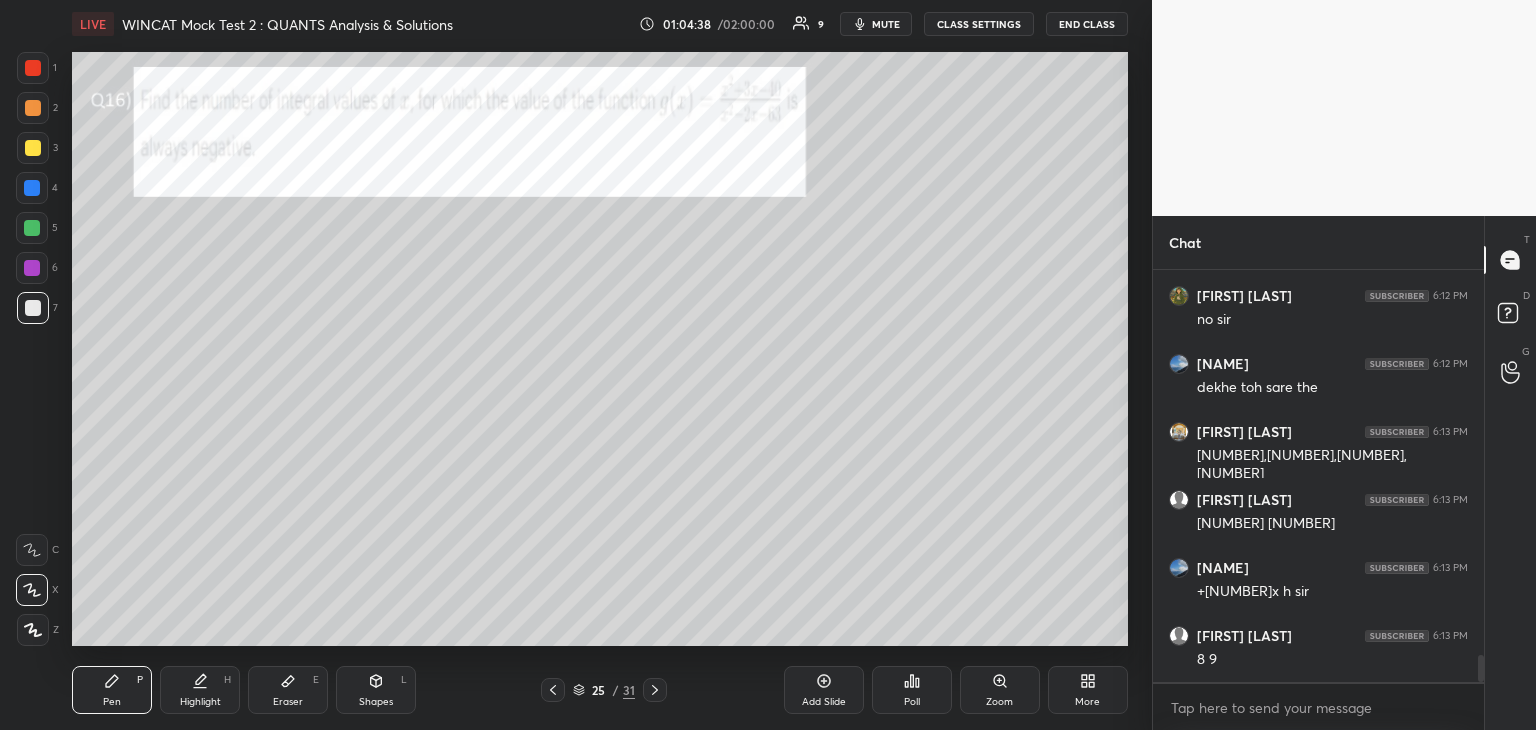 click on "Eraser E" at bounding box center [288, 690] 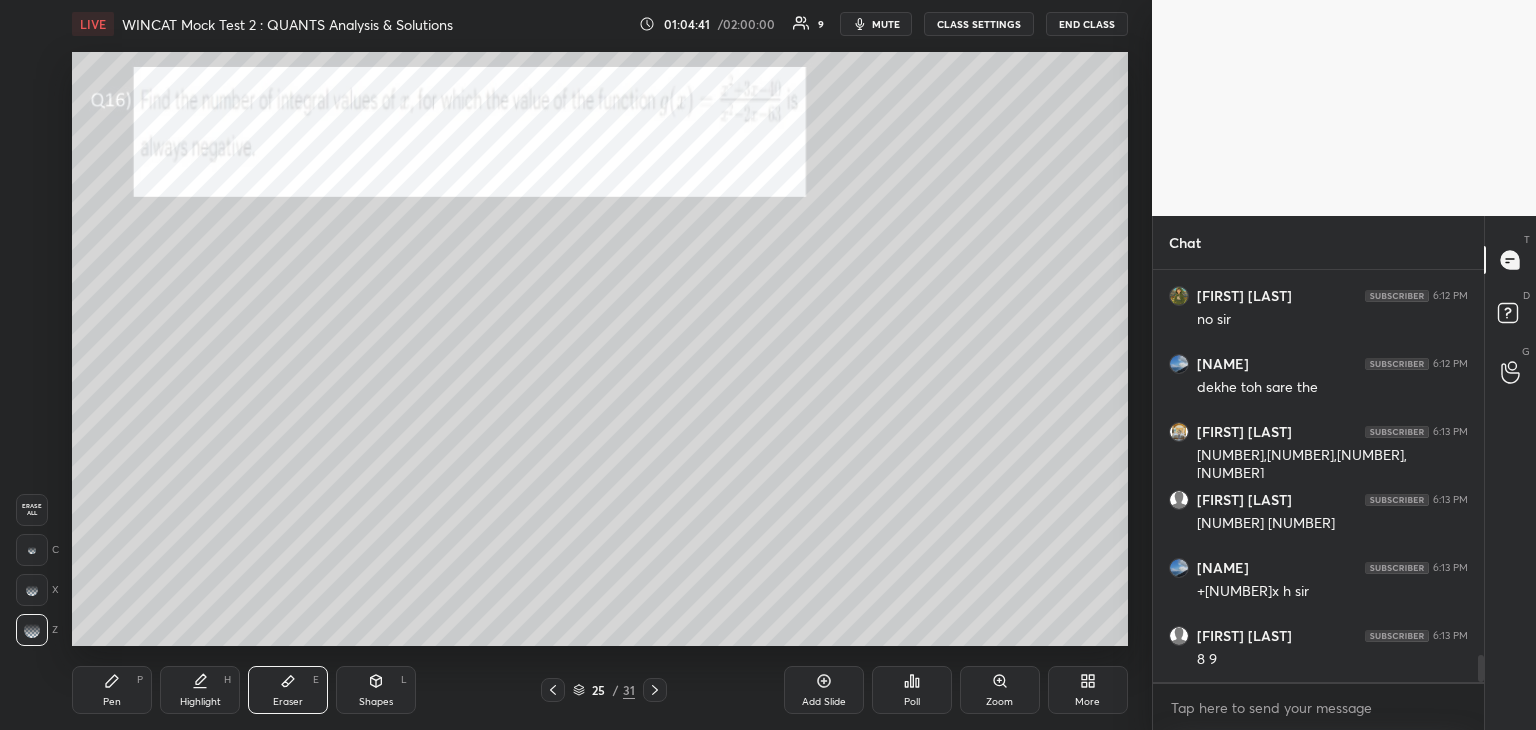 click 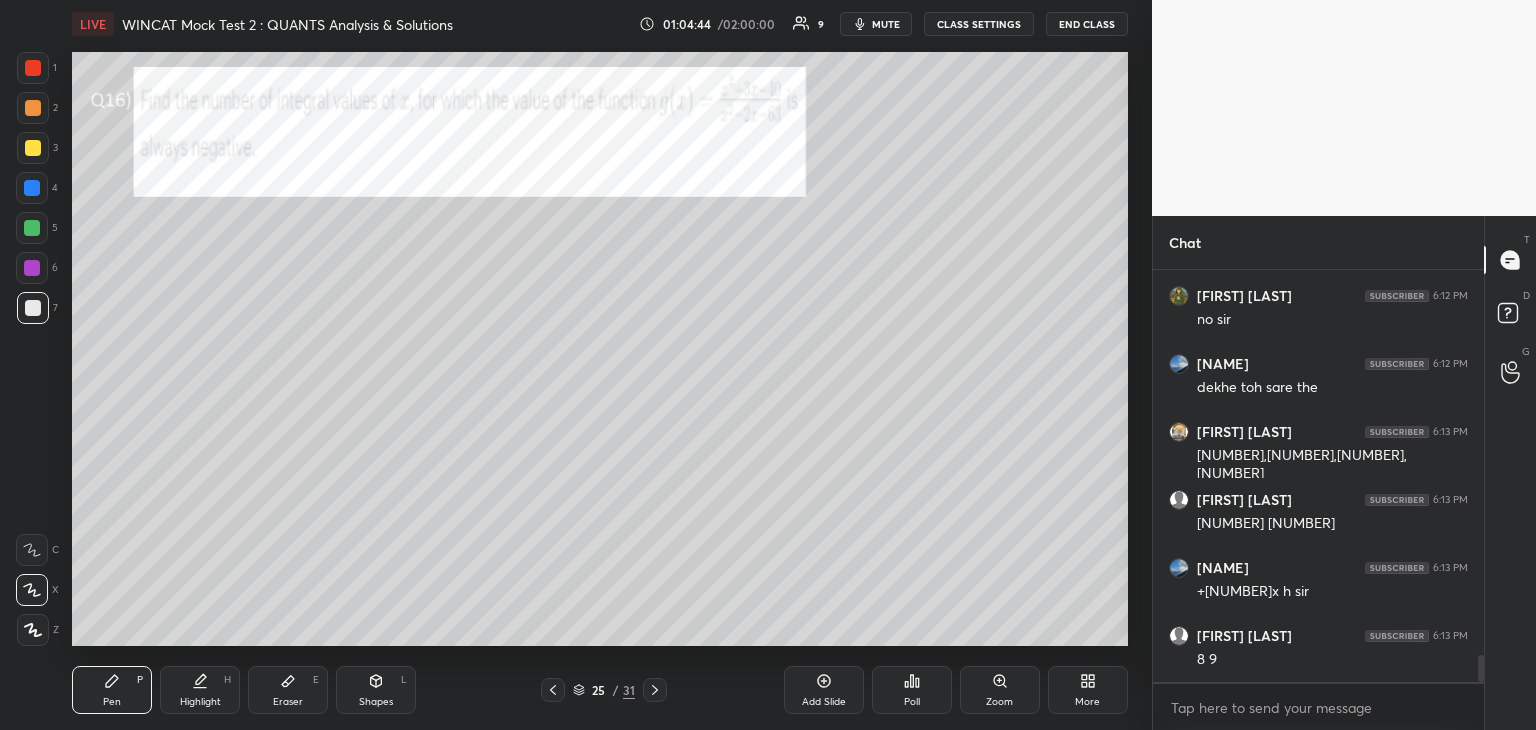 click at bounding box center [33, 108] 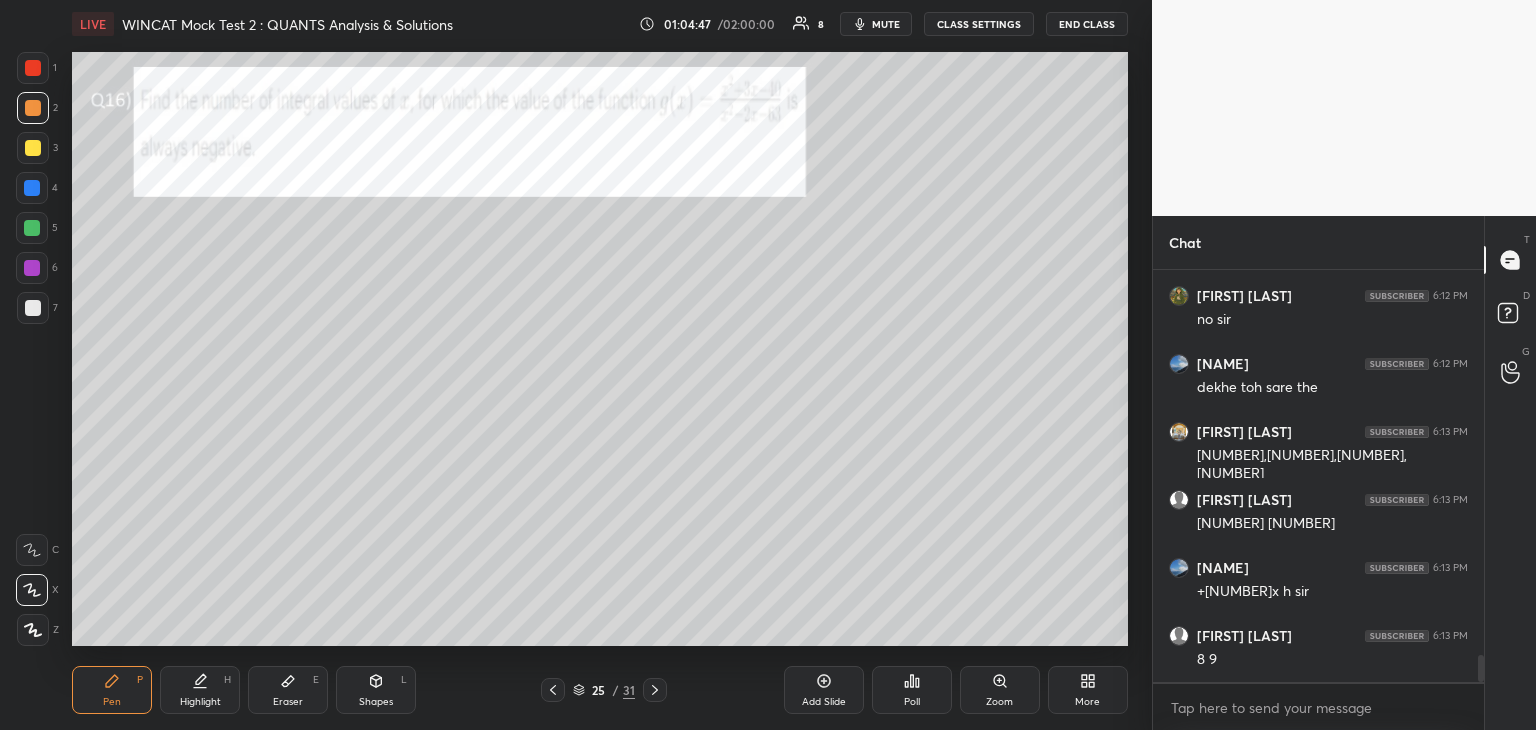 click on "Eraser E" at bounding box center [288, 690] 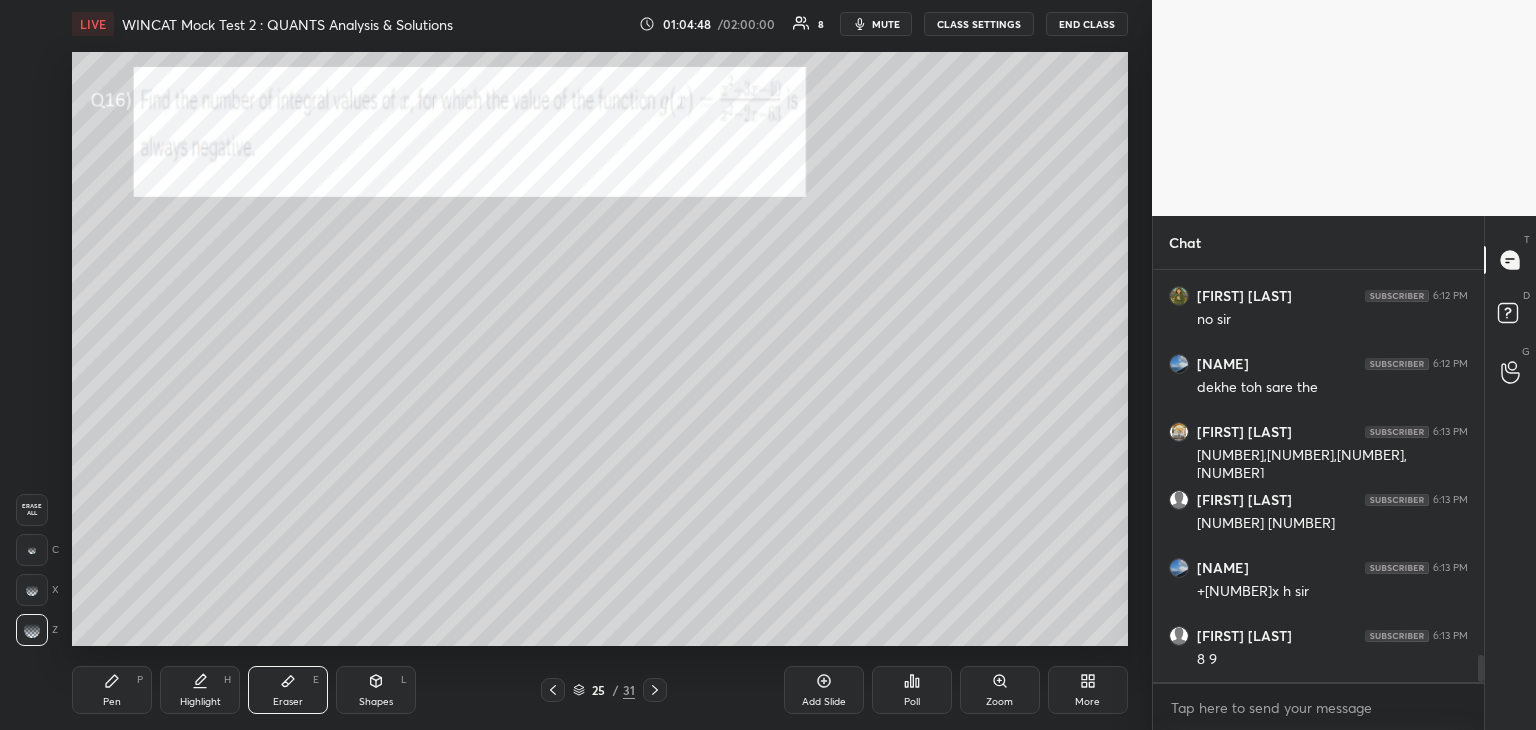 click 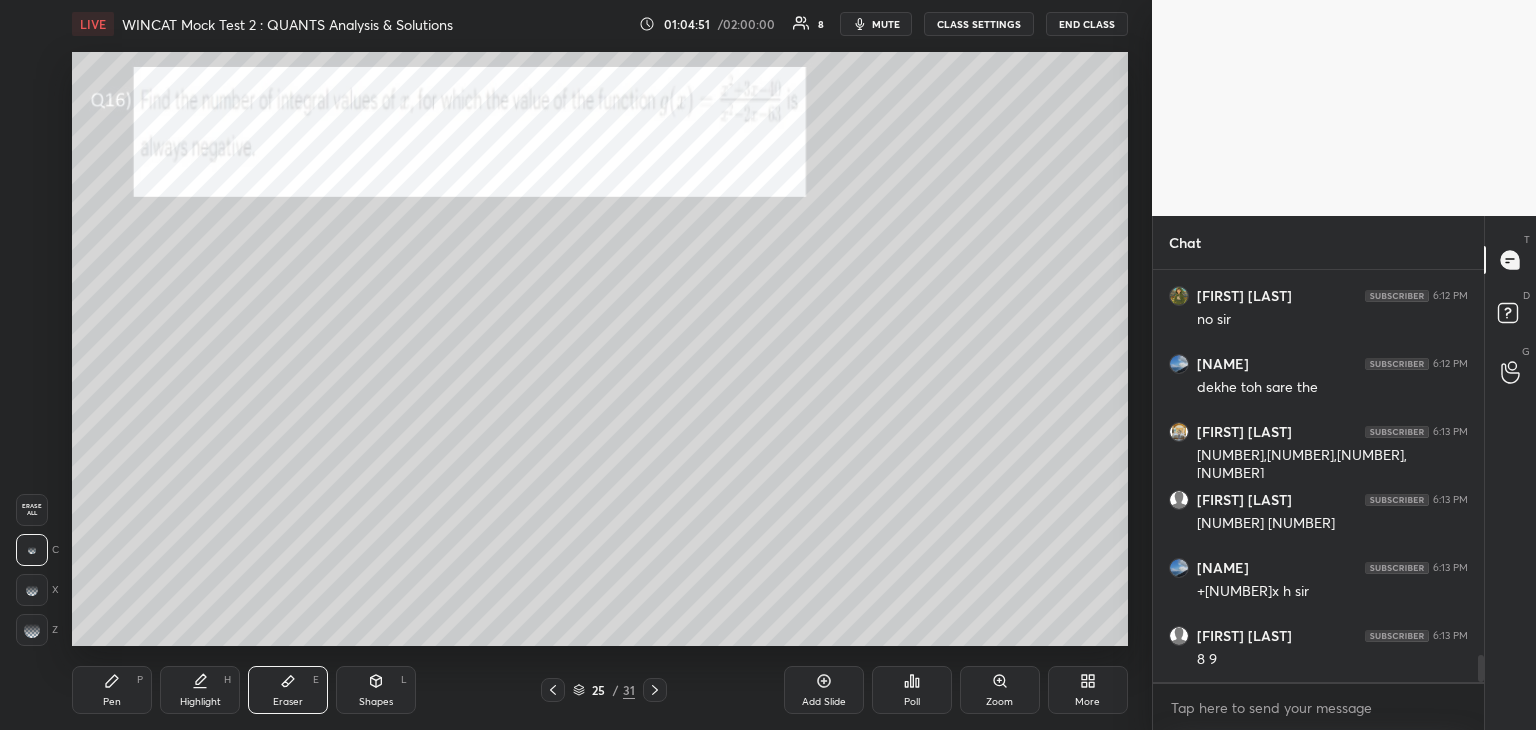 click on "Pen P" at bounding box center [112, 690] 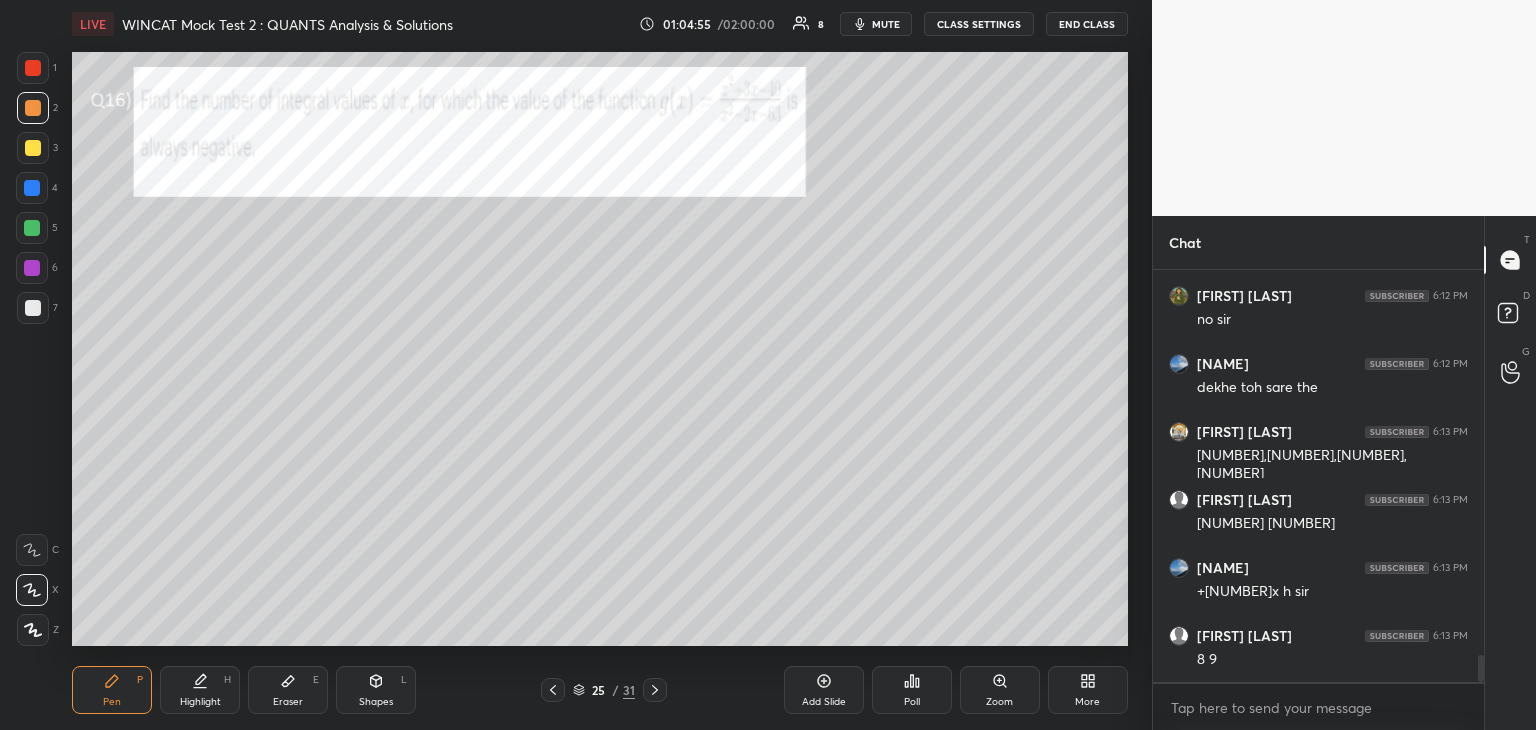 click on "Eraser E" at bounding box center [288, 690] 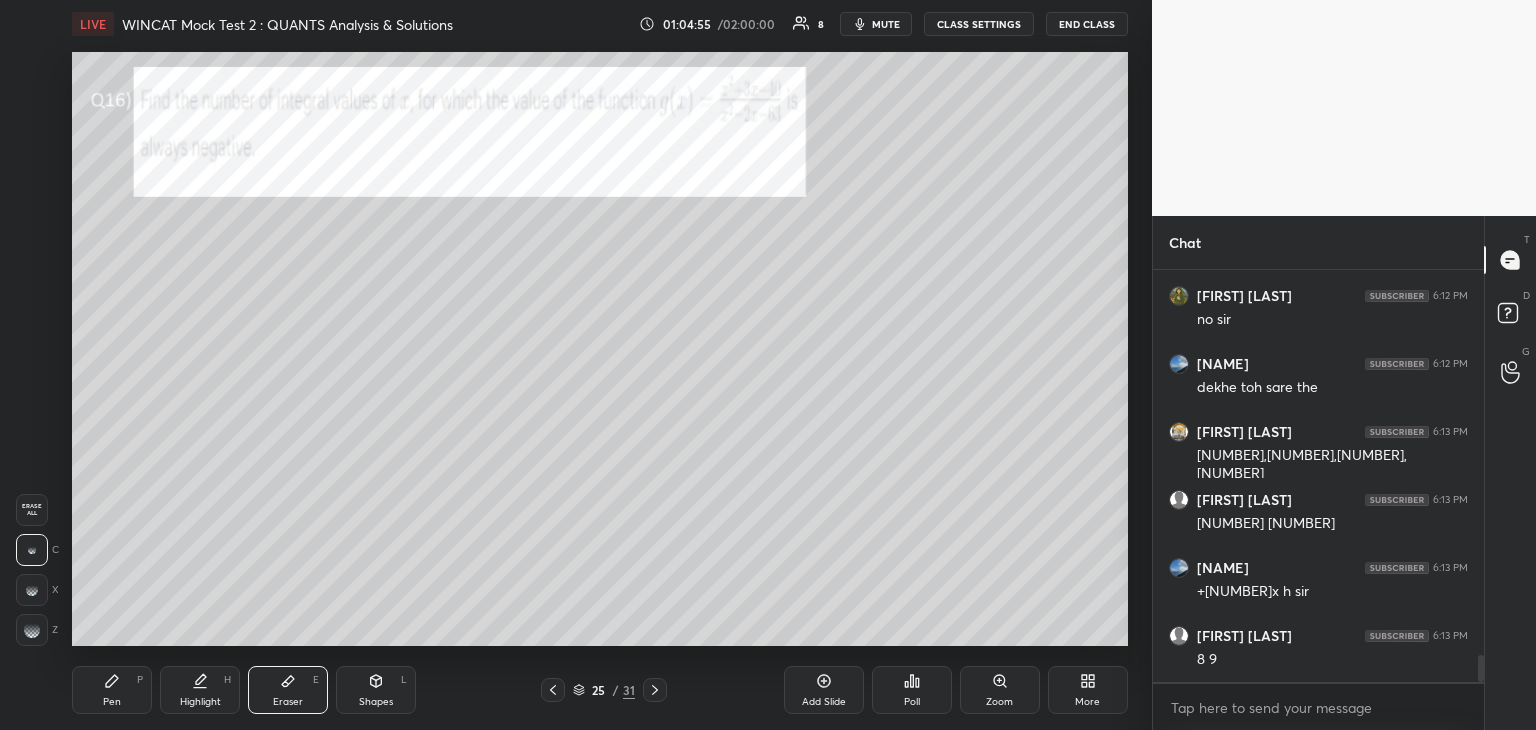 scroll, scrollTop: 6026, scrollLeft: 0, axis: vertical 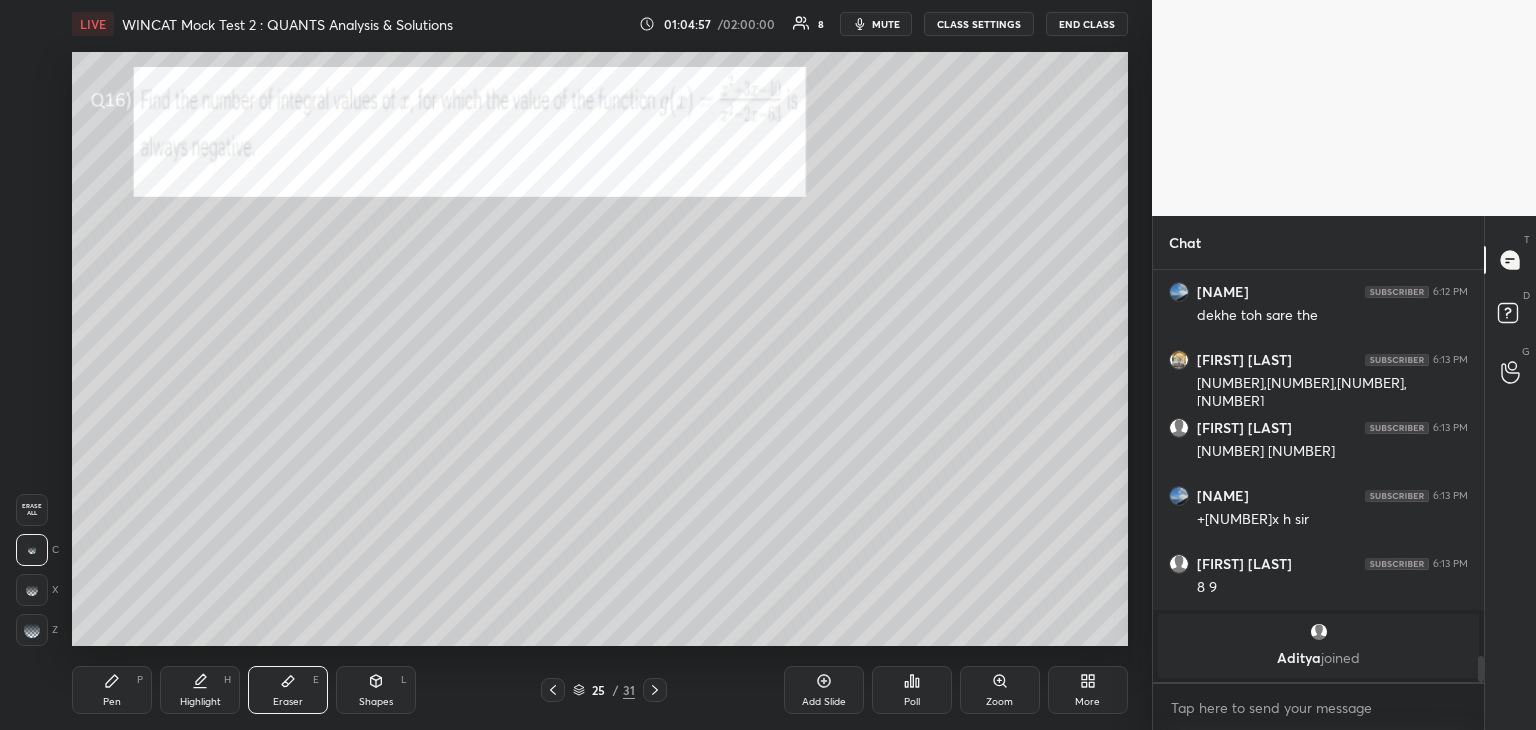 click on "Pen P" at bounding box center [112, 690] 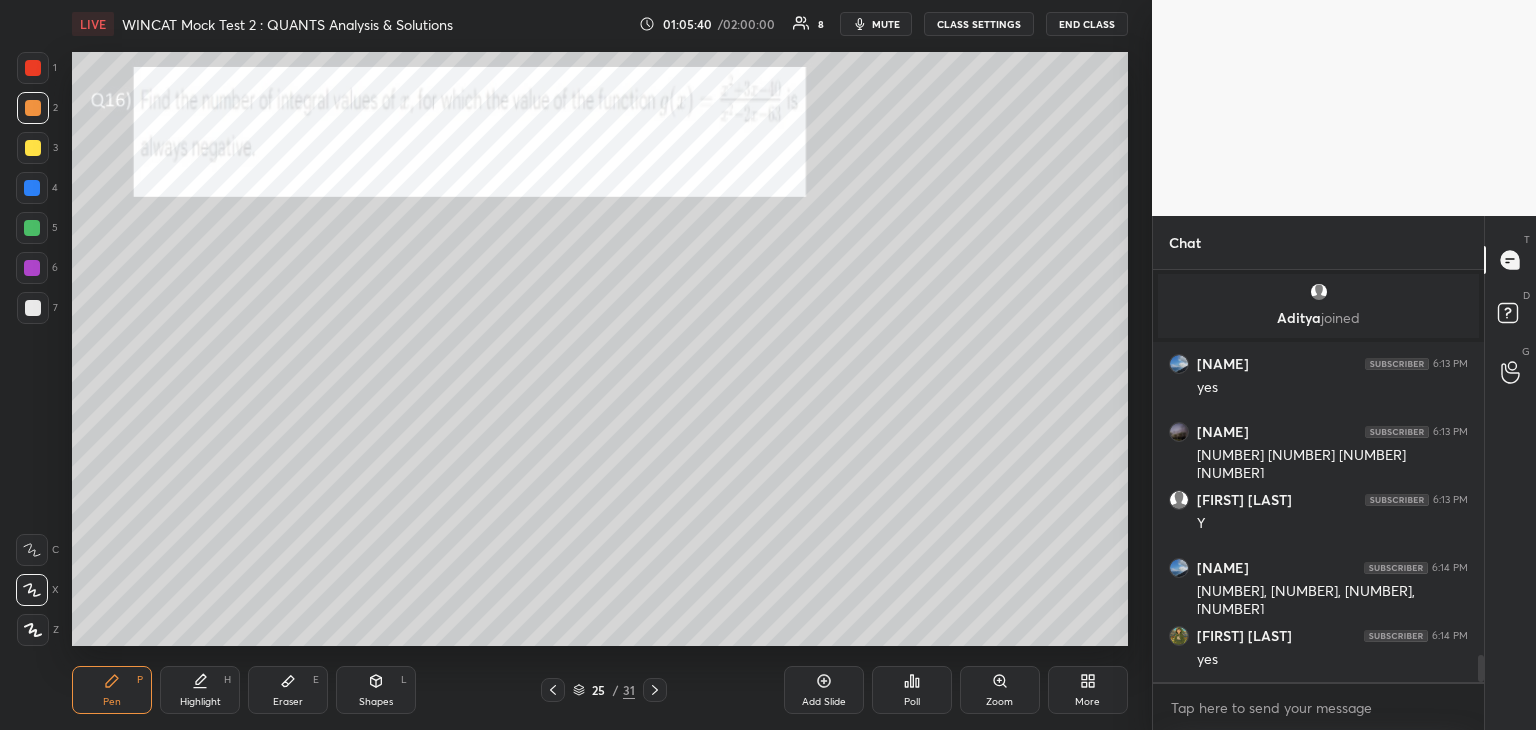 scroll, scrollTop: 5974, scrollLeft: 0, axis: vertical 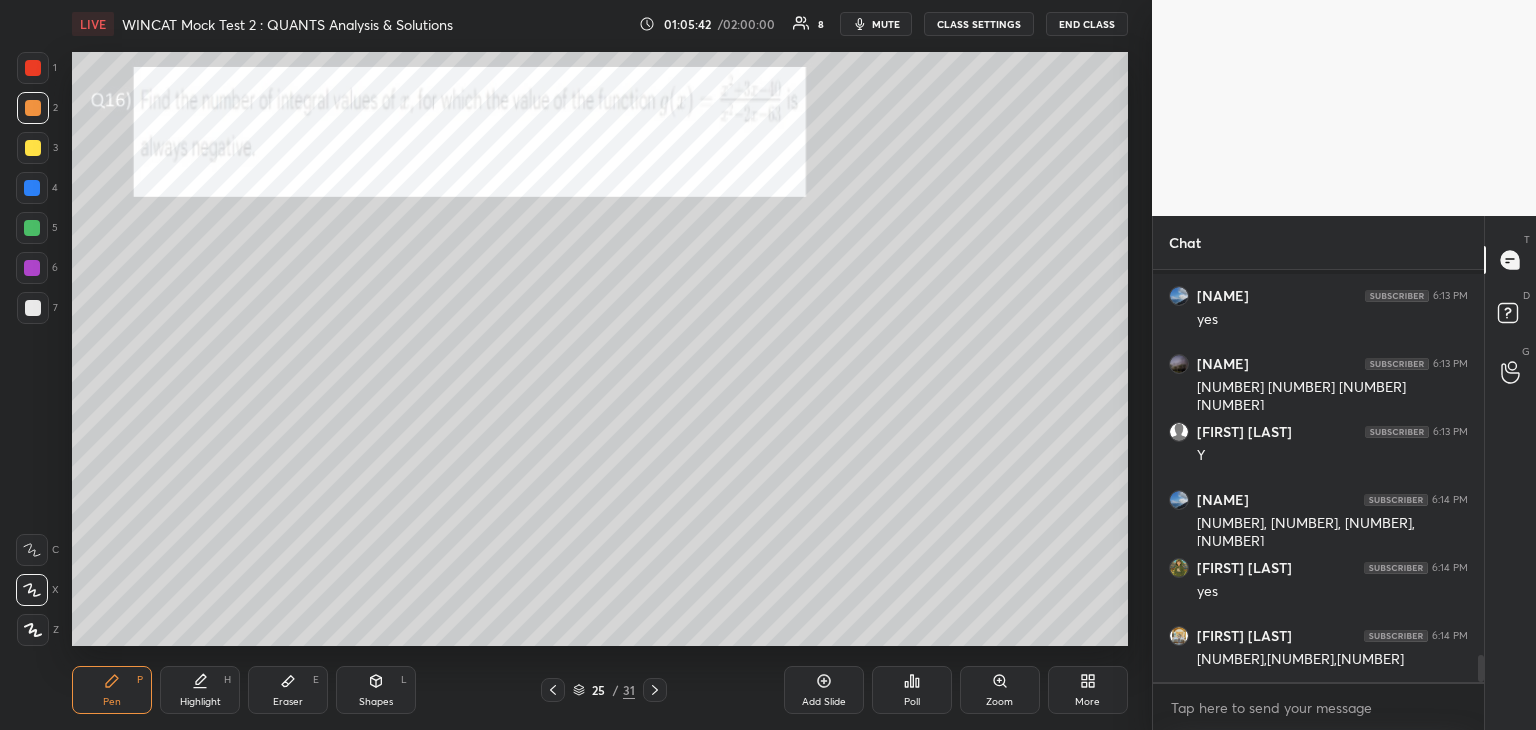 click at bounding box center [32, 188] 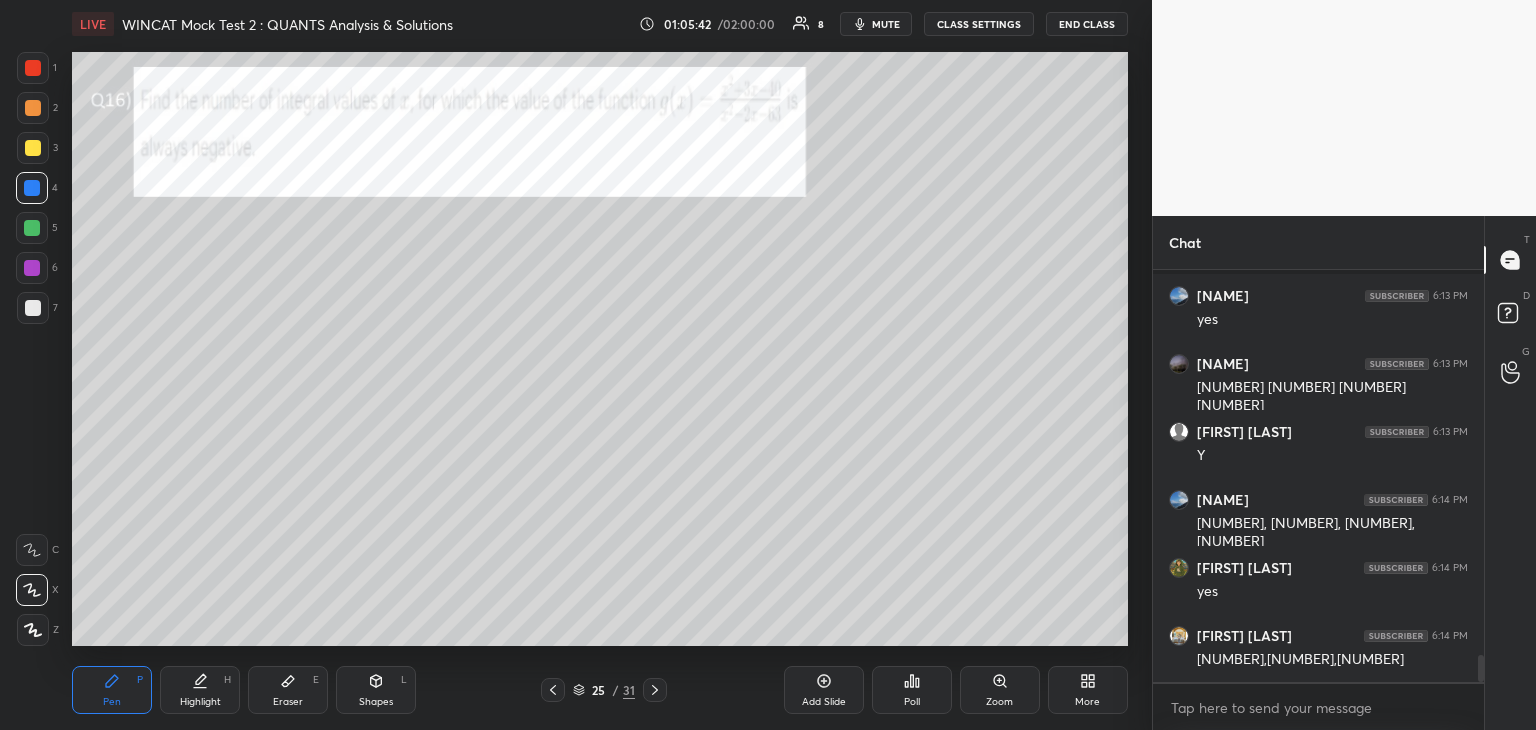 click 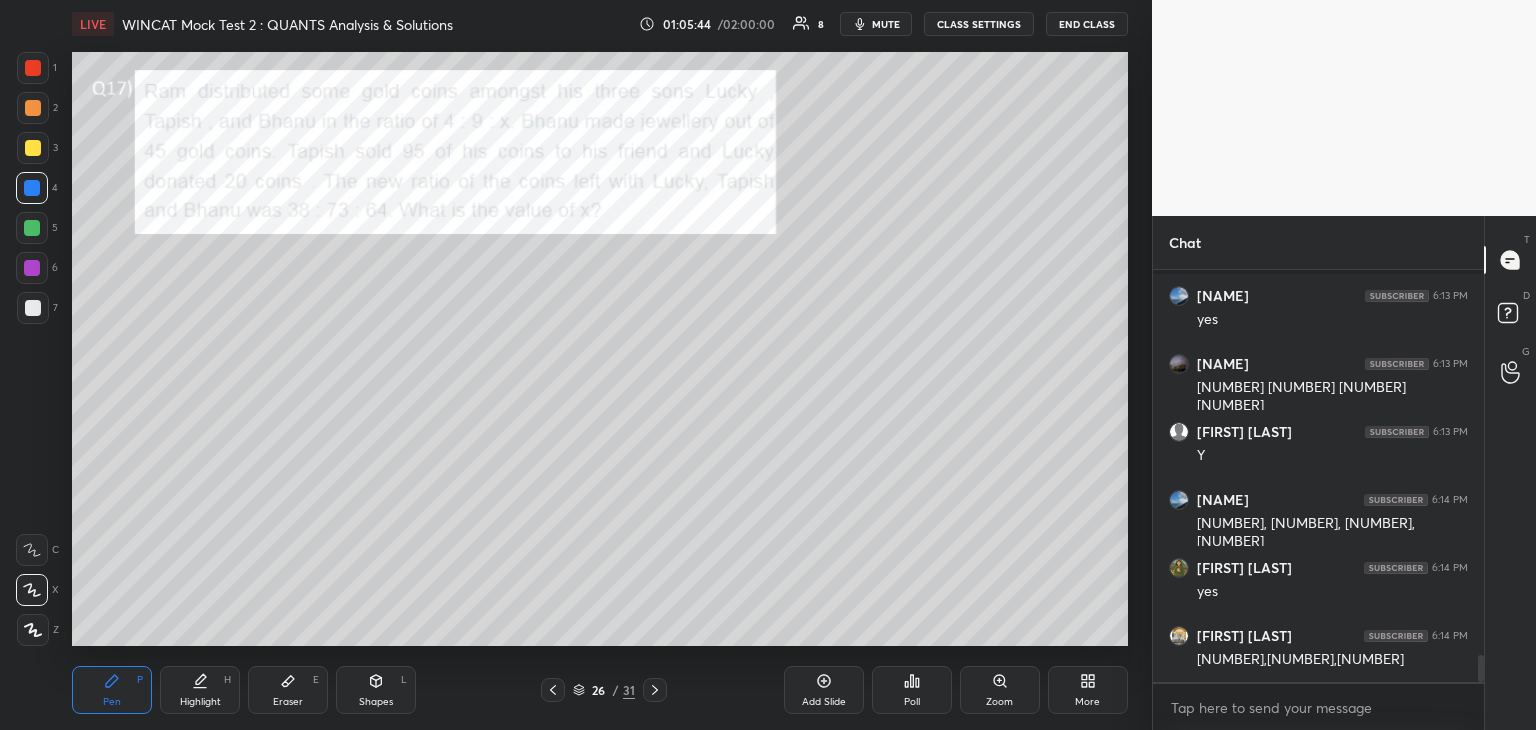 scroll, scrollTop: 6042, scrollLeft: 0, axis: vertical 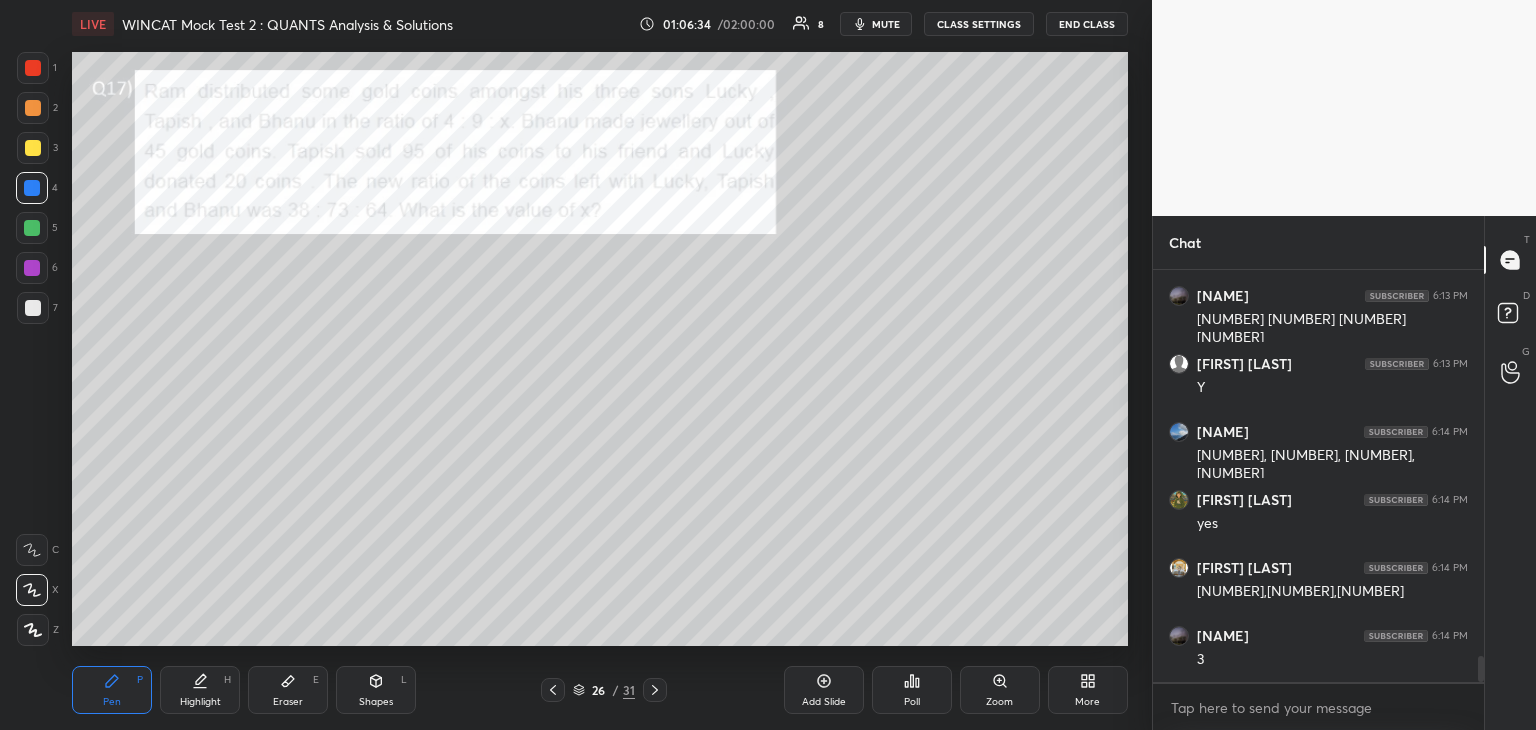 click 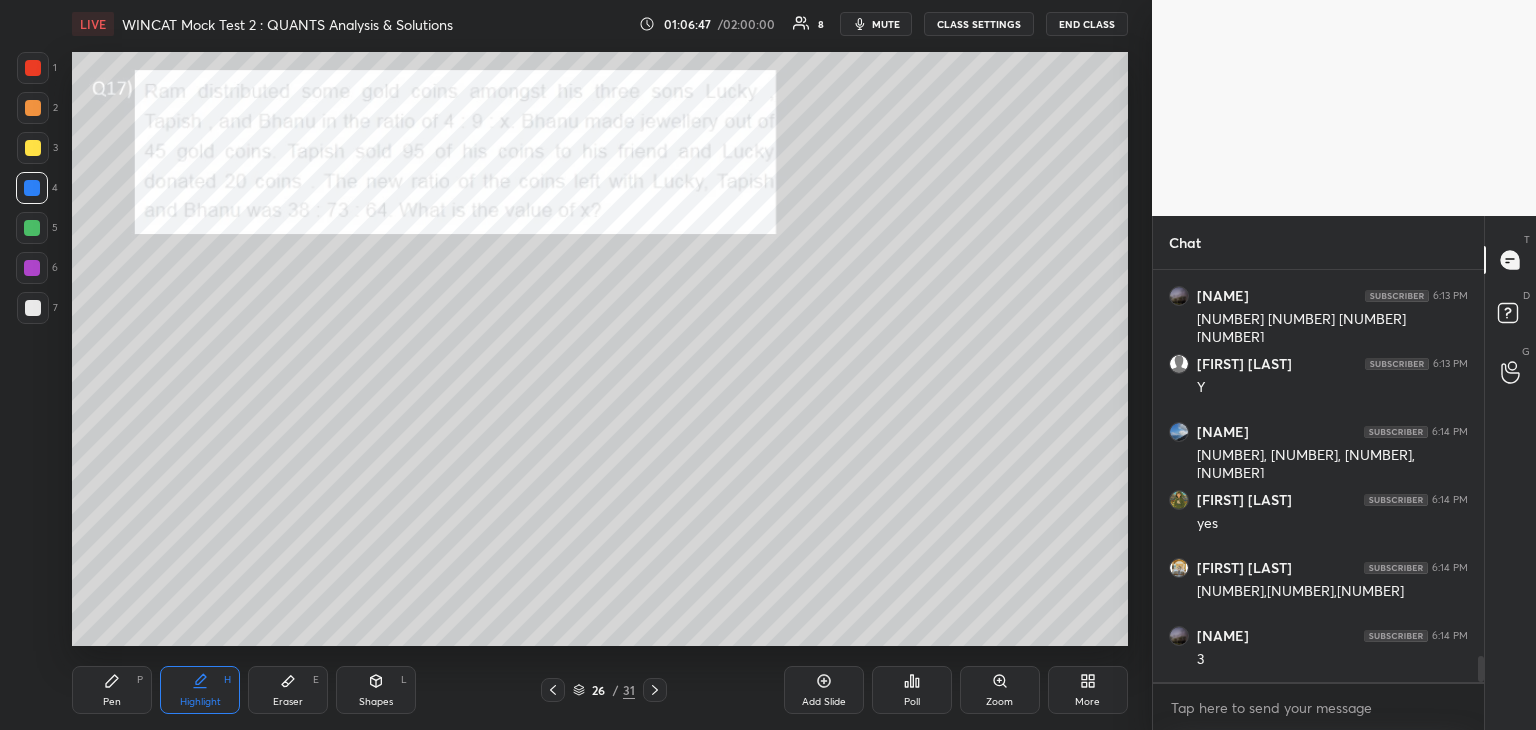 click at bounding box center (33, 308) 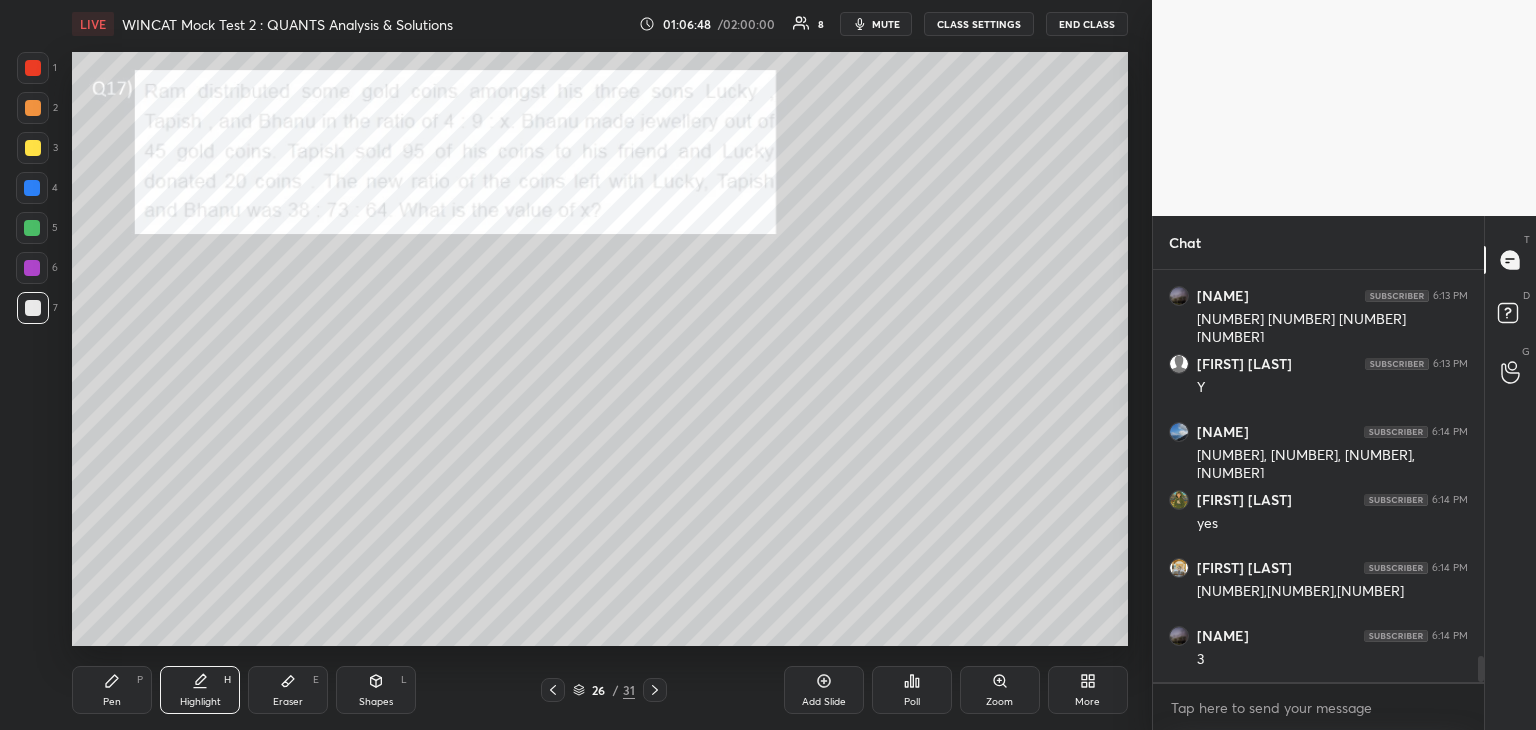 click on "Pen" at bounding box center (112, 702) 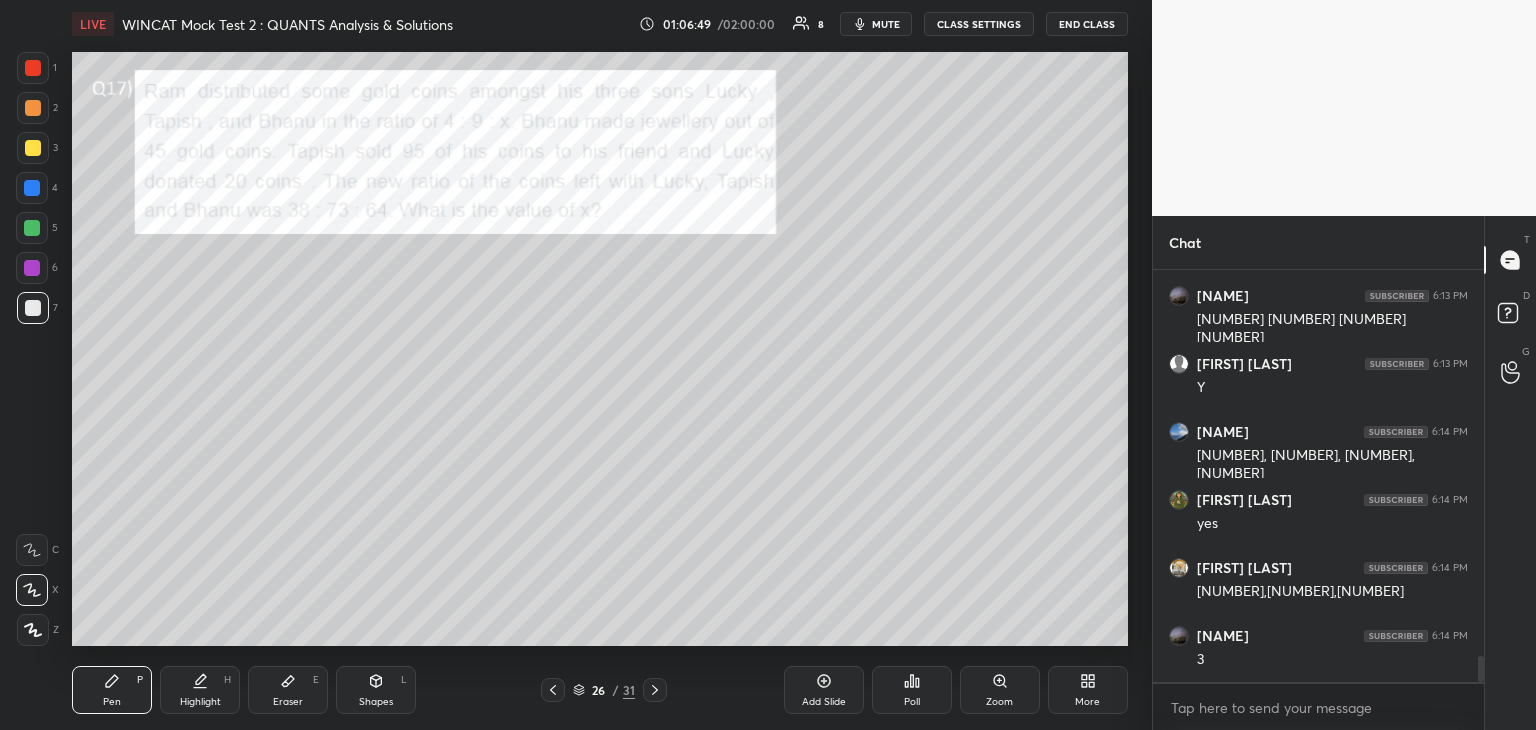click at bounding box center [32, 550] 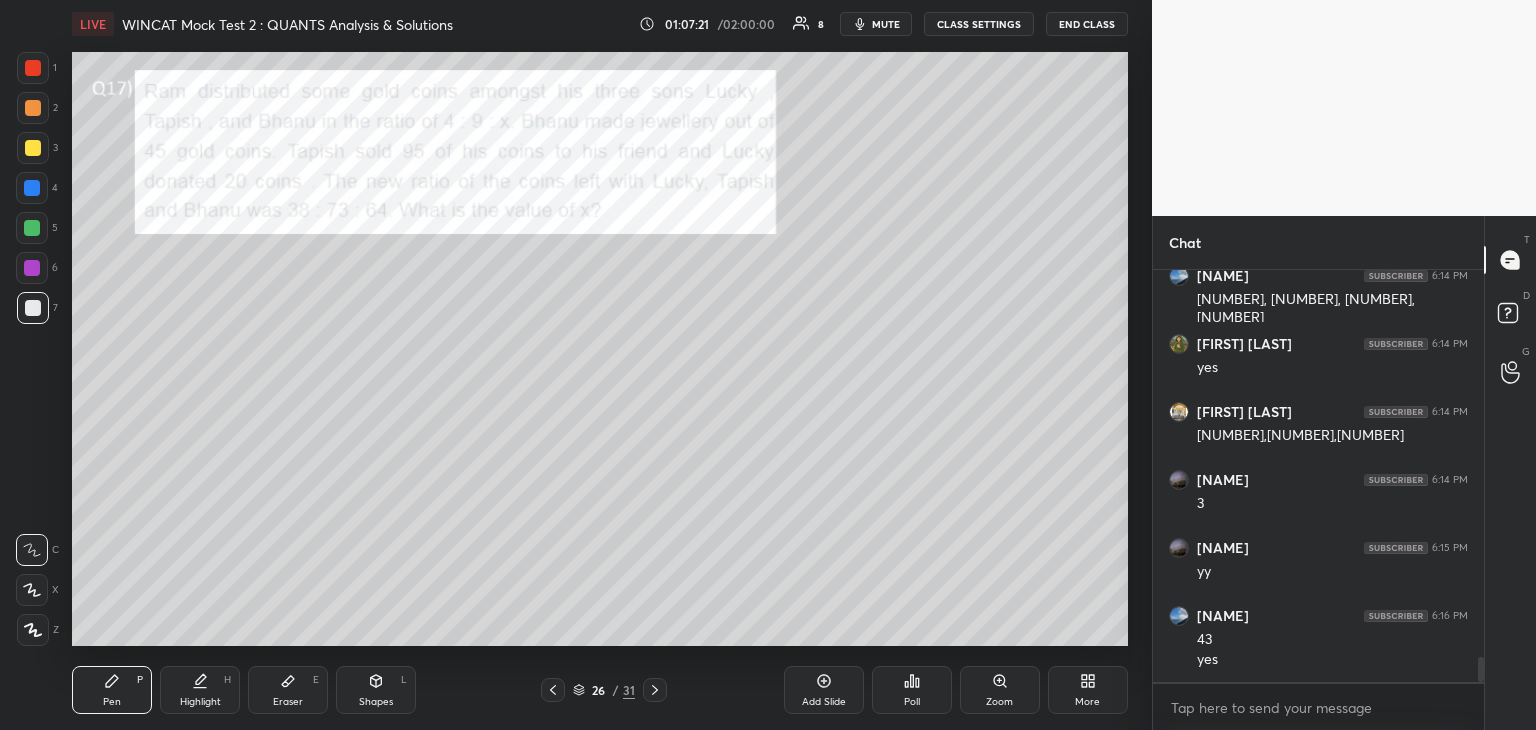 scroll, scrollTop: 6266, scrollLeft: 0, axis: vertical 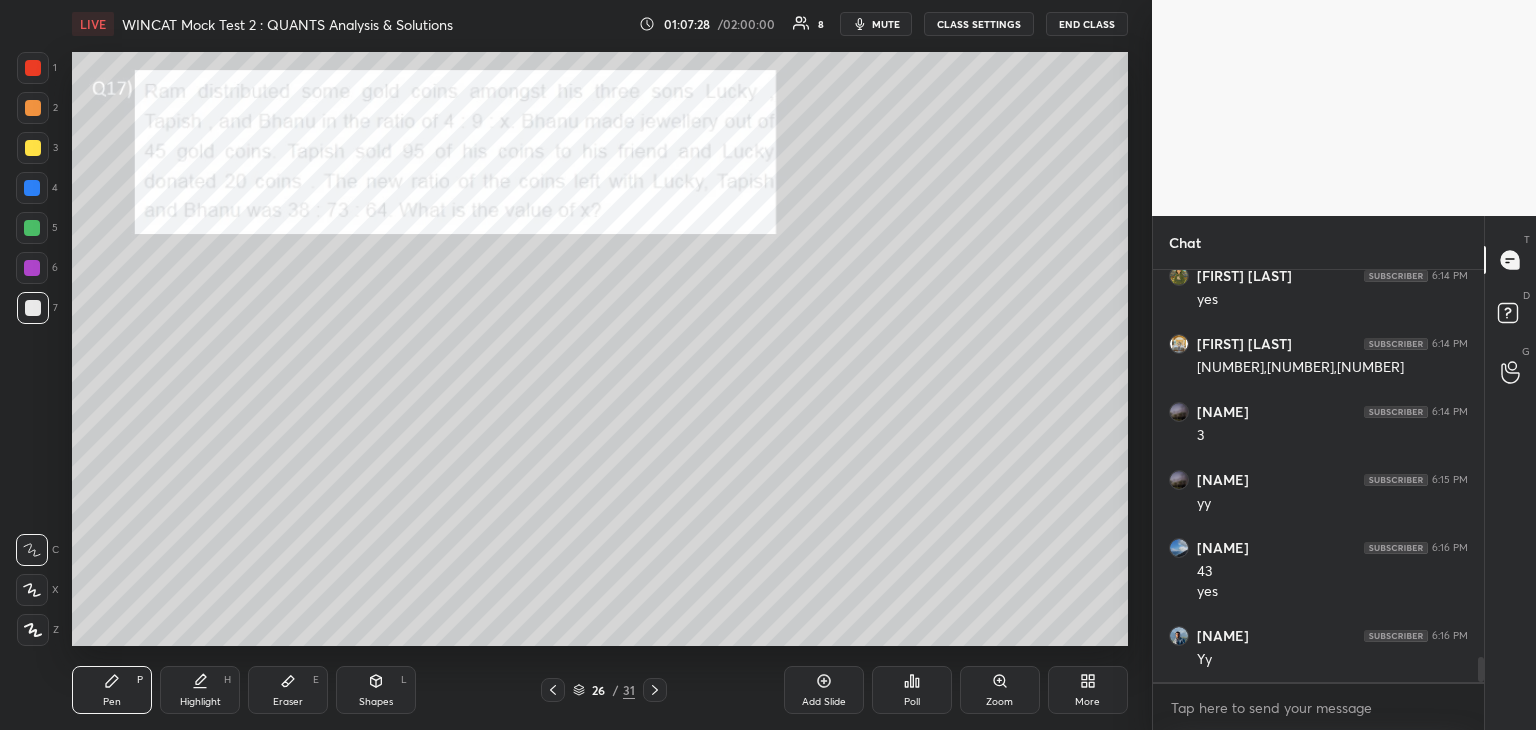 click at bounding box center [33, 148] 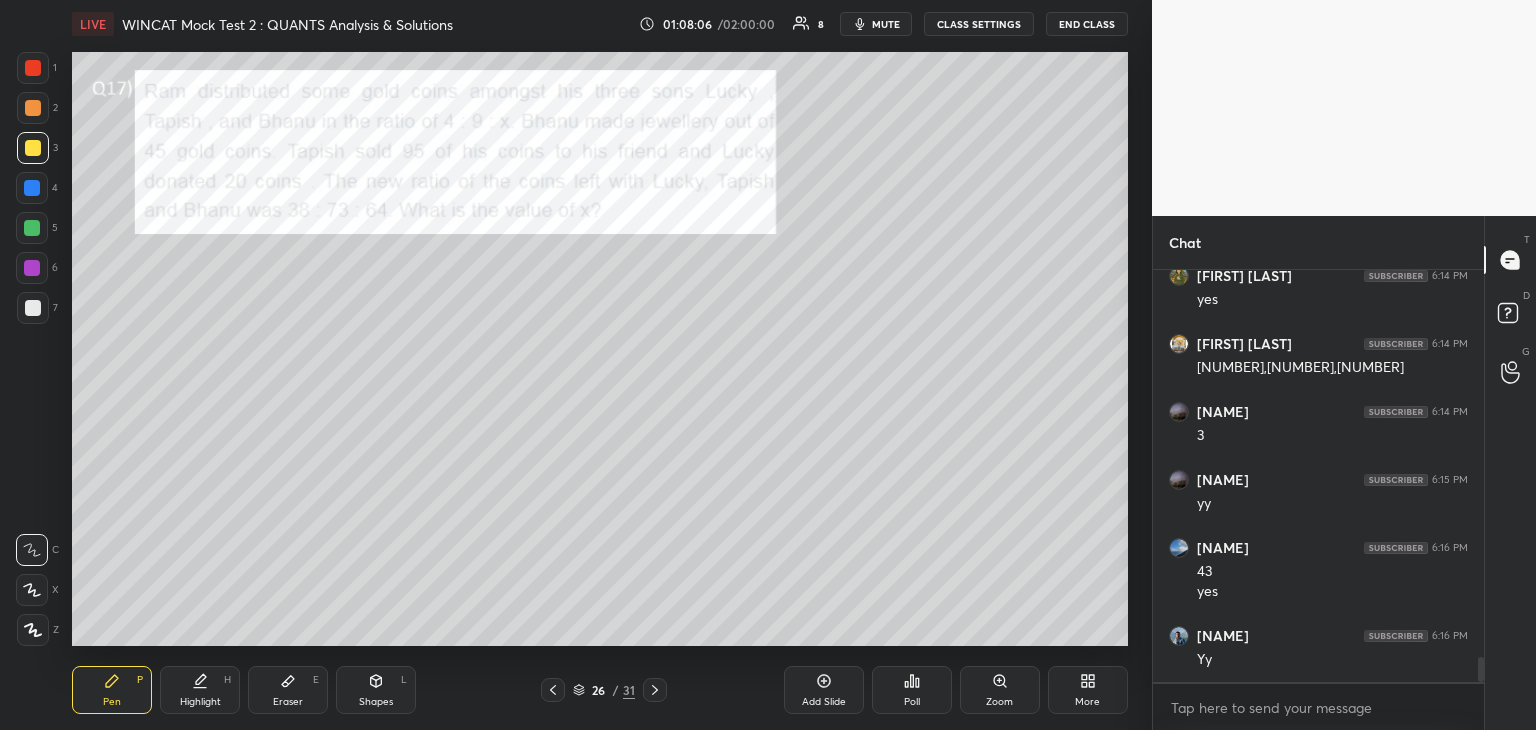 scroll, scrollTop: 6334, scrollLeft: 0, axis: vertical 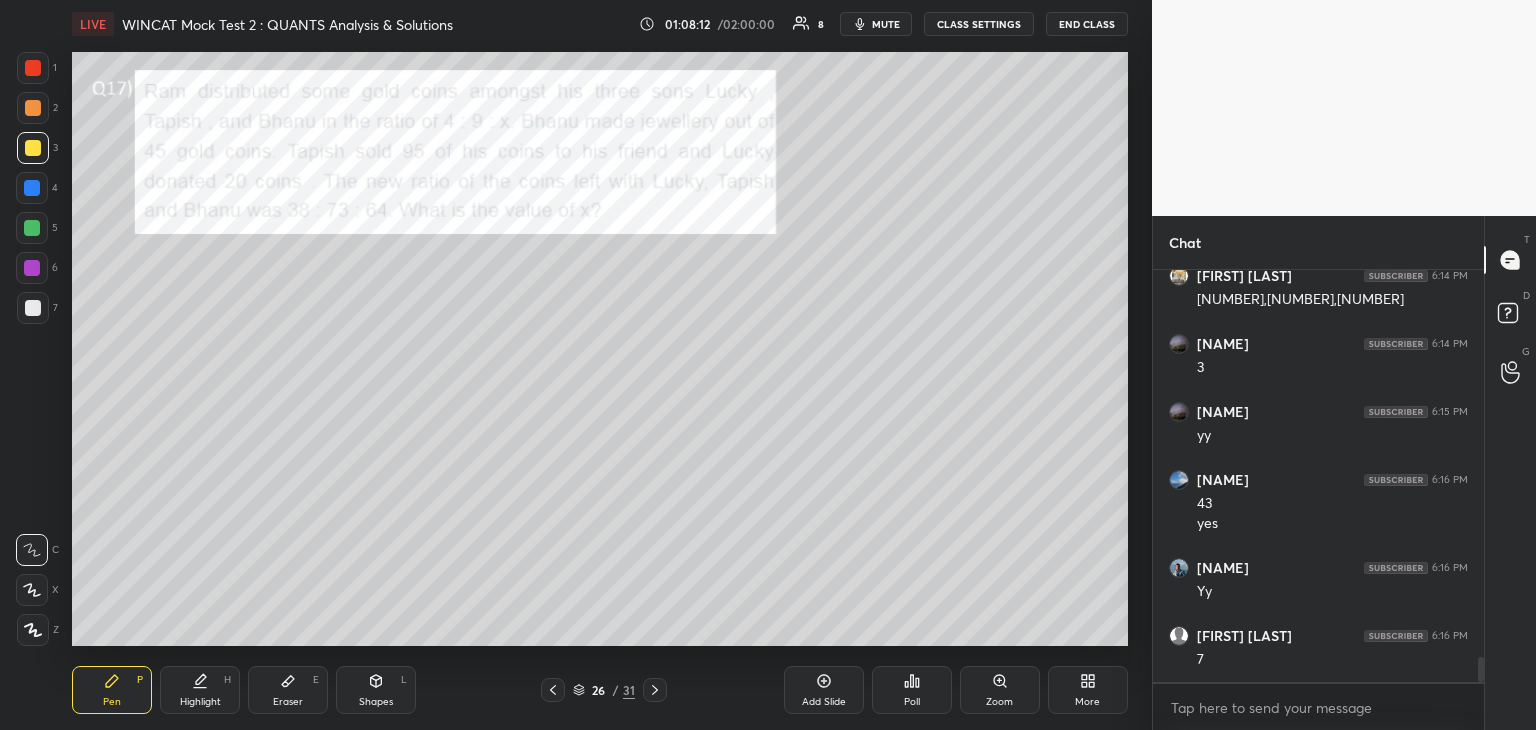 click on "Highlight H" at bounding box center (200, 690) 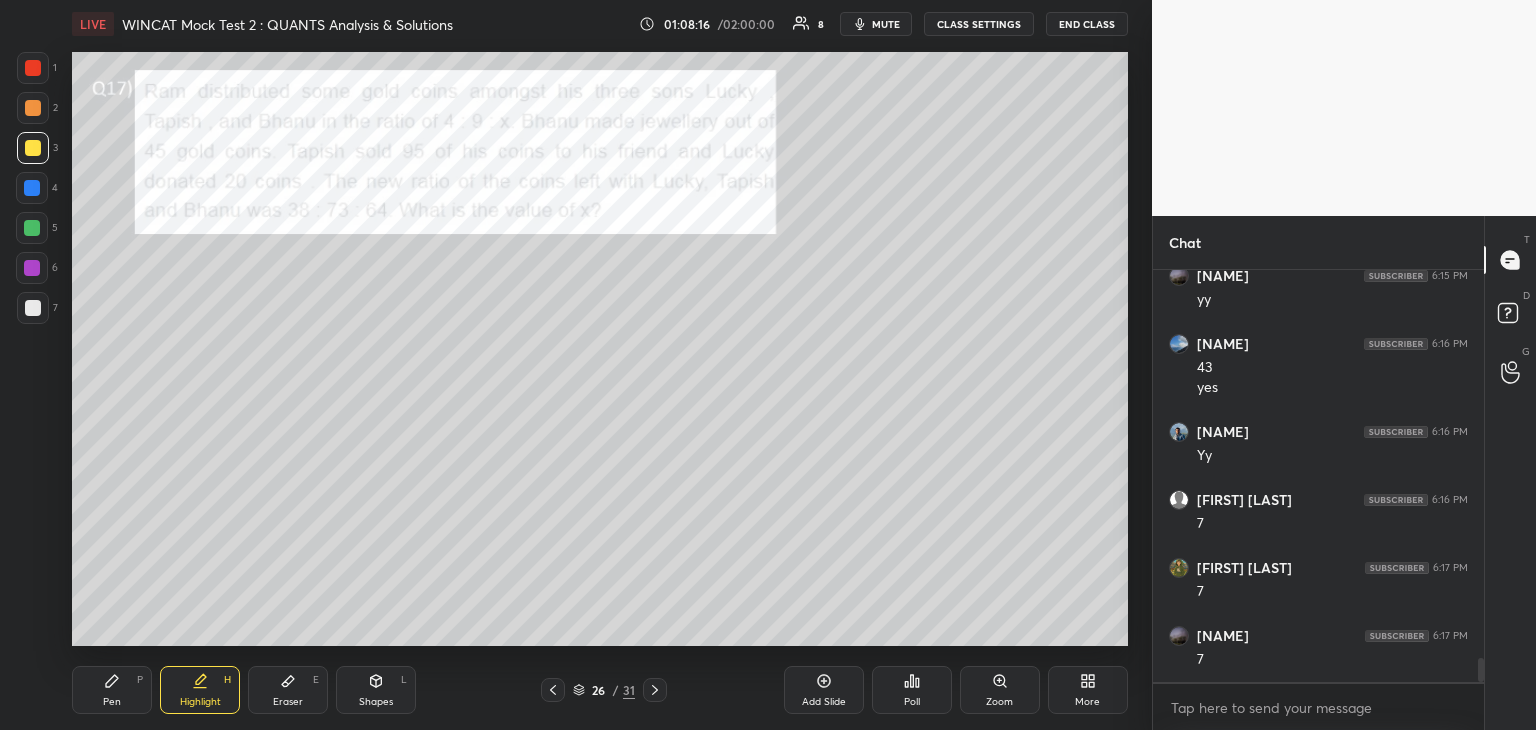 scroll, scrollTop: 6538, scrollLeft: 0, axis: vertical 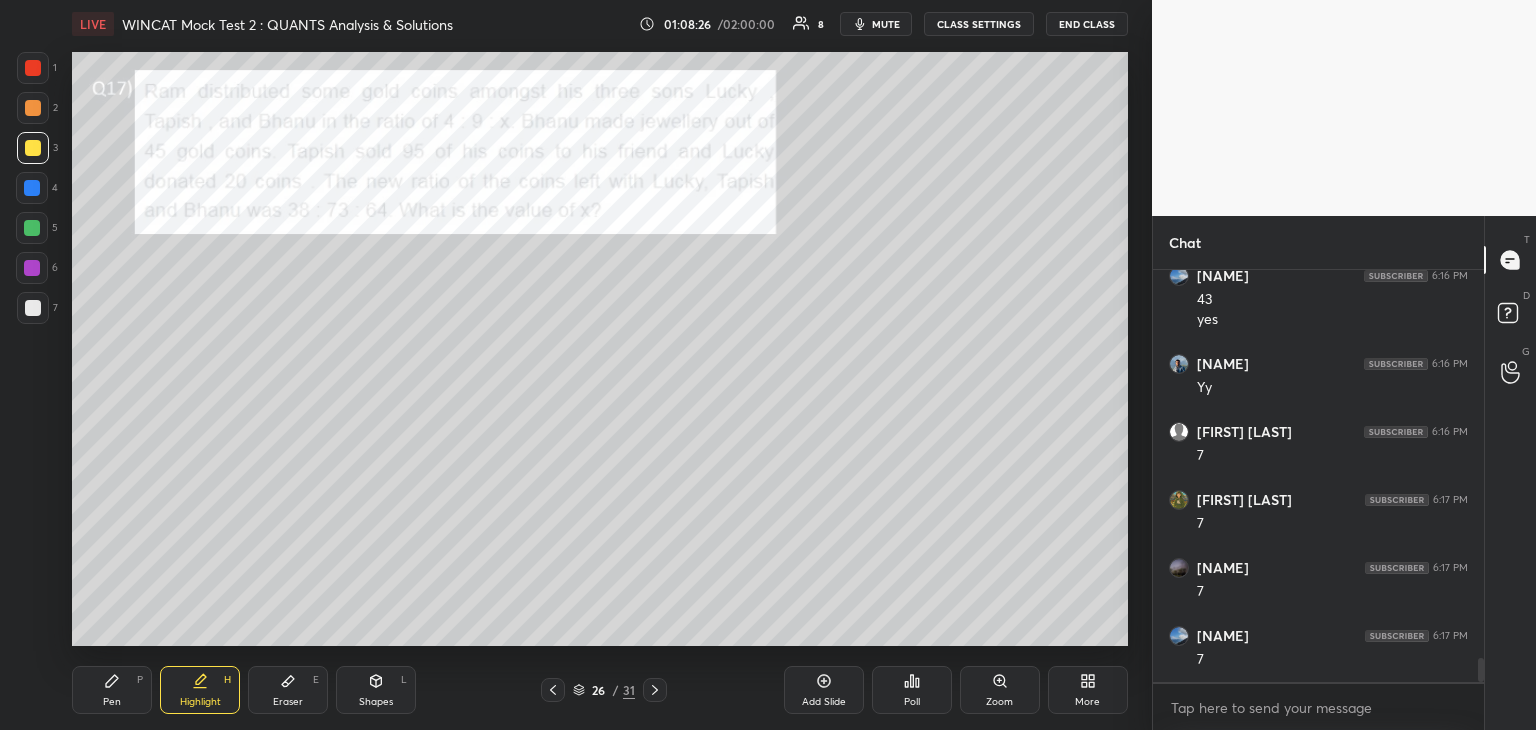 click 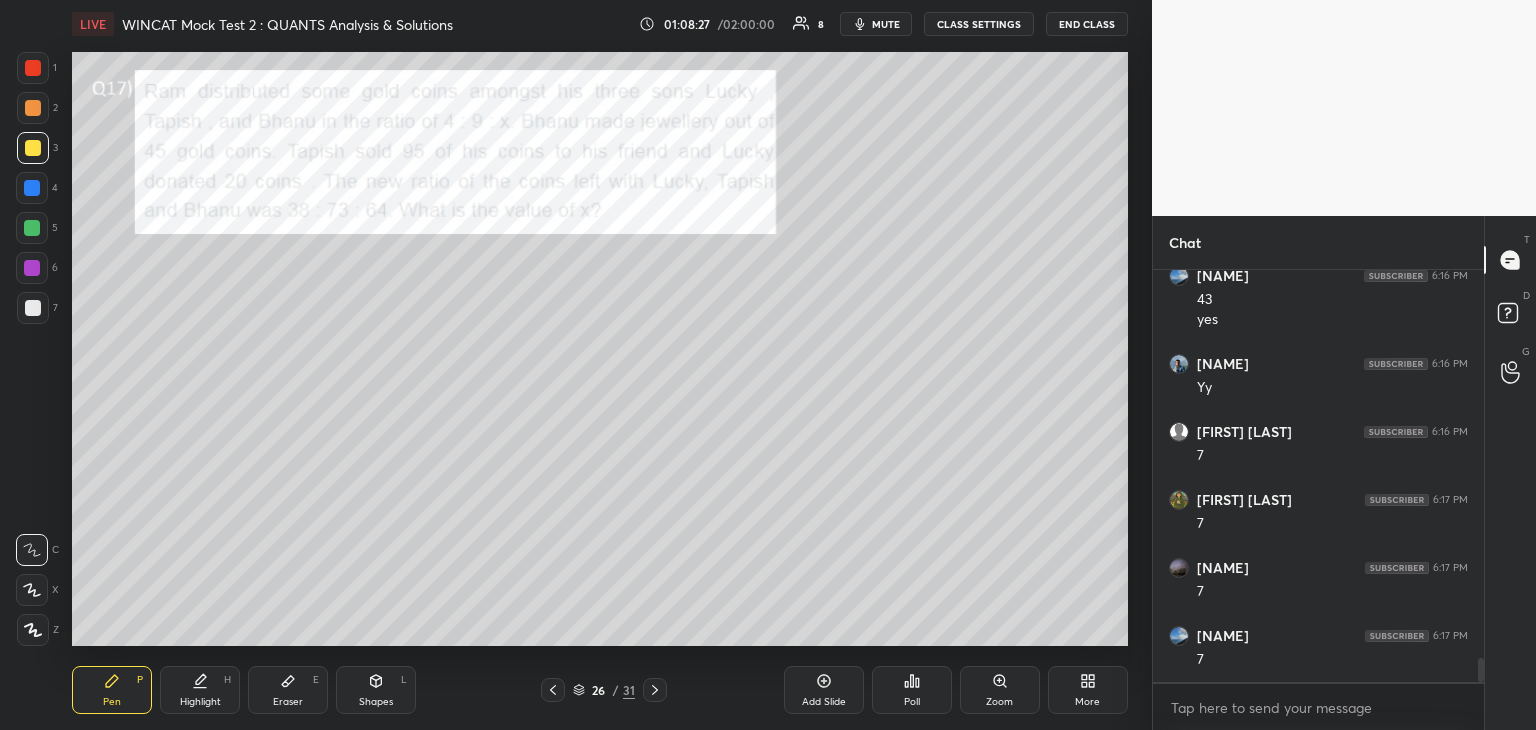 click 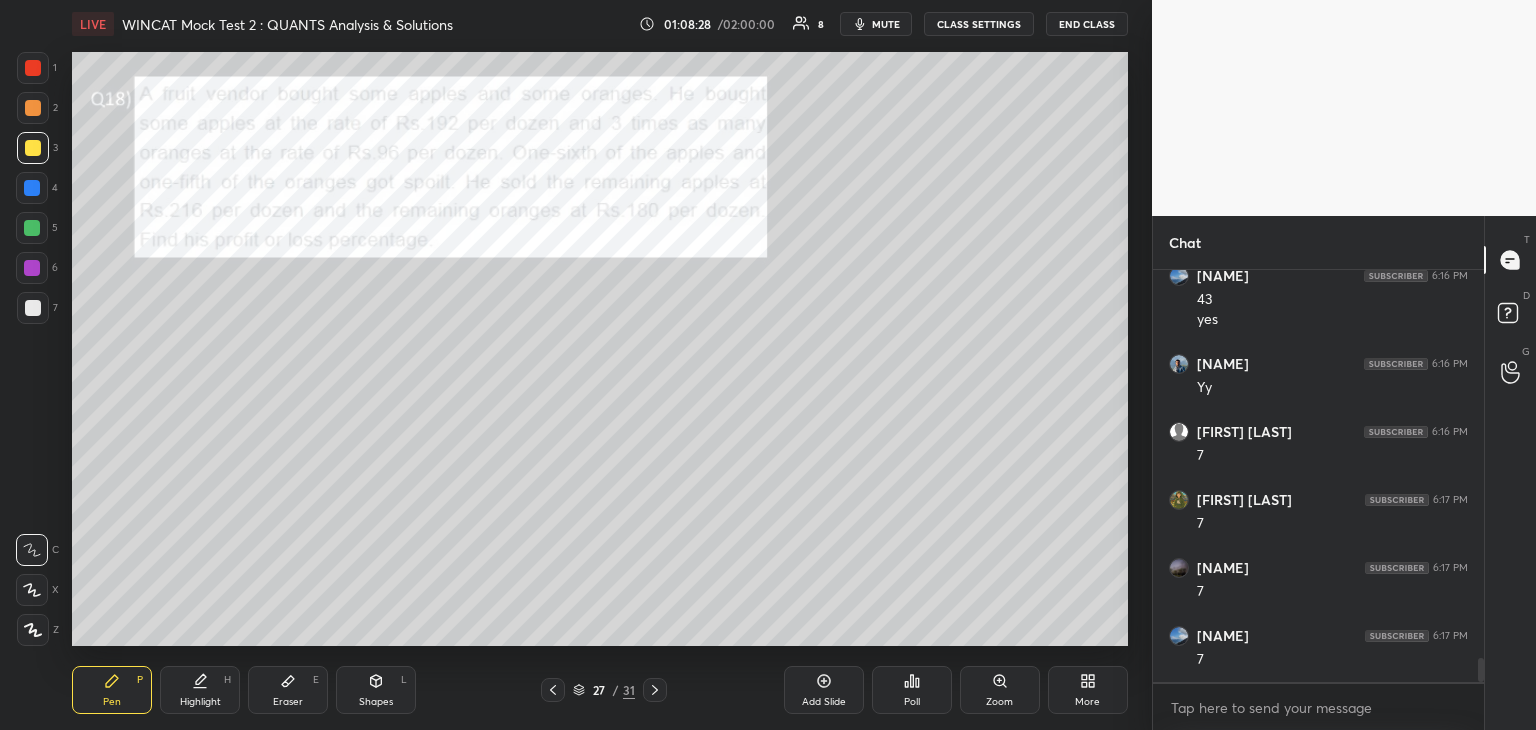 click 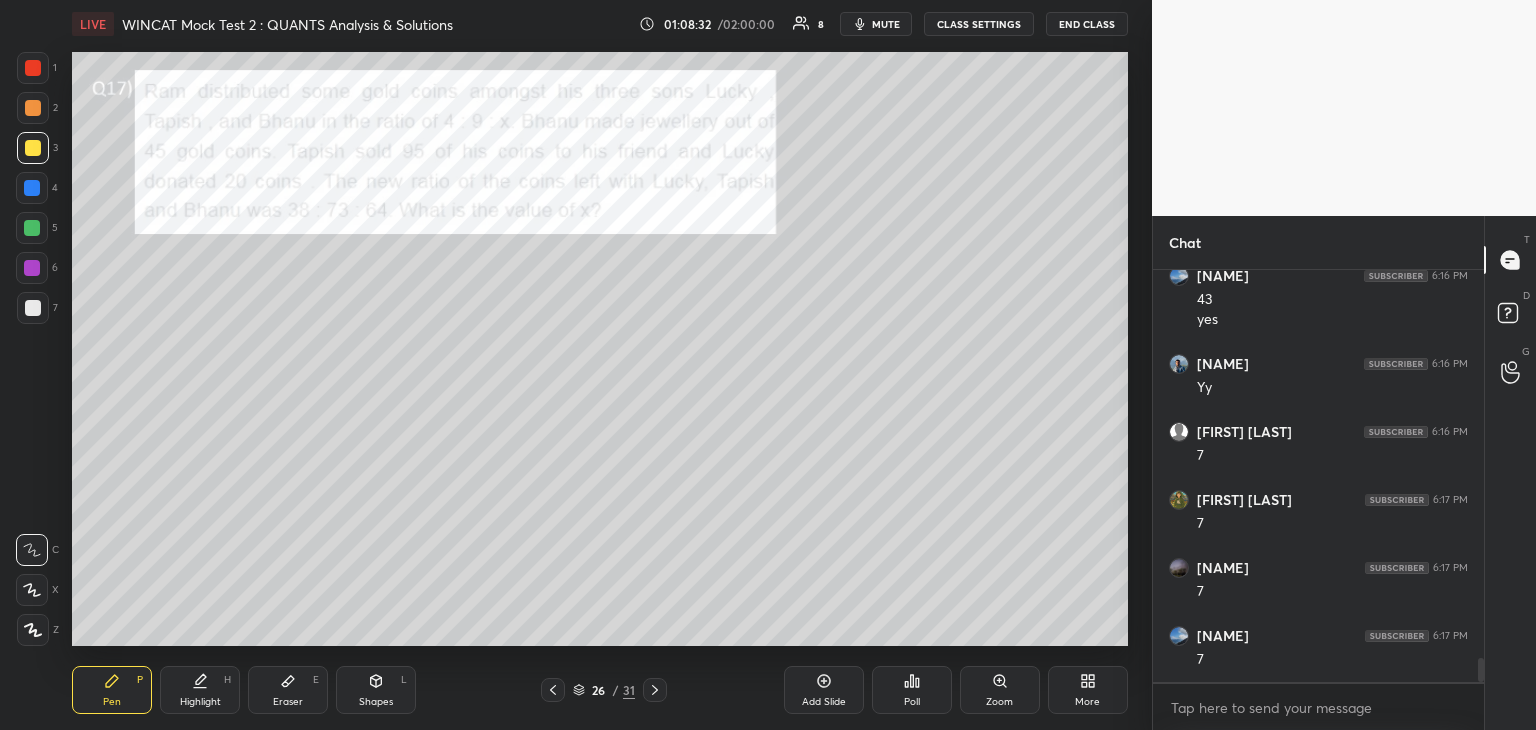 click 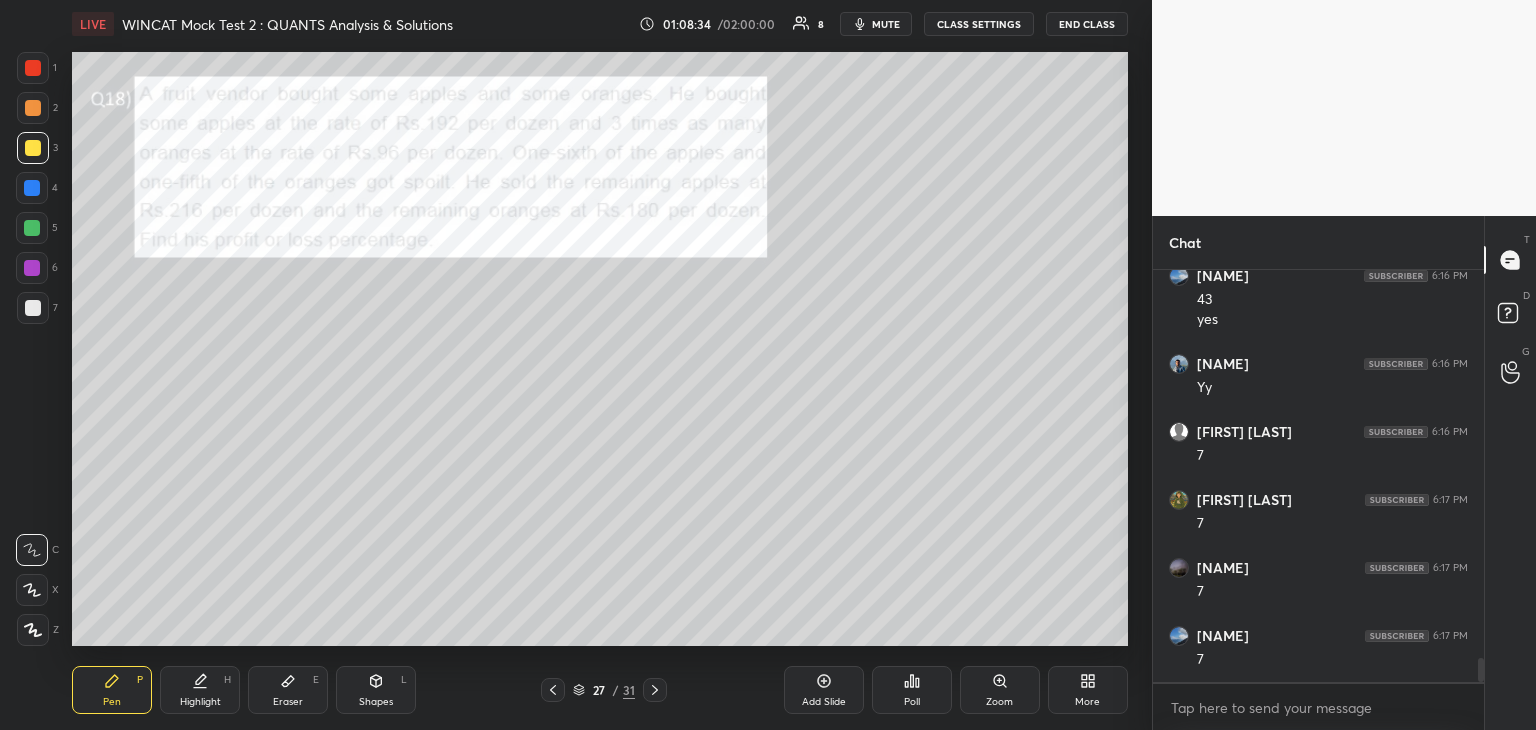 click at bounding box center [33, 108] 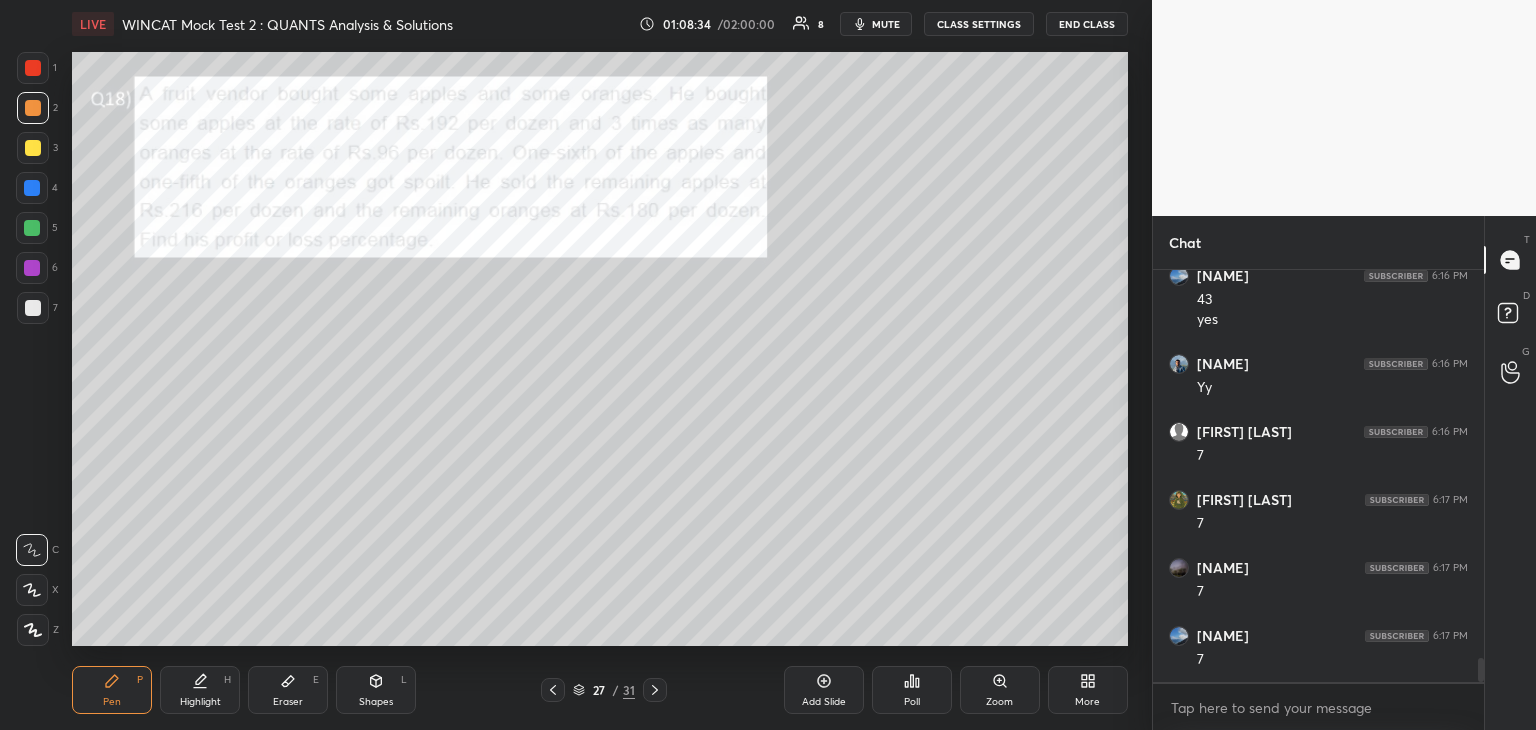 click 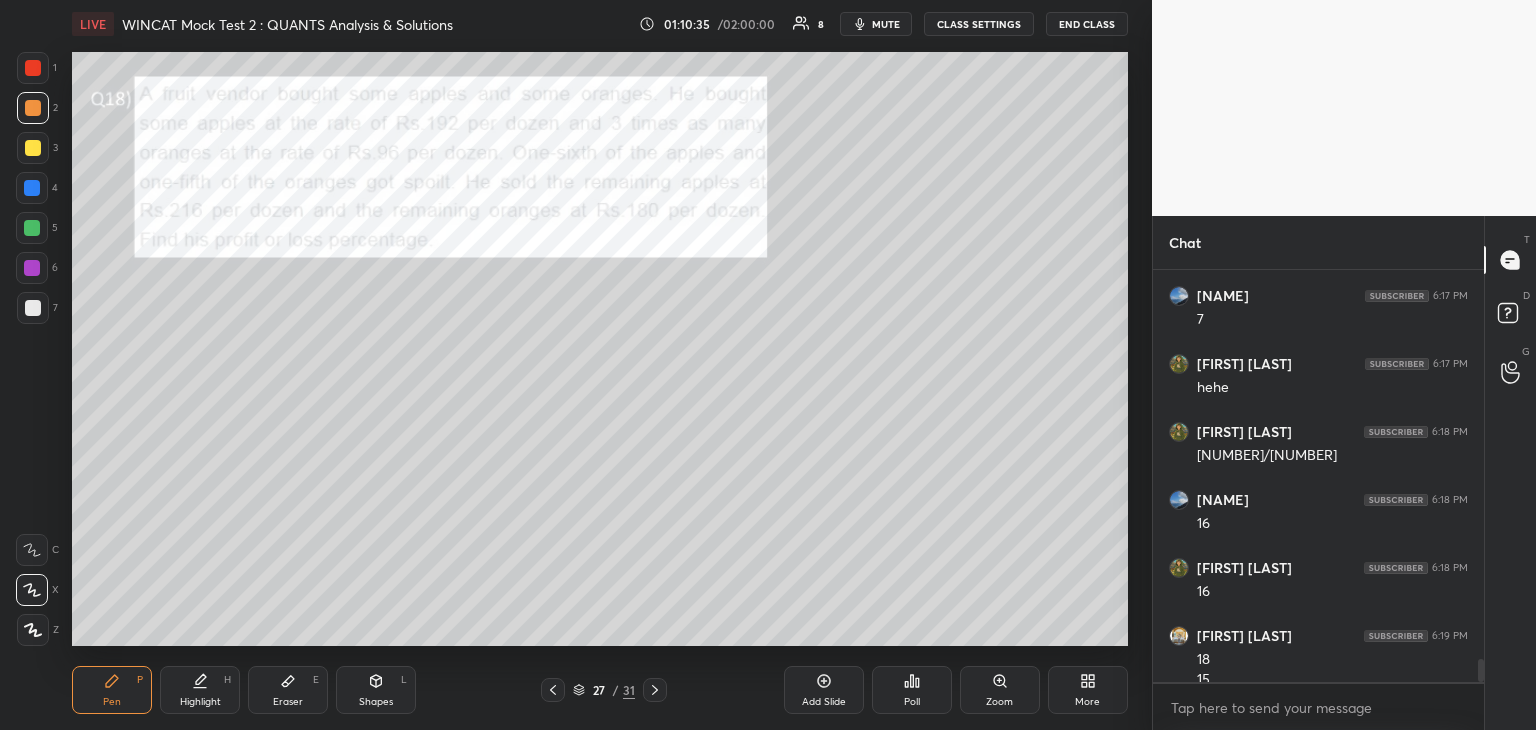 scroll, scrollTop: 6898, scrollLeft: 0, axis: vertical 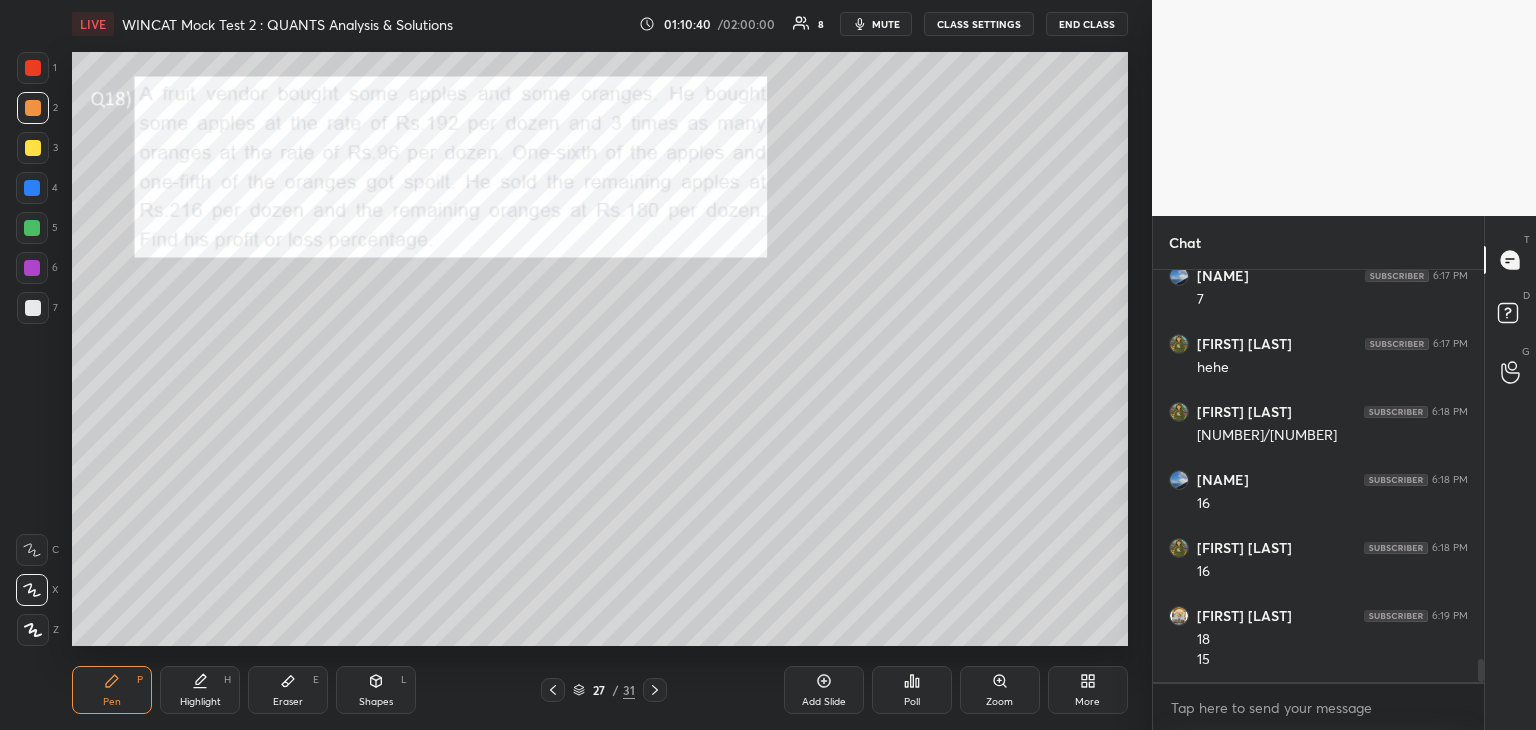 click at bounding box center (33, 308) 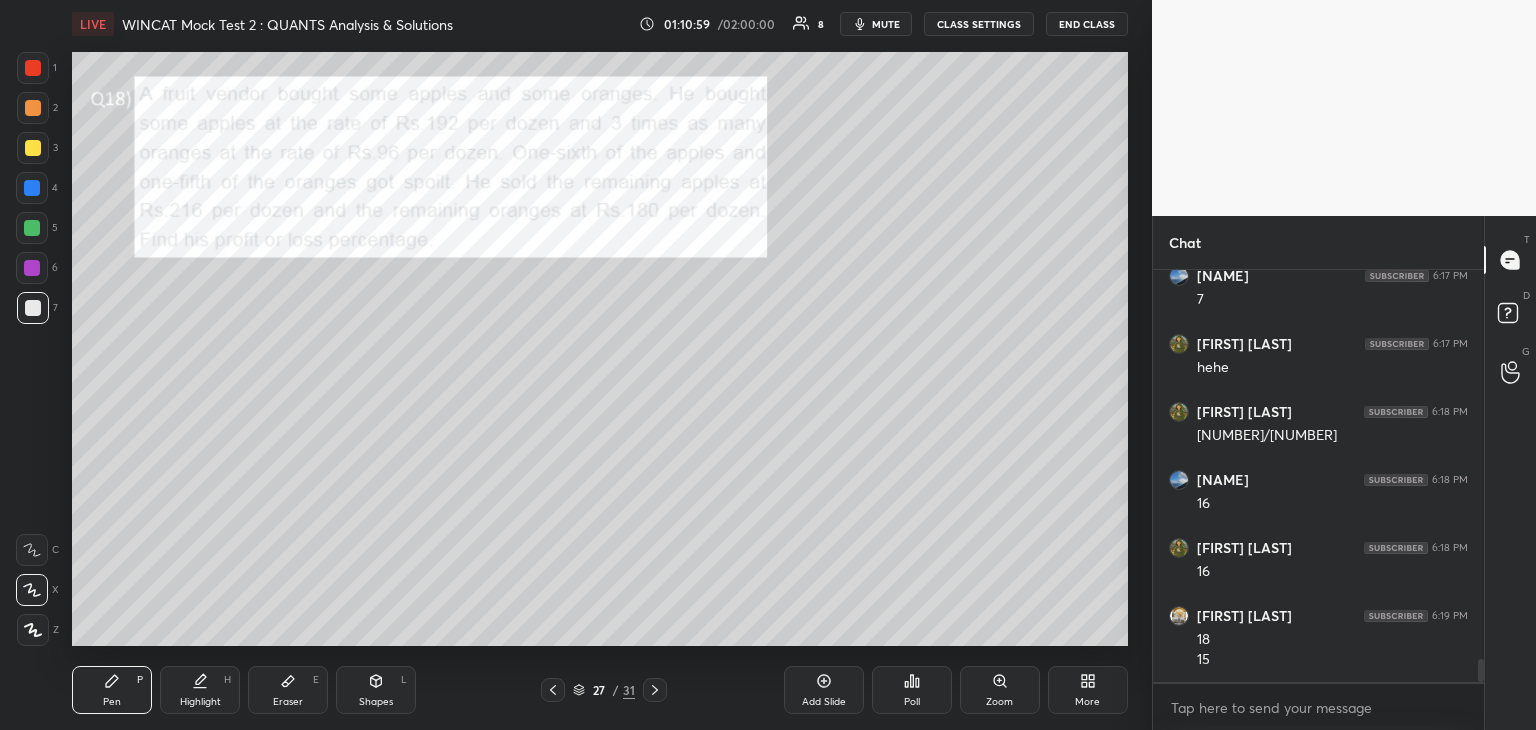 click at bounding box center [32, 228] 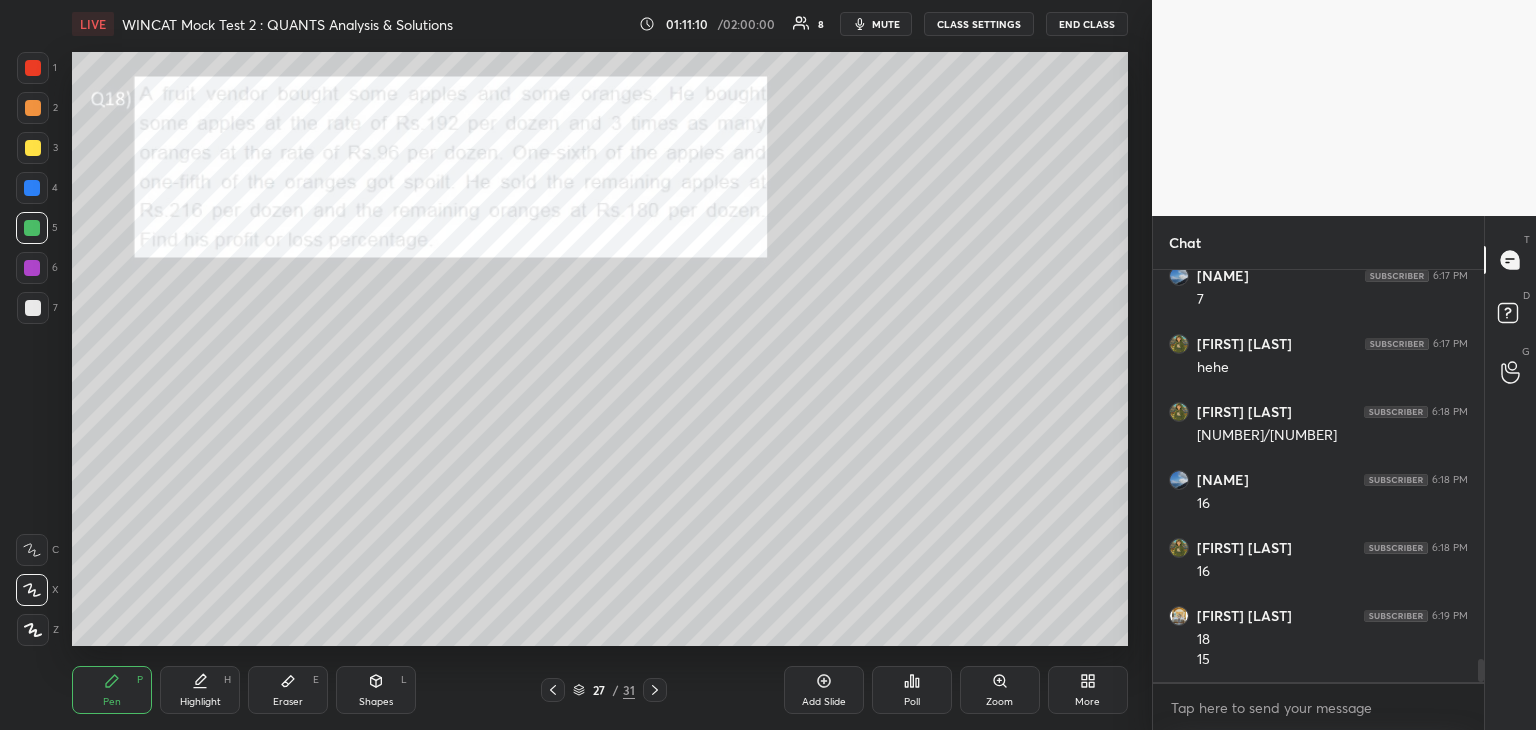 click at bounding box center [33, 308] 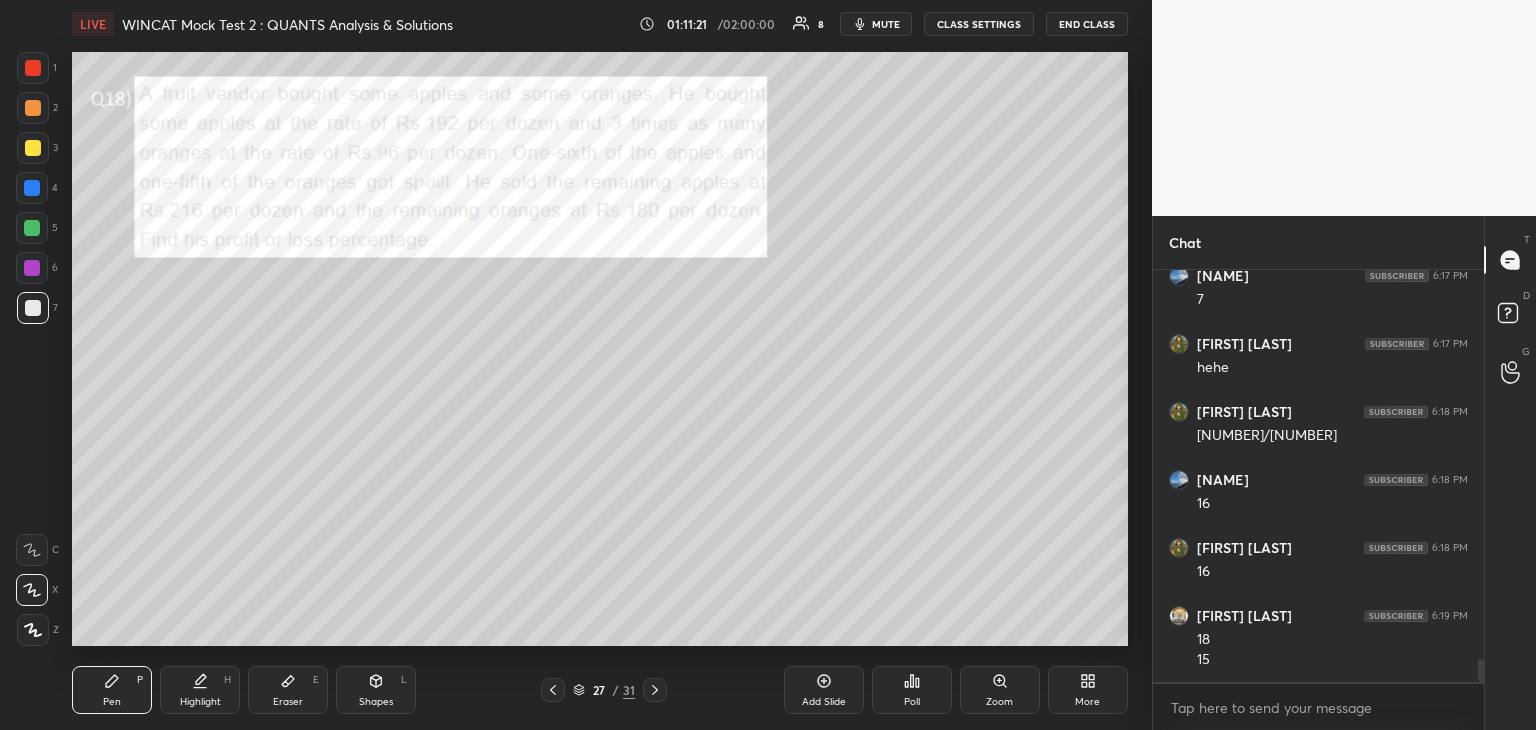 click at bounding box center (33, 148) 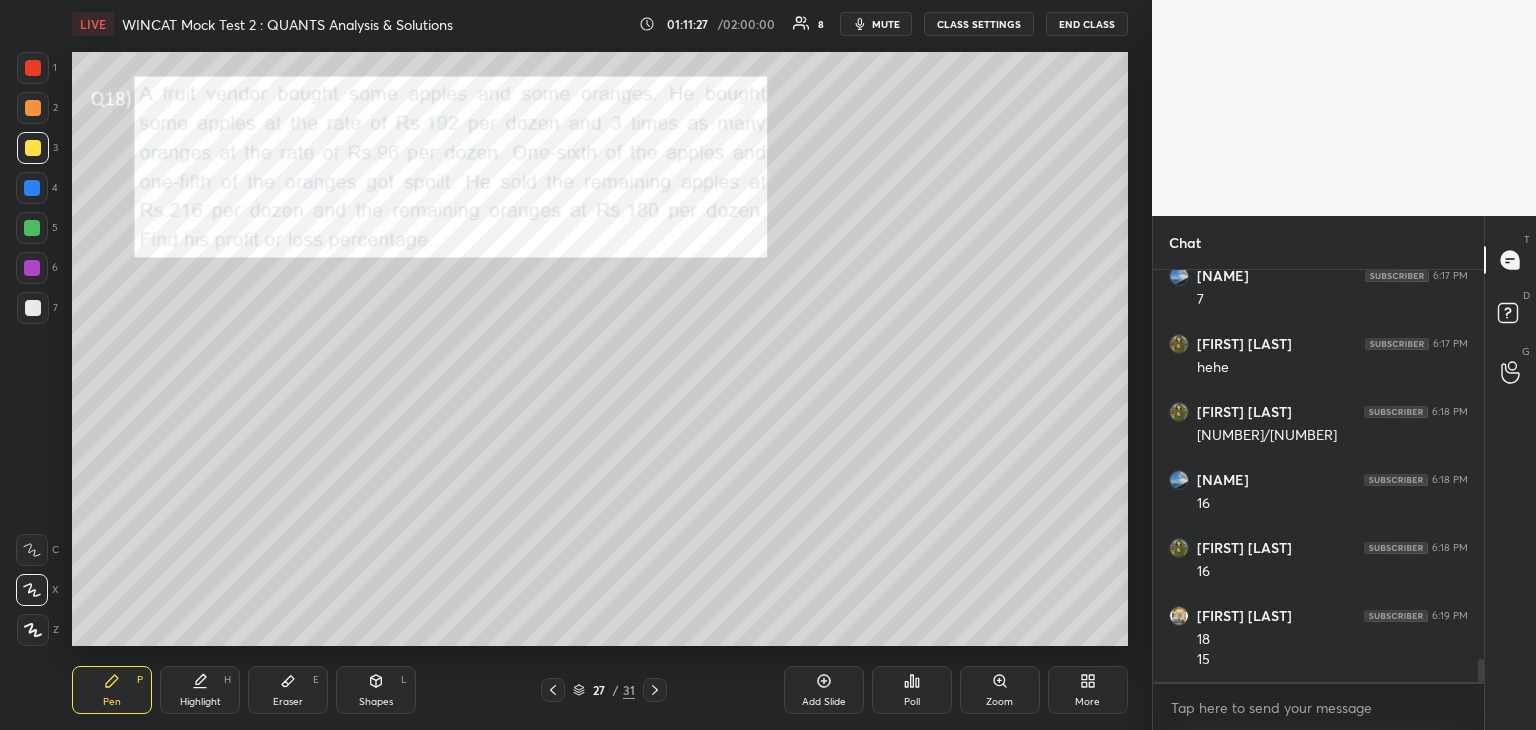 click 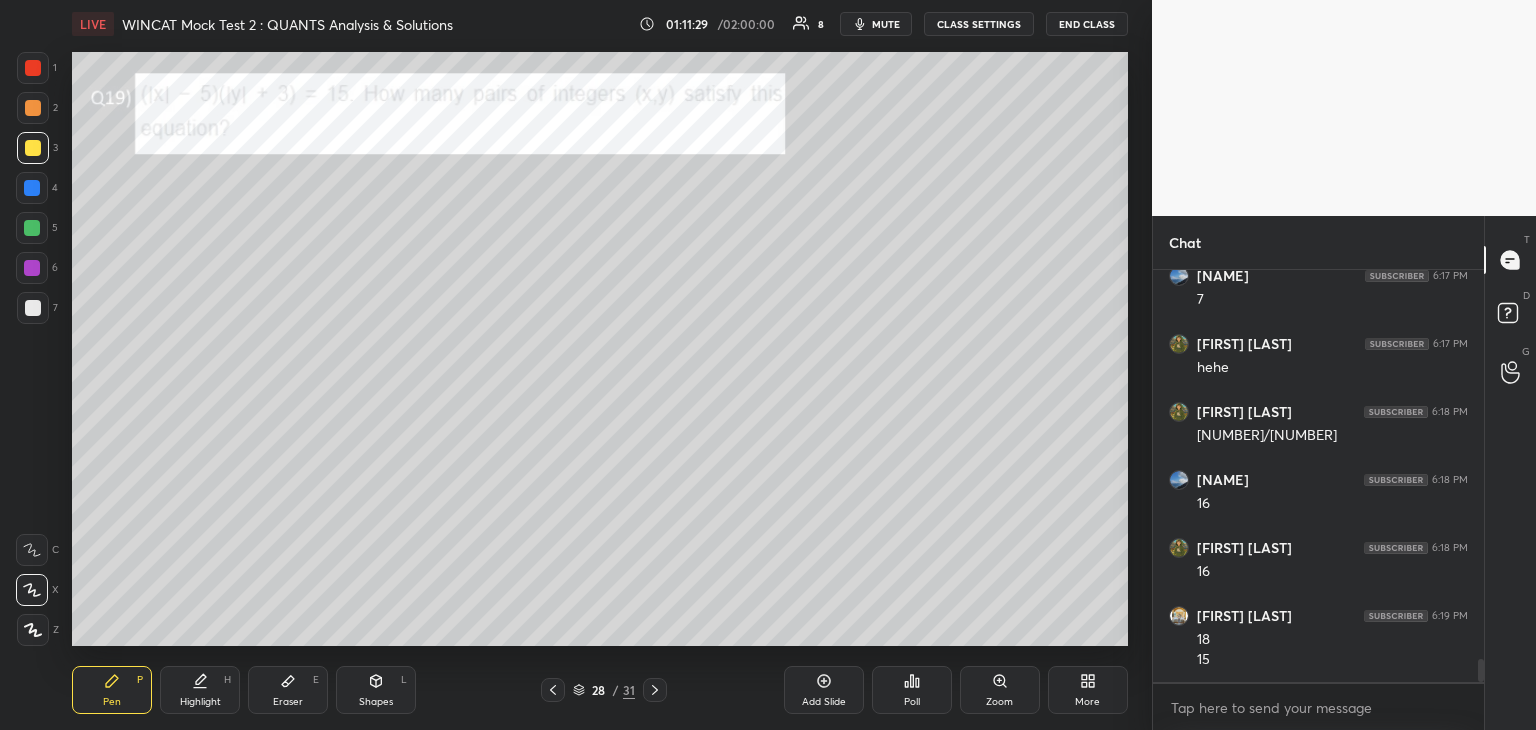 click at bounding box center (33, 68) 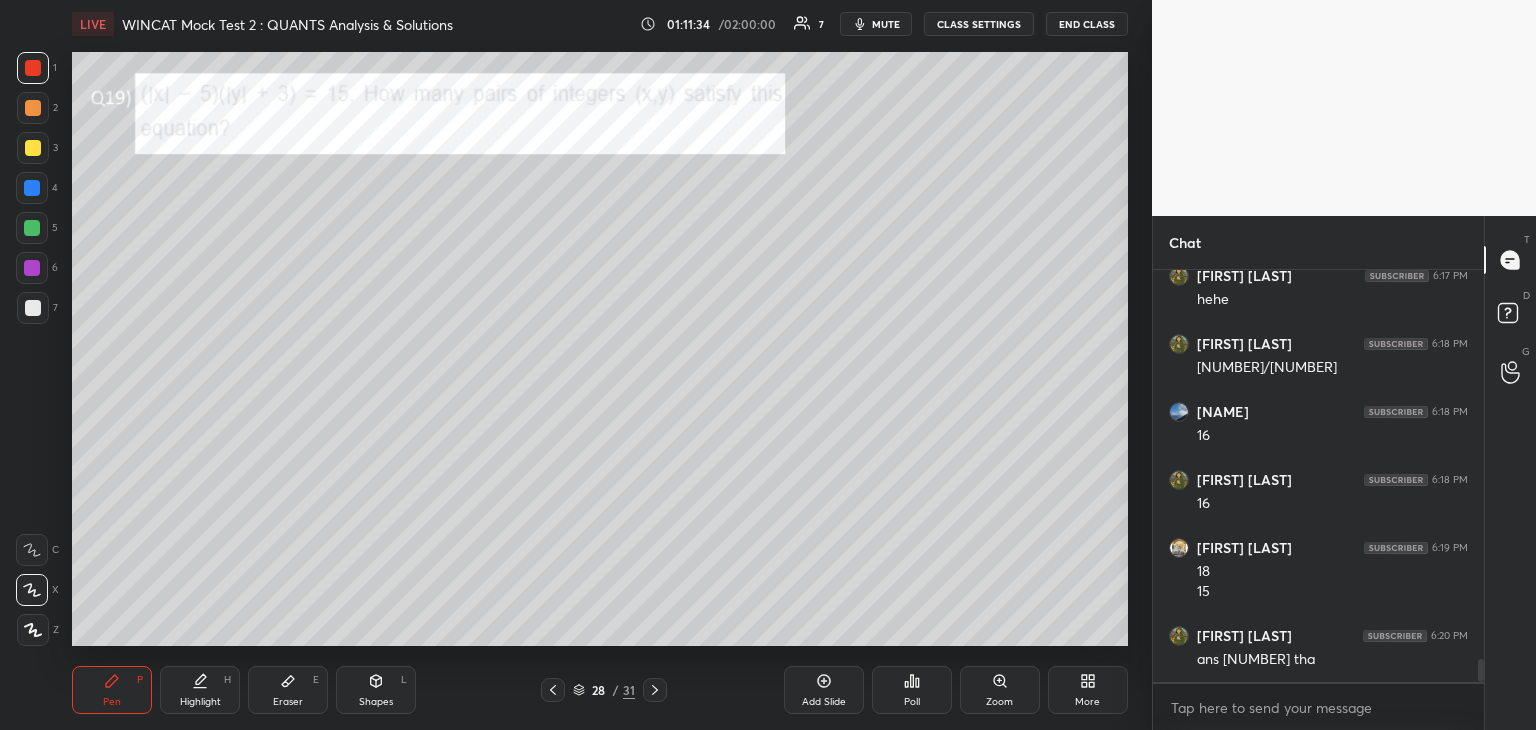 scroll, scrollTop: 7034, scrollLeft: 0, axis: vertical 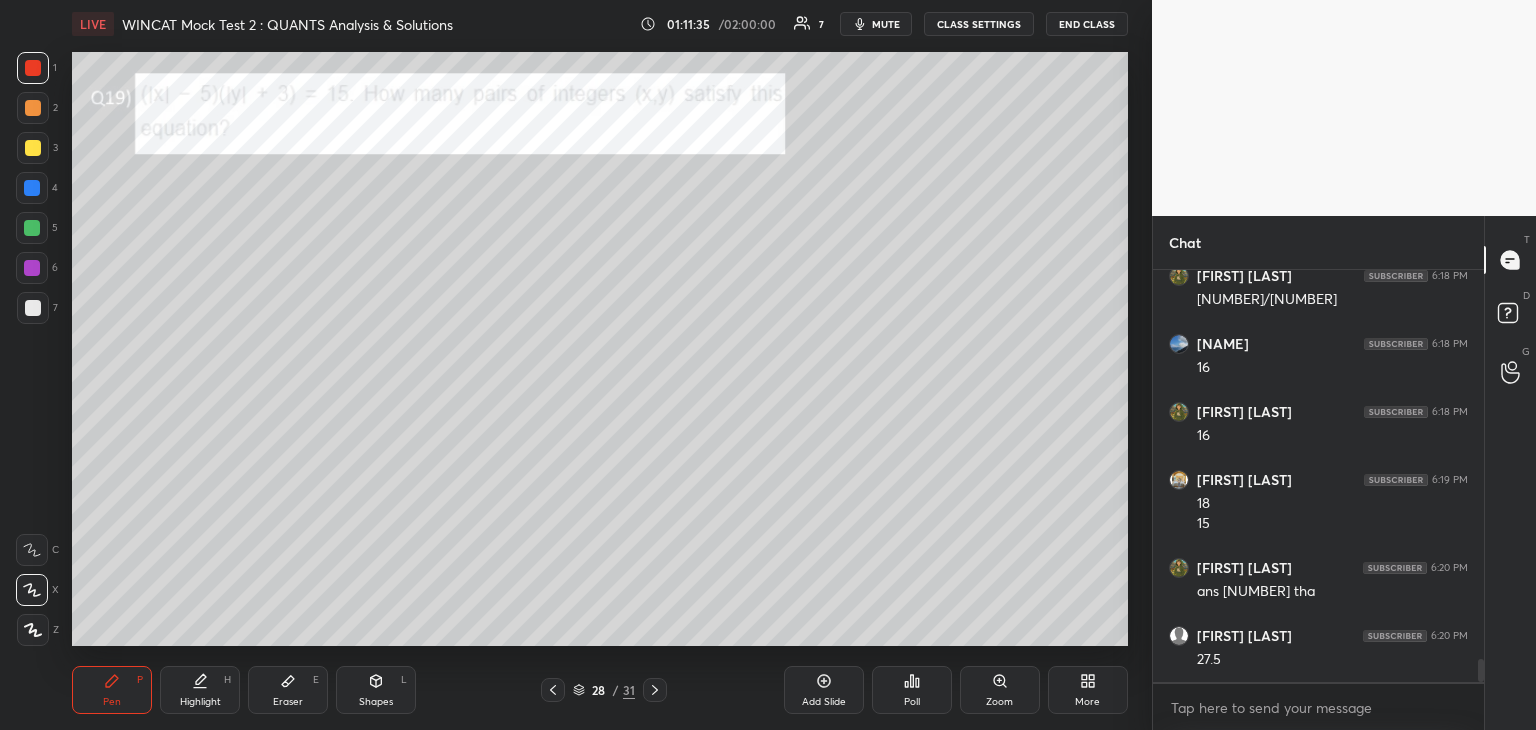 click on "Eraser" at bounding box center [288, 702] 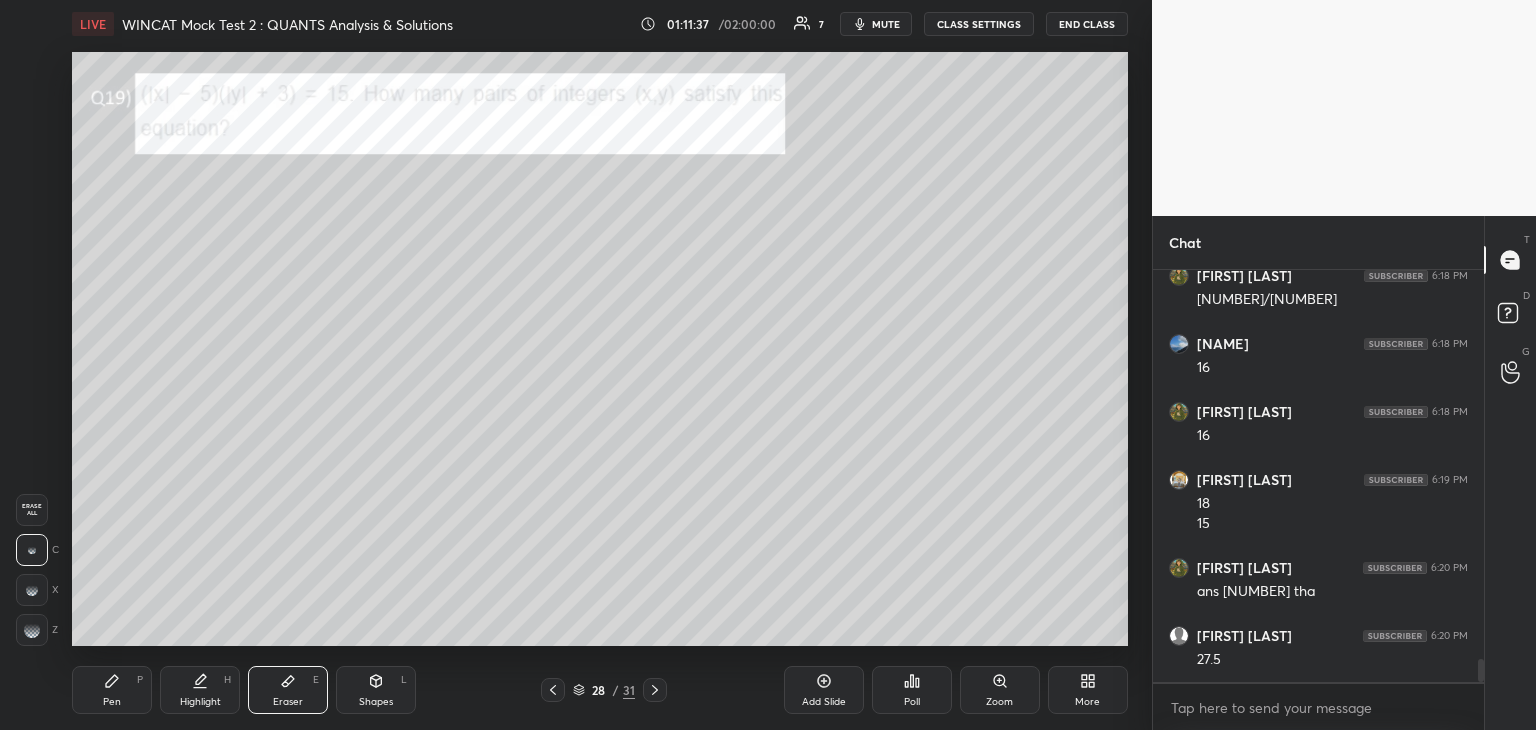 click on "Pen P" at bounding box center (112, 690) 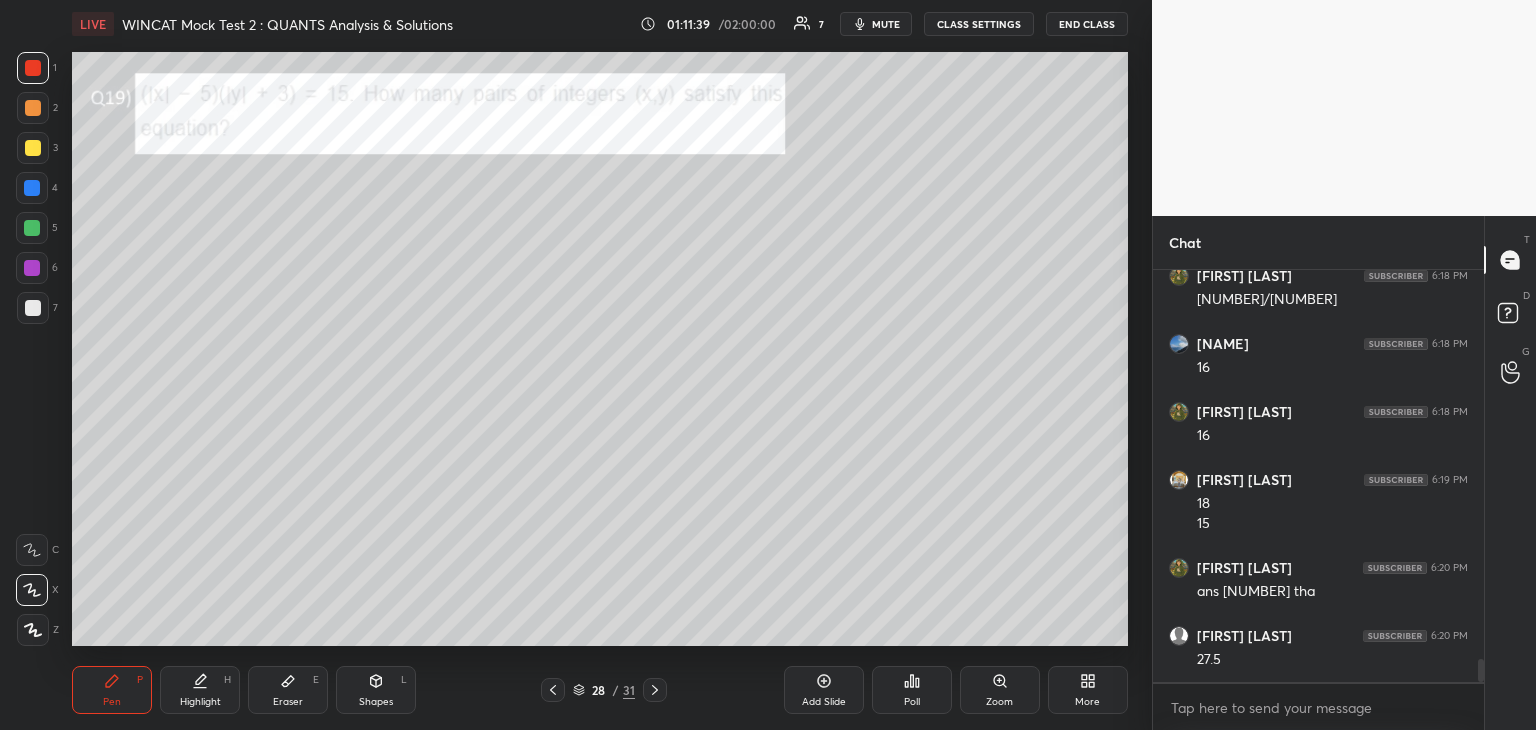 scroll, scrollTop: 7102, scrollLeft: 0, axis: vertical 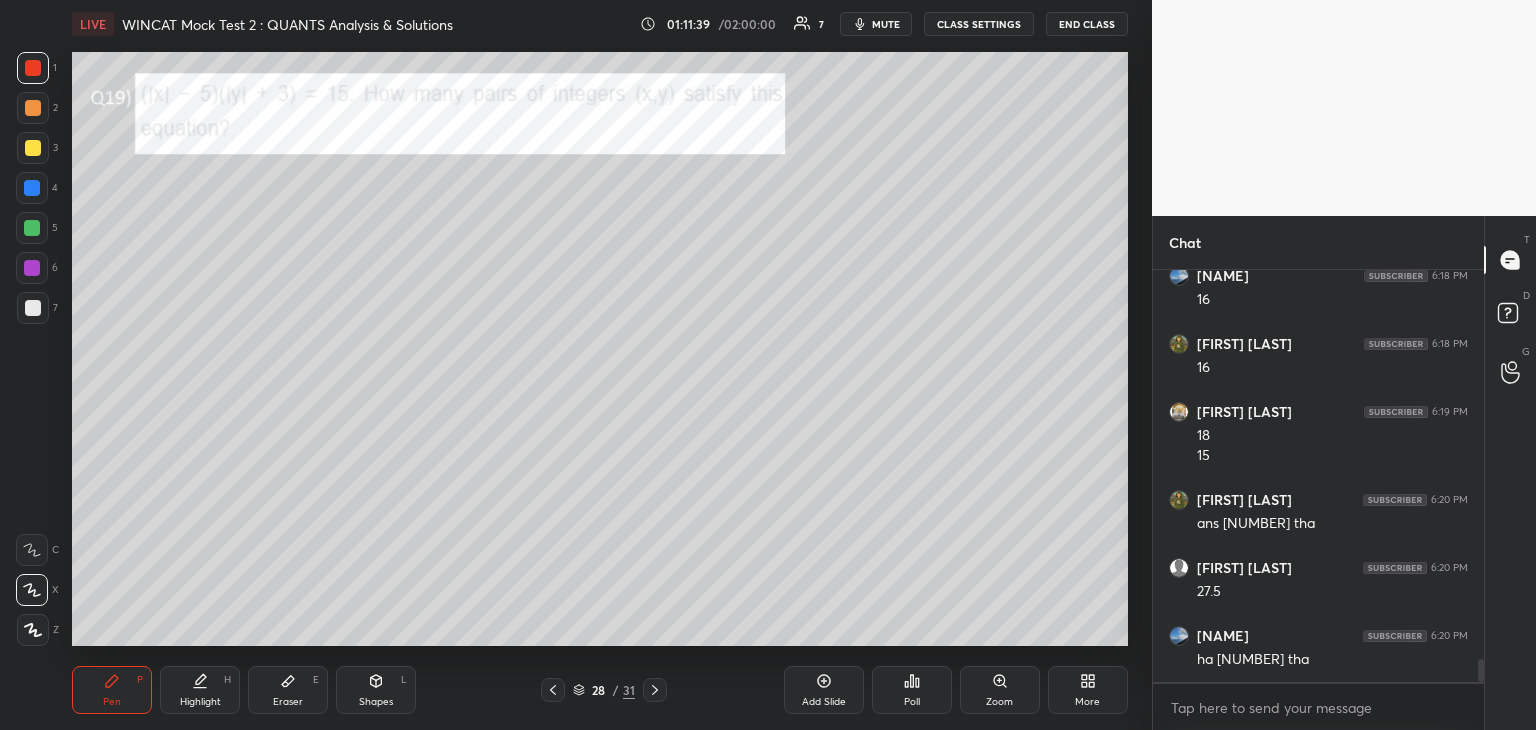 click 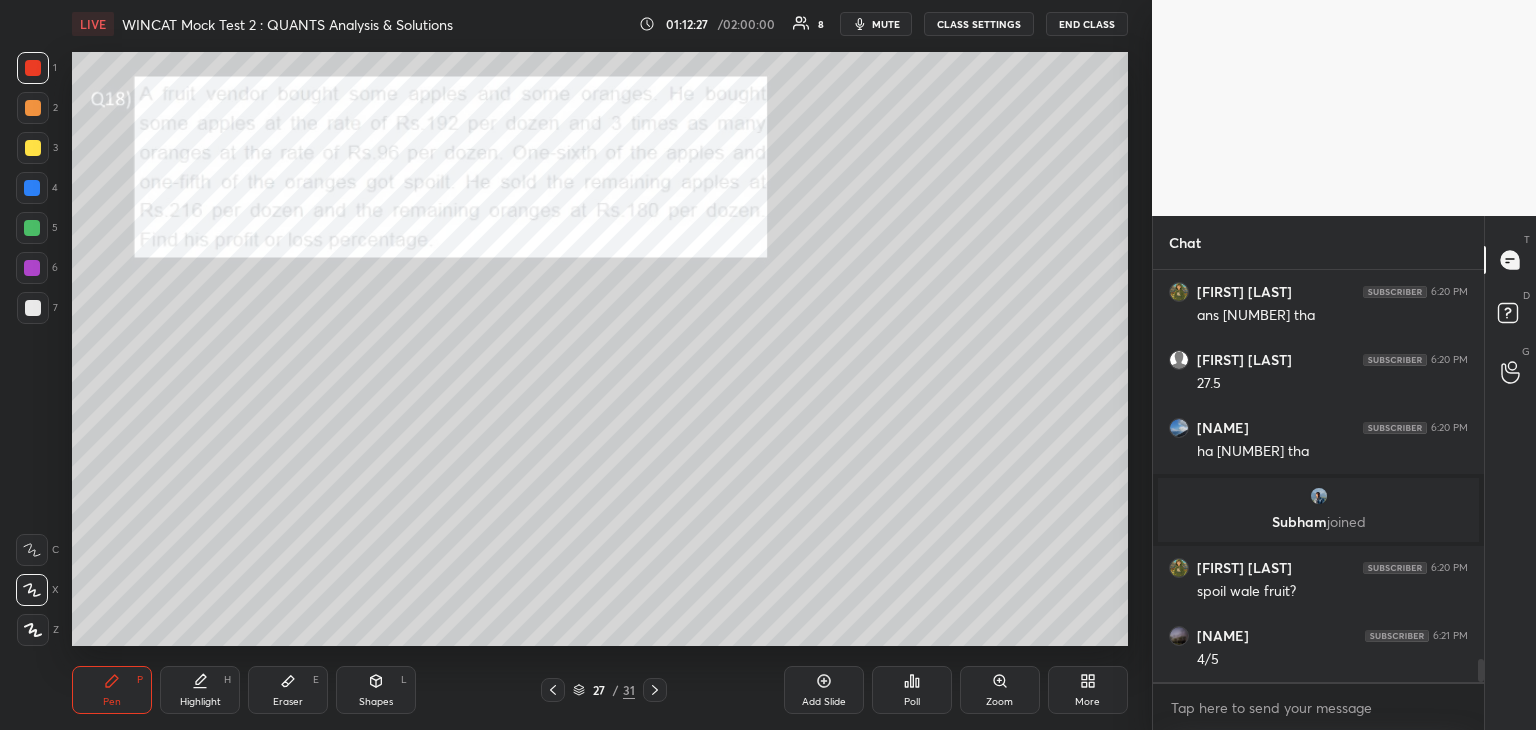scroll, scrollTop: 6960, scrollLeft: 0, axis: vertical 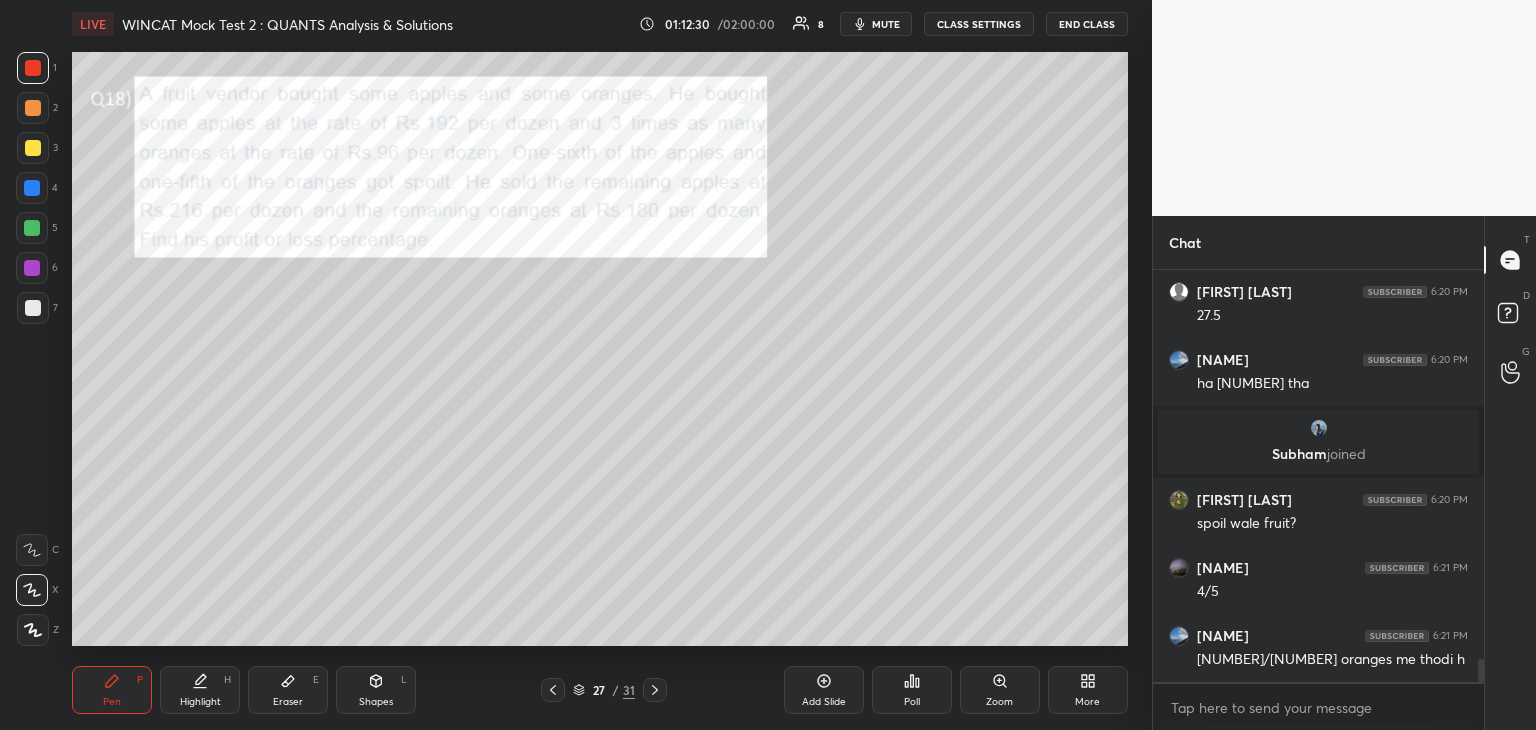 click on "Eraser E" at bounding box center (288, 690) 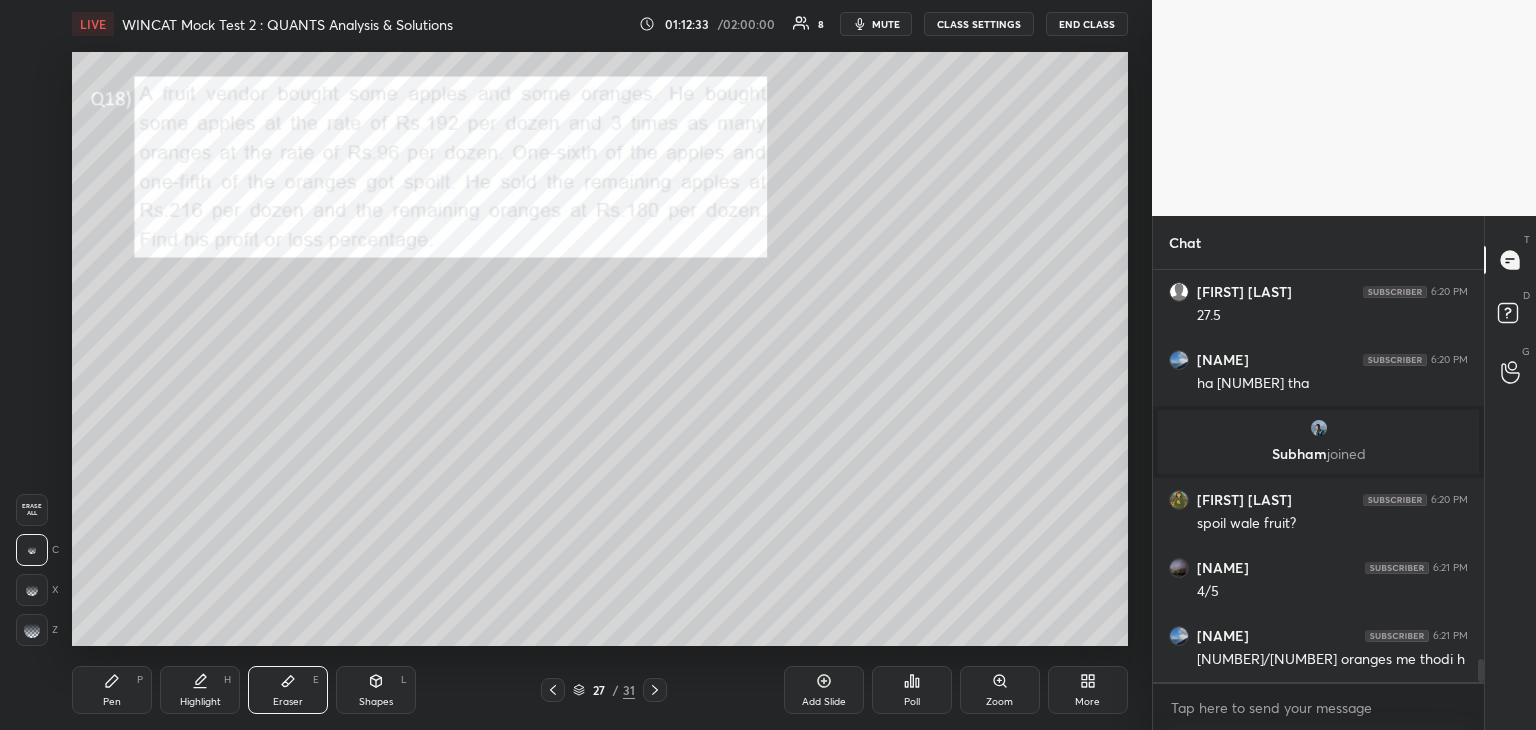 click at bounding box center [32, 630] 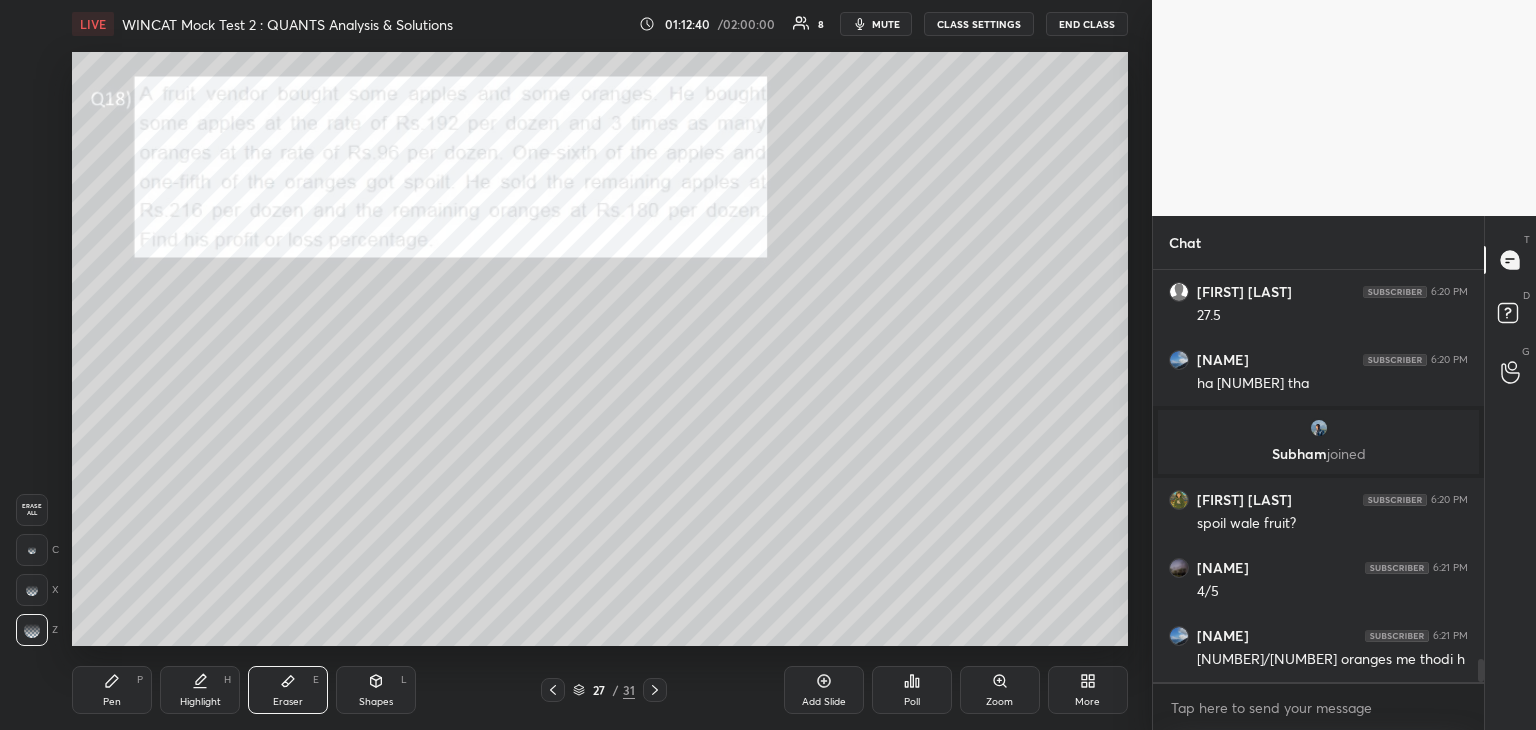 click 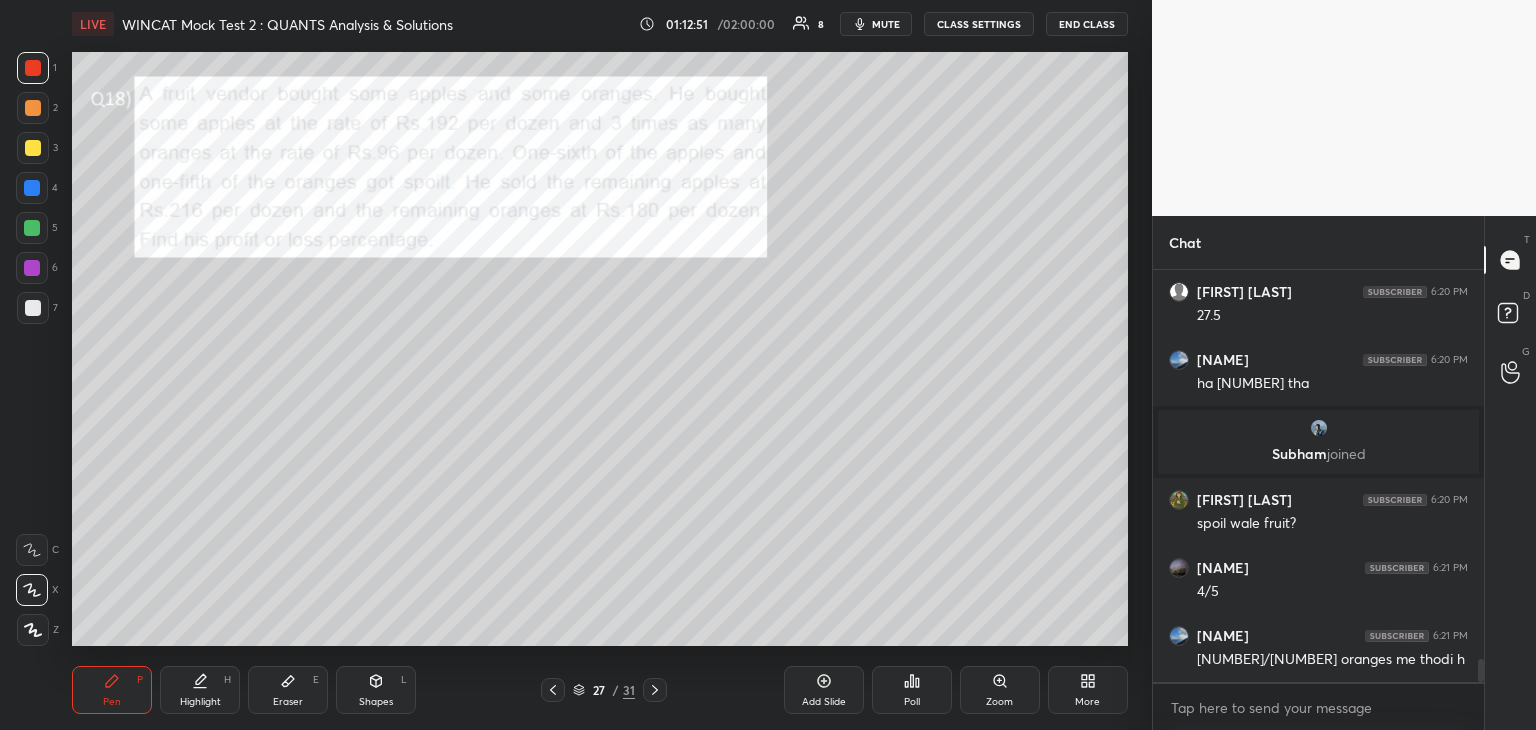 click at bounding box center (32, 268) 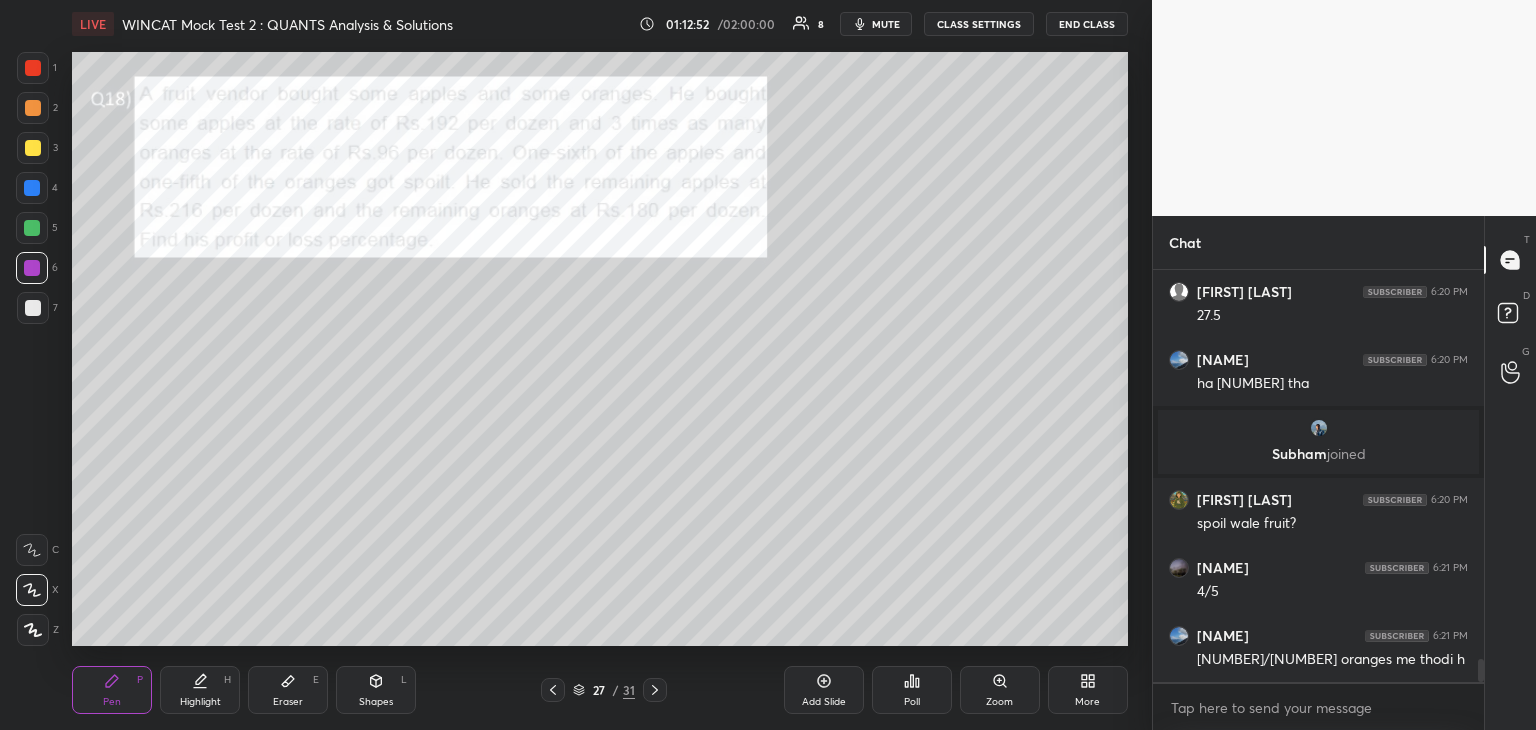 click 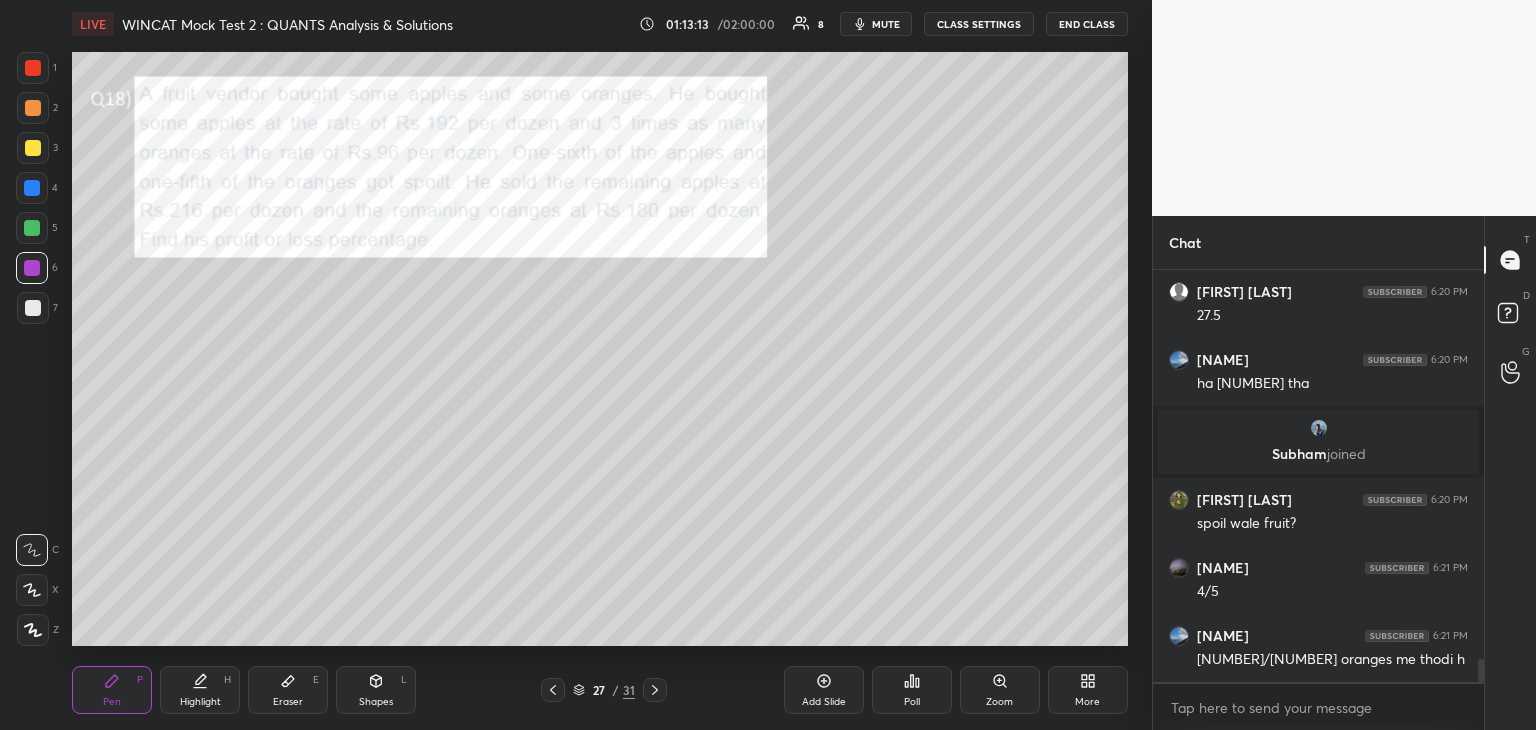 scroll, scrollTop: 7028, scrollLeft: 0, axis: vertical 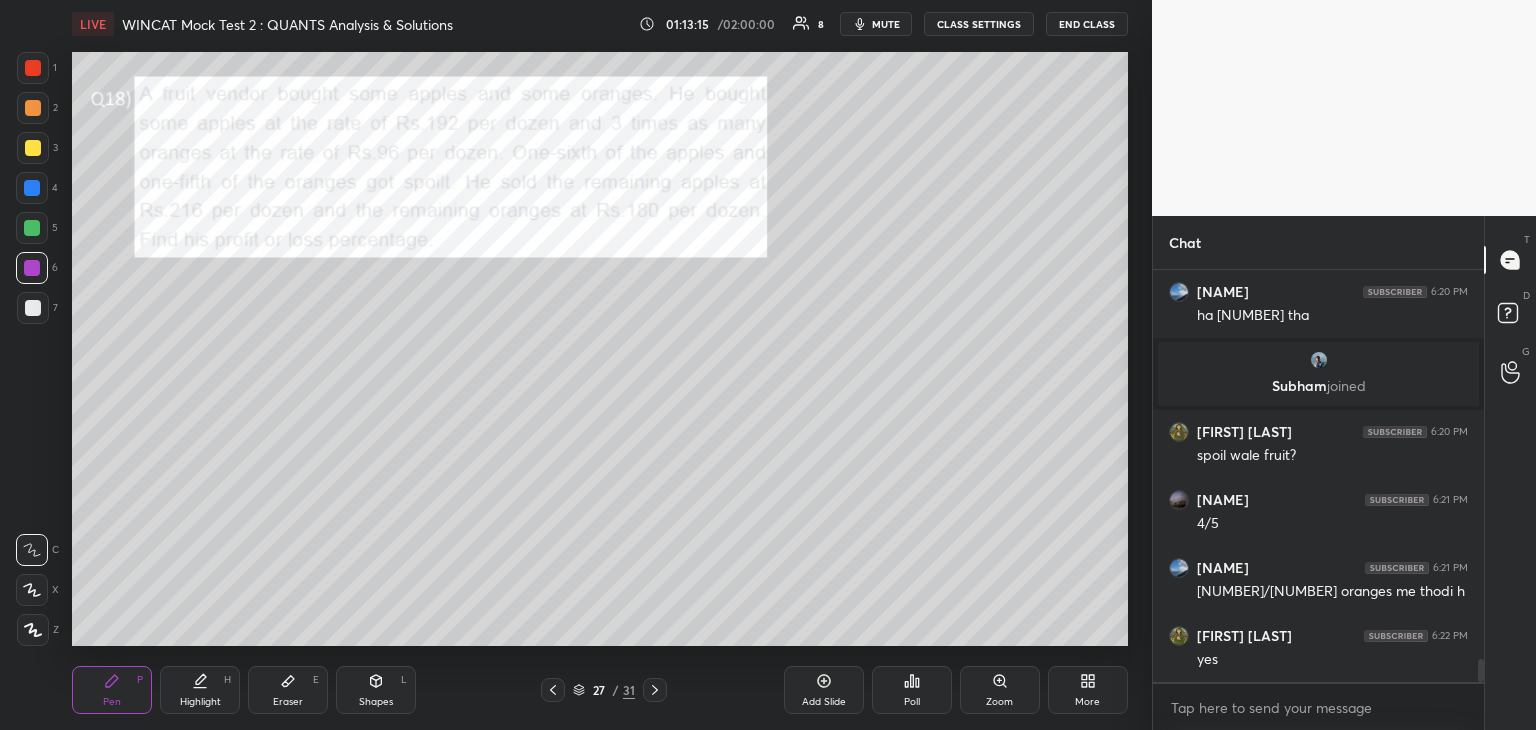 click at bounding box center [33, 148] 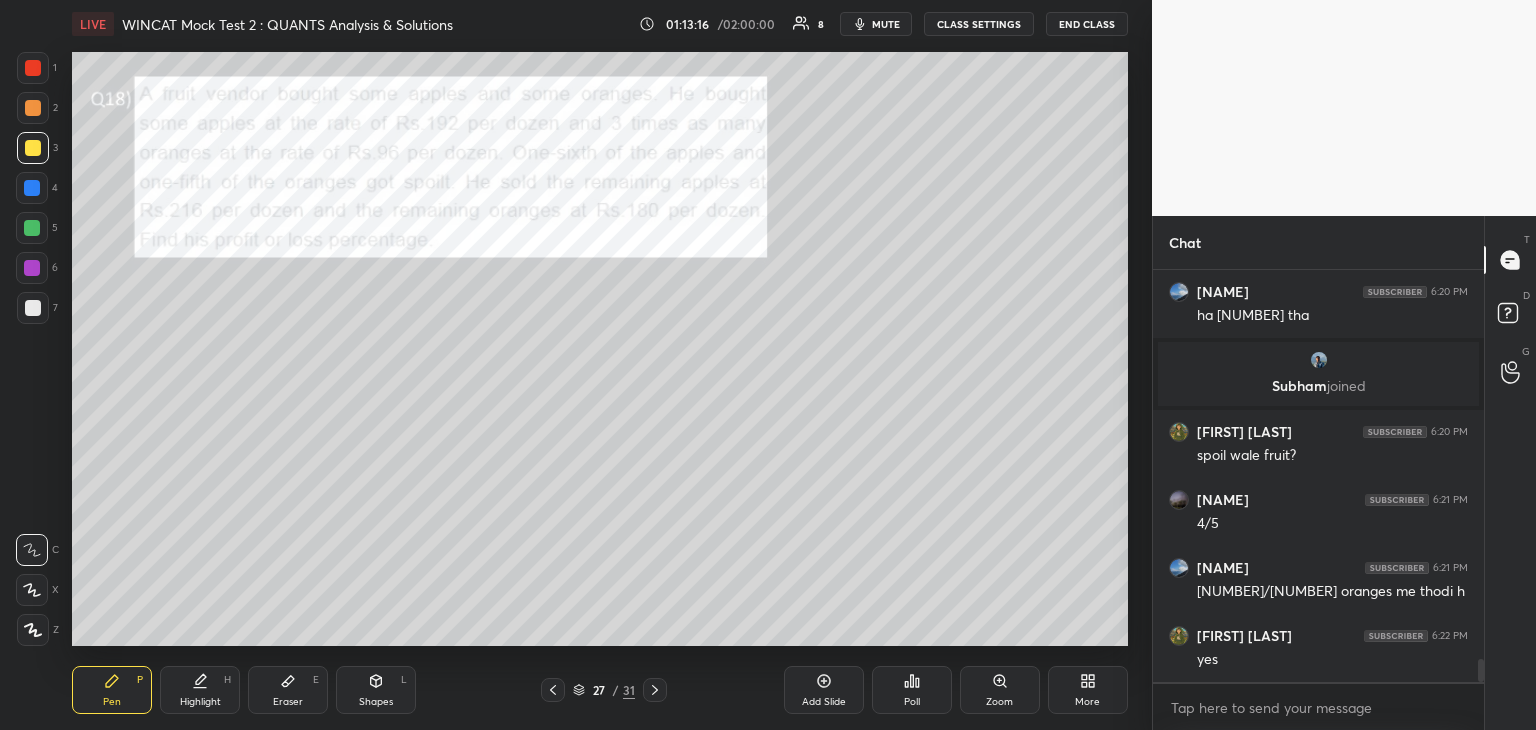 scroll, scrollTop: 7096, scrollLeft: 0, axis: vertical 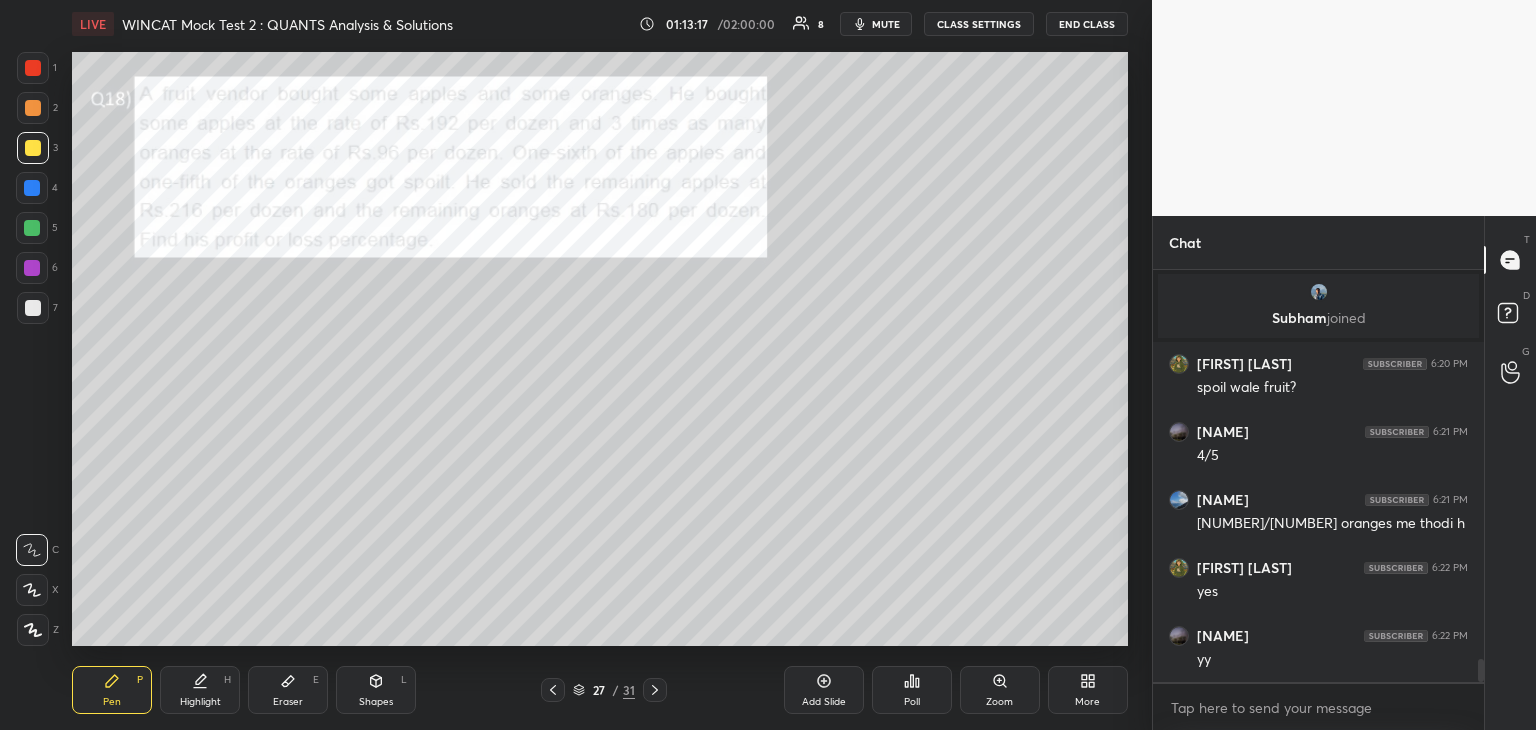 click at bounding box center (655, 690) 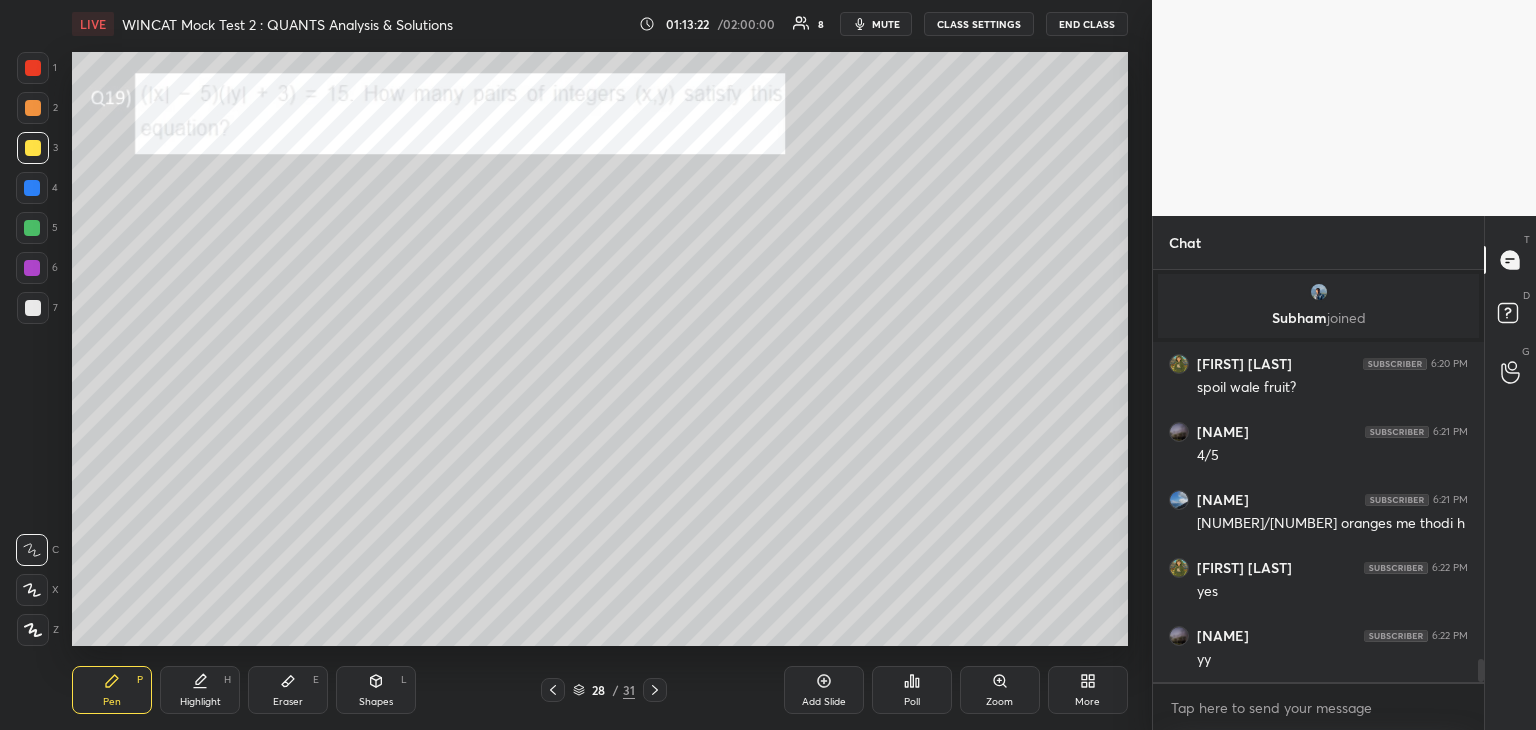 click on "Highlight H" at bounding box center [200, 690] 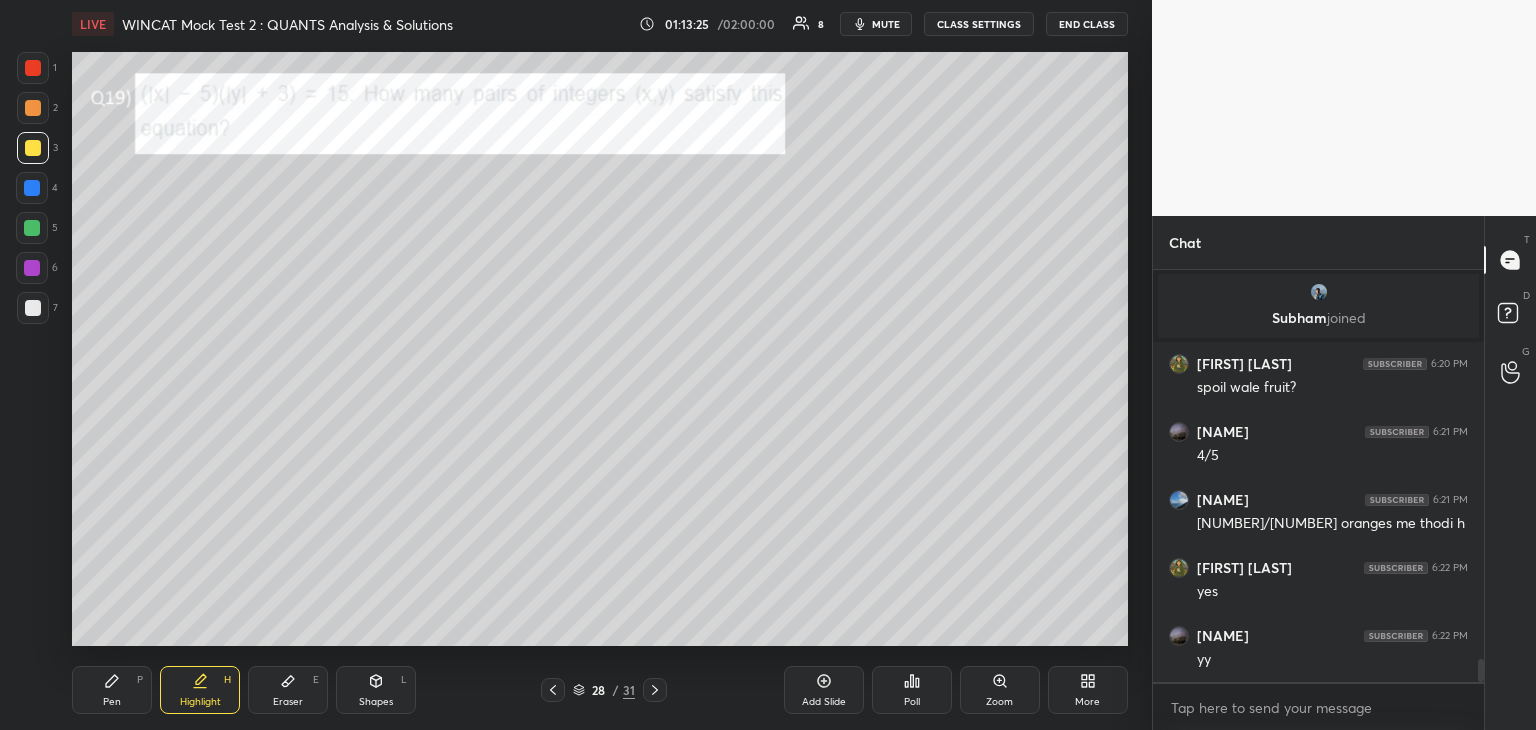 click 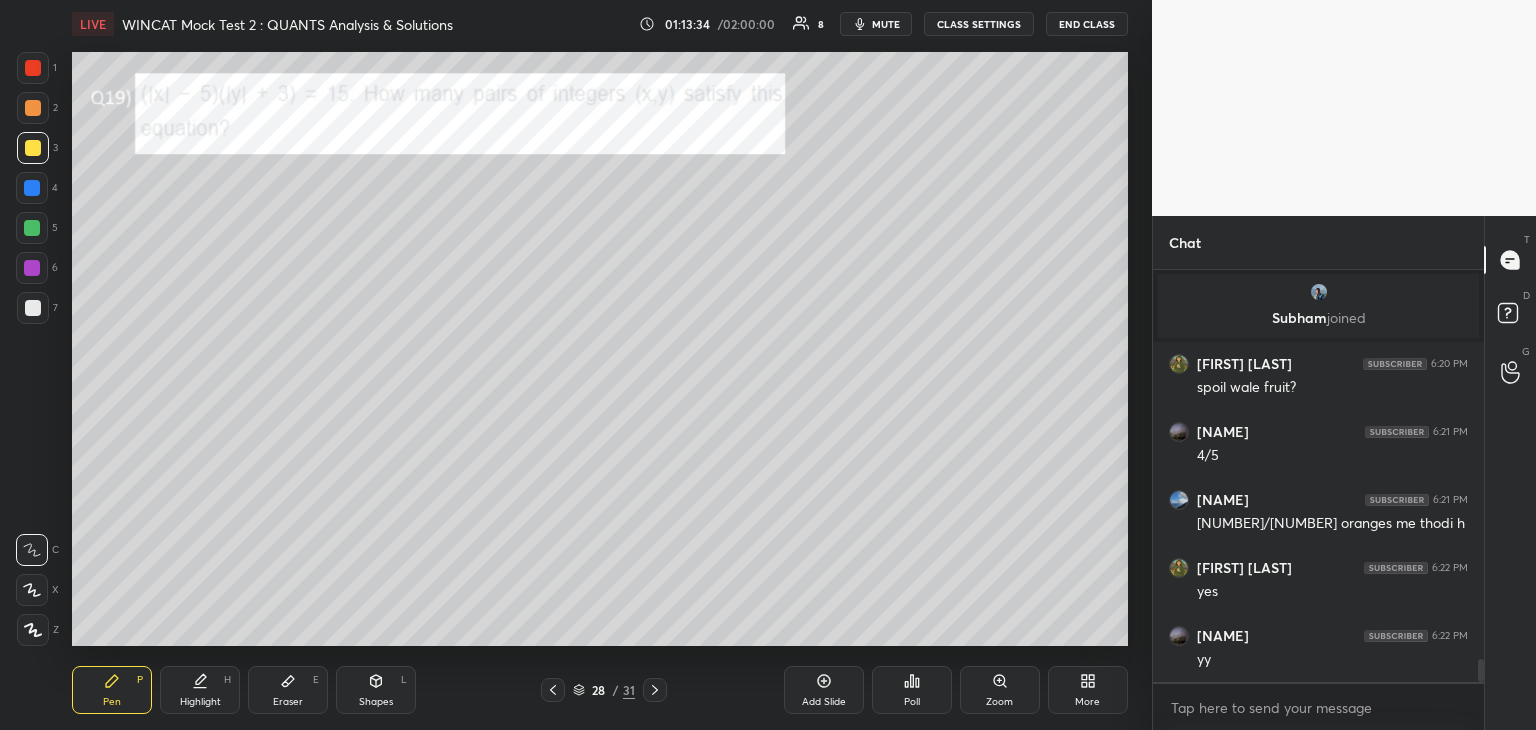 click 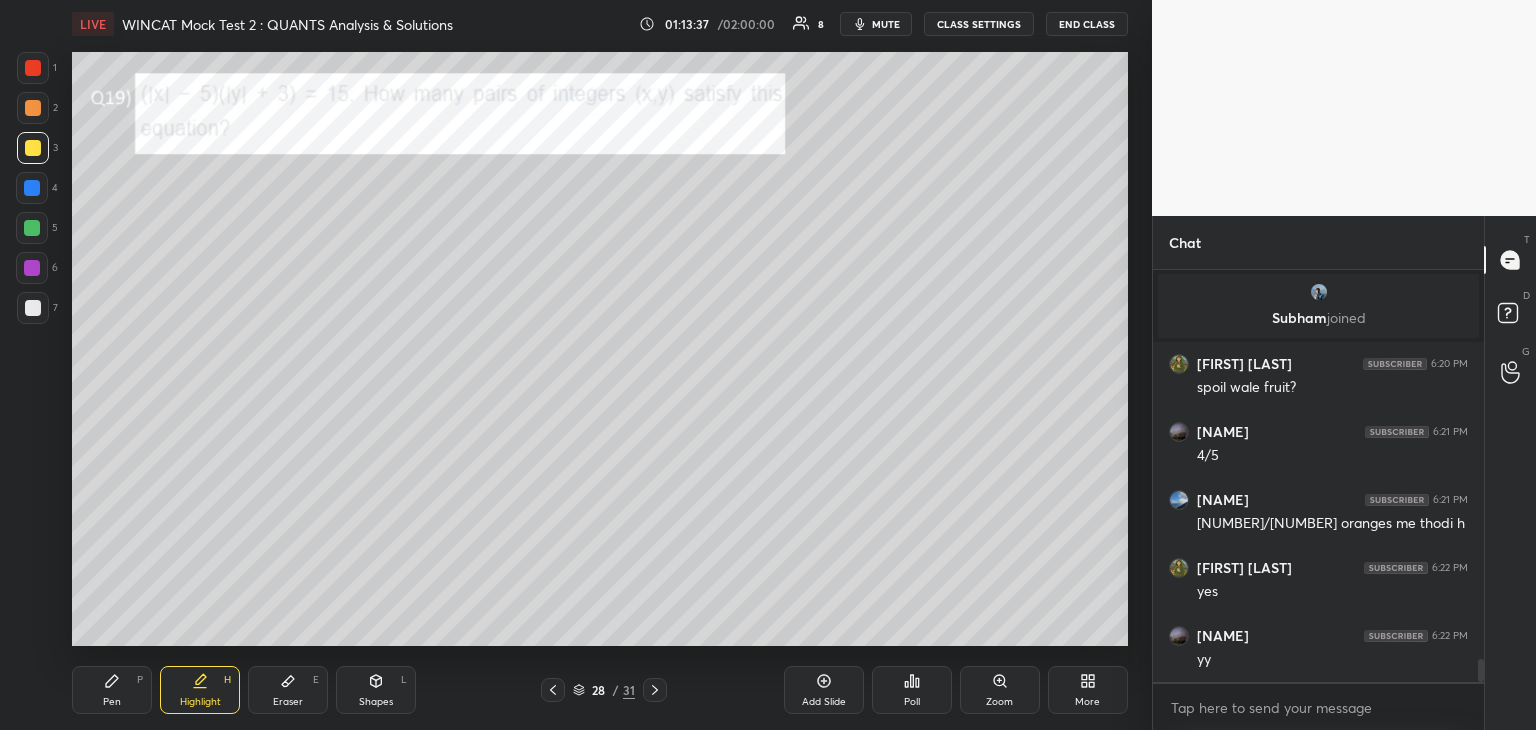 click on "Pen P" at bounding box center (112, 690) 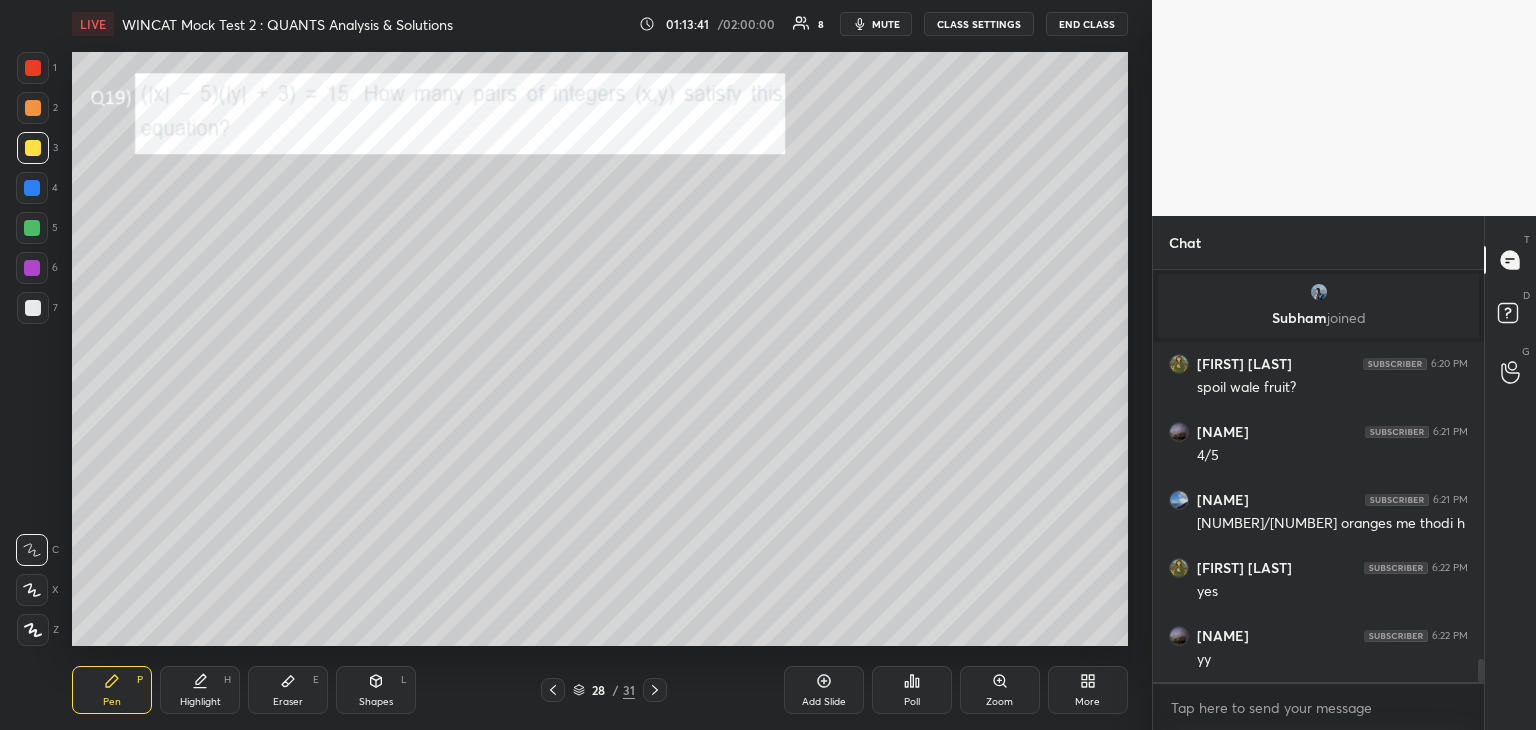 click at bounding box center [32, 228] 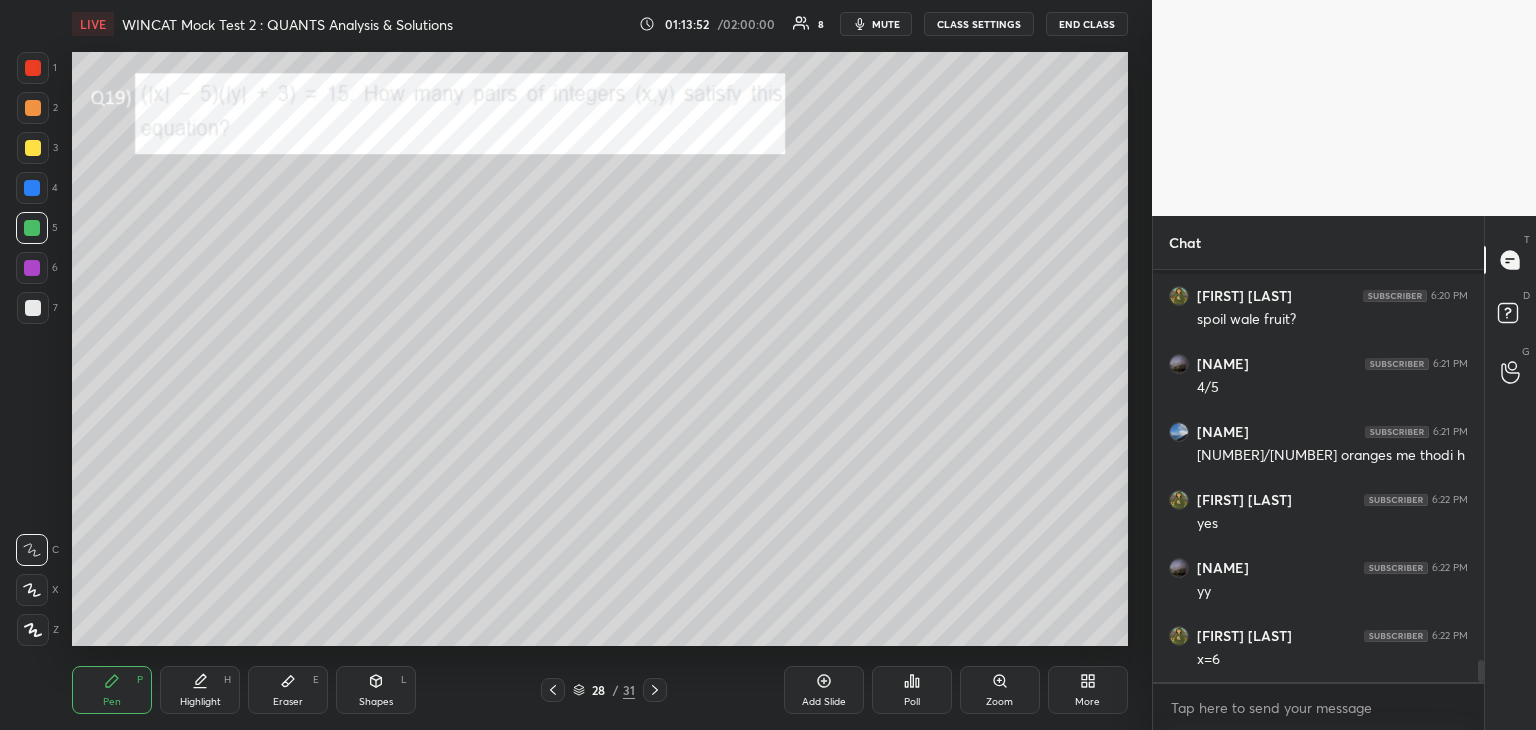 scroll, scrollTop: 7184, scrollLeft: 0, axis: vertical 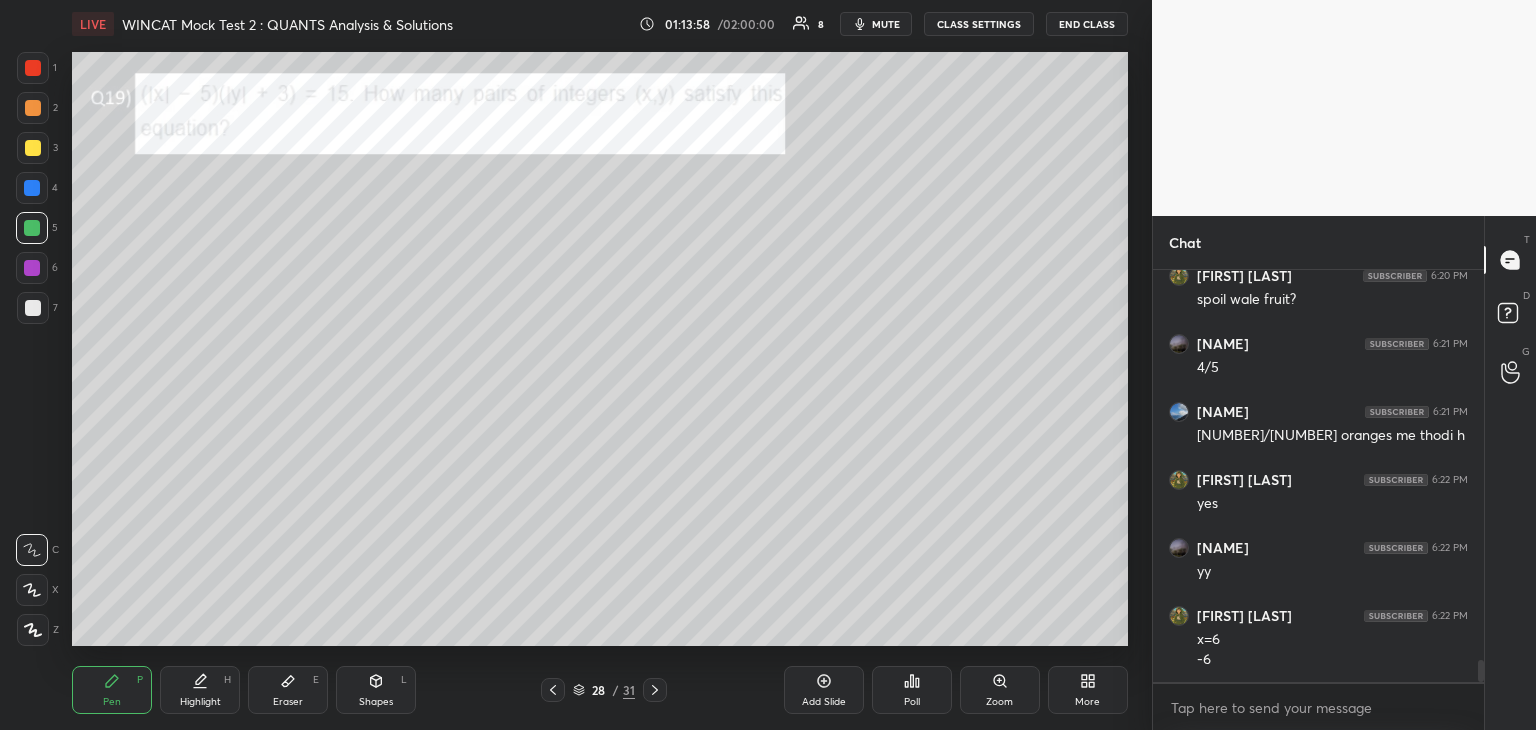 click on "Eraser E" at bounding box center (288, 690) 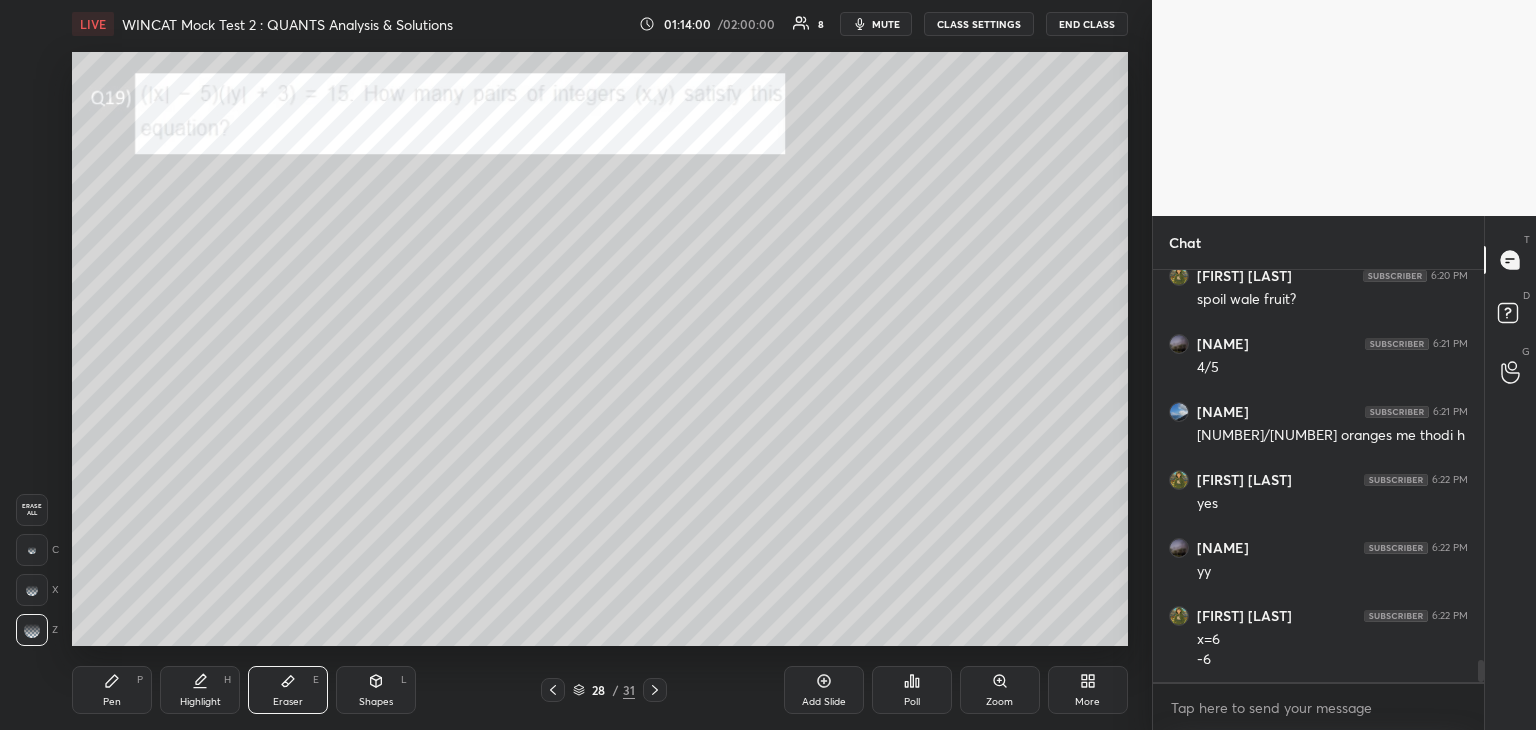 click on "Pen P" at bounding box center (112, 690) 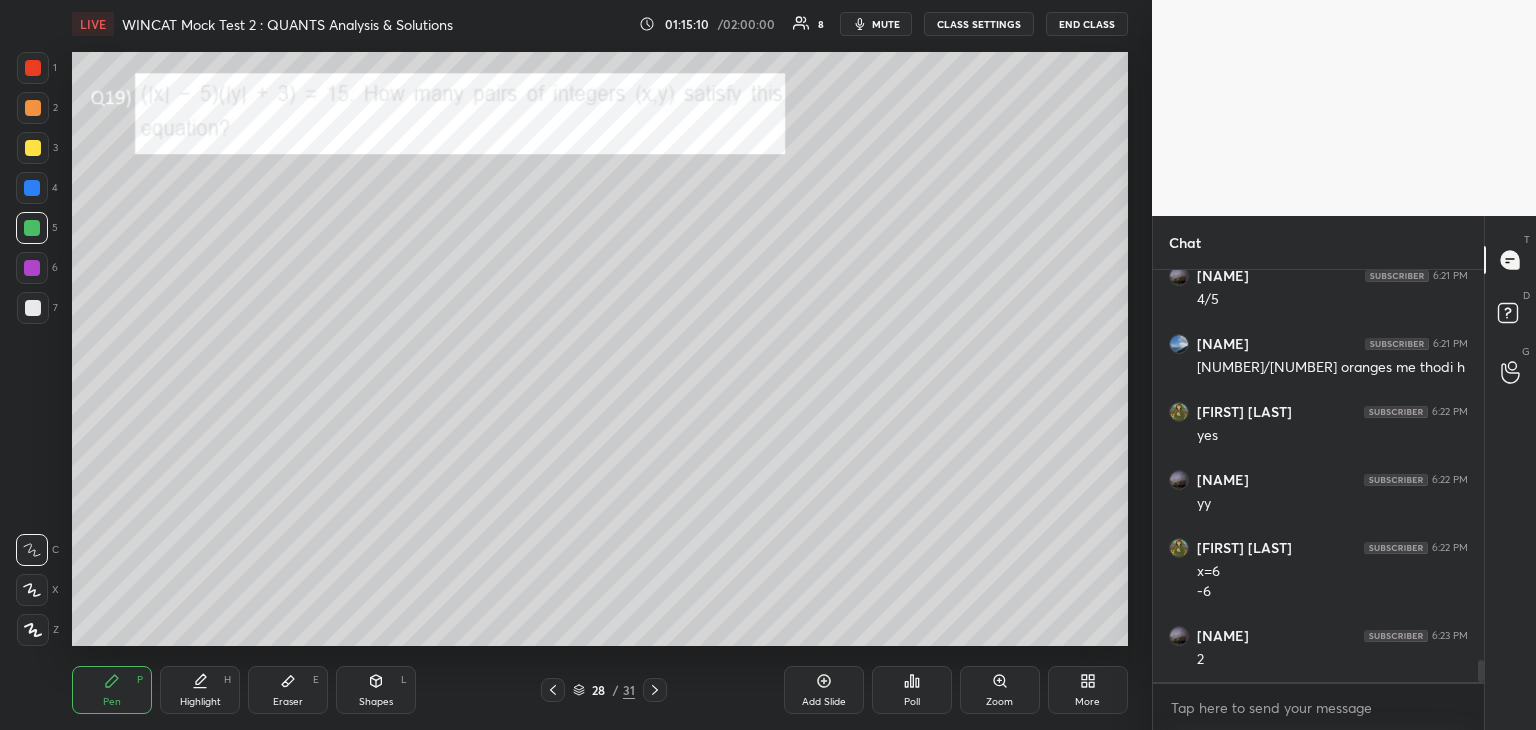 scroll, scrollTop: 7320, scrollLeft: 0, axis: vertical 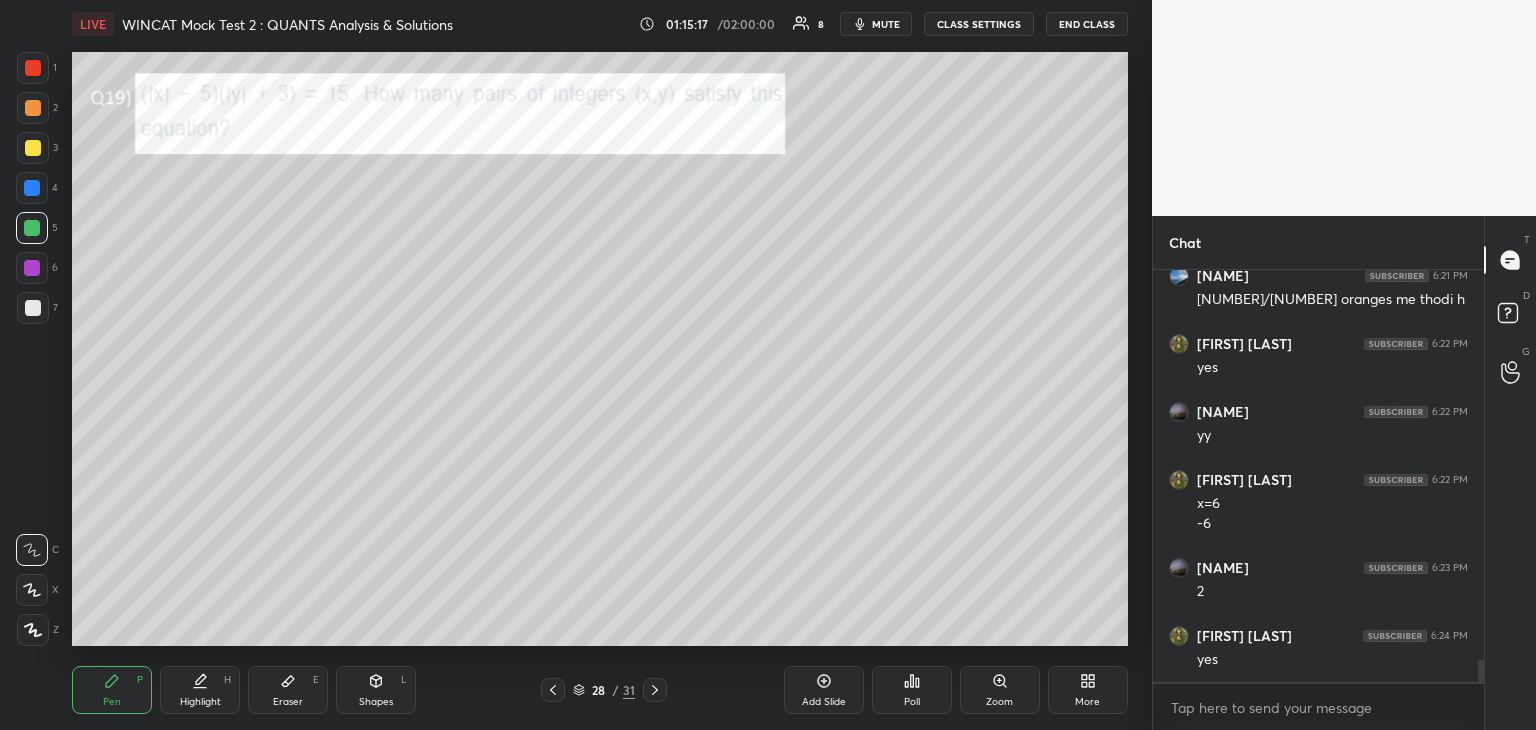 click at bounding box center [32, 188] 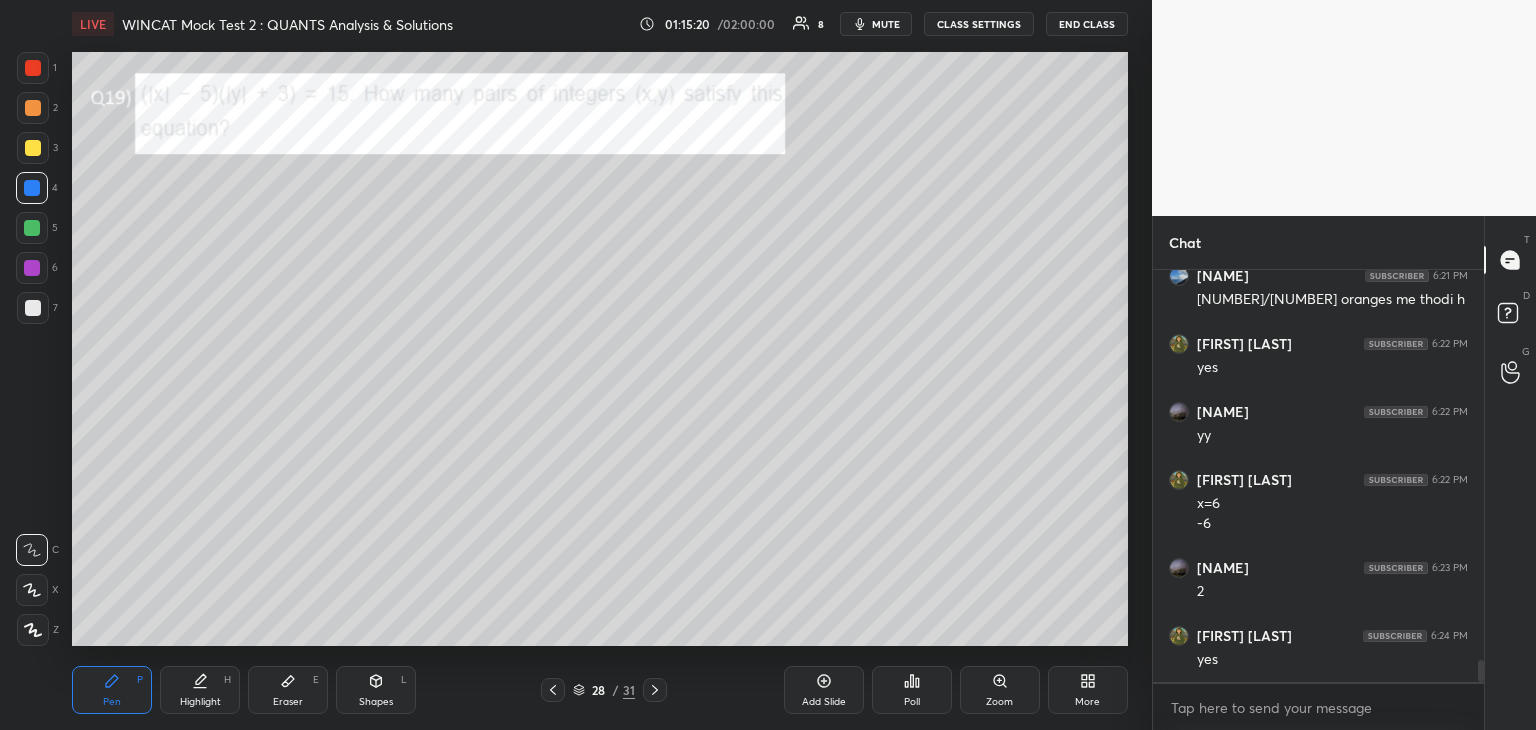 click 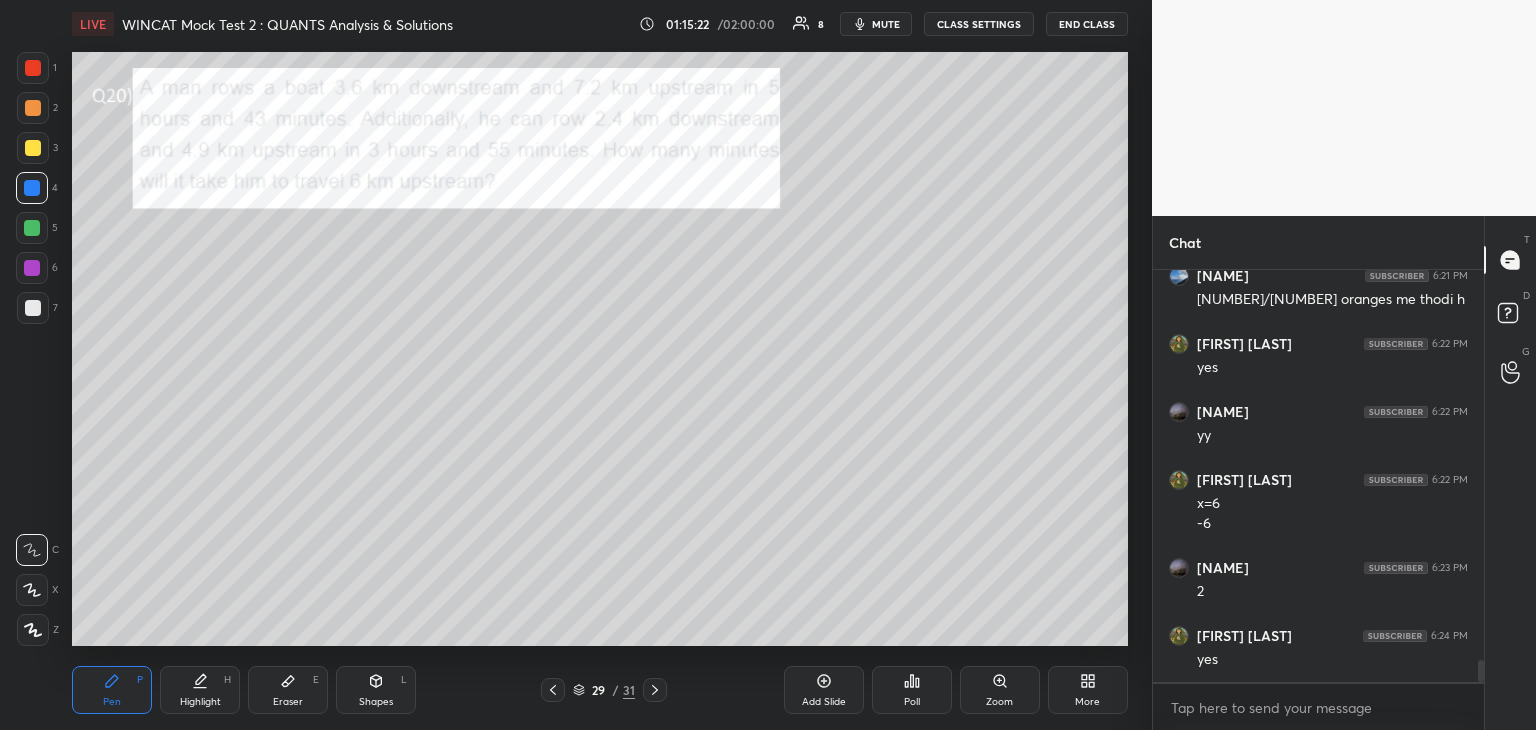 click at bounding box center (33, 68) 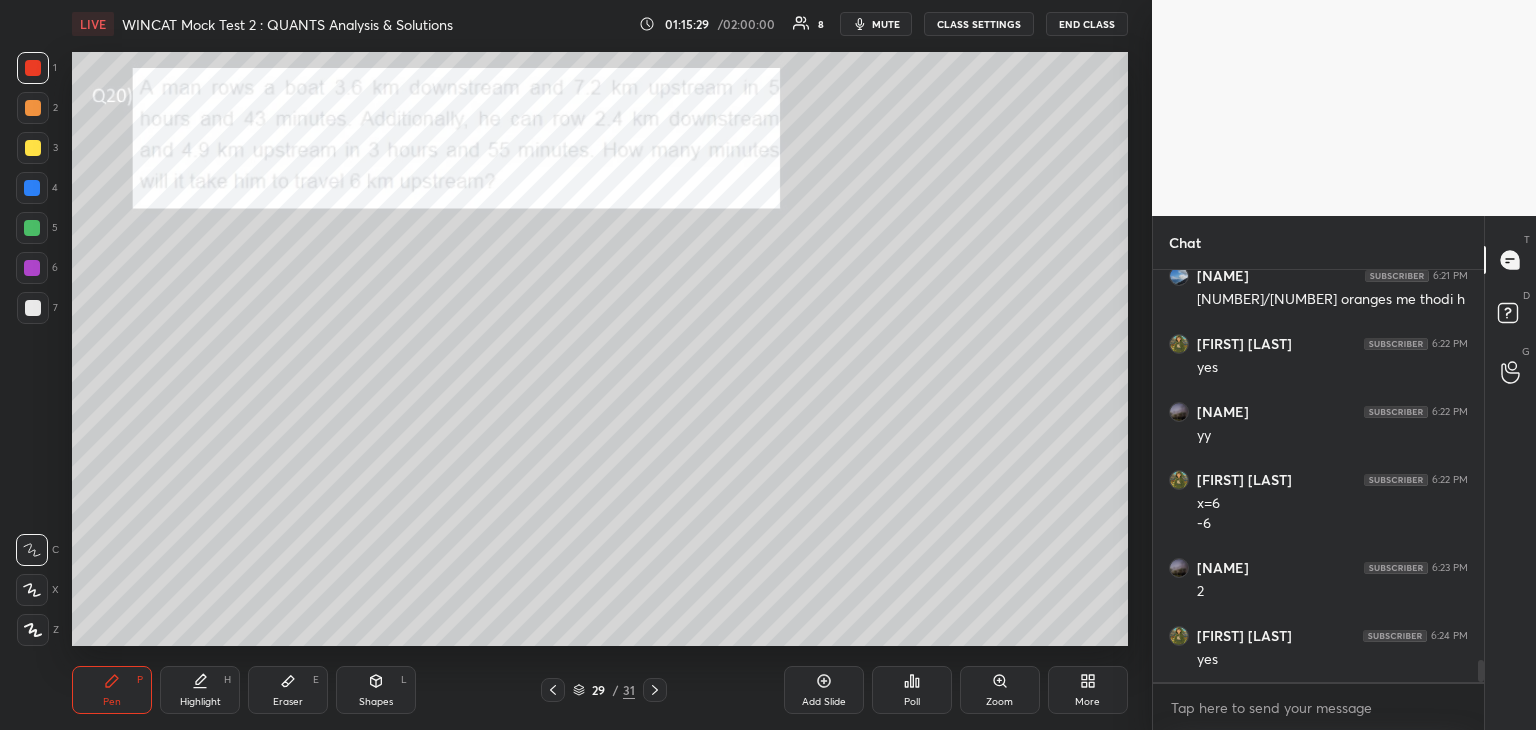 scroll, scrollTop: 7388, scrollLeft: 0, axis: vertical 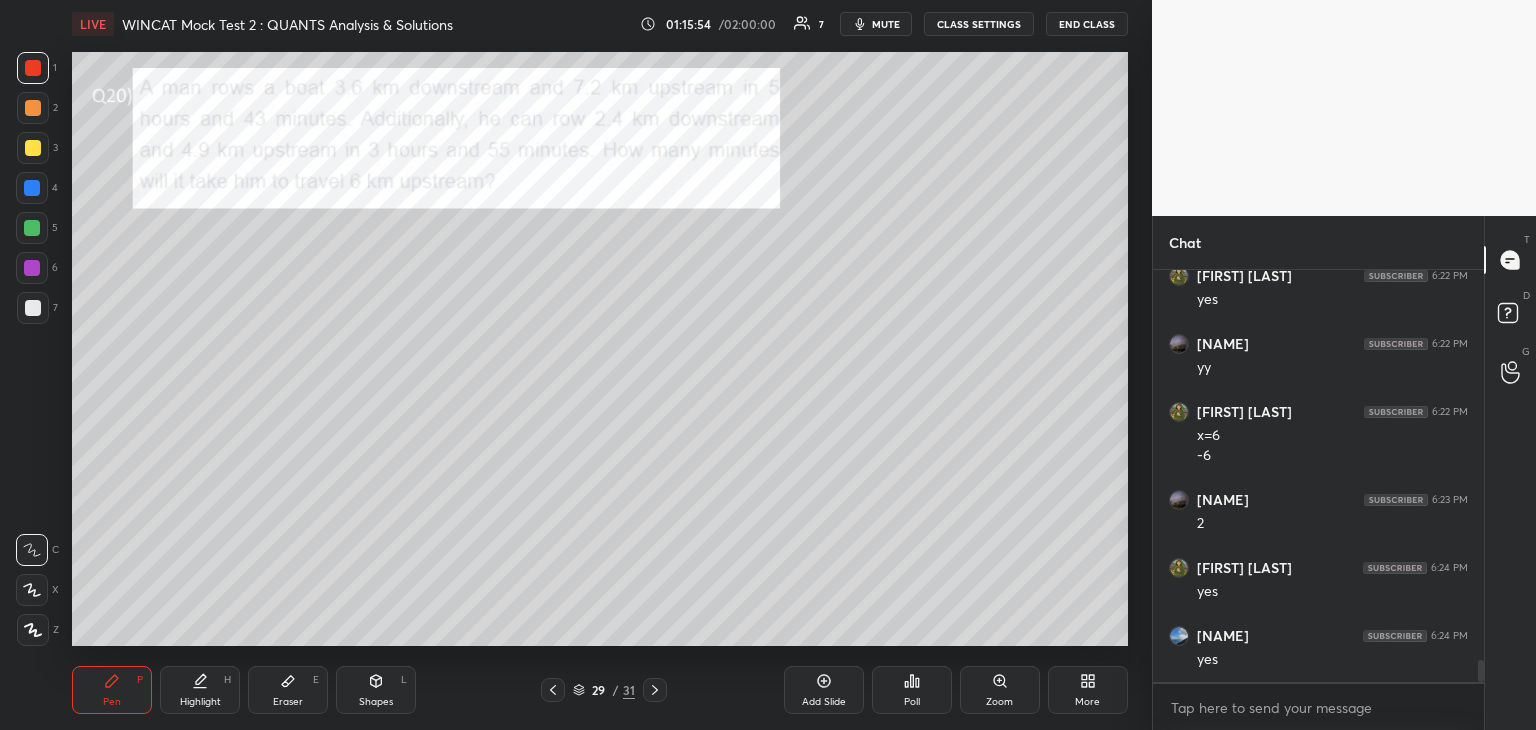 click on "1 2 3 4 5 6 7 R O A L C X Z Erase all   C X Z" at bounding box center (32, 349) 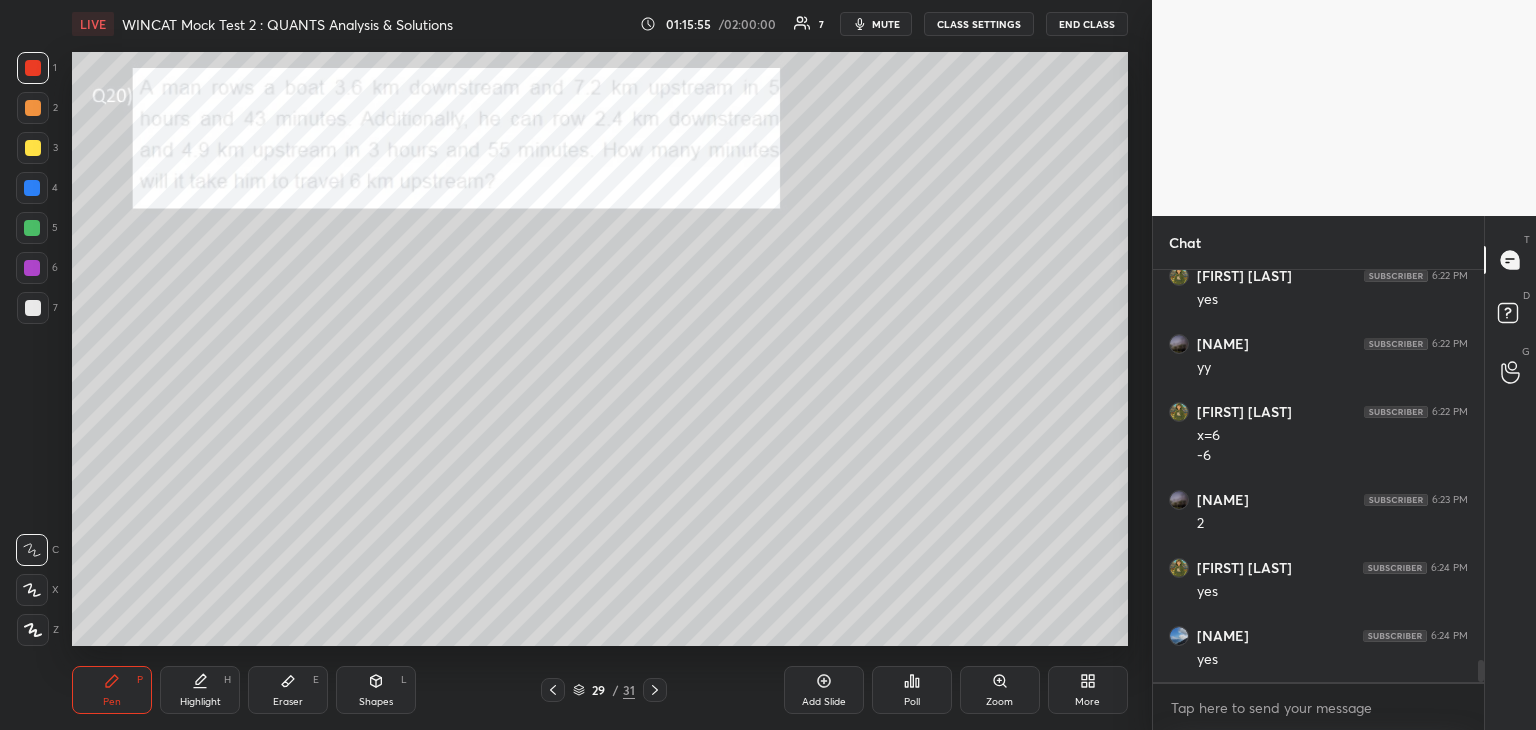 click at bounding box center (32, 228) 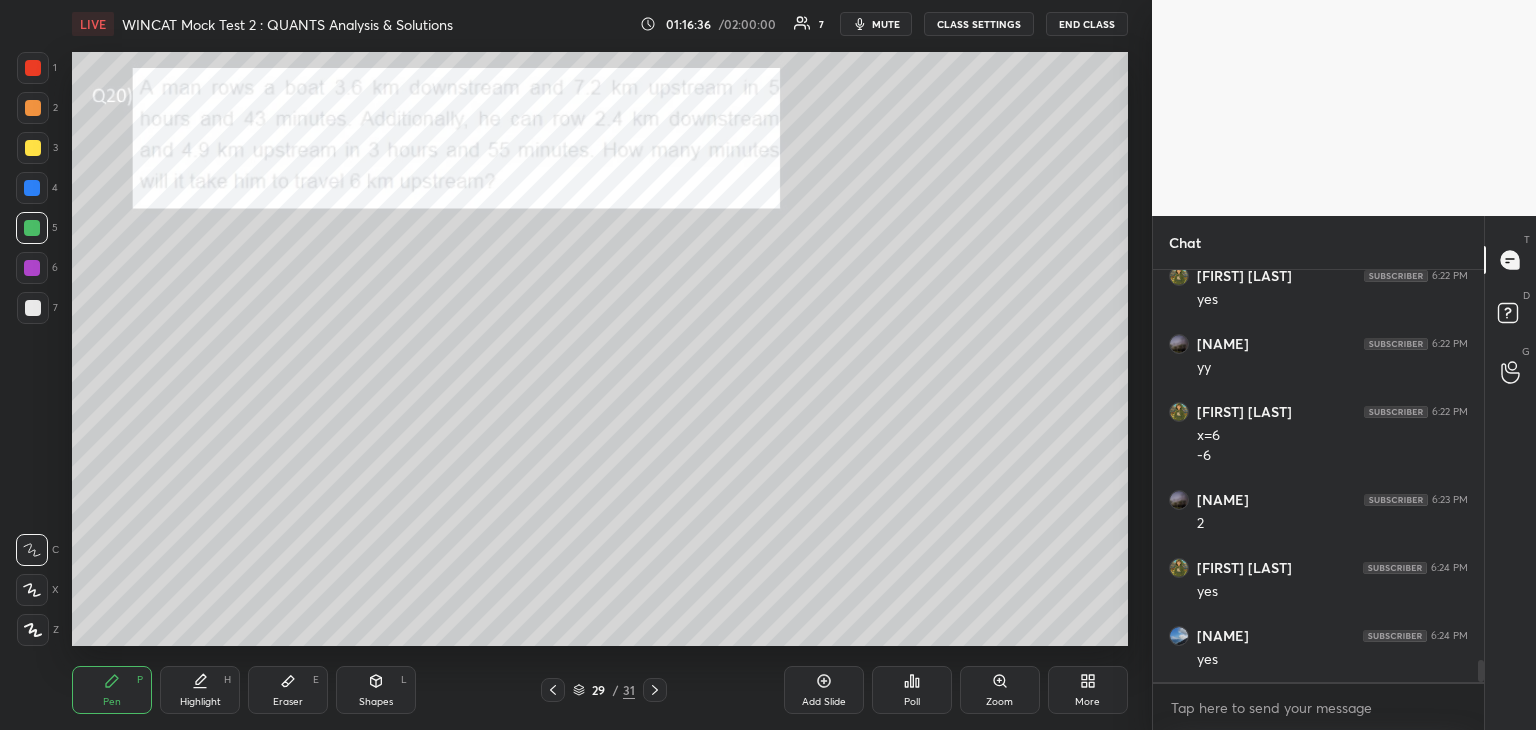 click at bounding box center (32, 268) 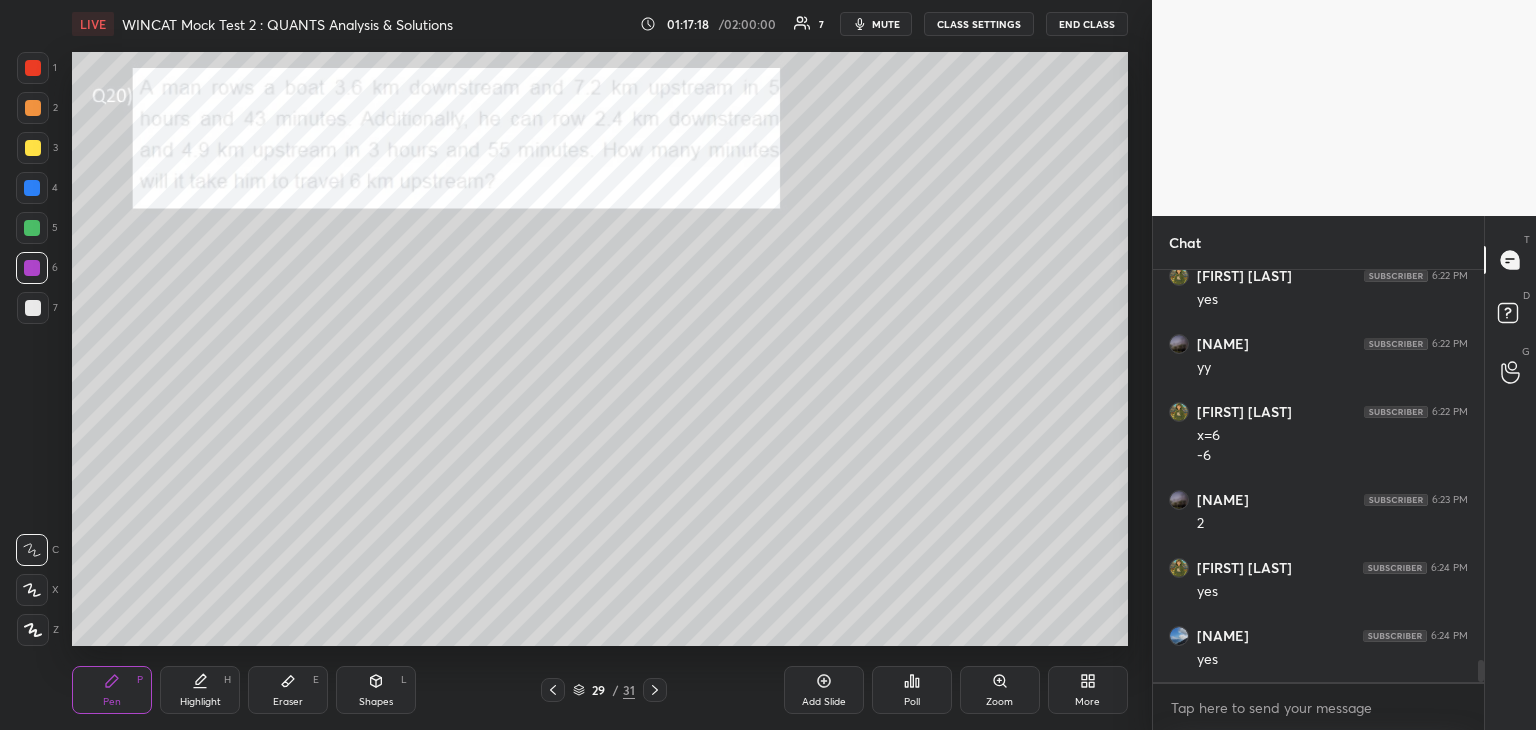 click at bounding box center [33, 308] 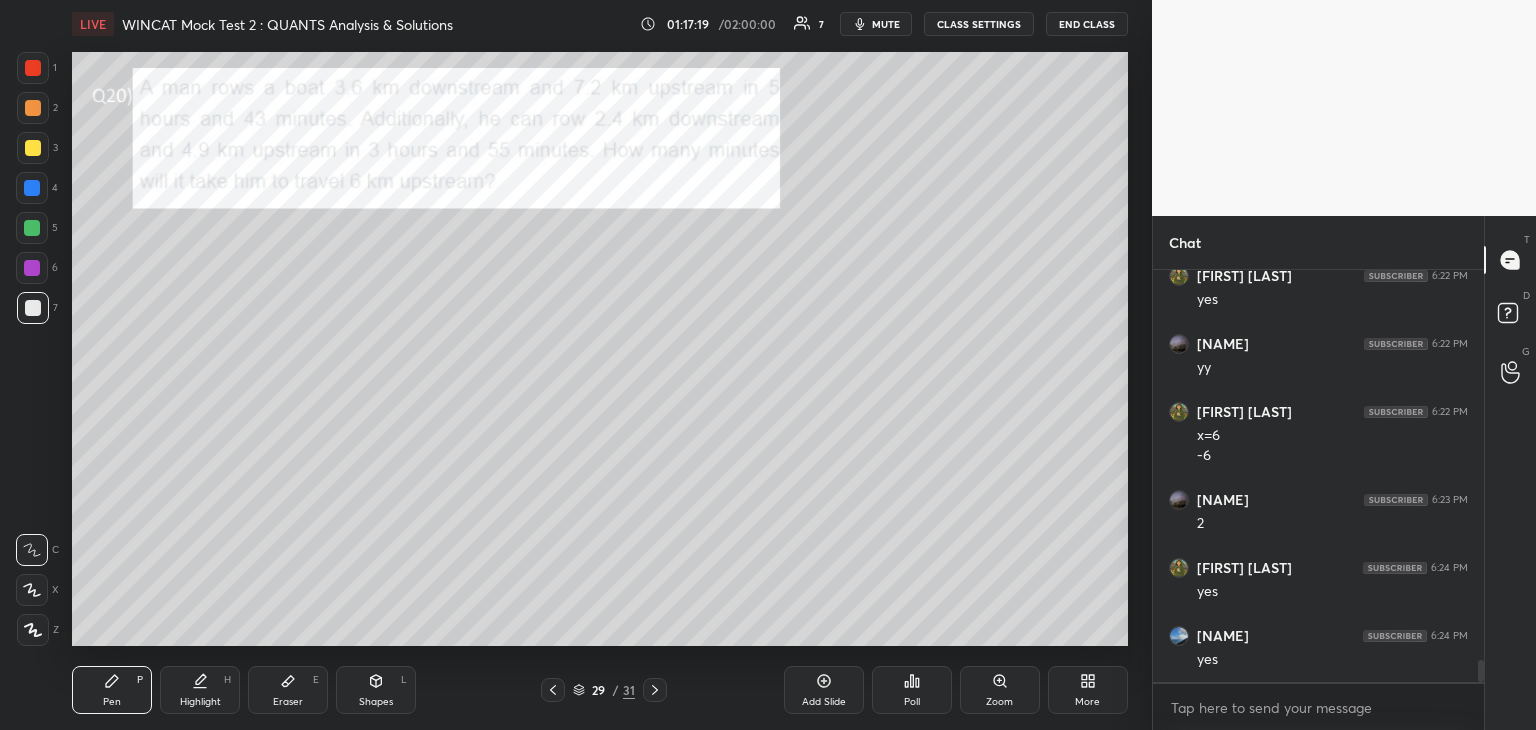 scroll, scrollTop: 7456, scrollLeft: 0, axis: vertical 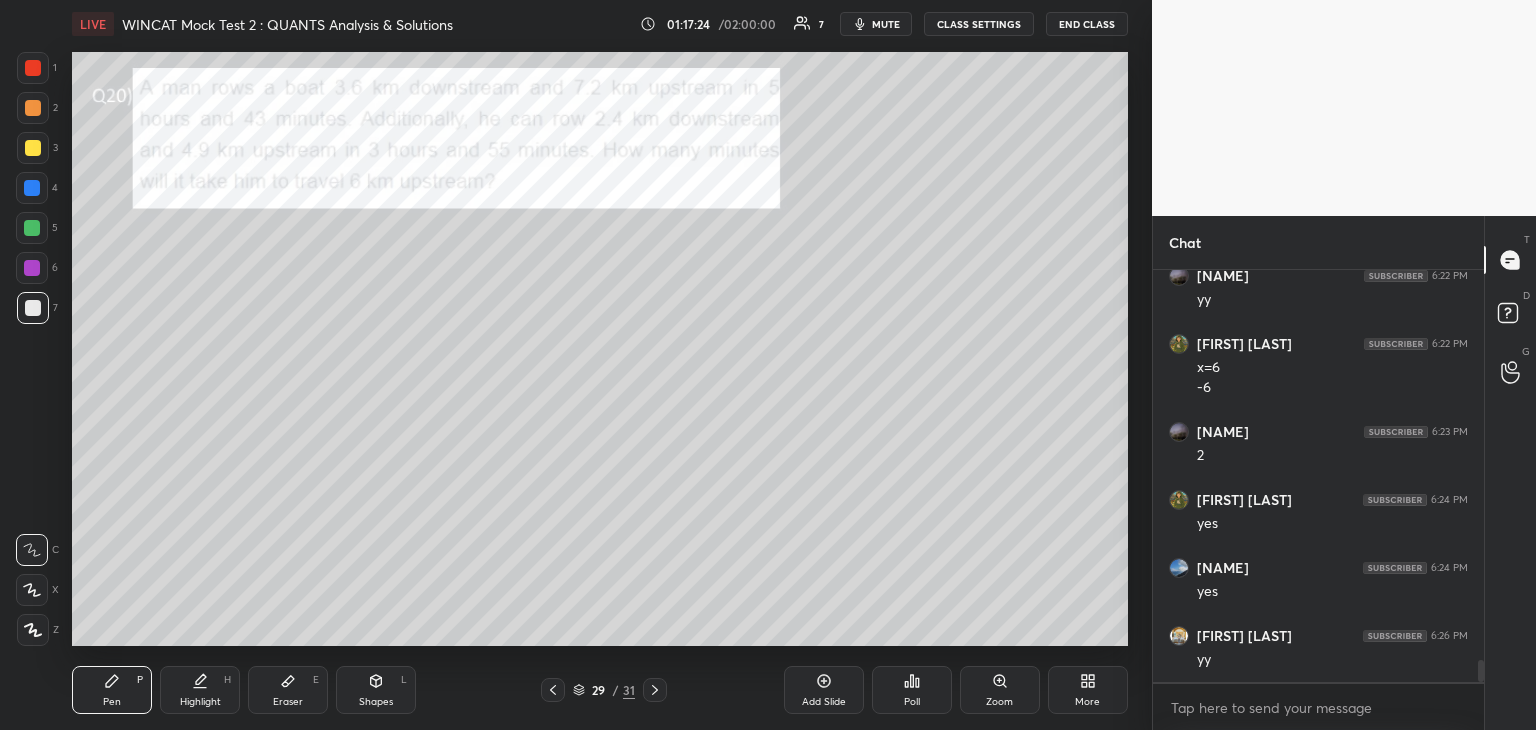 click 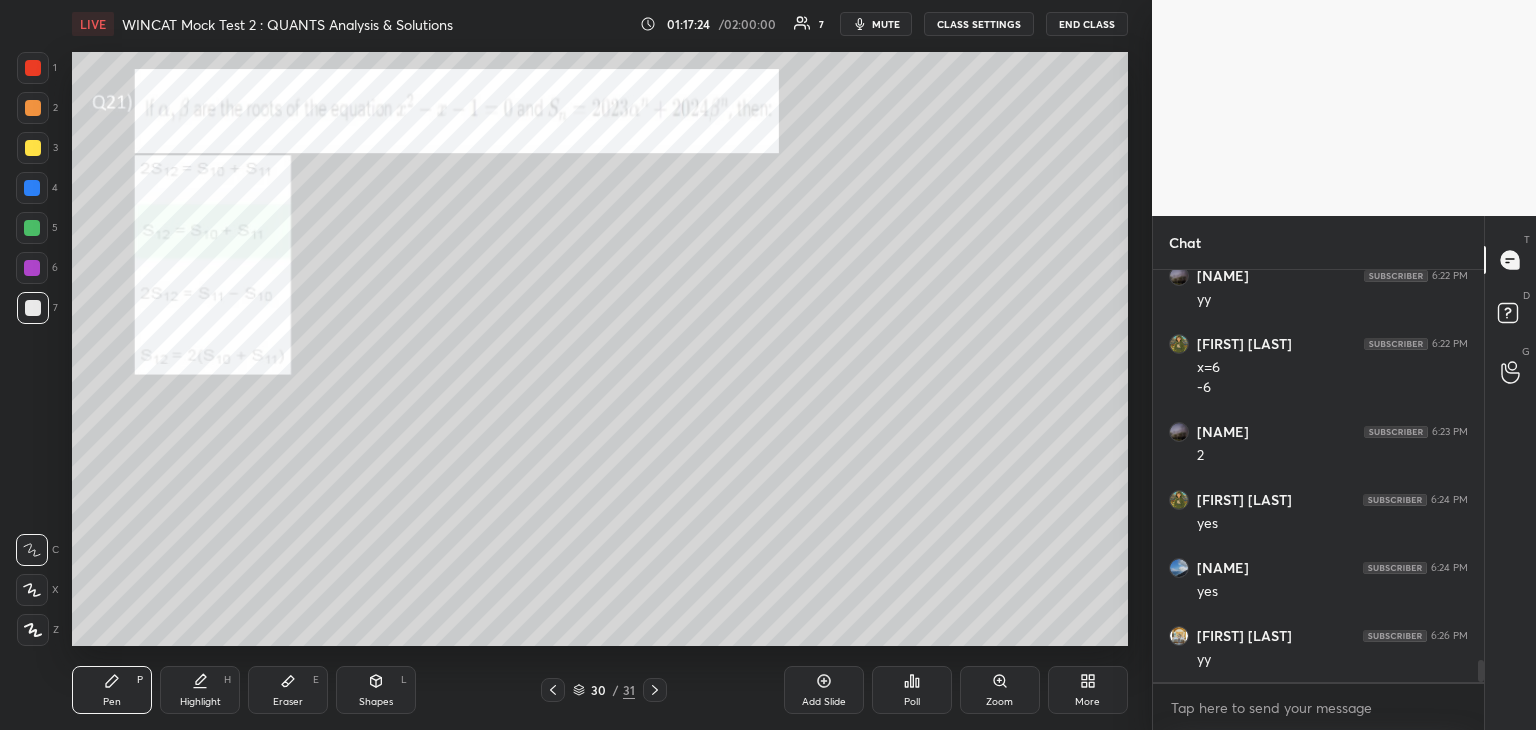 scroll, scrollTop: 7524, scrollLeft: 0, axis: vertical 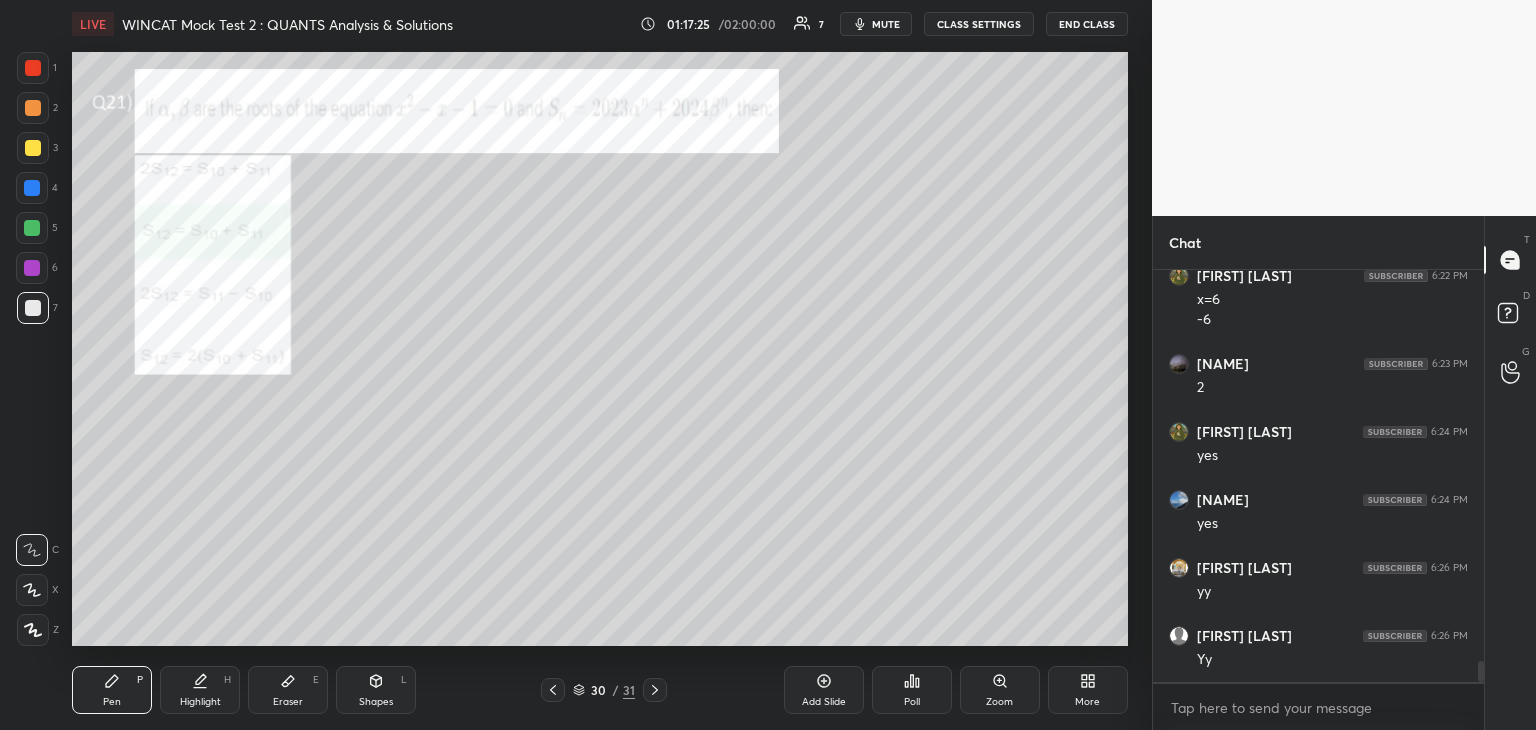 click at bounding box center (33, 68) 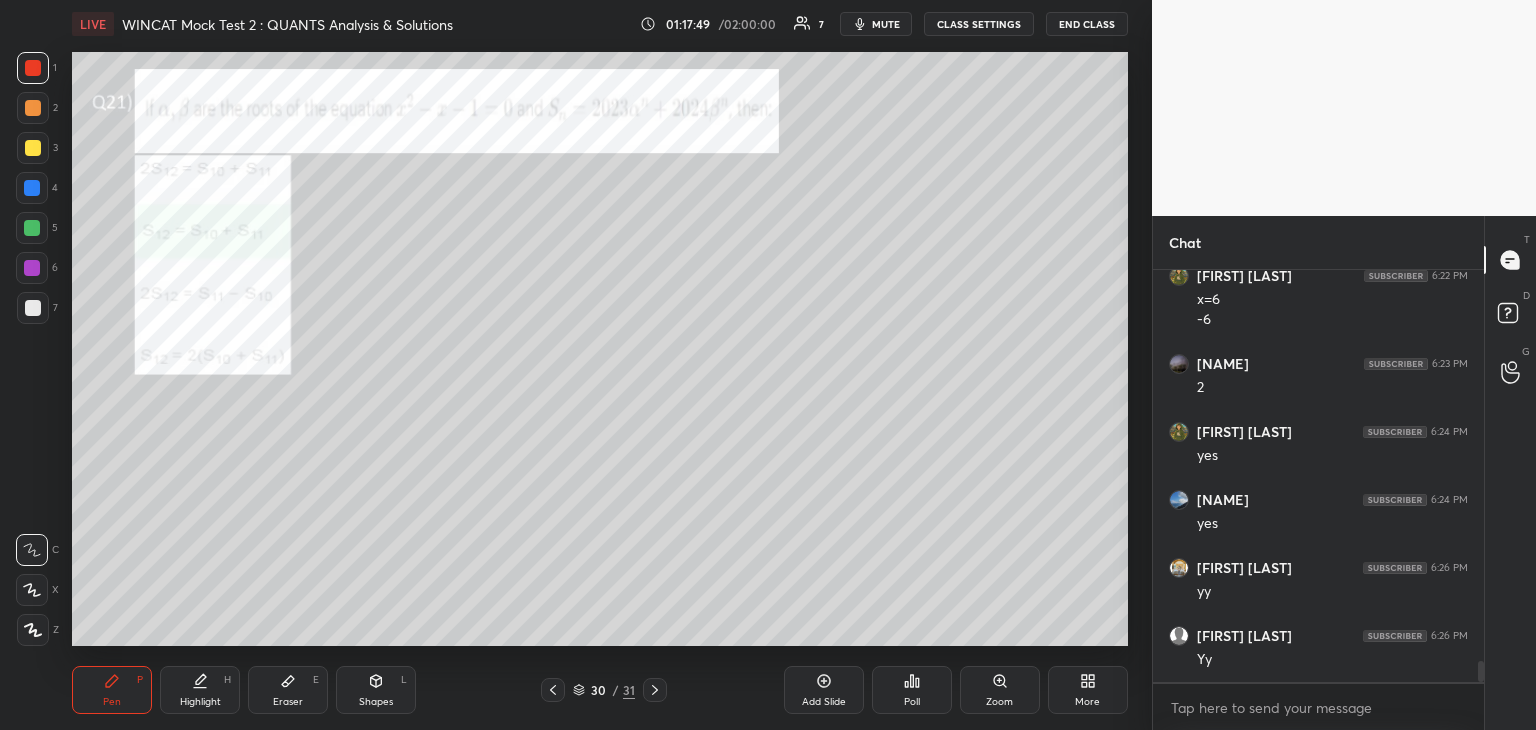 click at bounding box center [33, 148] 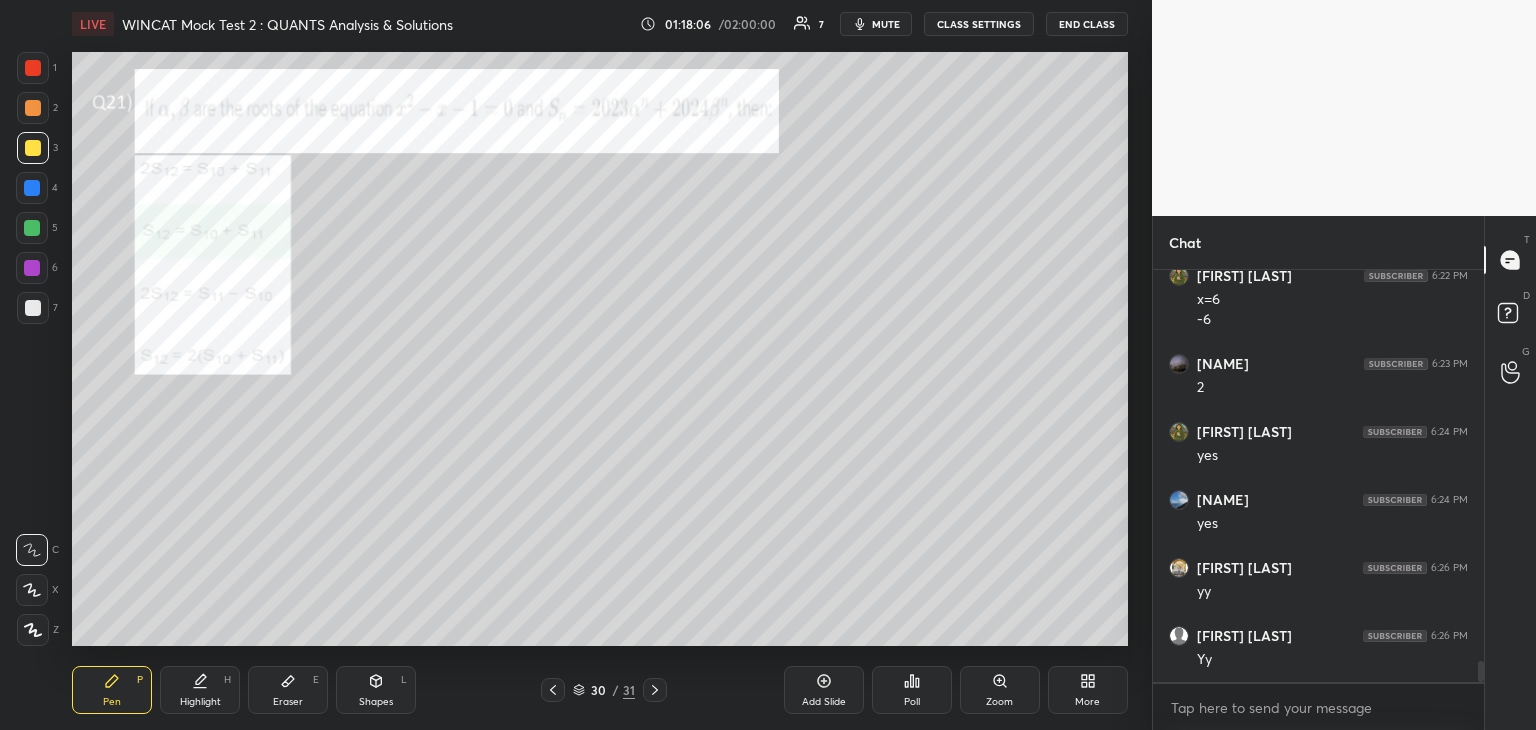 click at bounding box center (33, 68) 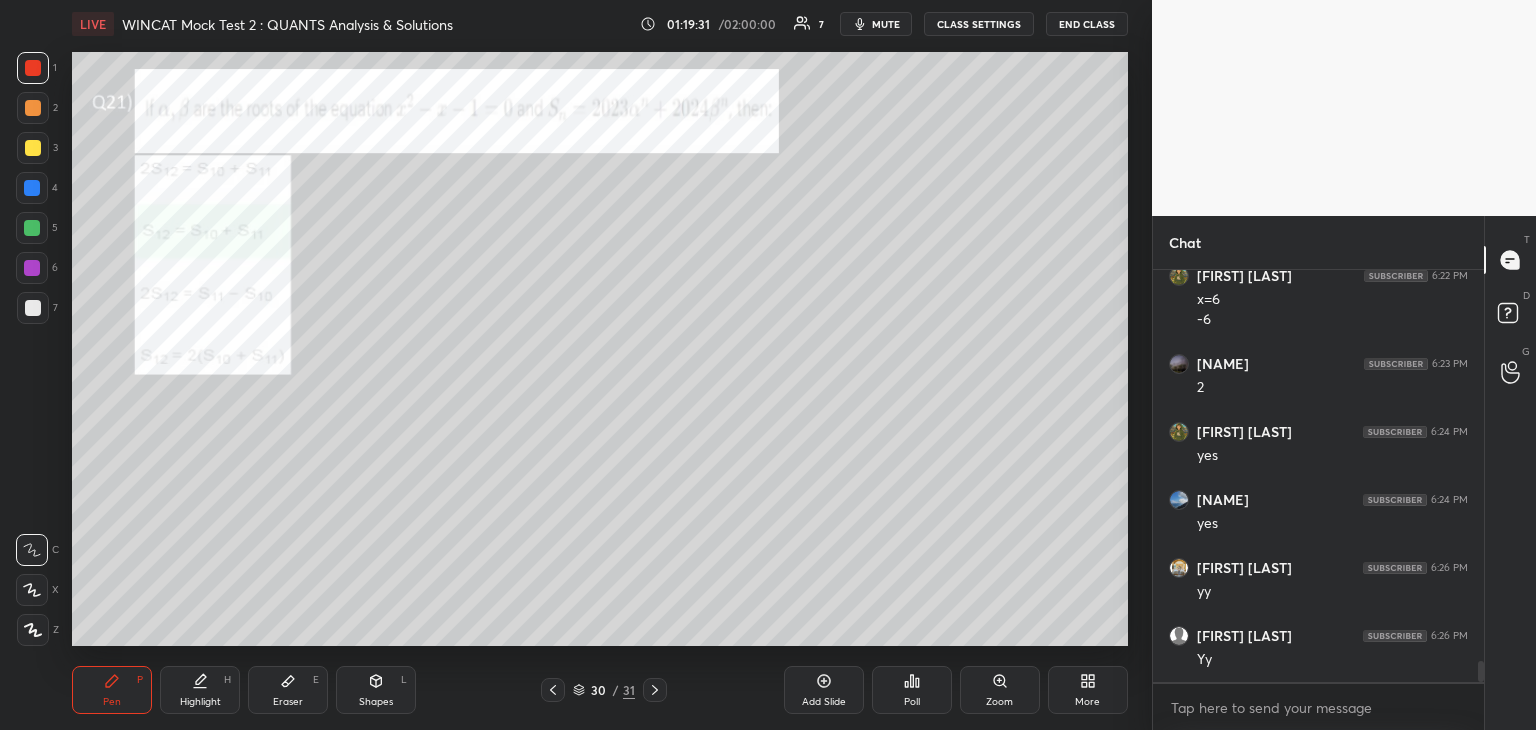 click on "Eraser" at bounding box center [288, 702] 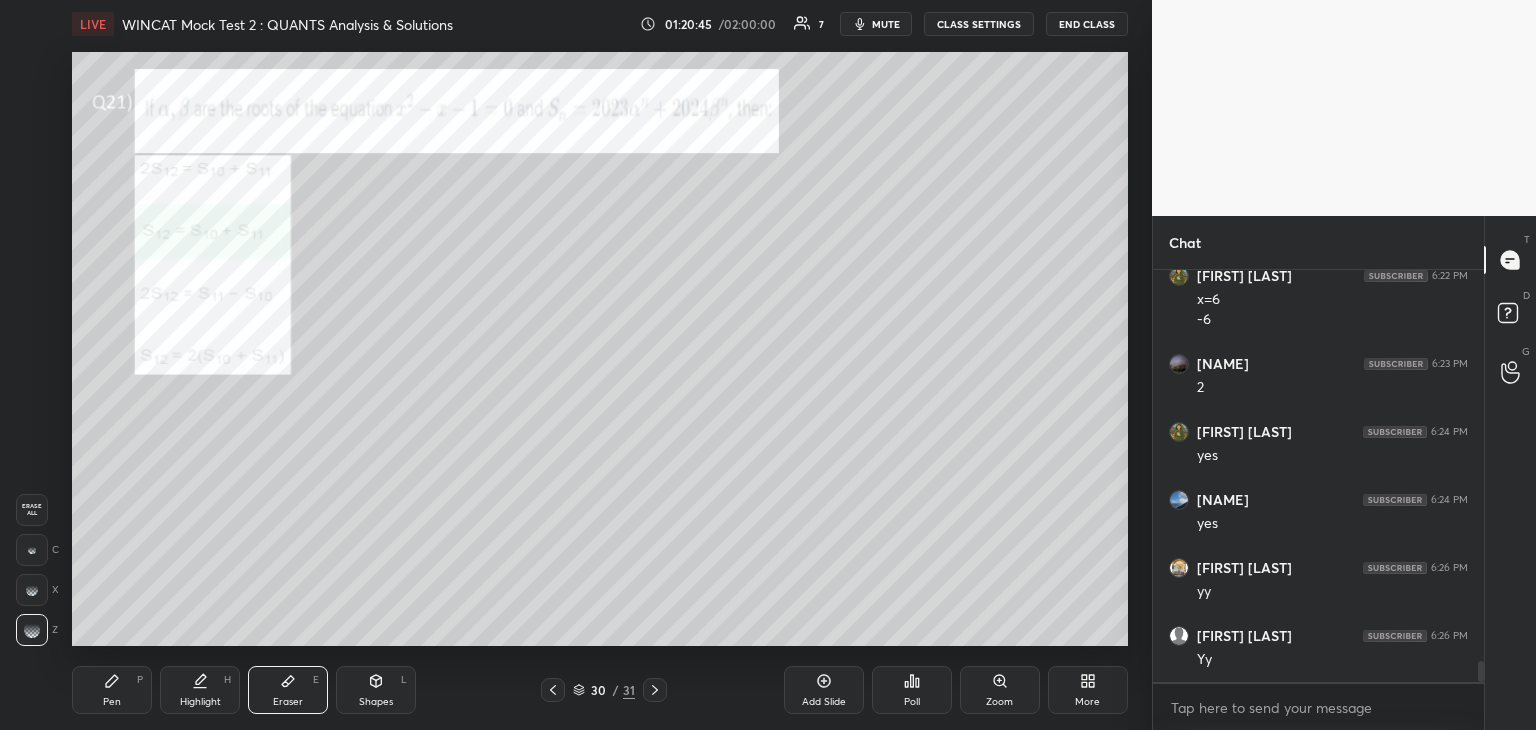 click on "Pen" at bounding box center [112, 702] 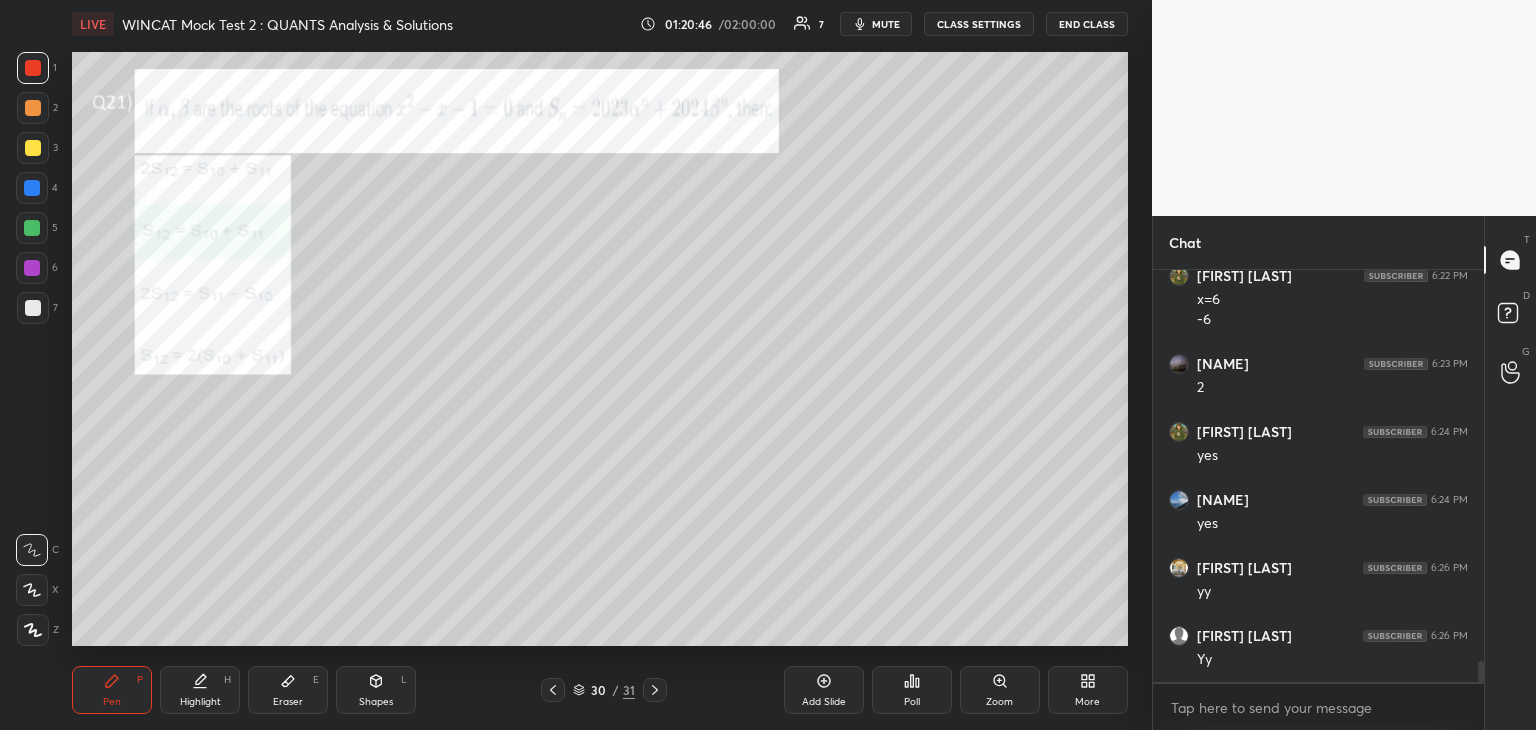 click at bounding box center (33, 148) 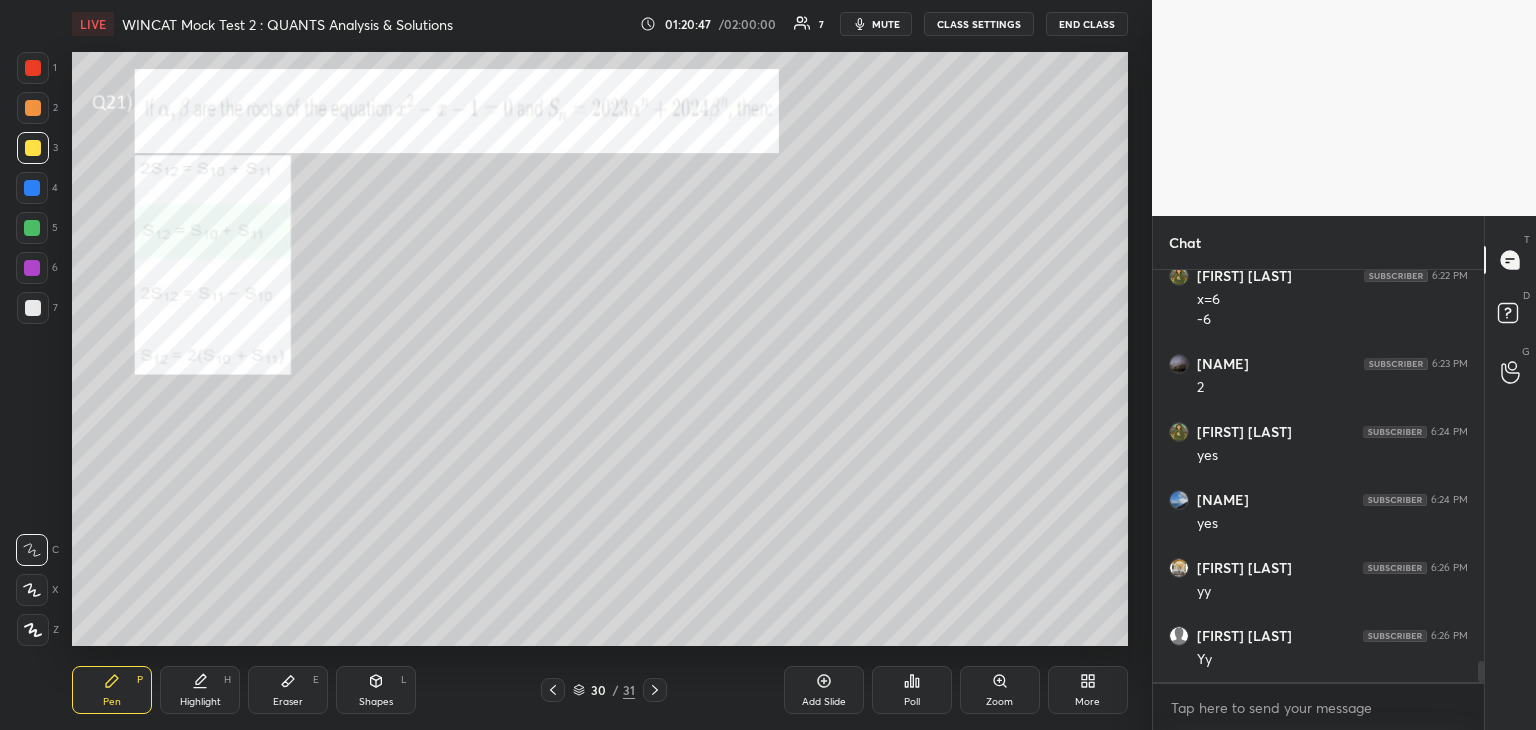 click 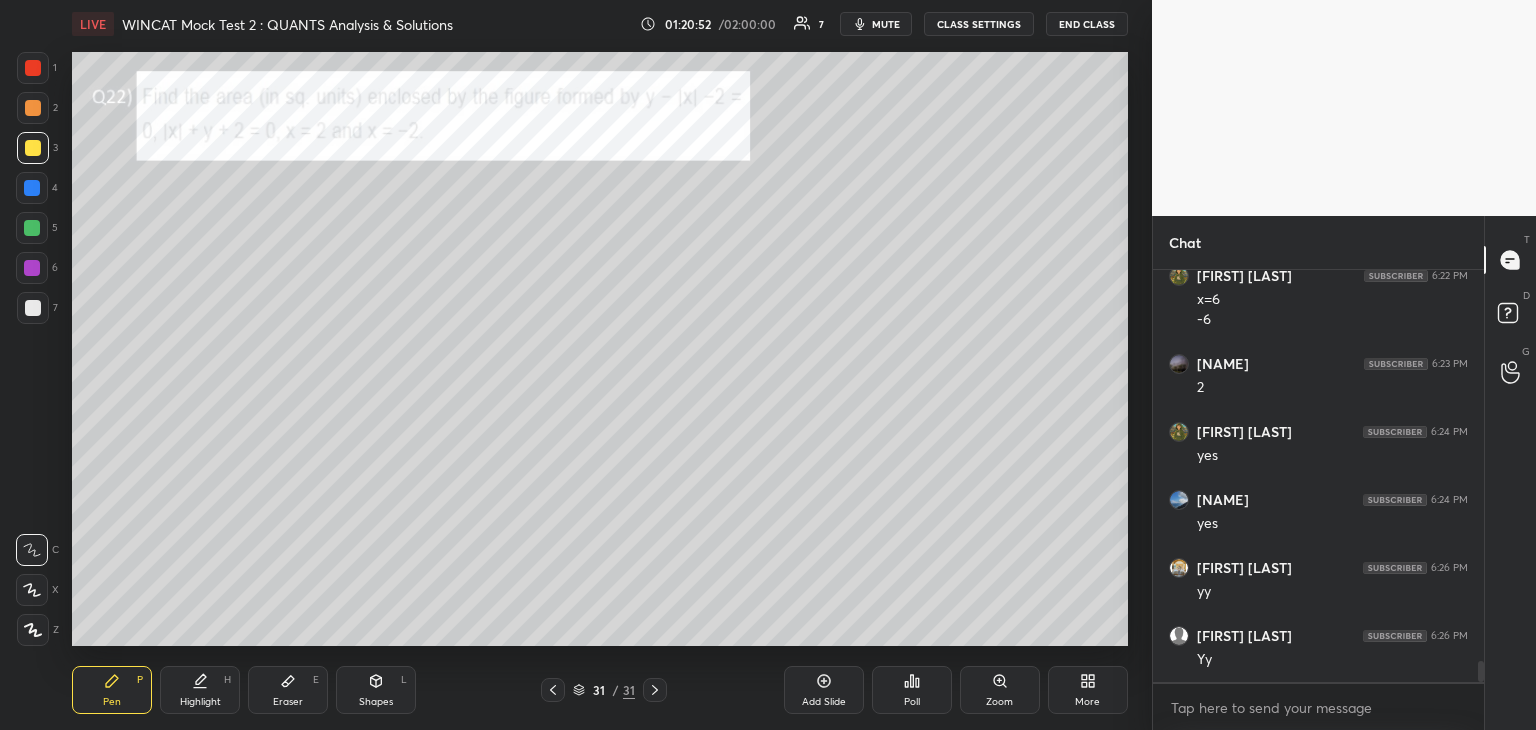click at bounding box center [33, 108] 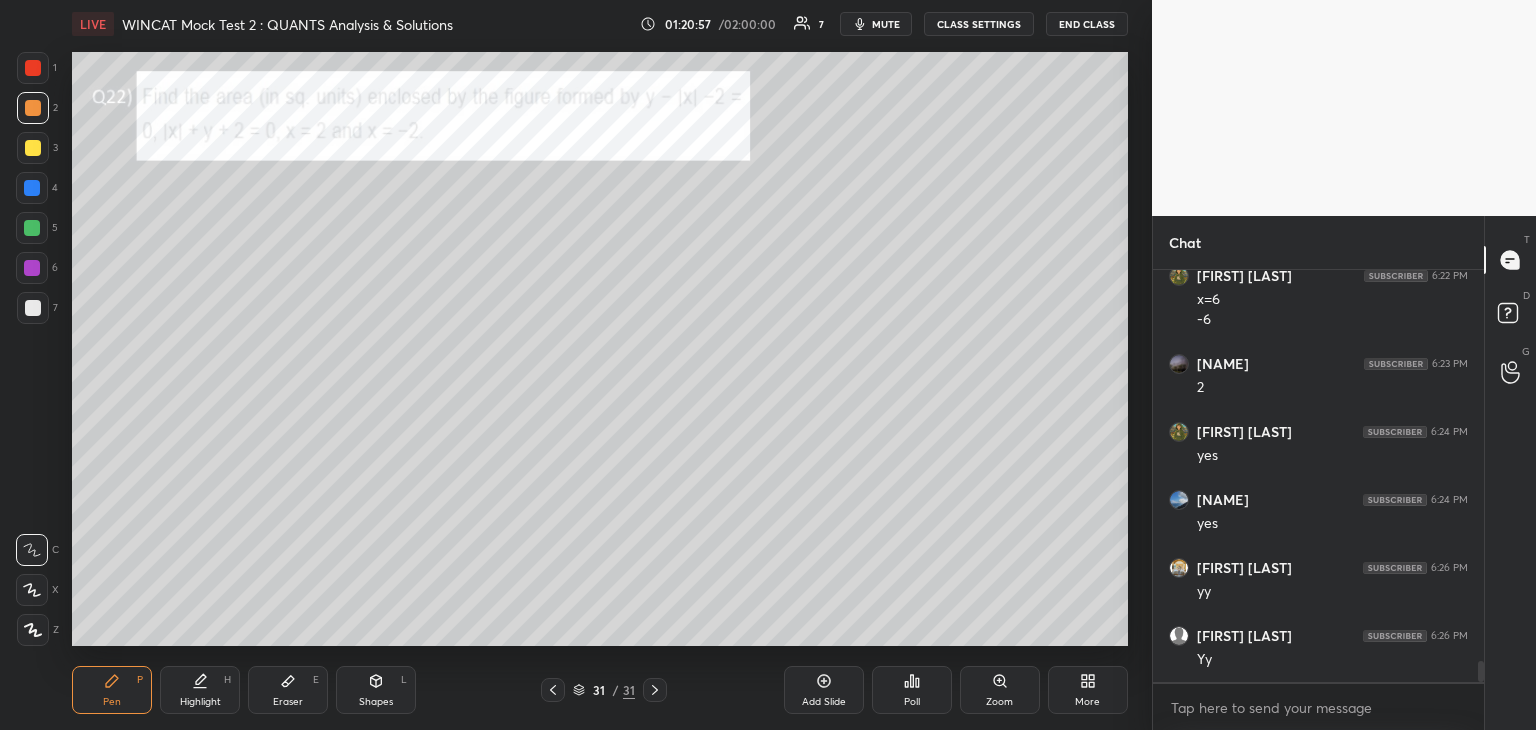 click at bounding box center (33, 148) 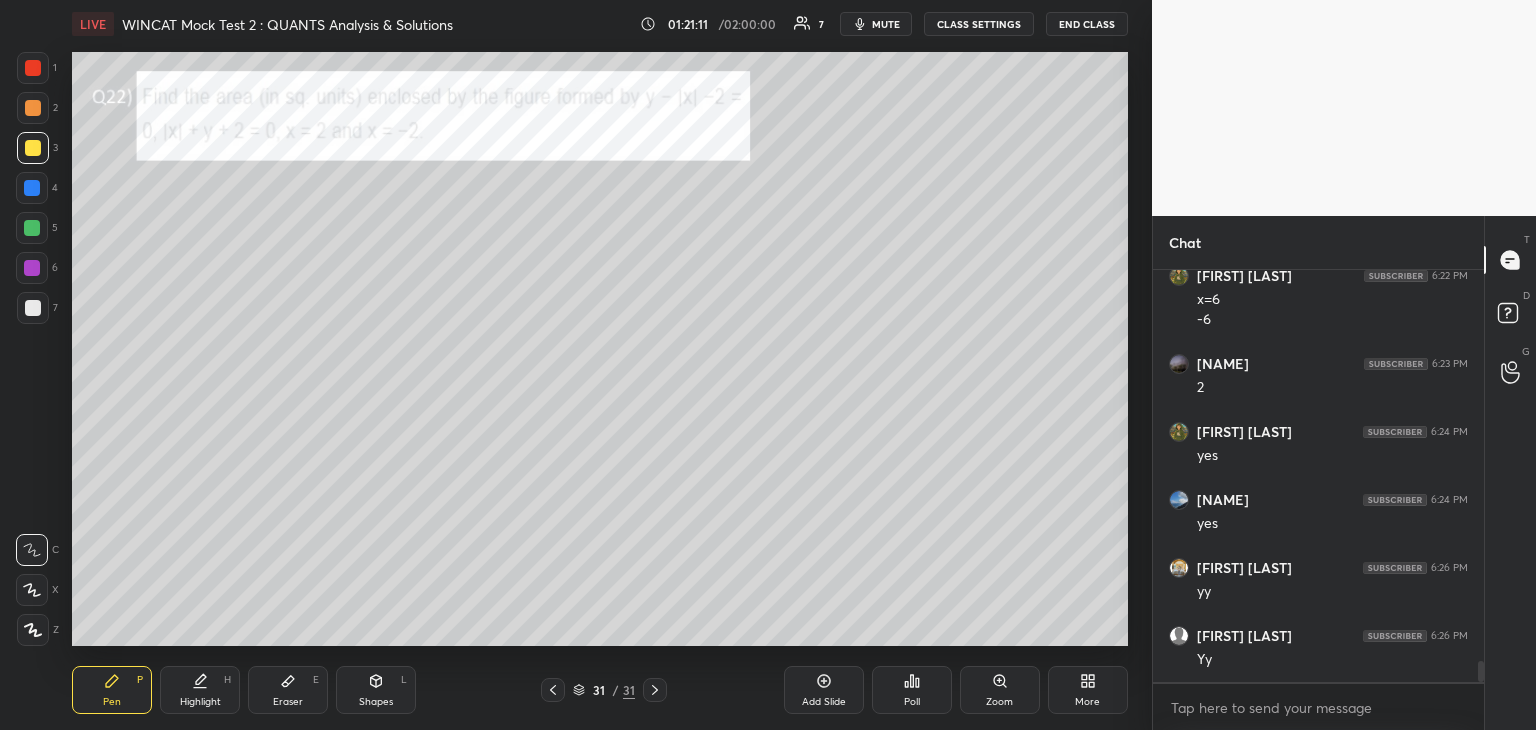 click on "Shapes" at bounding box center [376, 702] 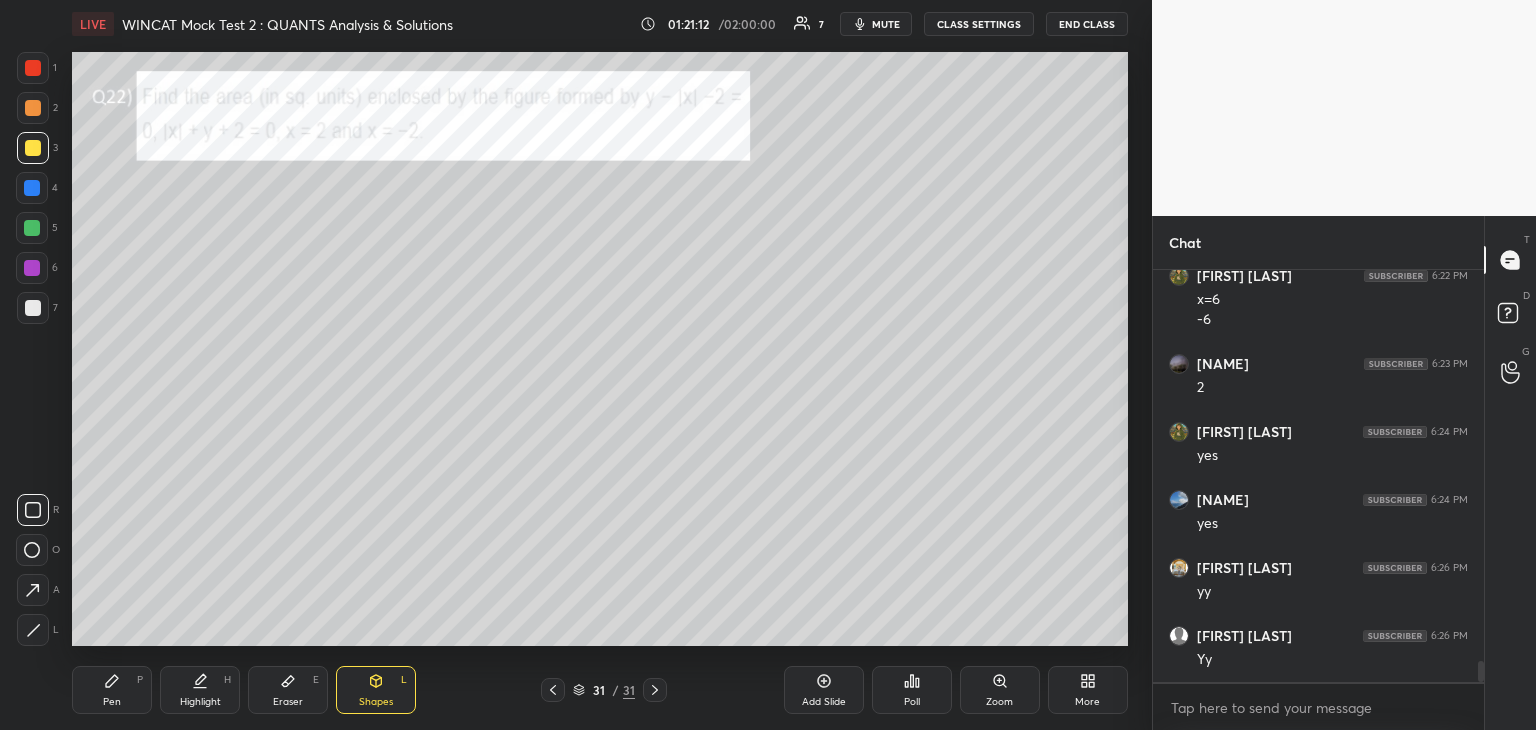 click 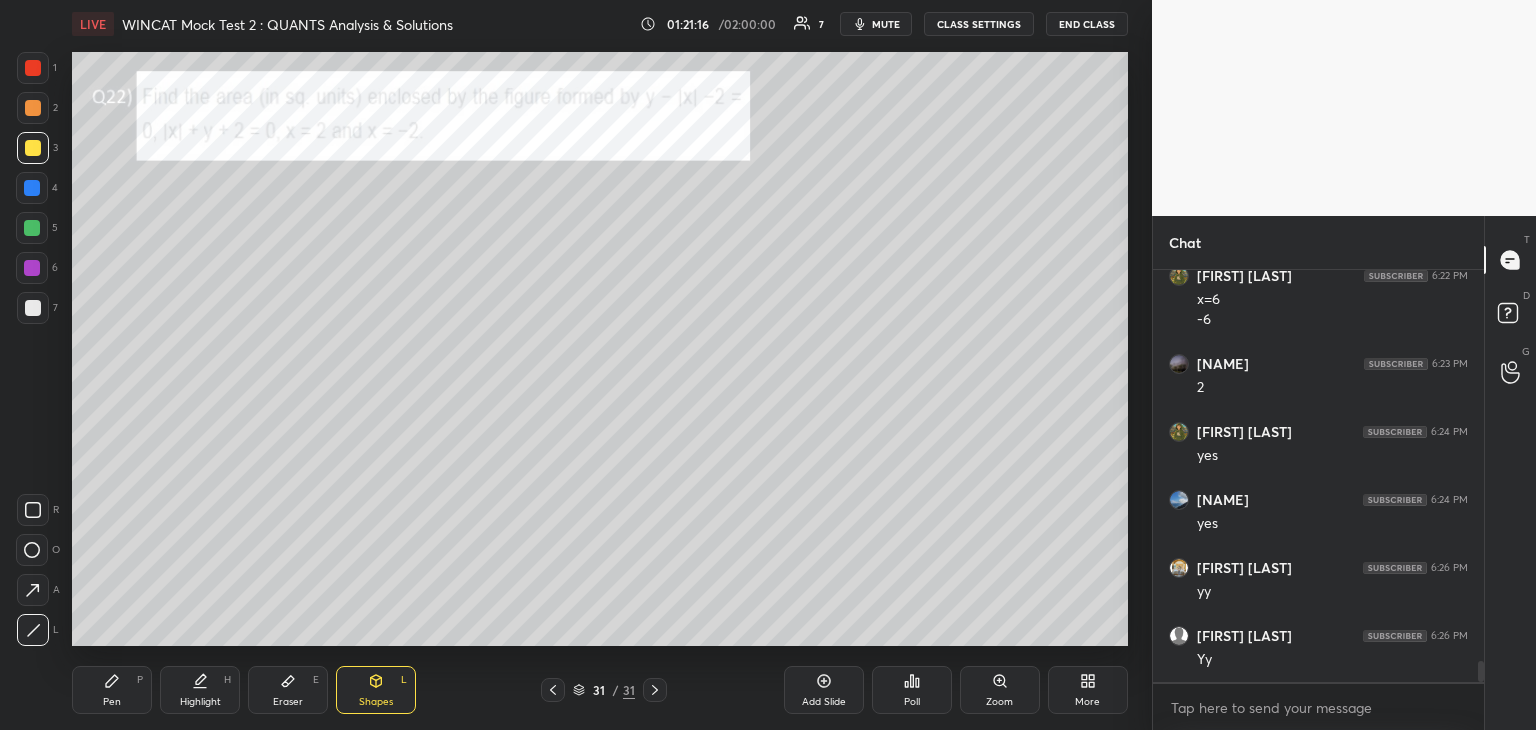click 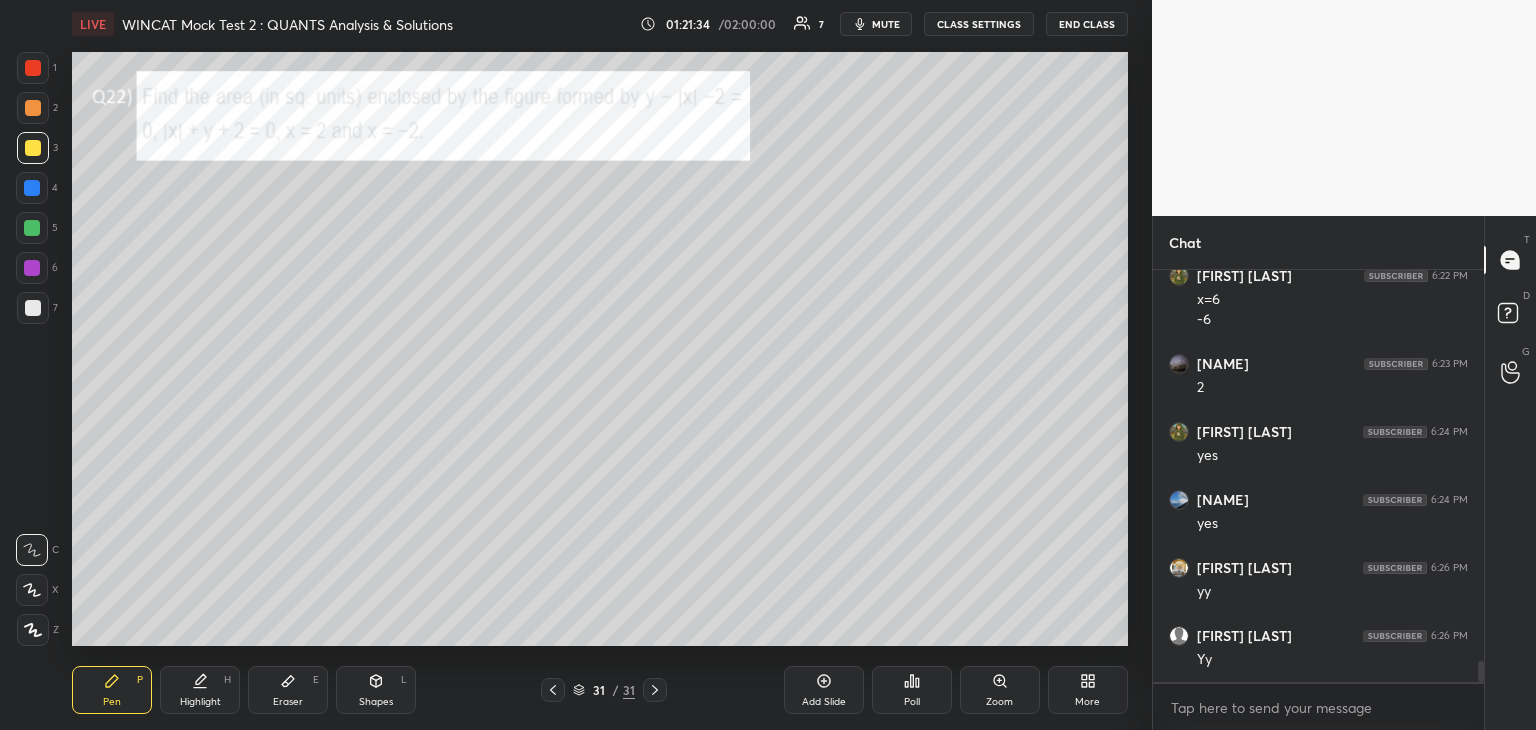 click on "Shapes L" at bounding box center [376, 690] 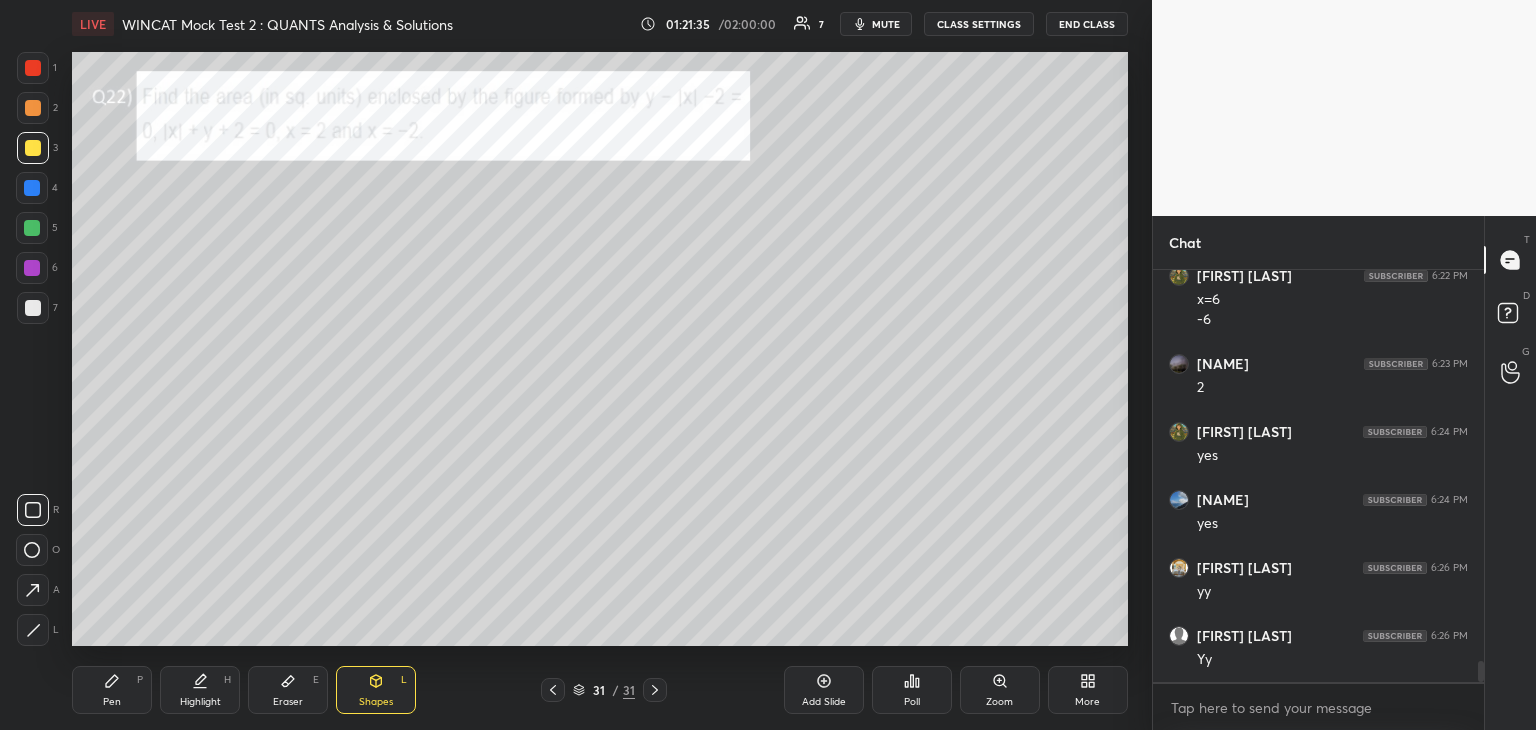 click 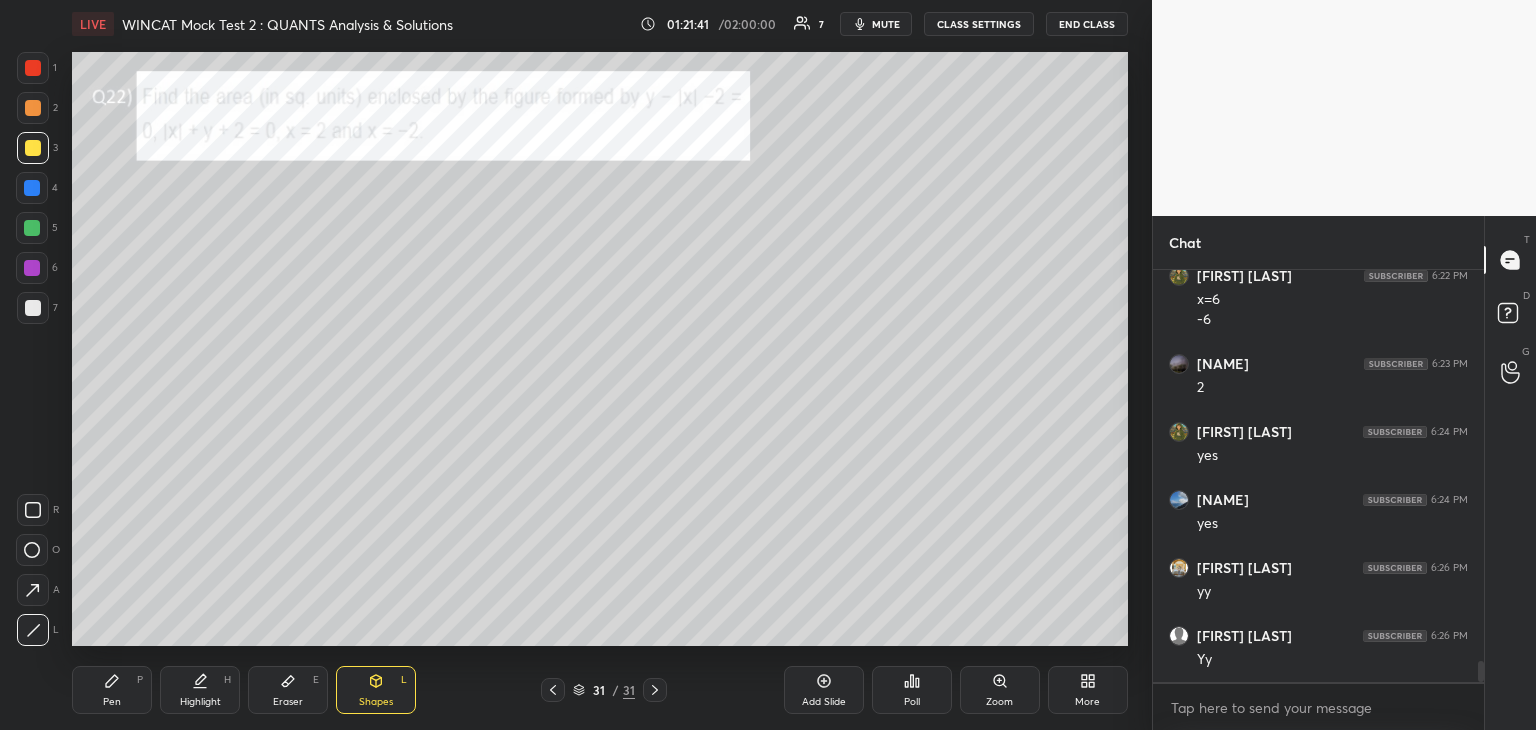 click 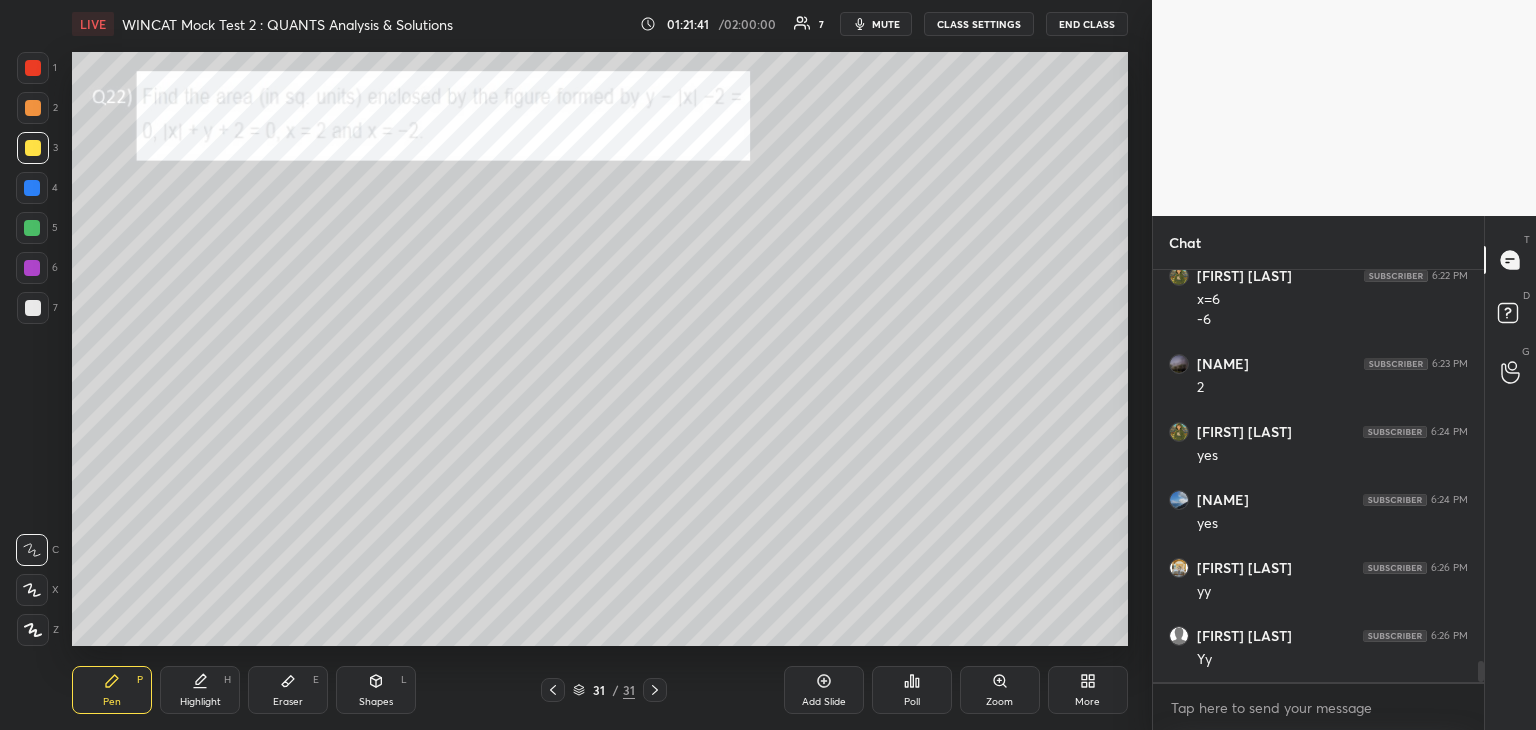 click at bounding box center (32, 268) 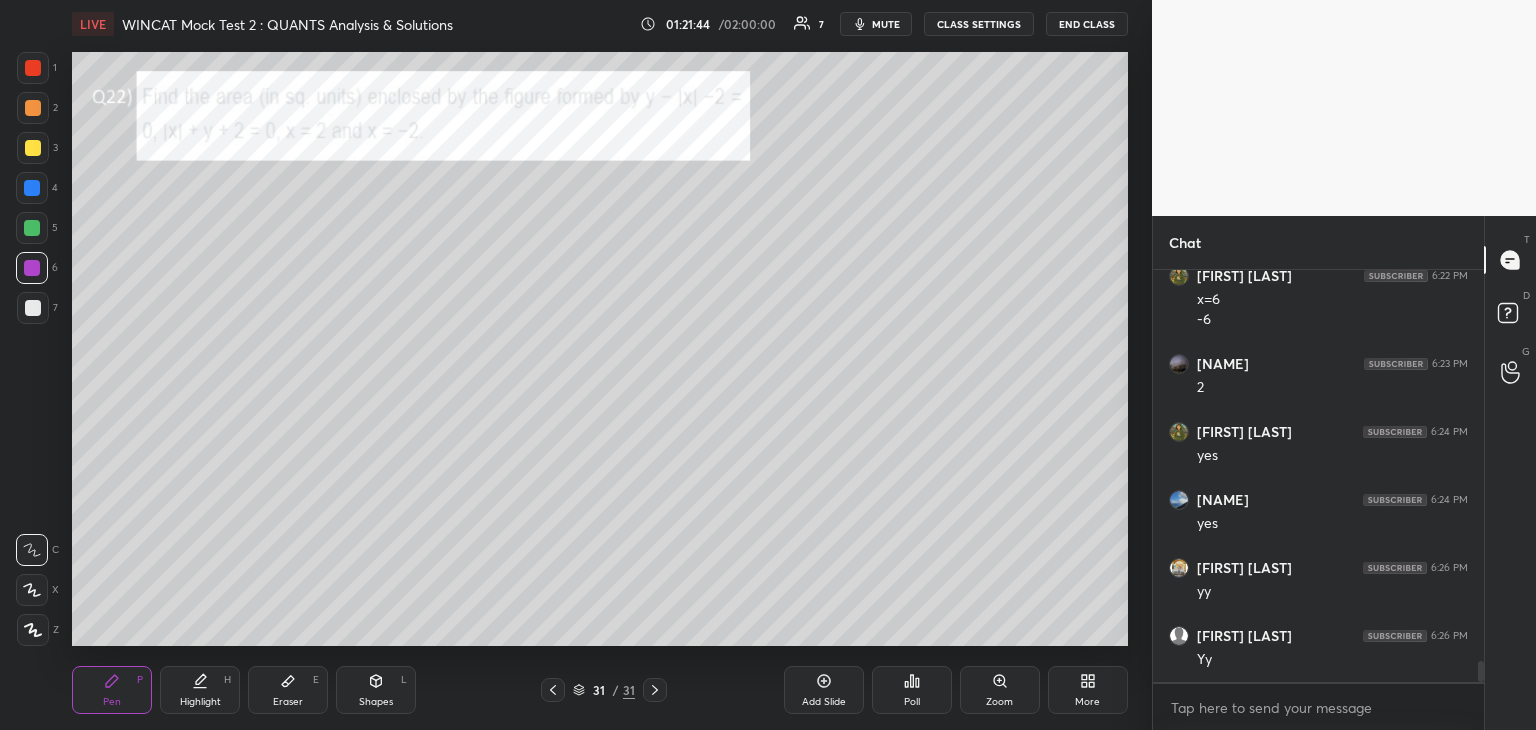 click at bounding box center [32, 268] 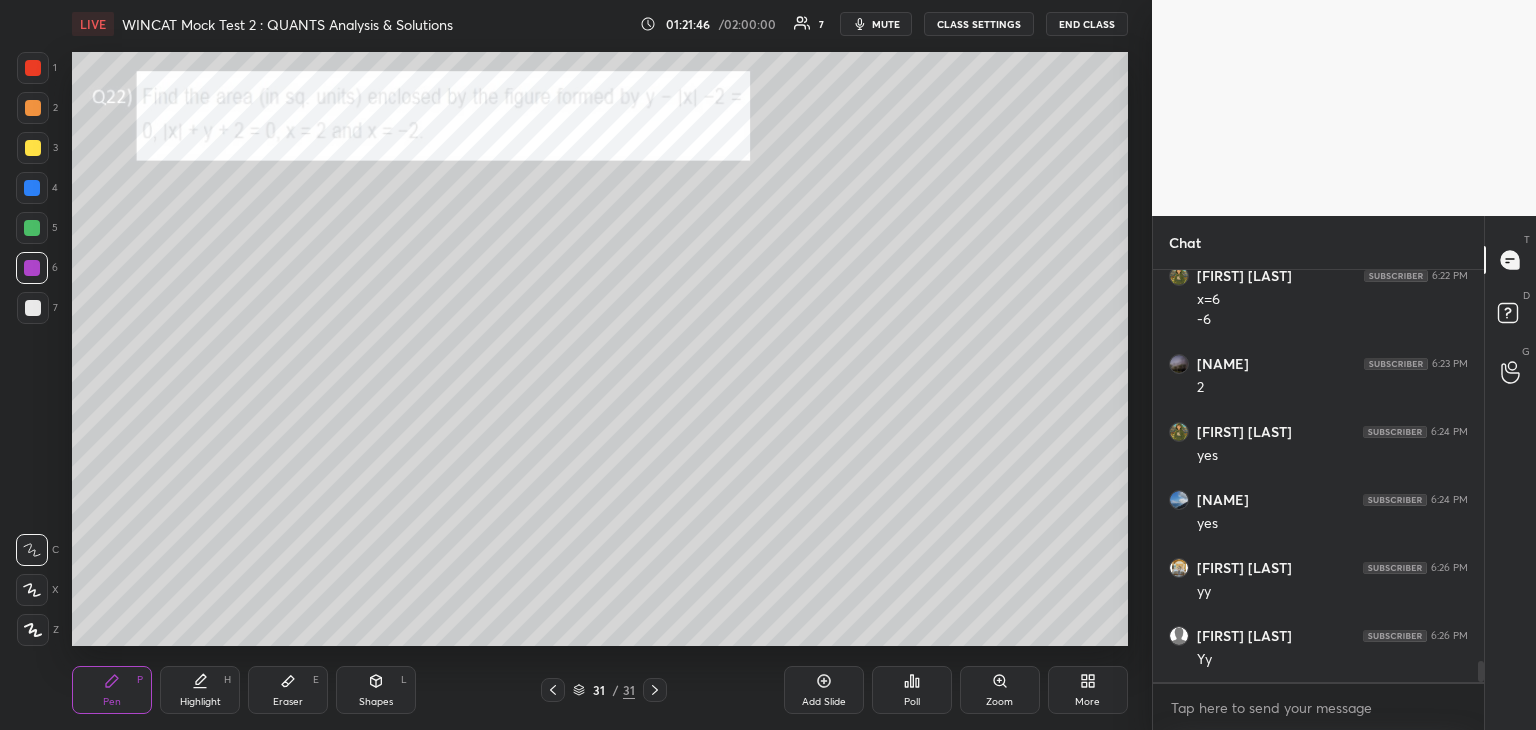 click at bounding box center (32, 188) 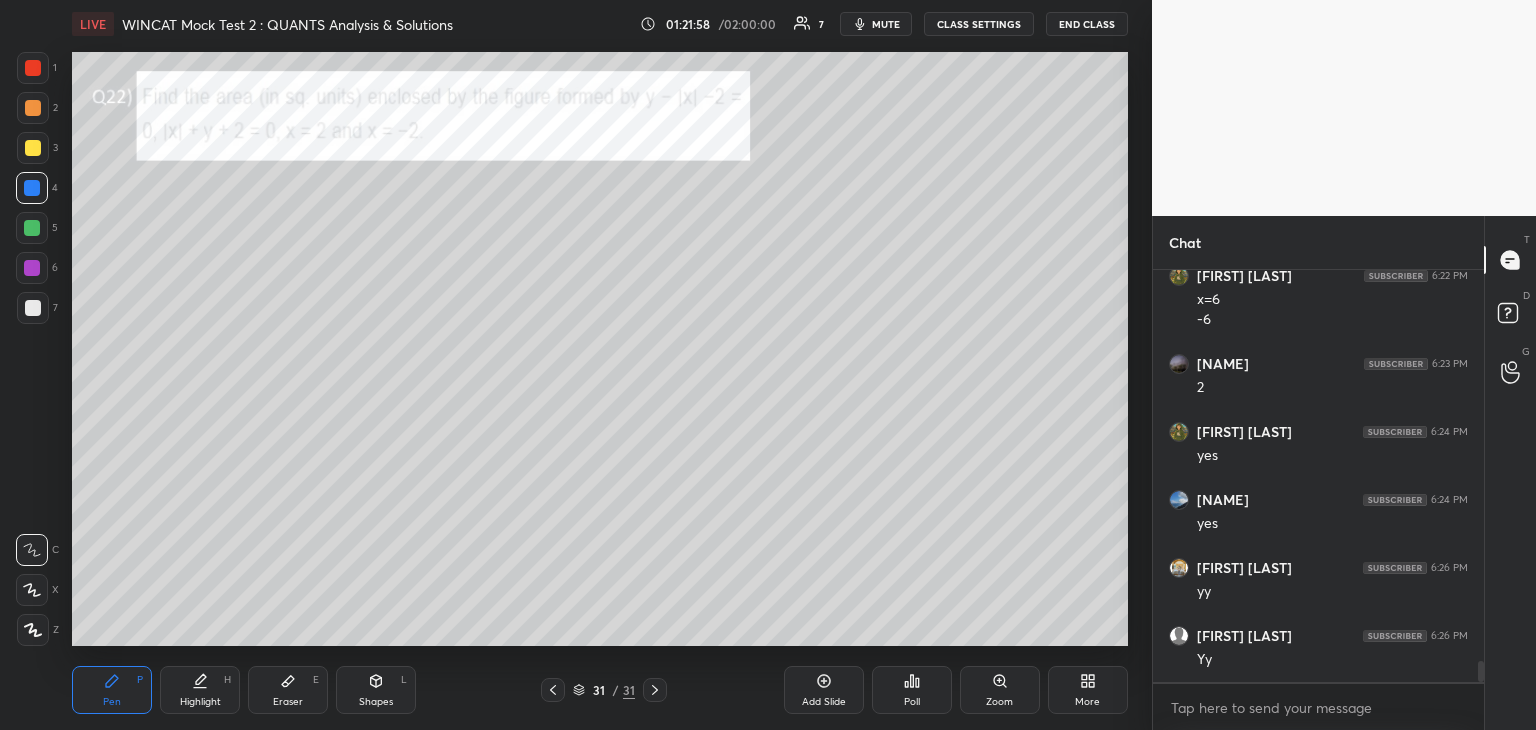 click on "Eraser" at bounding box center (288, 702) 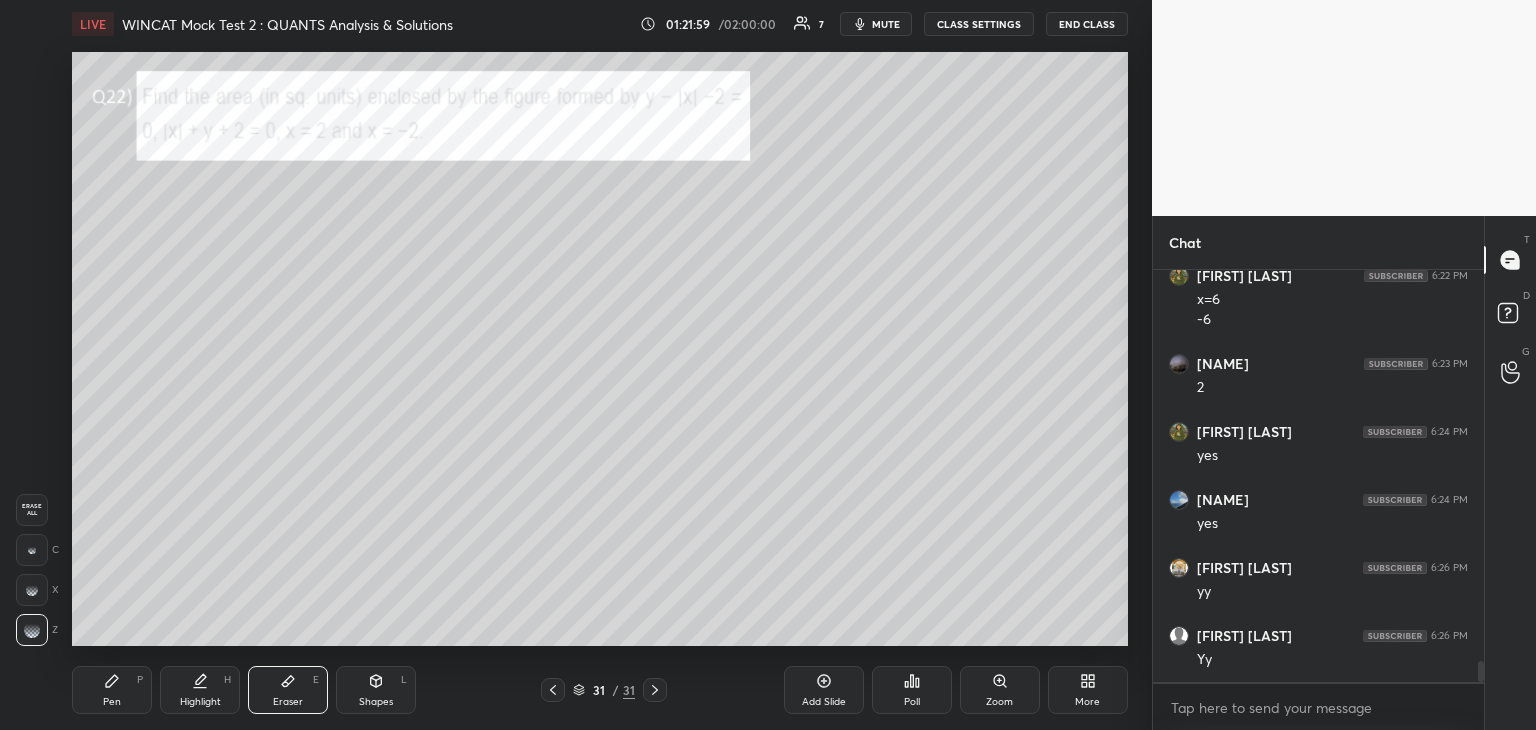 scroll, scrollTop: 7592, scrollLeft: 0, axis: vertical 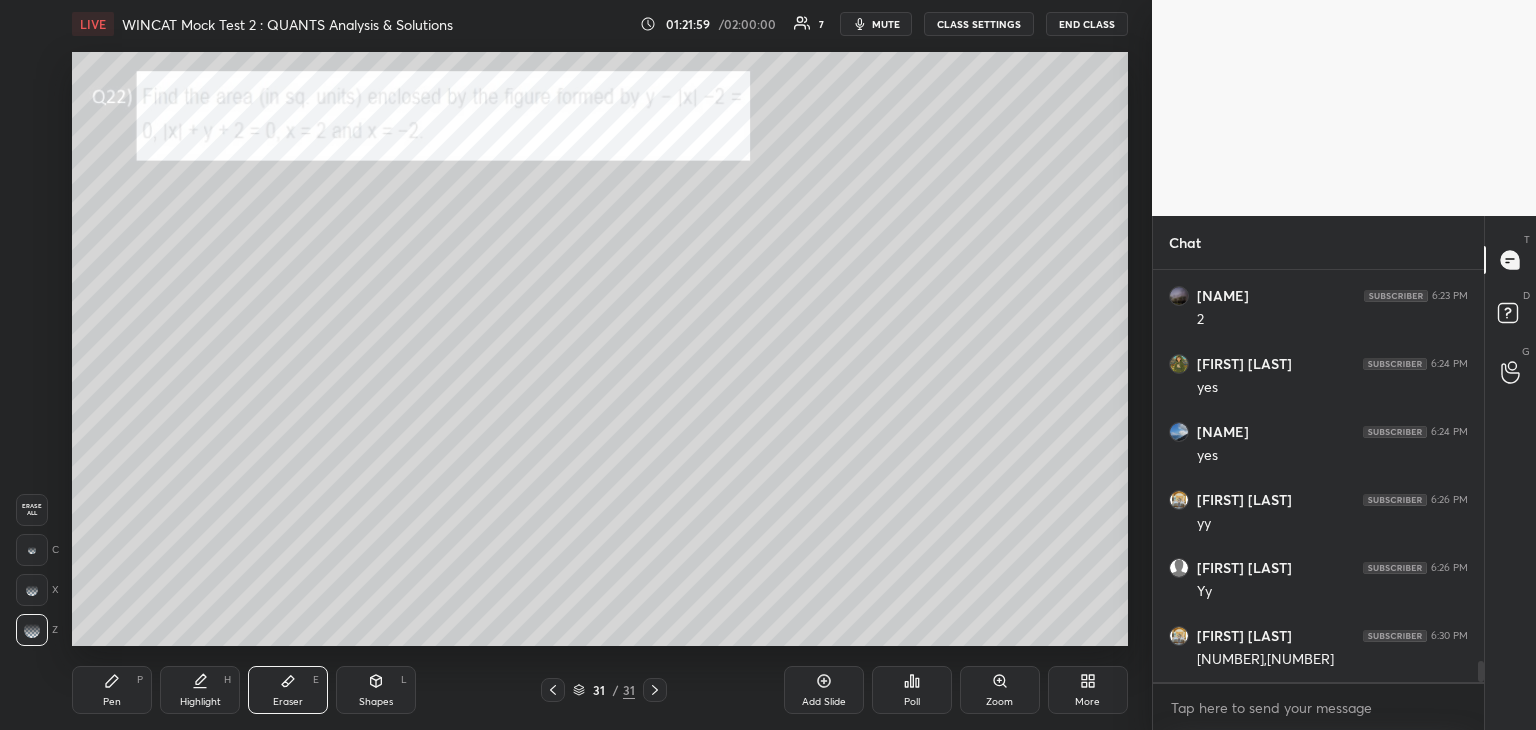 click 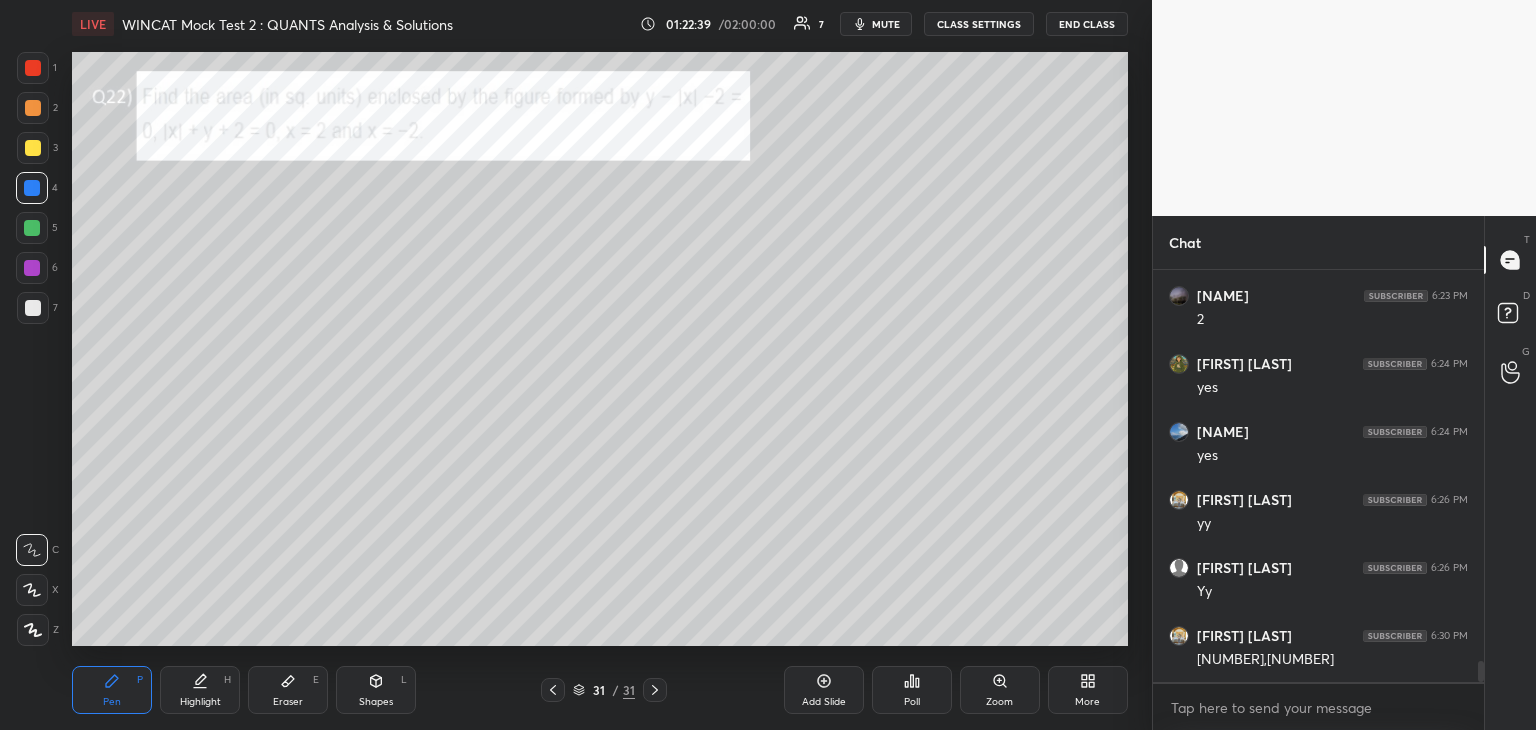 click at bounding box center [33, 308] 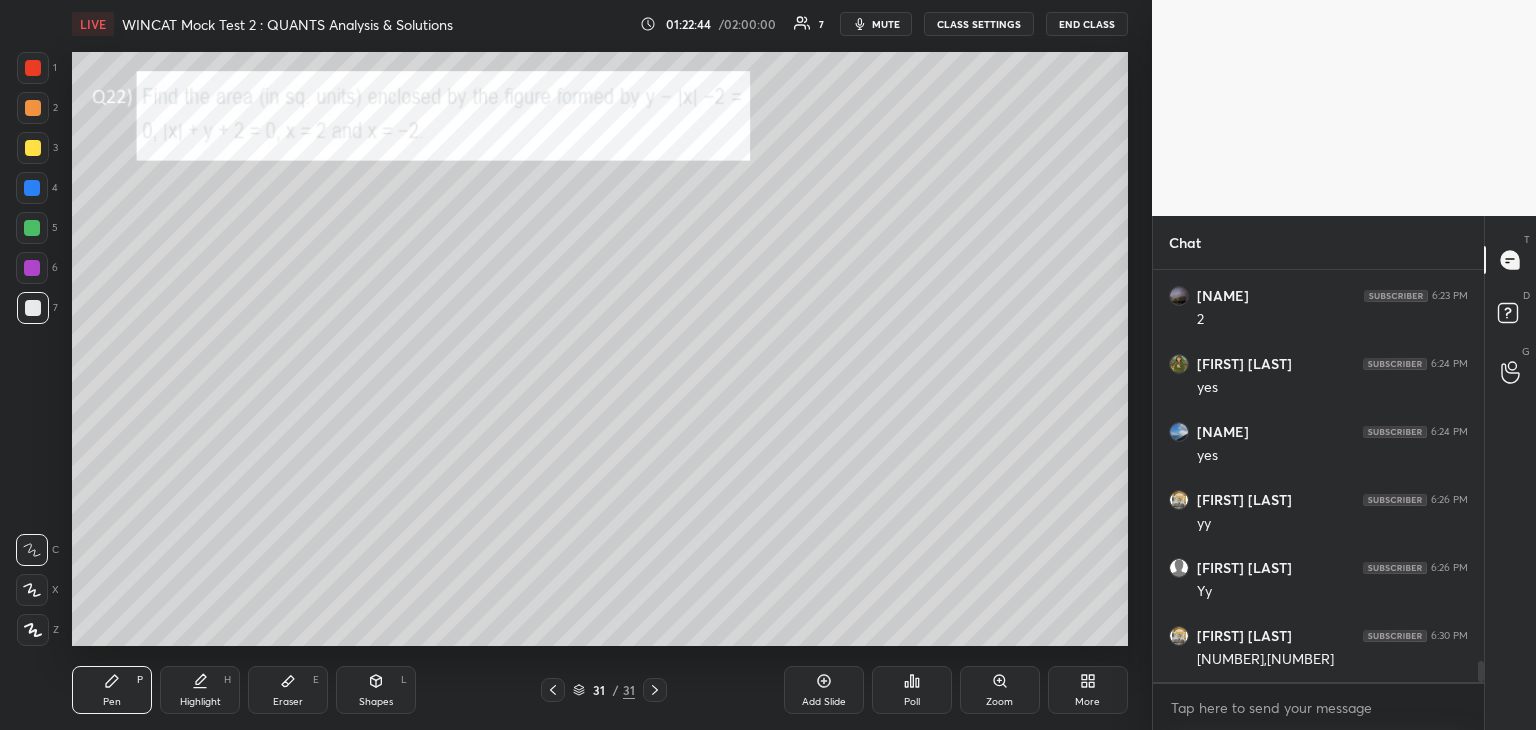 click on "Eraser" at bounding box center [288, 702] 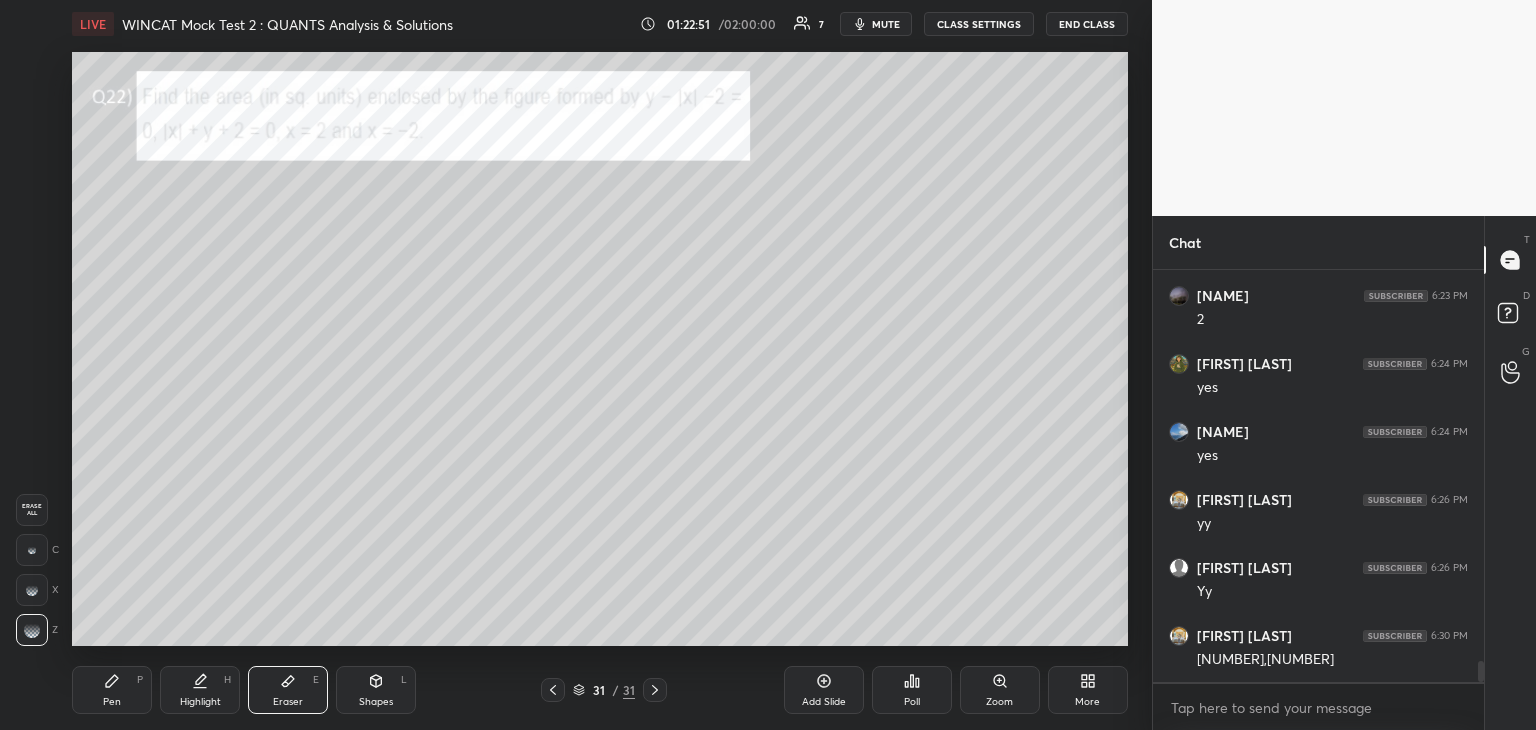 click 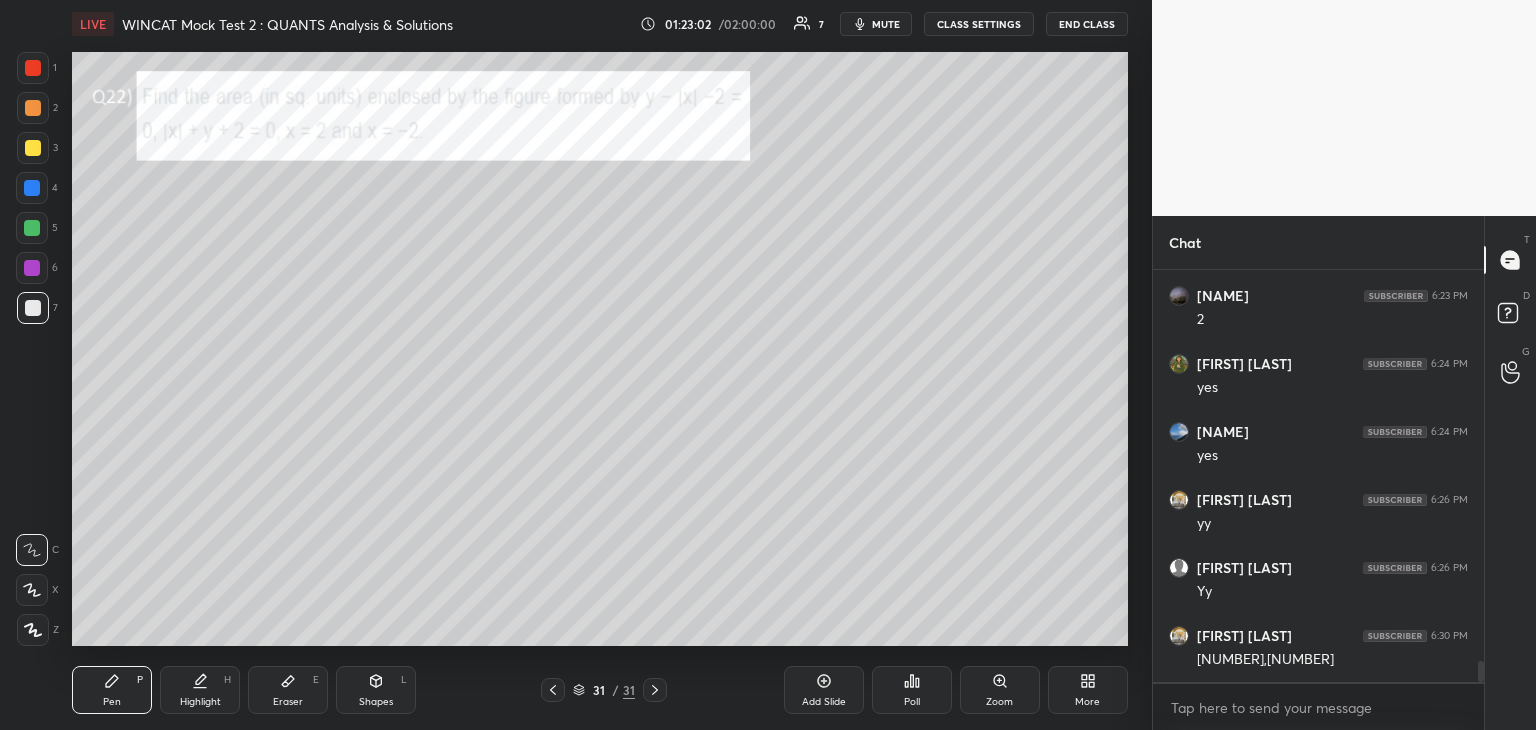 click at bounding box center (32, 268) 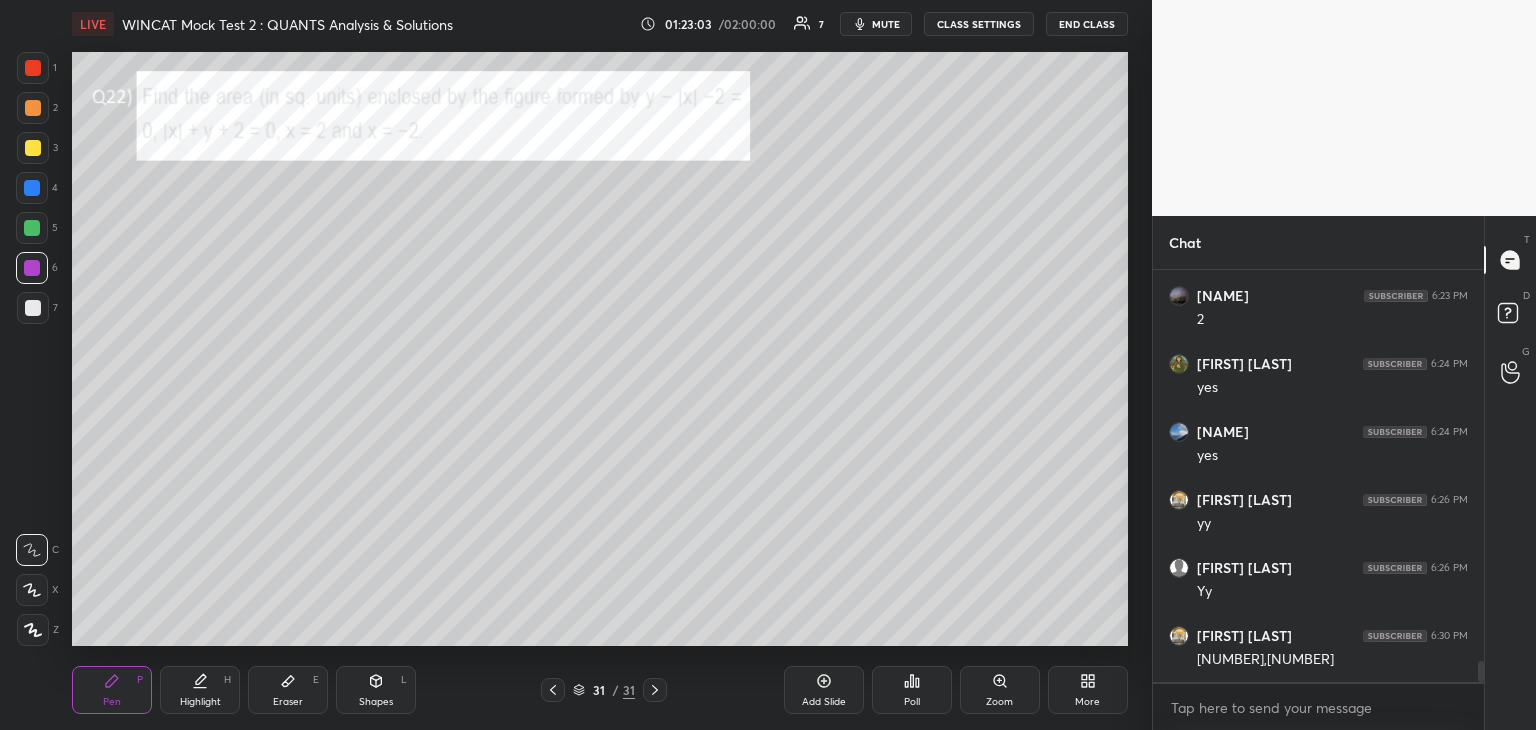 click 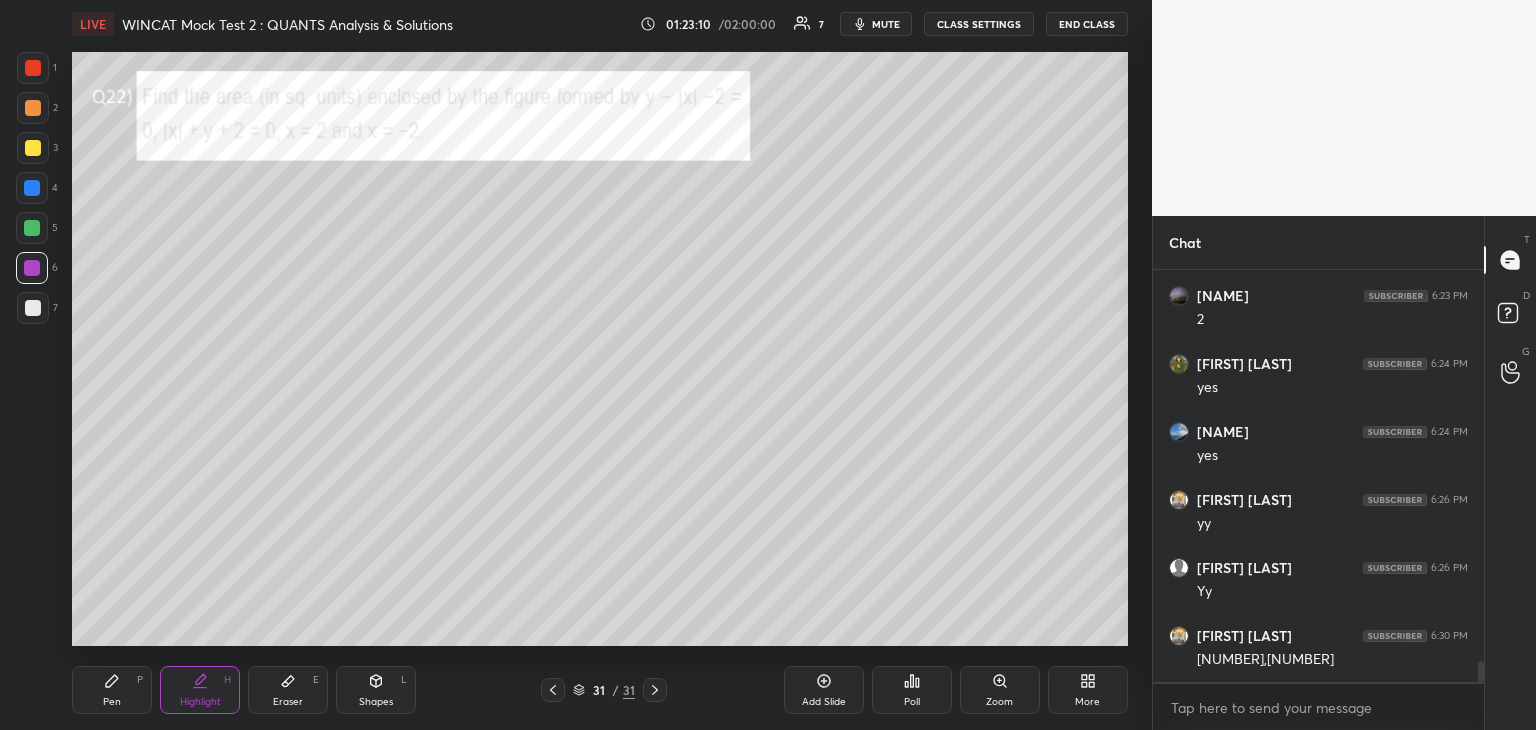 click 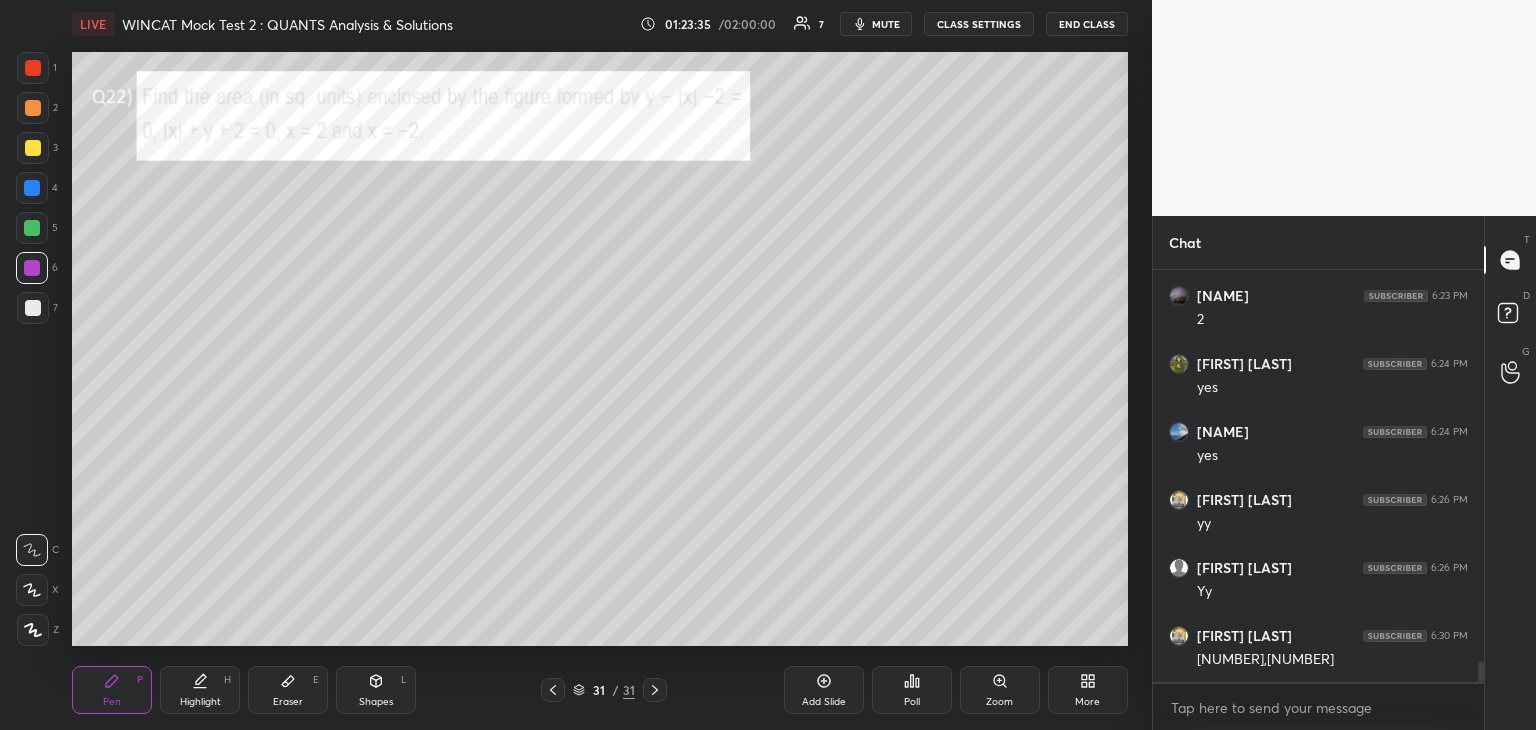 click 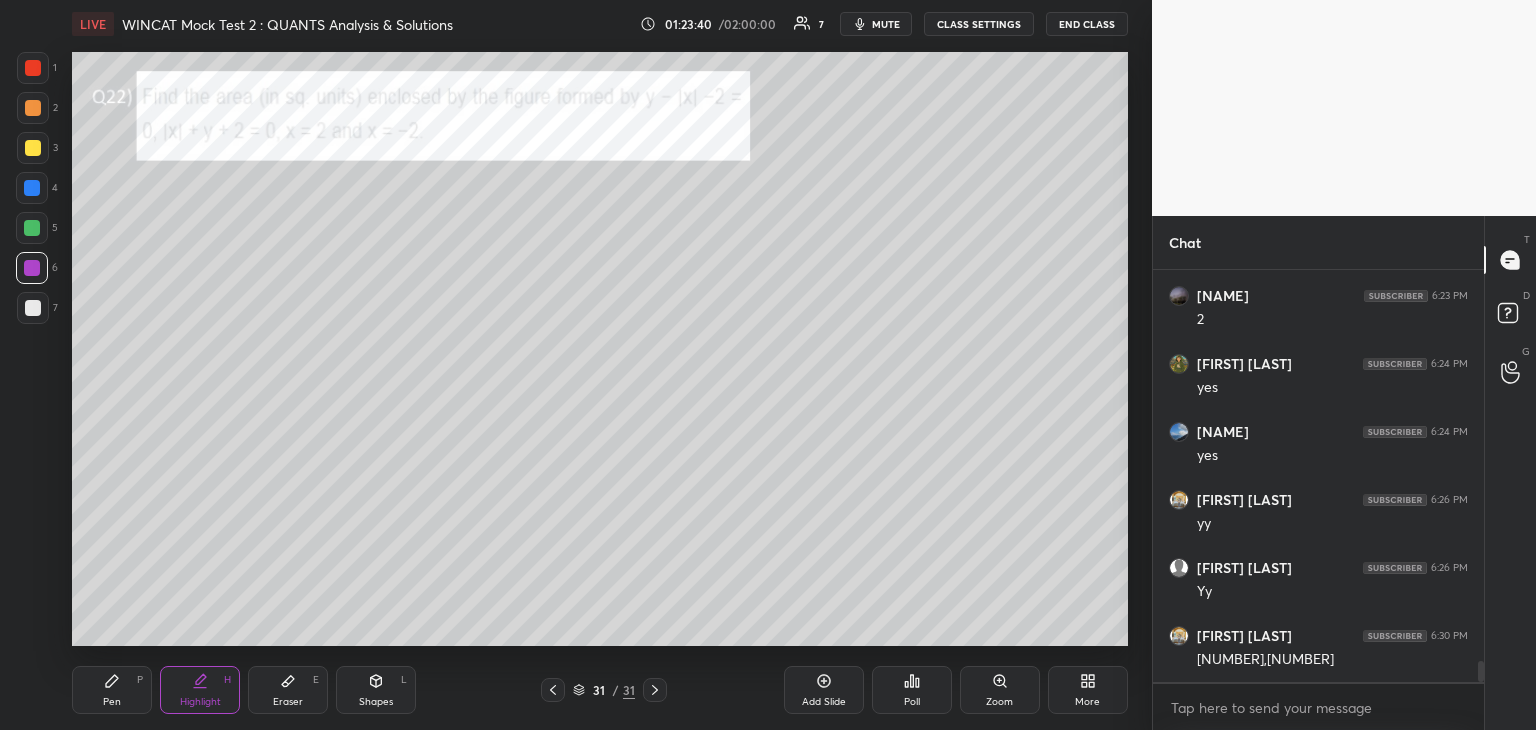 click 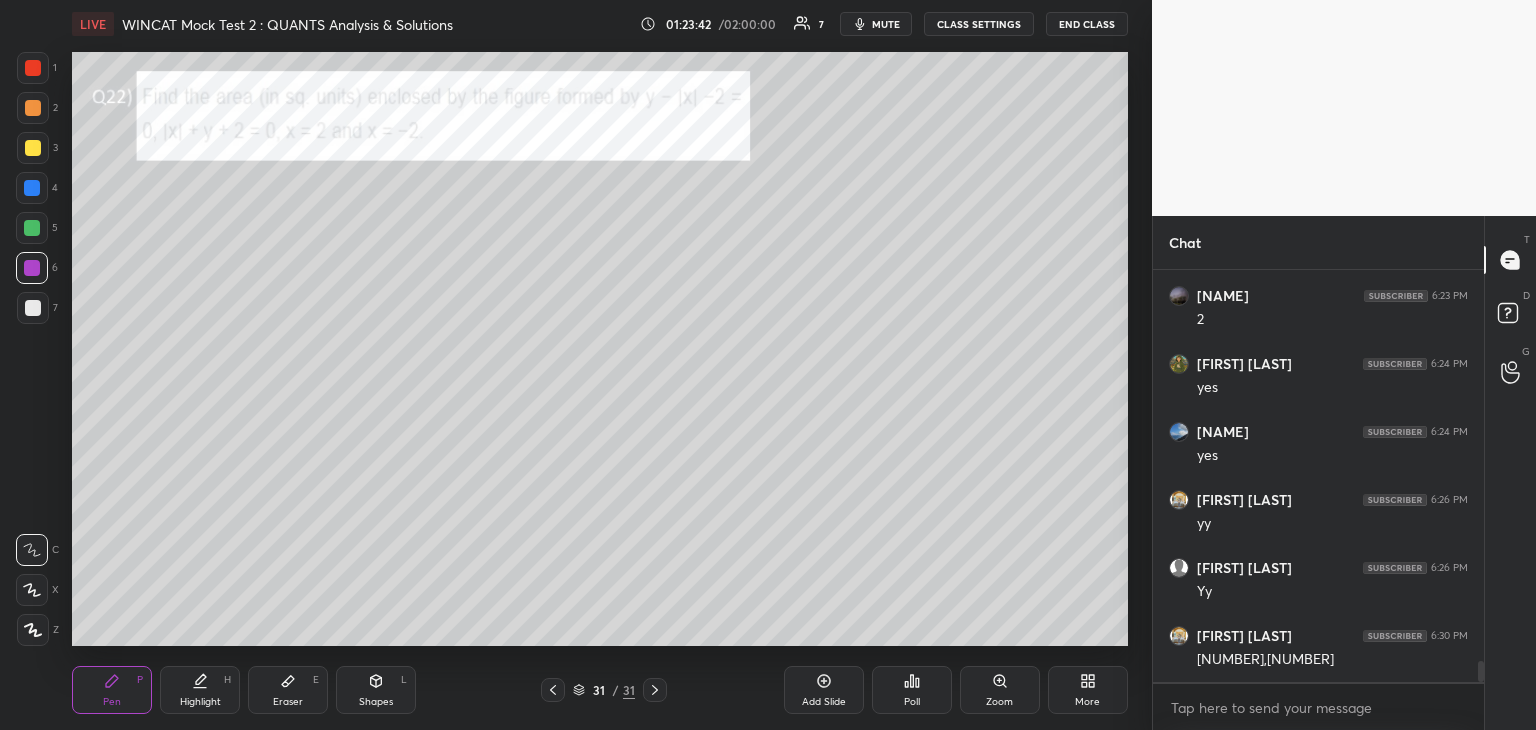 click on "Highlight H" at bounding box center (200, 690) 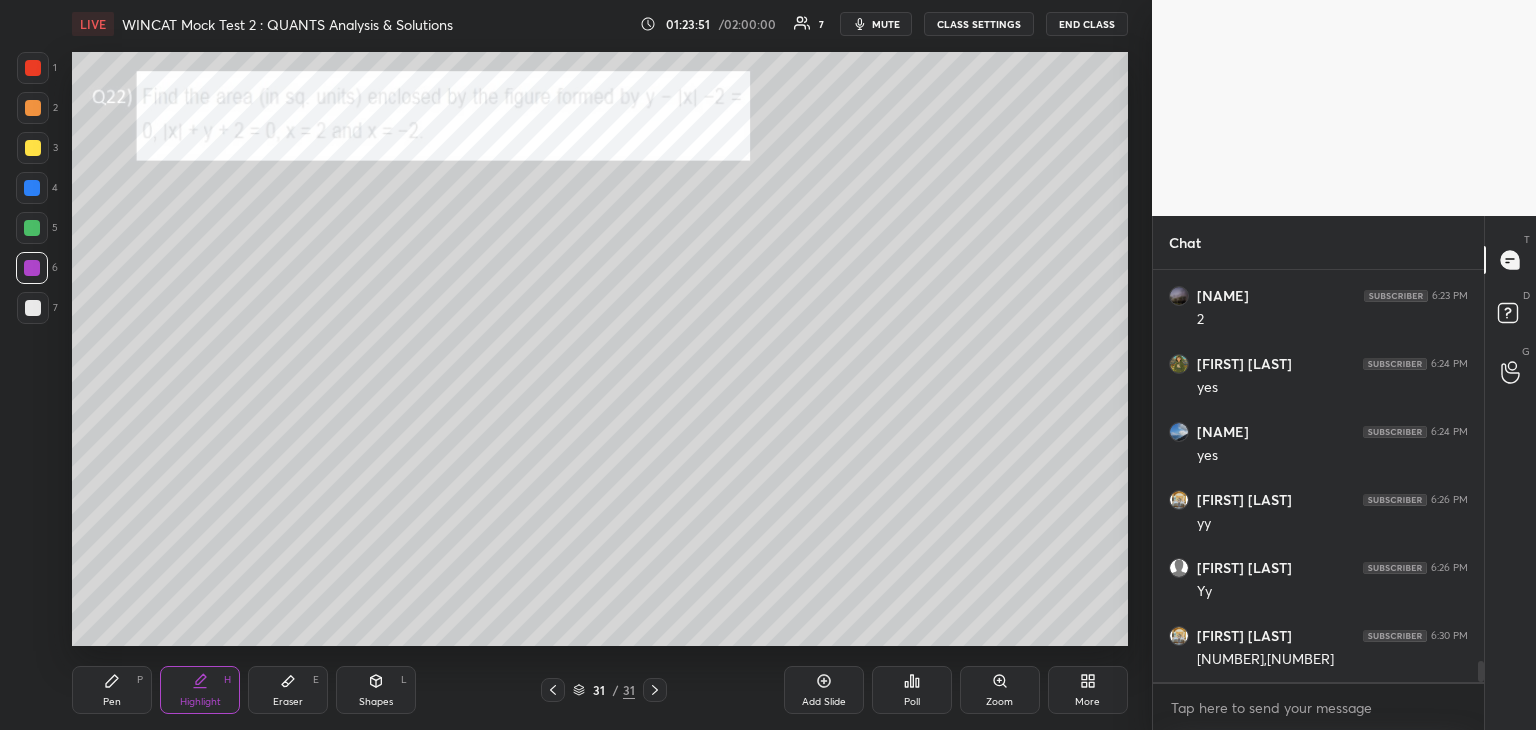 click 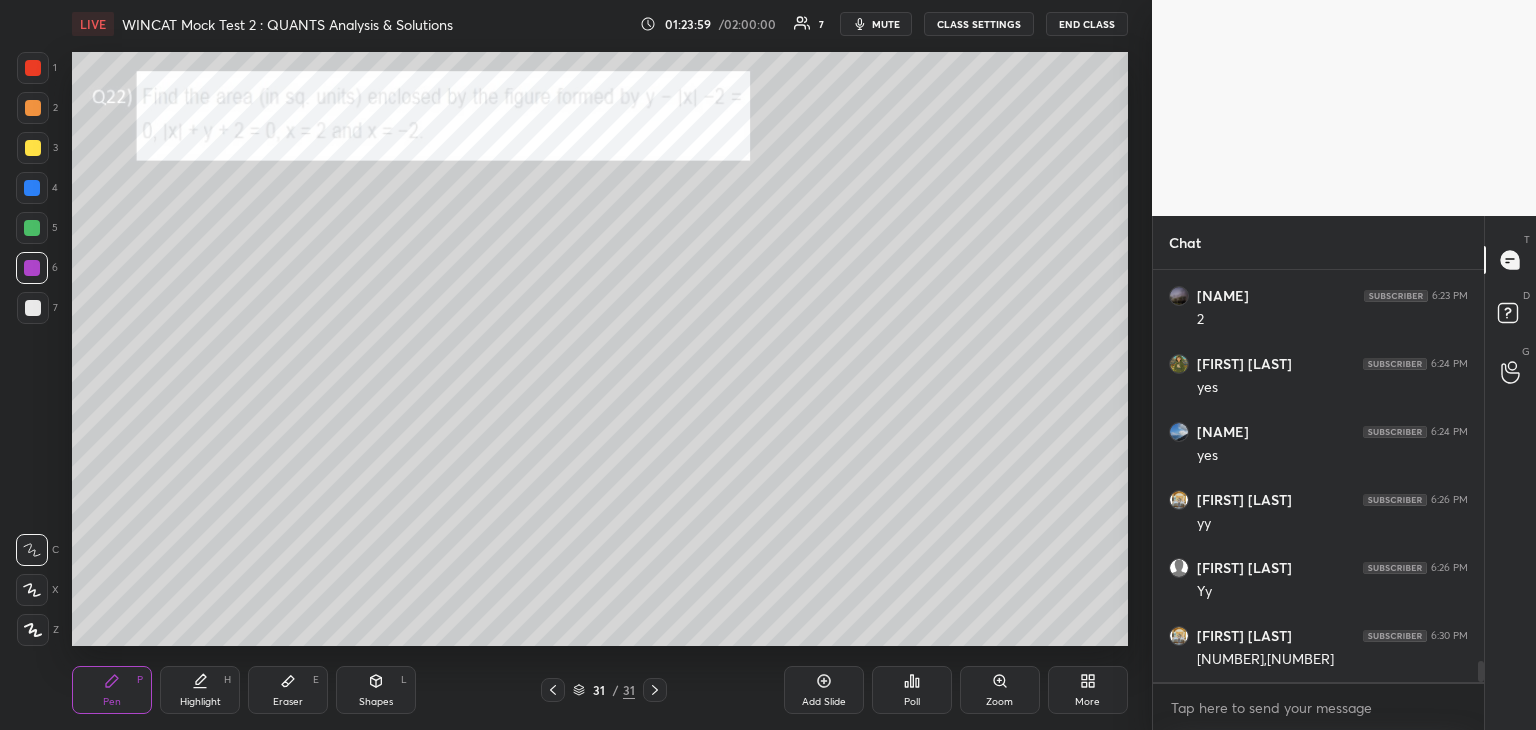 click at bounding box center [33, 68] 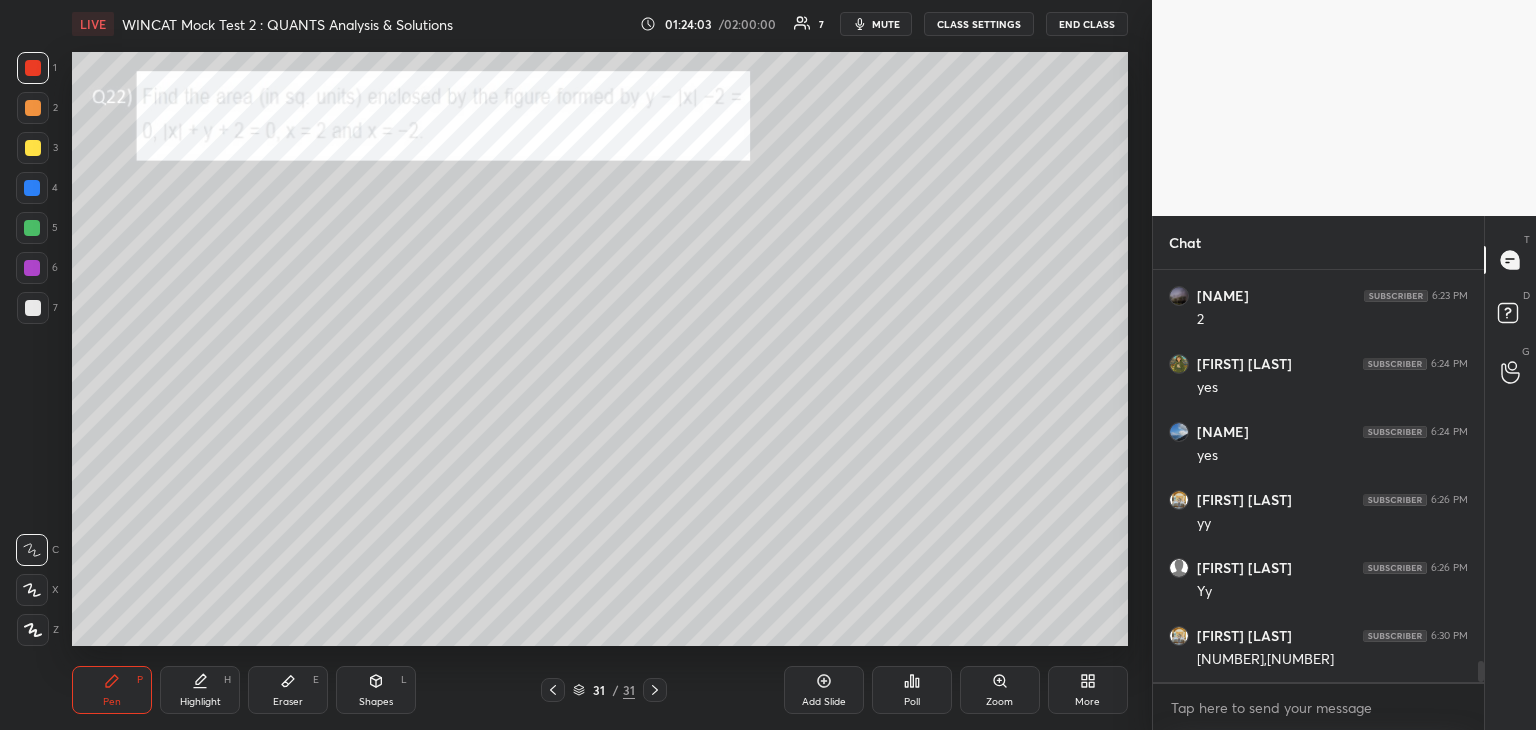click 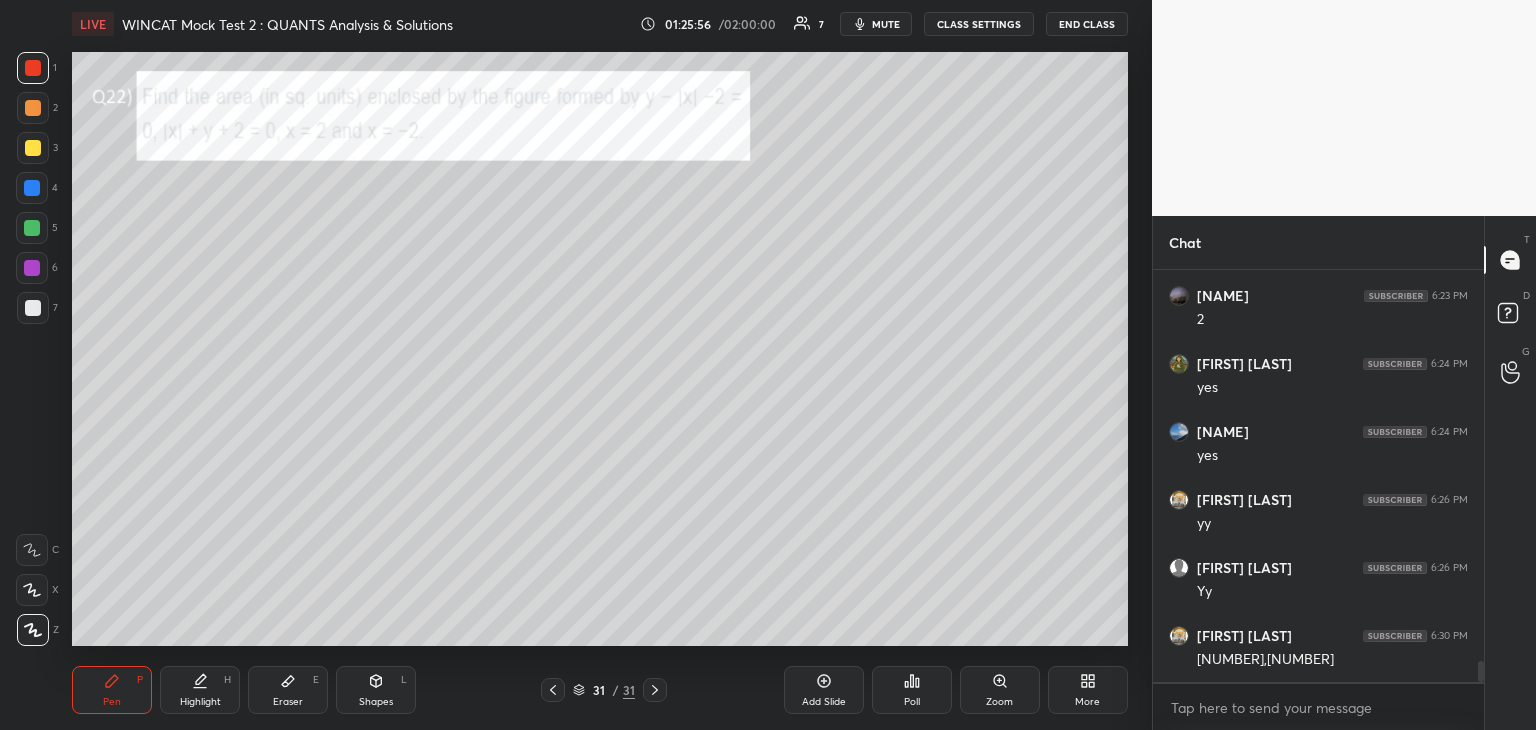 scroll, scrollTop: 7664, scrollLeft: 0, axis: vertical 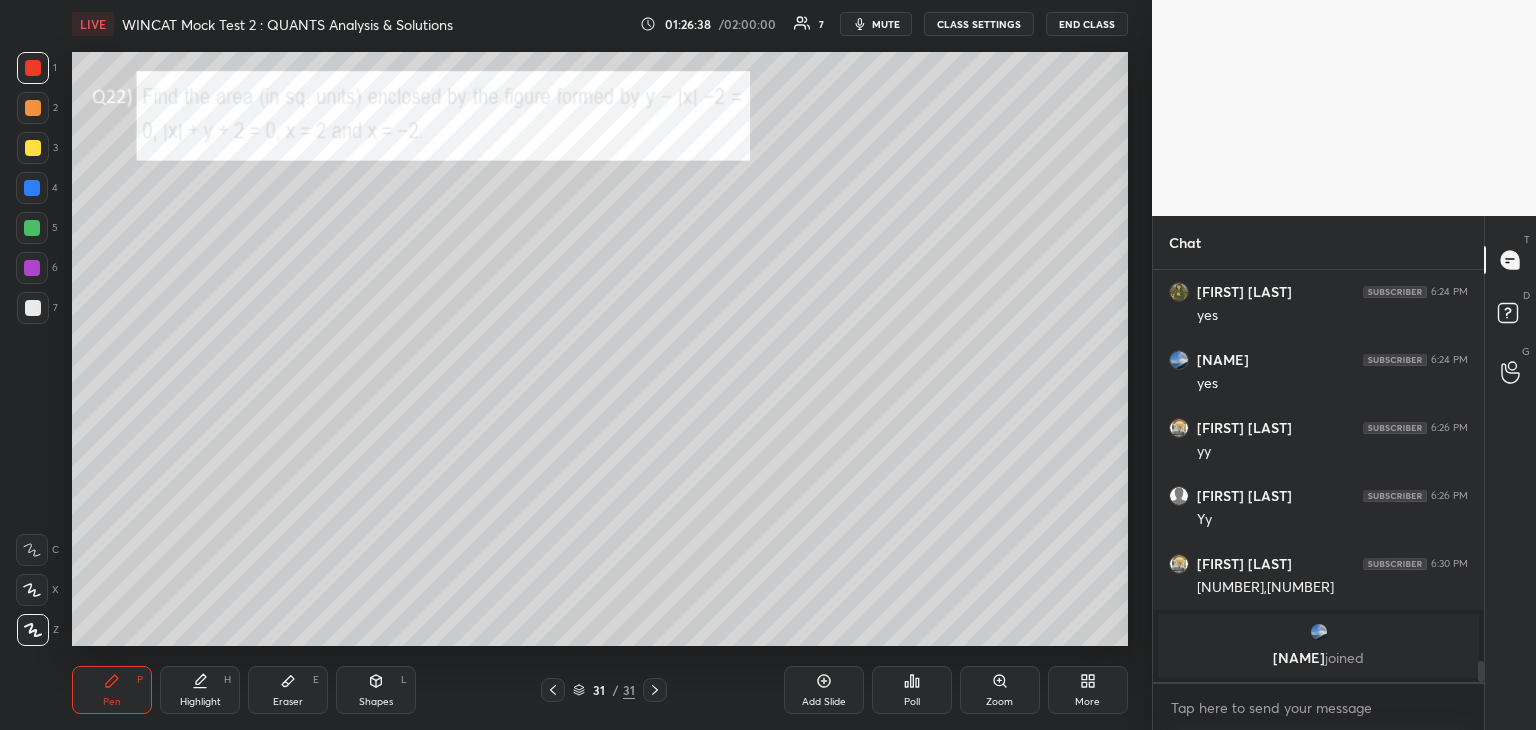 click on "Highlight H" at bounding box center (200, 690) 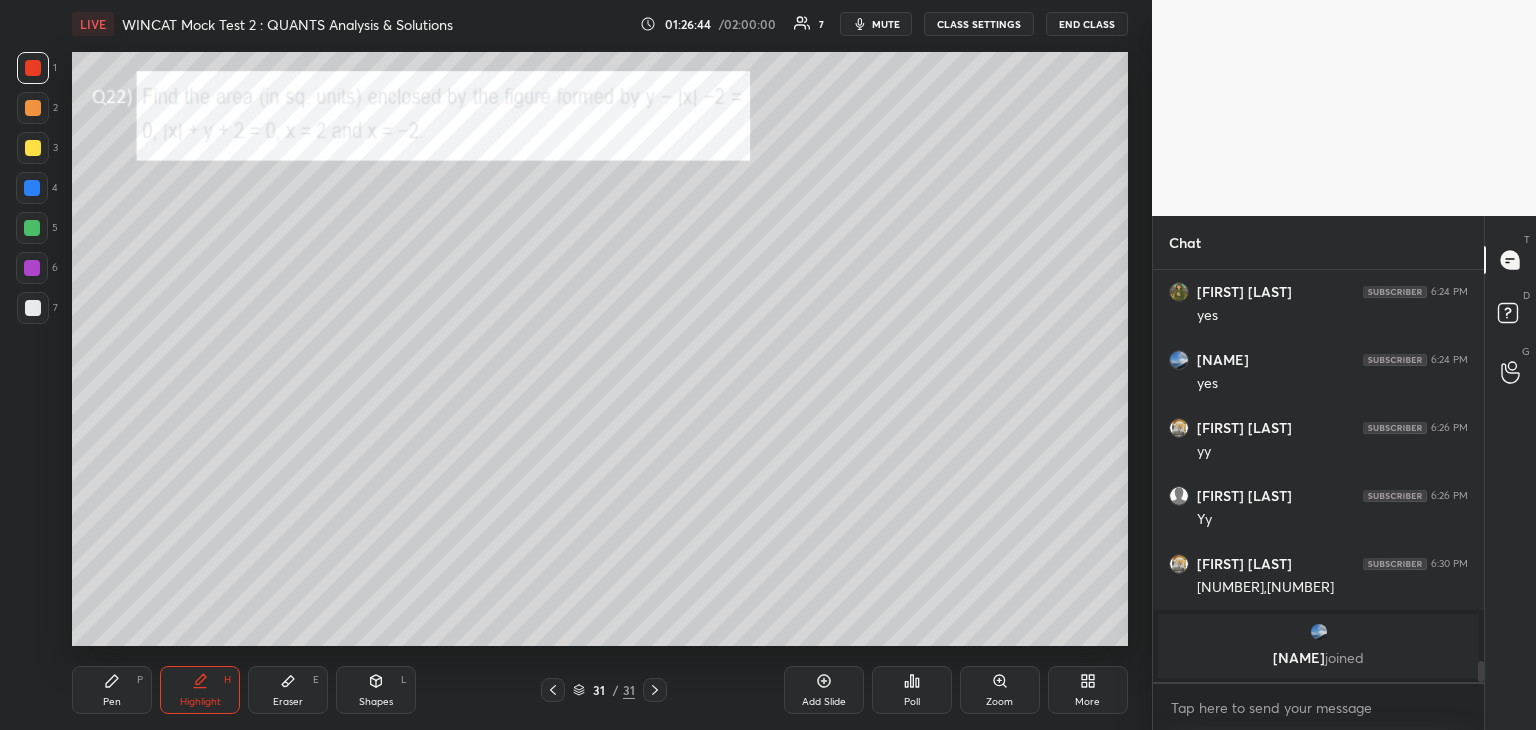 click on "Pen P" at bounding box center (112, 690) 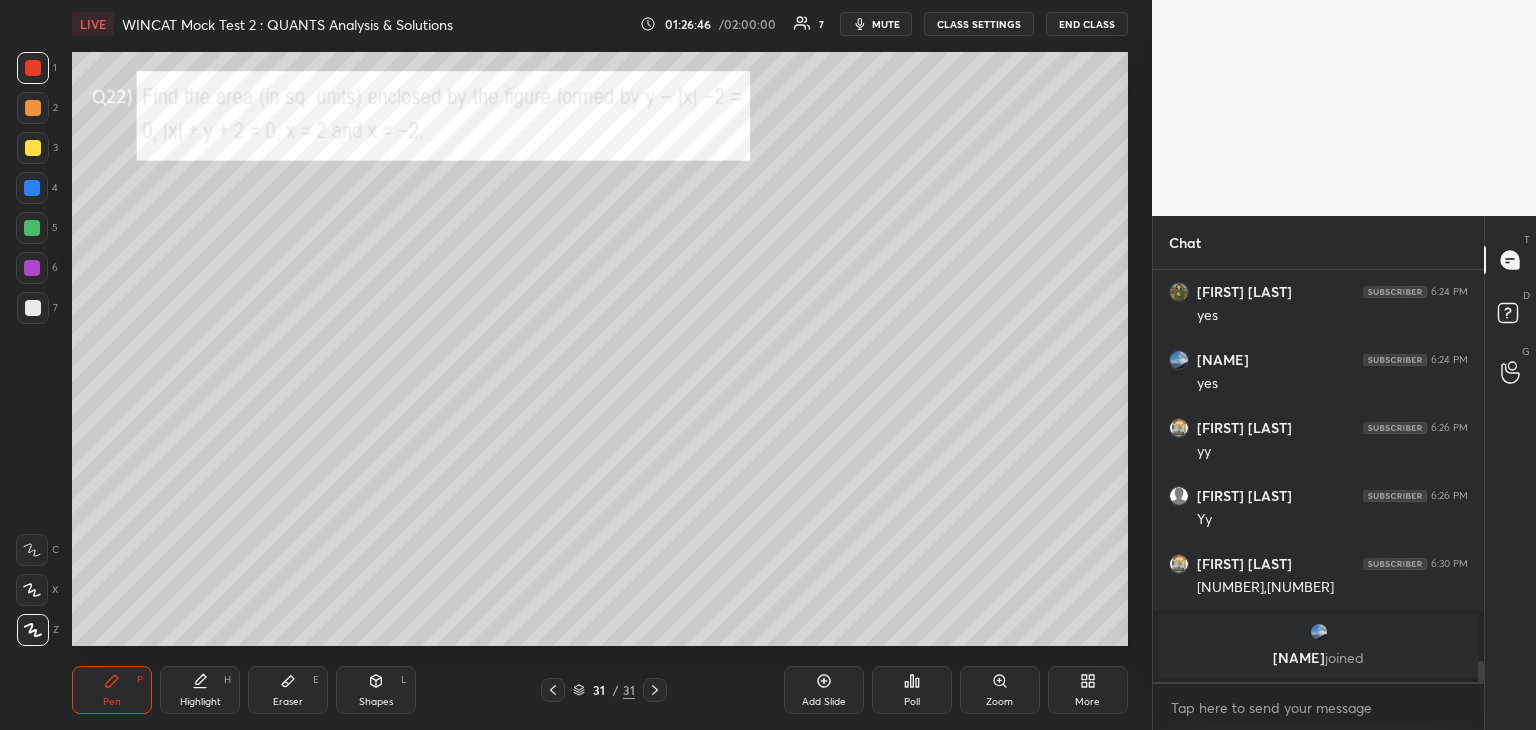 click on "Highlight H" at bounding box center (200, 690) 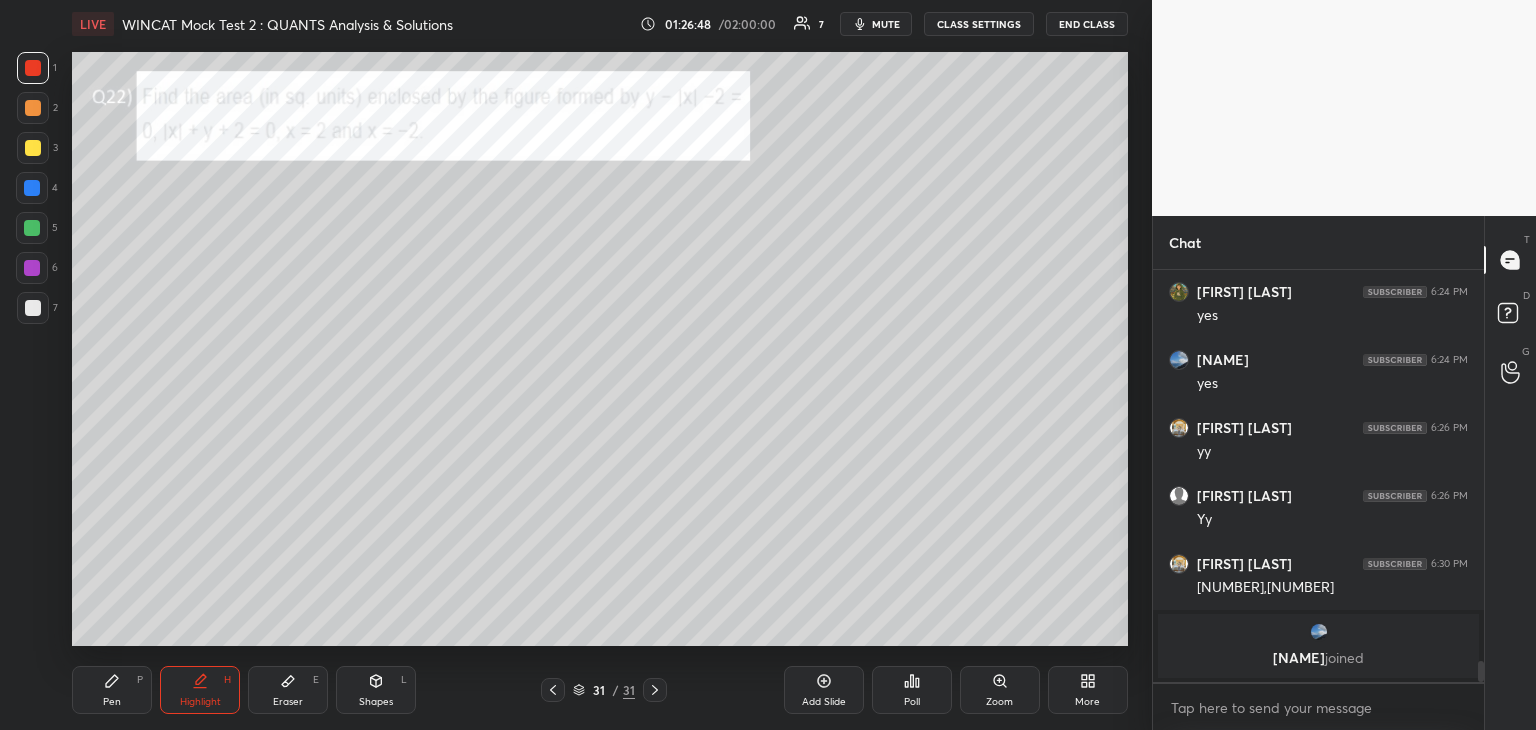 scroll, scrollTop: 7478, scrollLeft: 0, axis: vertical 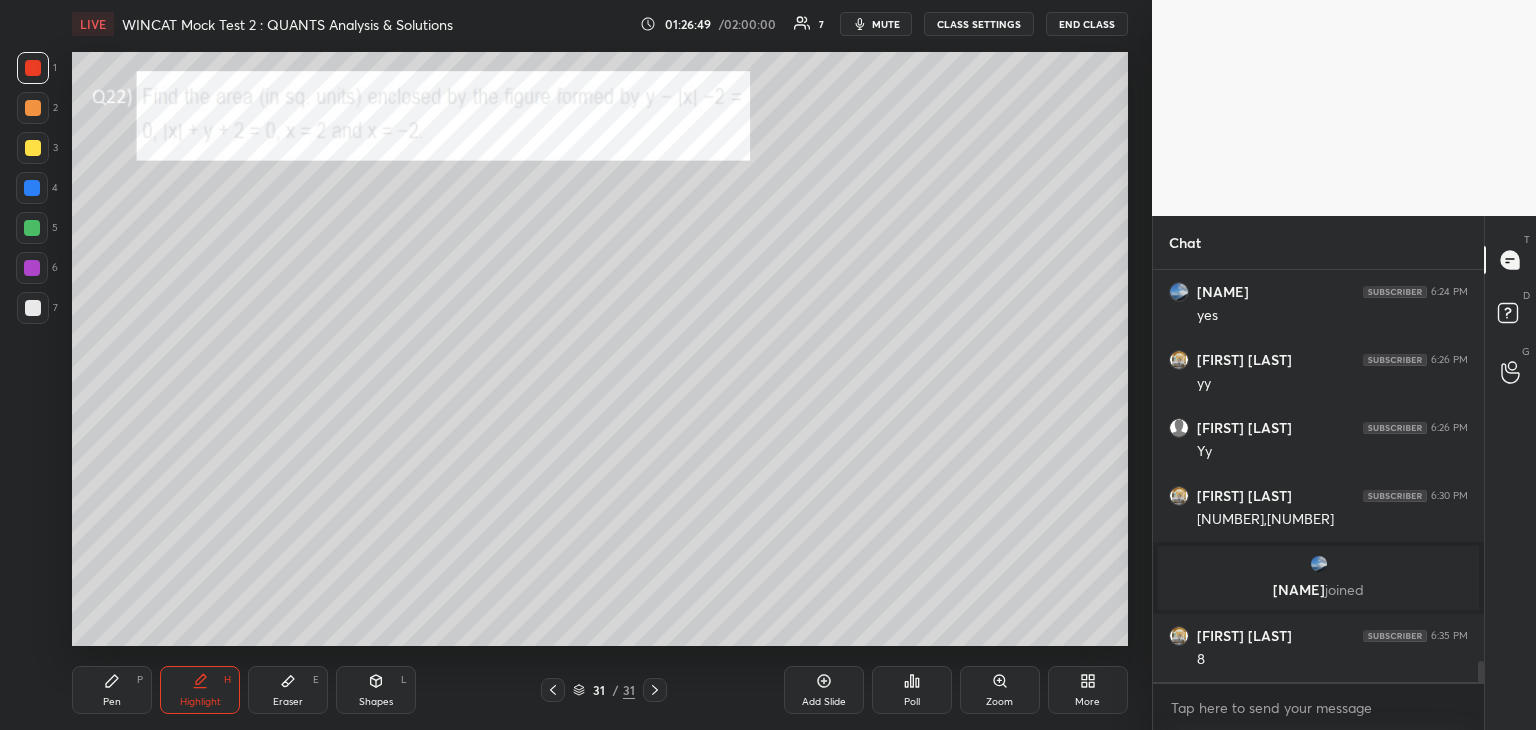 click on "Pen P" at bounding box center [112, 690] 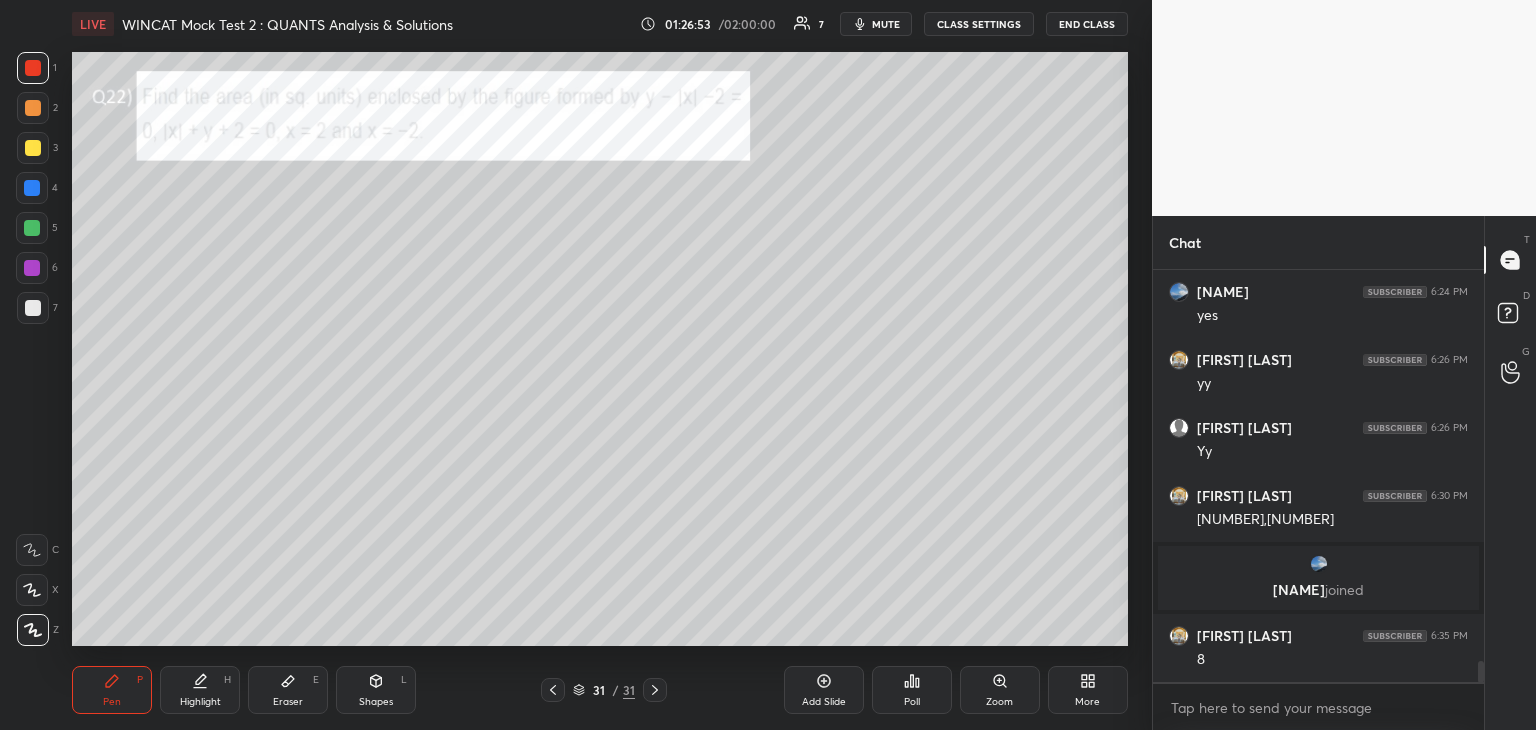 click on "Highlight H" at bounding box center [200, 690] 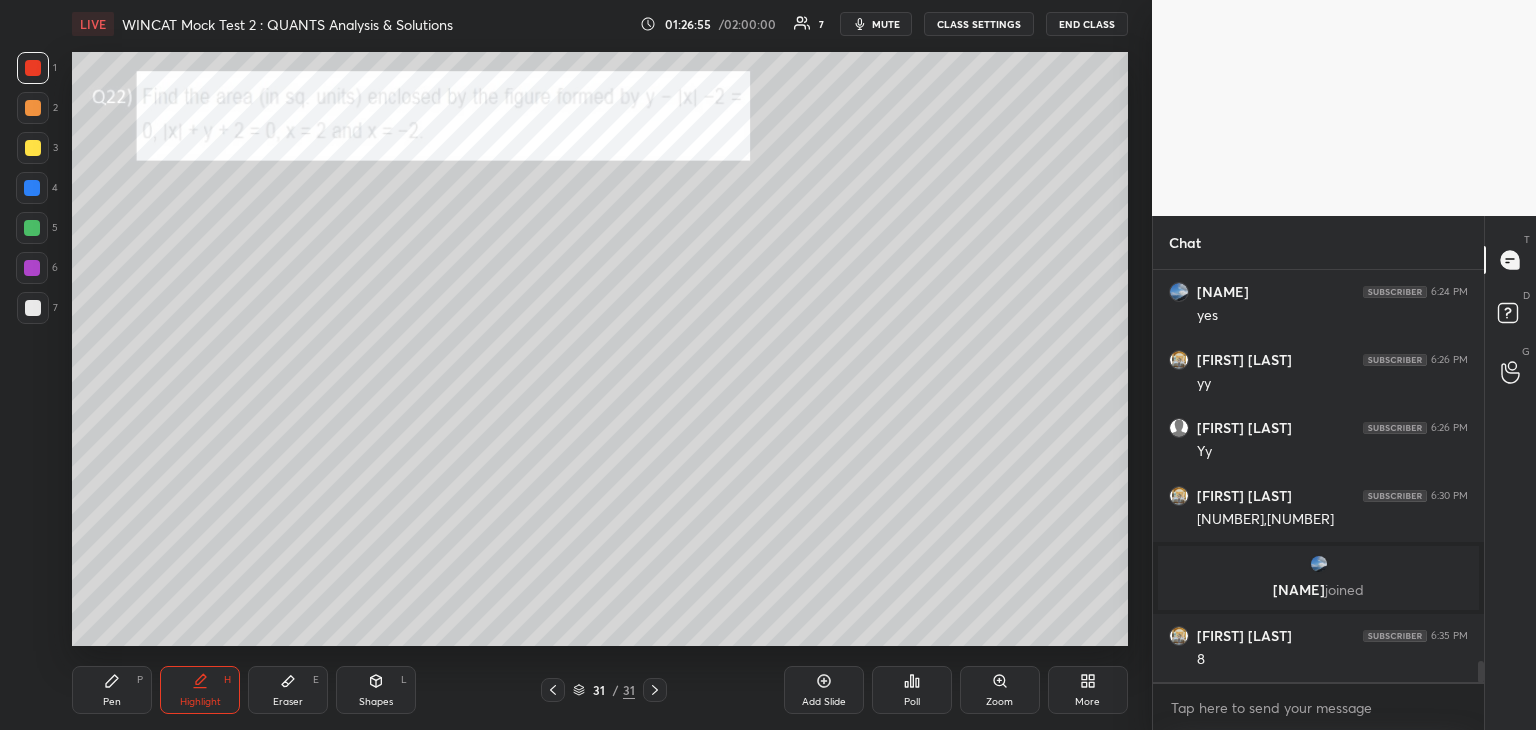 click 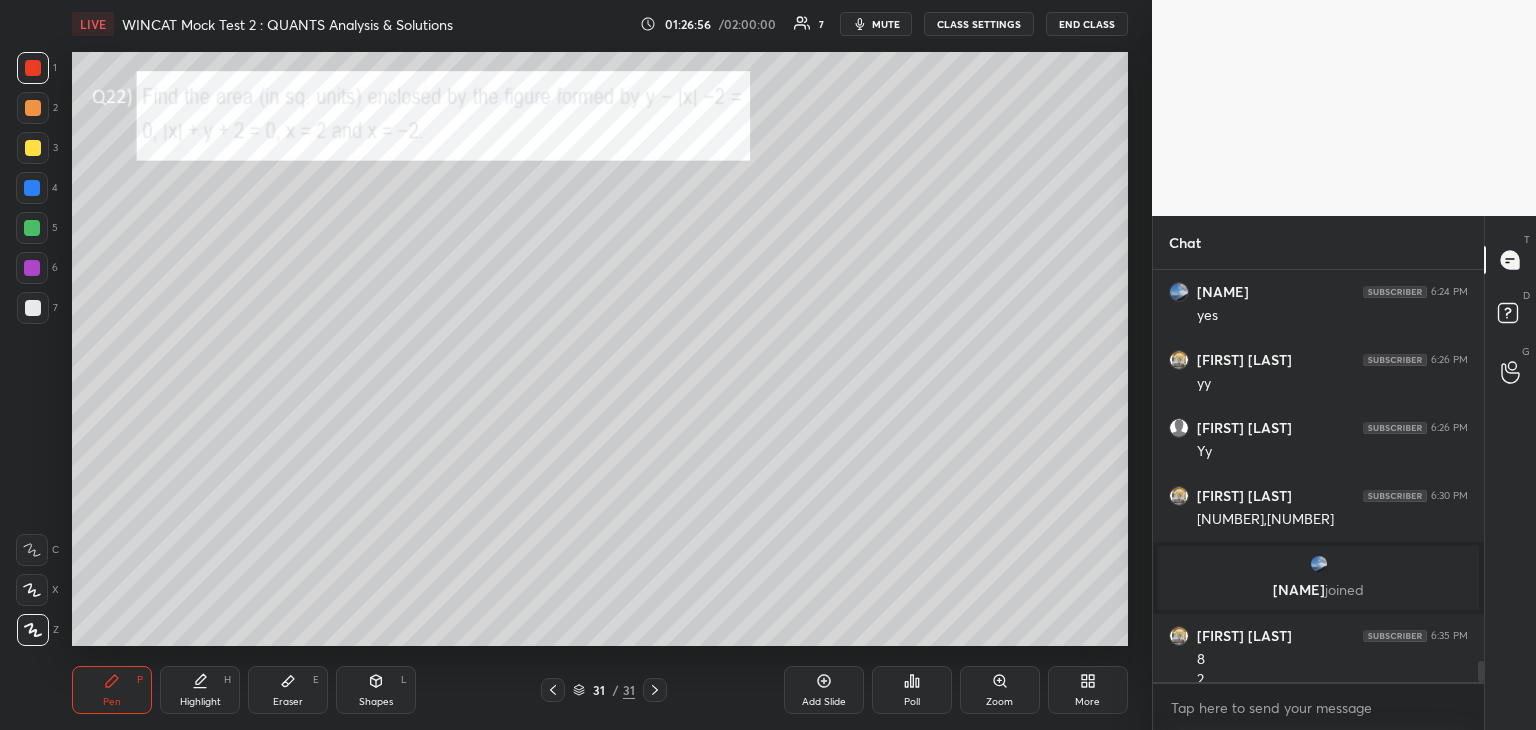 scroll, scrollTop: 7498, scrollLeft: 0, axis: vertical 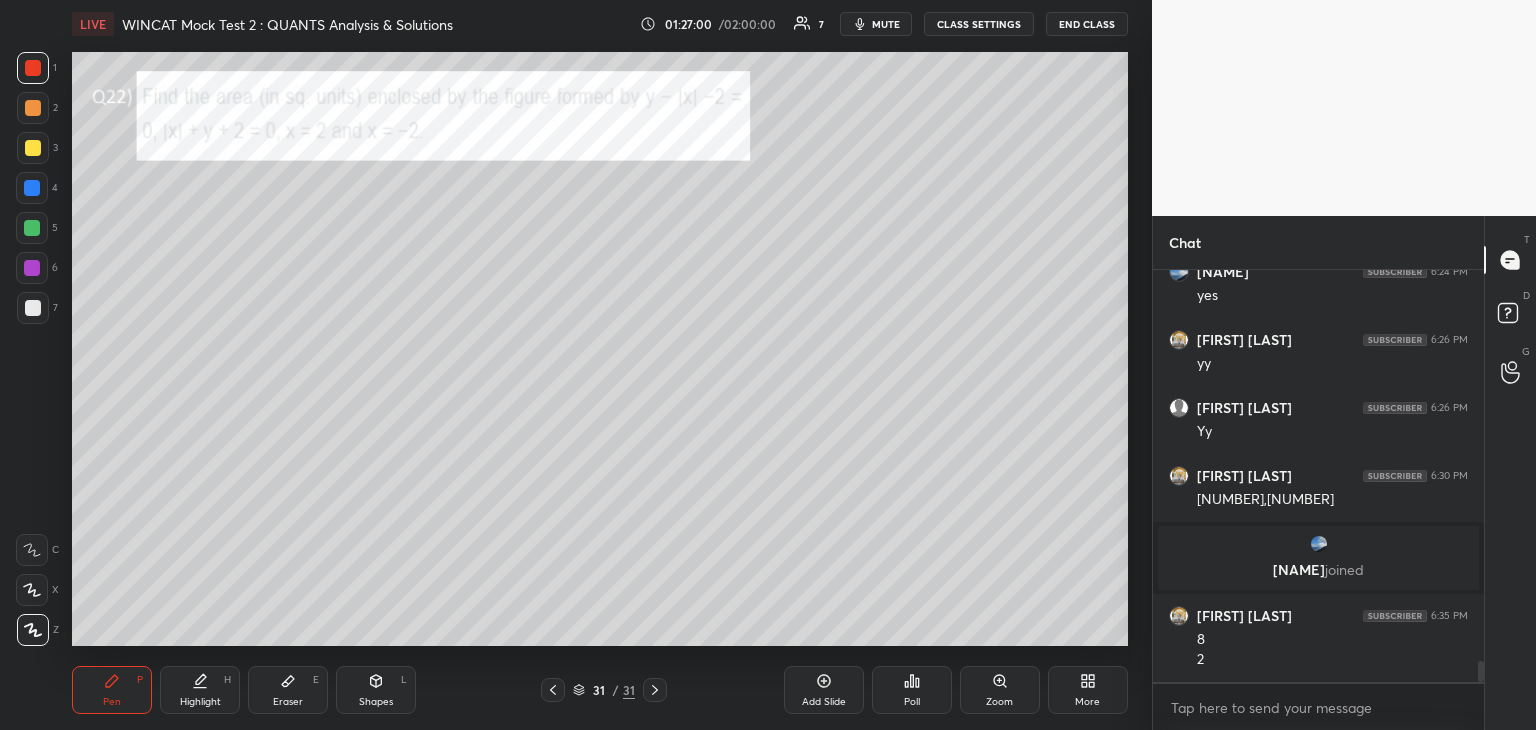 click 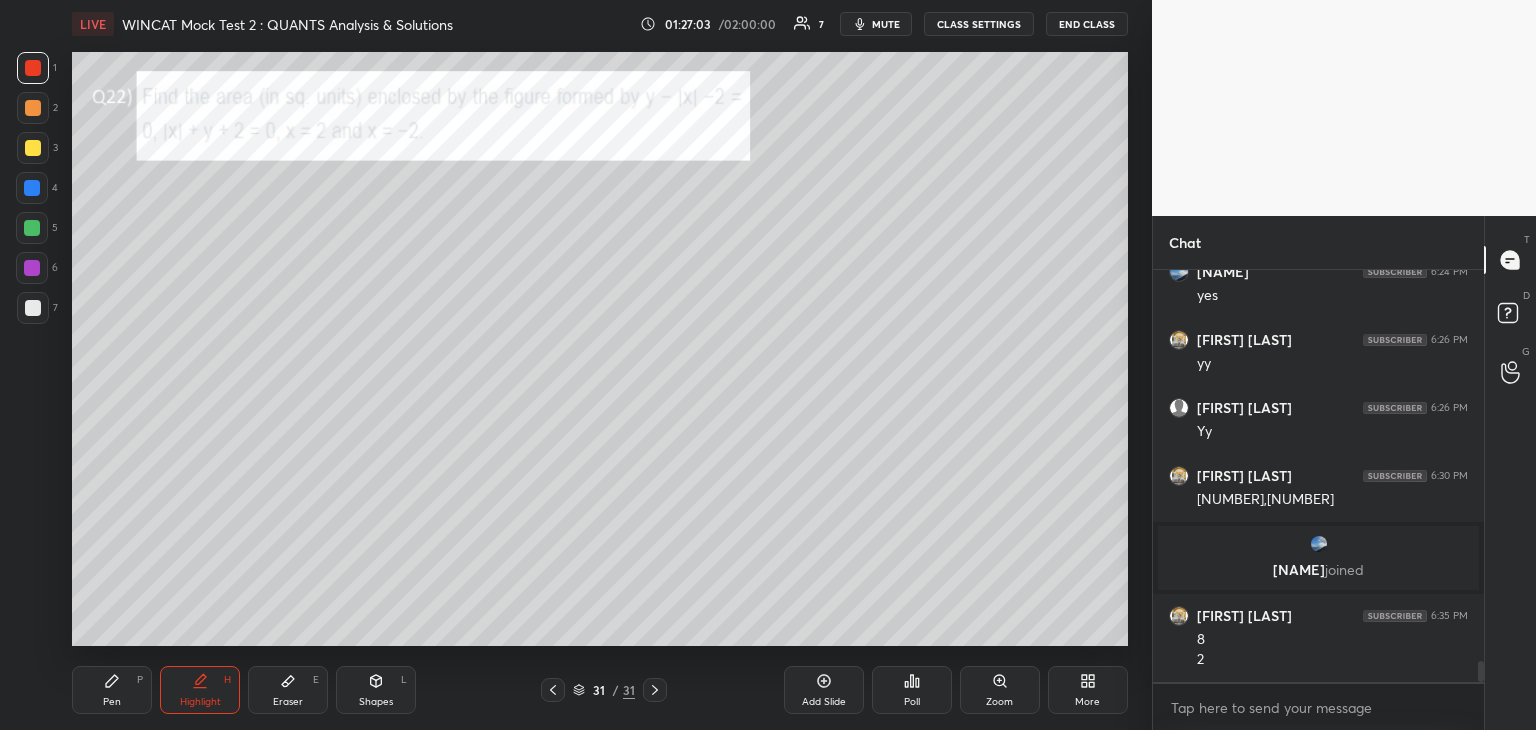click on "Pen P" at bounding box center (112, 690) 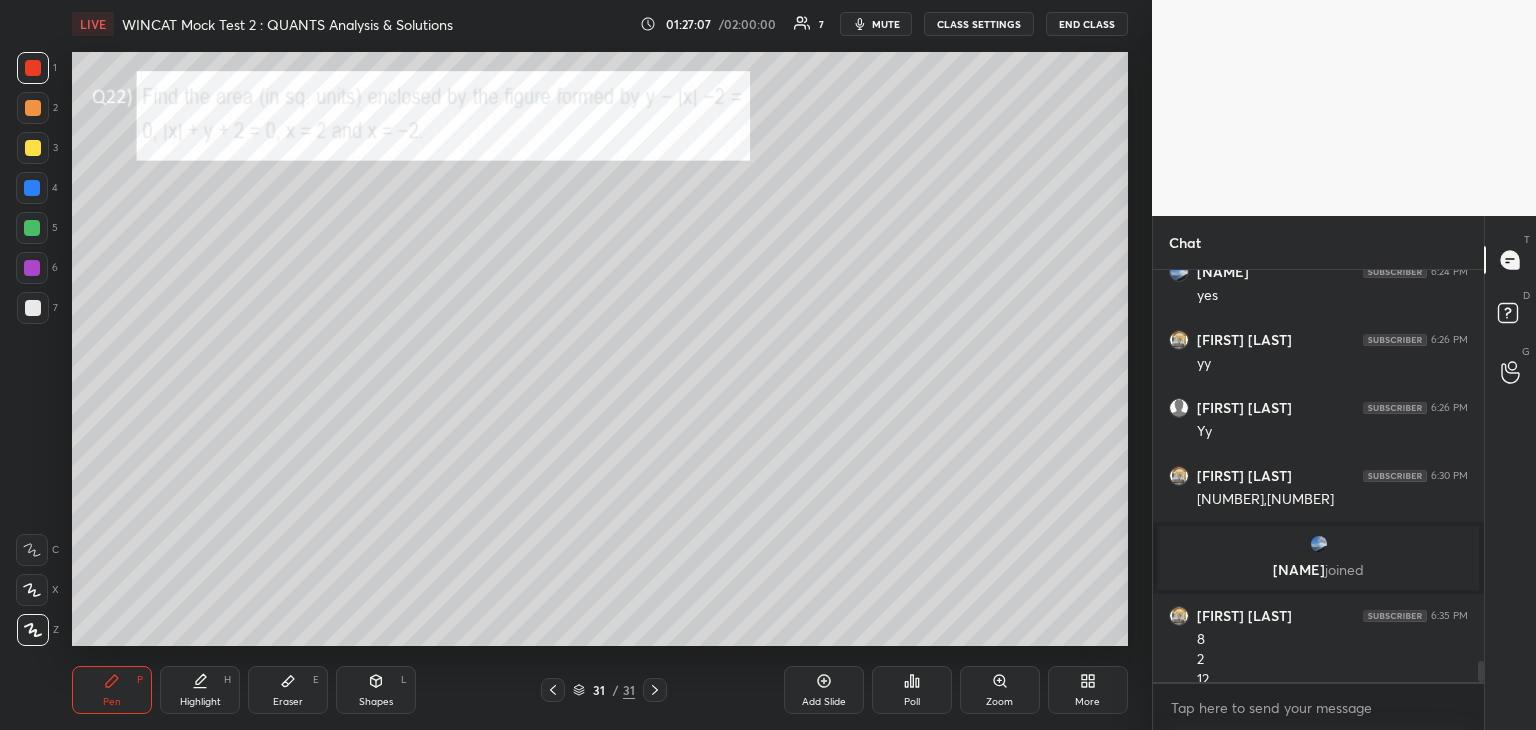 scroll, scrollTop: 7518, scrollLeft: 0, axis: vertical 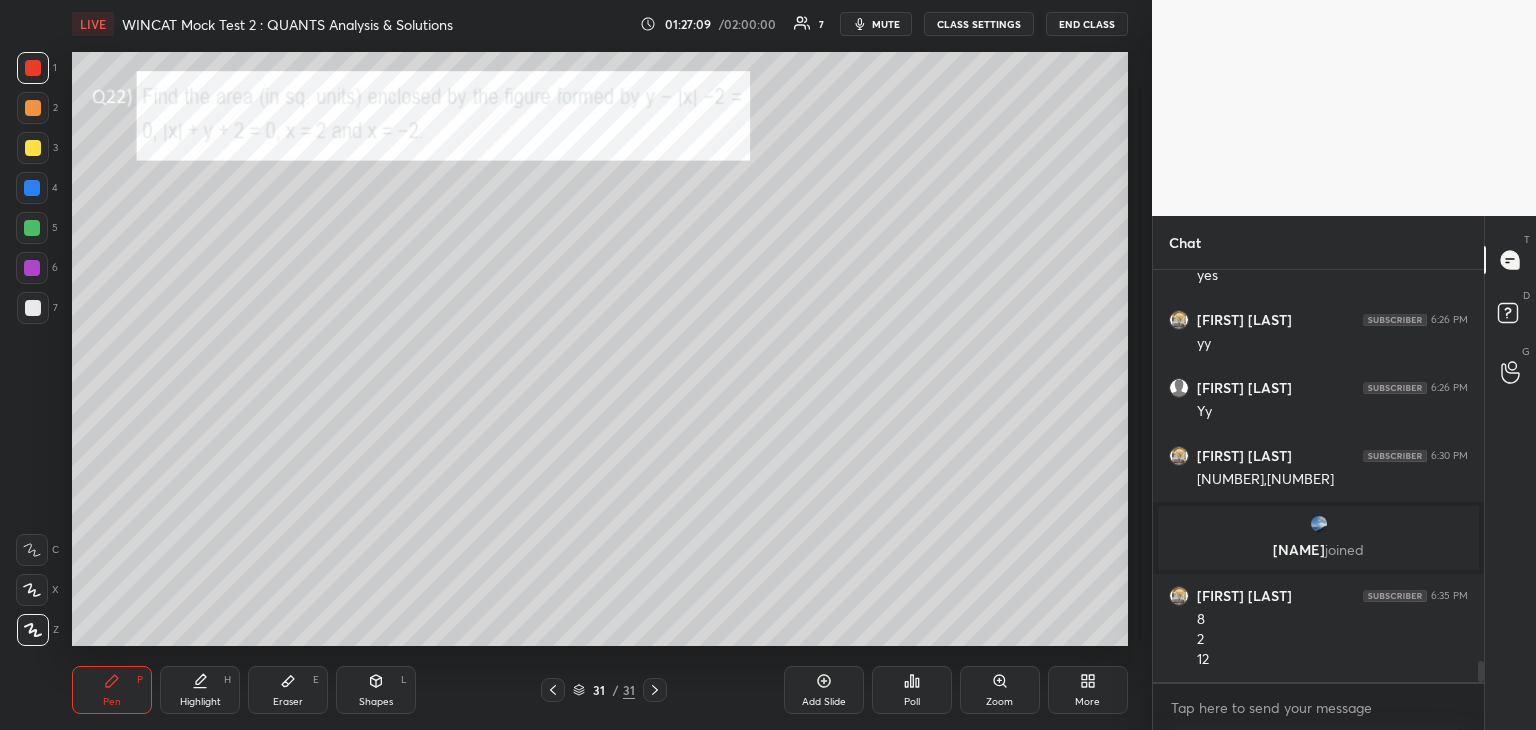 click at bounding box center [32, 188] 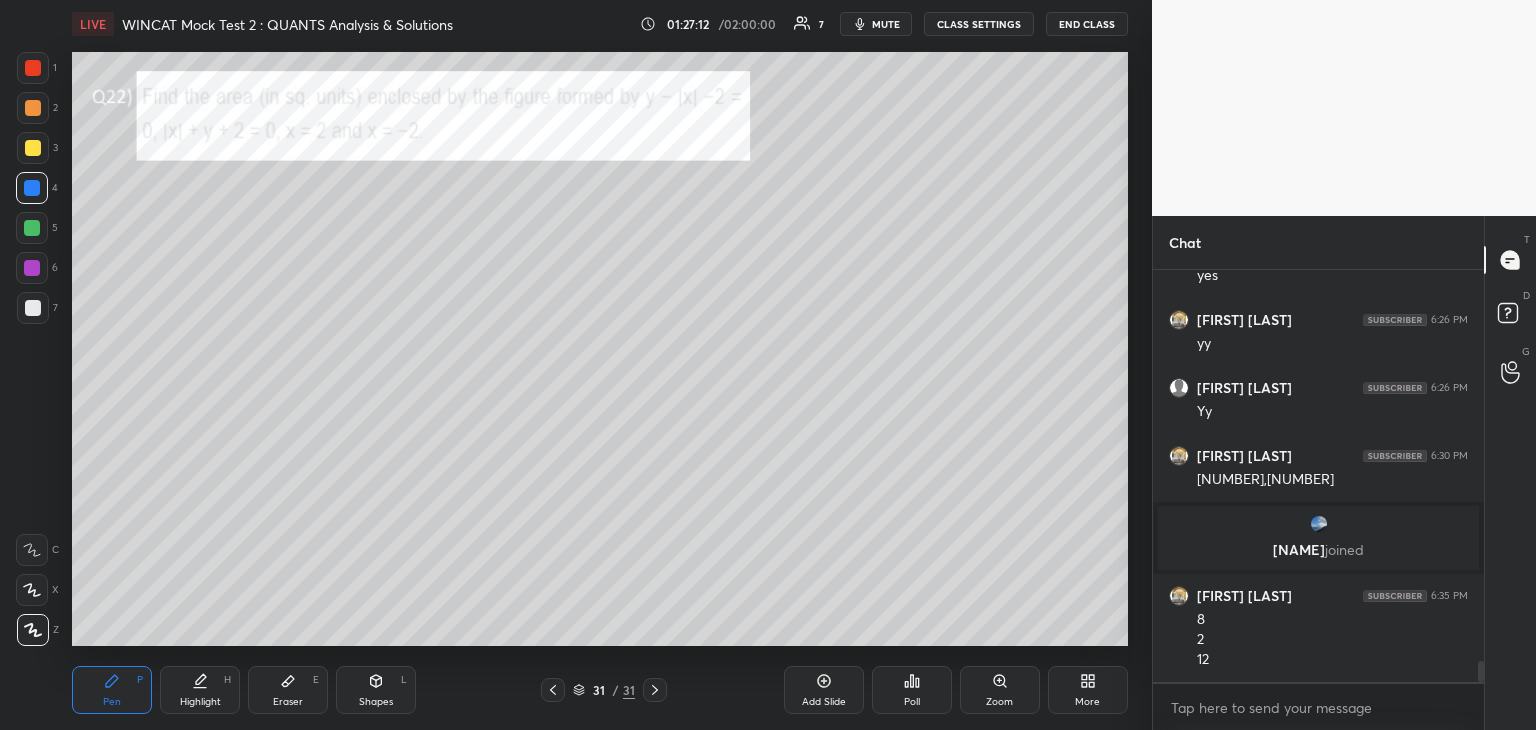 click 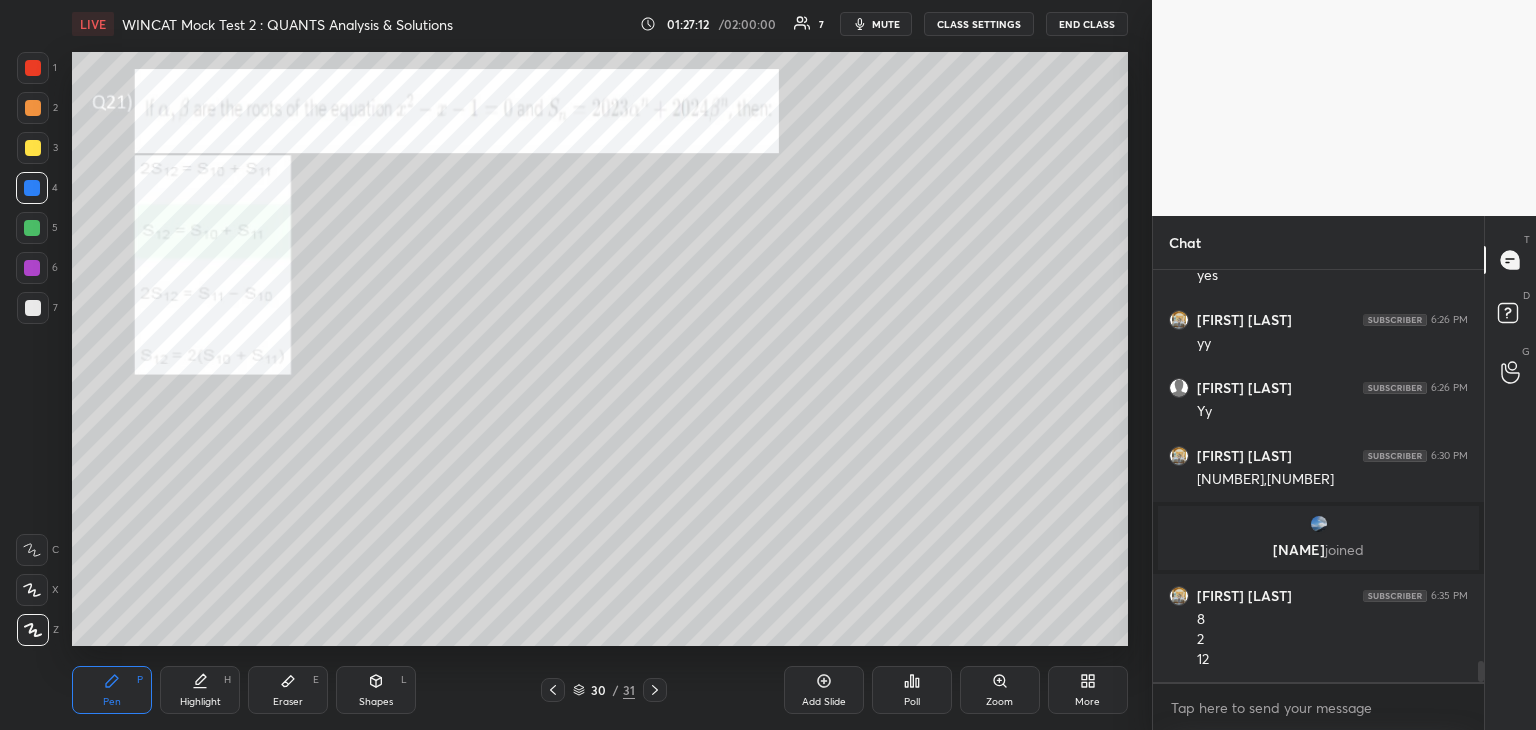 click 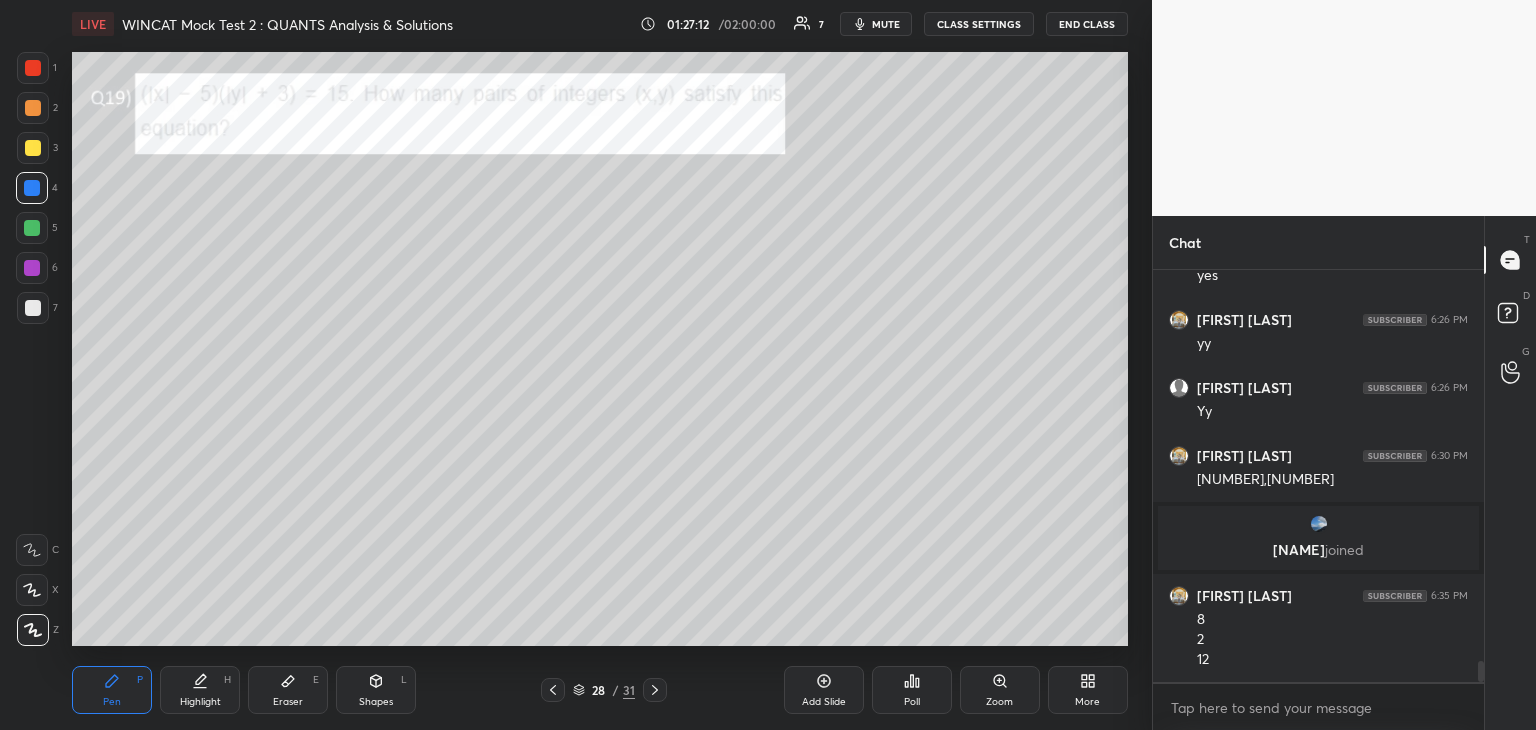 click 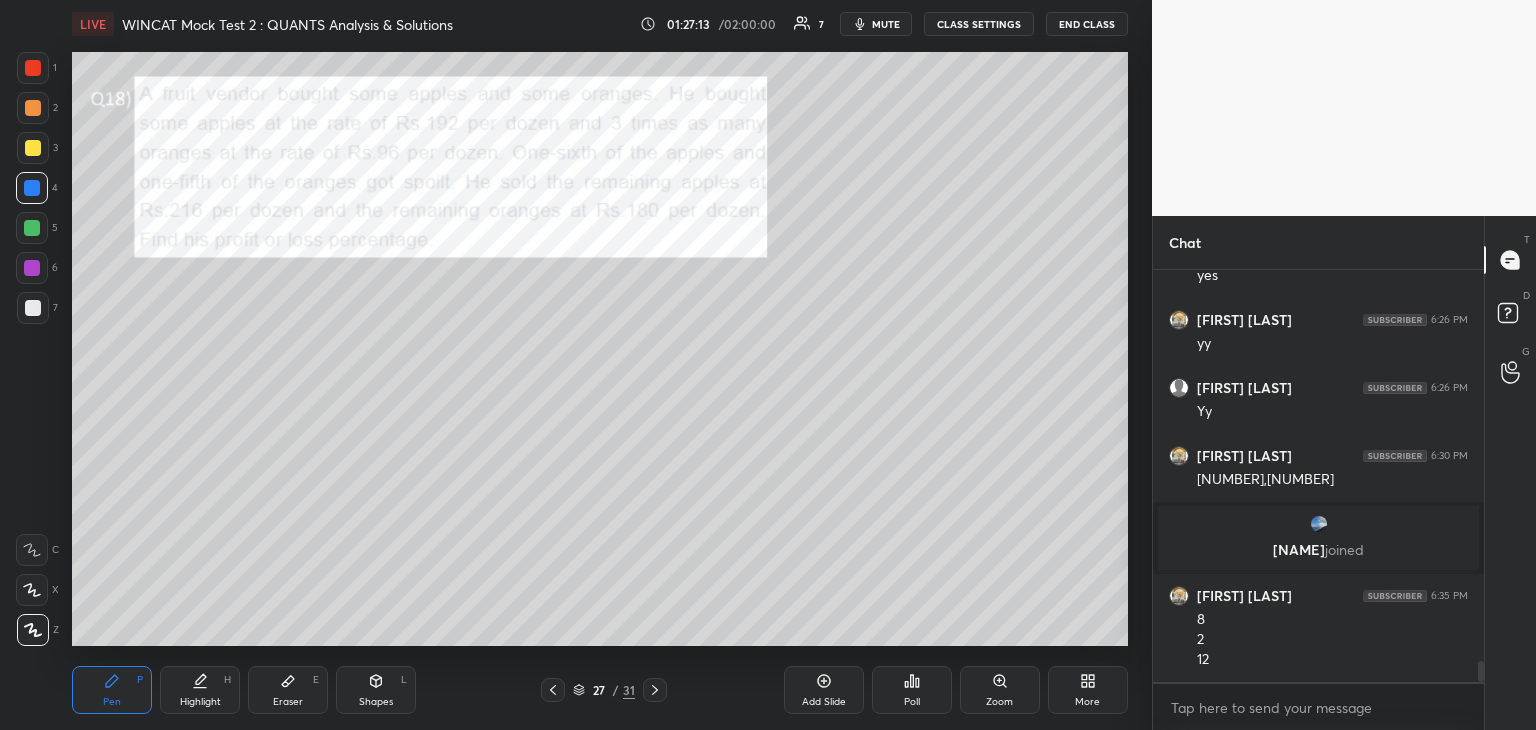 click 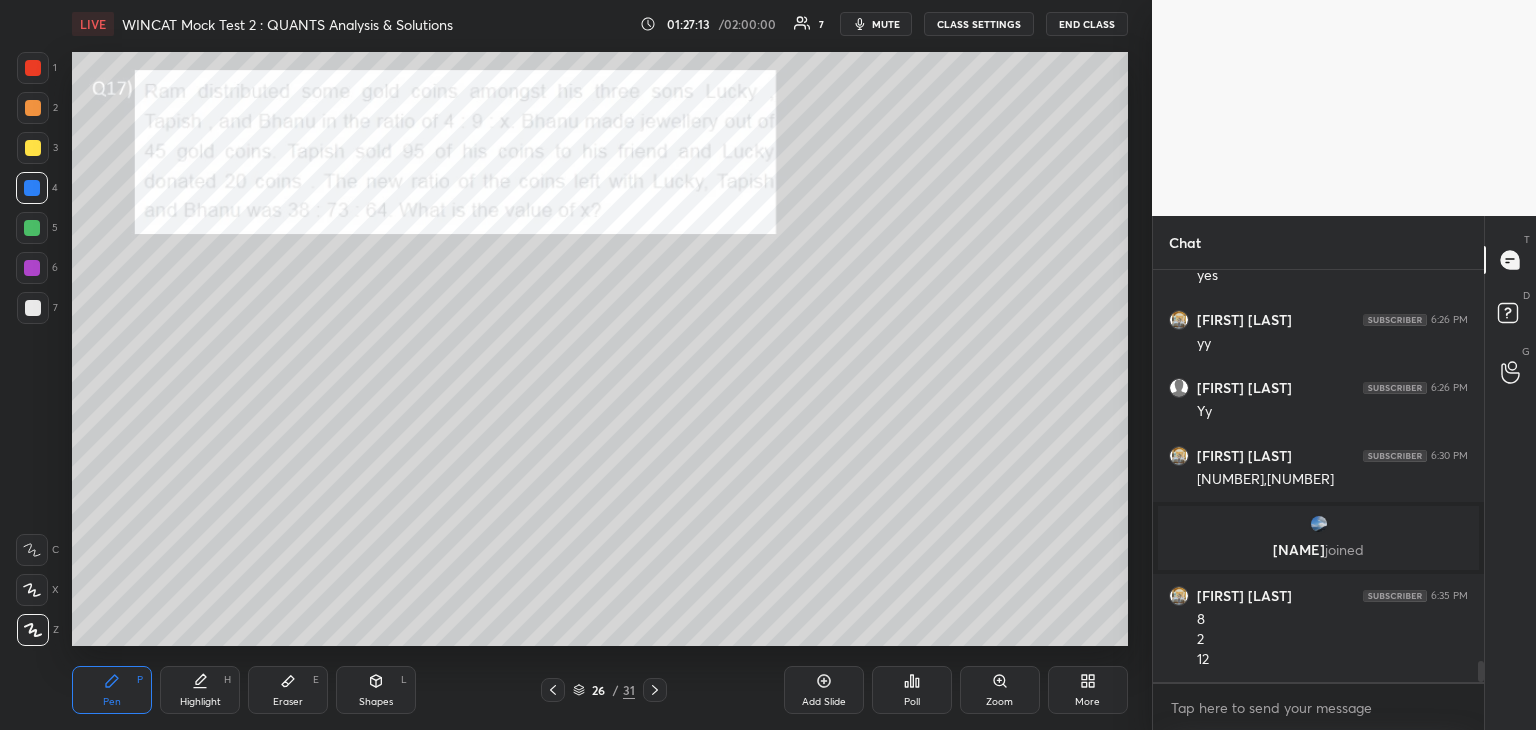 click at bounding box center (553, 690) 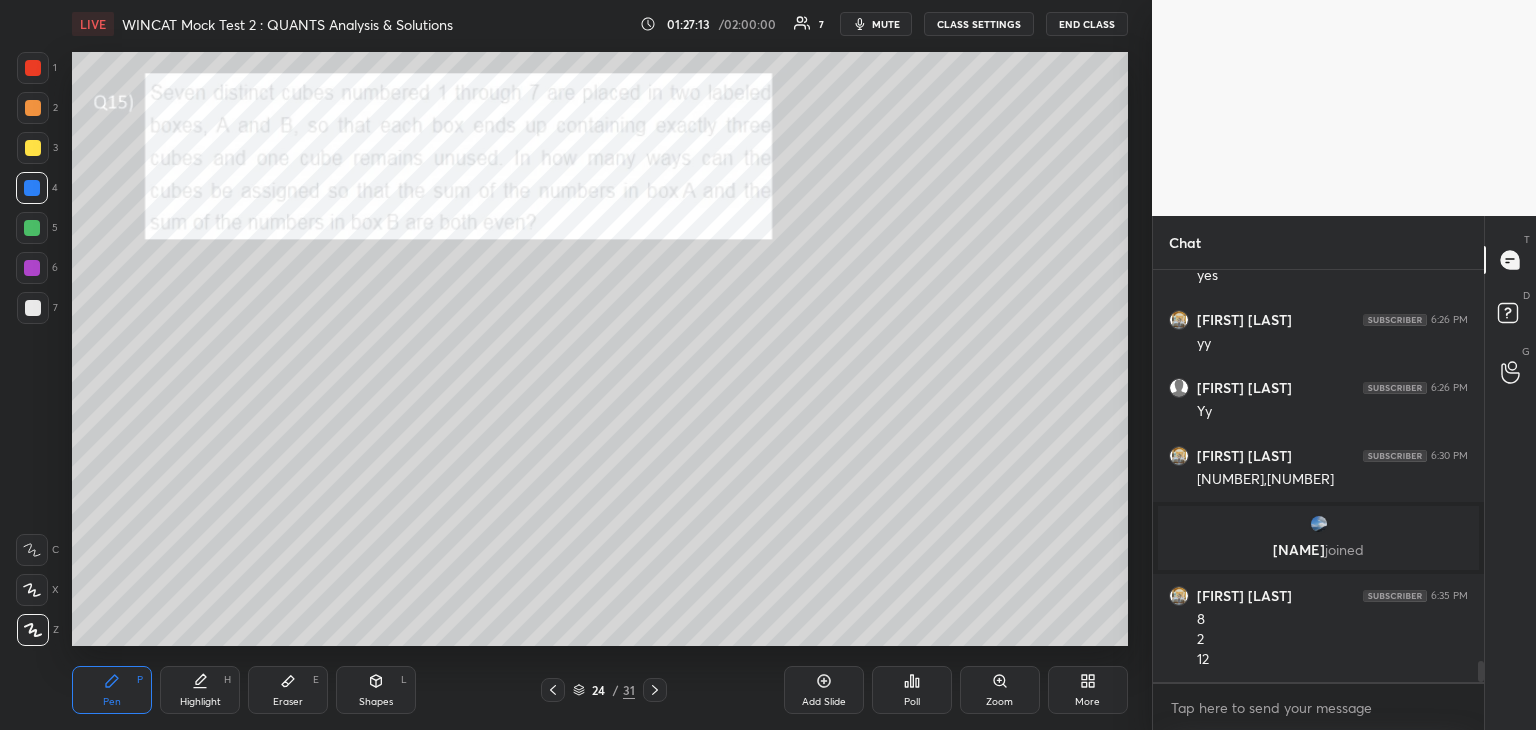 click 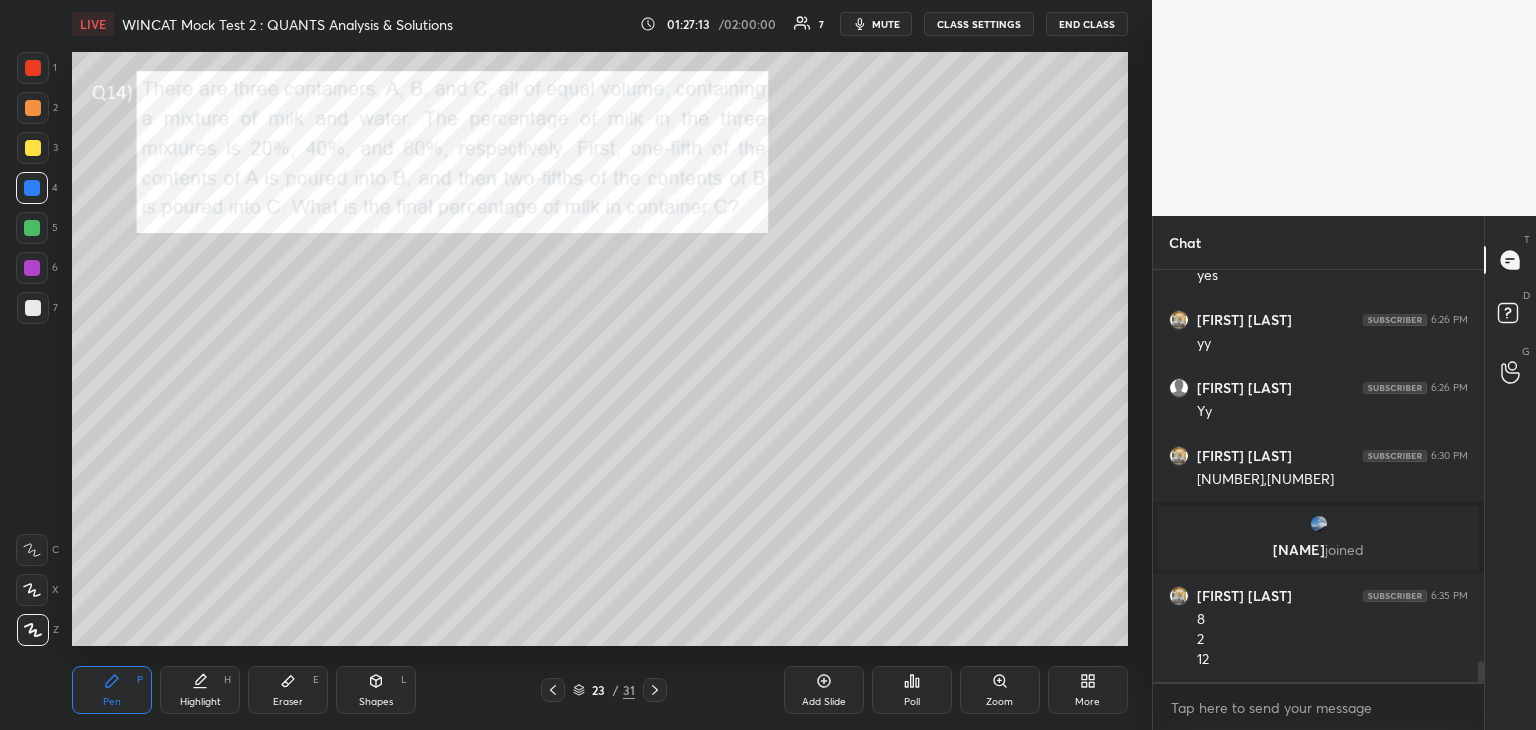 click 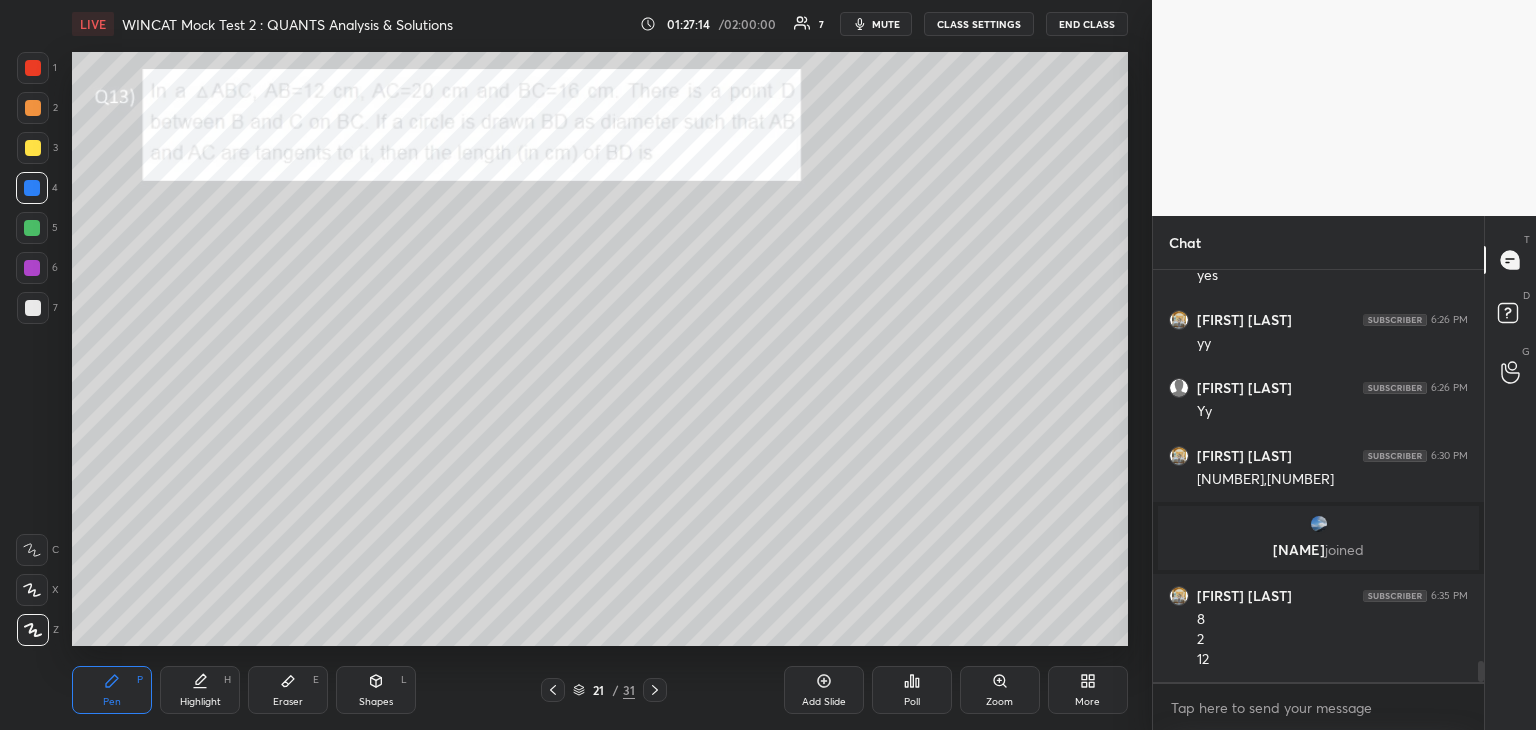 click 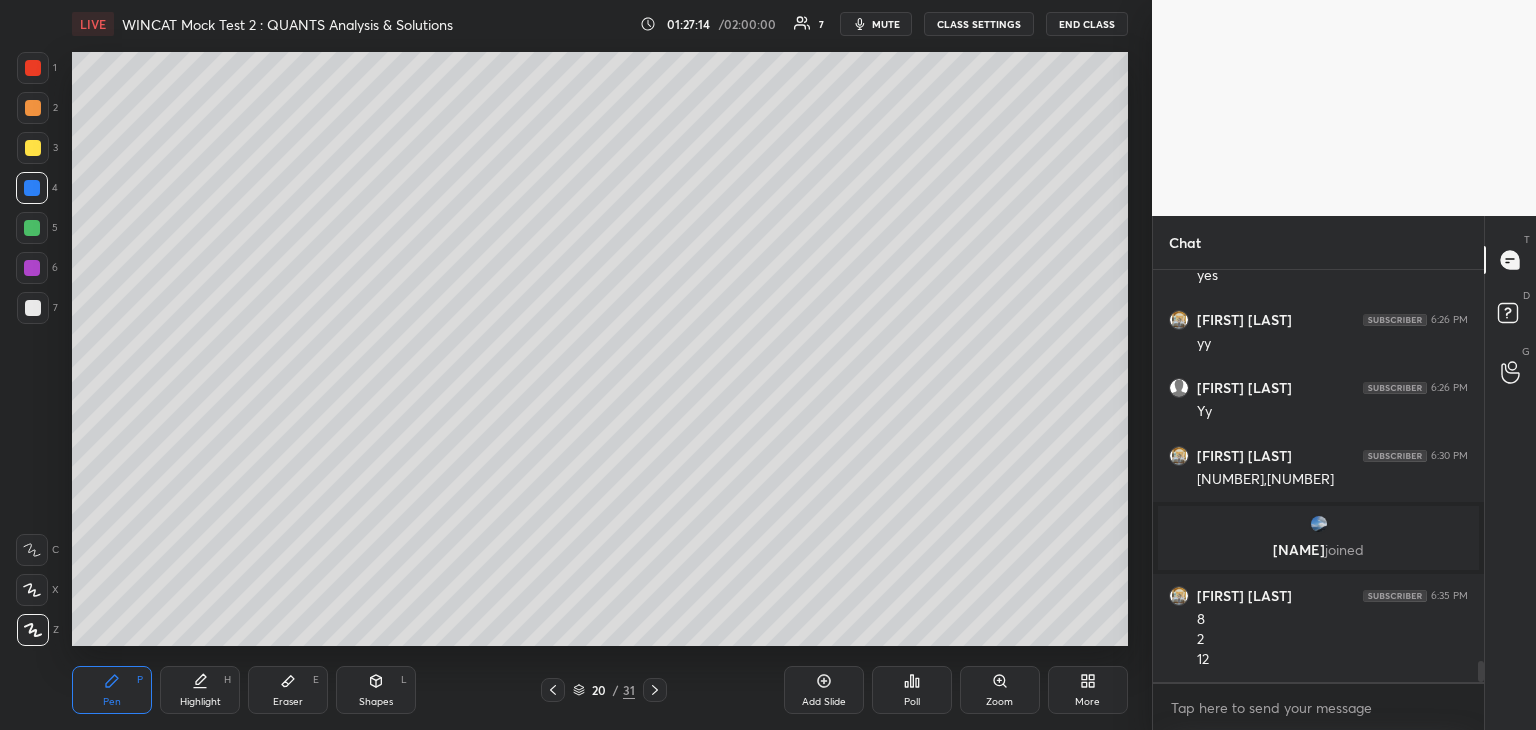 click 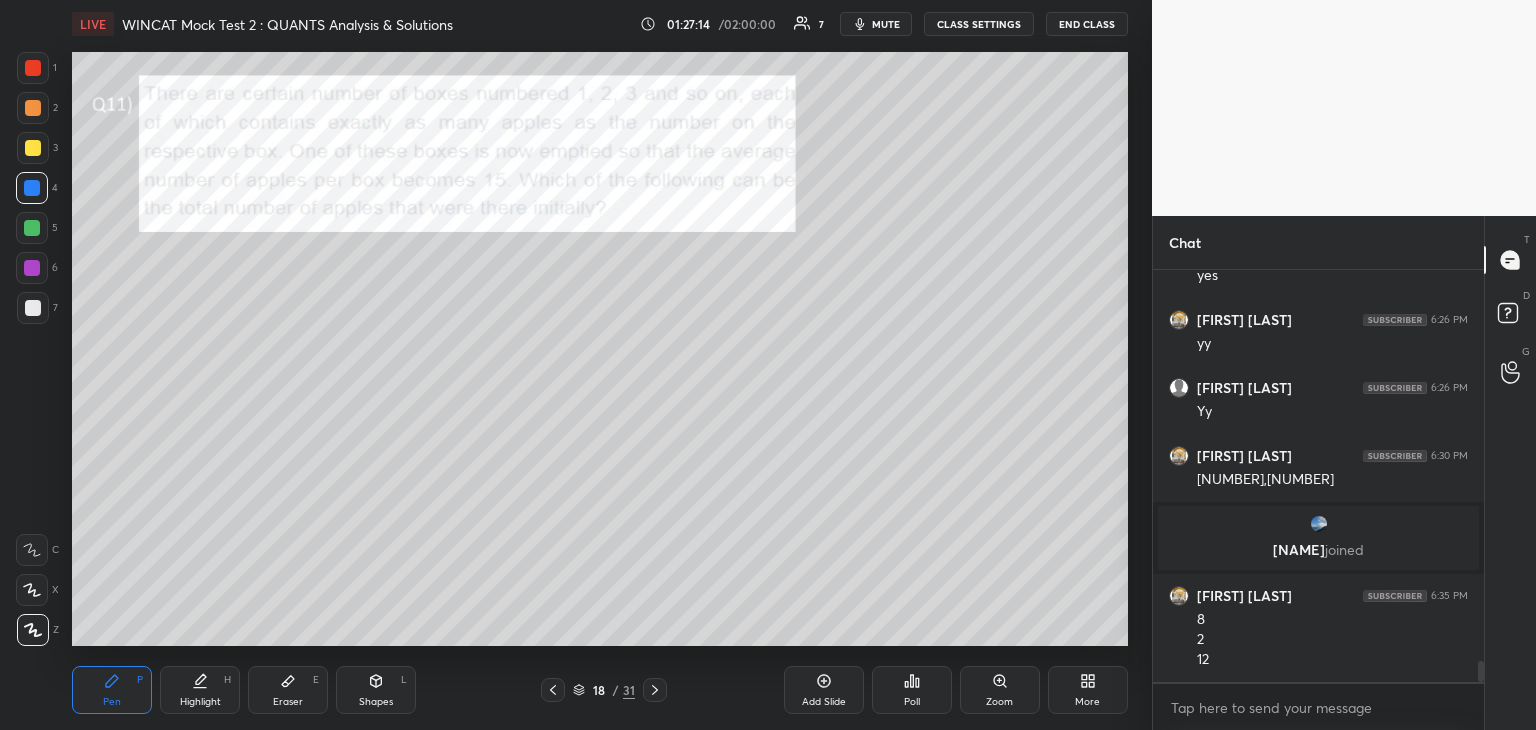 click 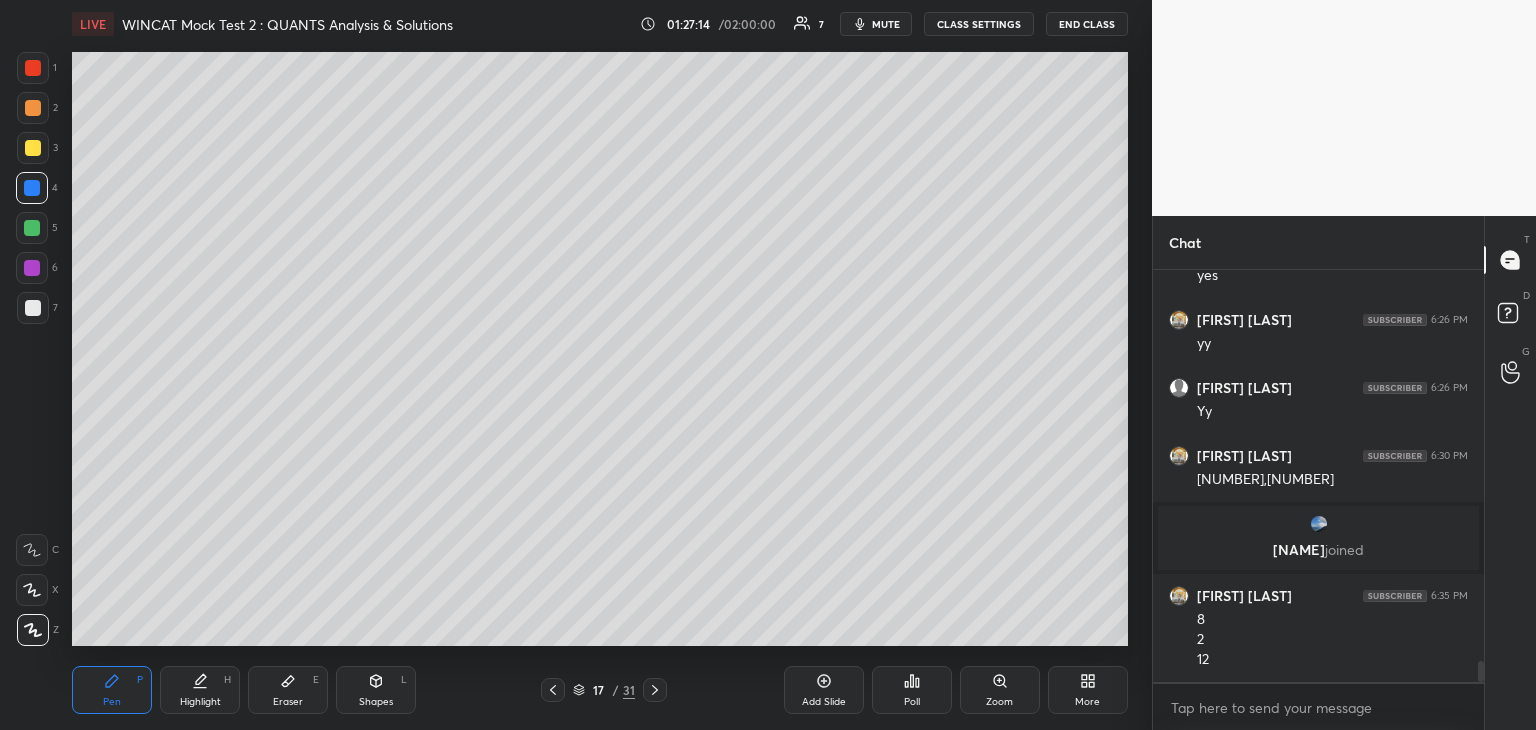 click 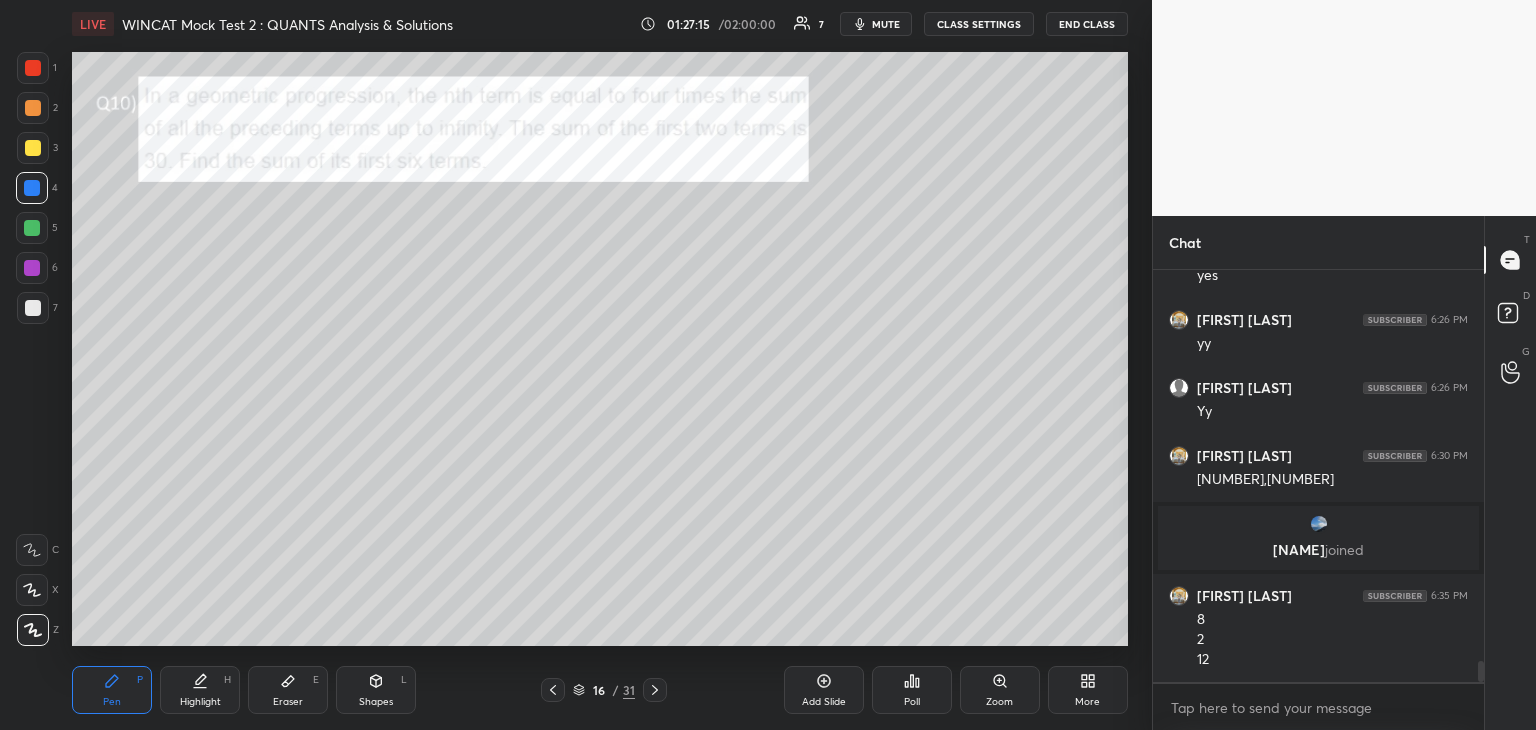 click 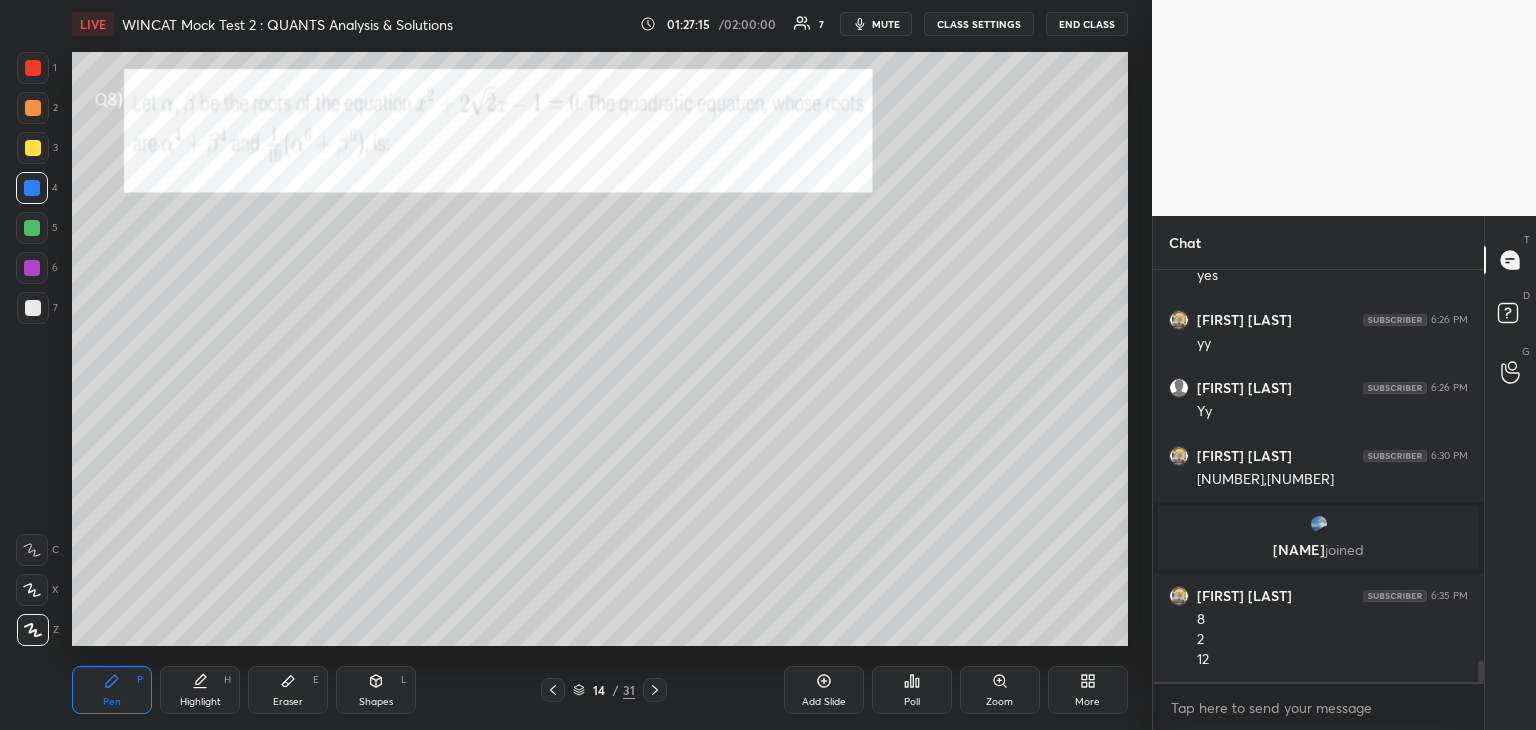 click 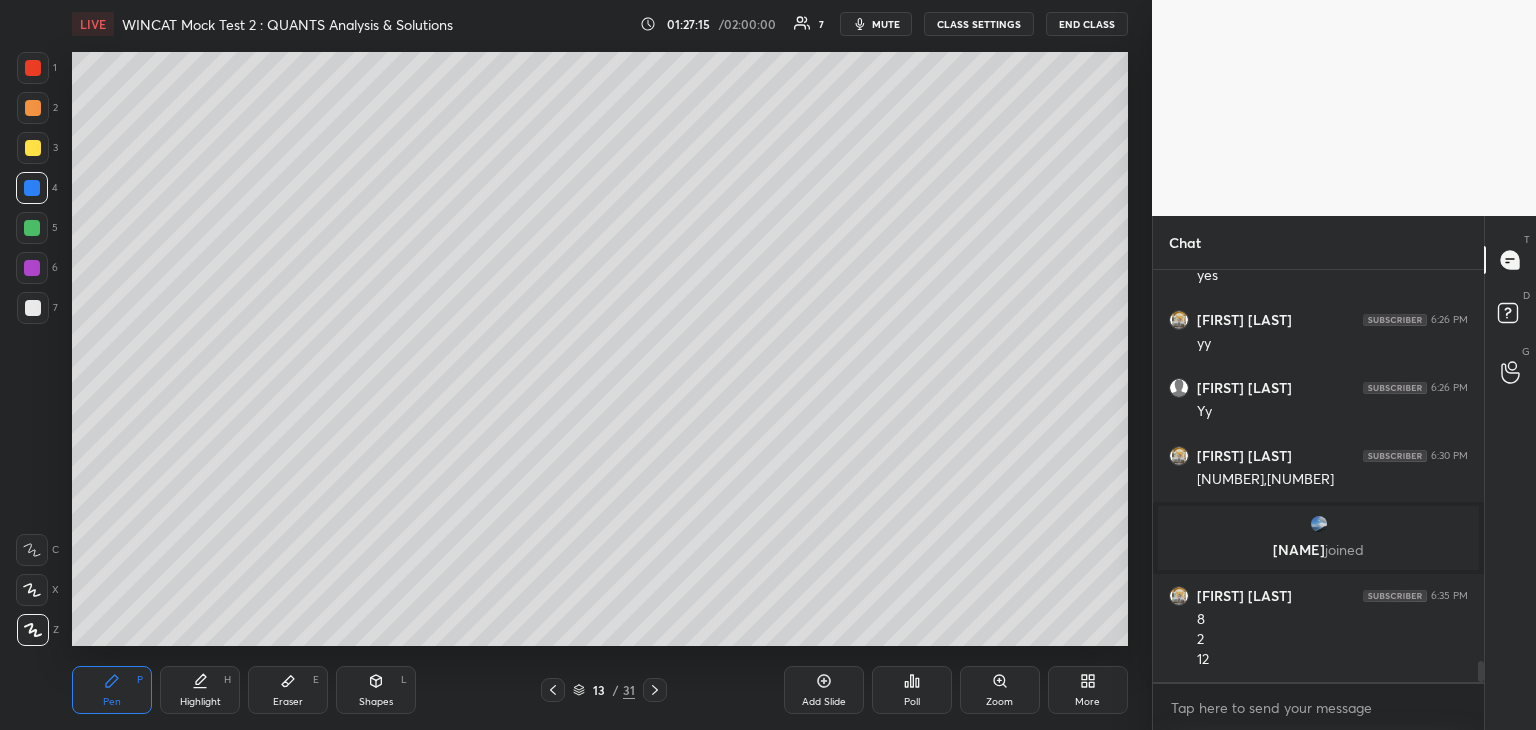 click 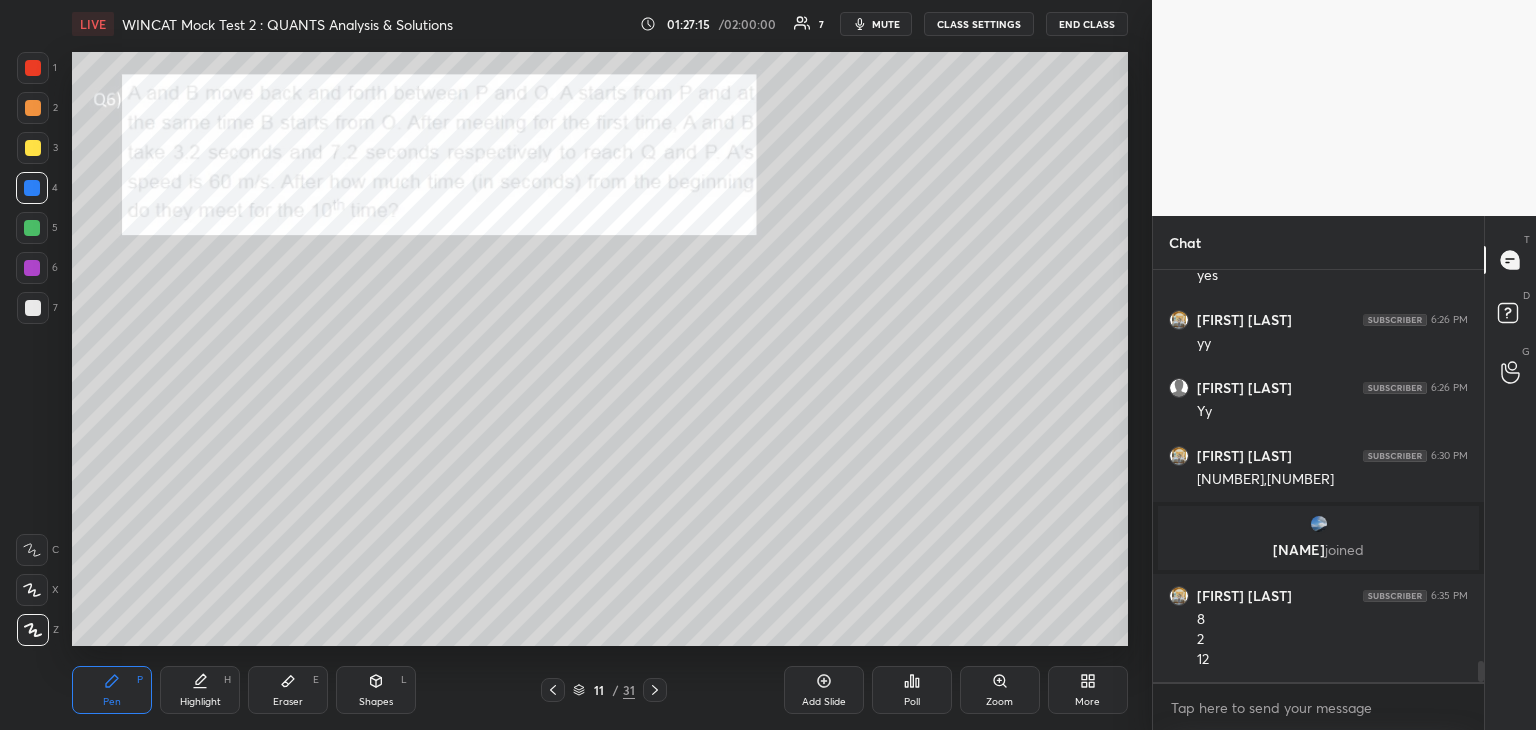 click 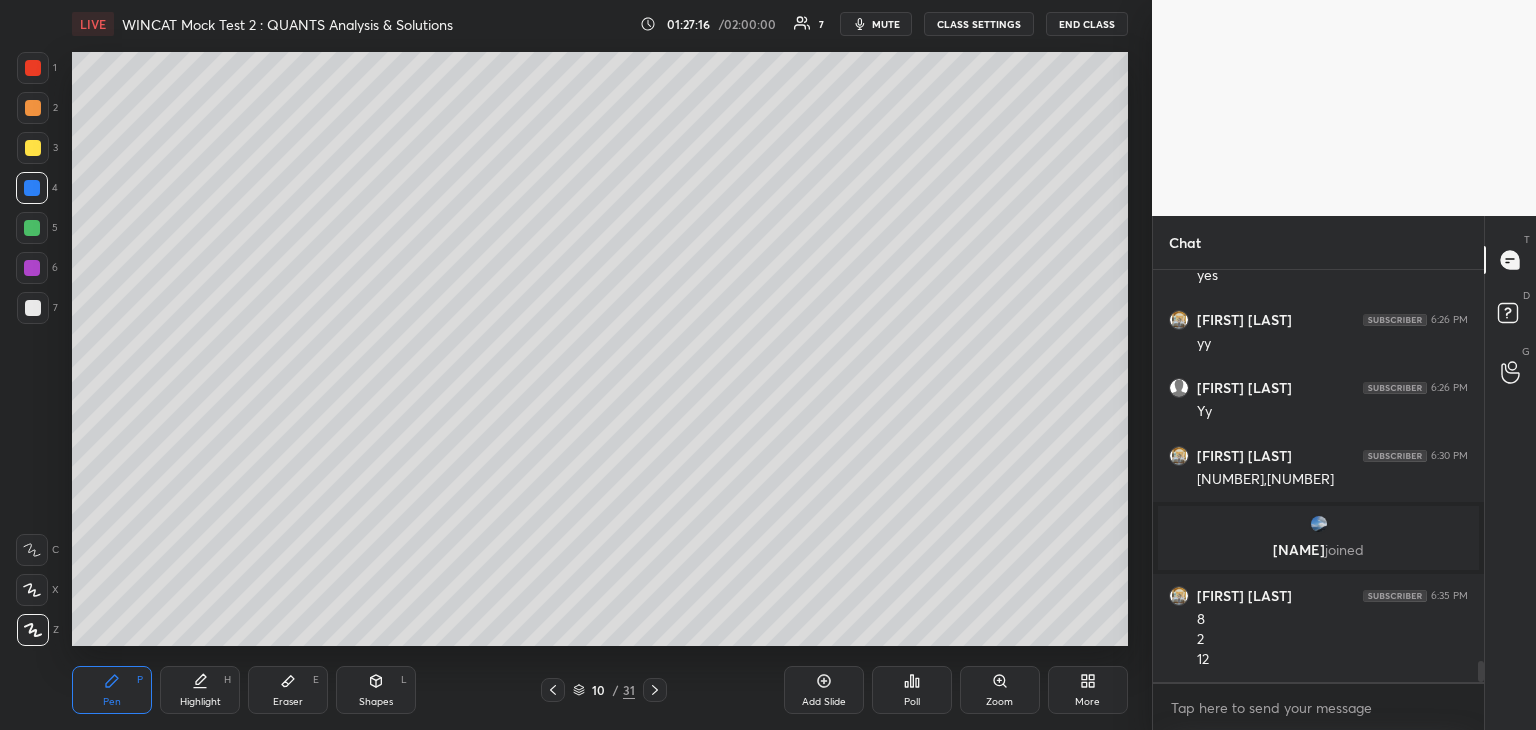 click 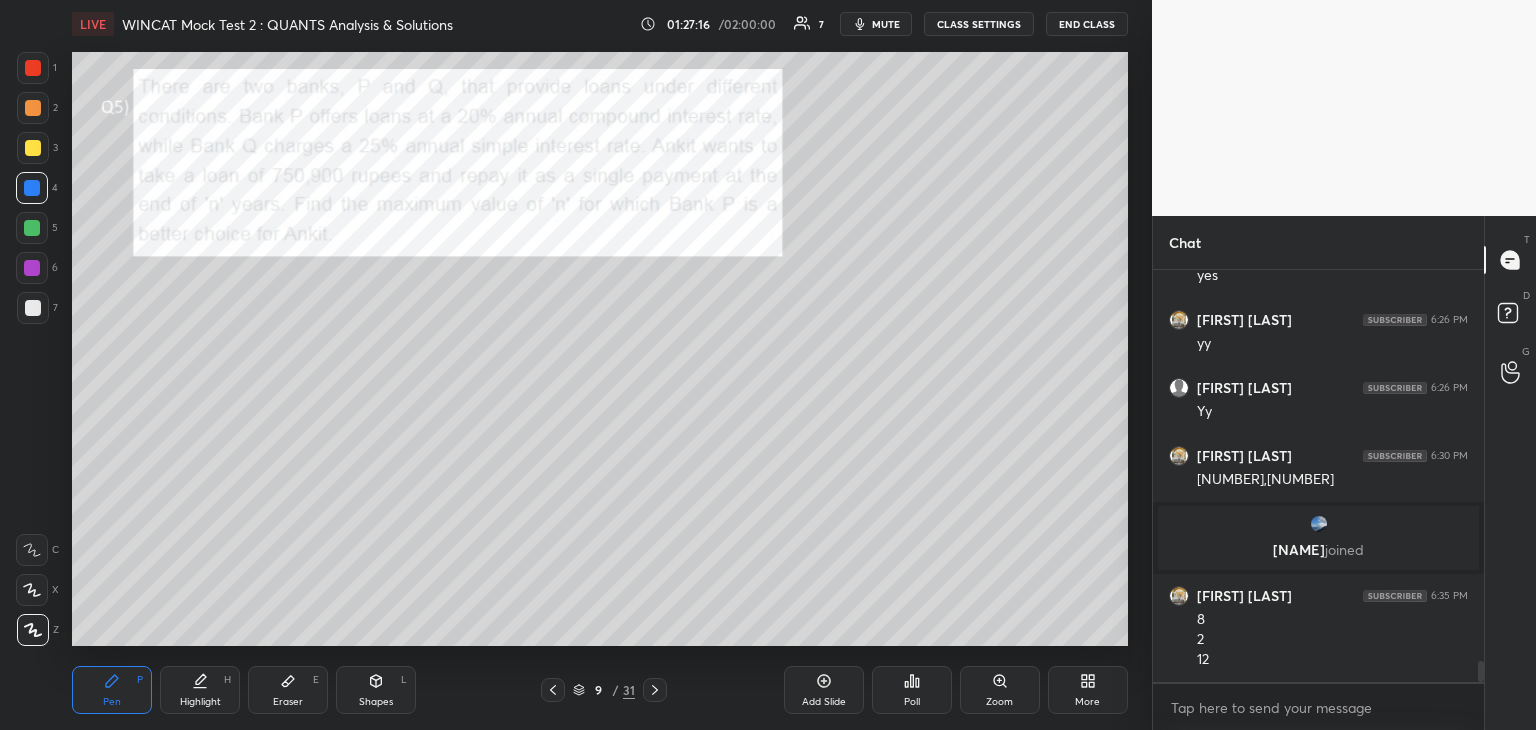 click 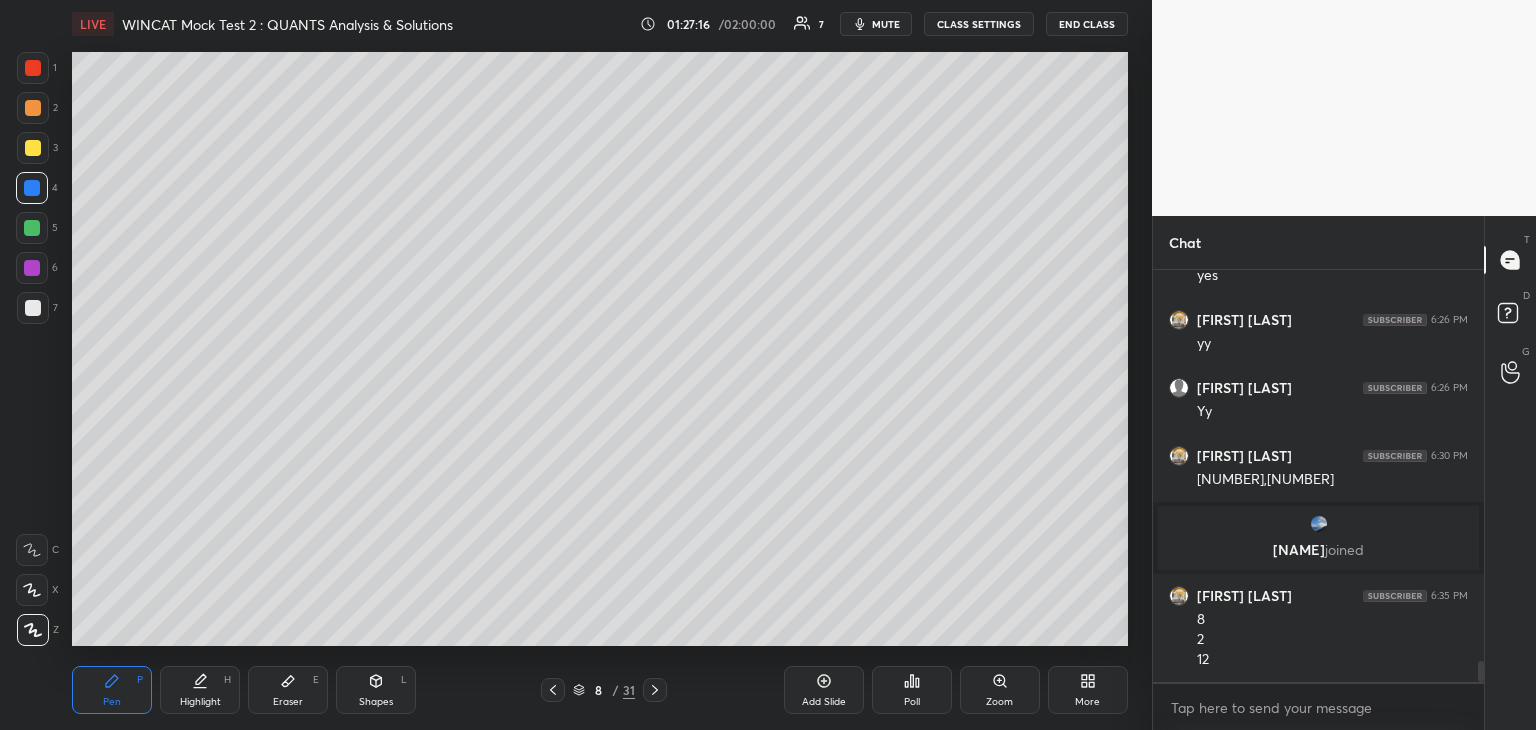 click 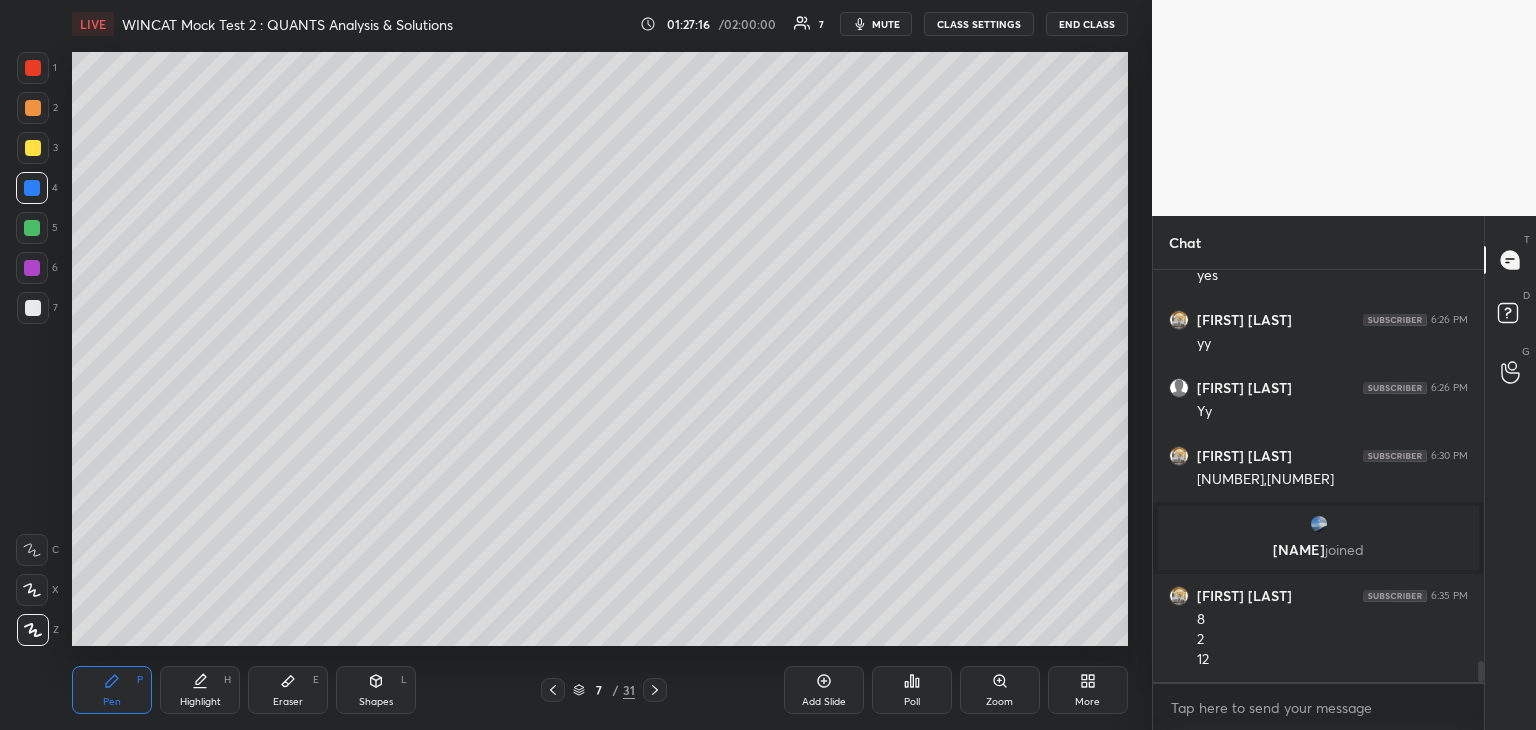 click 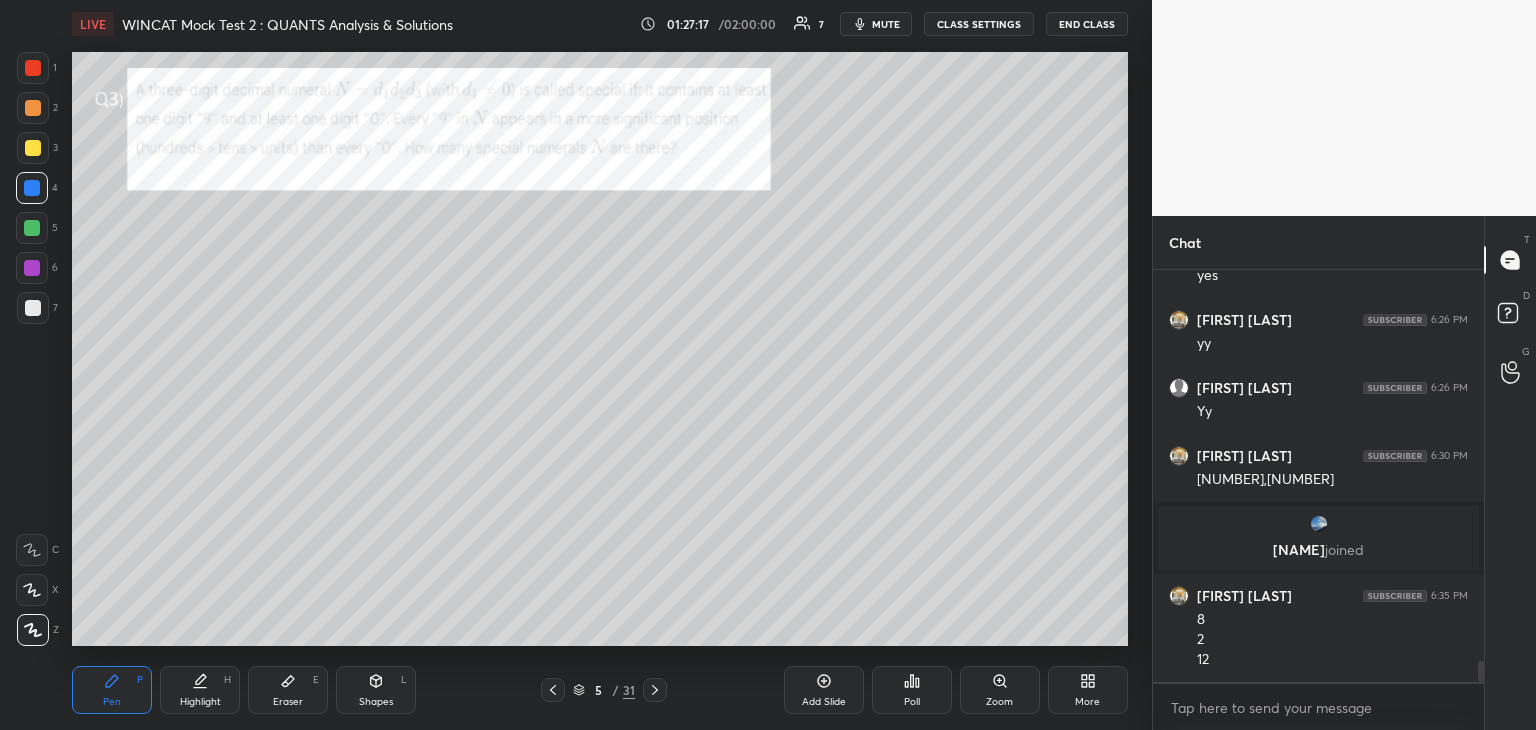click 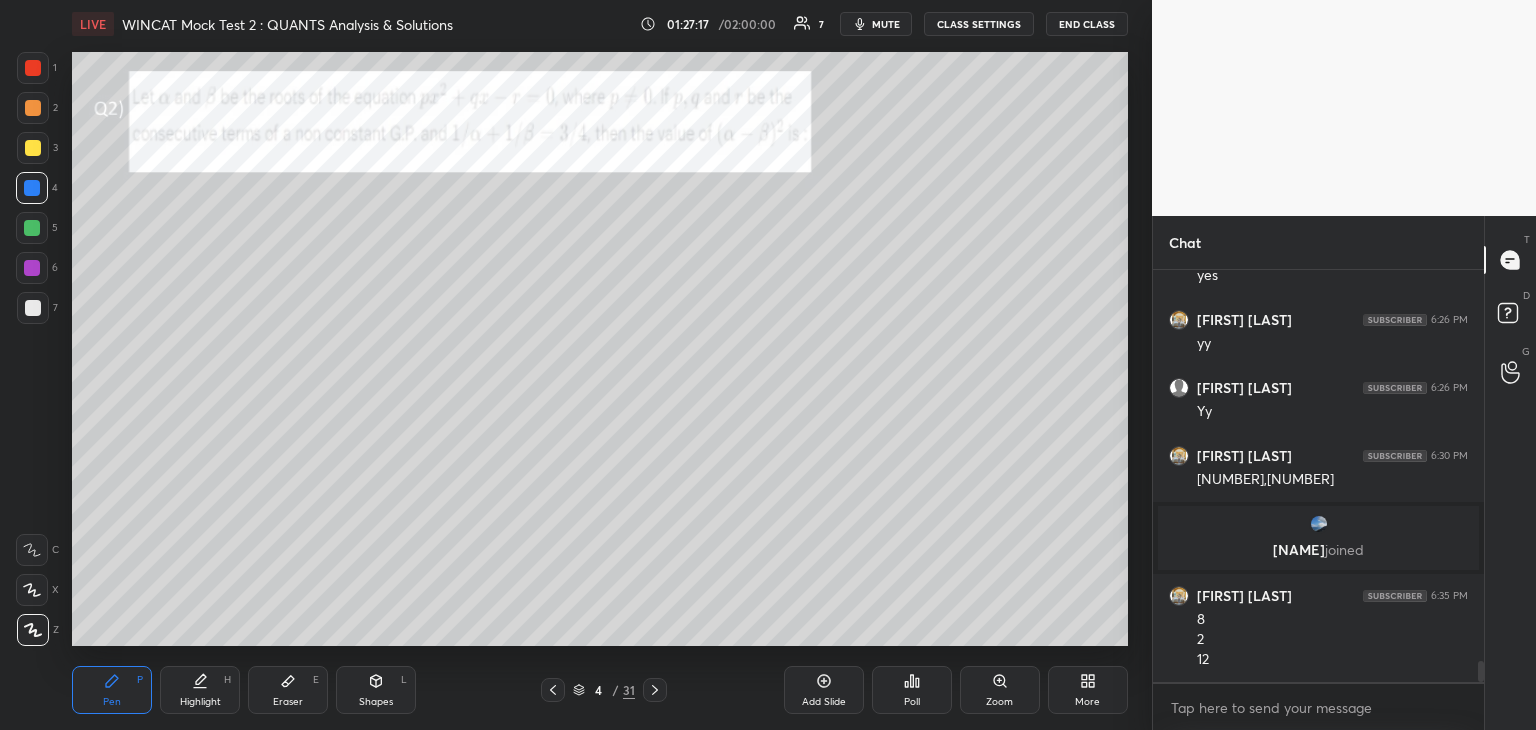 click 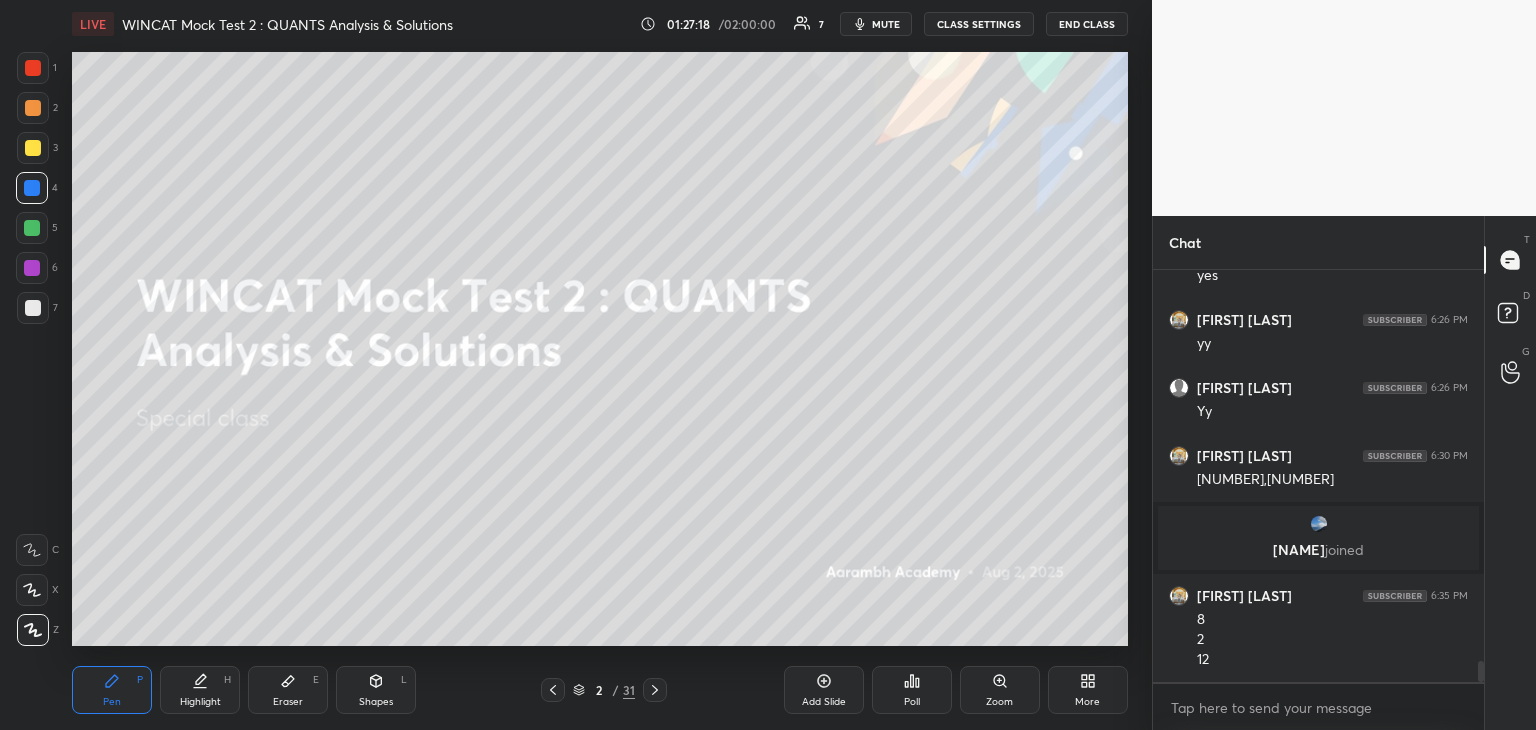 click 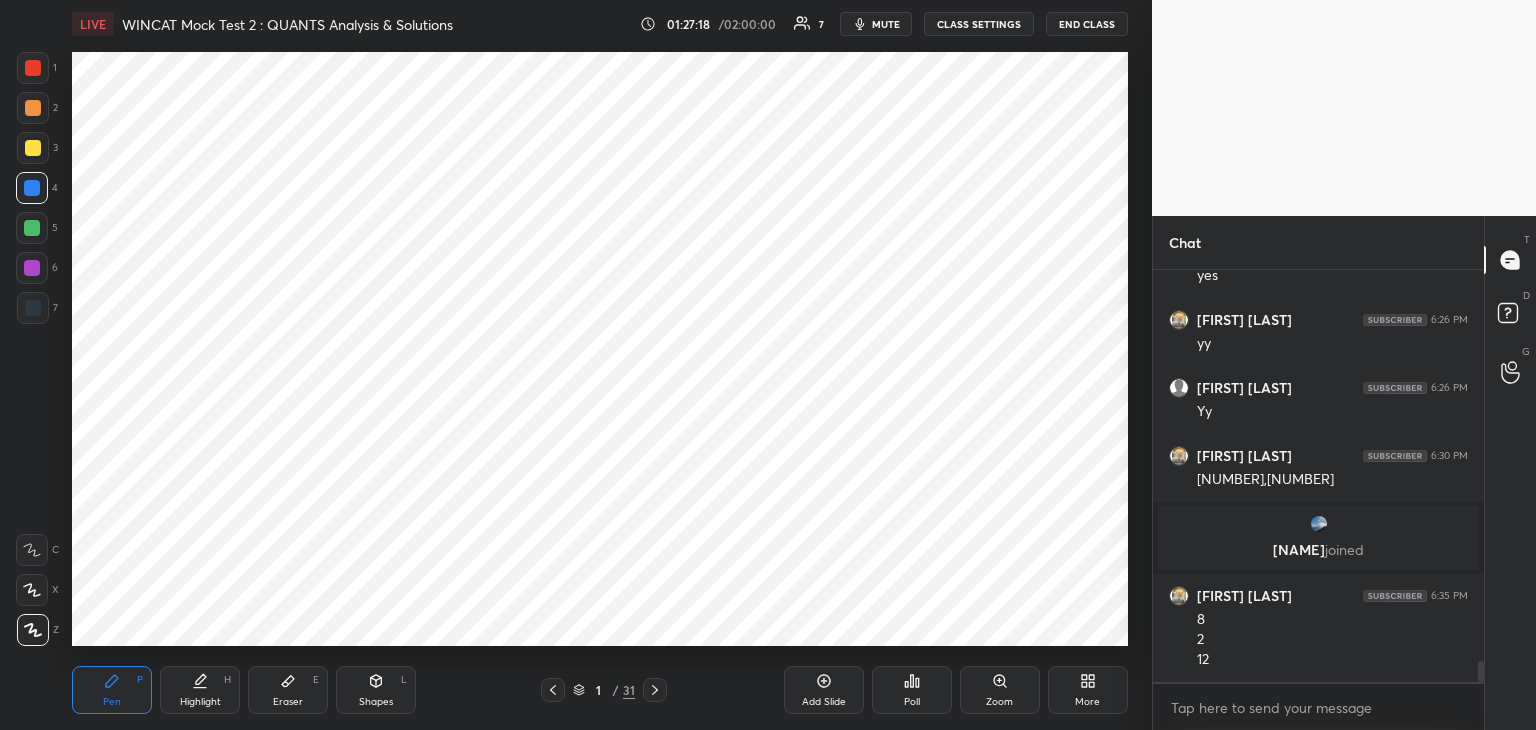 click 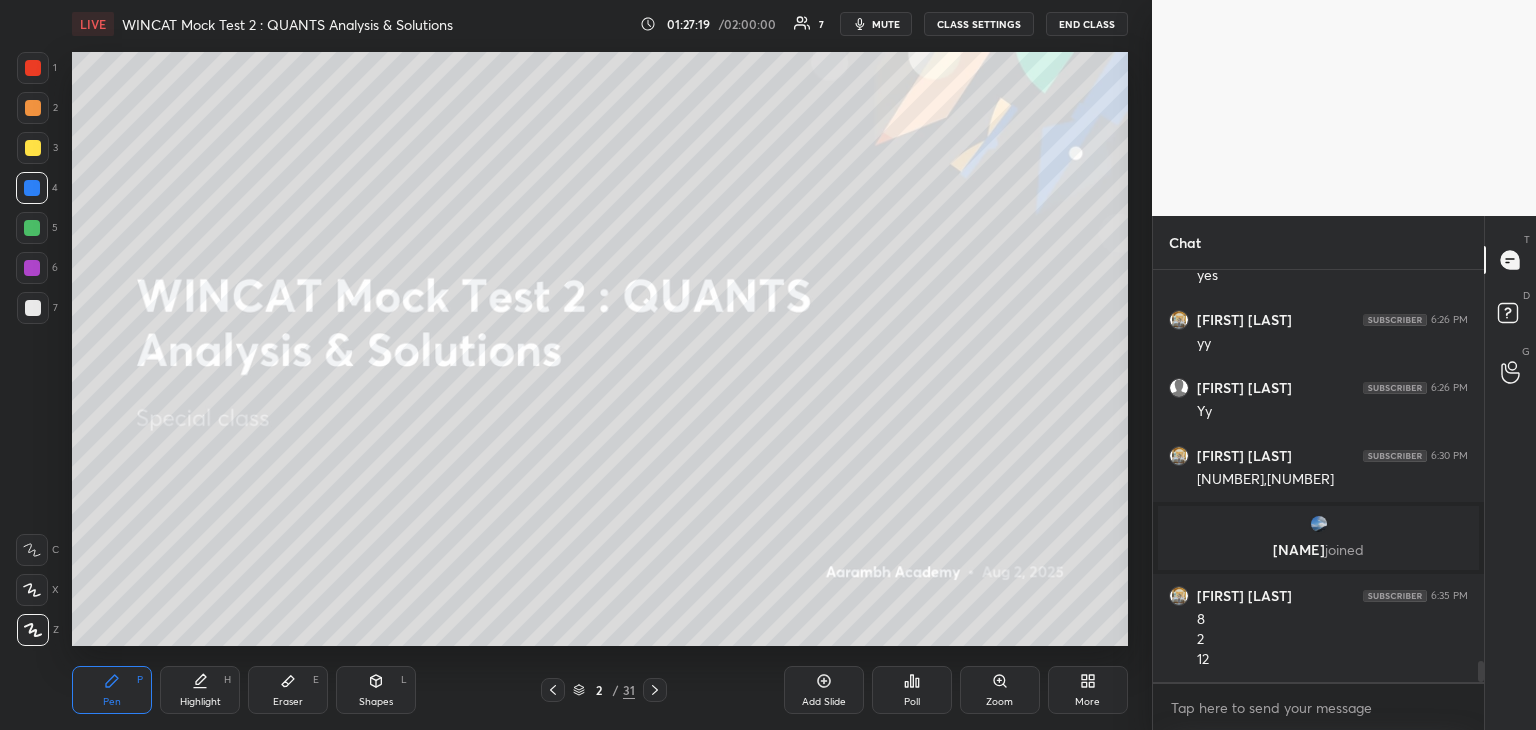 click 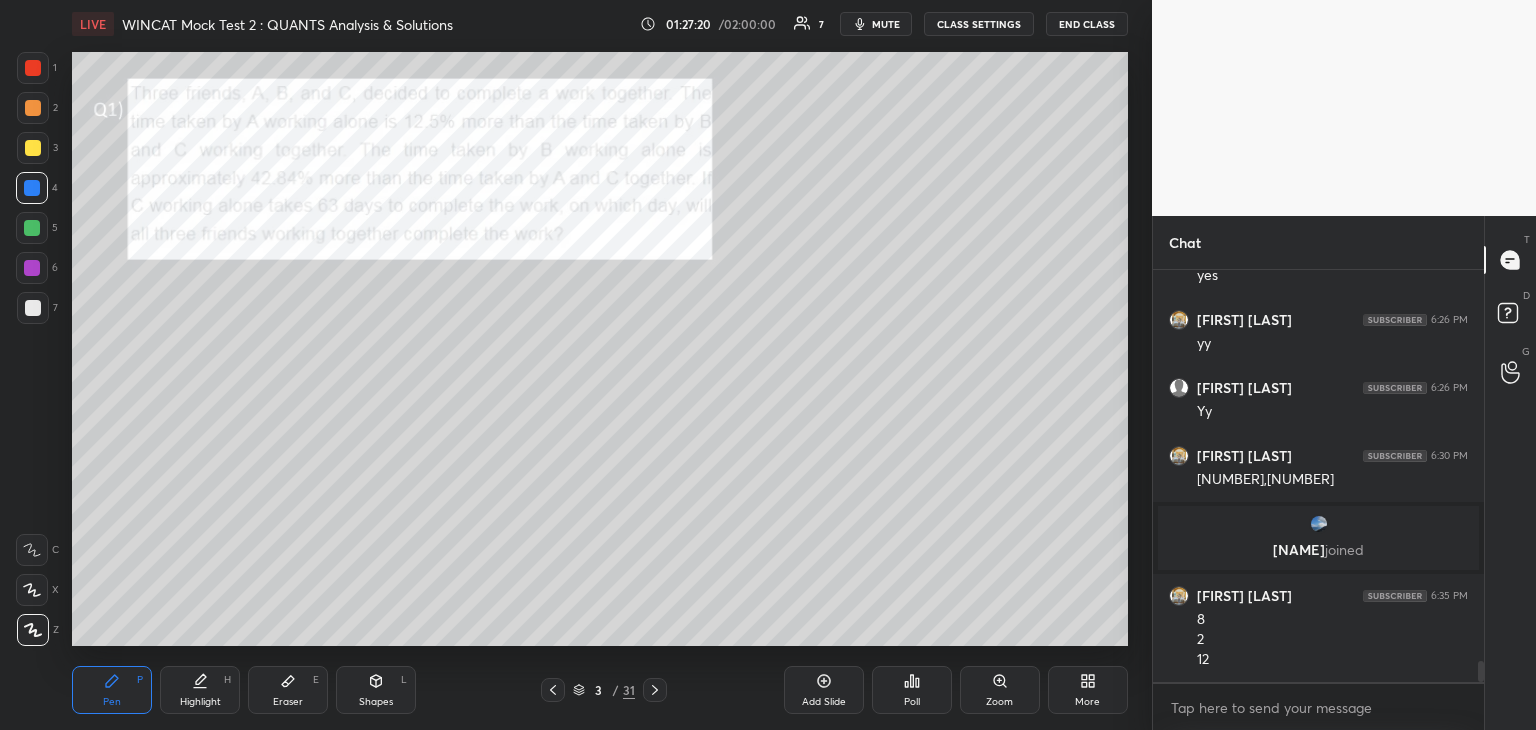 click at bounding box center [655, 690] 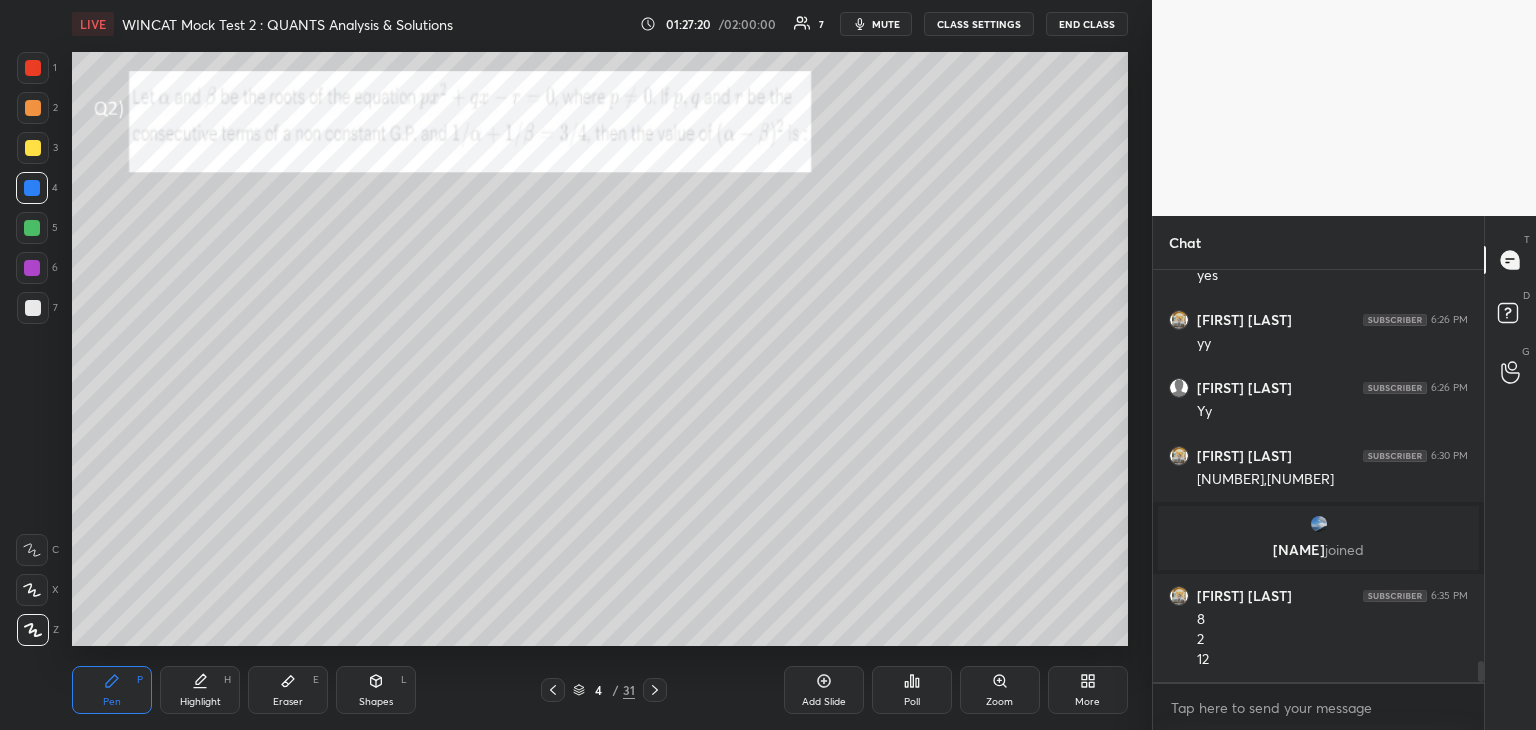 click at bounding box center [655, 690] 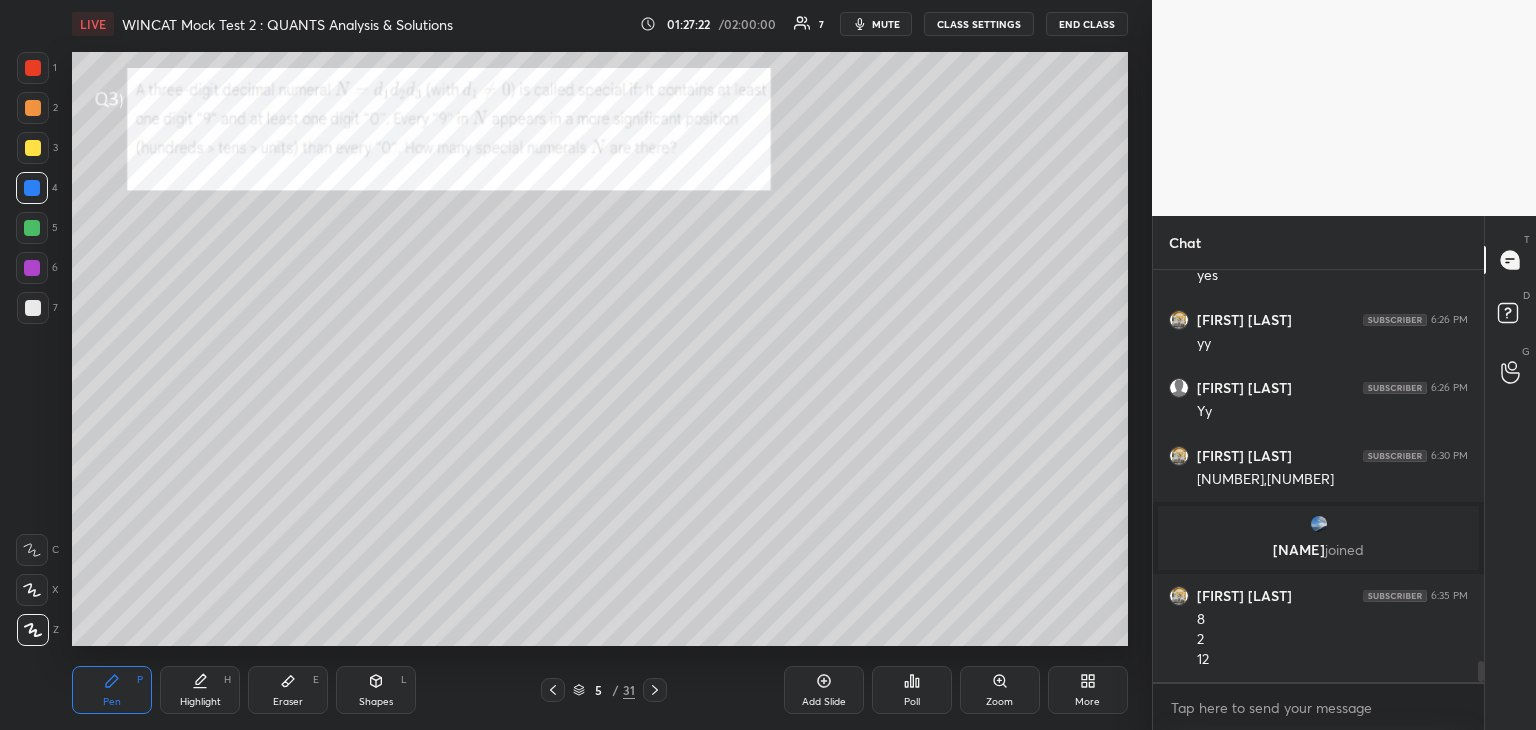 click on "Eraser E" at bounding box center [288, 690] 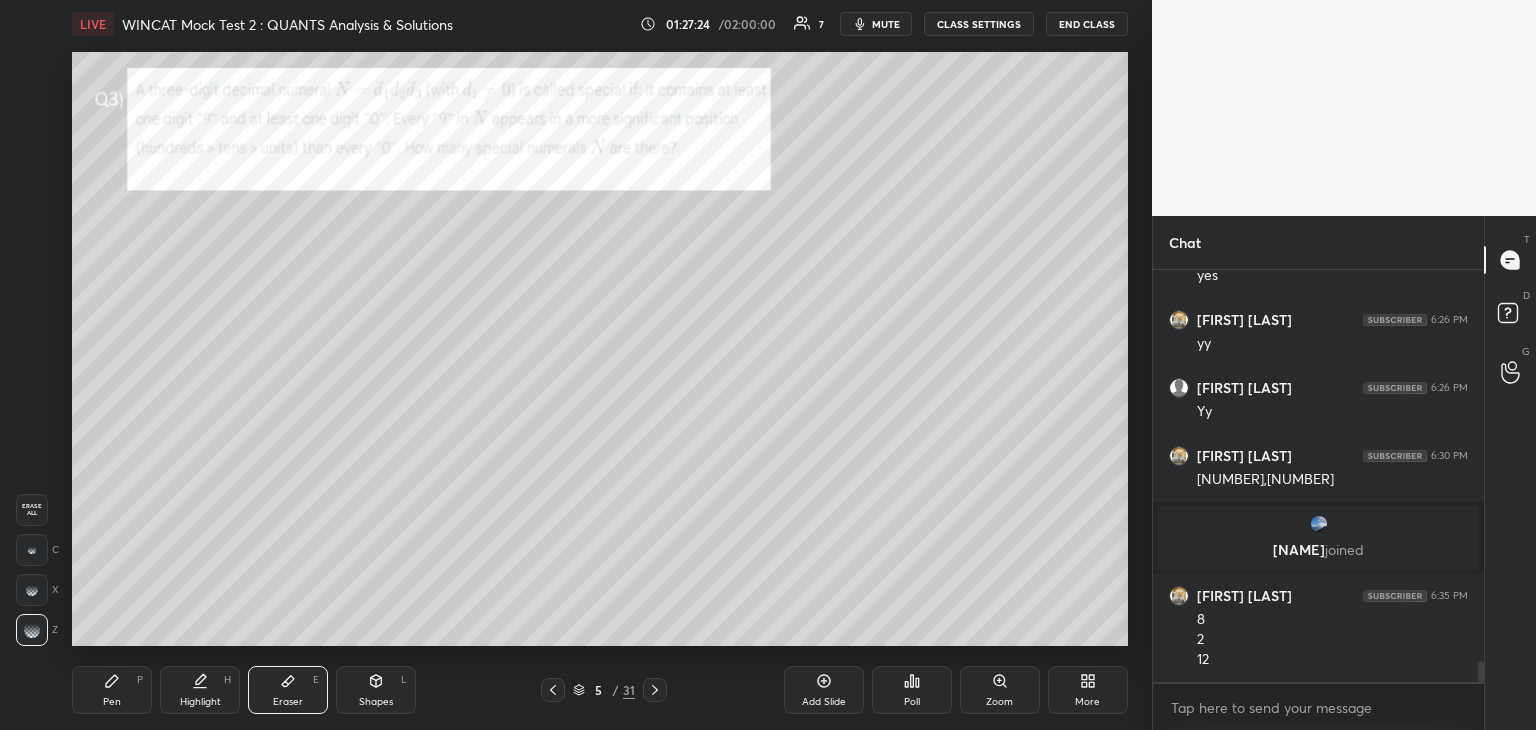click 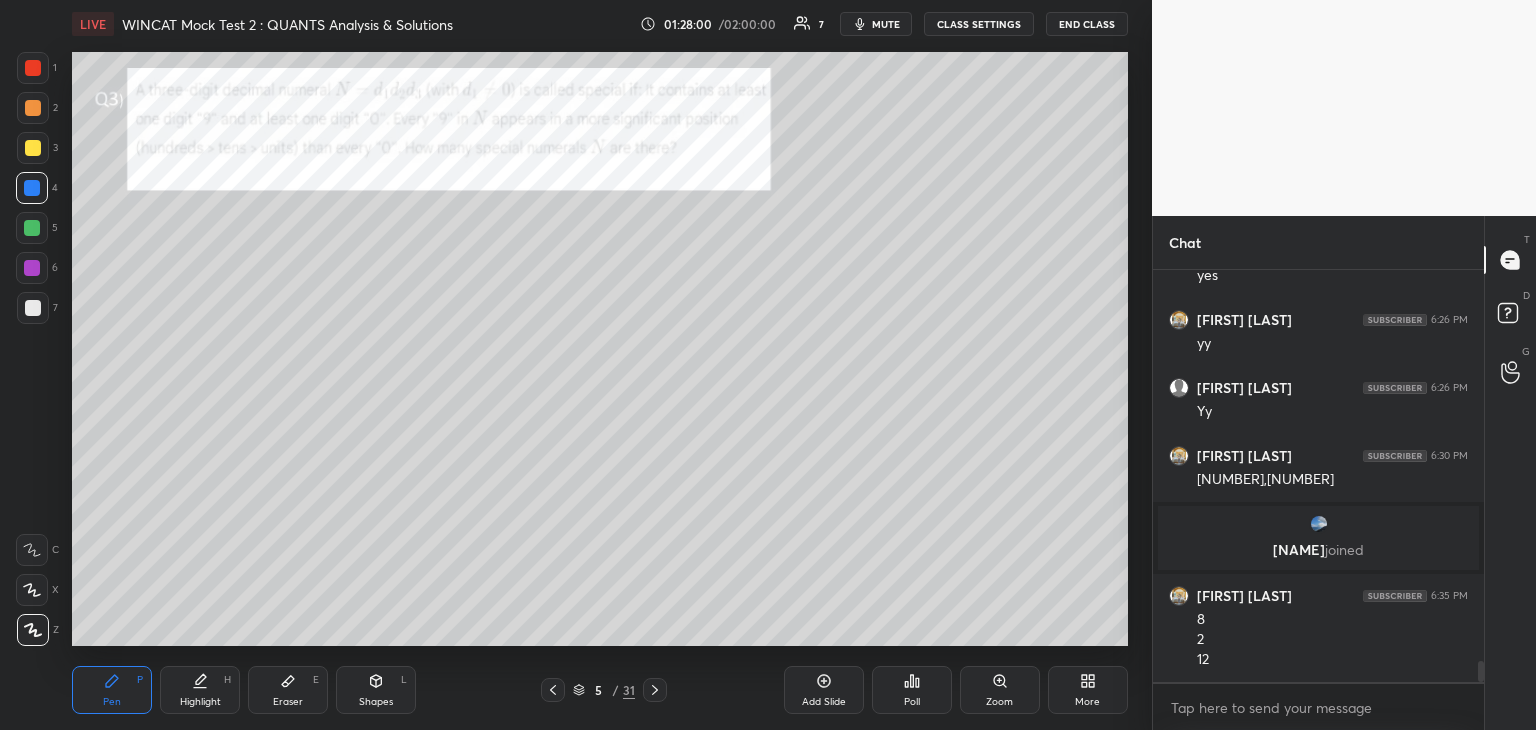click on "Eraser" at bounding box center [288, 702] 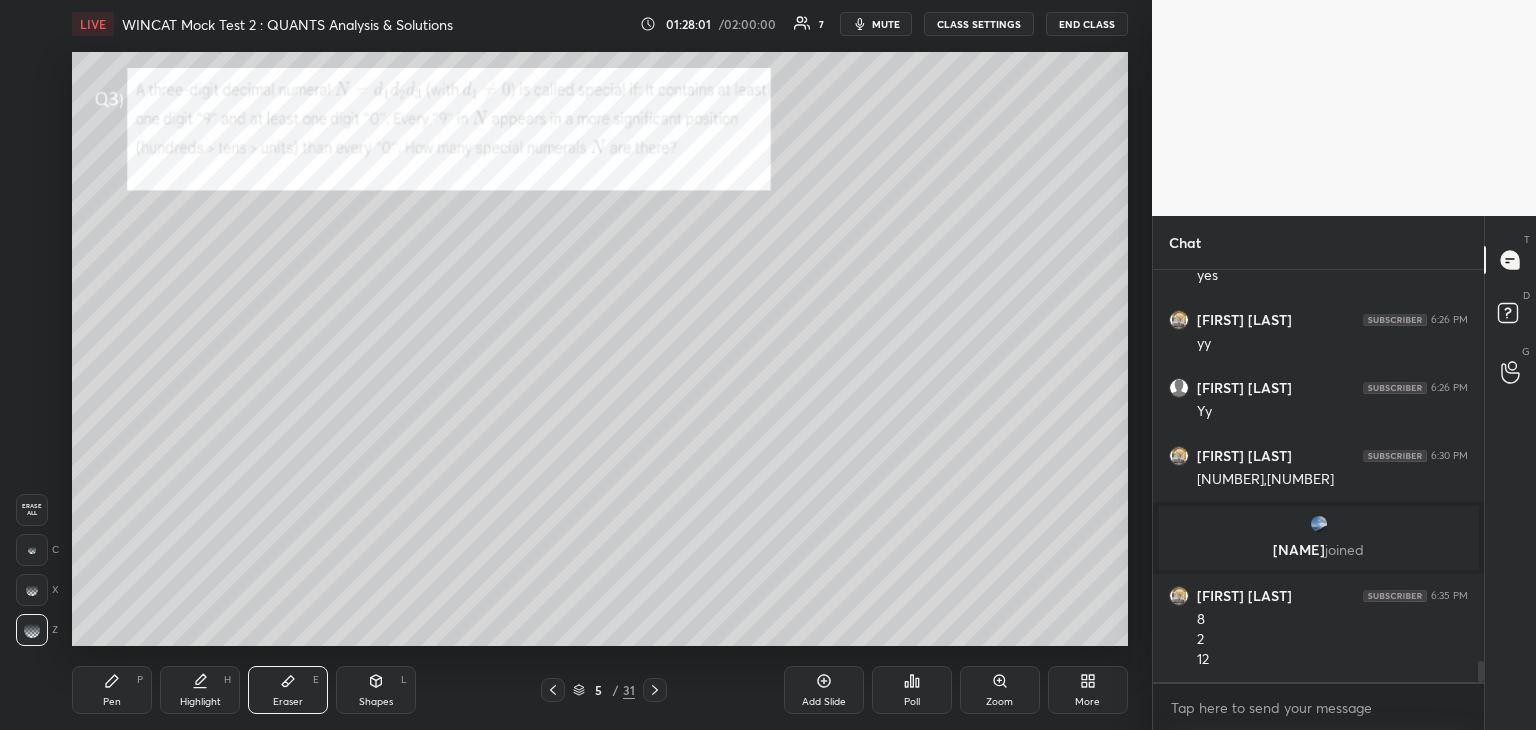 click 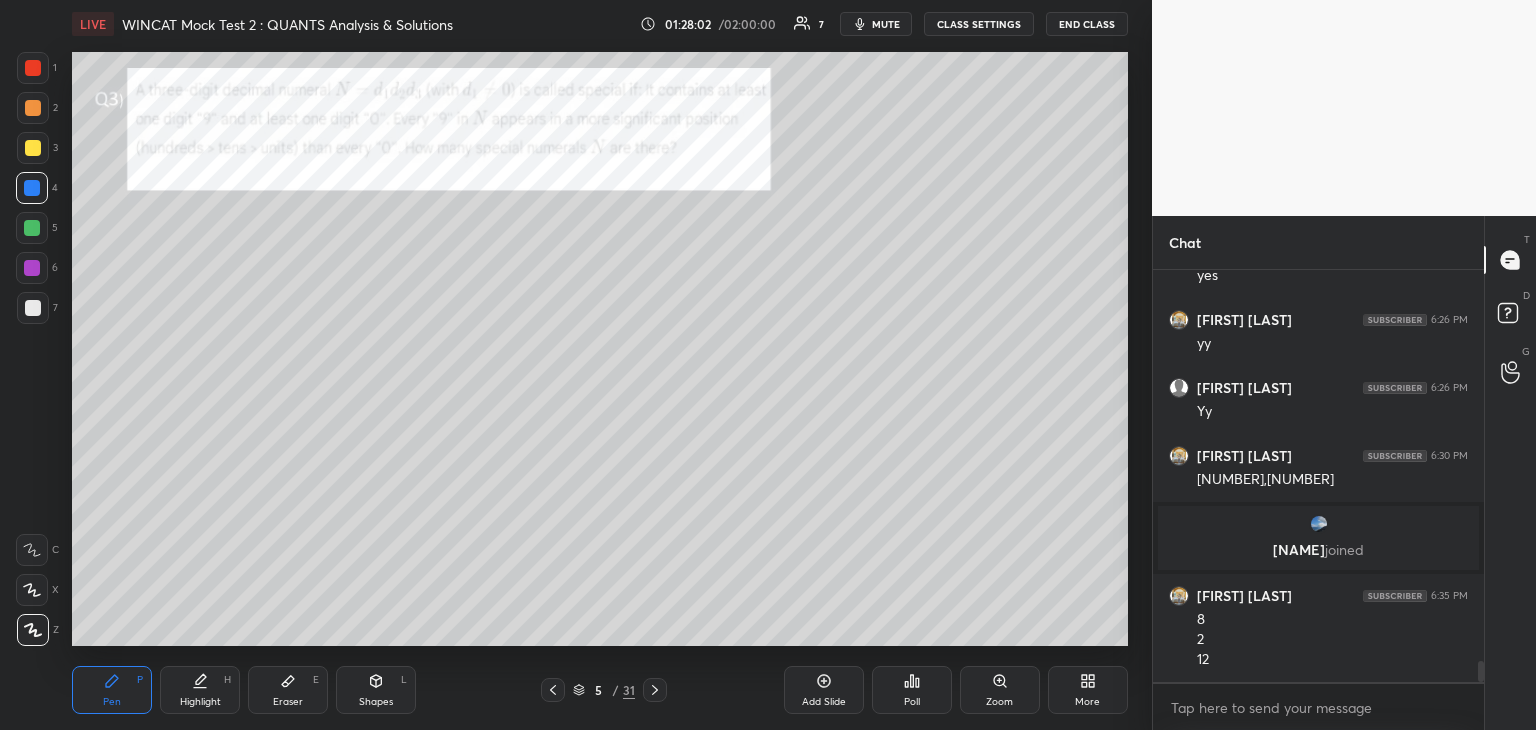 click 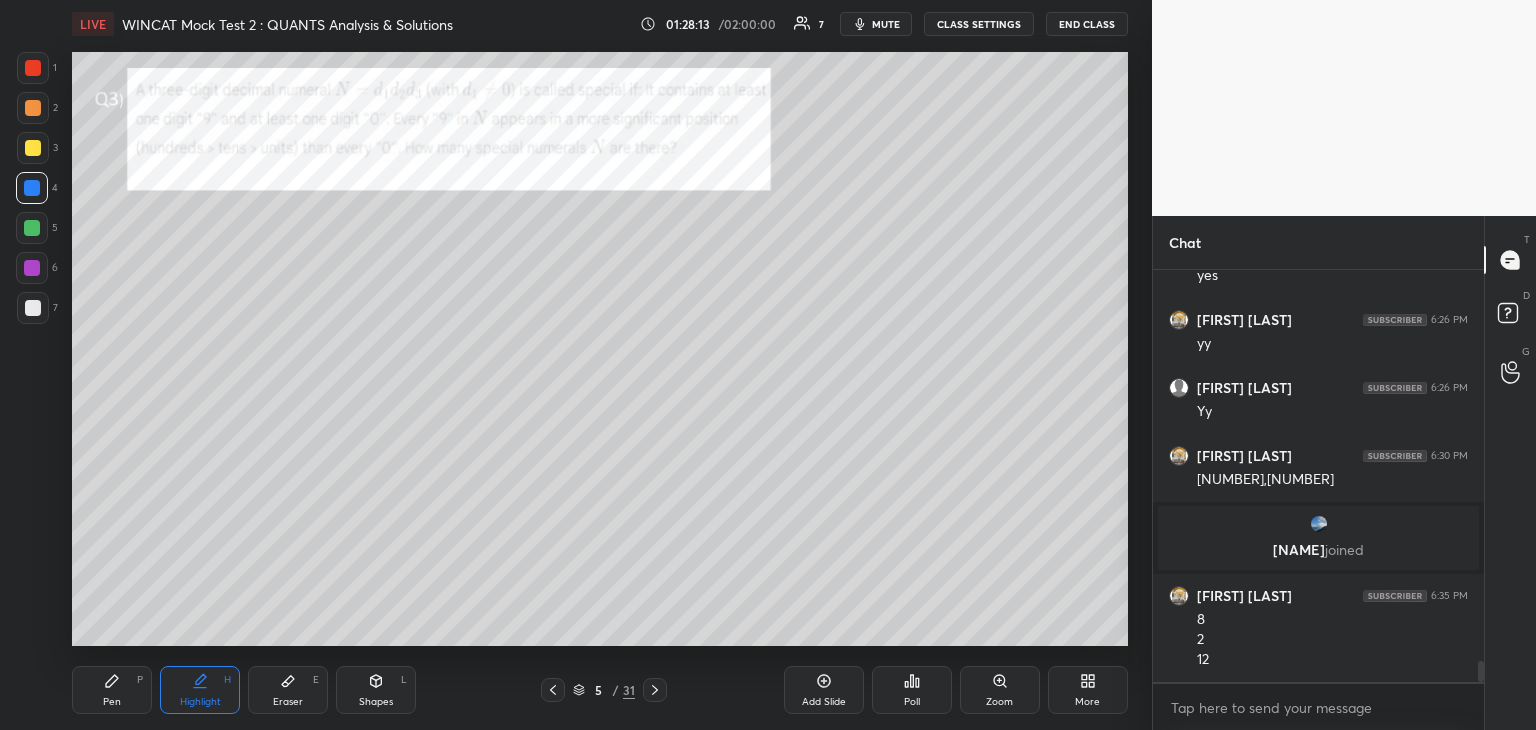 scroll, scrollTop: 7590, scrollLeft: 0, axis: vertical 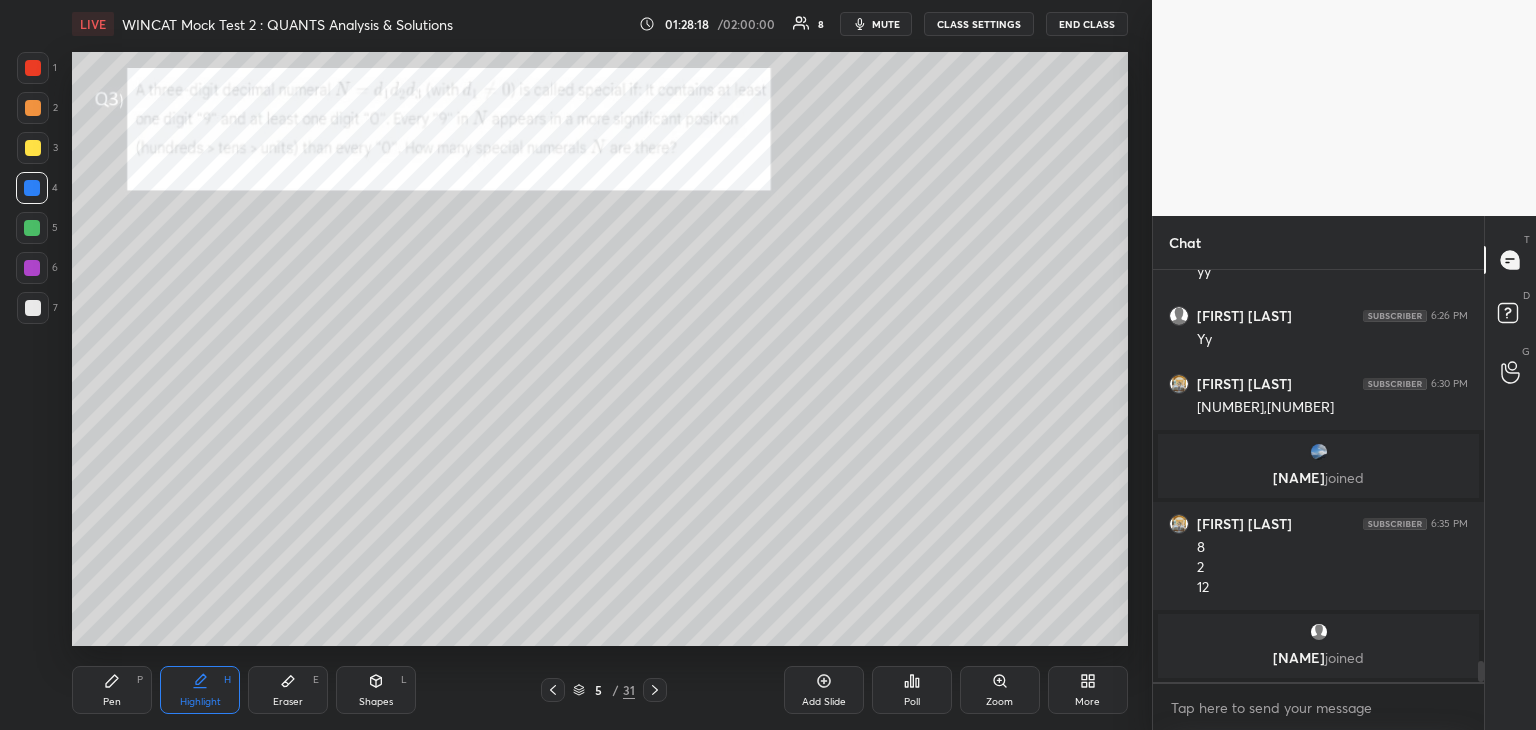 click on "Pen" at bounding box center (112, 702) 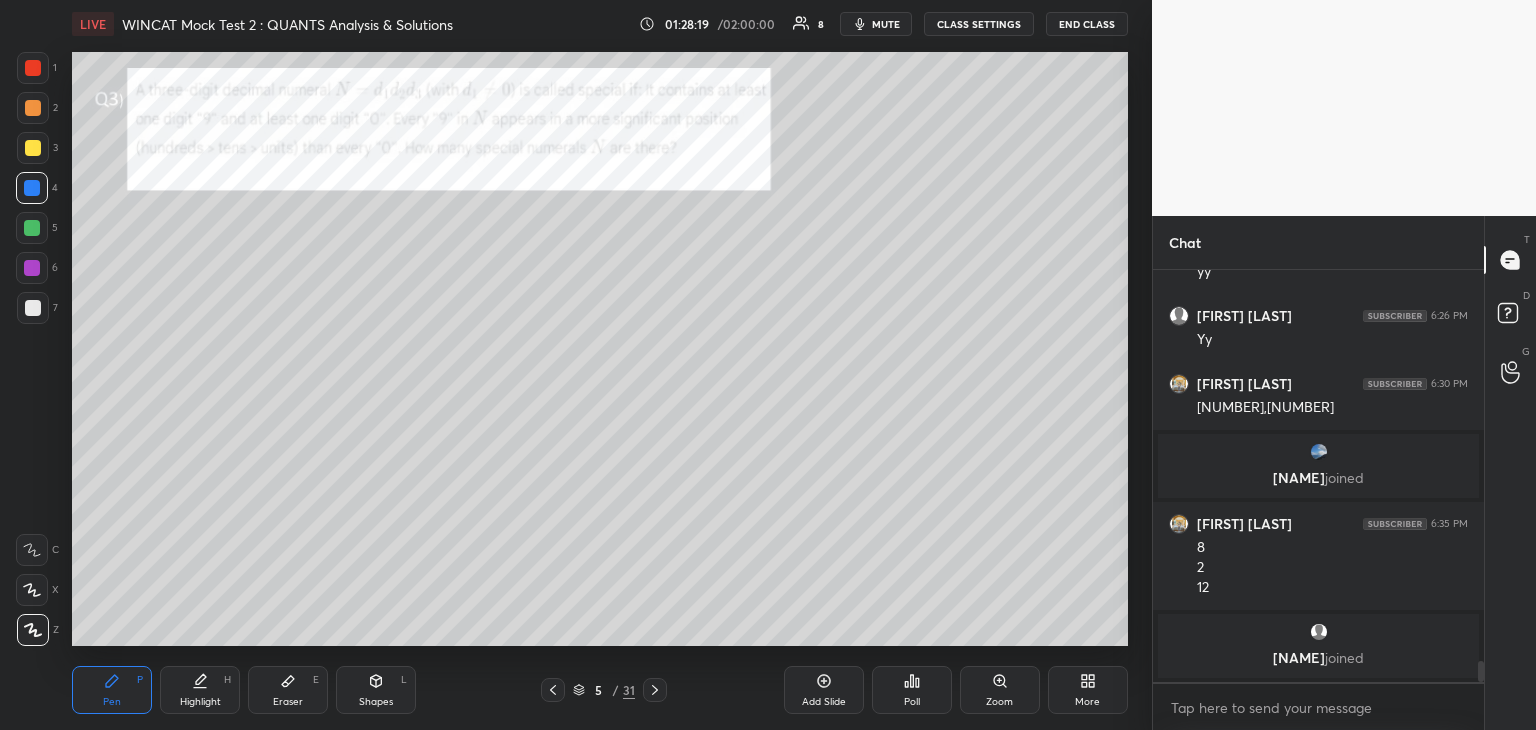 click at bounding box center (32, 228) 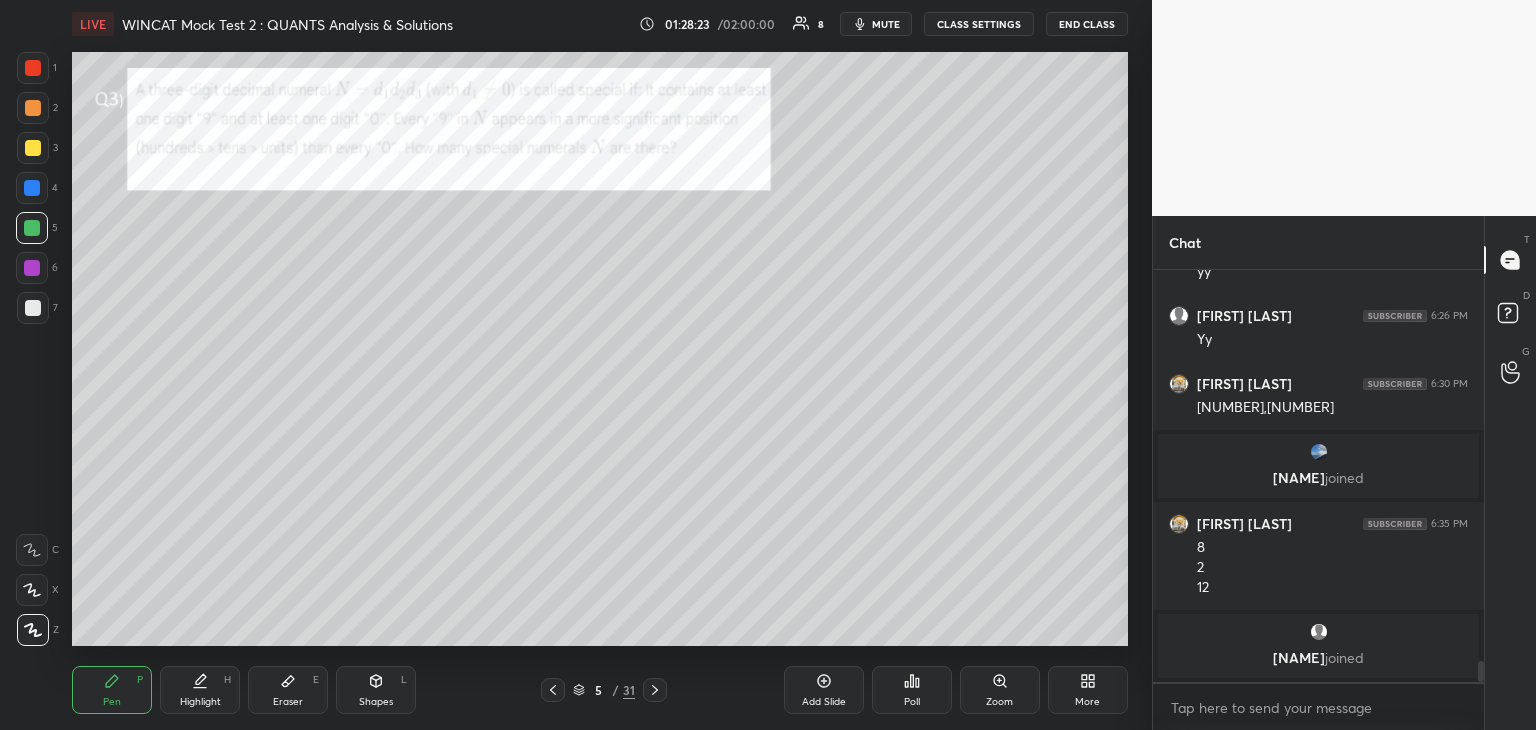click at bounding box center [33, 308] 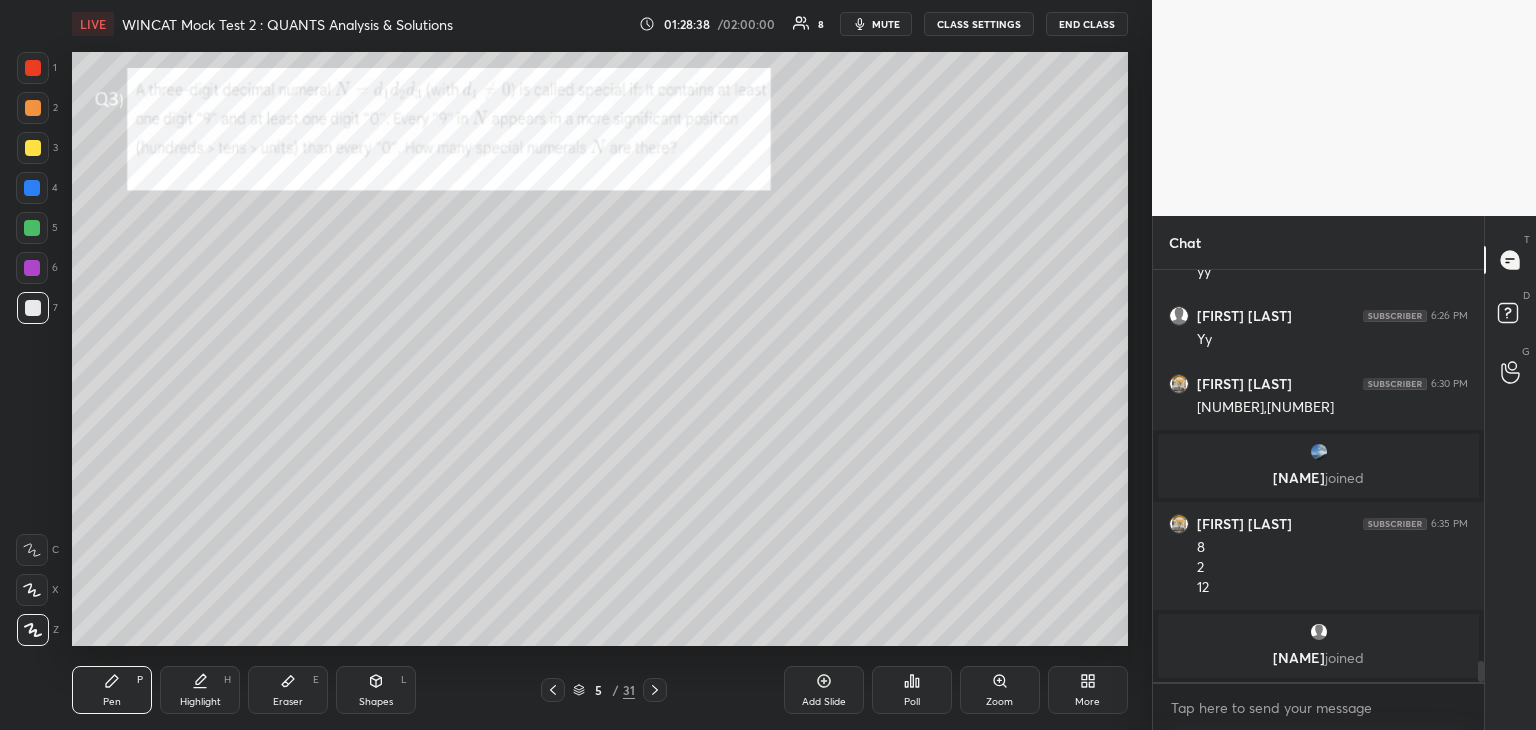click at bounding box center (32, 268) 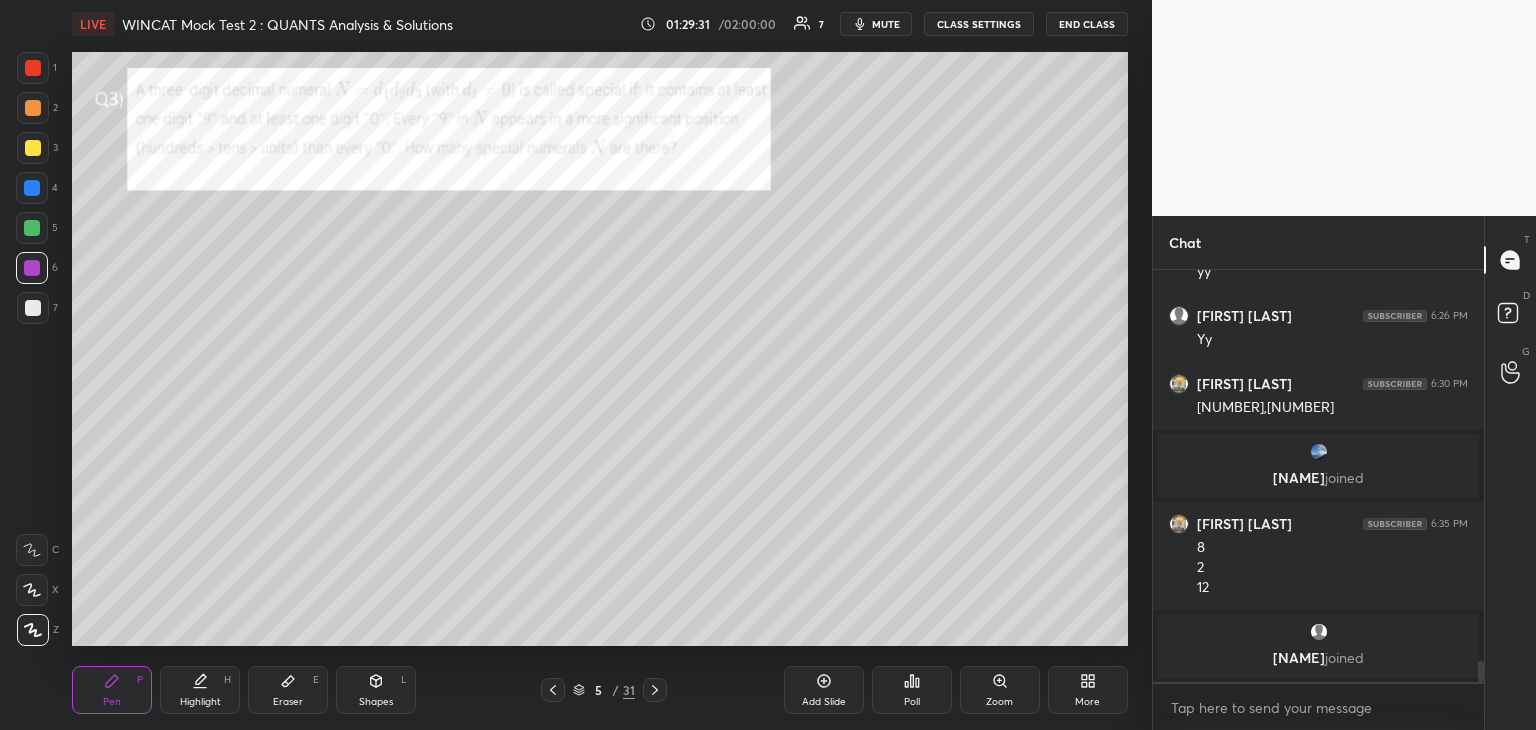 click on "Highlight" at bounding box center [200, 702] 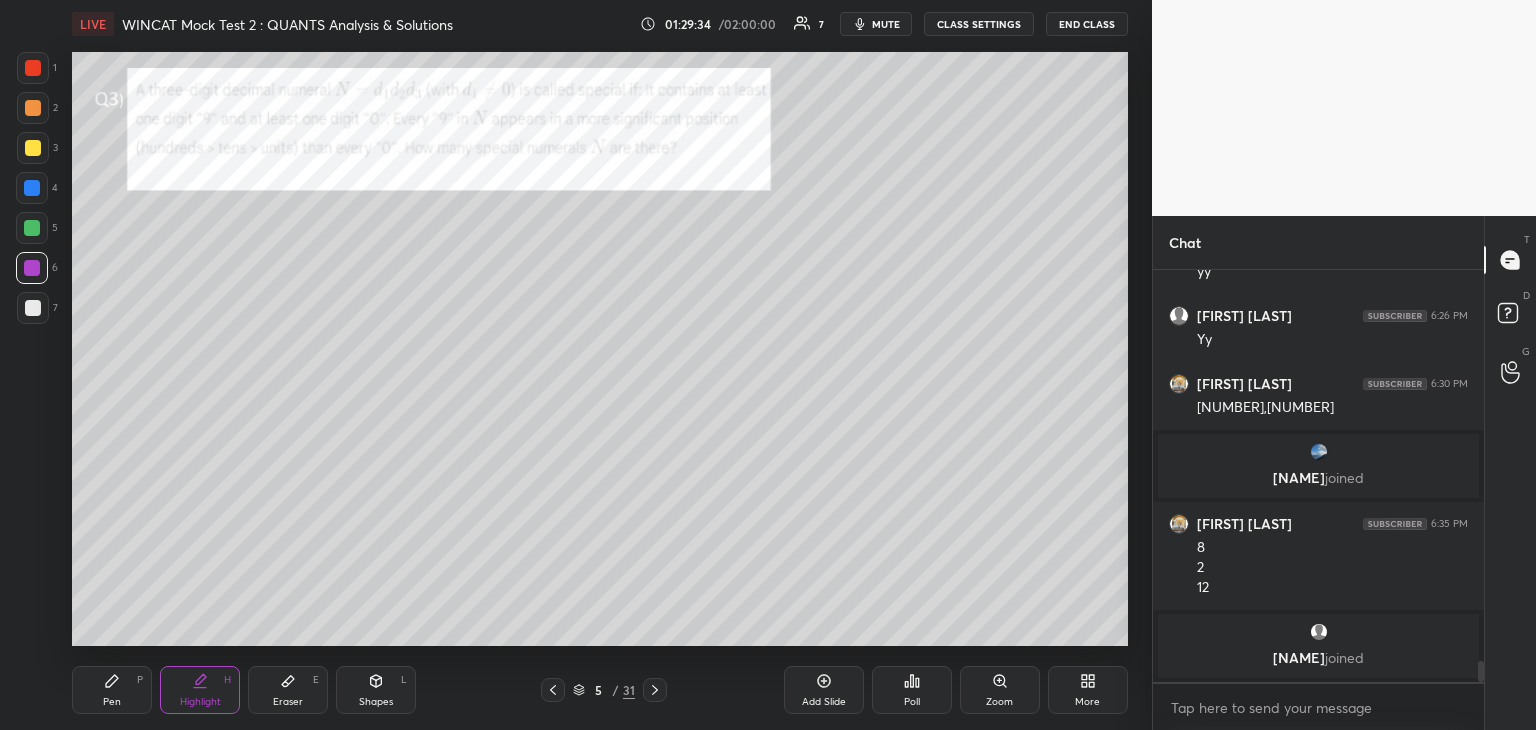 click on "Pen P" at bounding box center [112, 690] 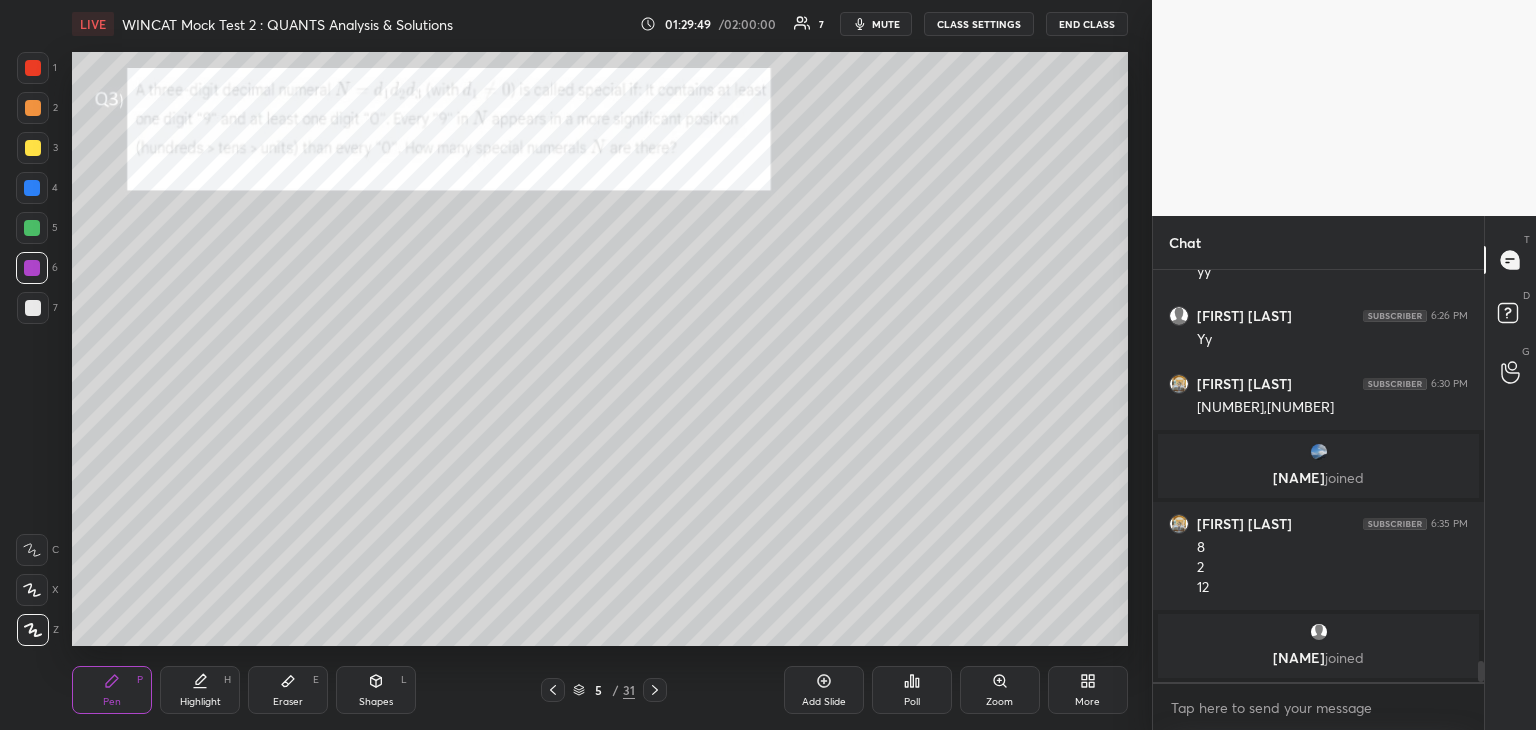 click on "Highlight H" at bounding box center [200, 690] 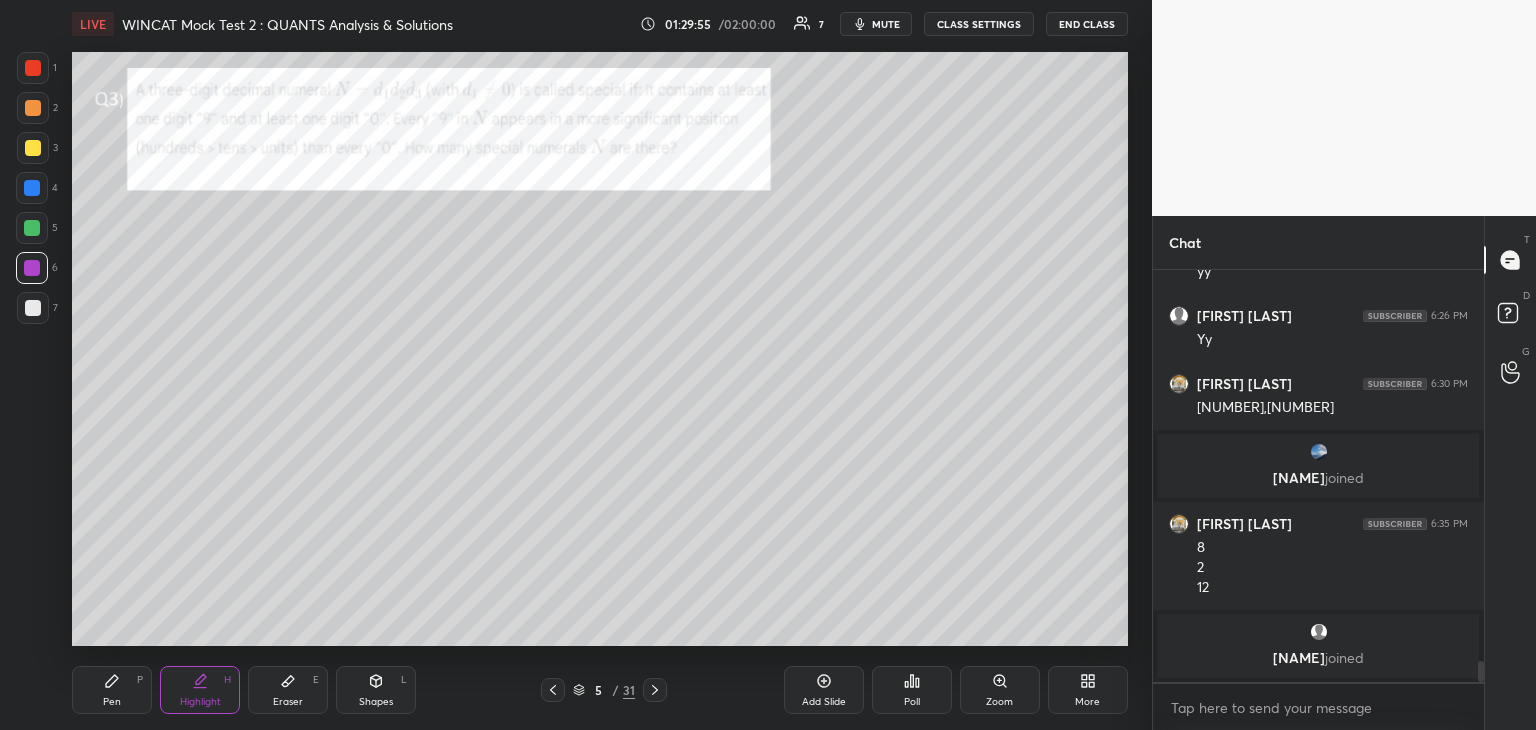 click on "Pen P" at bounding box center [112, 690] 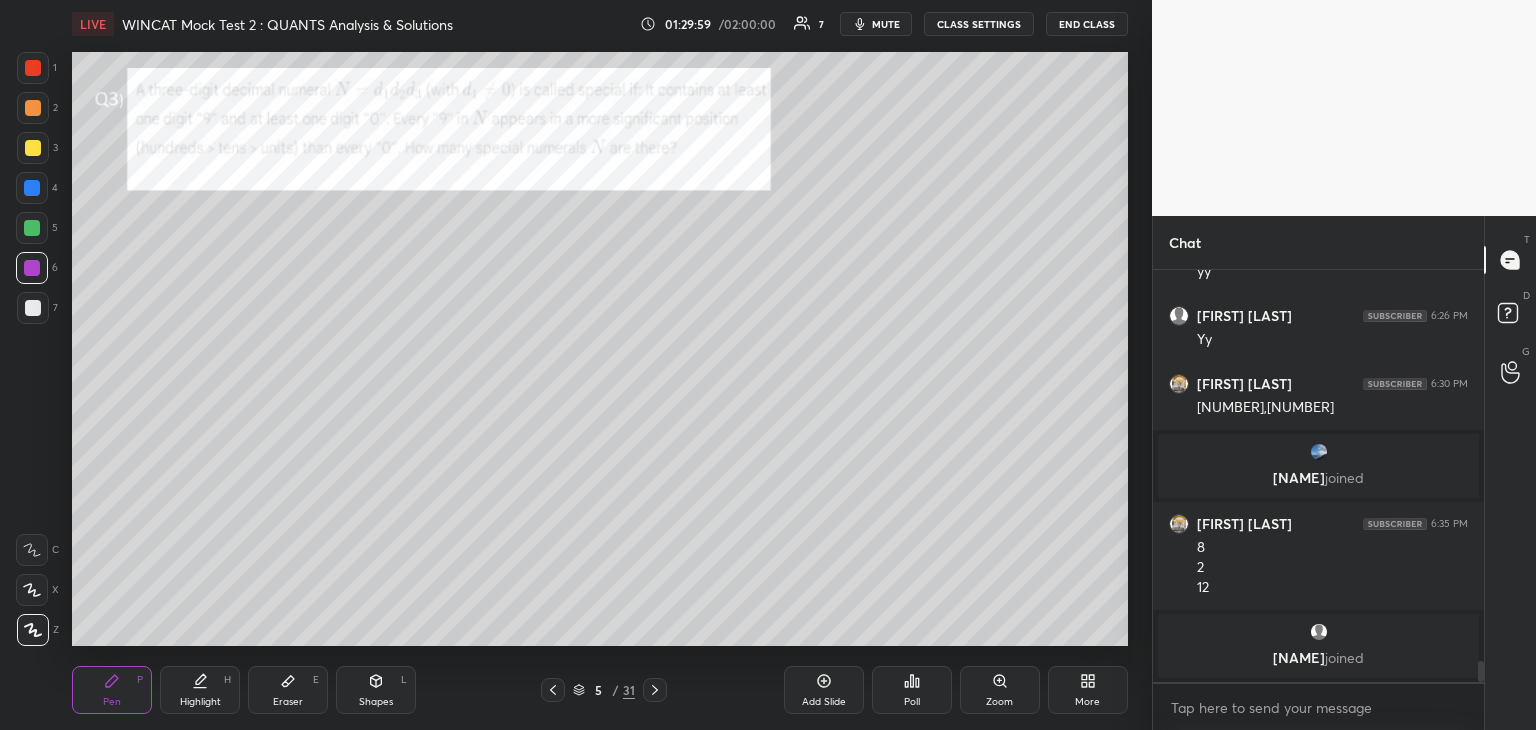 click at bounding box center [33, 148] 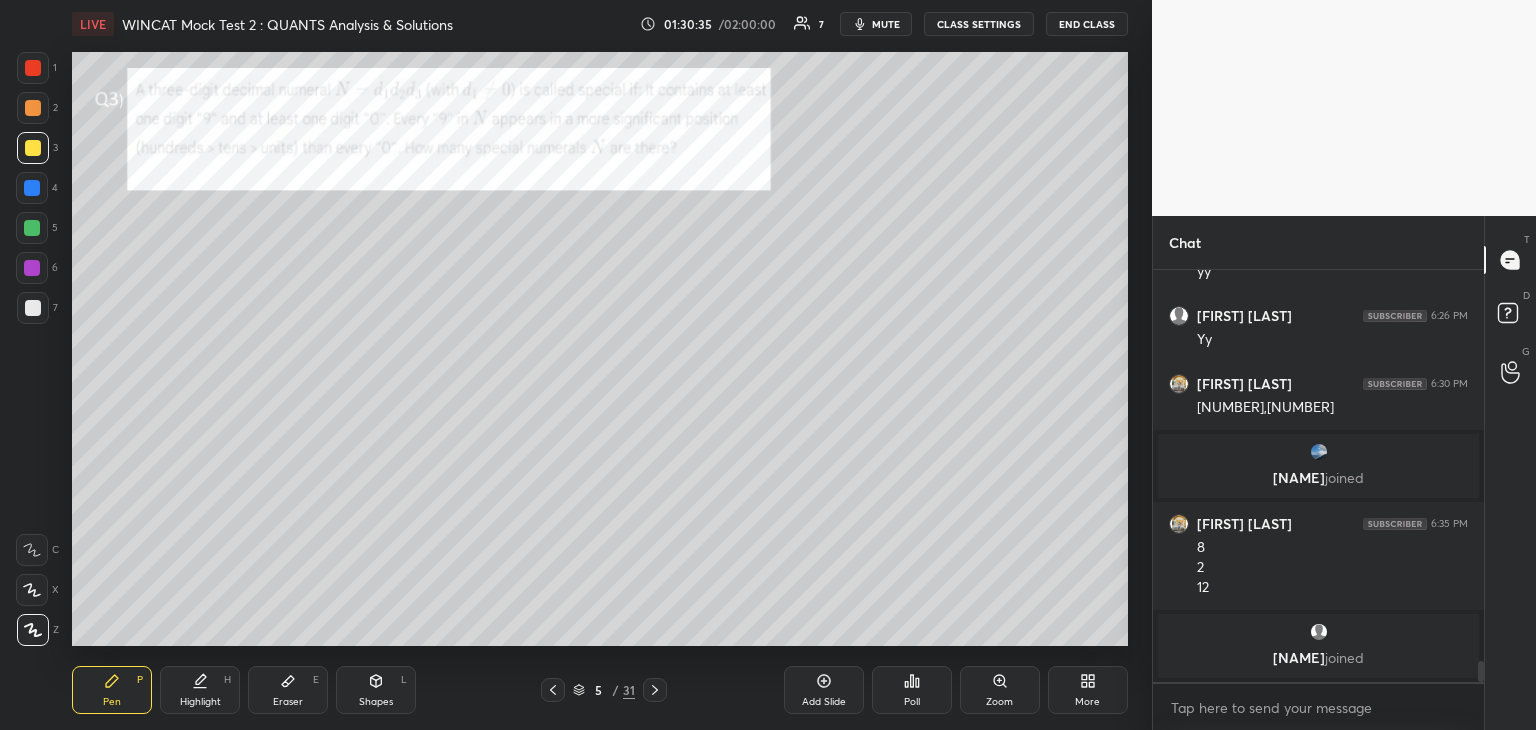 click on "Eraser E" at bounding box center [288, 690] 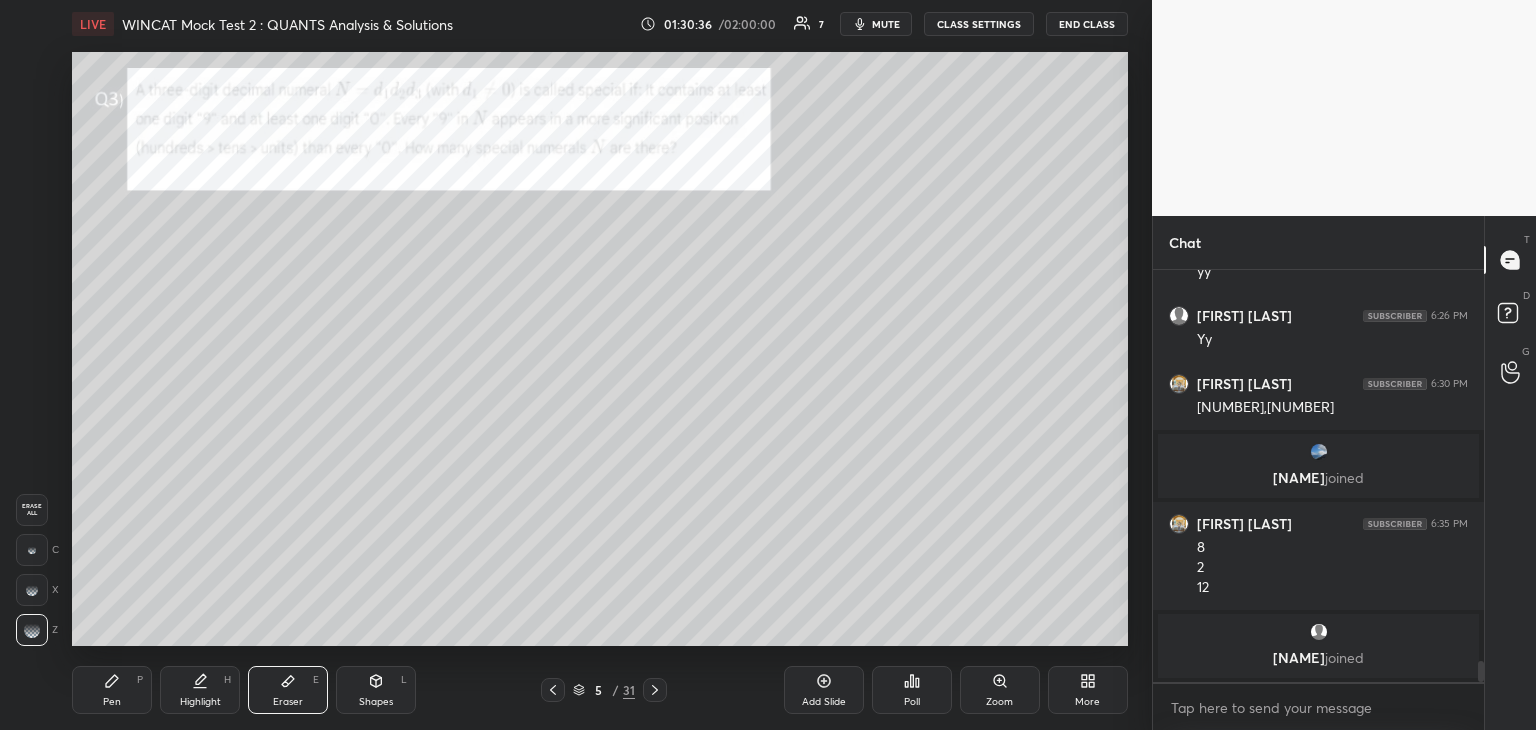 click 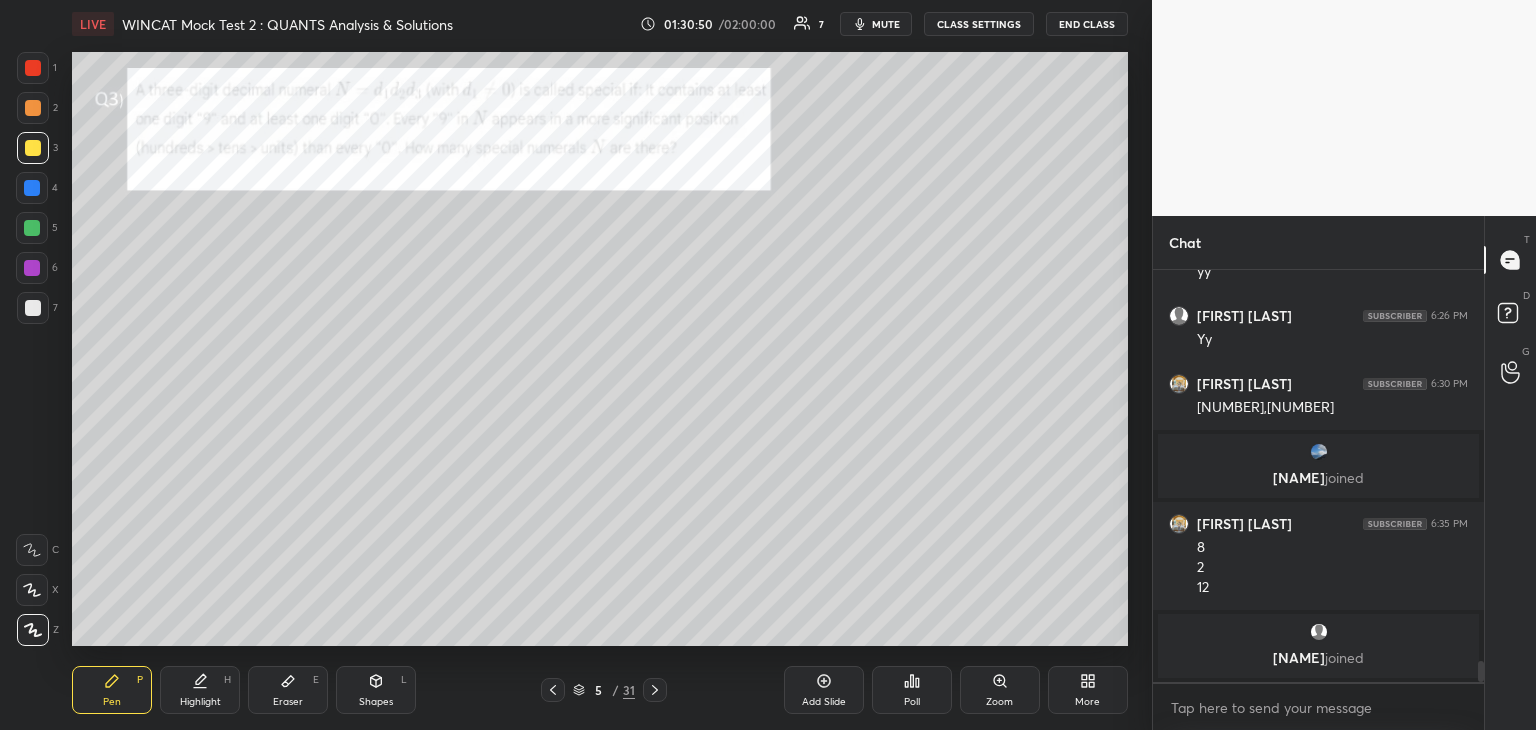 click on "Eraser E" at bounding box center [288, 690] 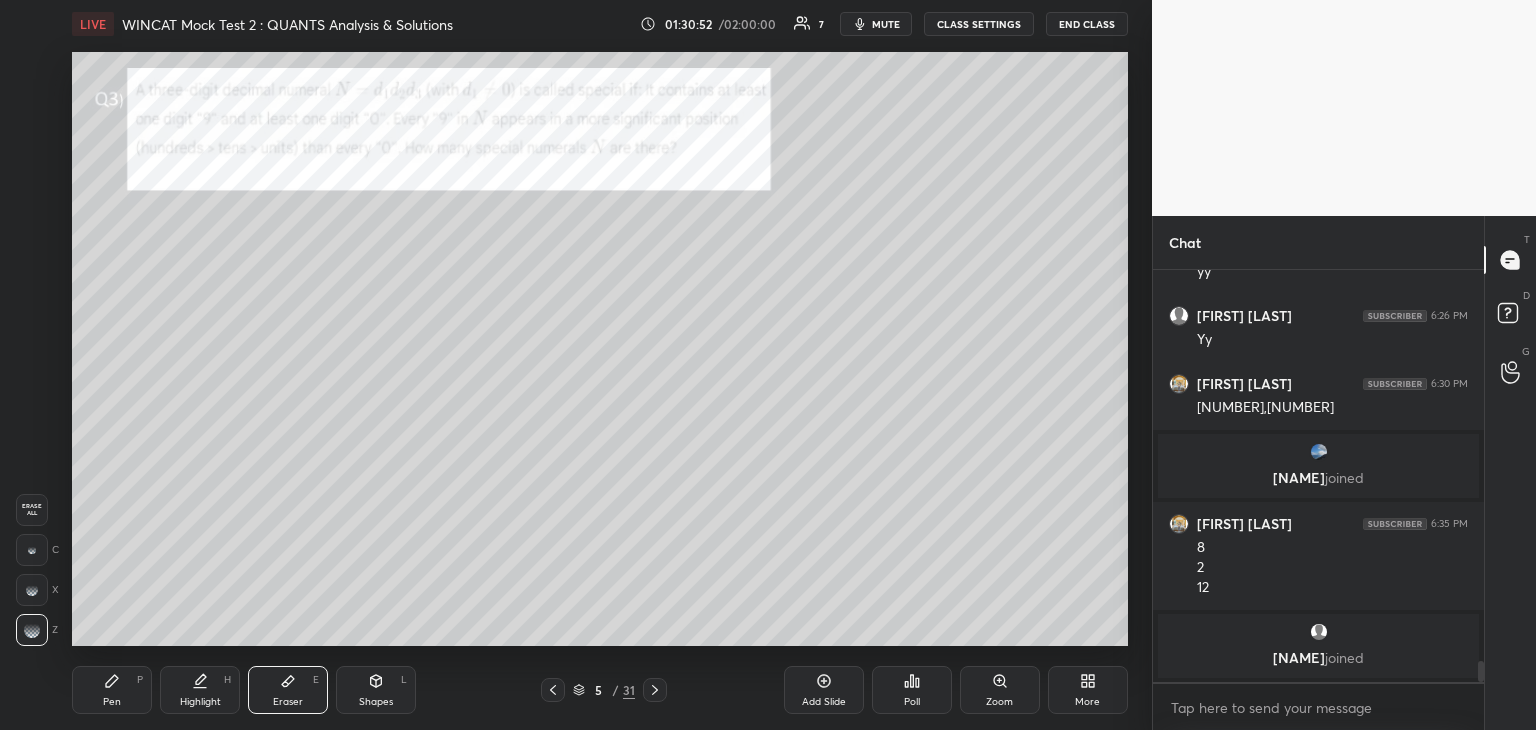 click on "Pen P" at bounding box center [112, 690] 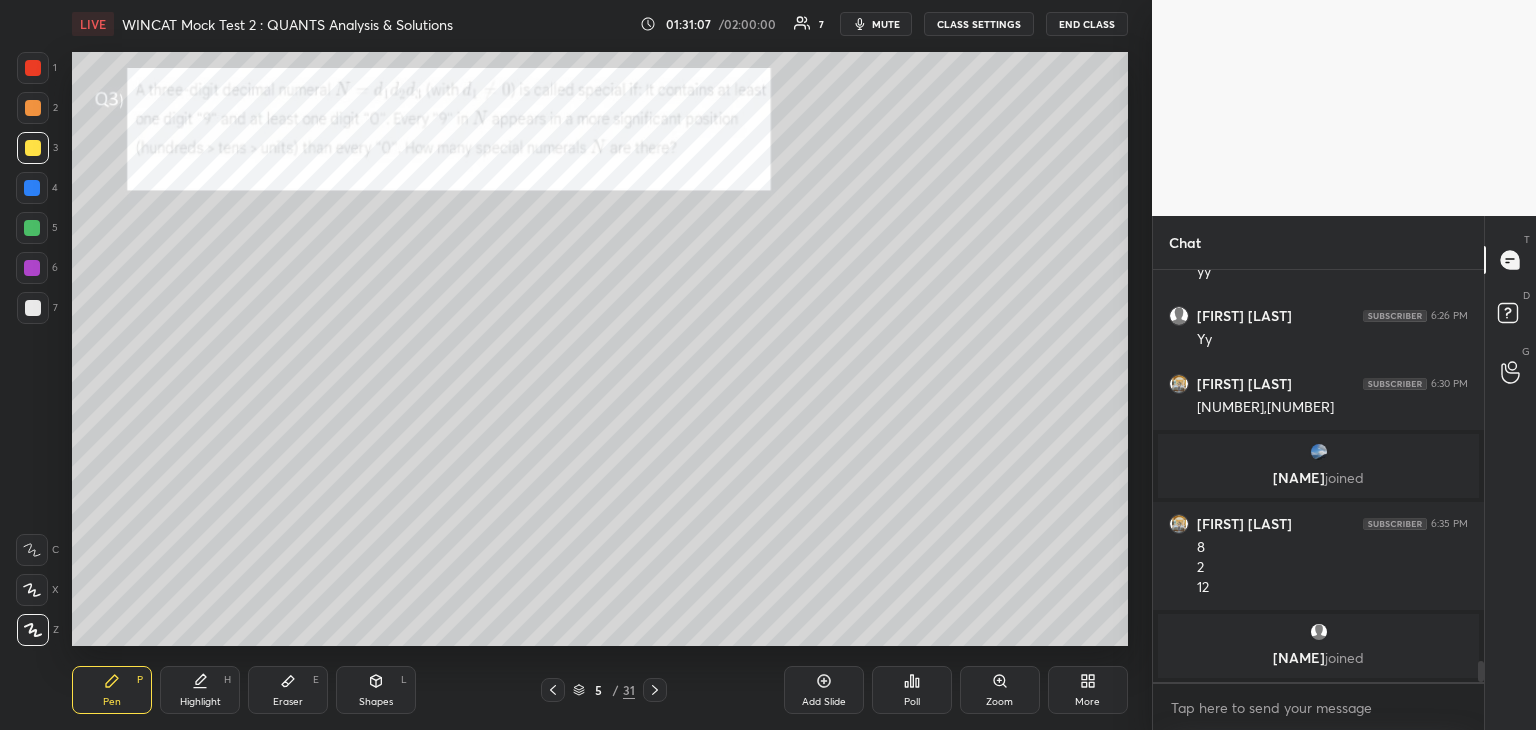 click 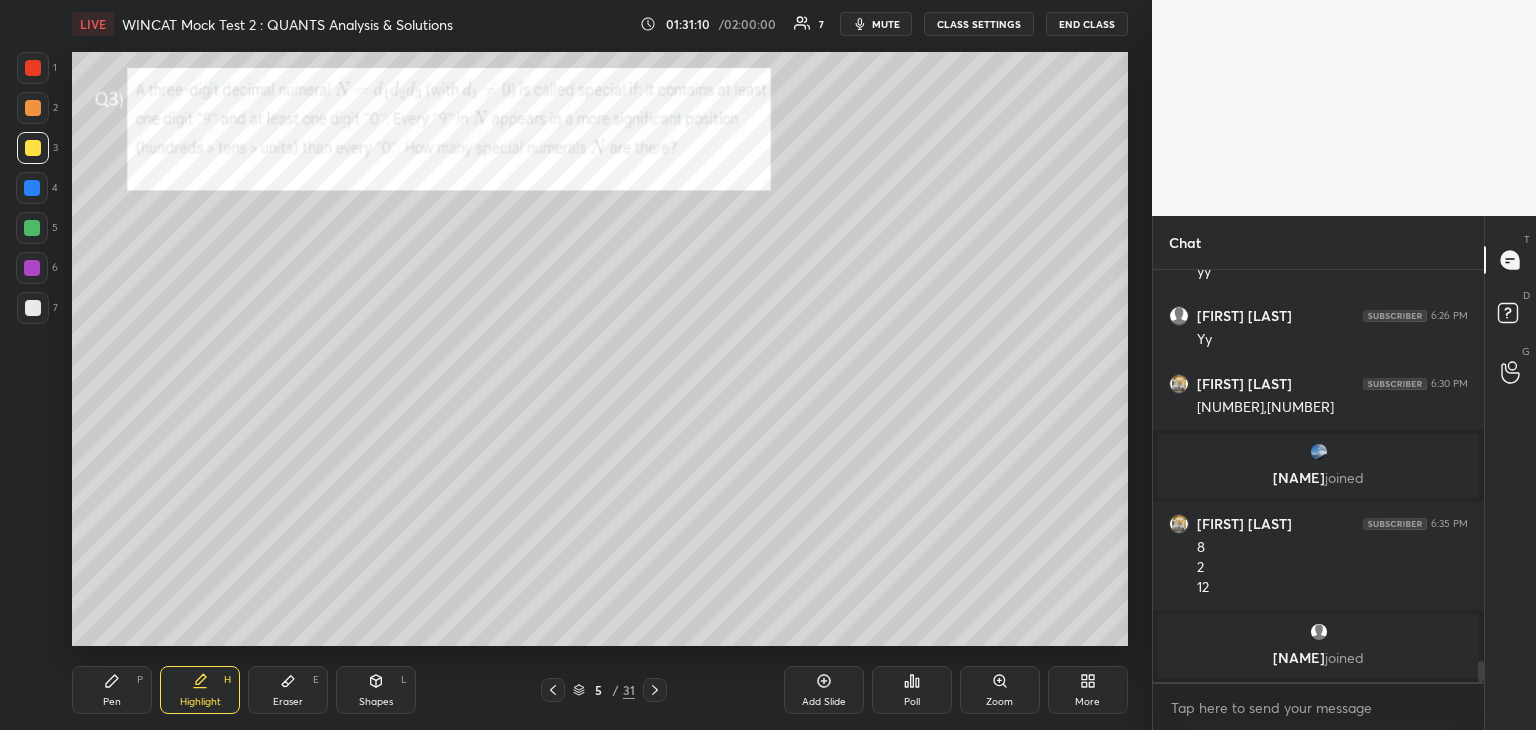 click on "Pen P" at bounding box center (112, 690) 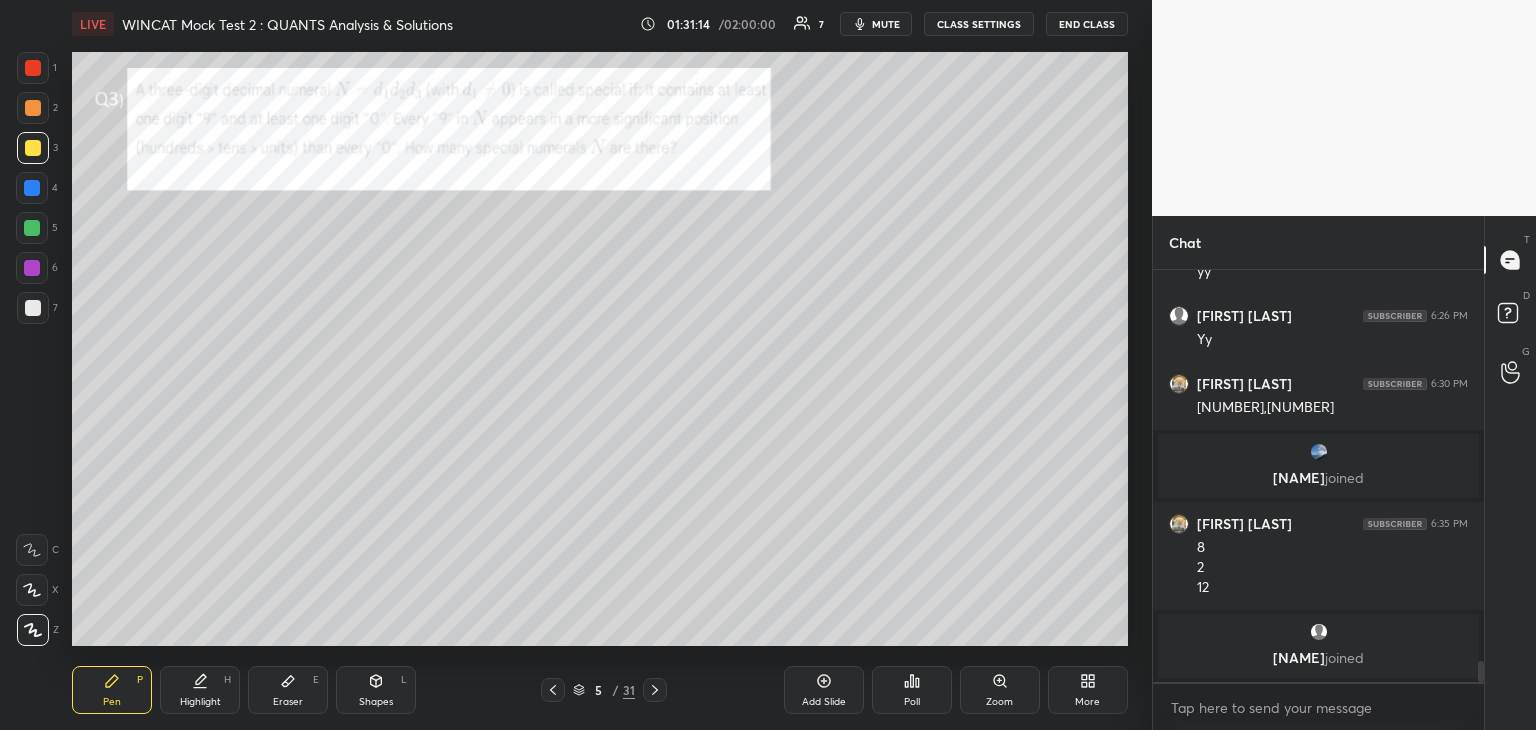 click at bounding box center (32, 188) 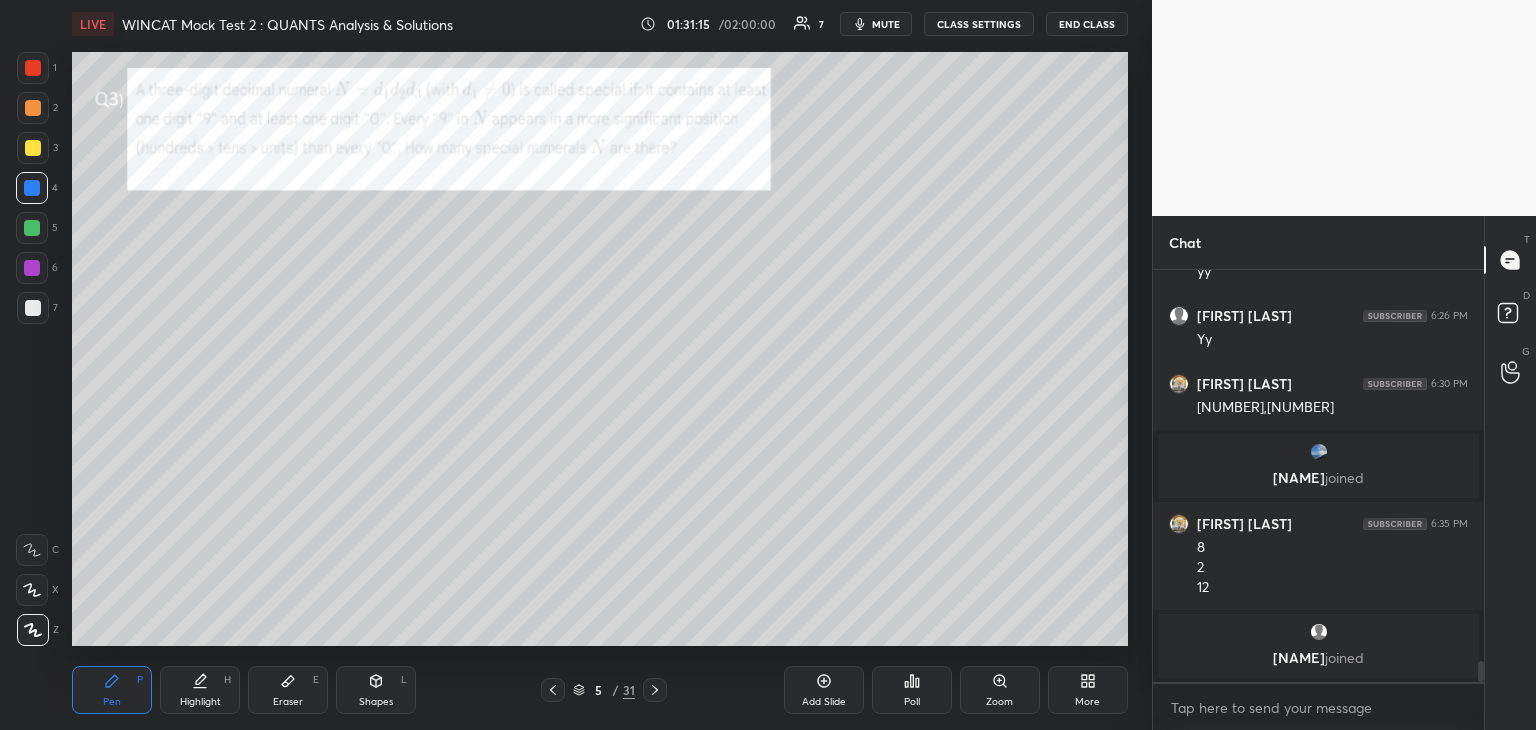 click 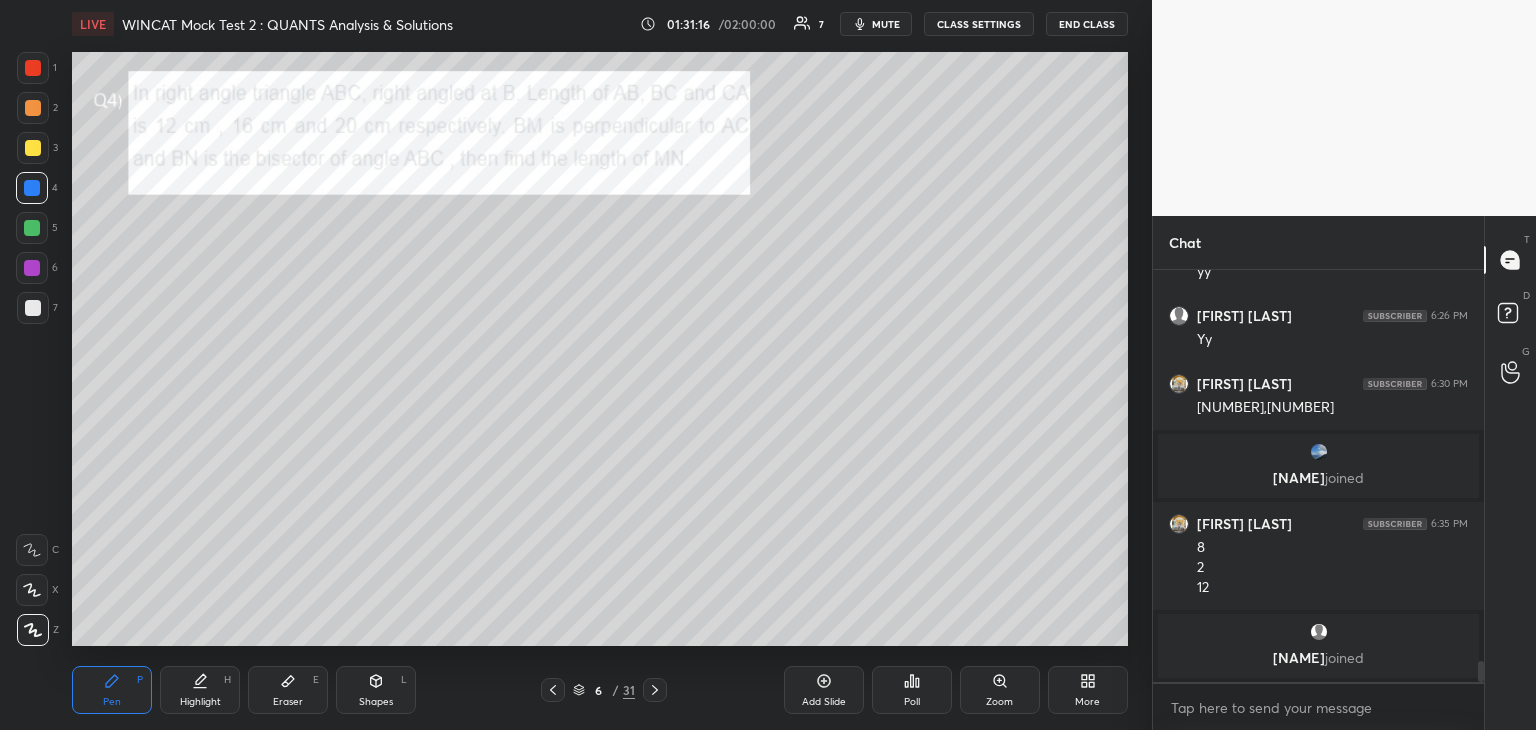 click 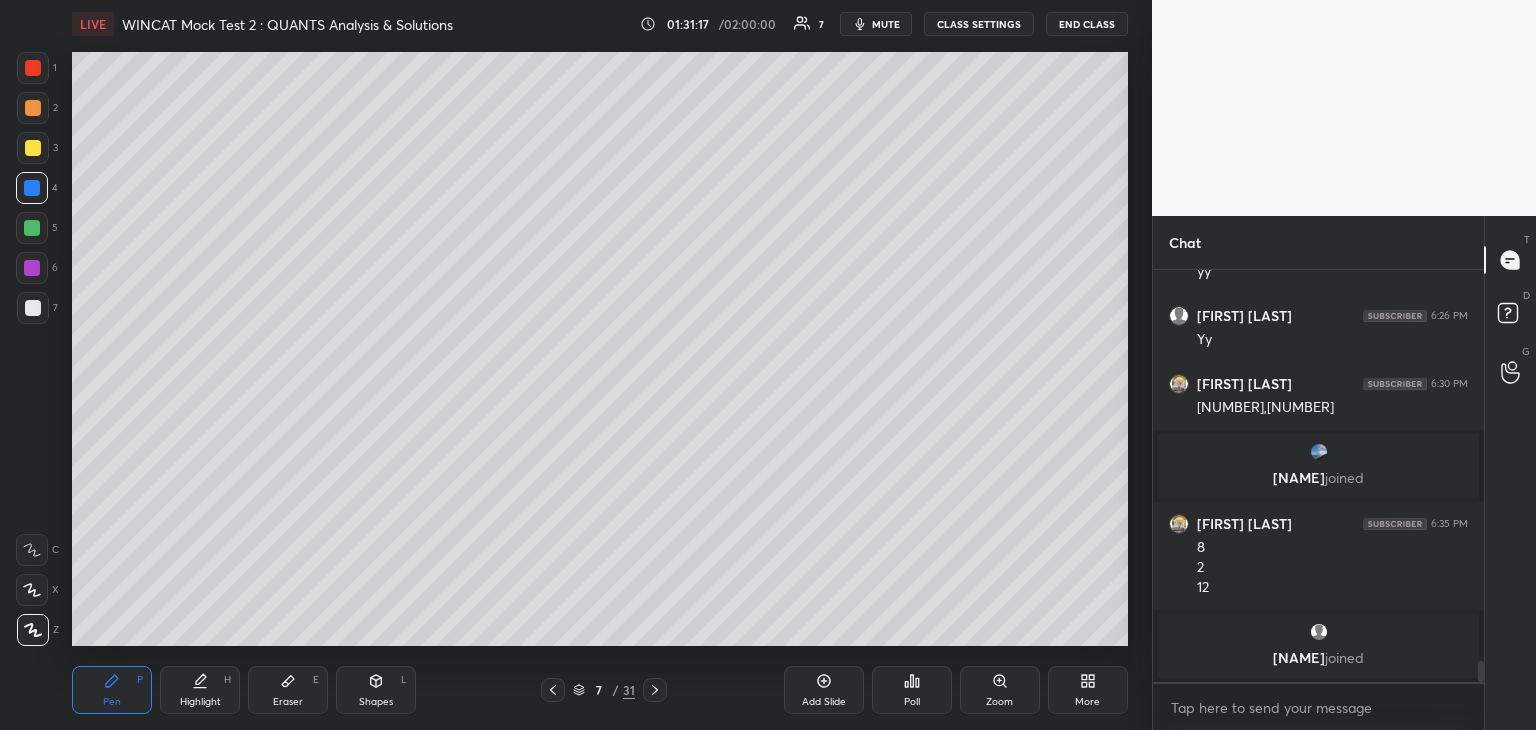 click 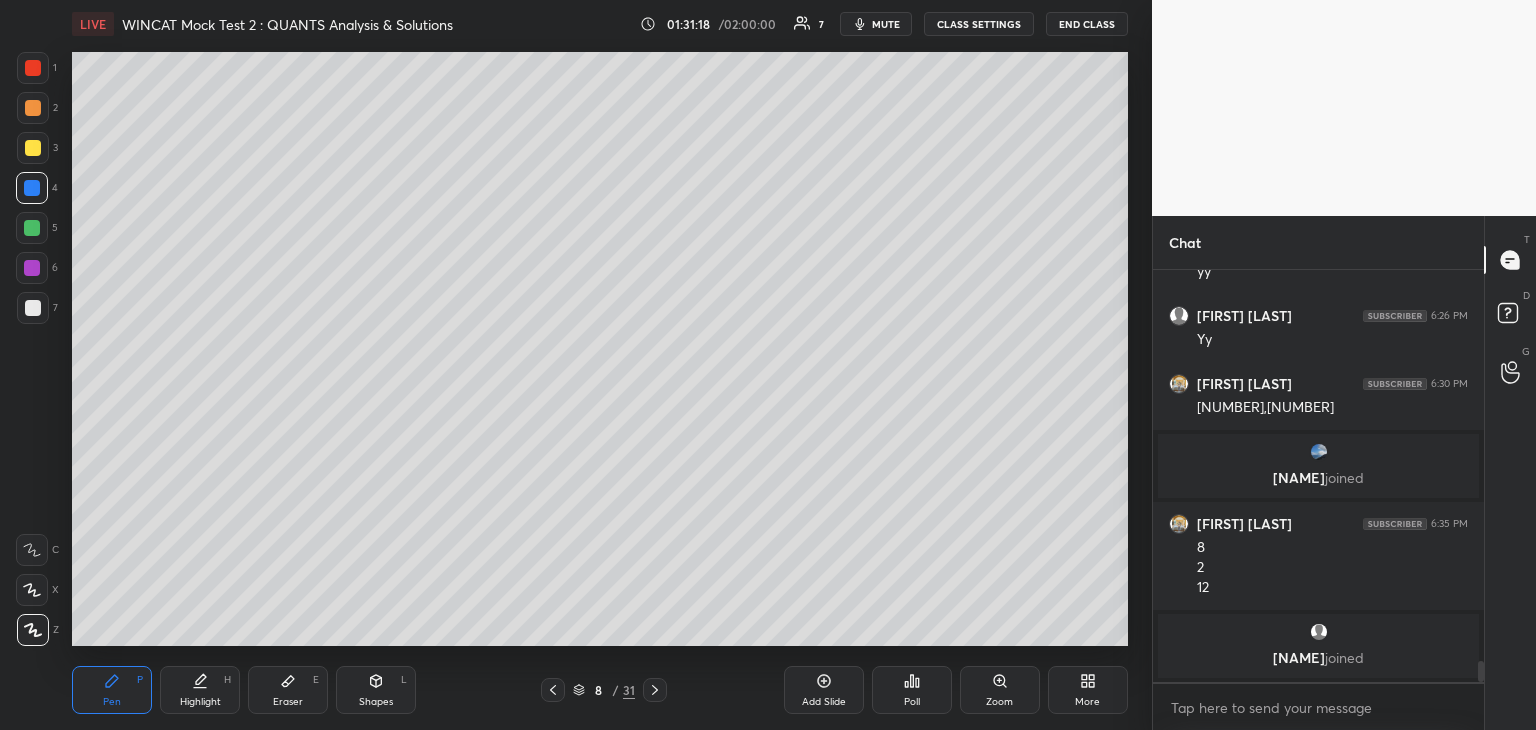 click 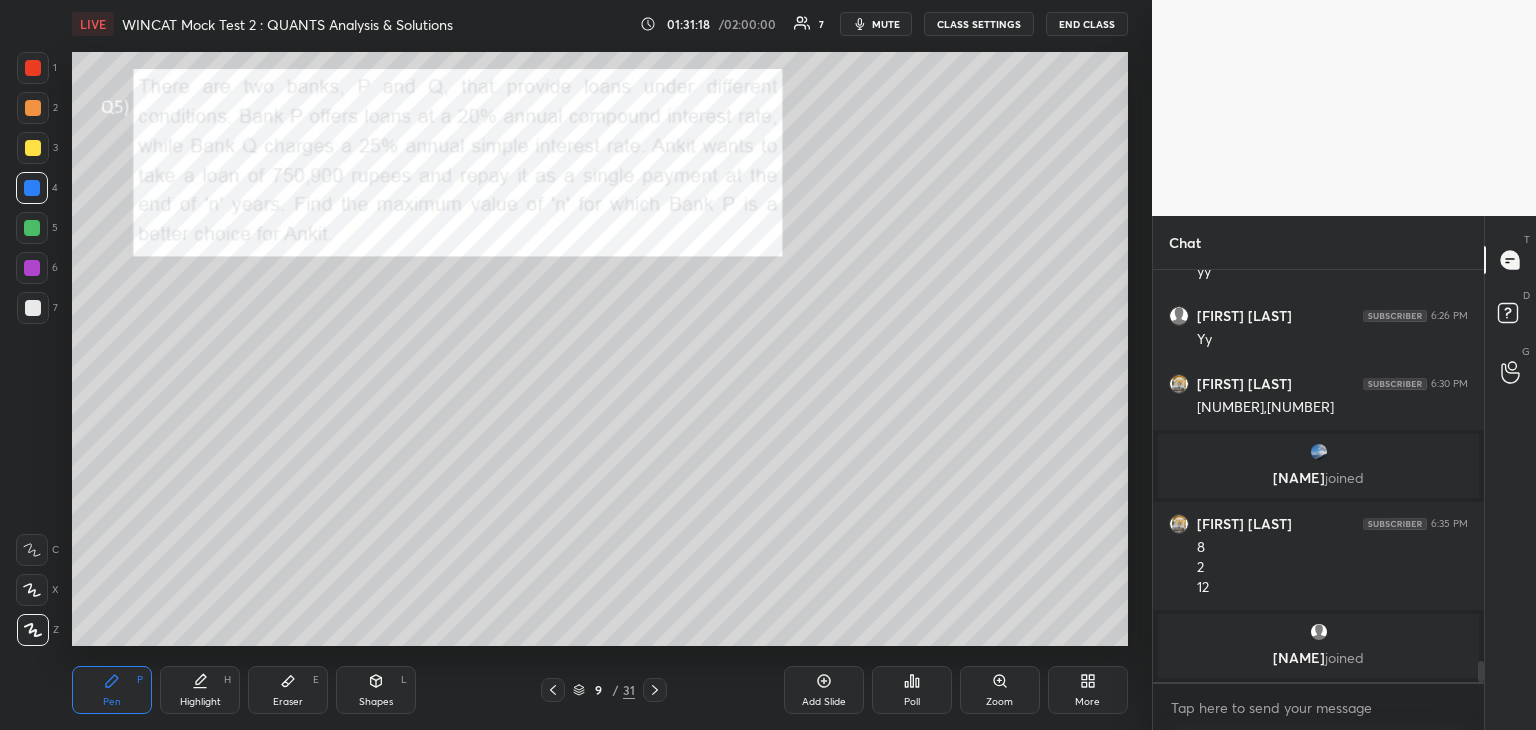 click 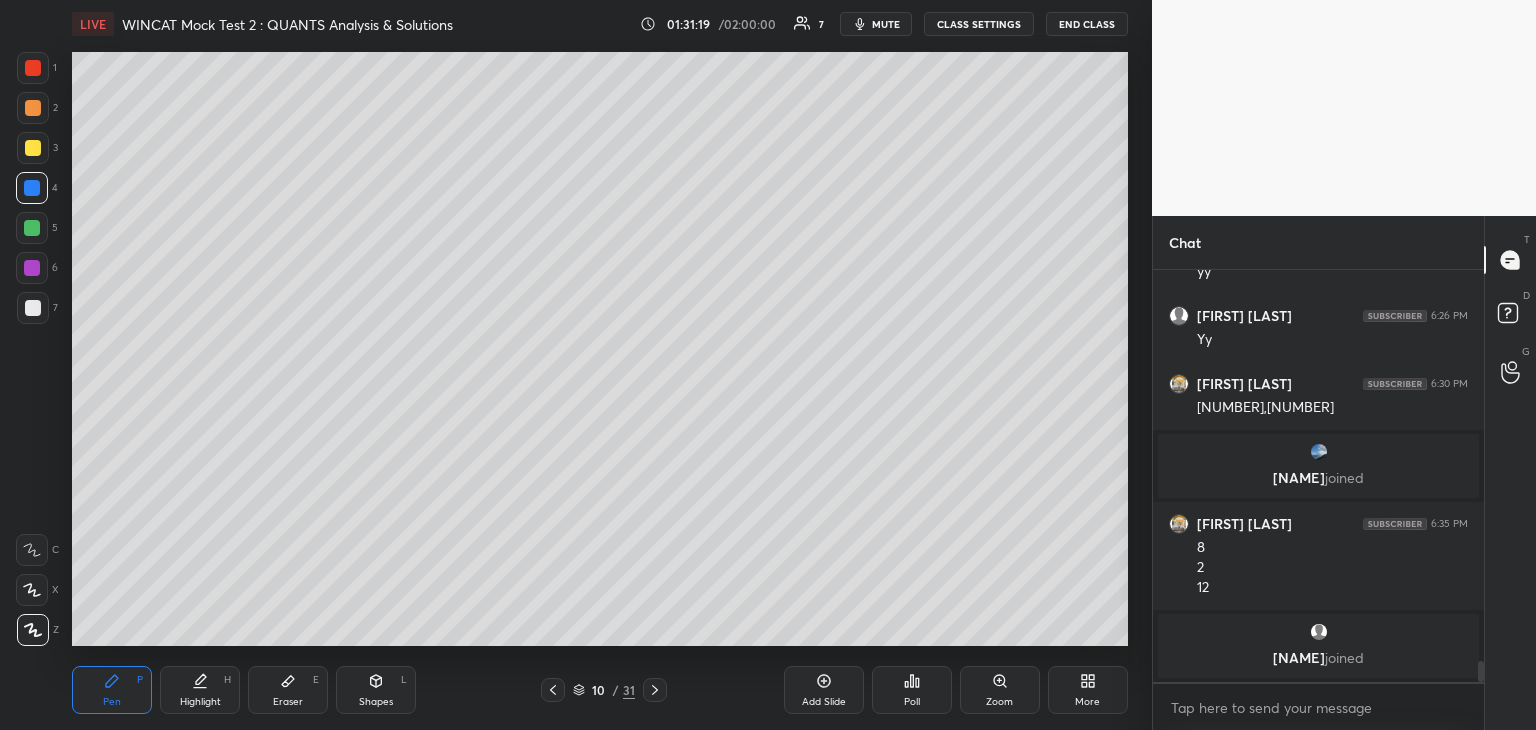click 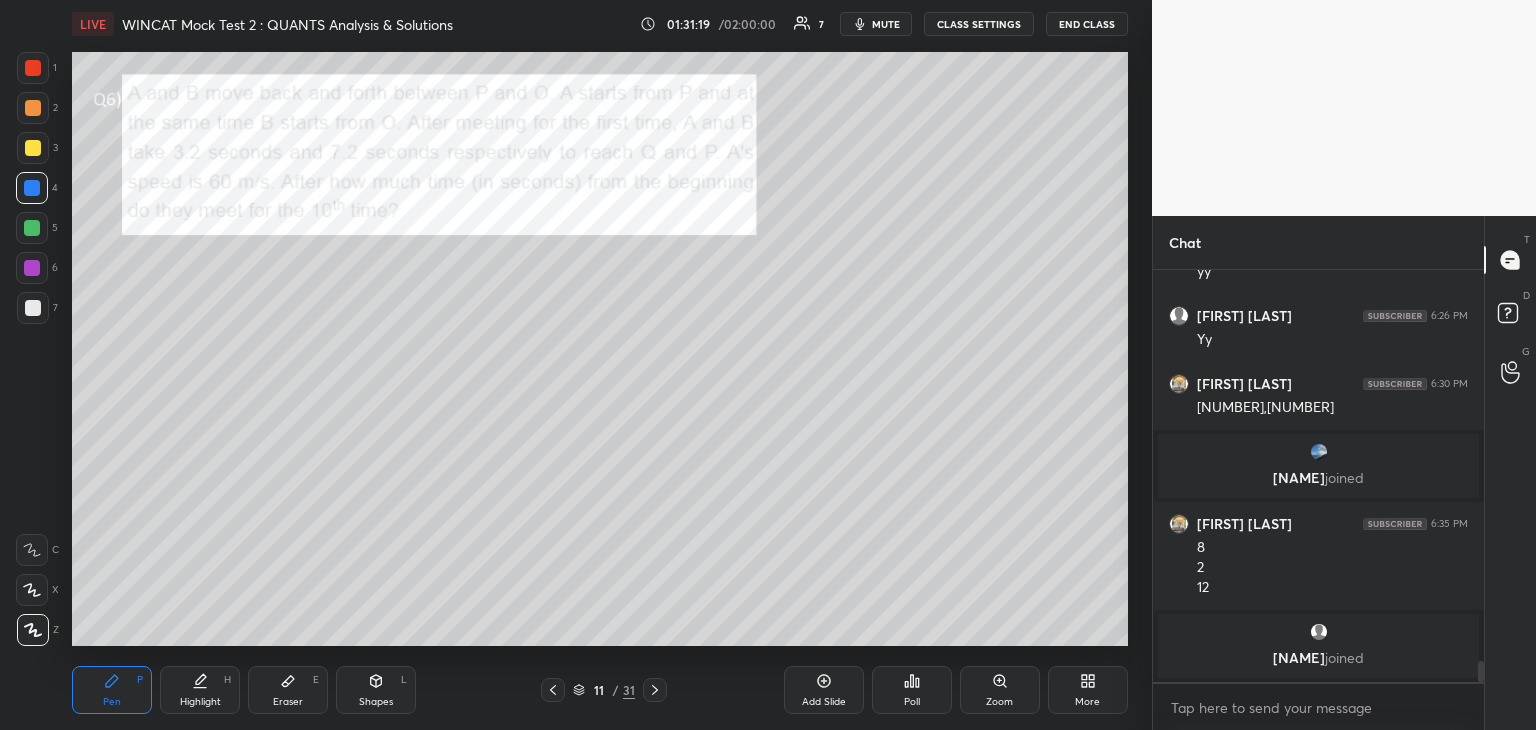 click 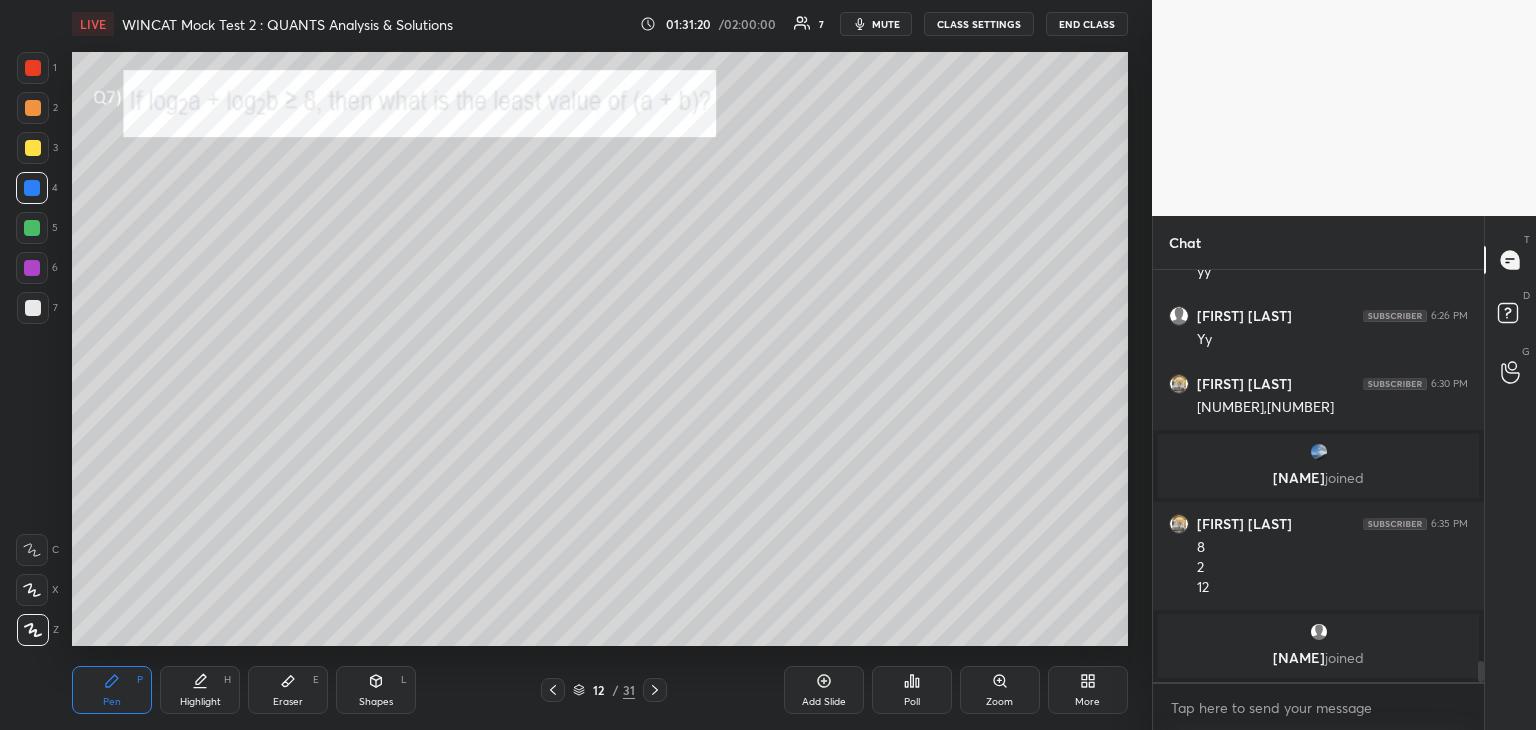 click 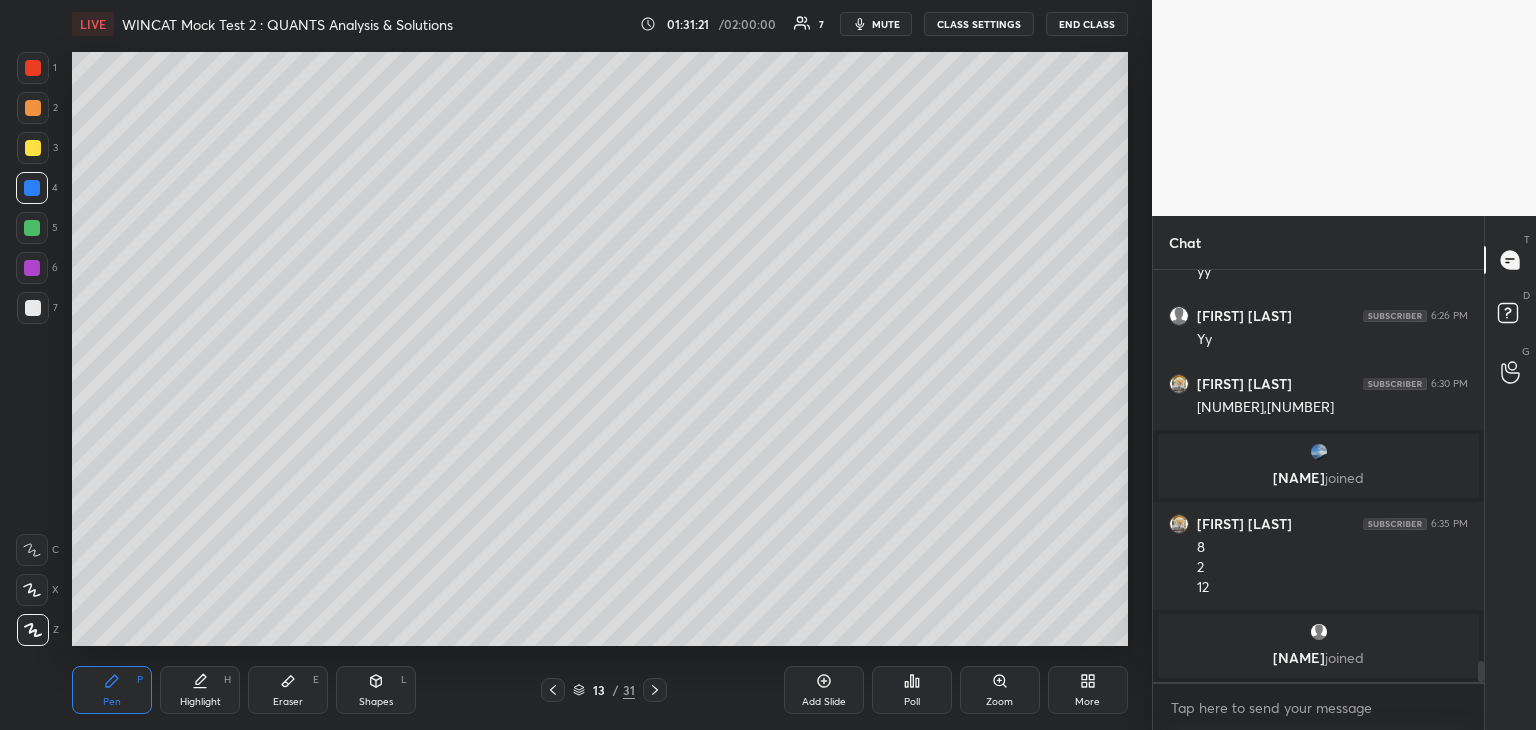 click 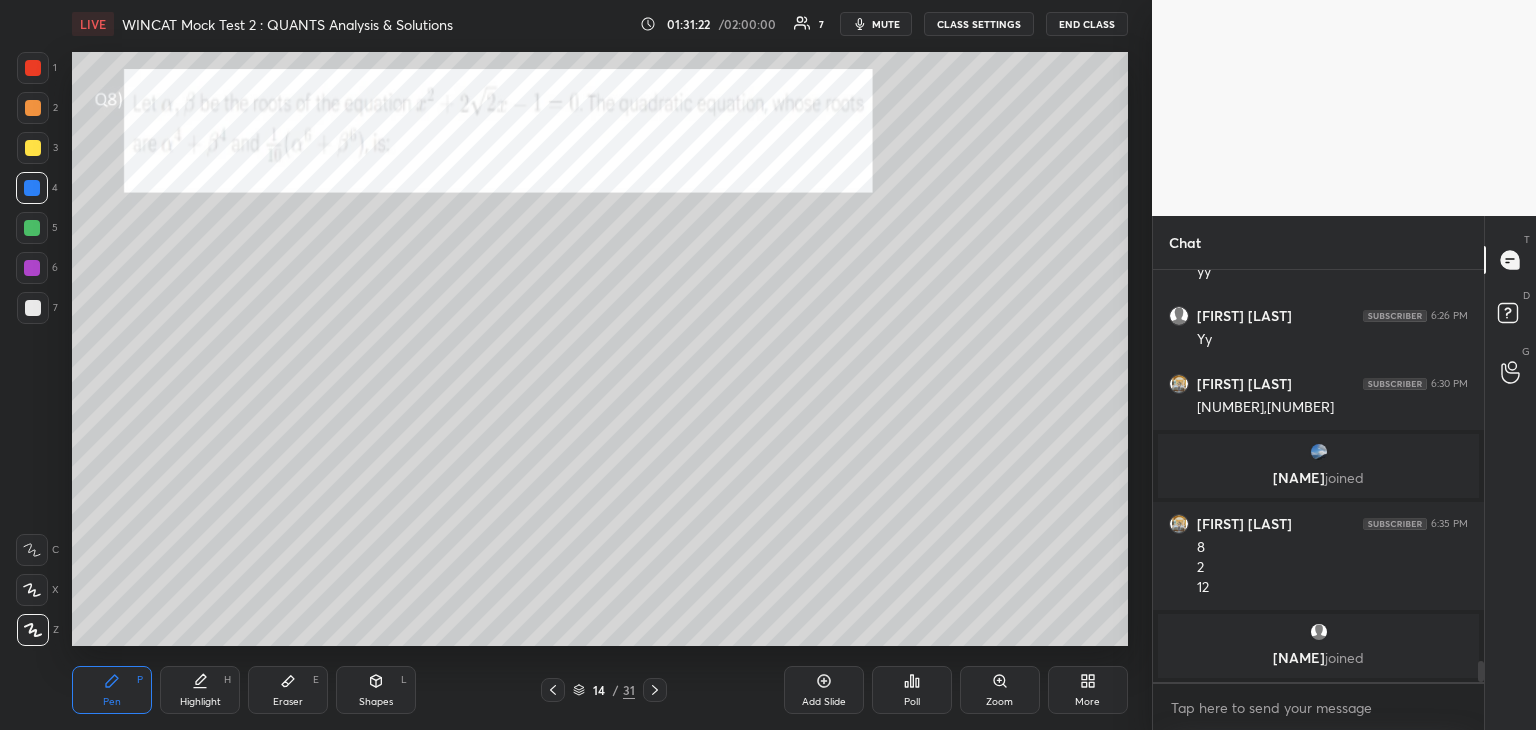 click 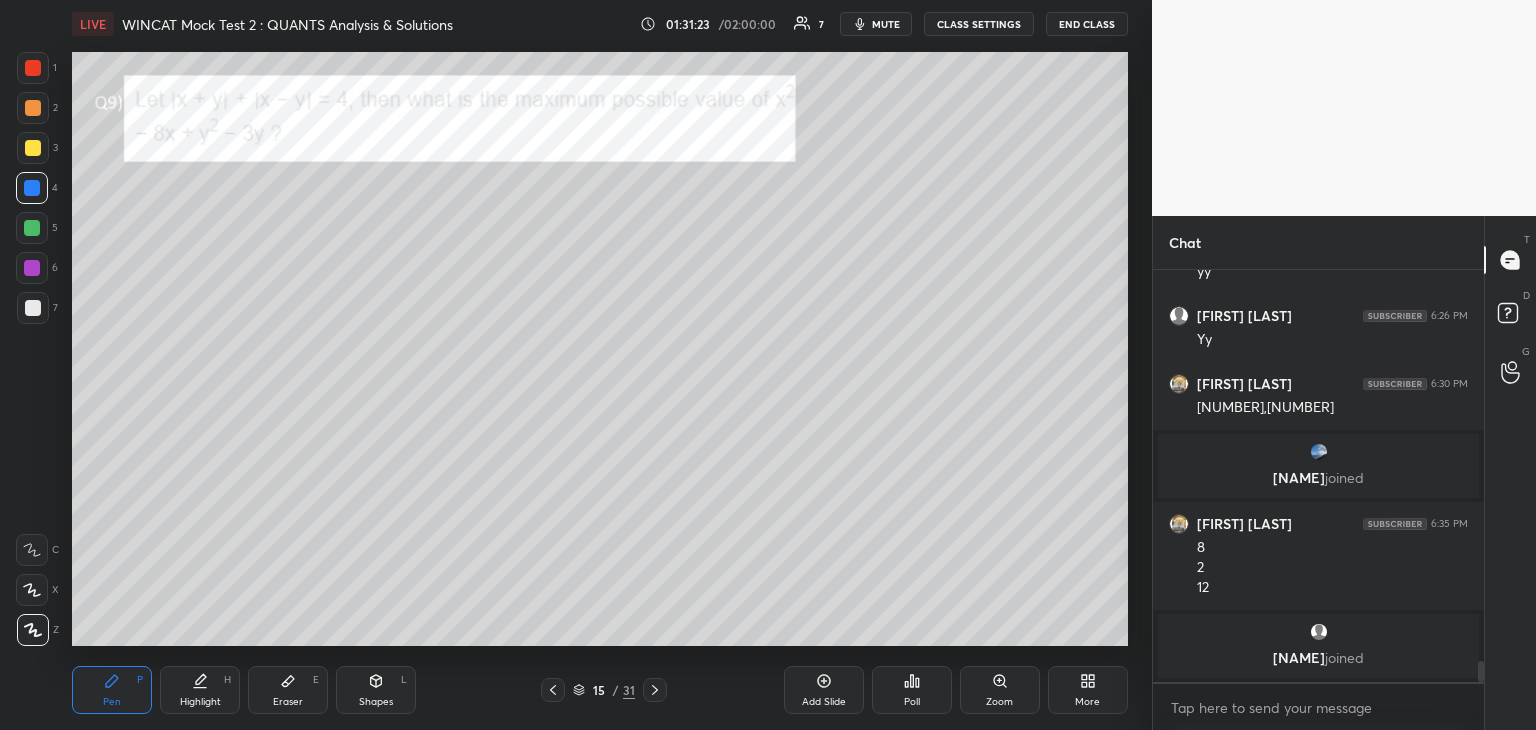 click 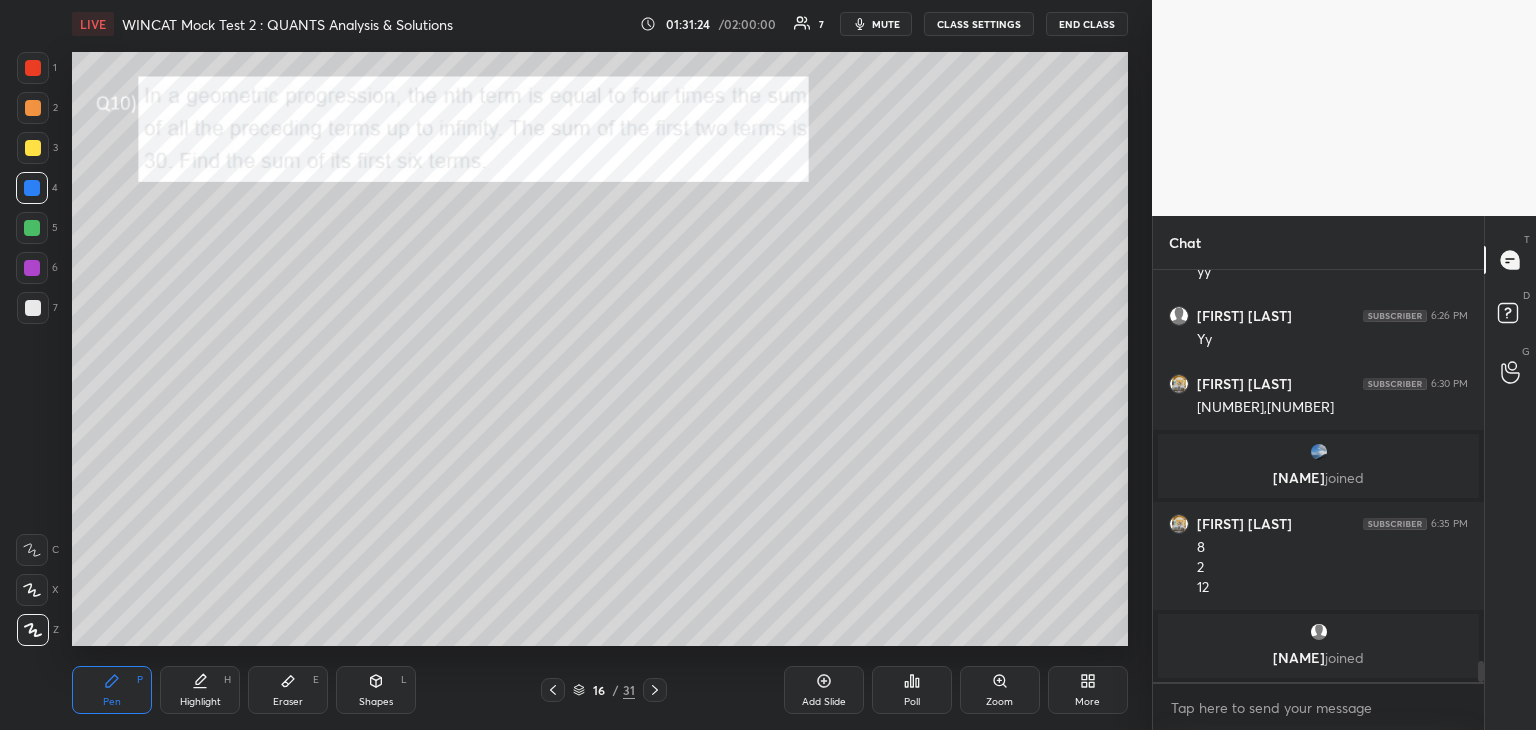 click 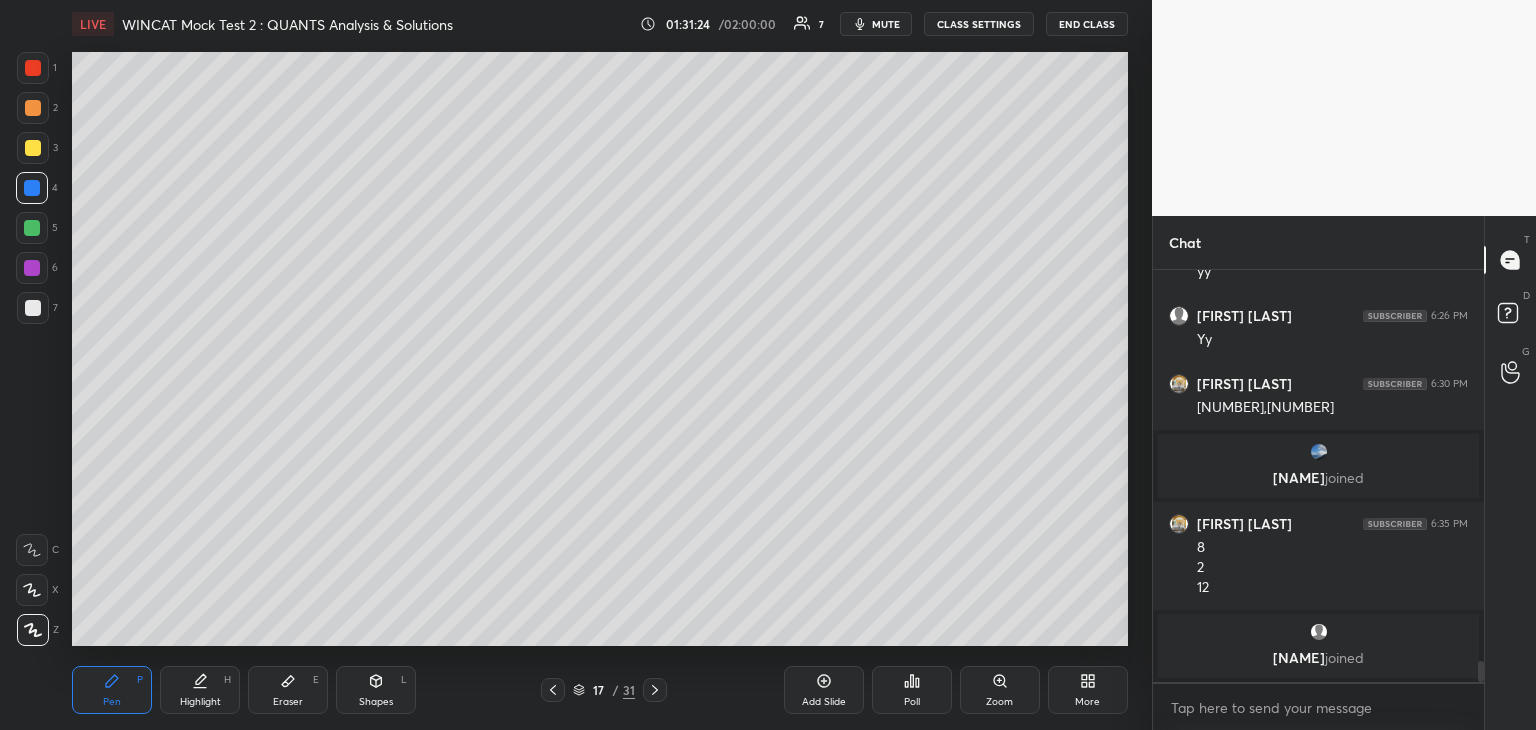 click 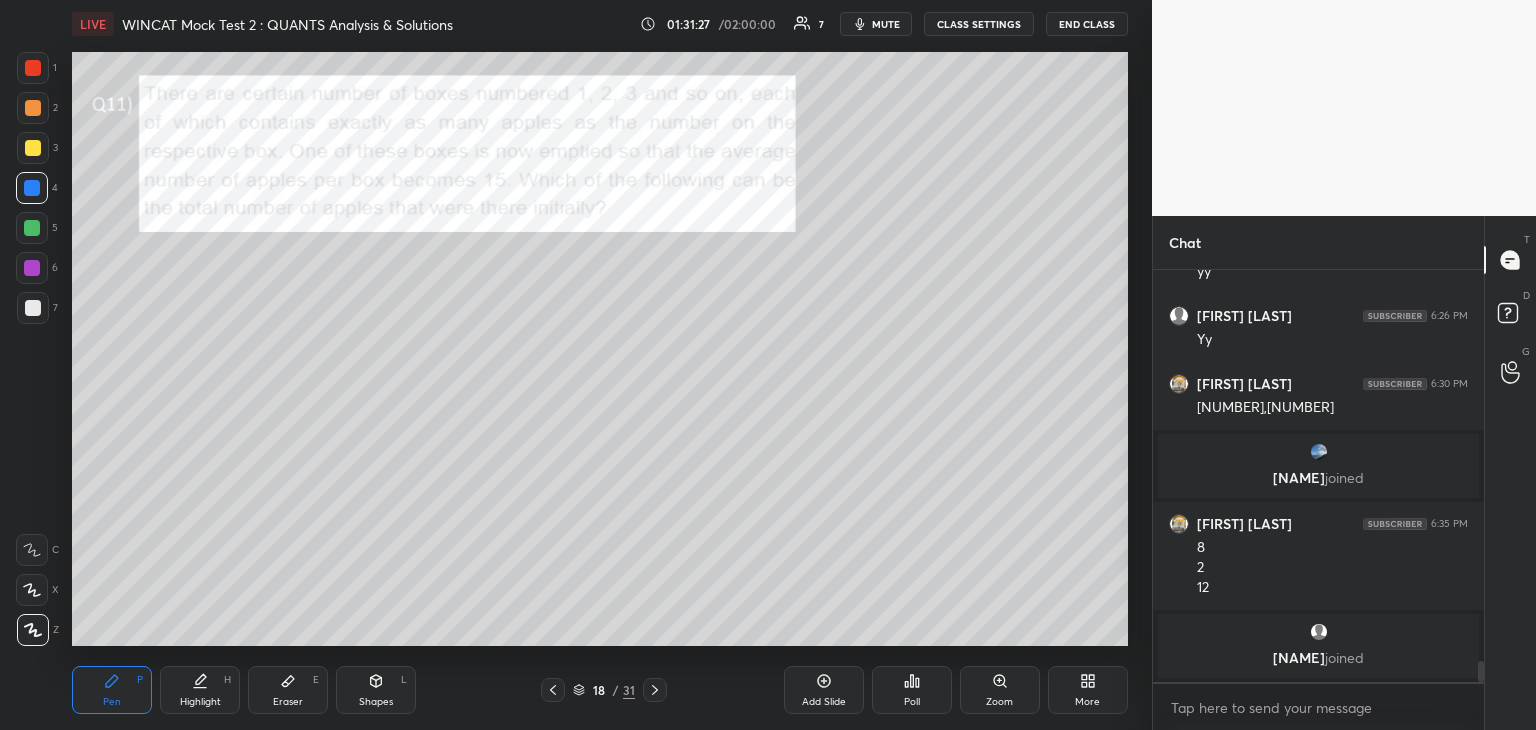 click at bounding box center (32, 228) 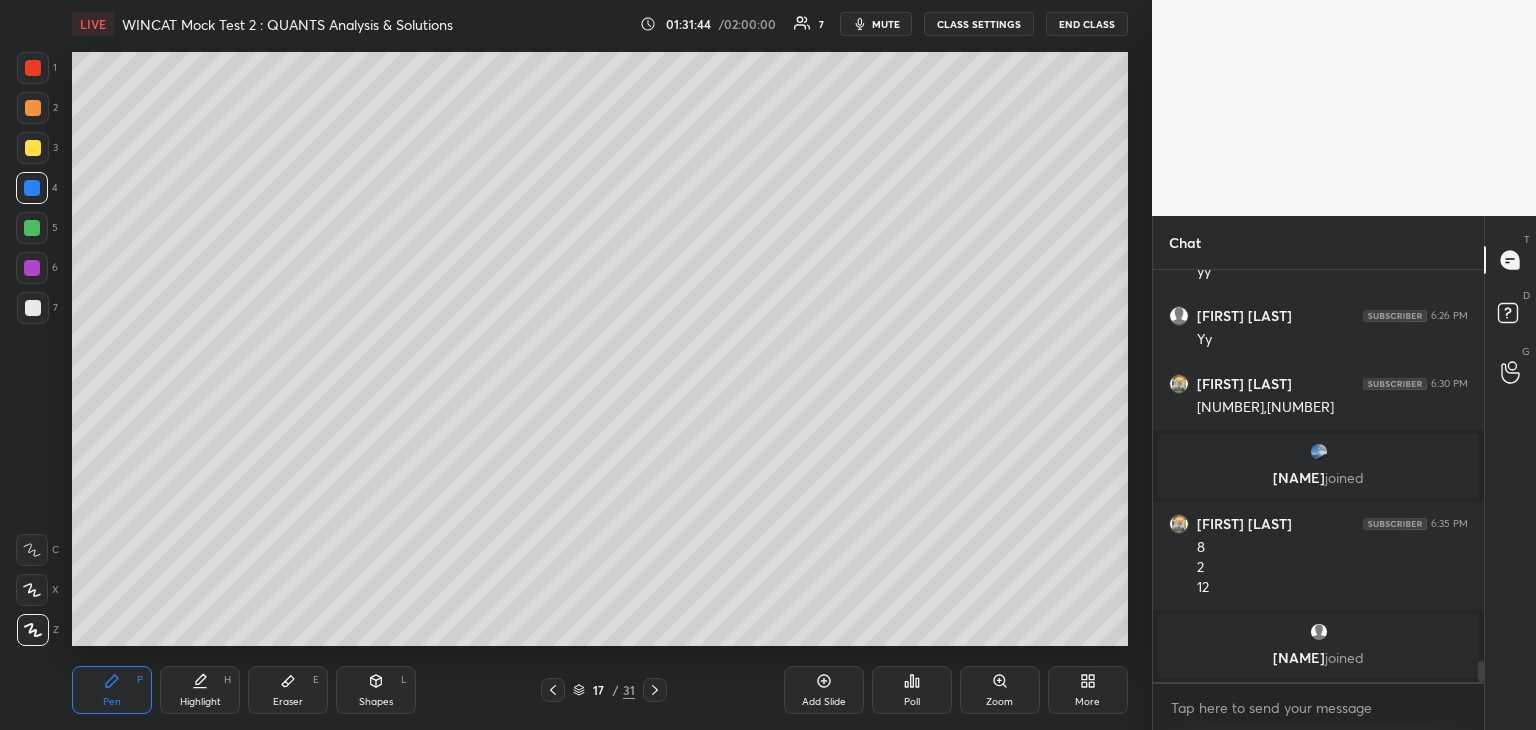 click 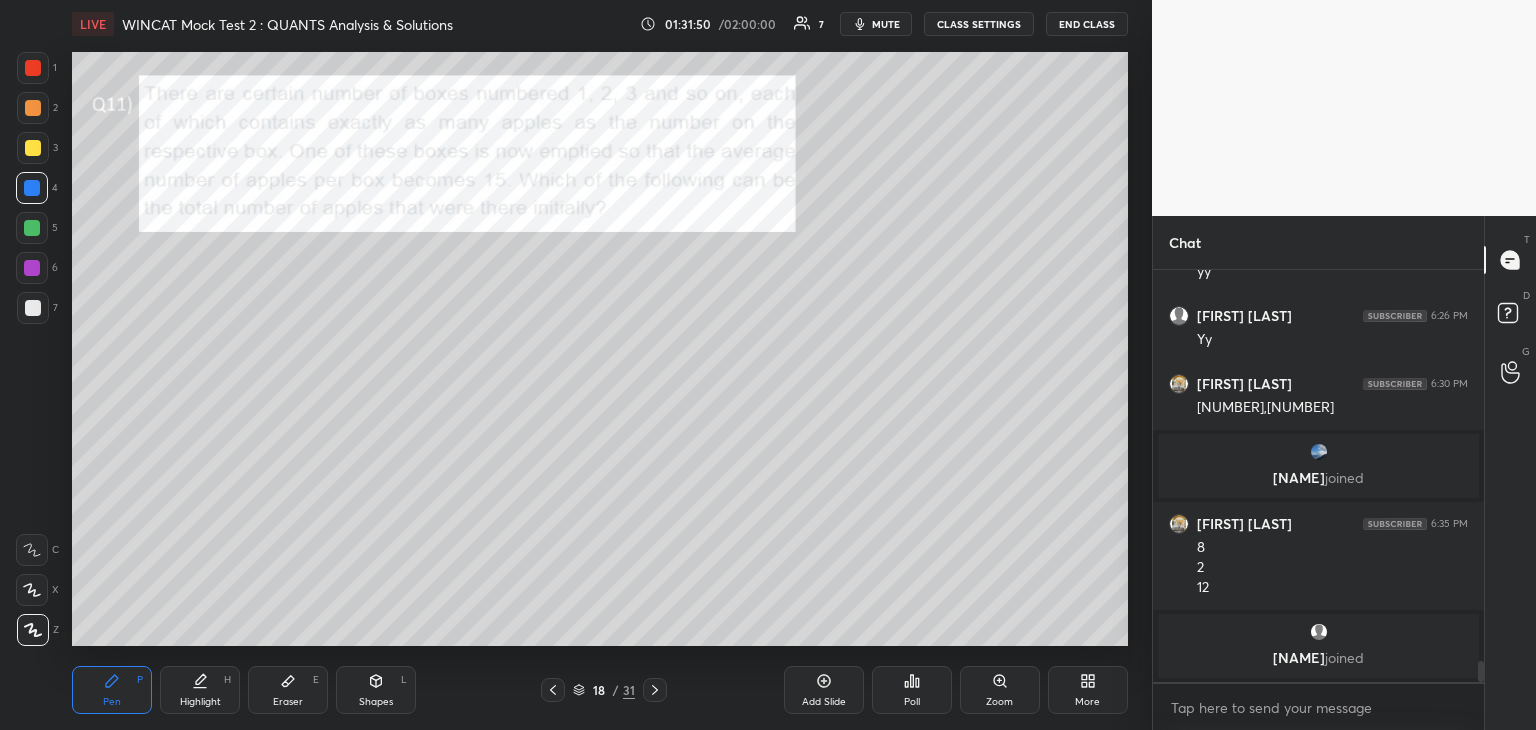 click 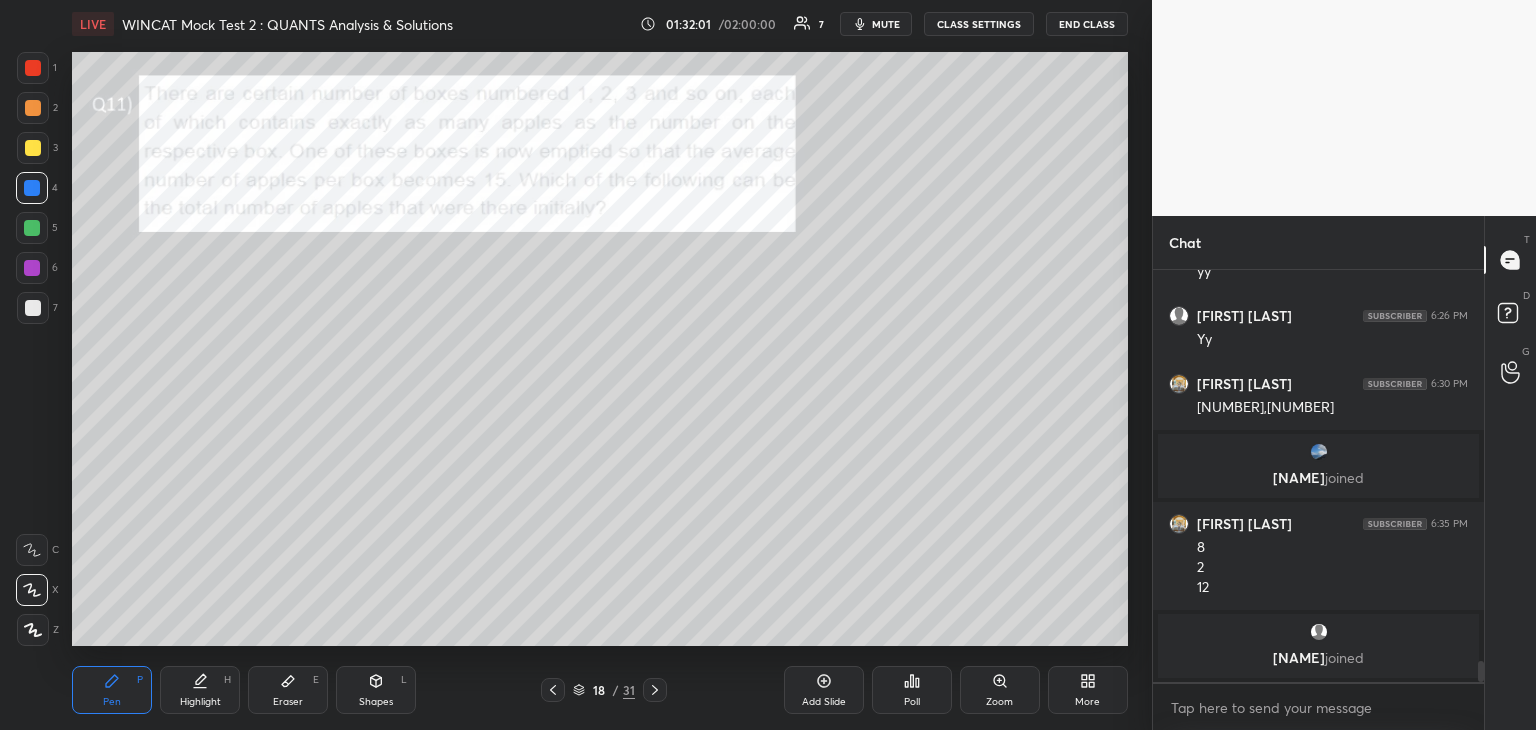 click on "Pen P Highlight H Eraser E Shapes L [NUMBER] / [NUMBER] Add Slide Poll Zoom More" at bounding box center (600, 690) 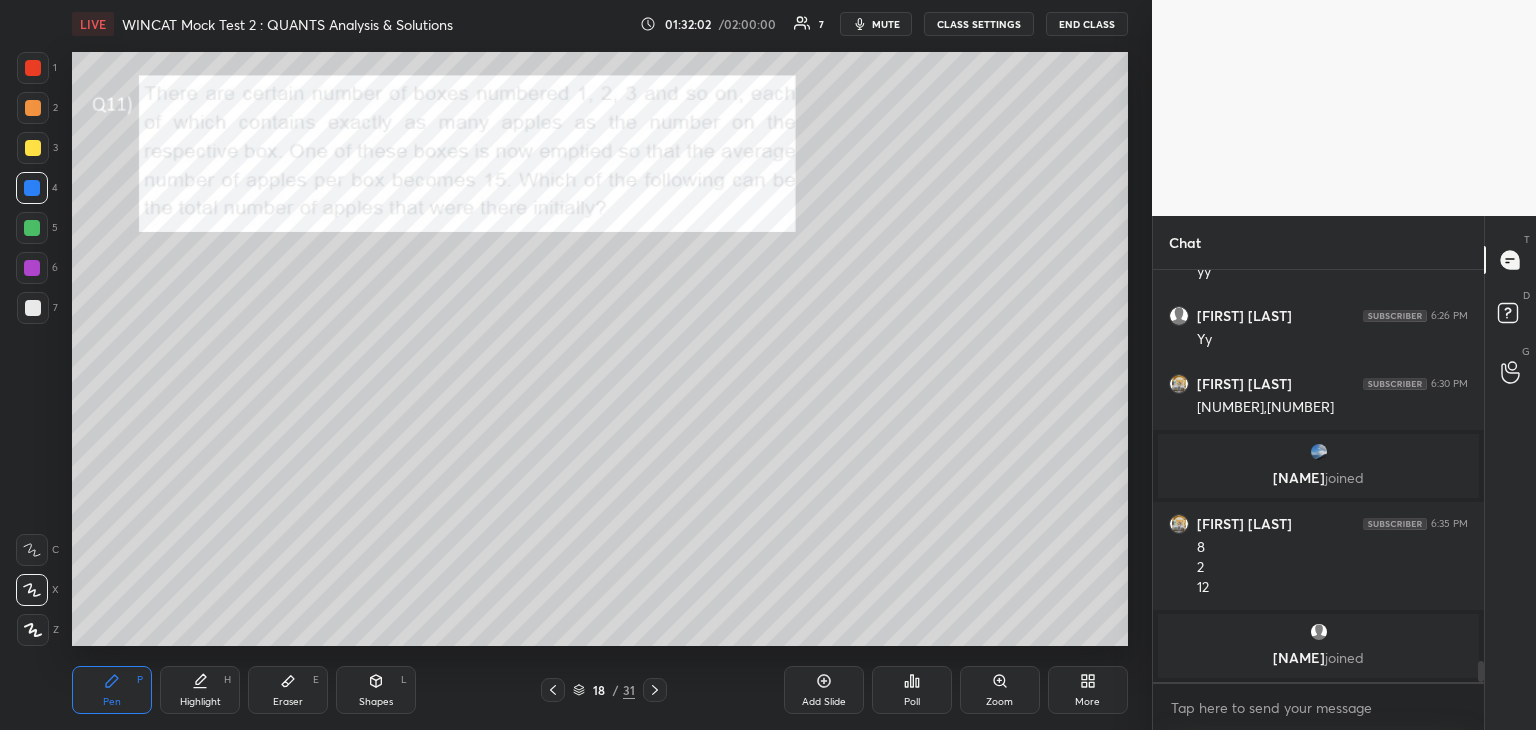 click on "Highlight H" at bounding box center (200, 690) 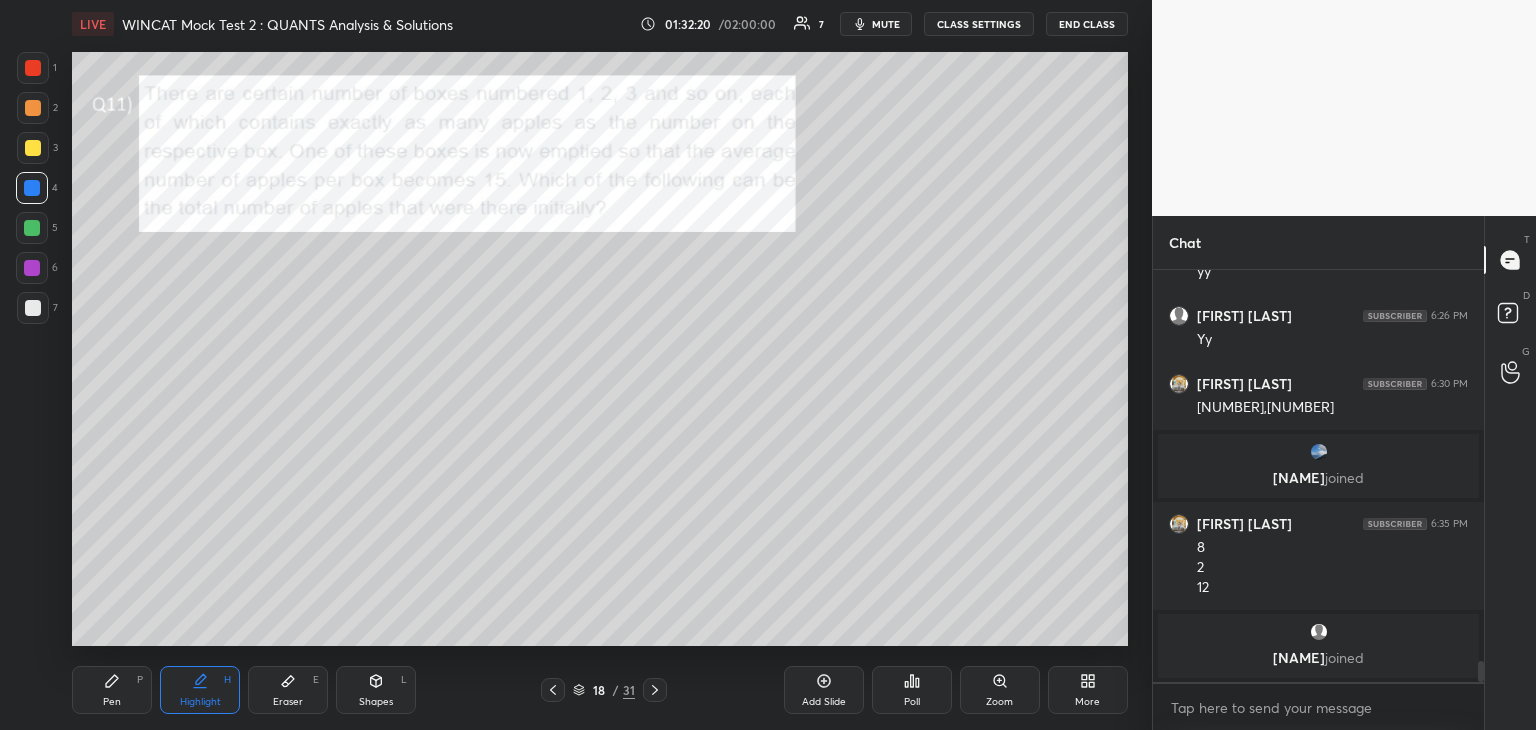 click on "Pen P" at bounding box center (112, 690) 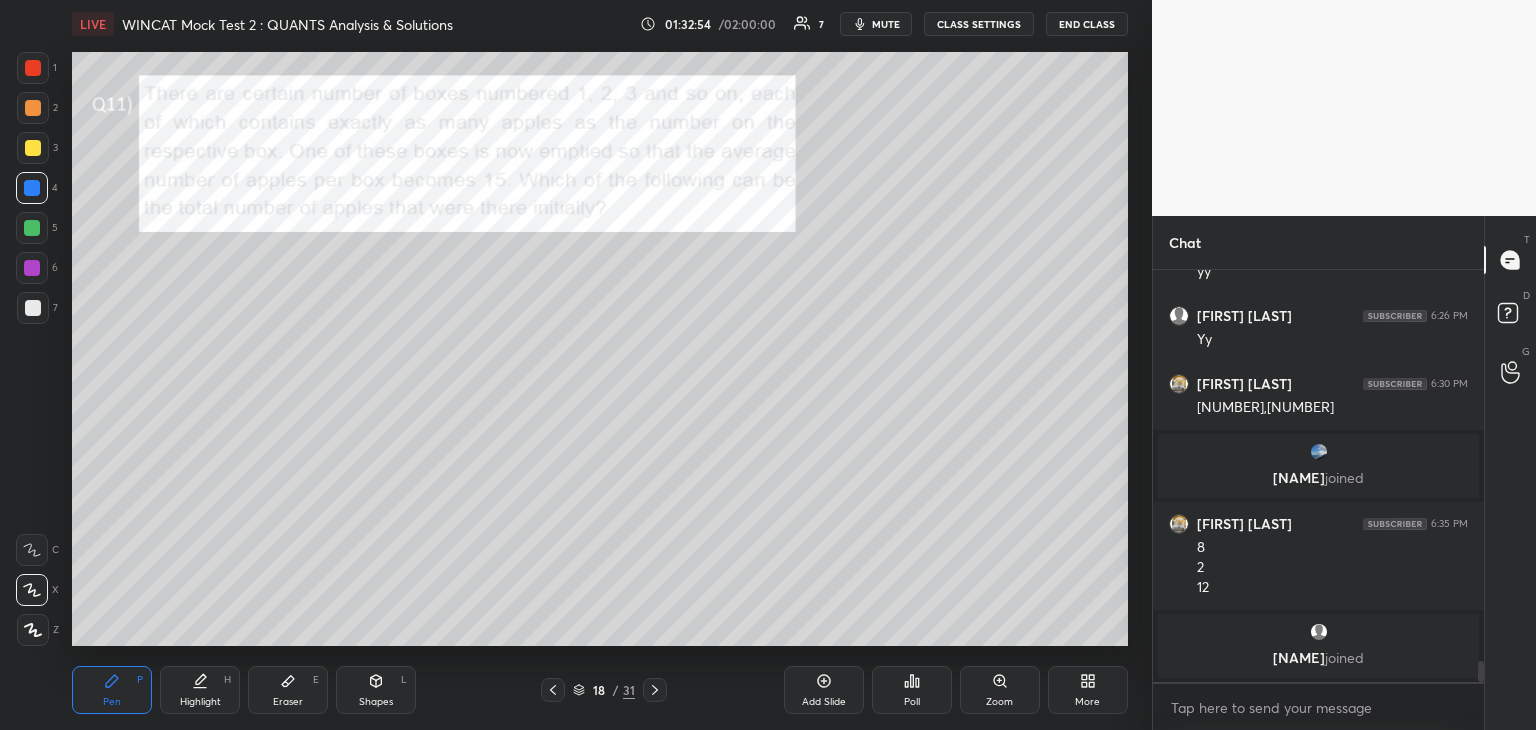 click 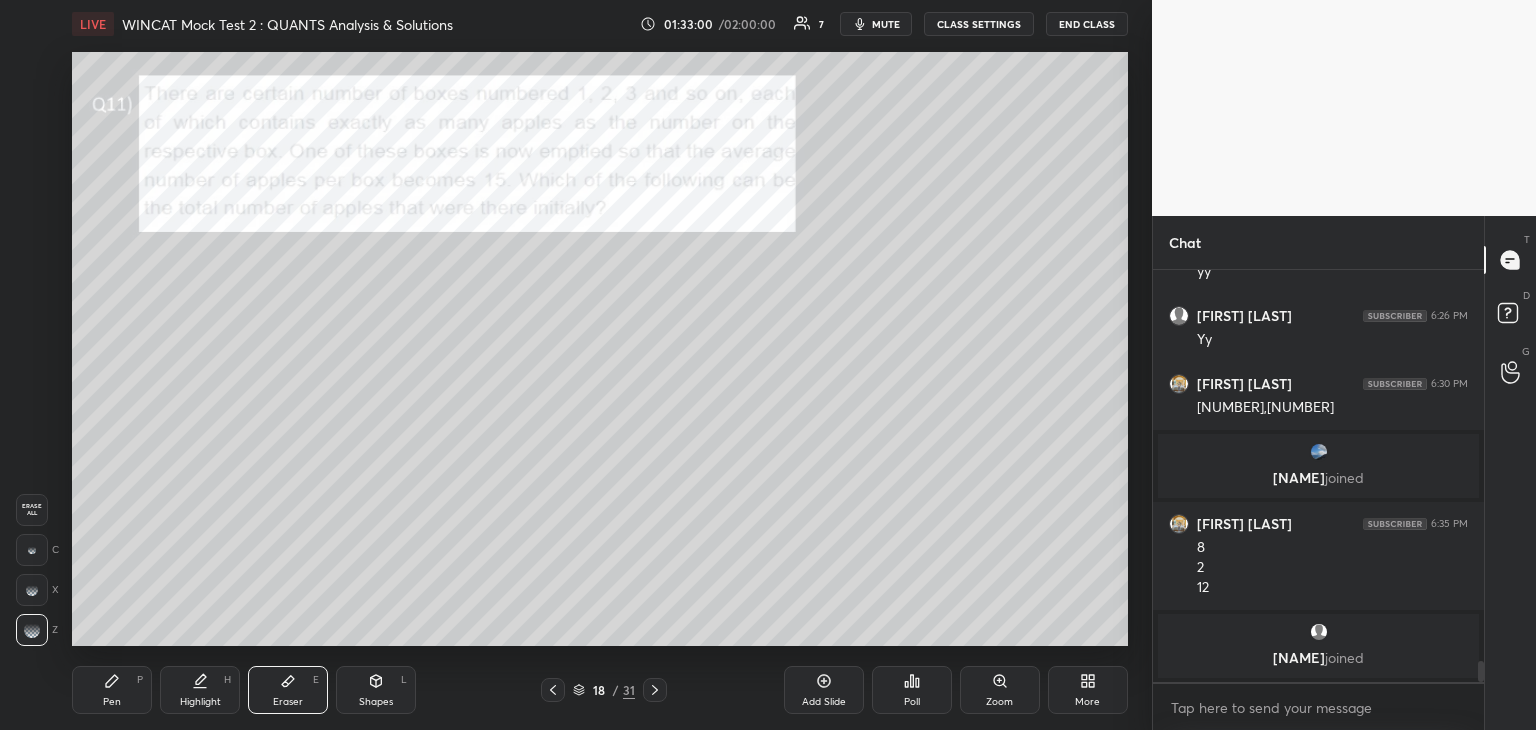 click on "Pen P" at bounding box center (112, 690) 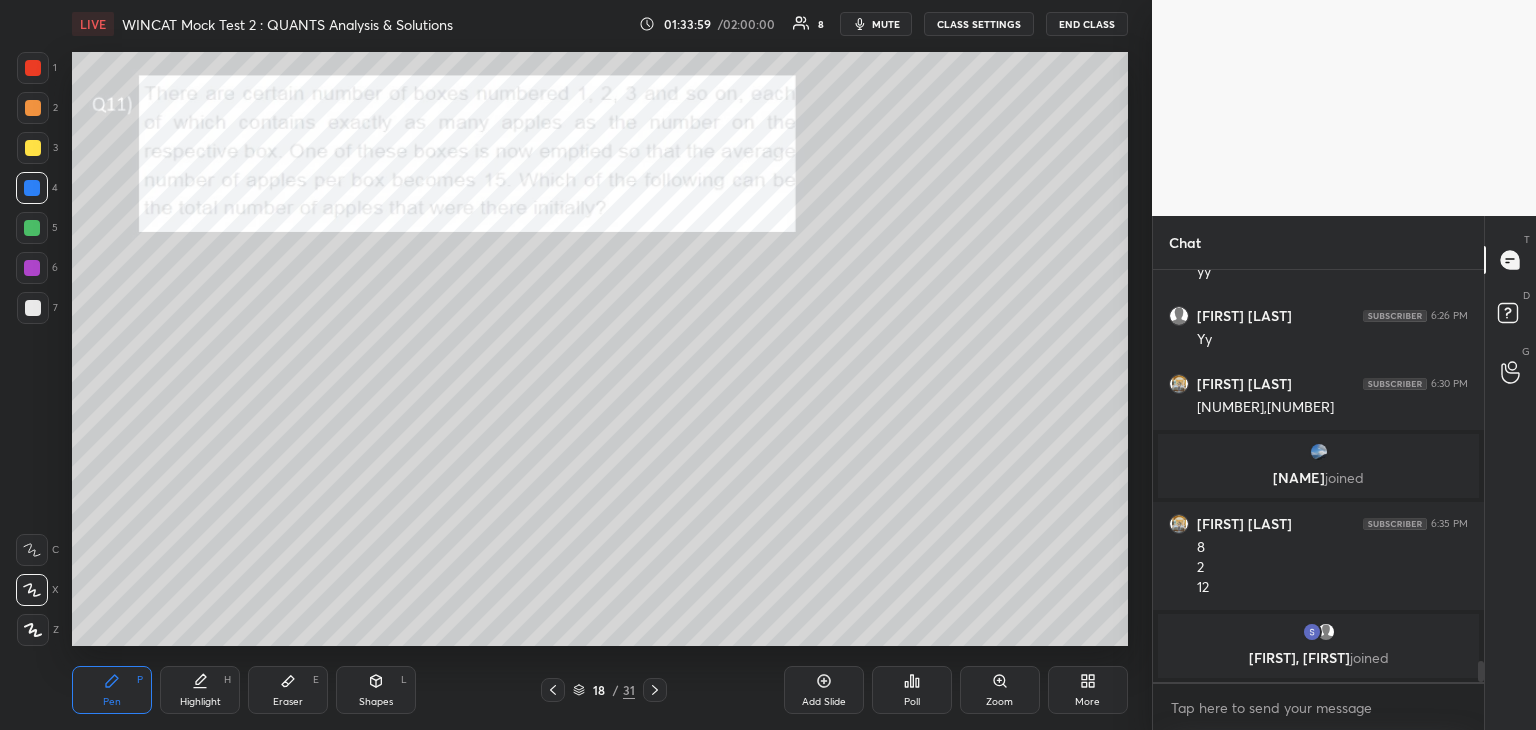 click at bounding box center (32, 268) 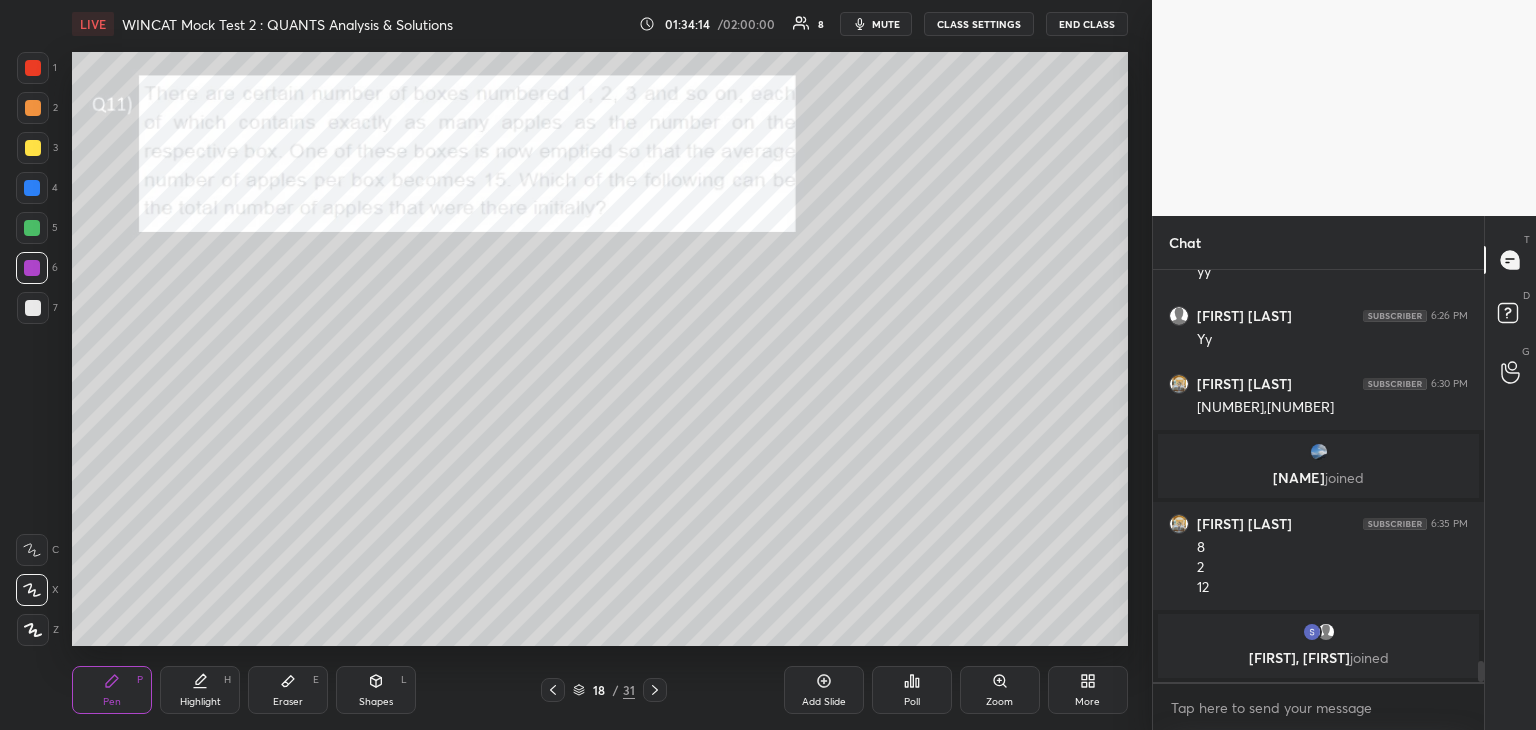 scroll, scrollTop: 7602, scrollLeft: 0, axis: vertical 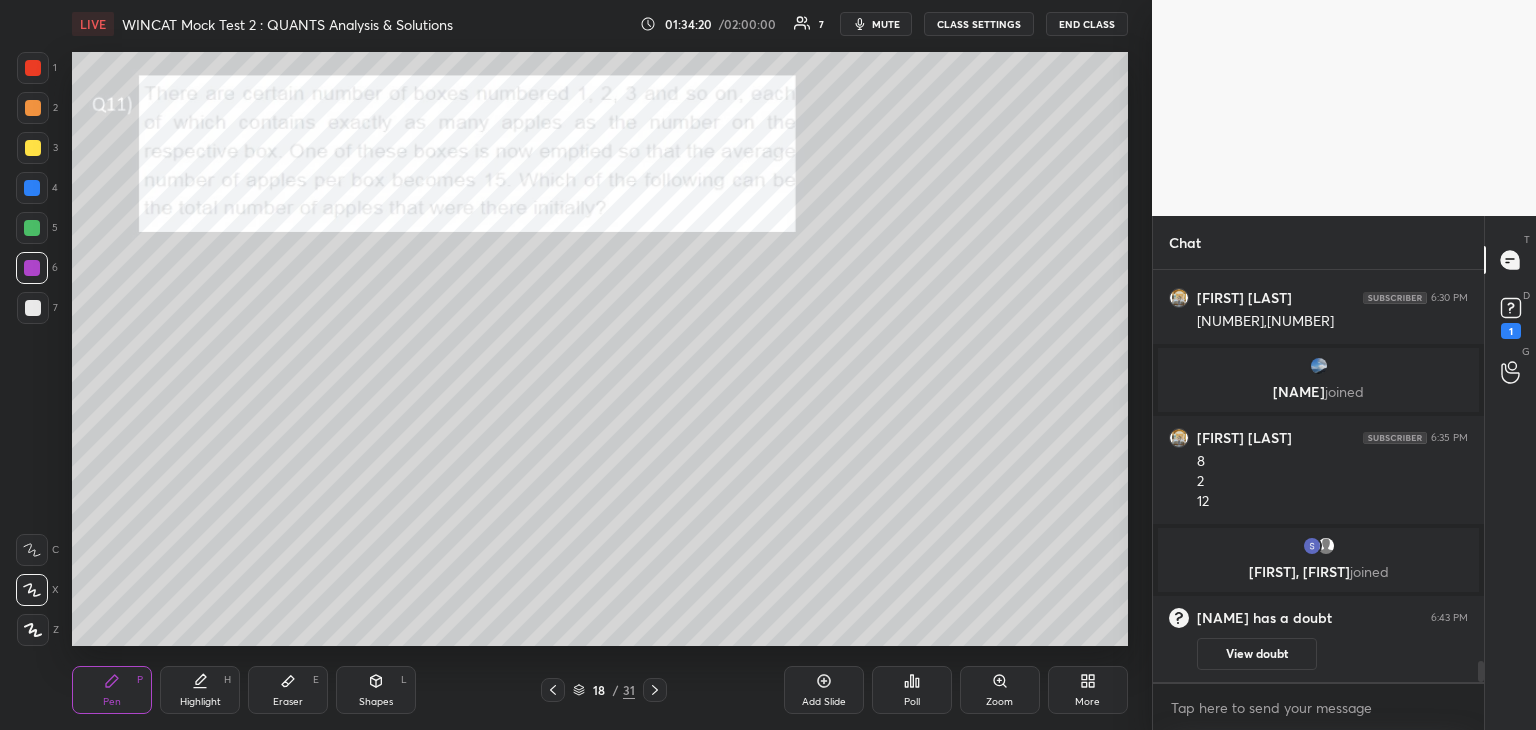 click on "Eraser" at bounding box center [288, 702] 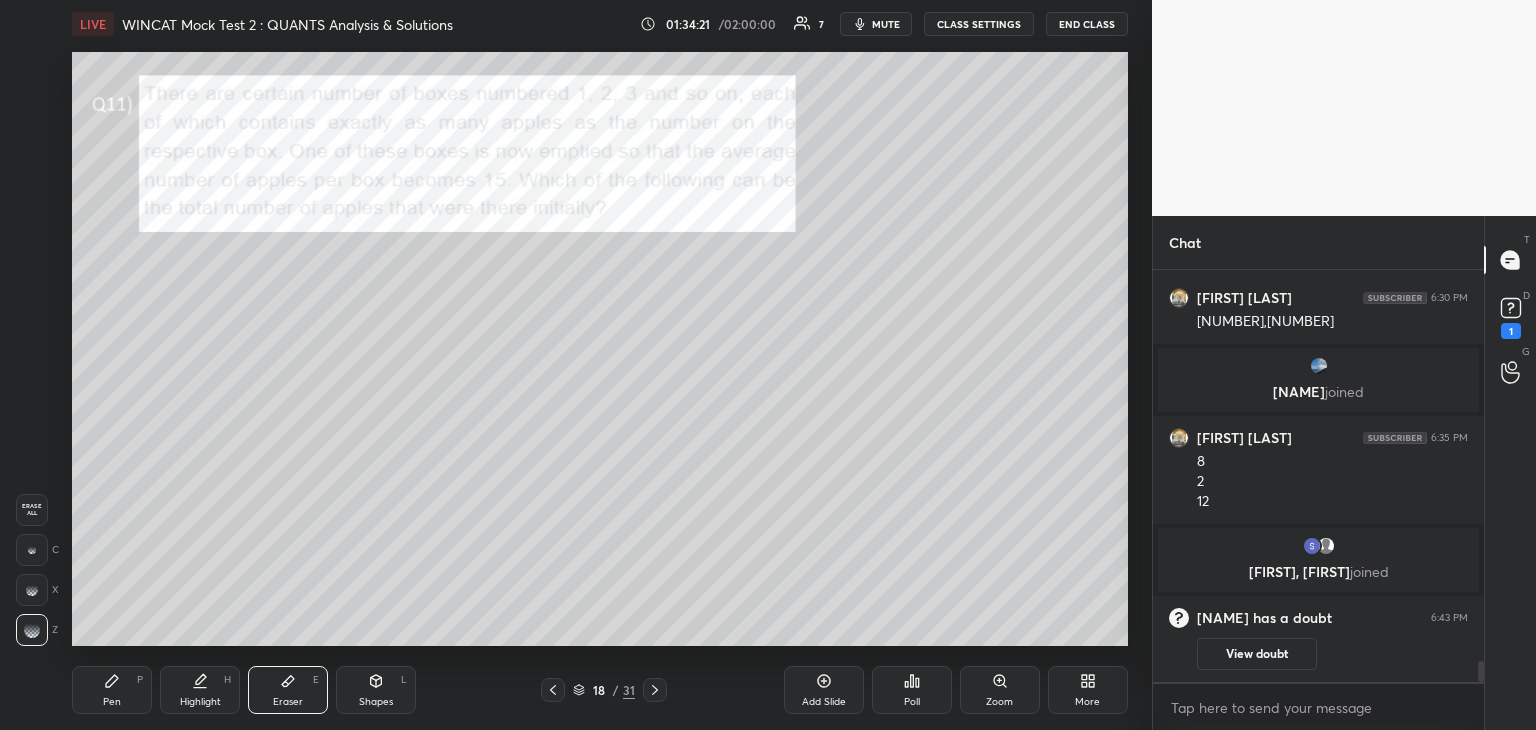 click on "Pen P" at bounding box center [112, 690] 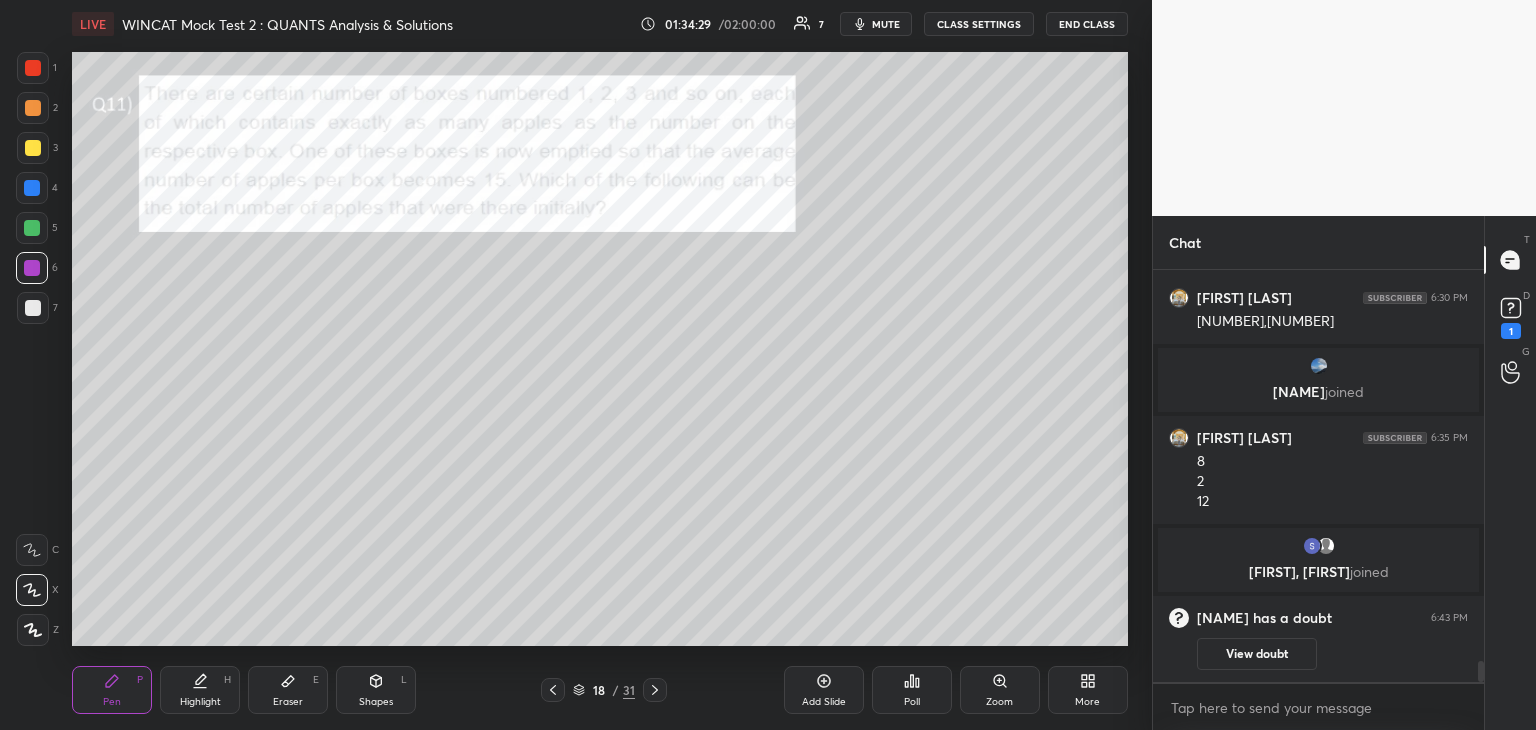 click on "Highlight H" at bounding box center (200, 690) 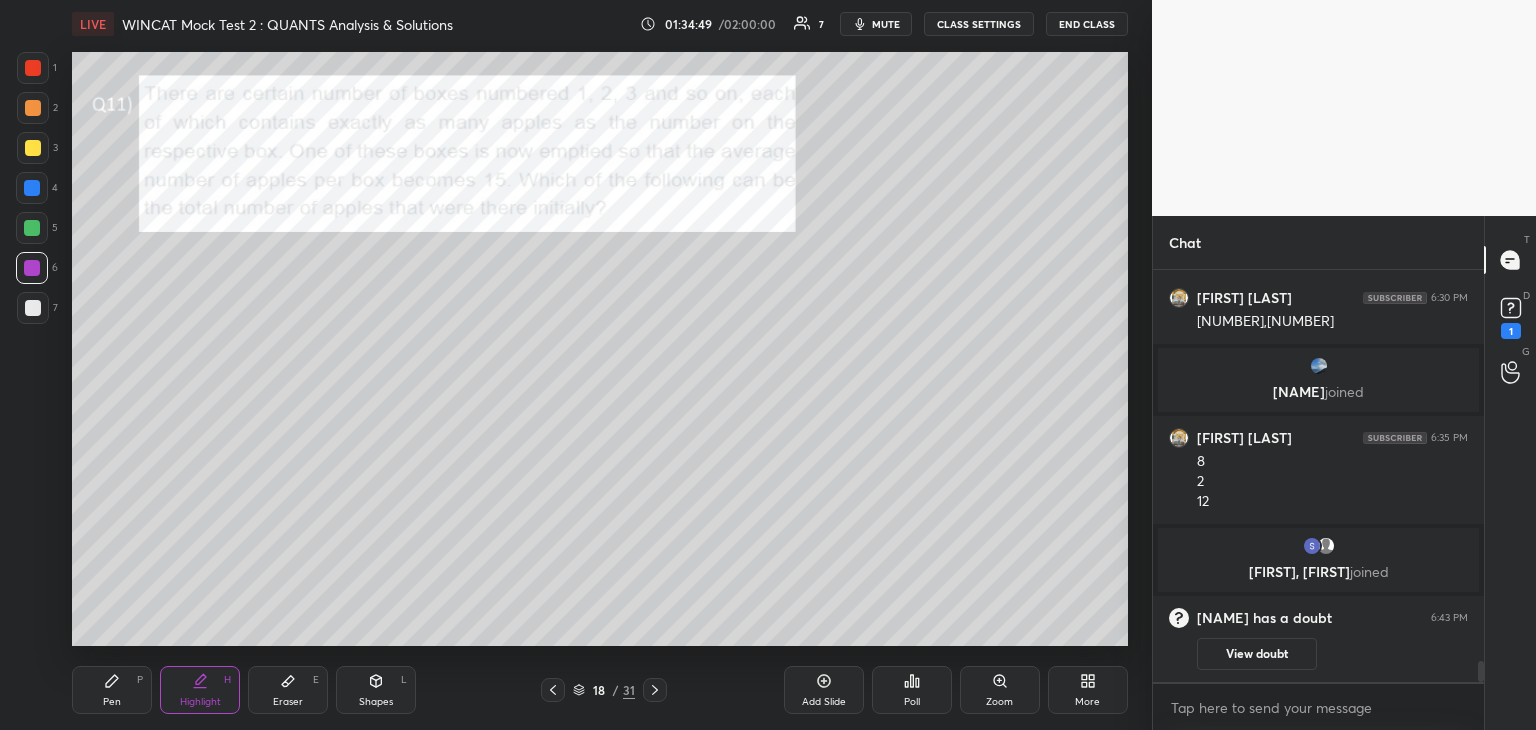 click on "View doubt" at bounding box center (1257, 654) 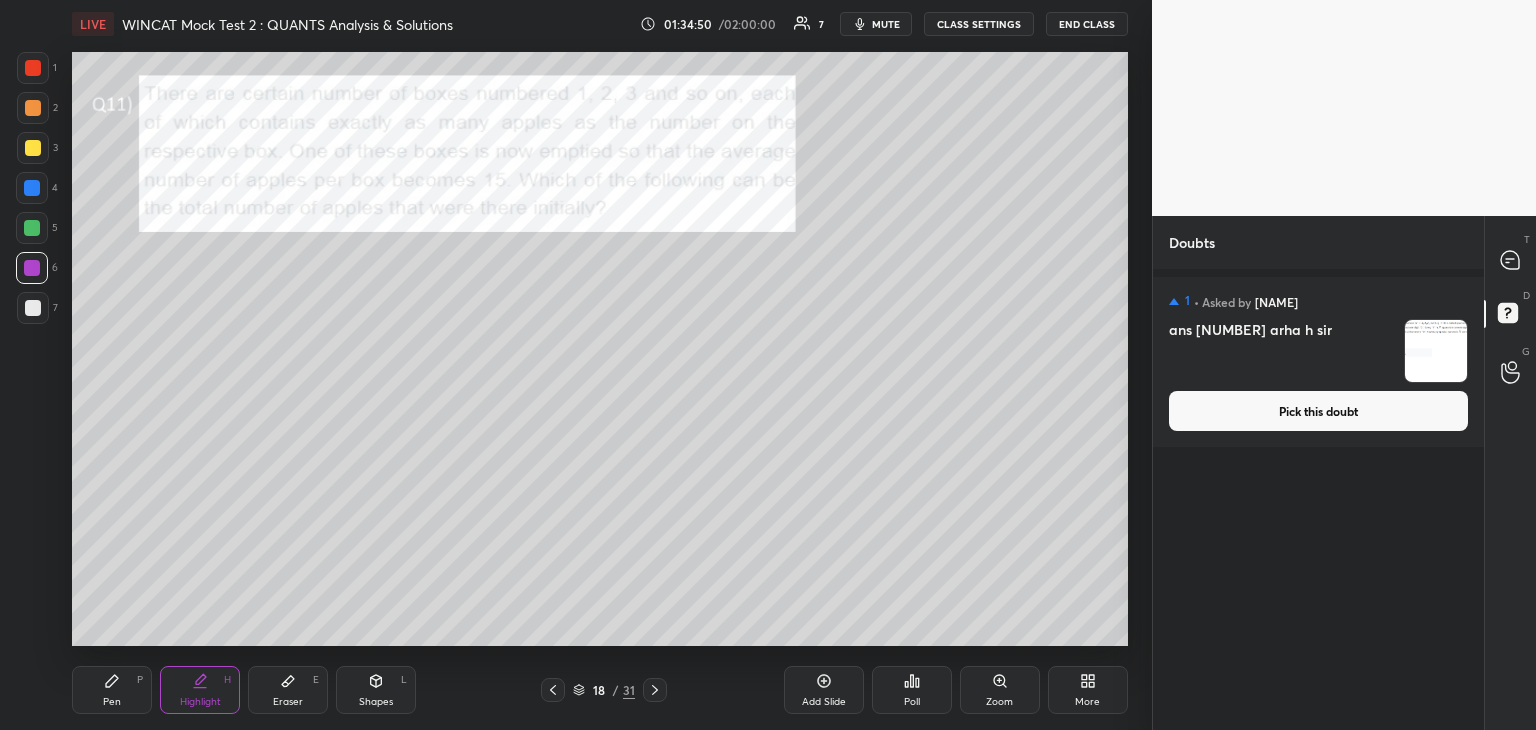 click on "Pick this doubt" at bounding box center [1318, 411] 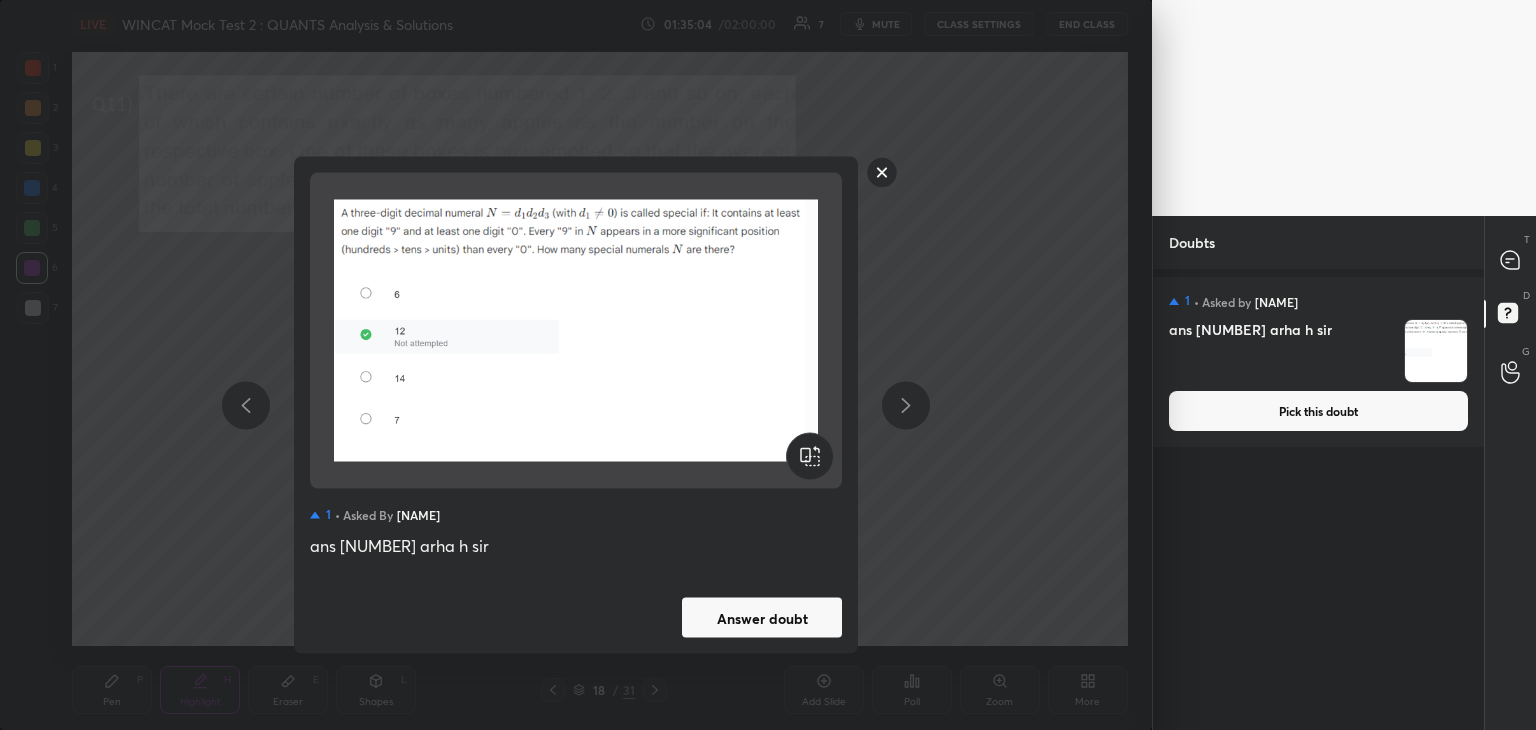 click 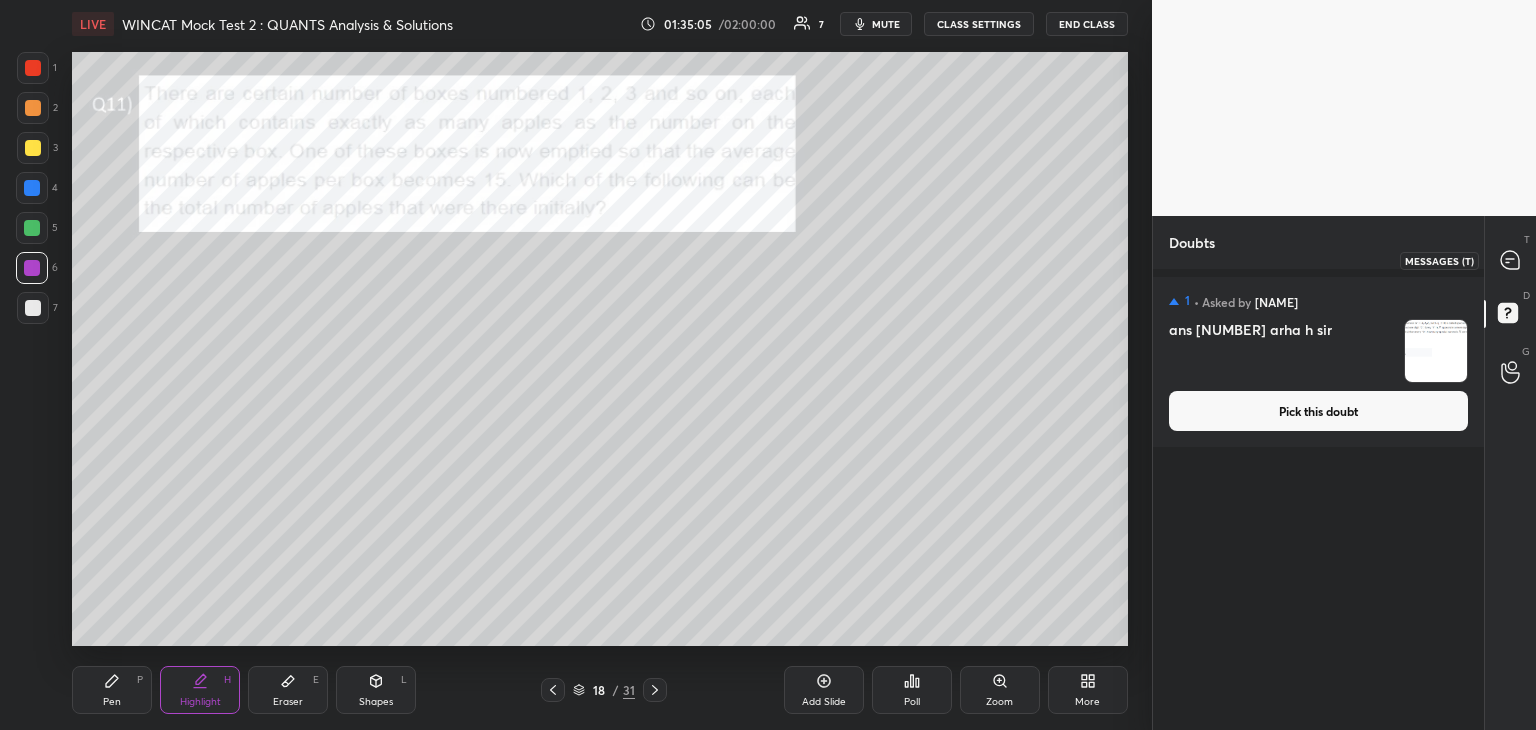 click 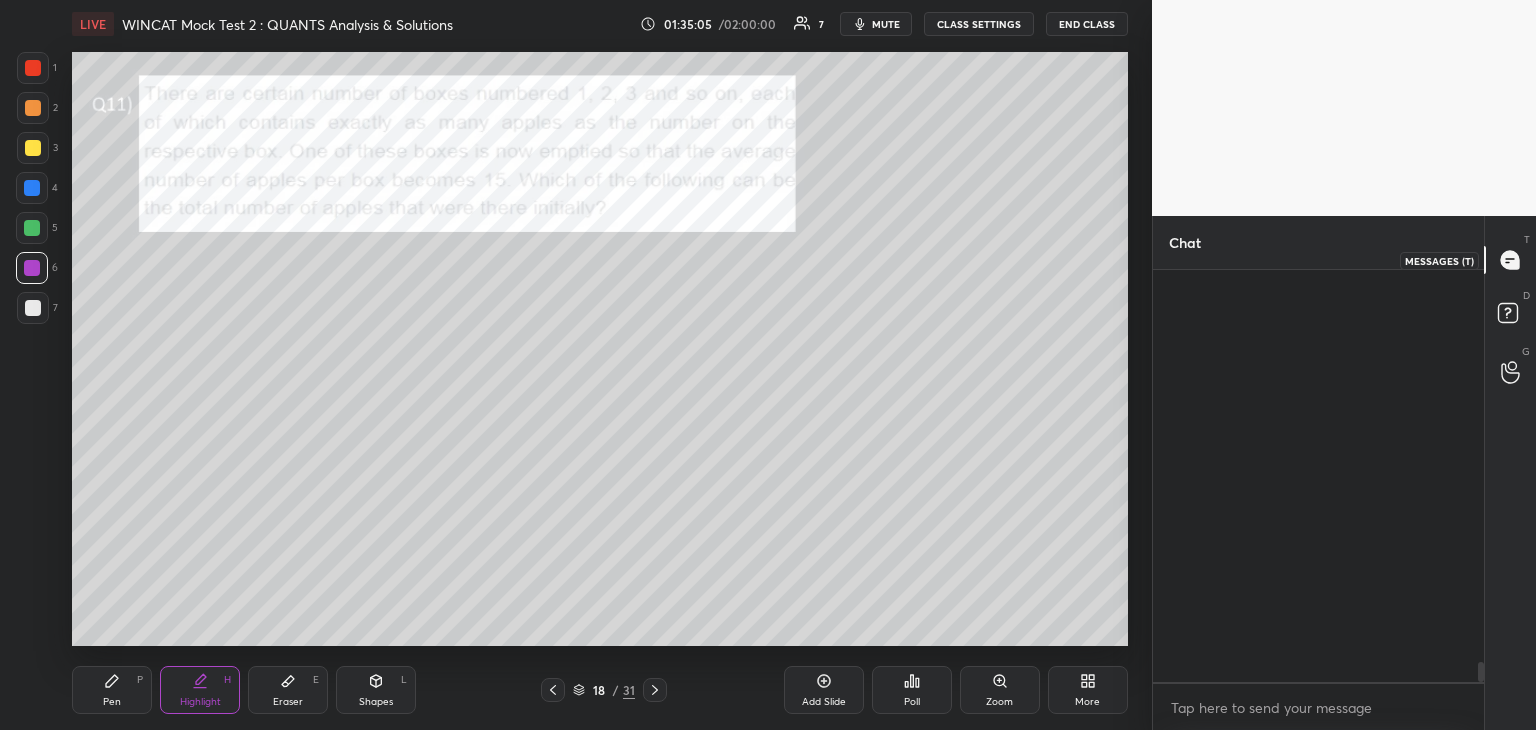 scroll, scrollTop: 7952, scrollLeft: 0, axis: vertical 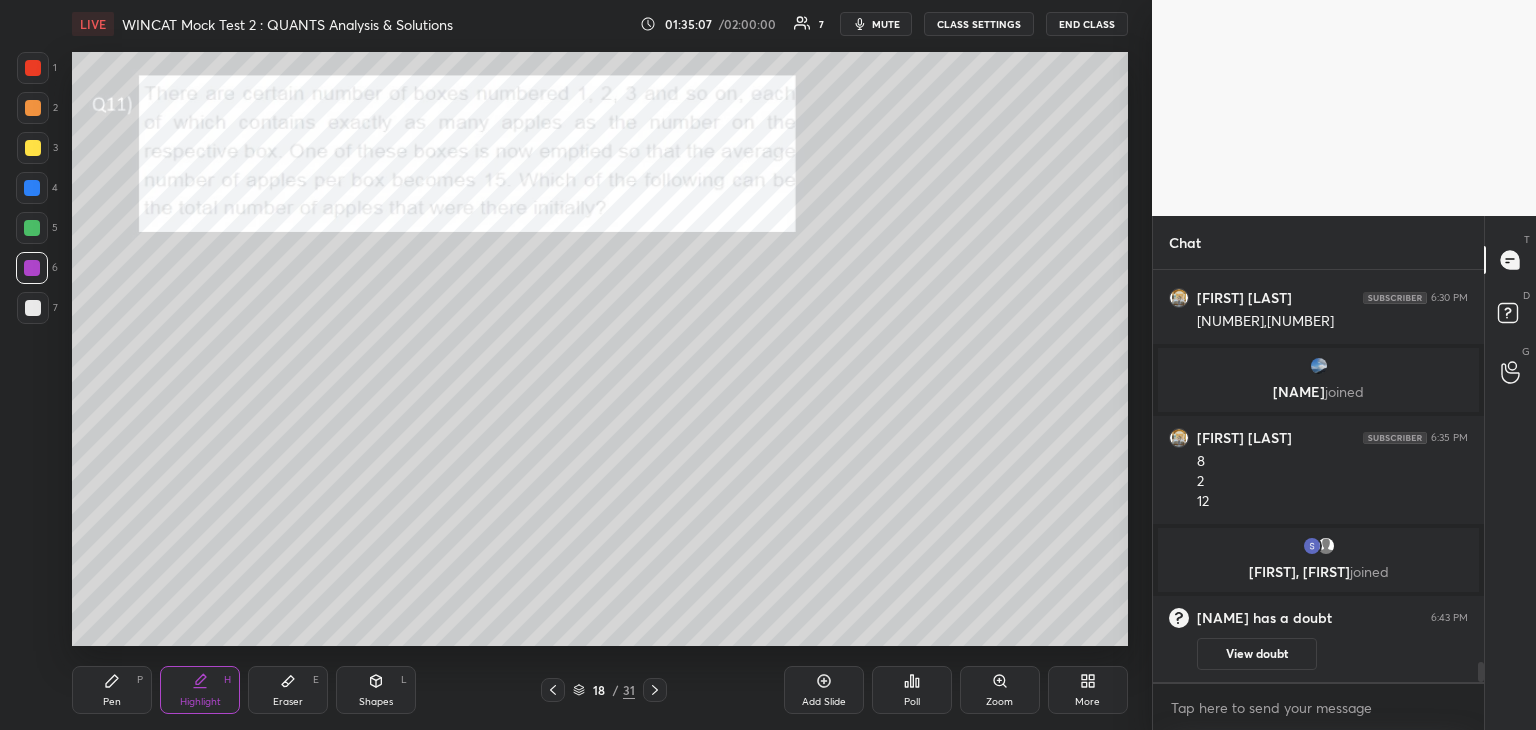 click at bounding box center (553, 690) 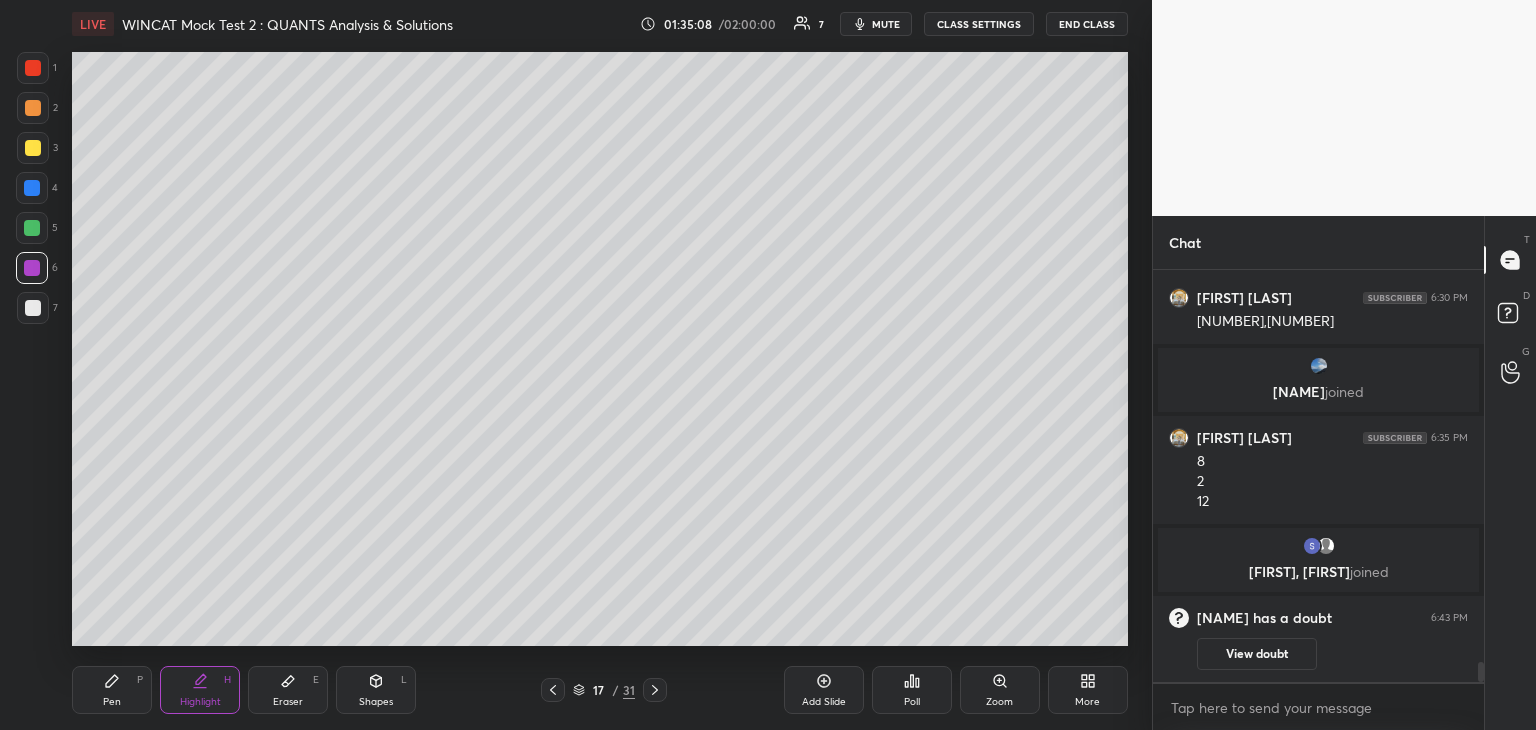 click at bounding box center (553, 690) 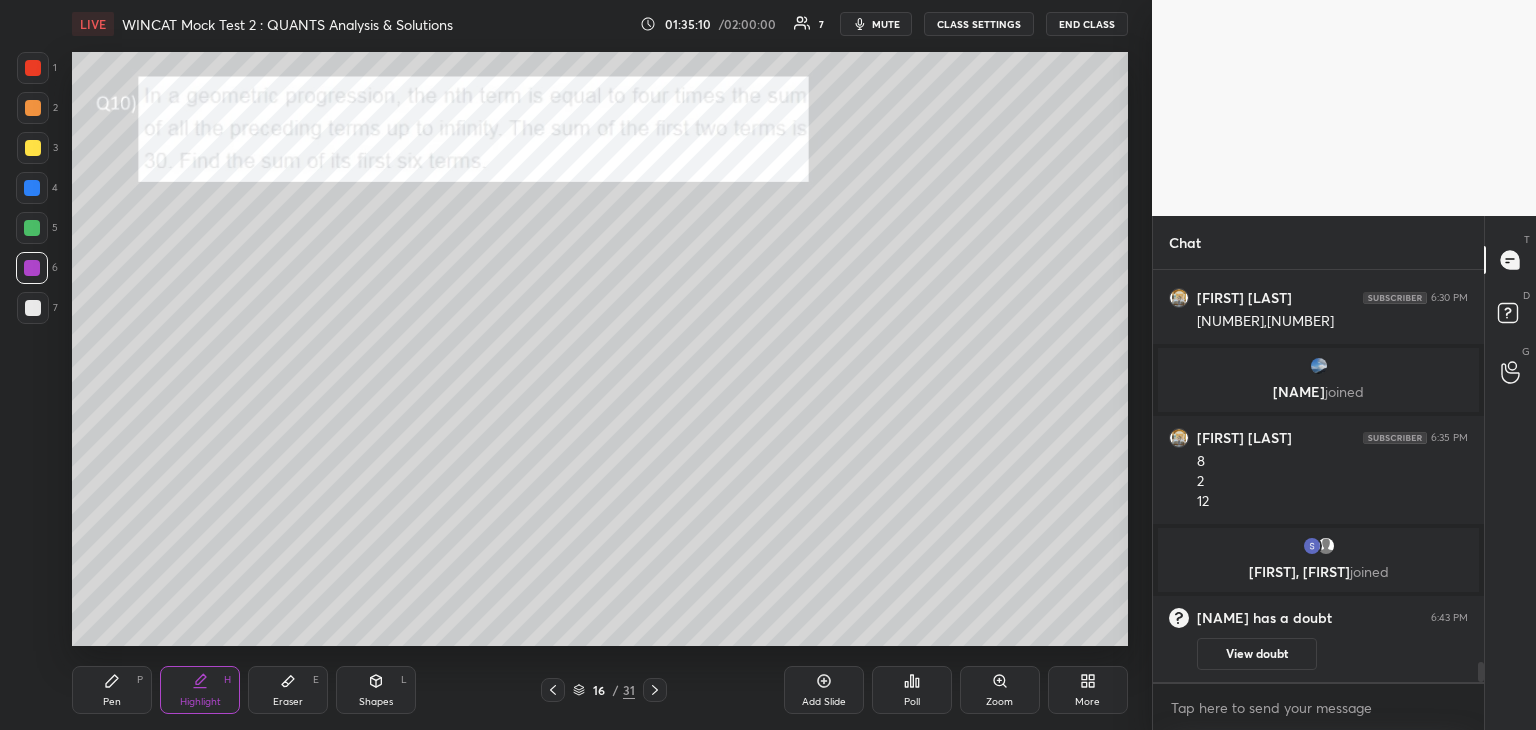 click 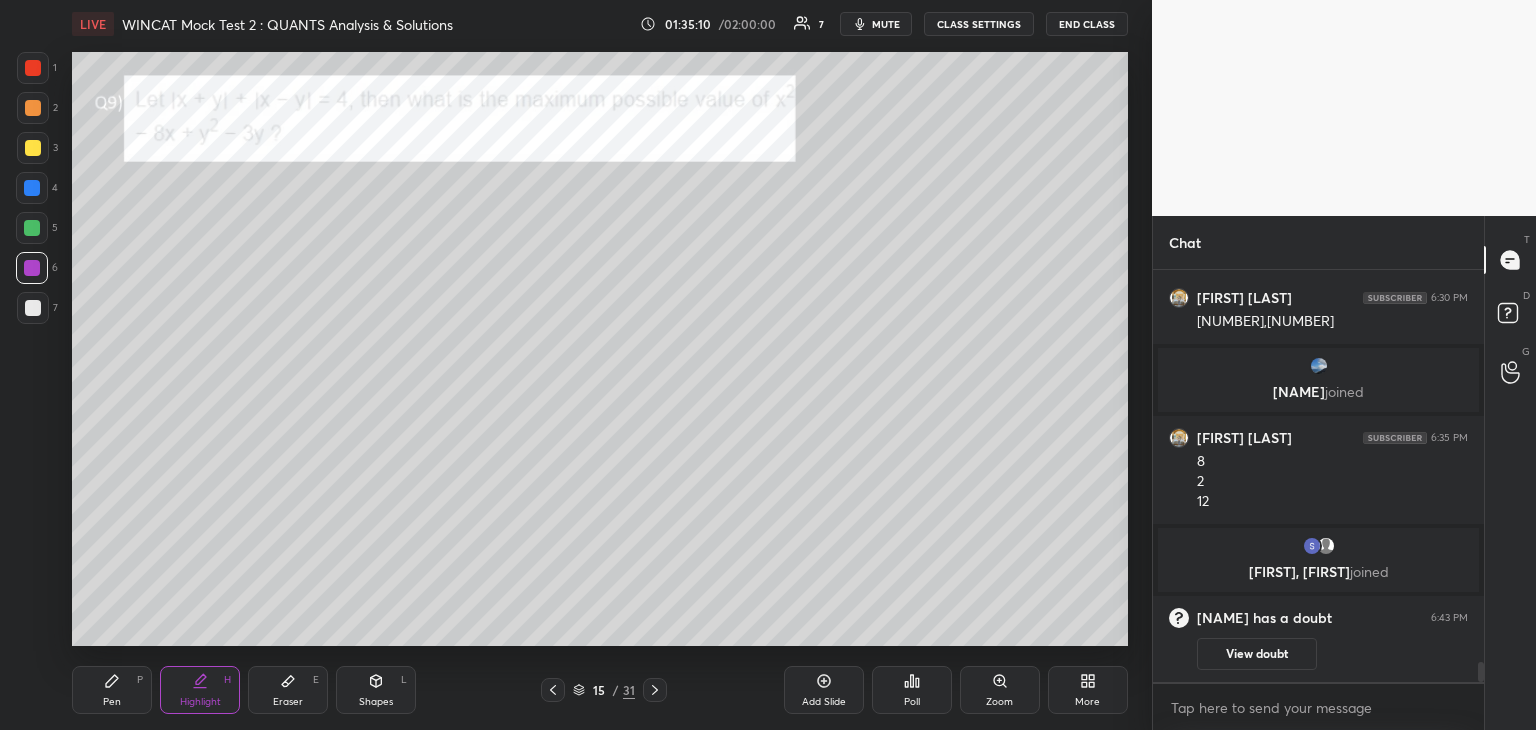 click 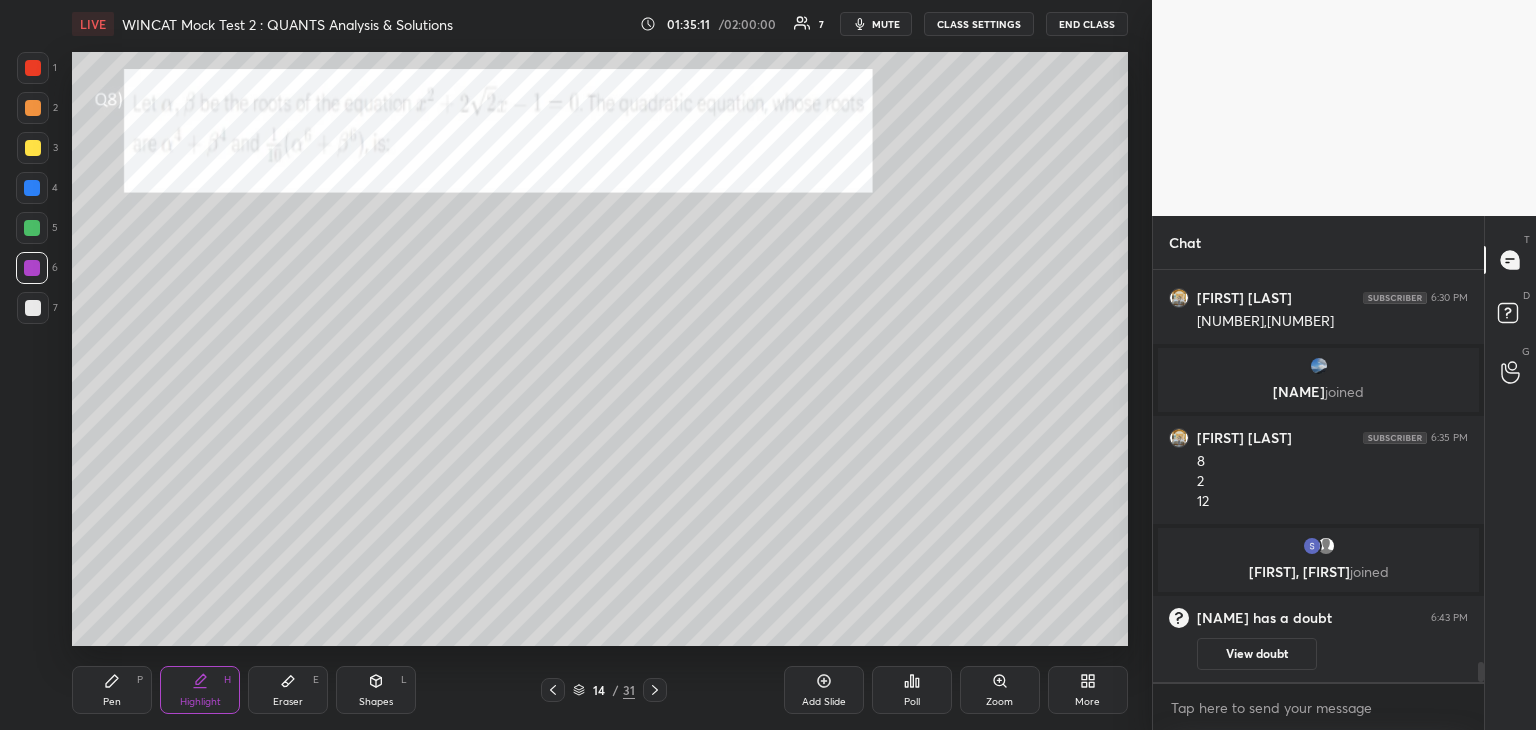 scroll, scrollTop: 8020, scrollLeft: 0, axis: vertical 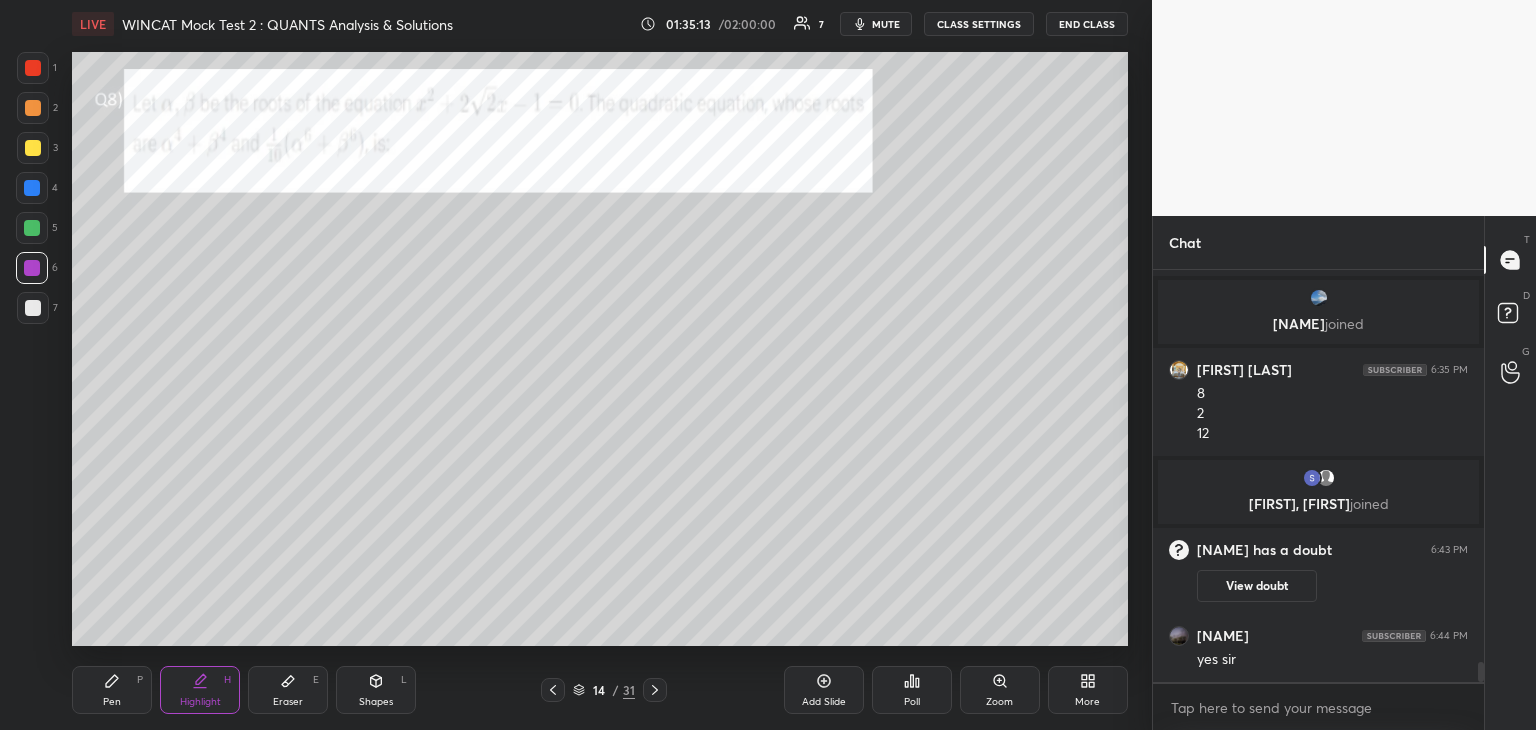 click 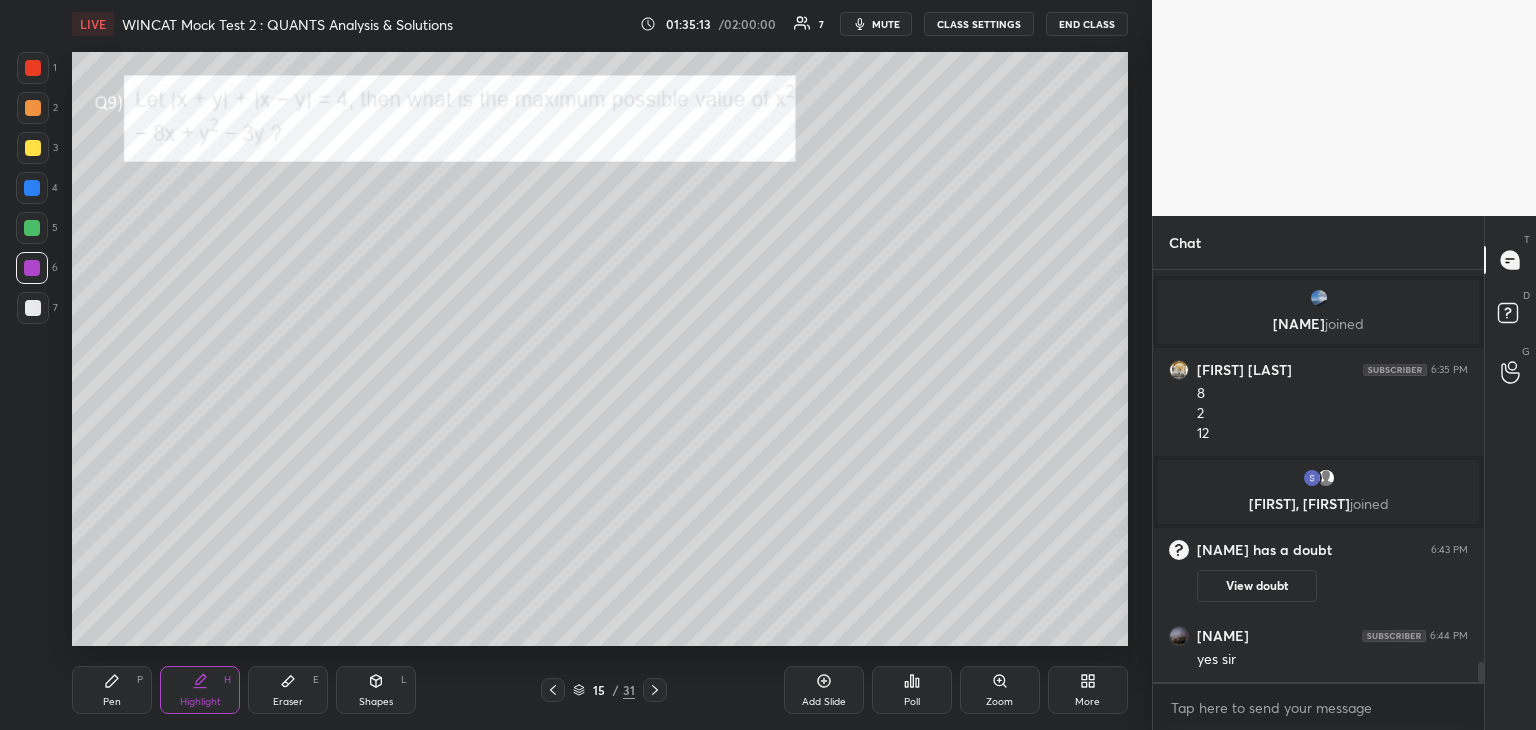 click 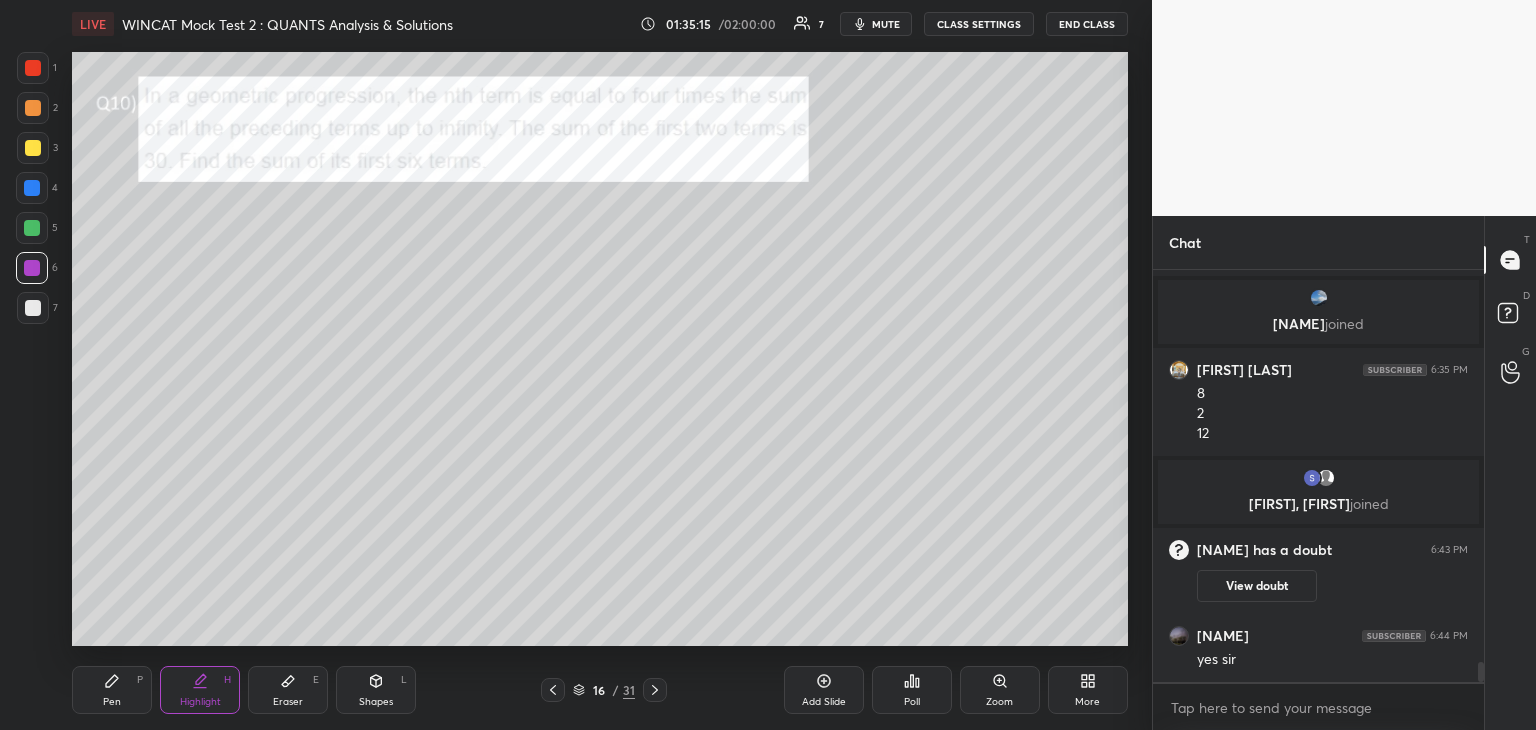 click 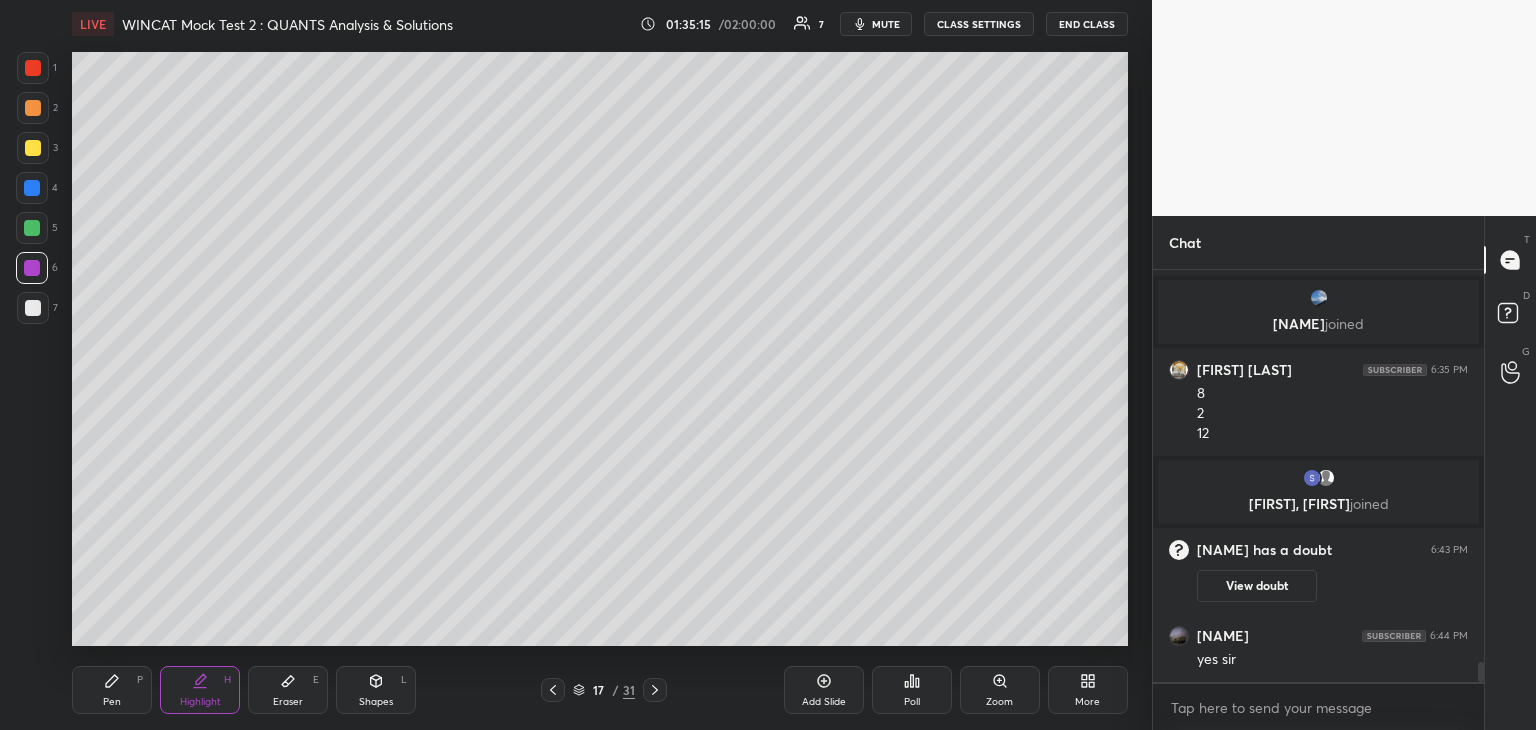 click 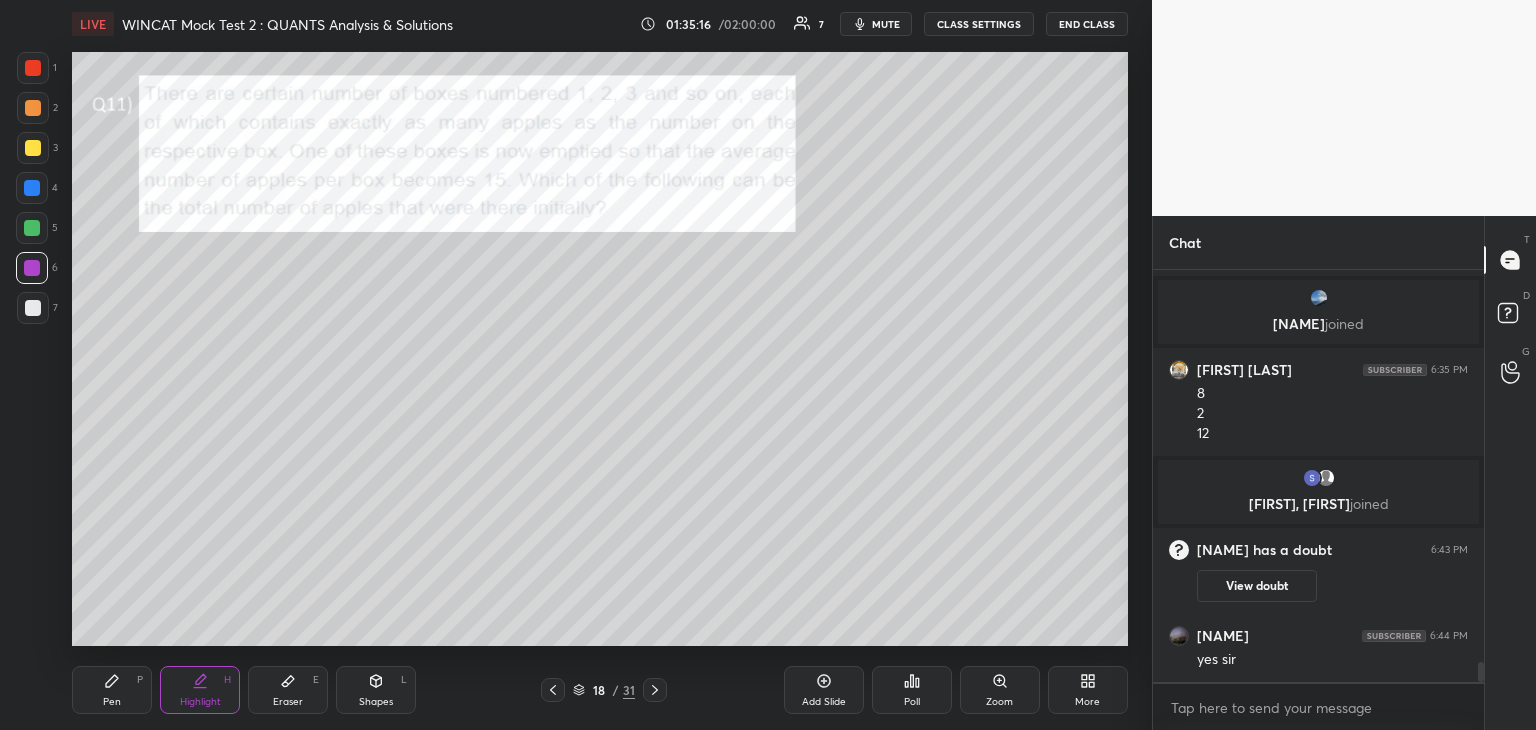 click 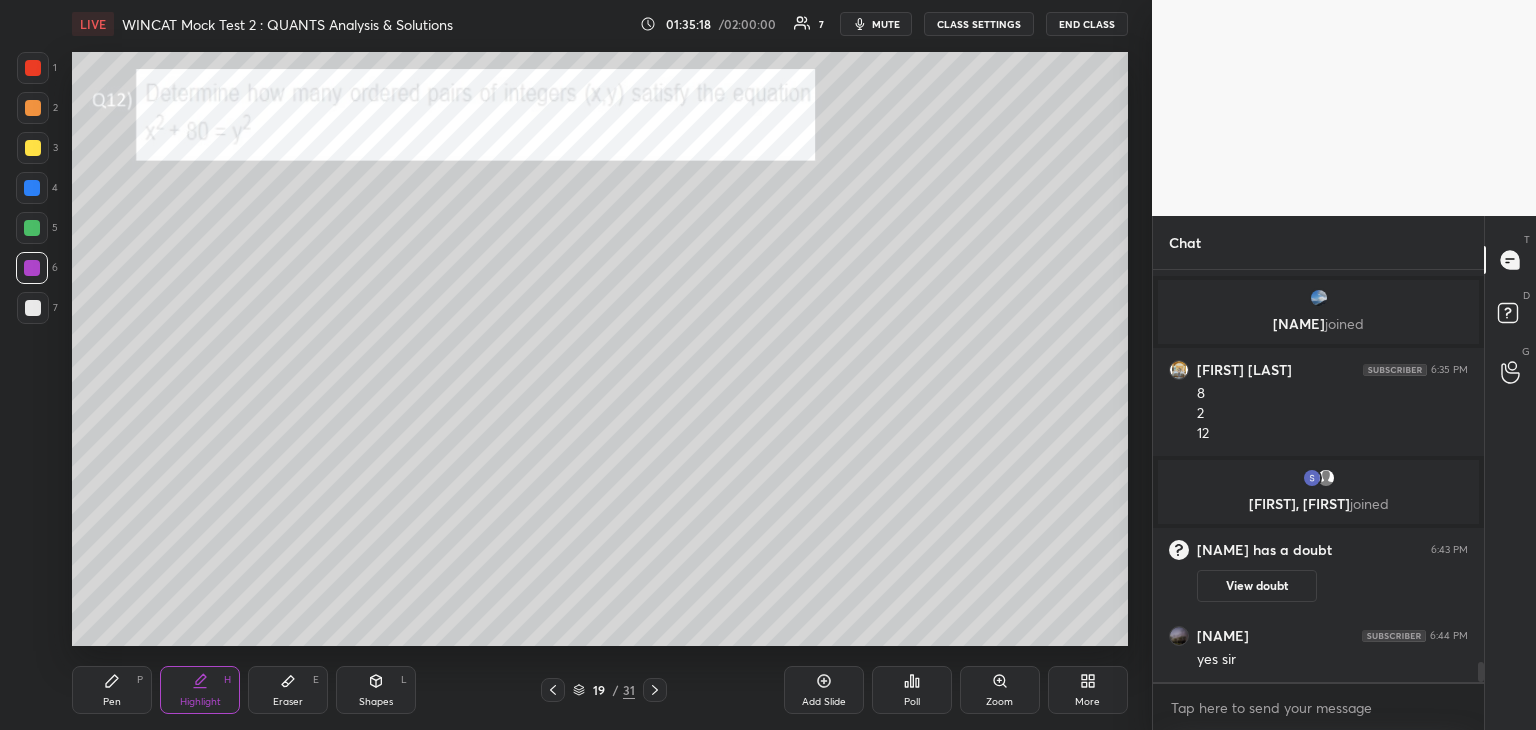 click 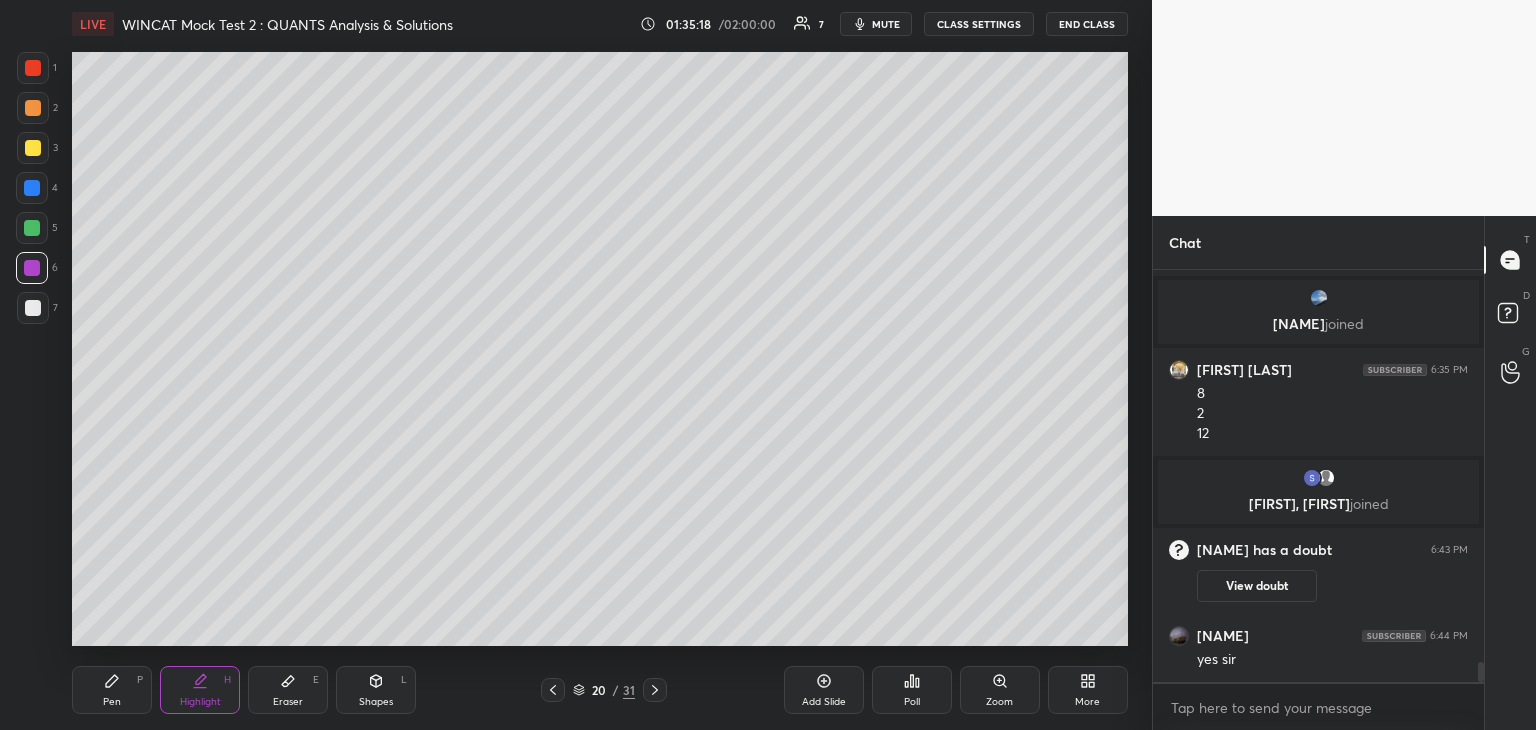 click 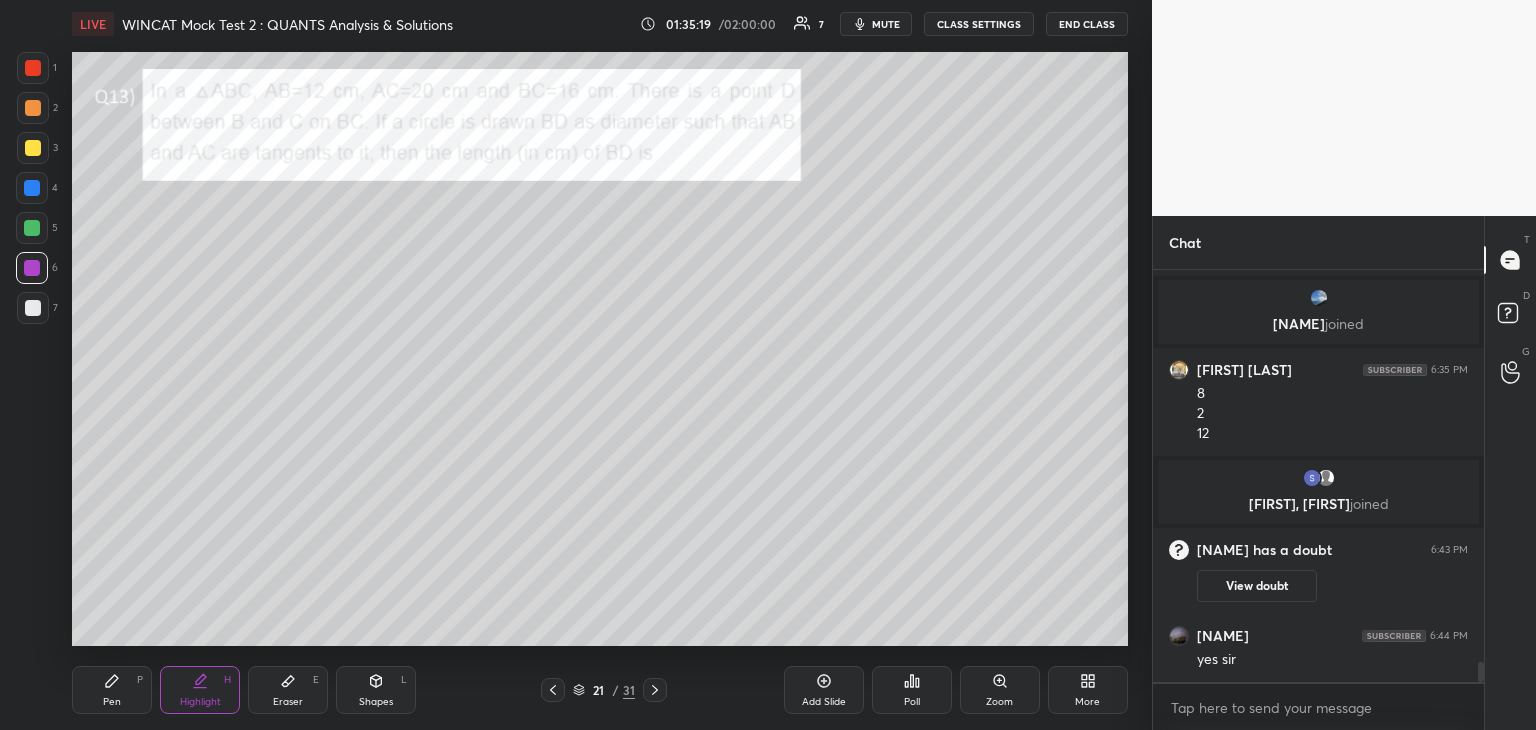 click 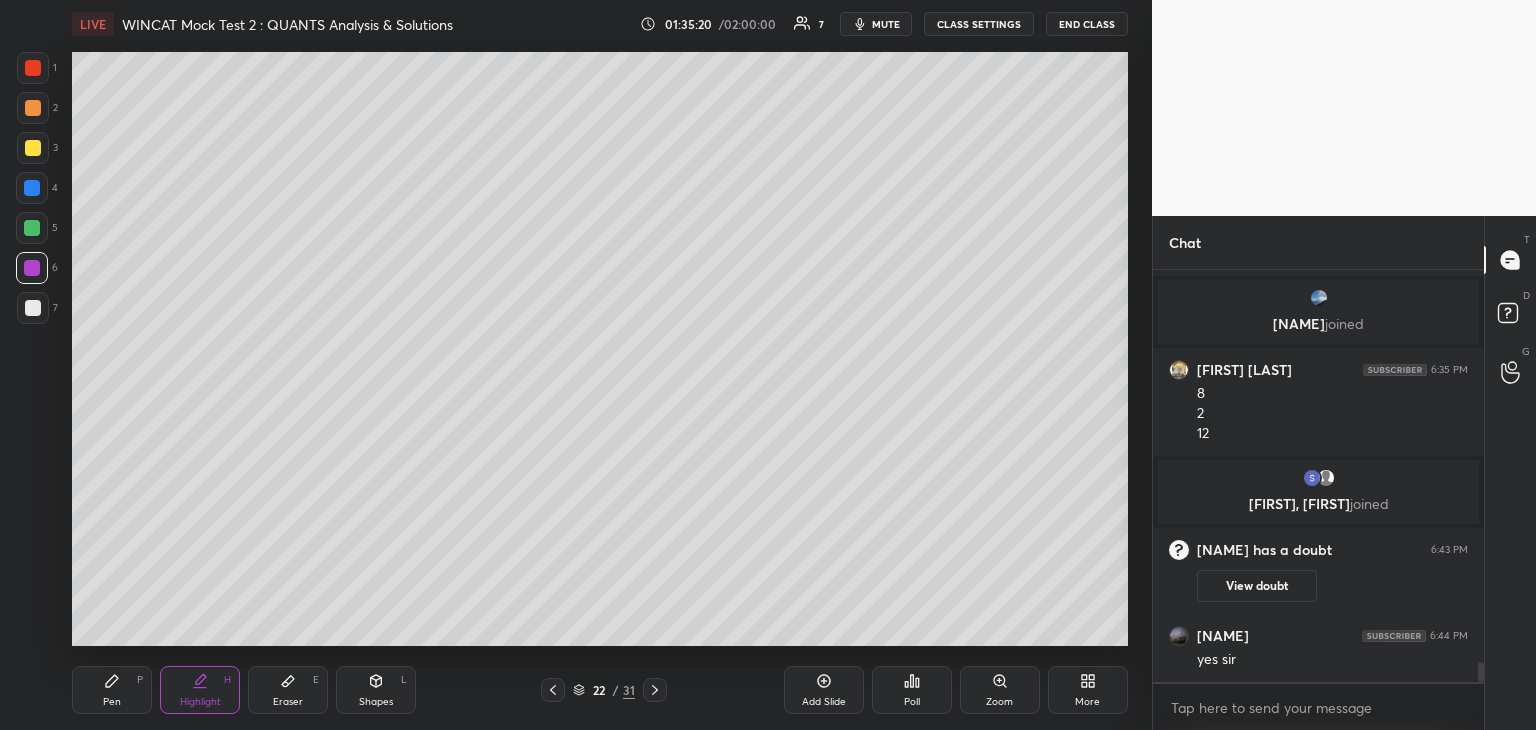 click 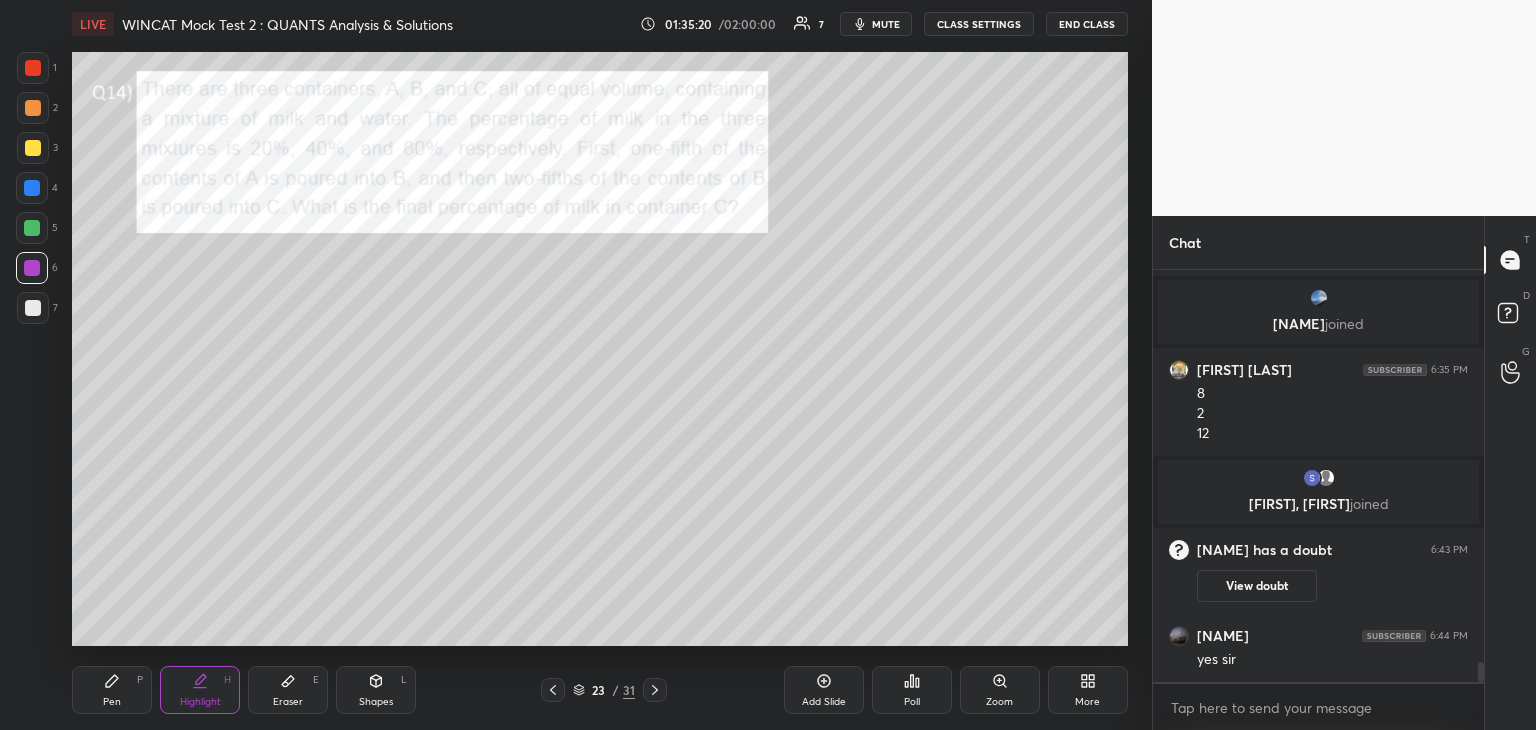 click 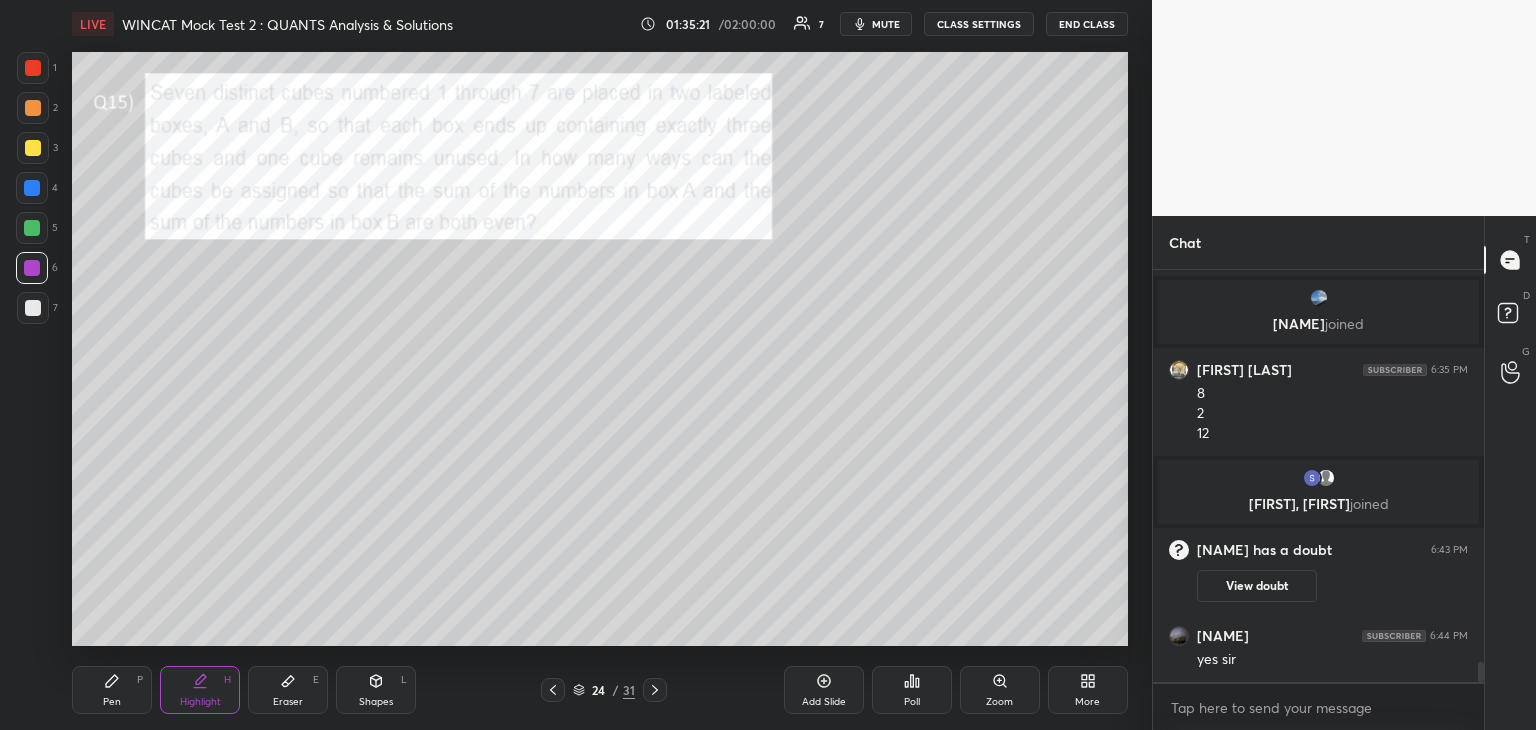 click 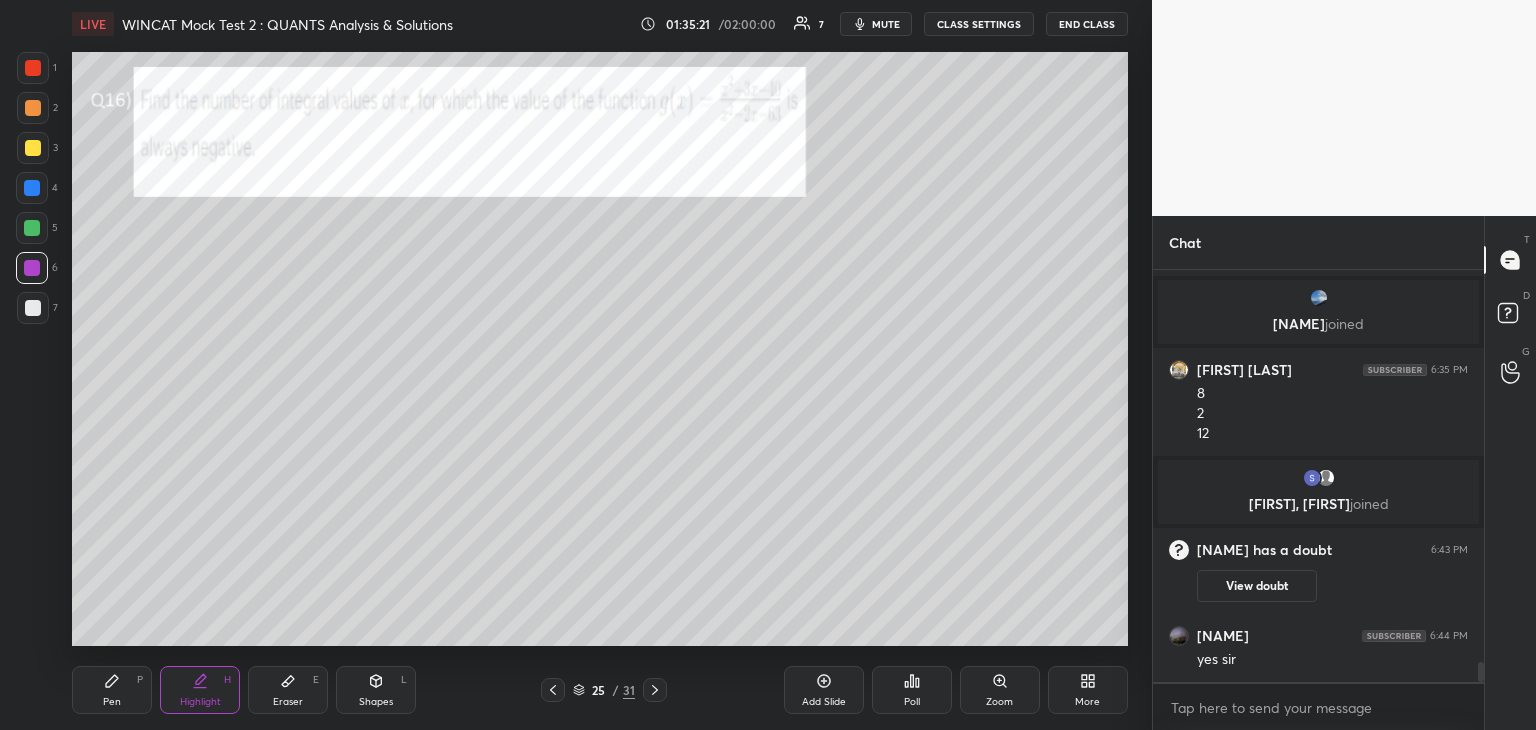 click 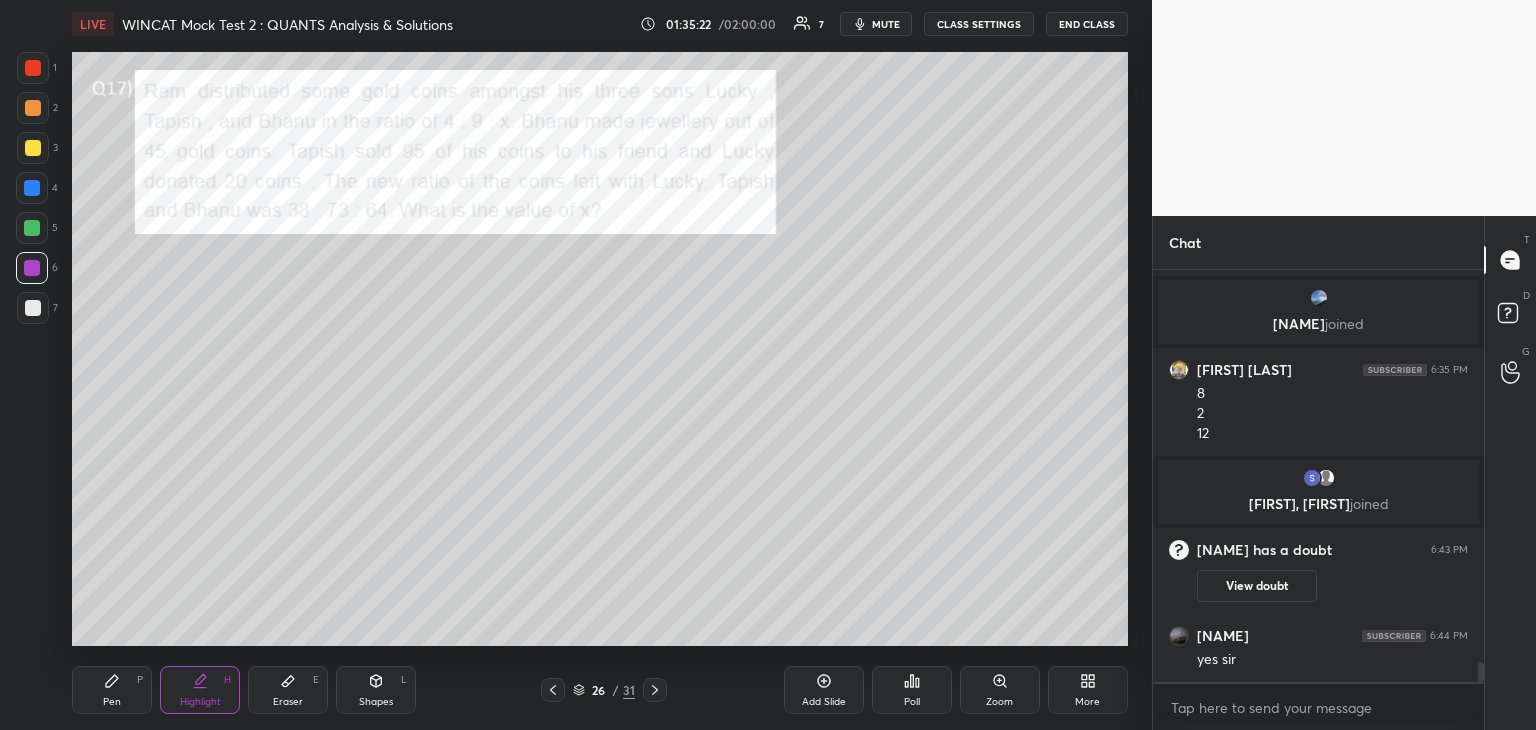 click 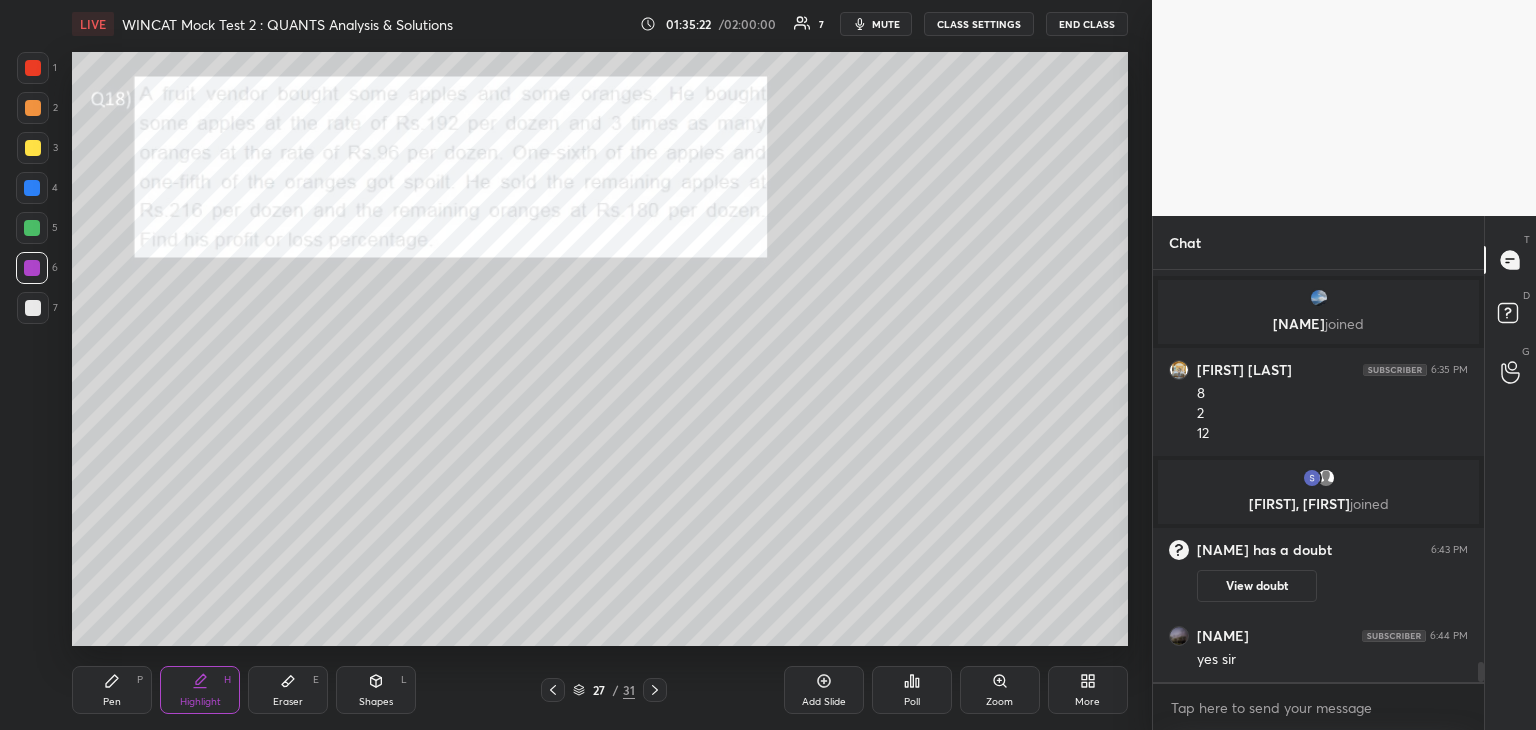 click 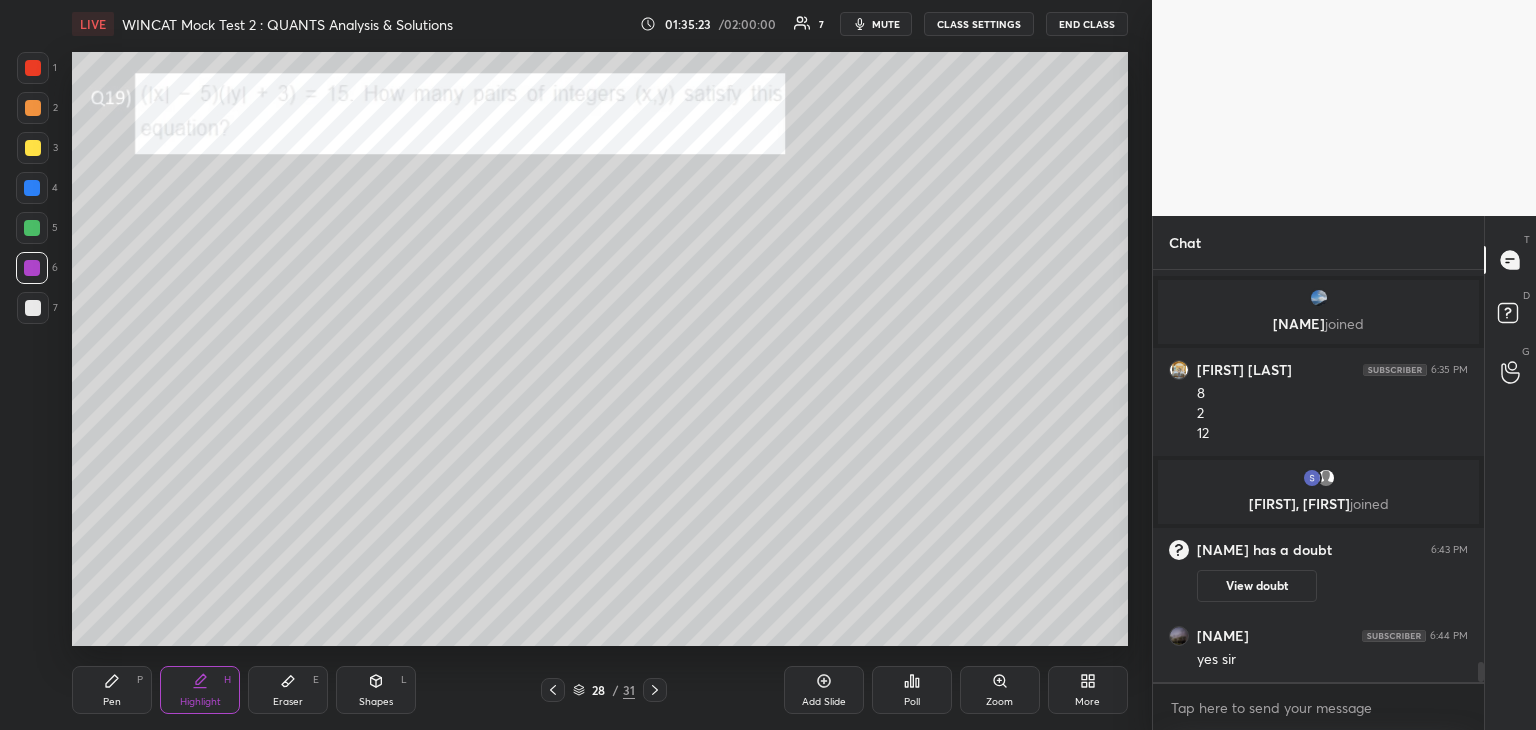click 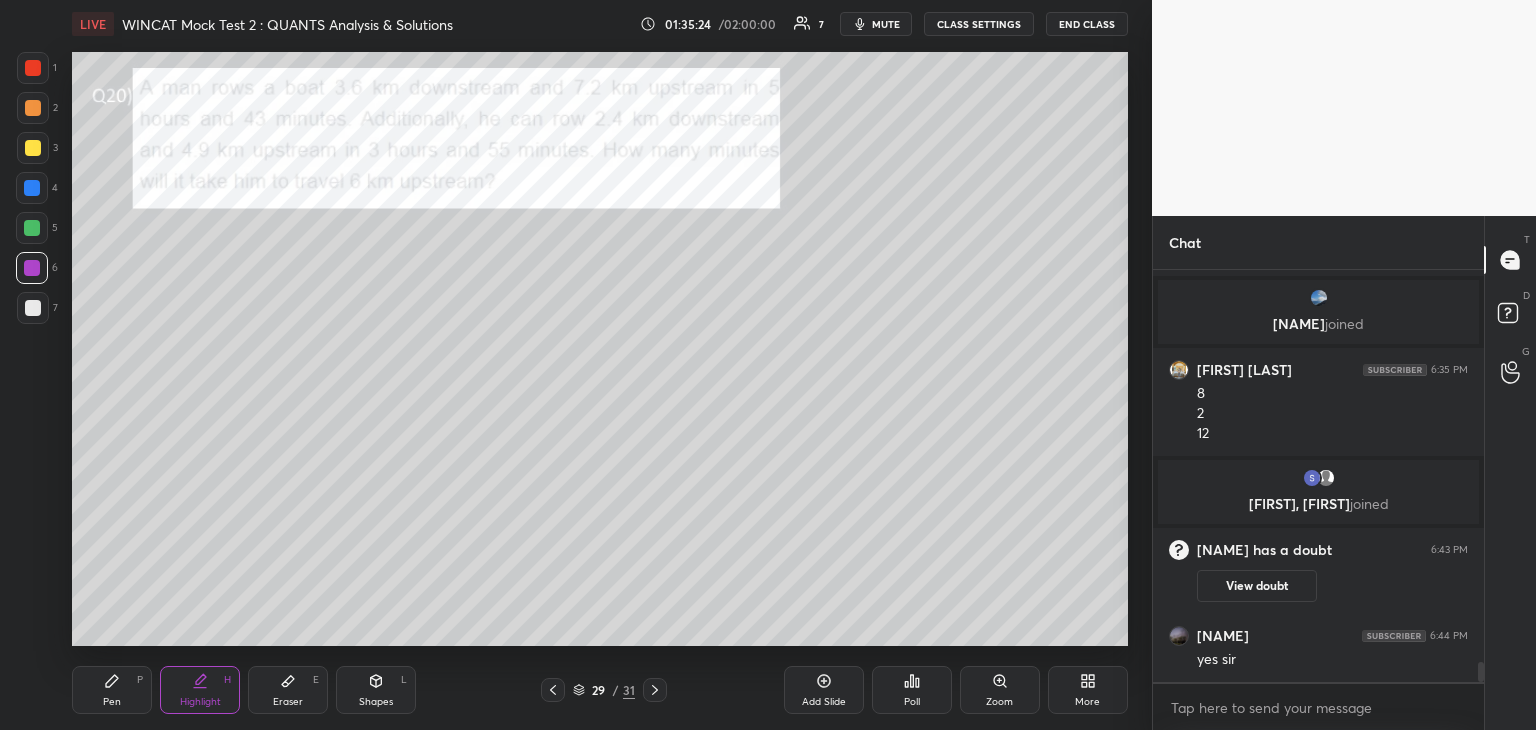 click 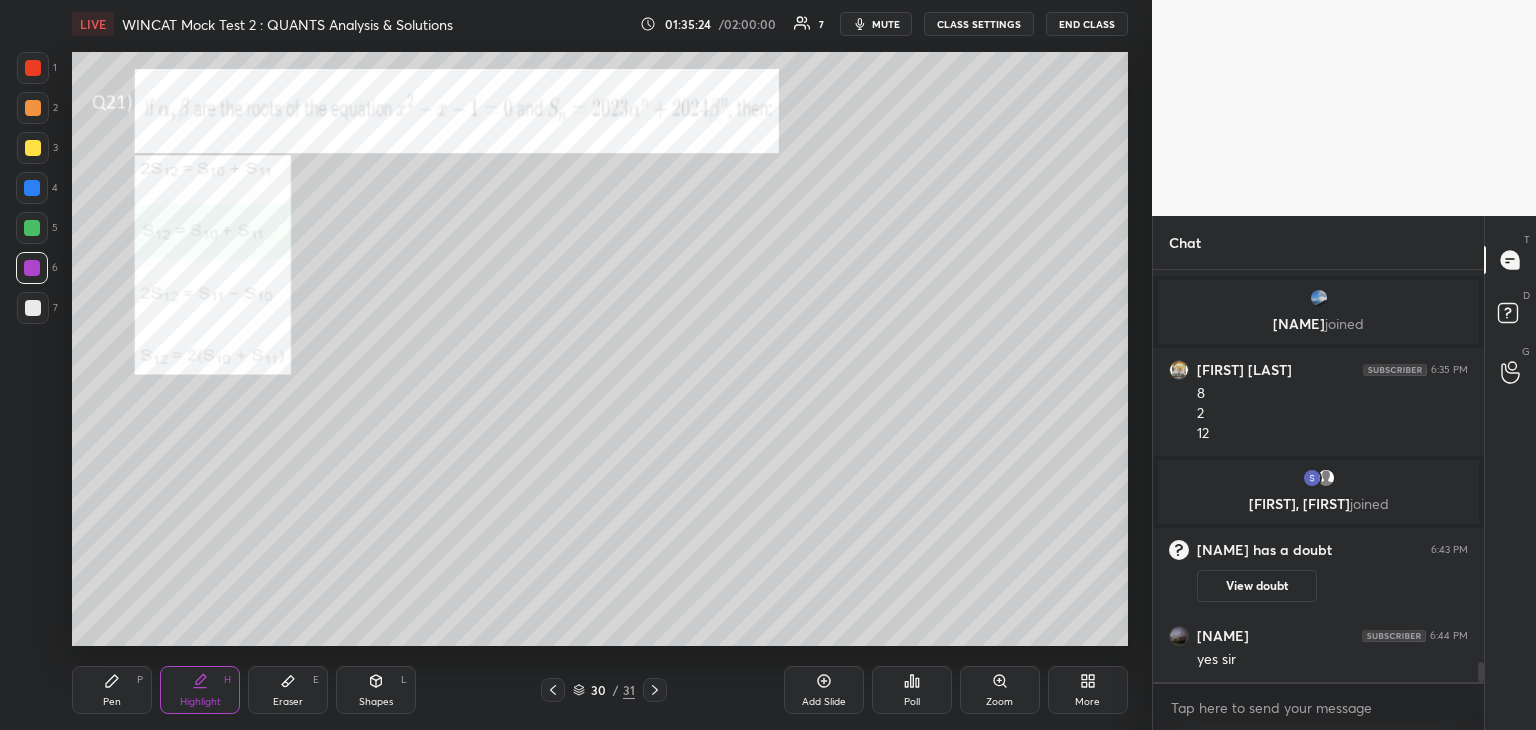 click at bounding box center (655, 690) 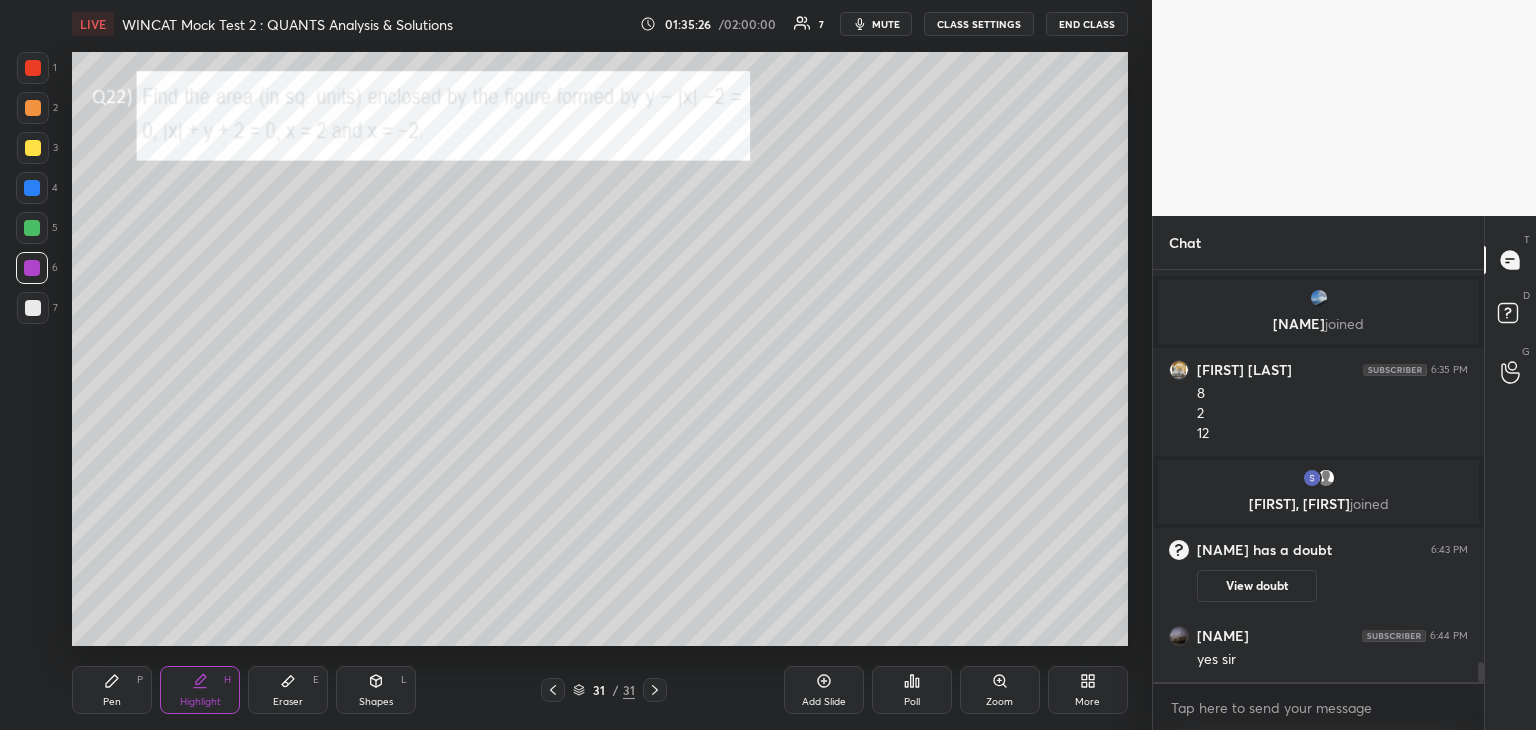 click 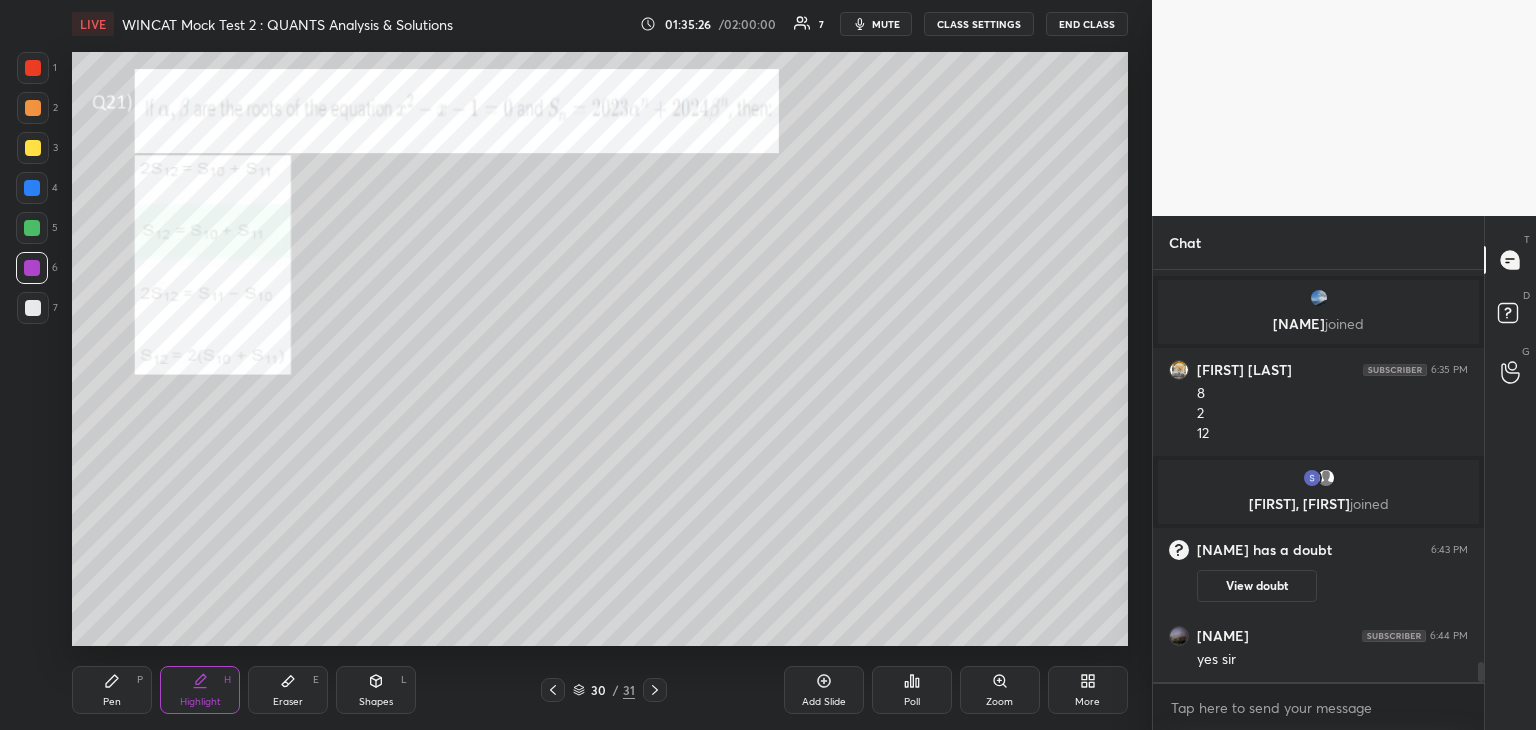 click on "Eraser E" at bounding box center [288, 690] 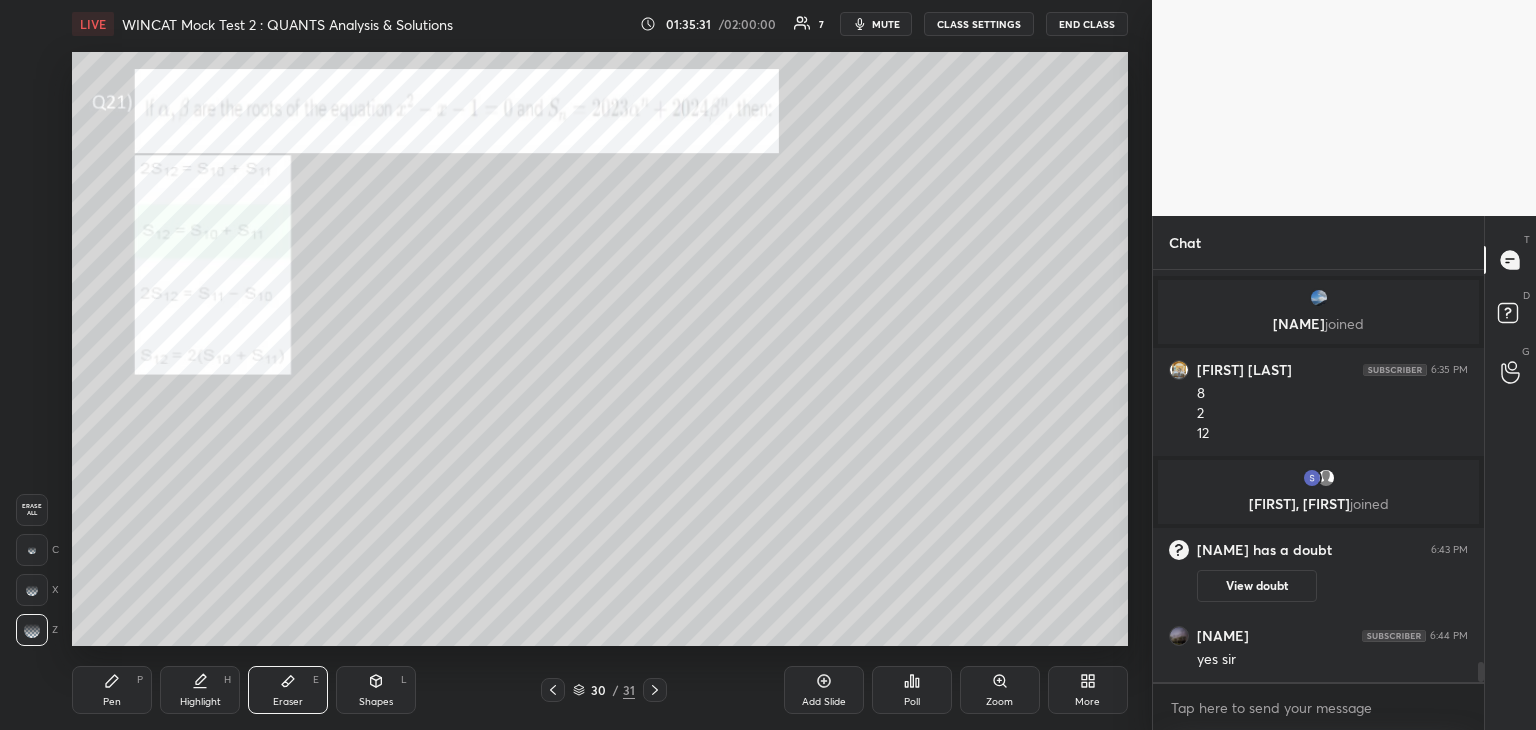 scroll, scrollTop: 8092, scrollLeft: 0, axis: vertical 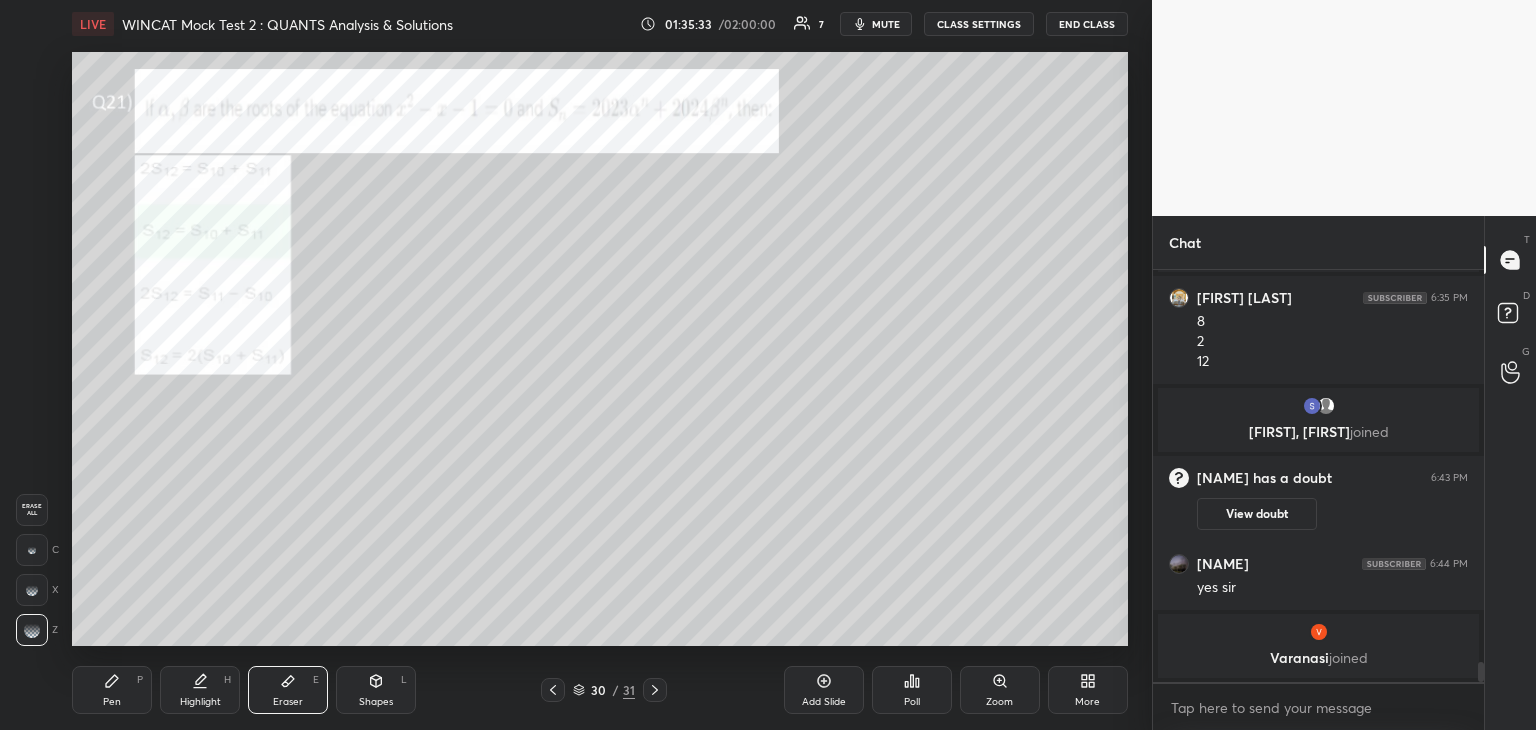 click on "Pen P" at bounding box center [112, 690] 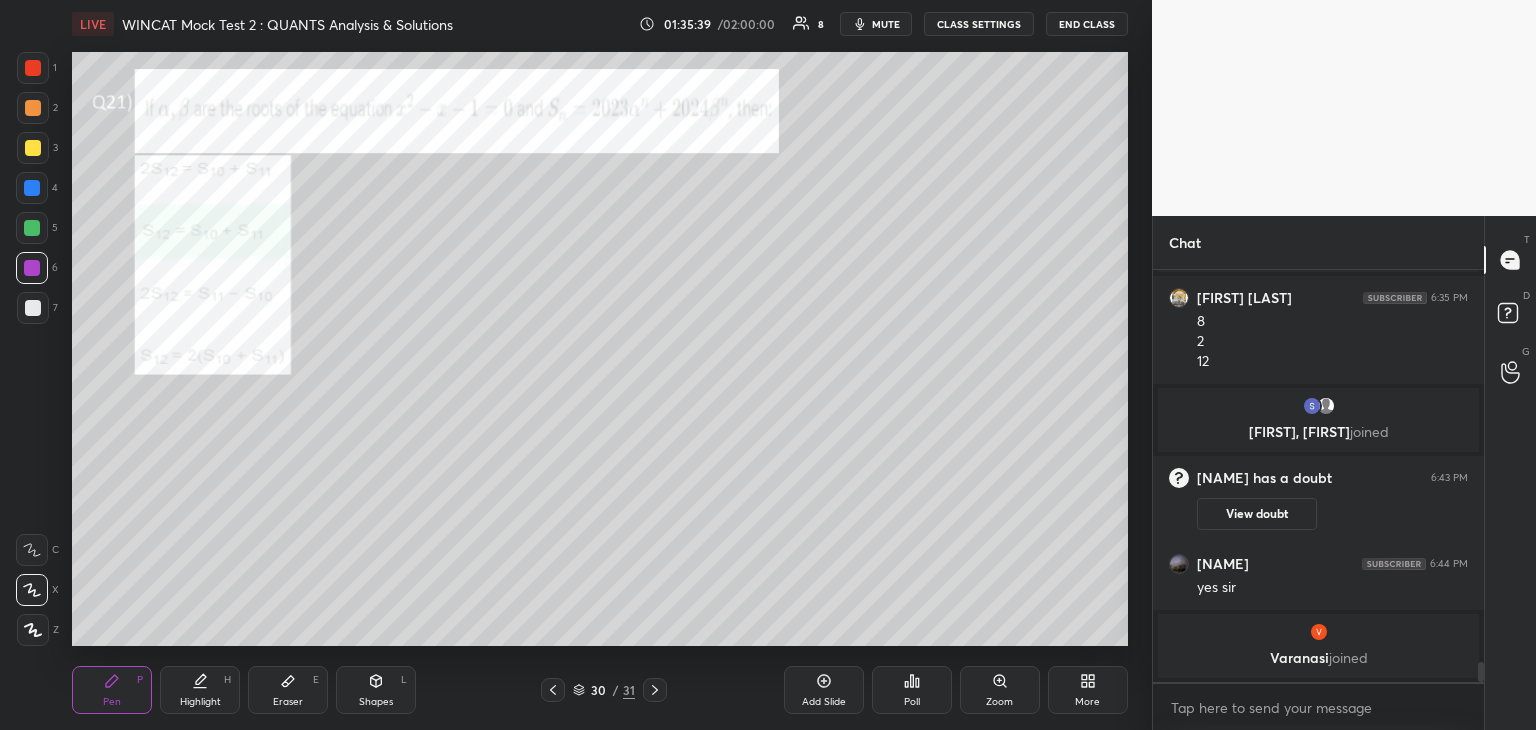 click on "Eraser E" at bounding box center (288, 690) 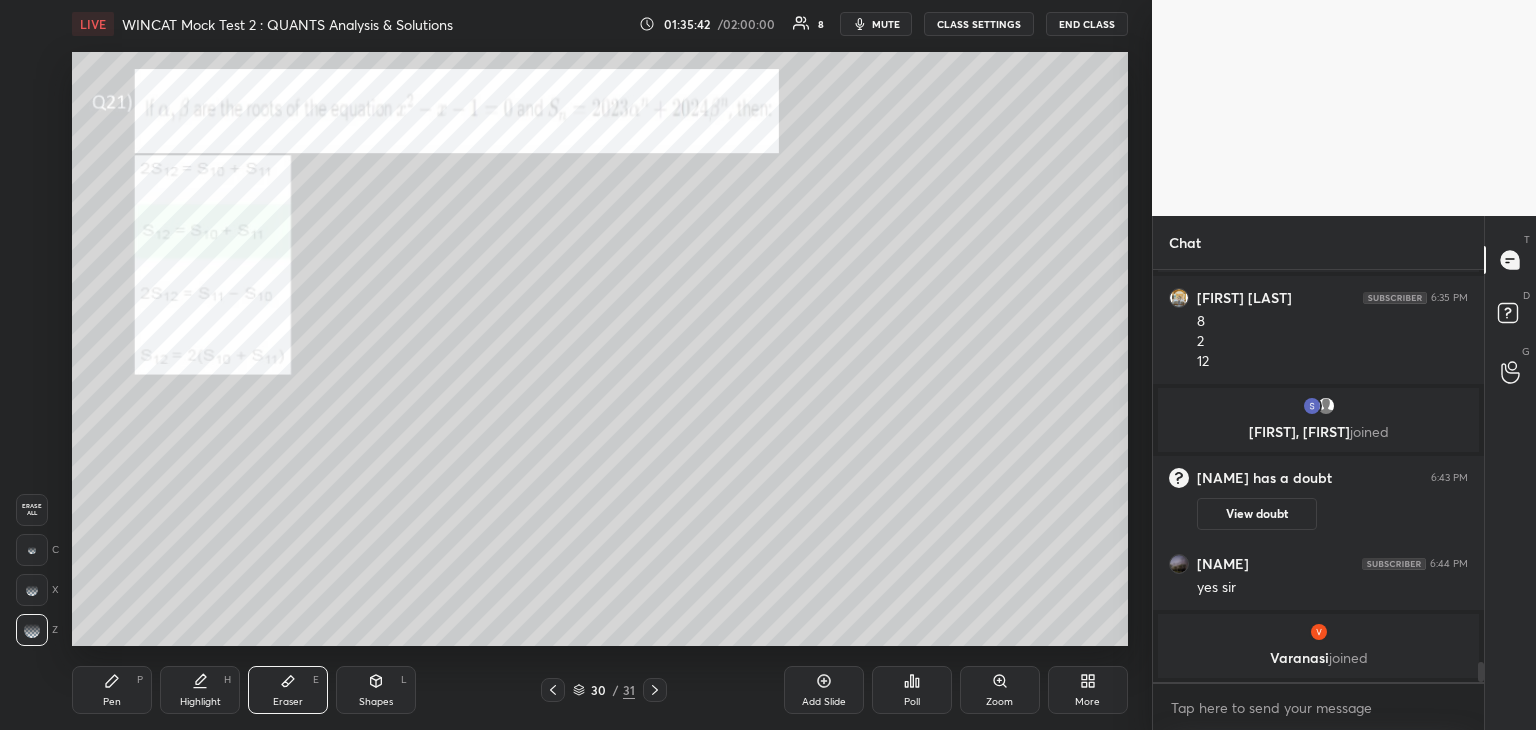 click on "Pen P" at bounding box center [112, 690] 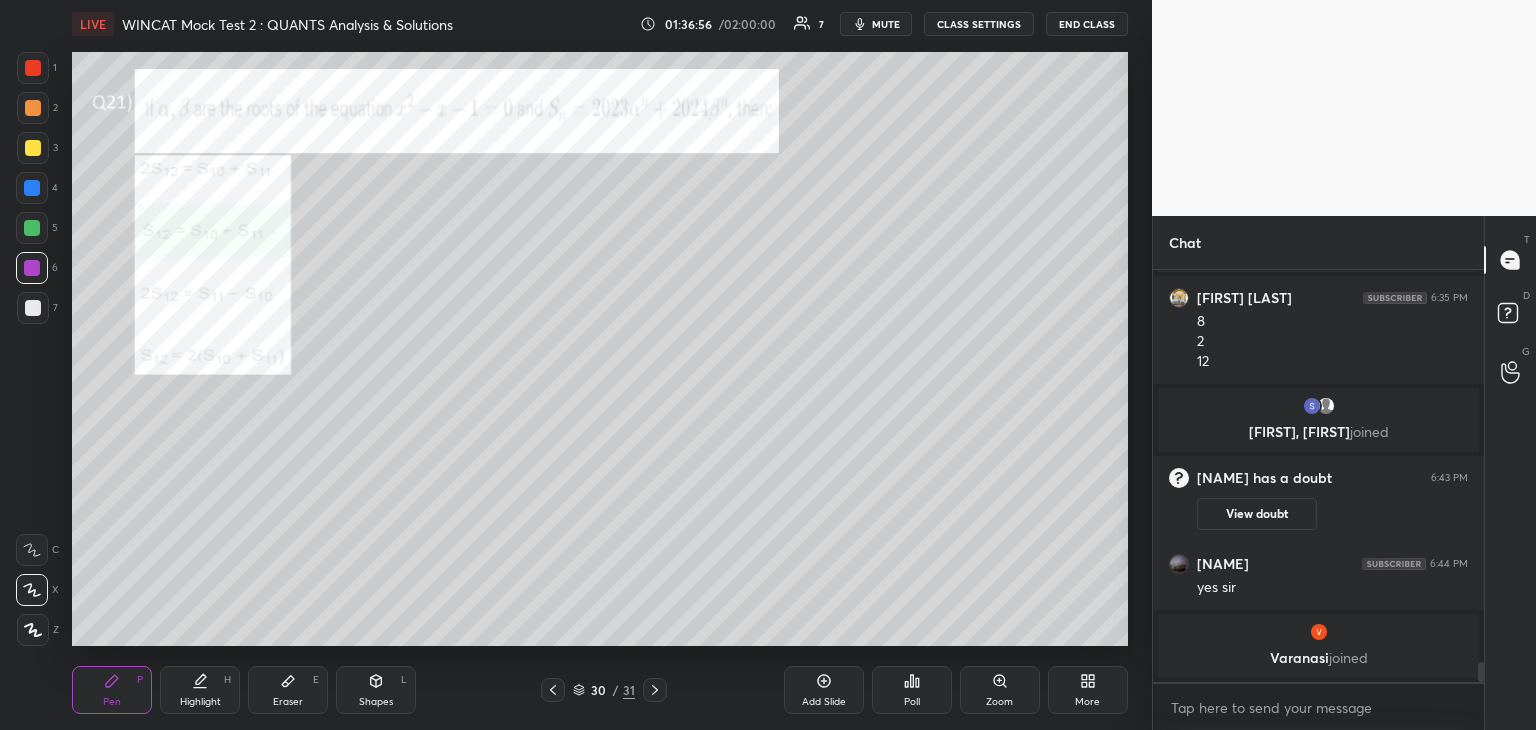 click at bounding box center [32, 228] 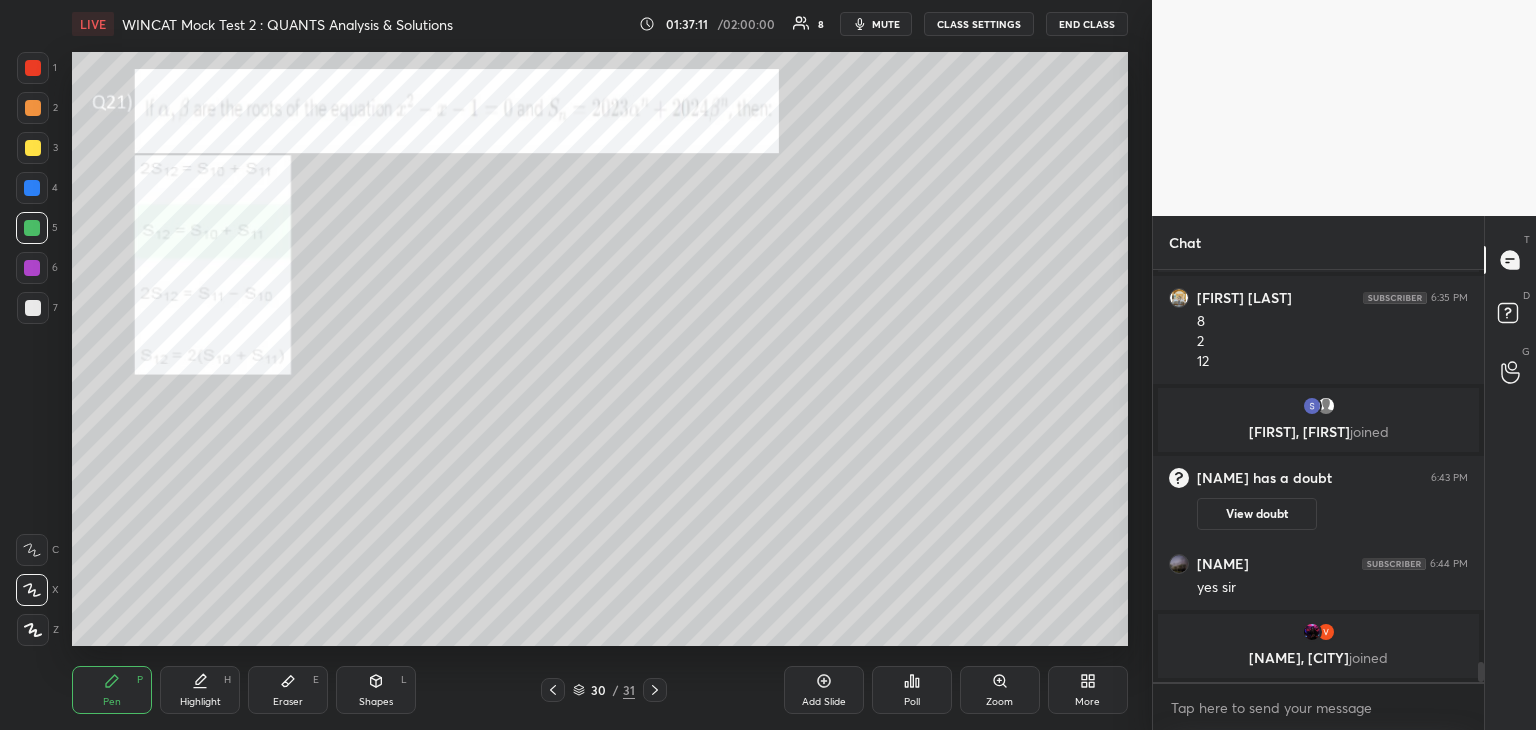 click 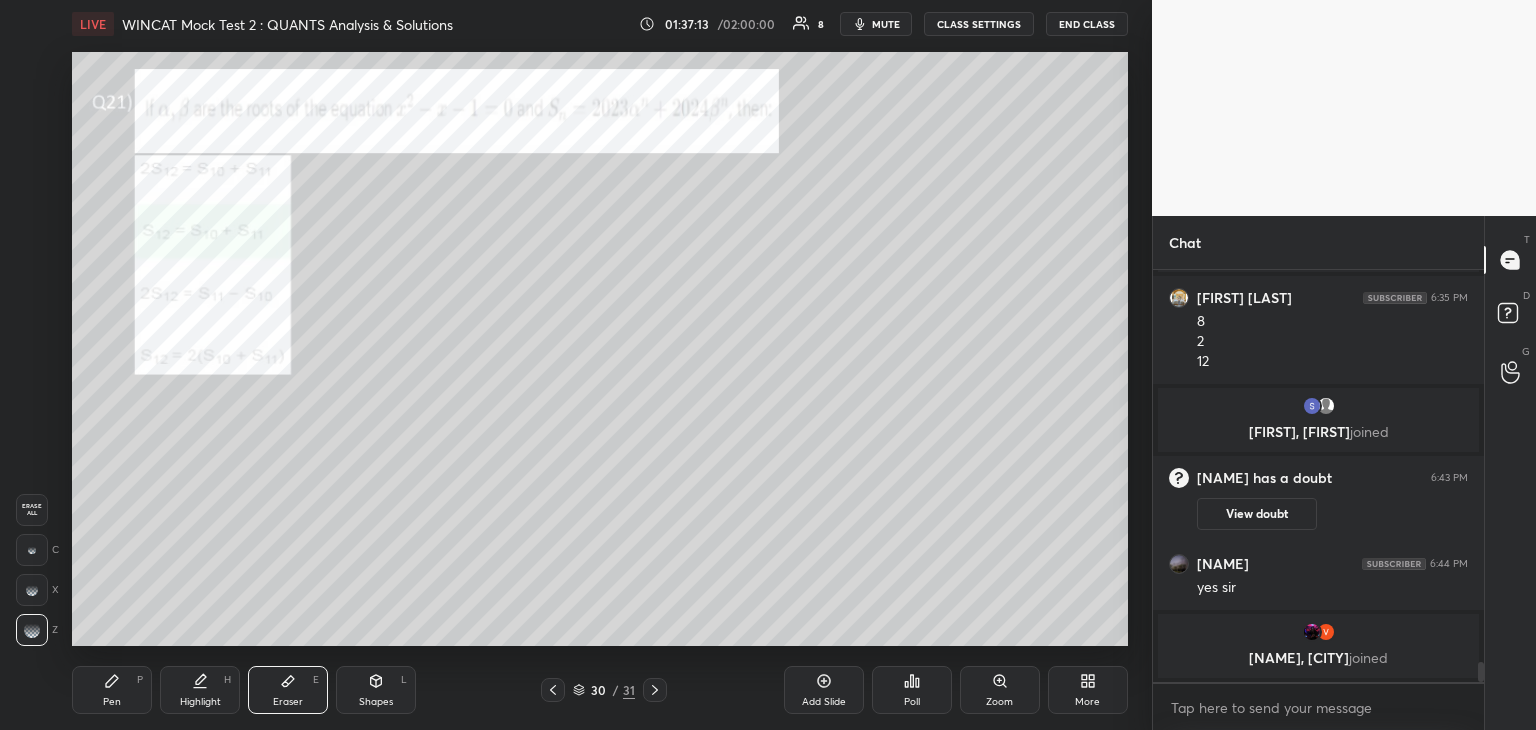 click on "Pen P" at bounding box center [112, 690] 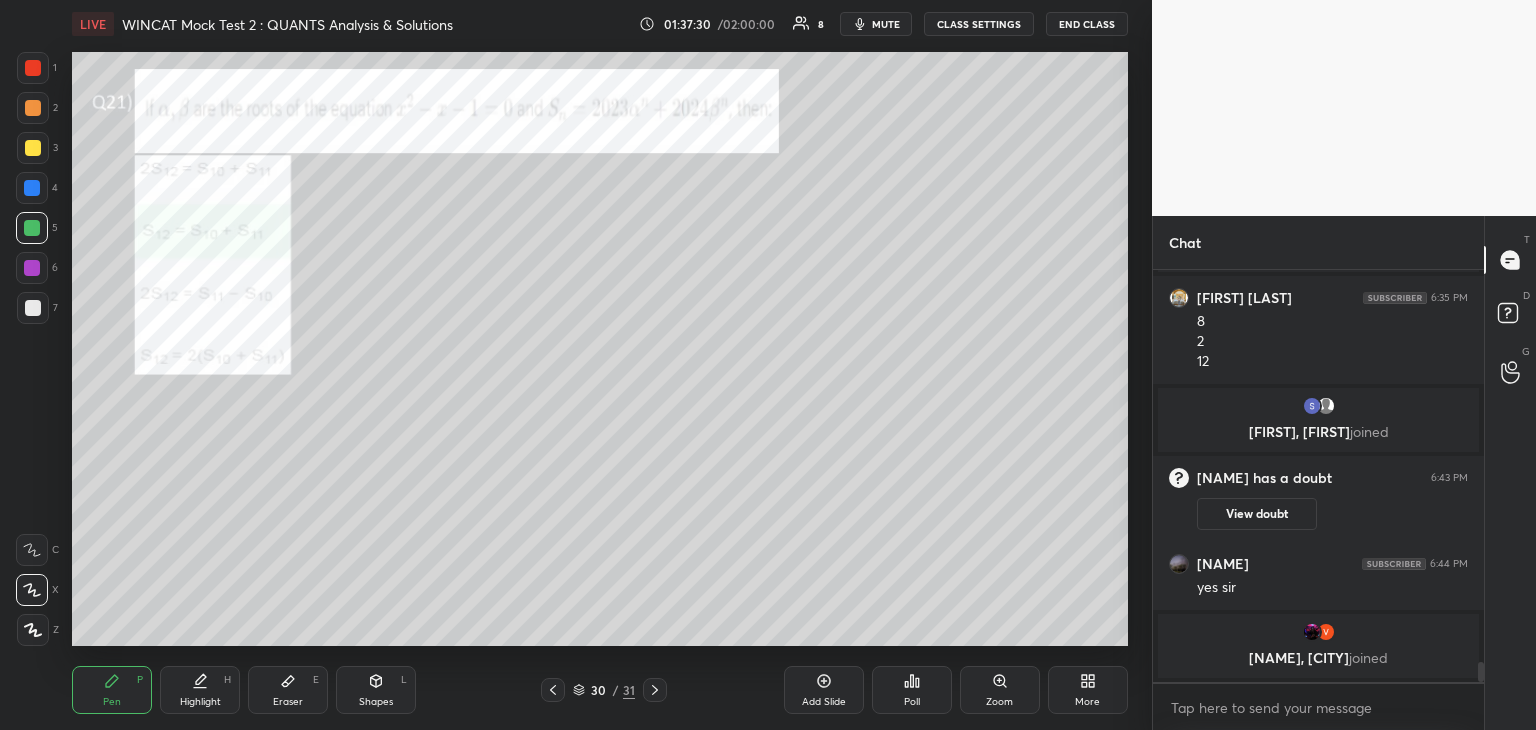 click at bounding box center [32, 268] 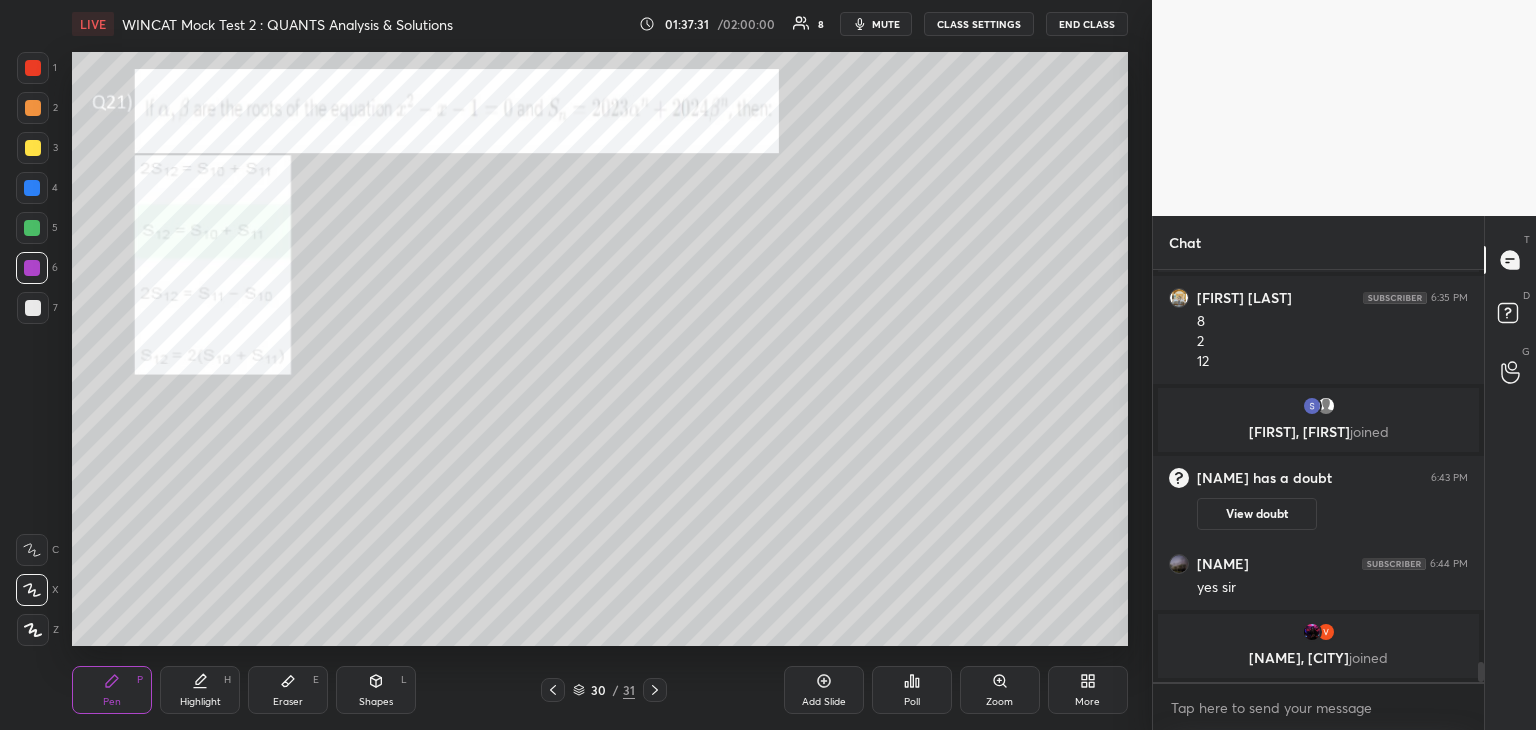 click on "Highlight" at bounding box center (200, 702) 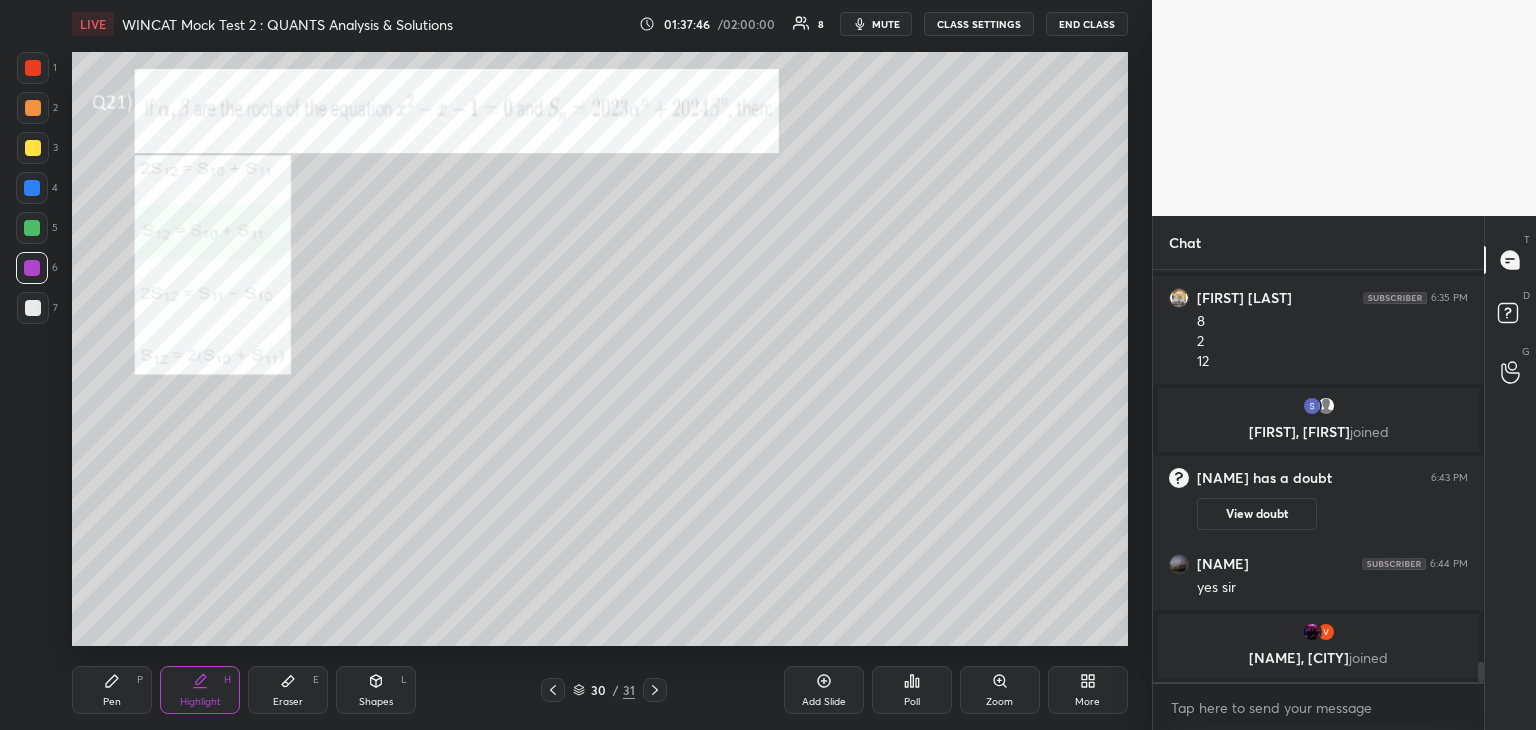 click on "Pen P" at bounding box center (112, 690) 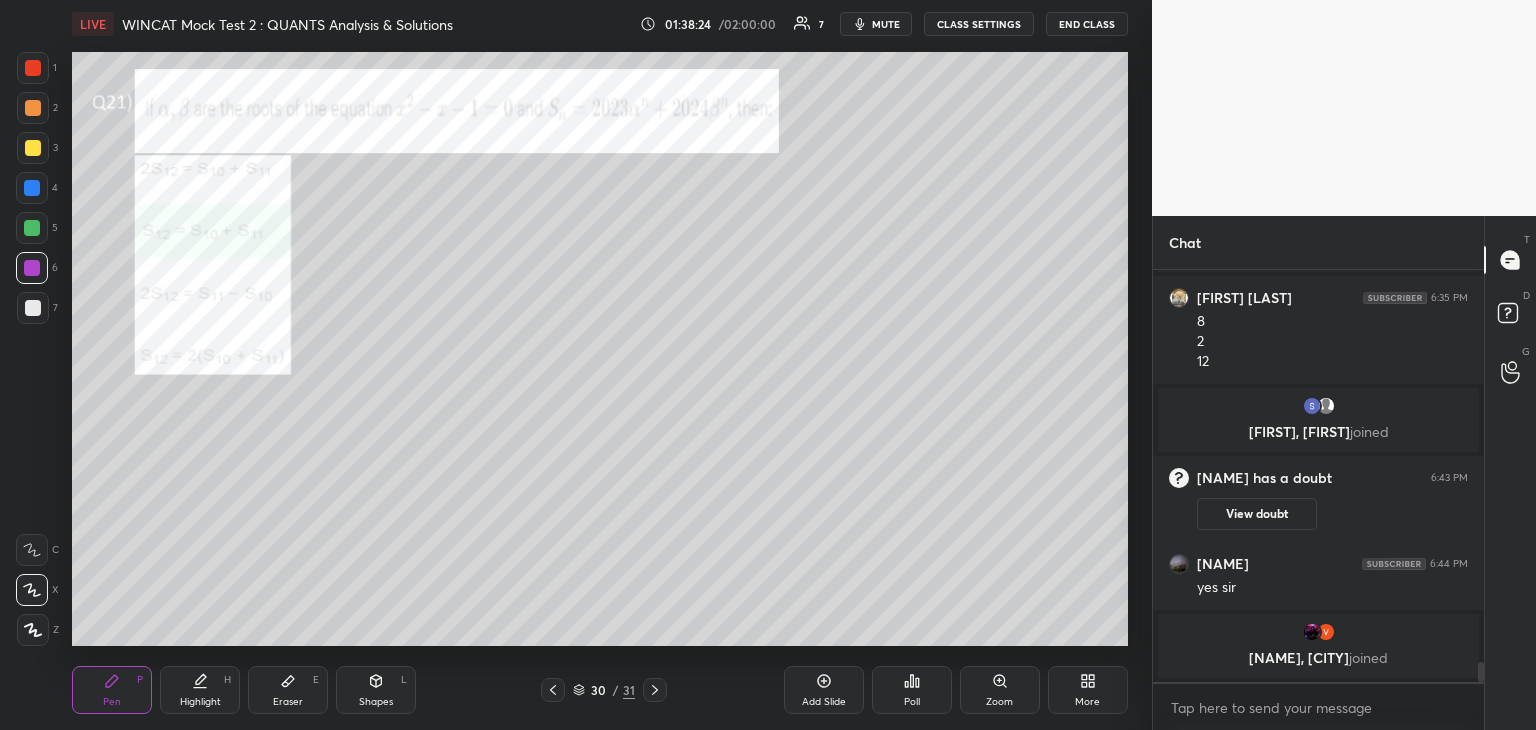 click 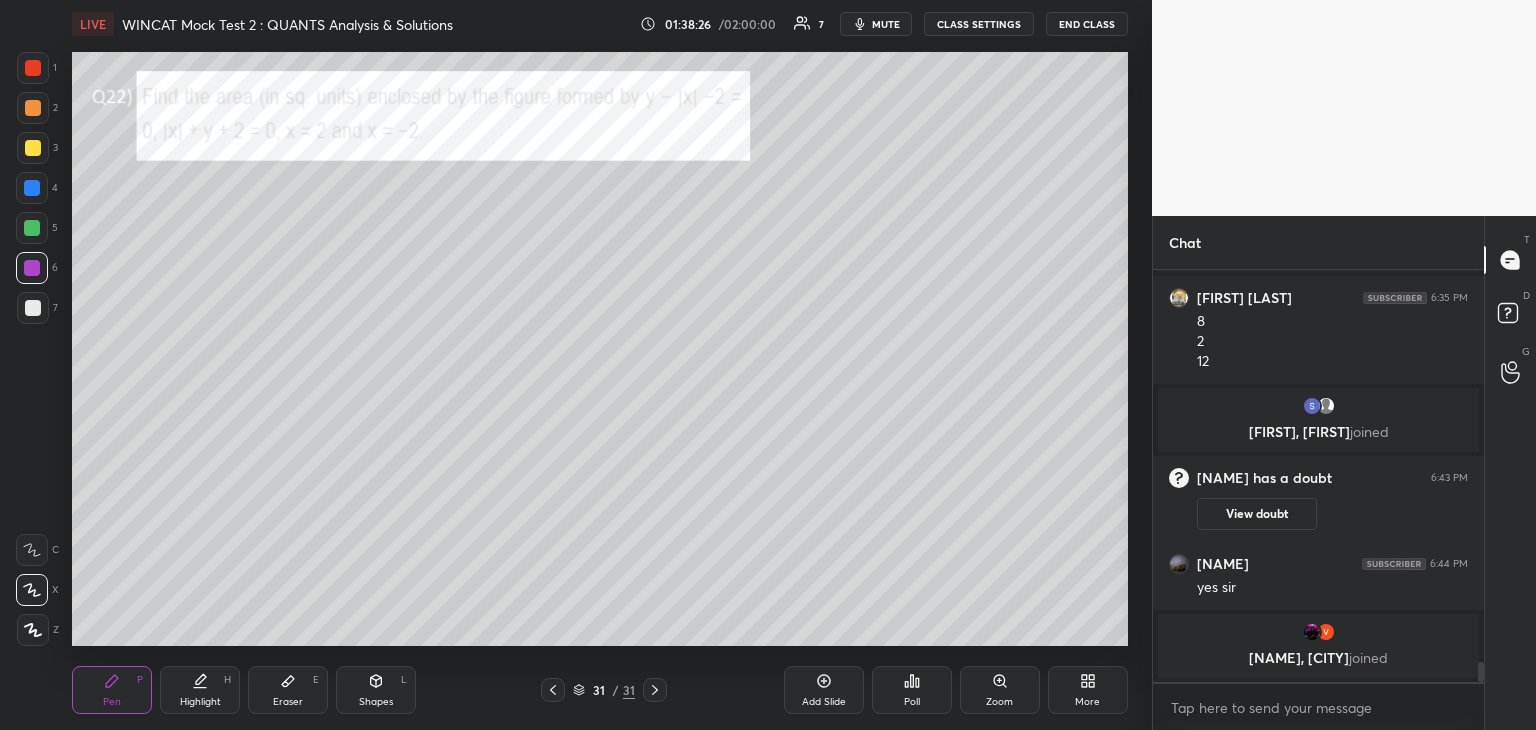 click 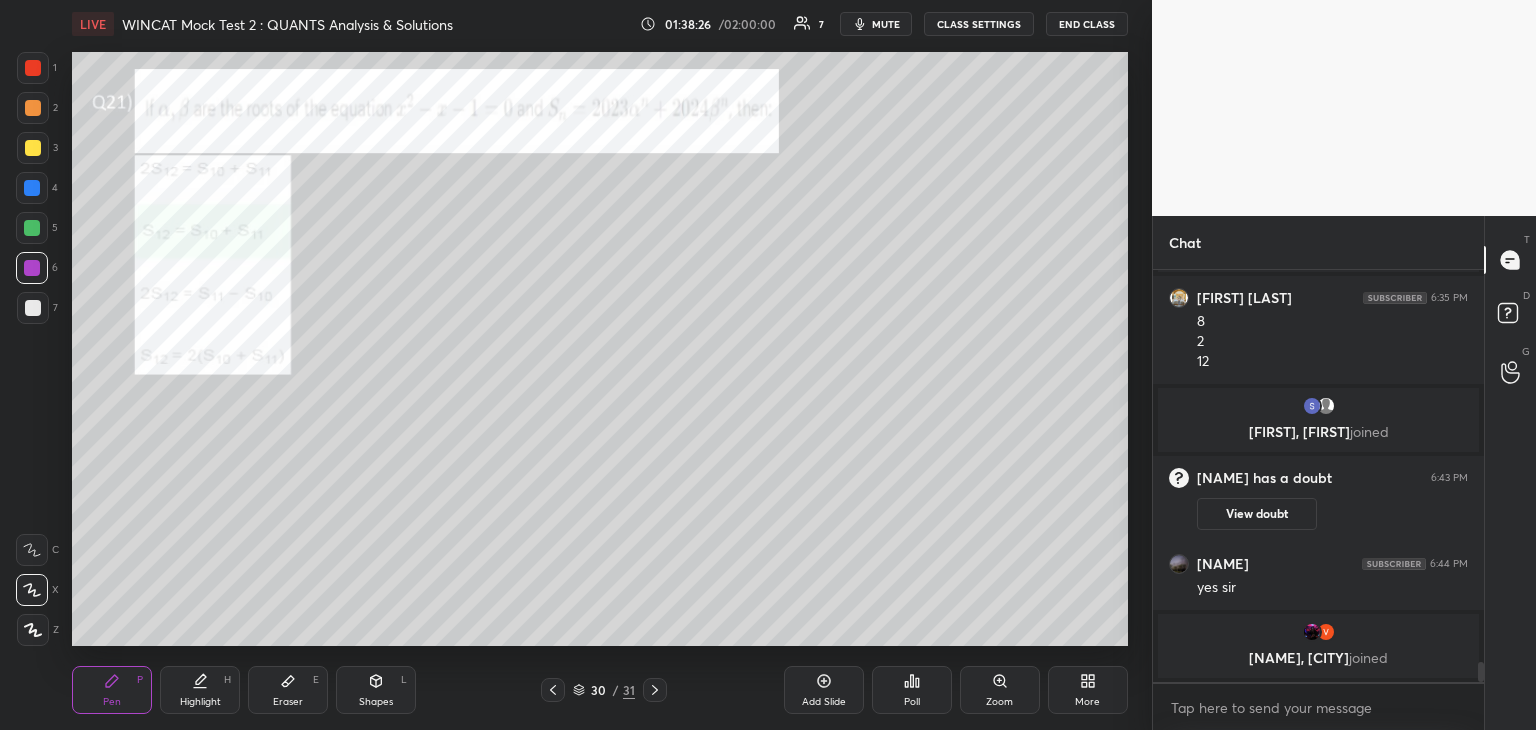 click 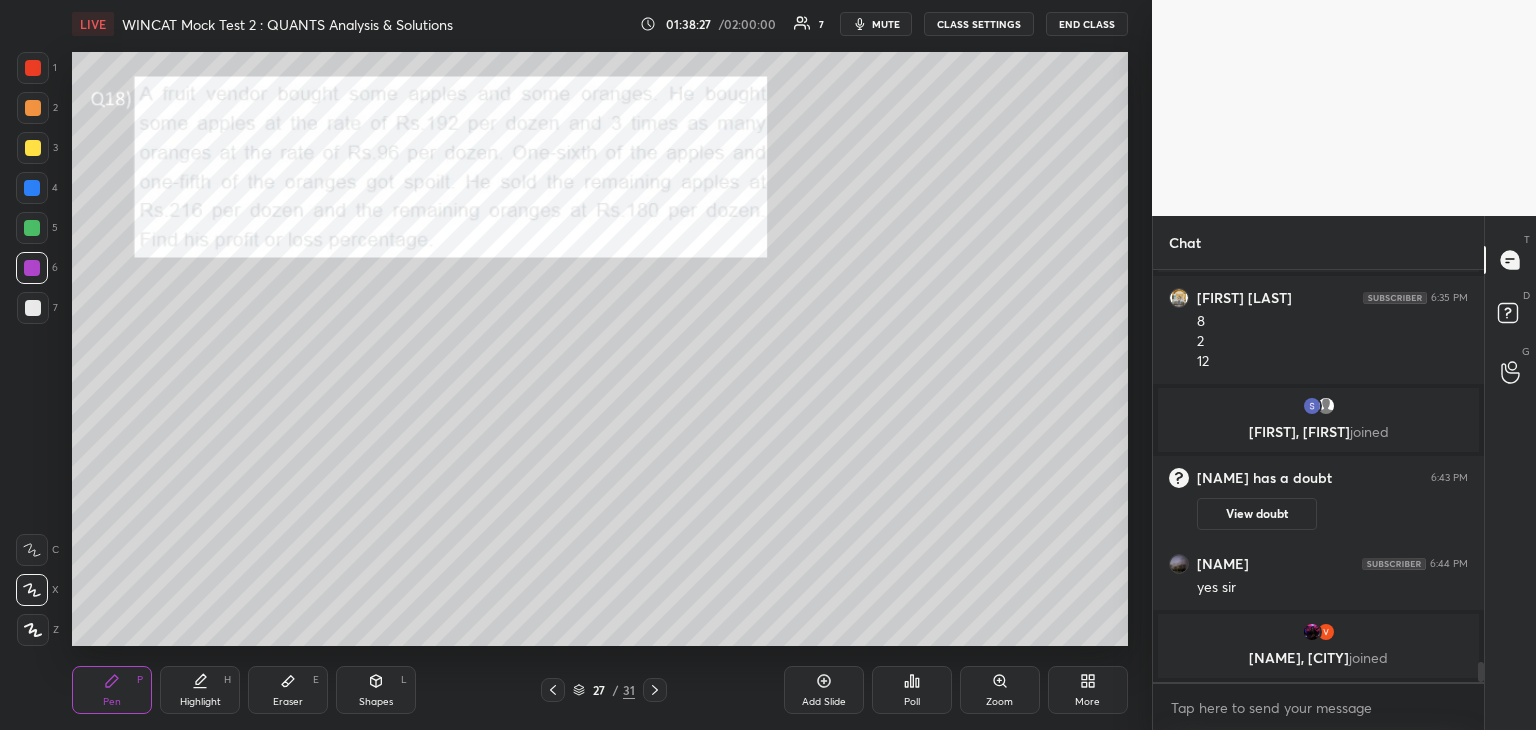 click 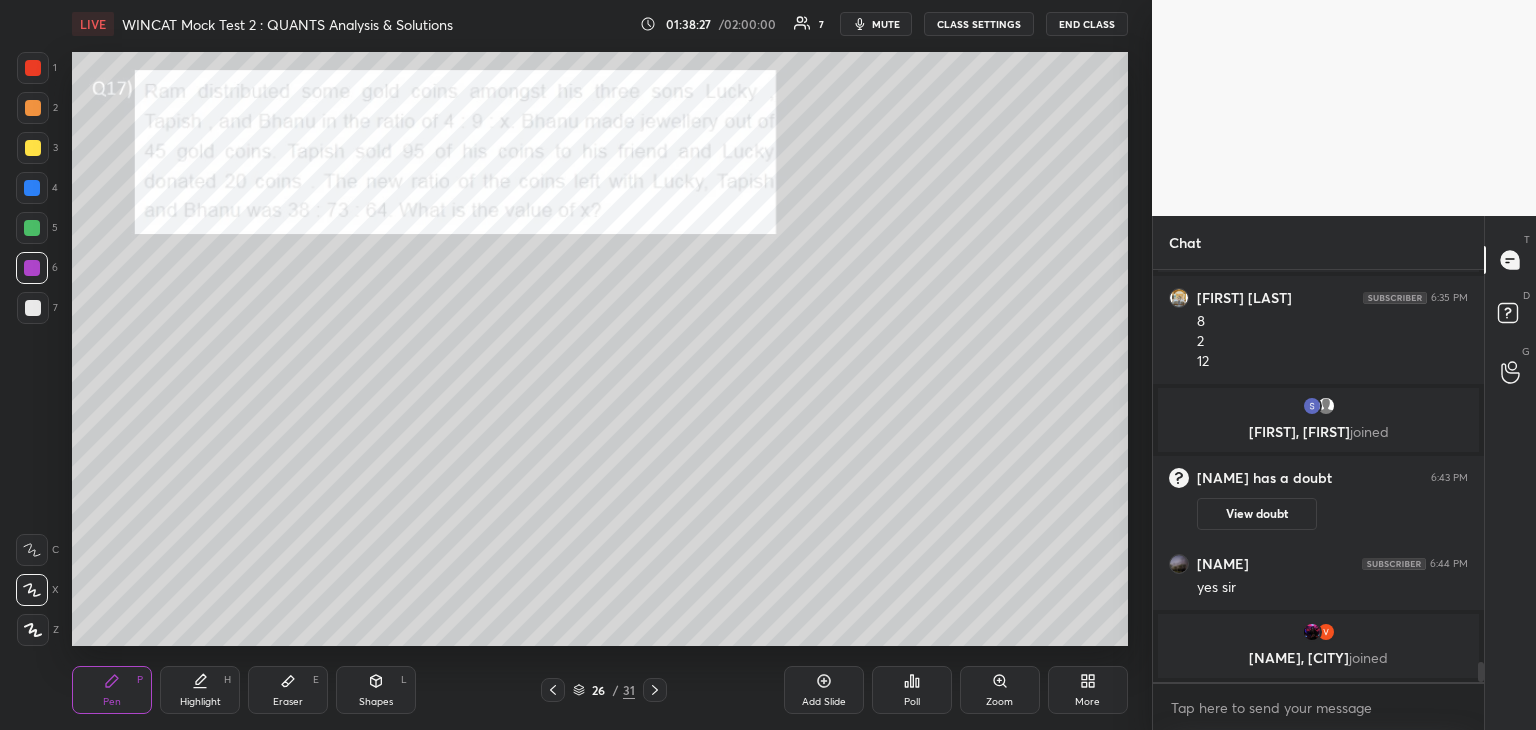 click 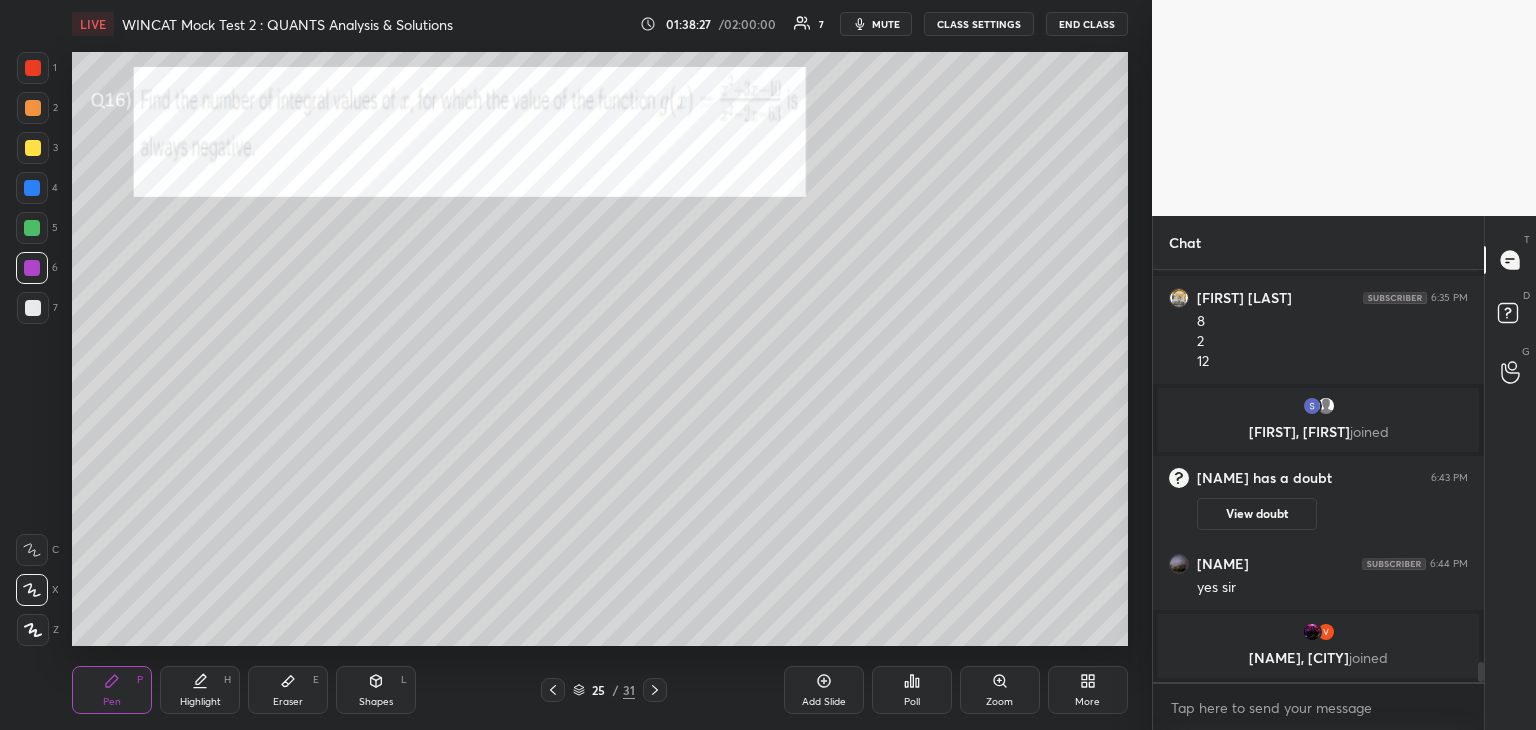 click 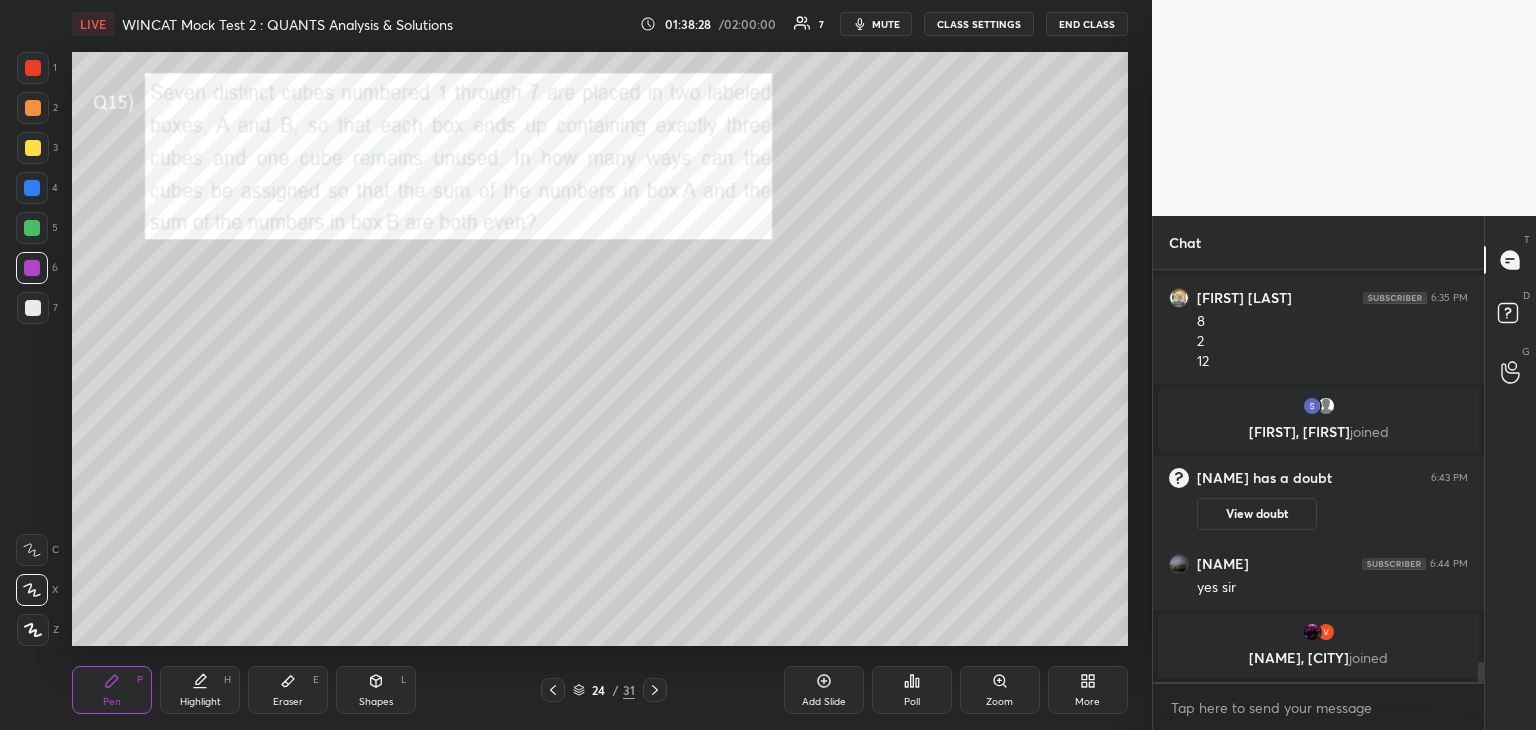 click 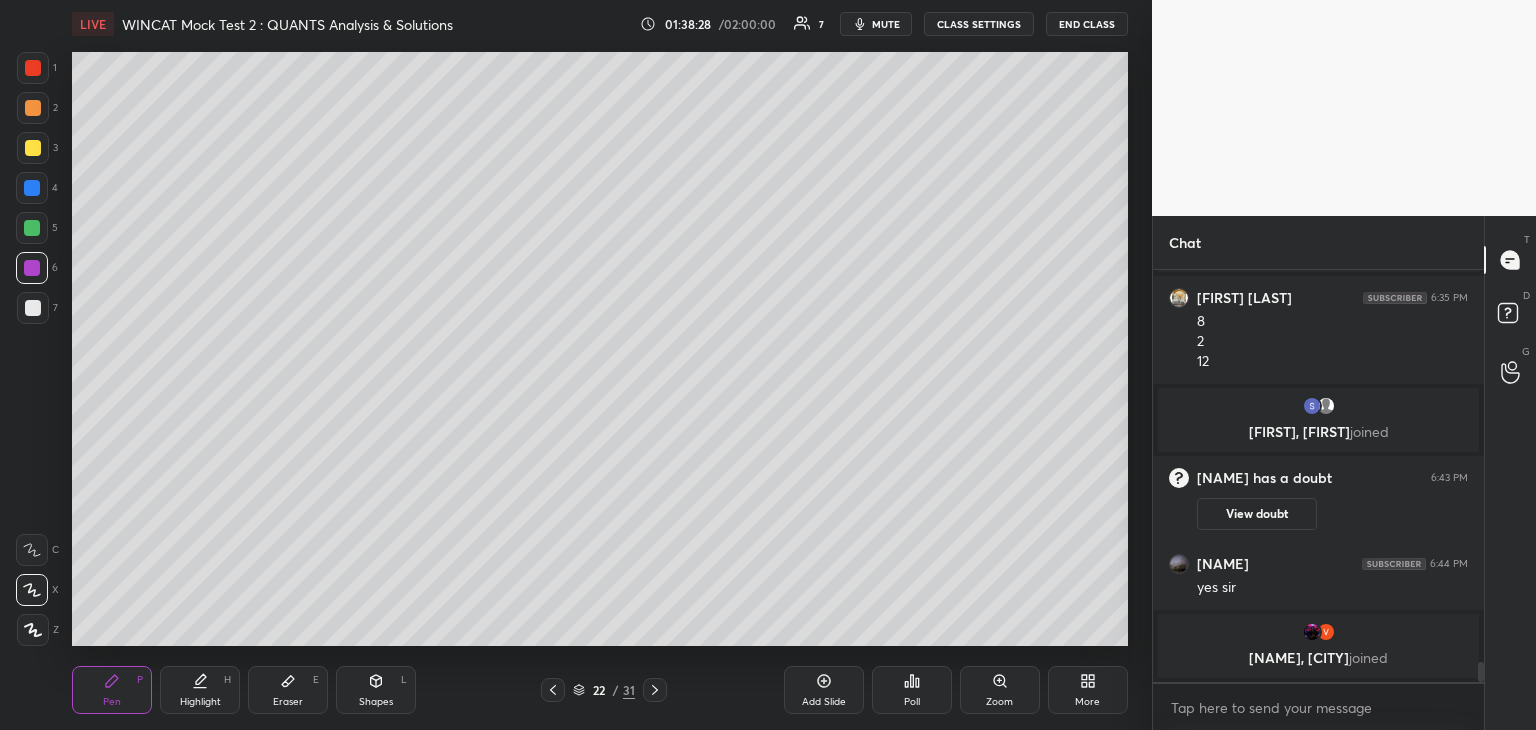 click 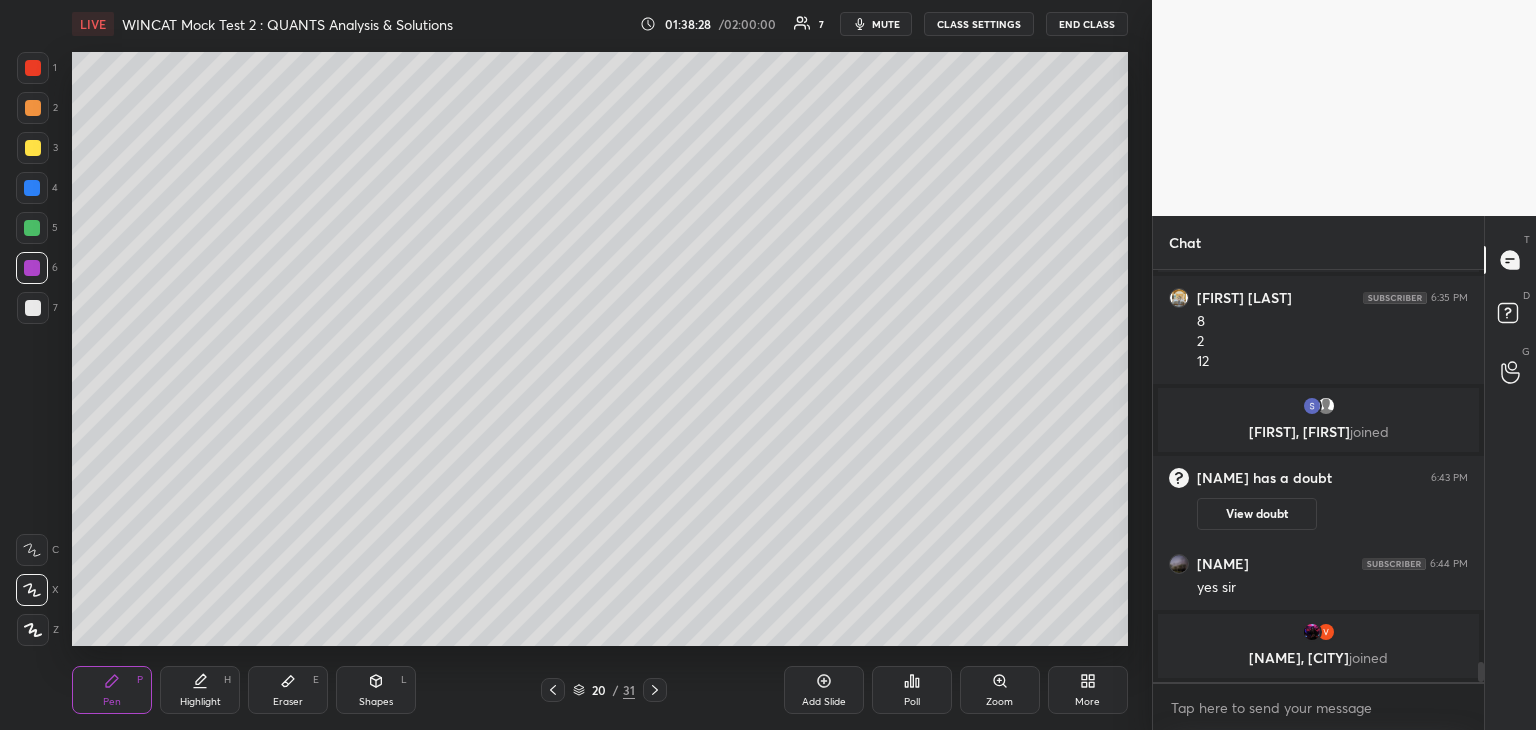 click 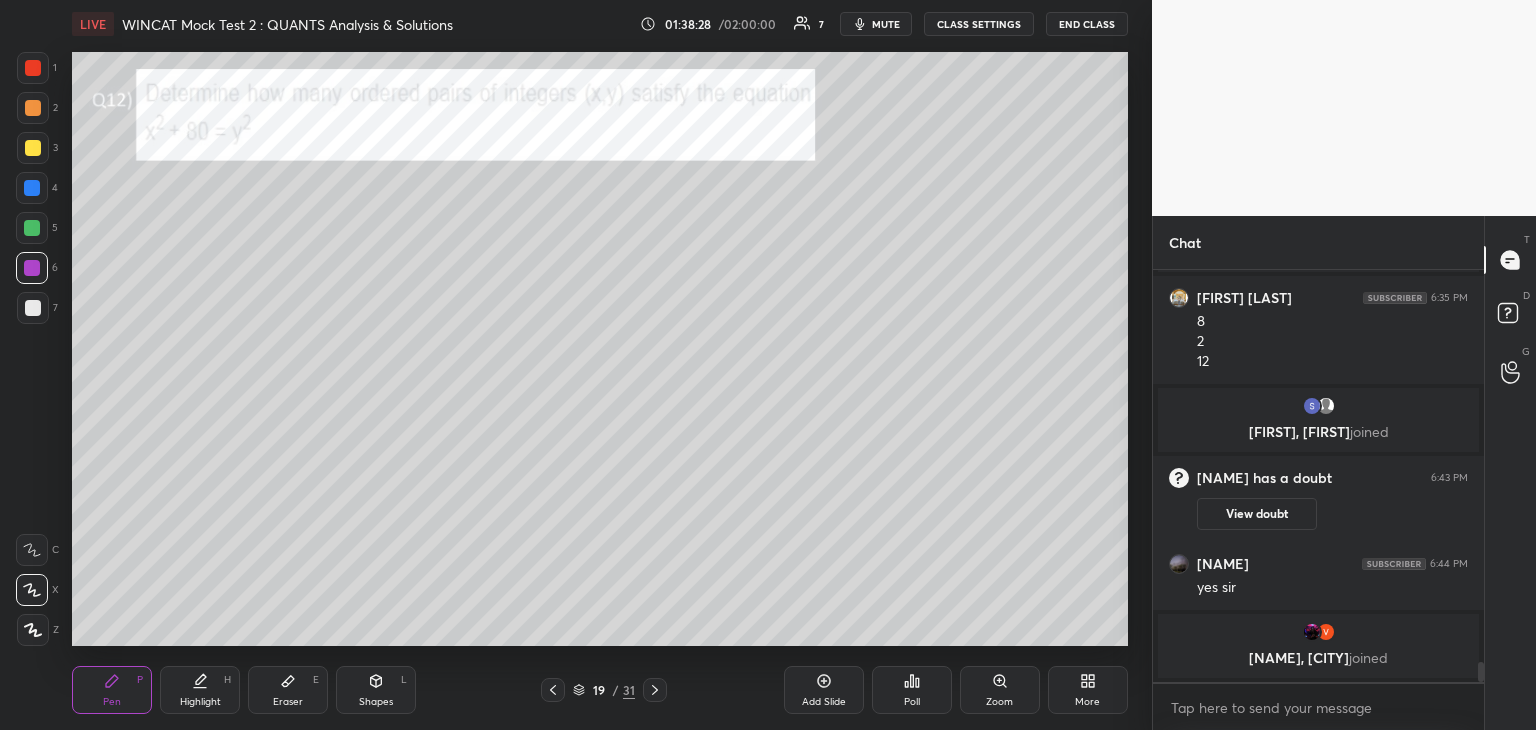 click 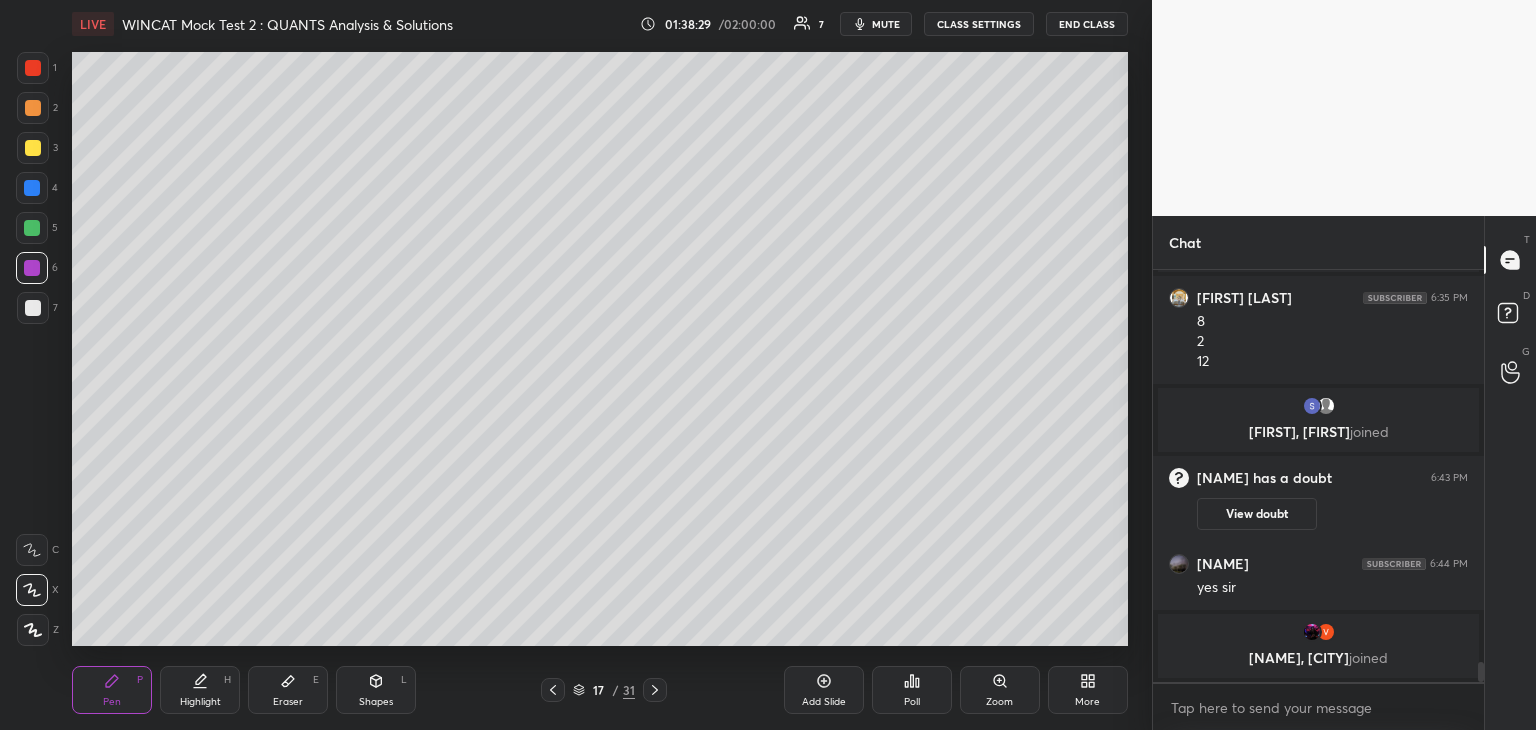 click 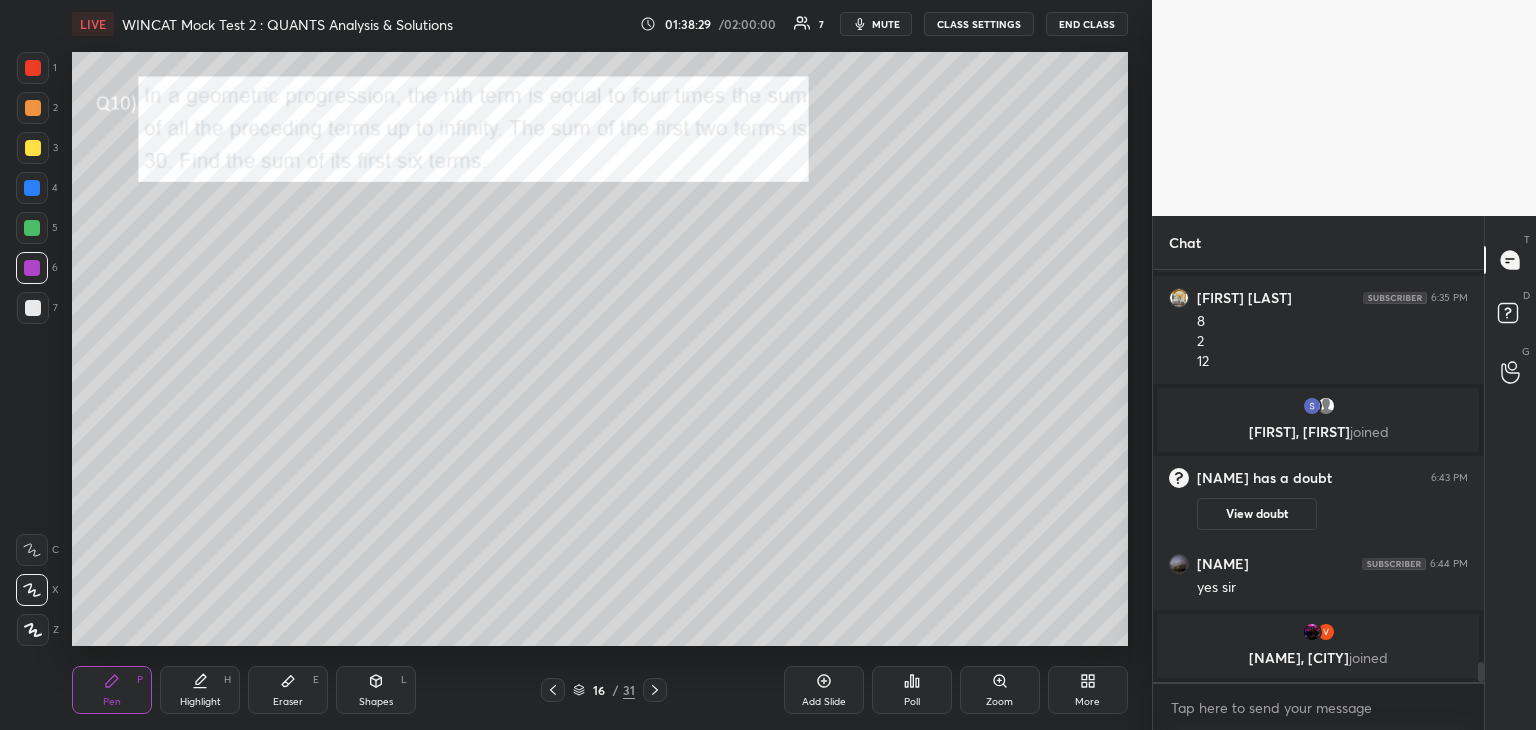 click 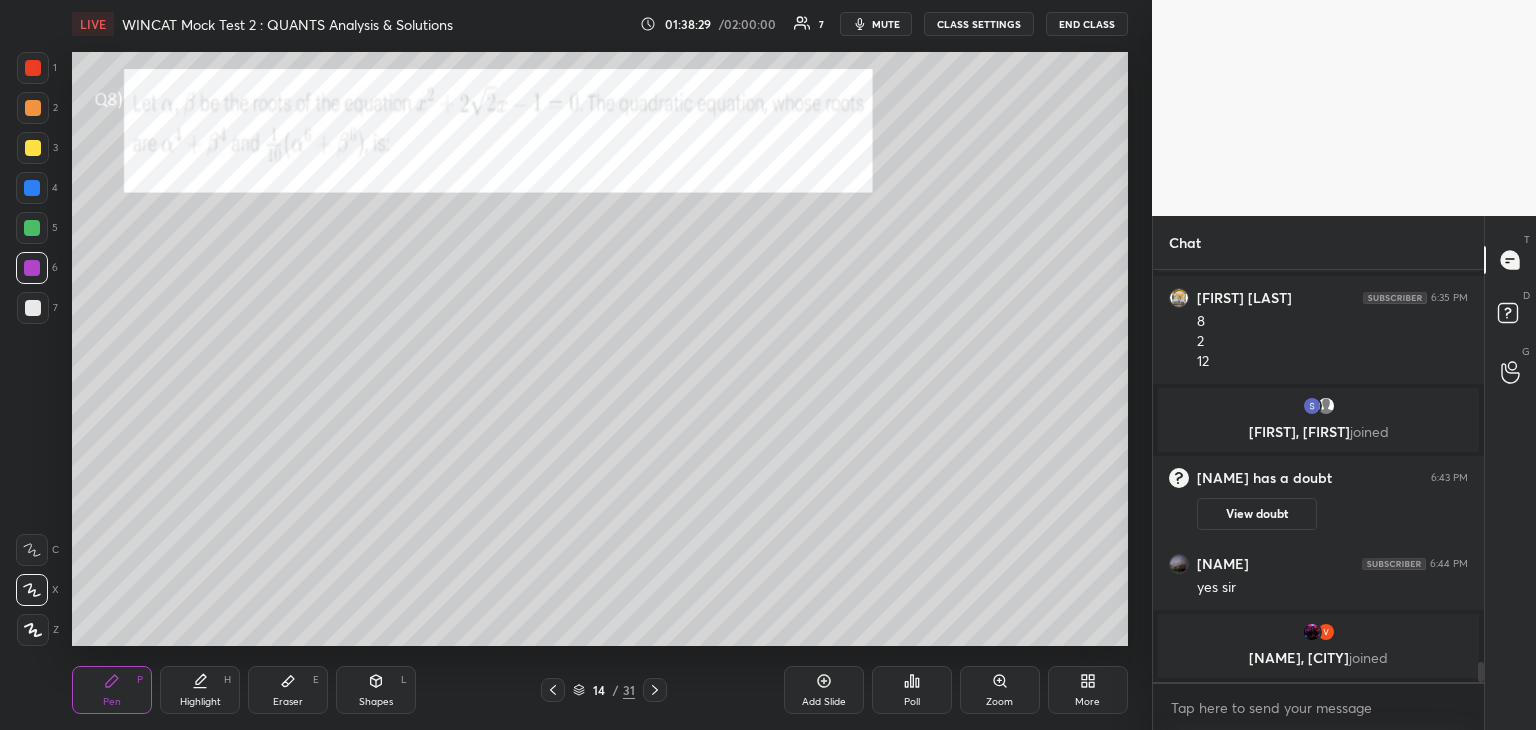 click 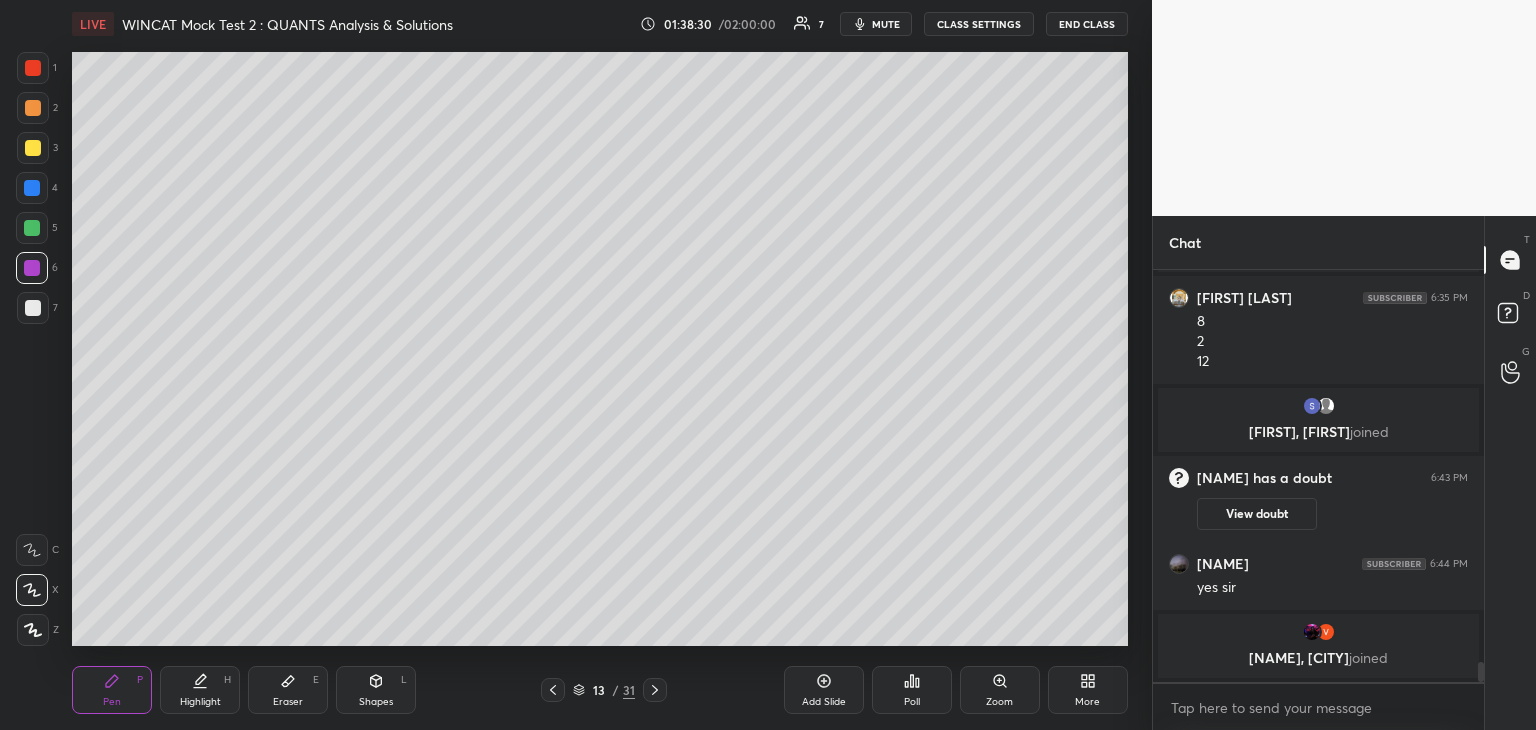 click at bounding box center [553, 690] 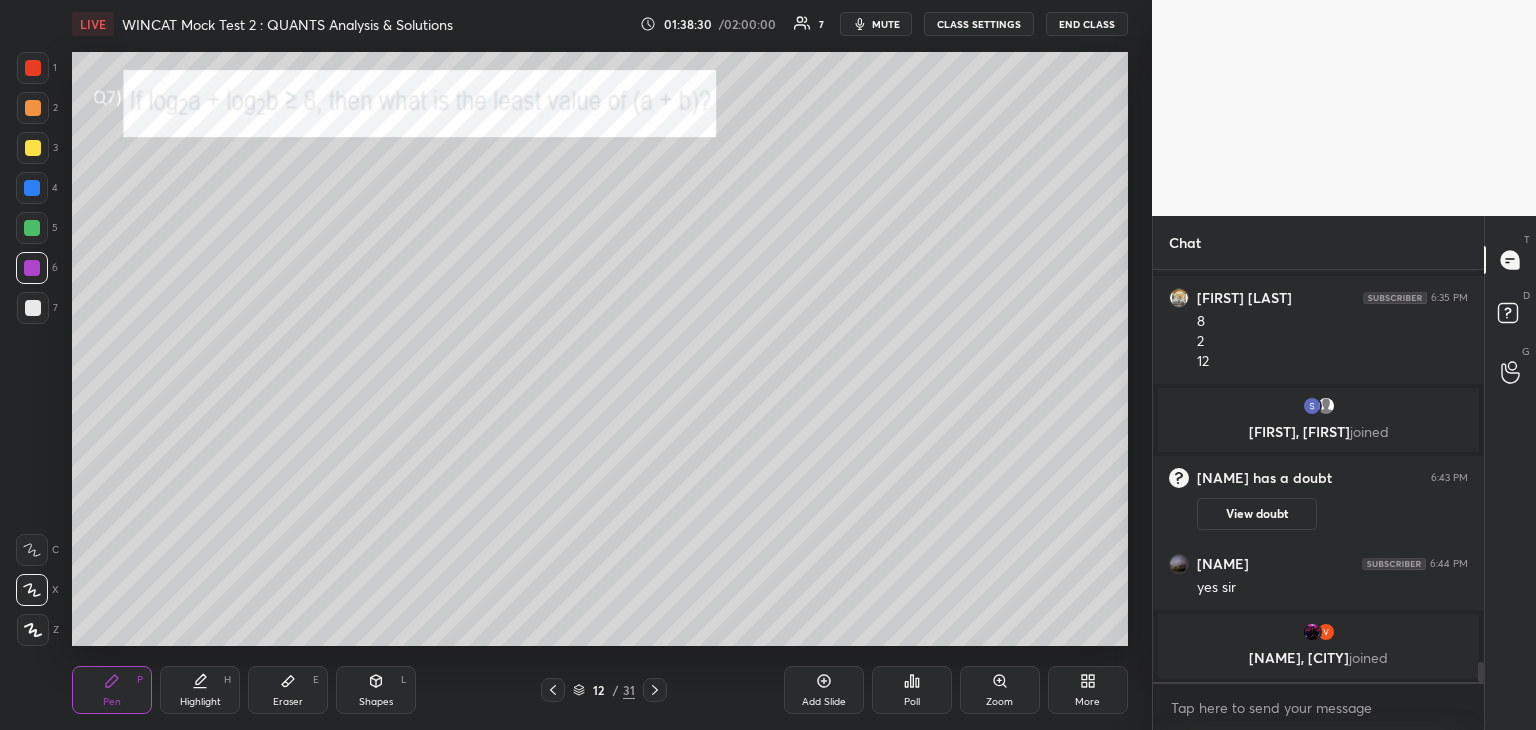click 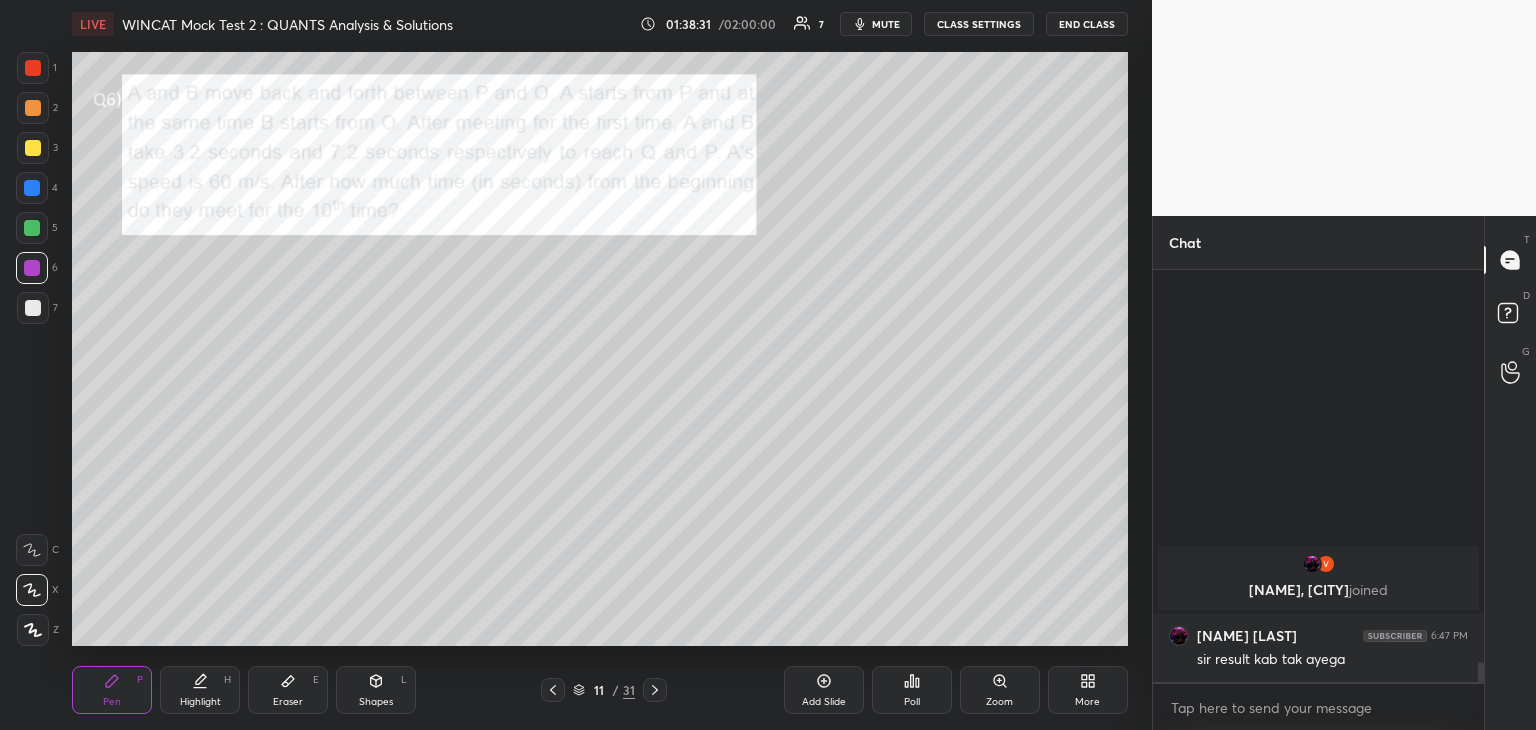 click at bounding box center (553, 690) 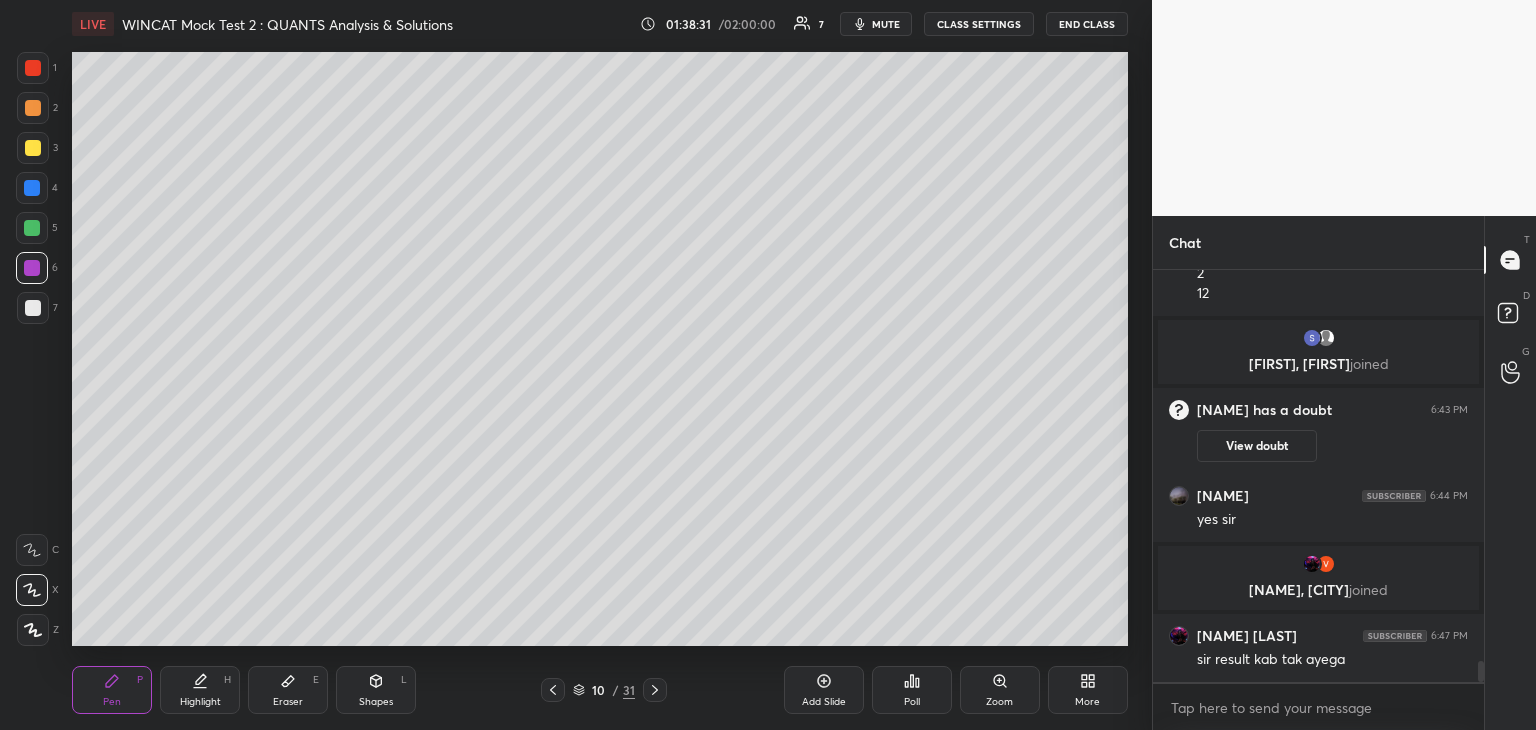 click 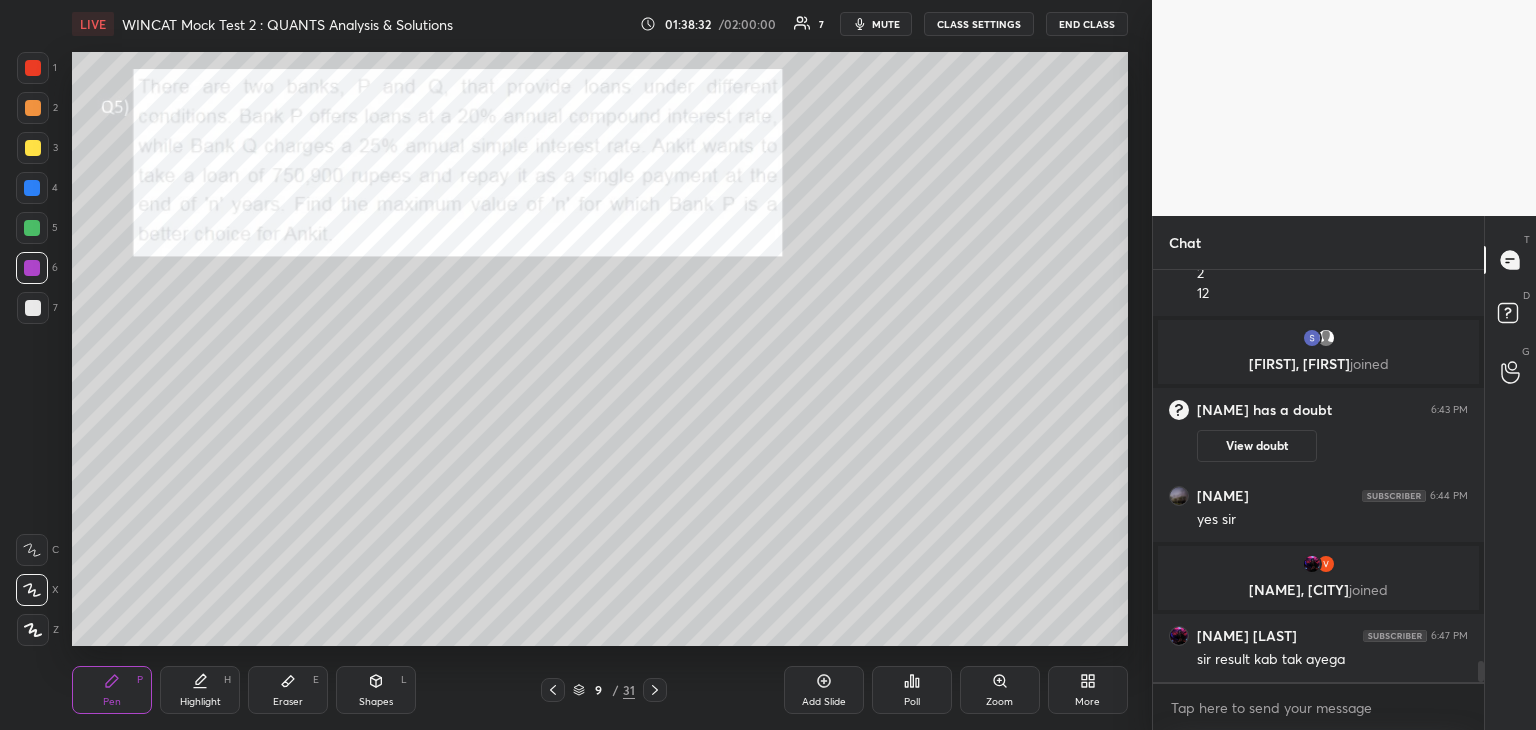 click 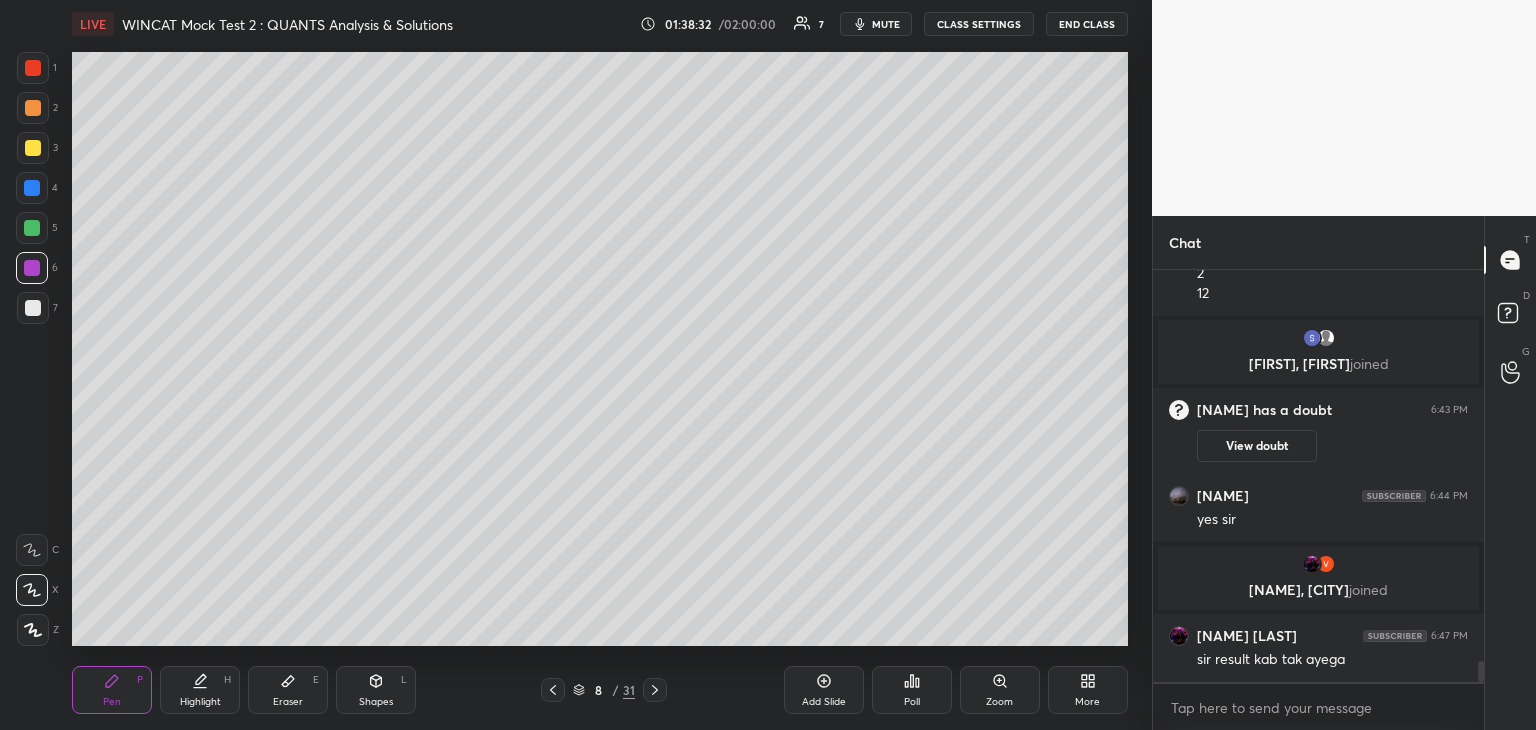 click 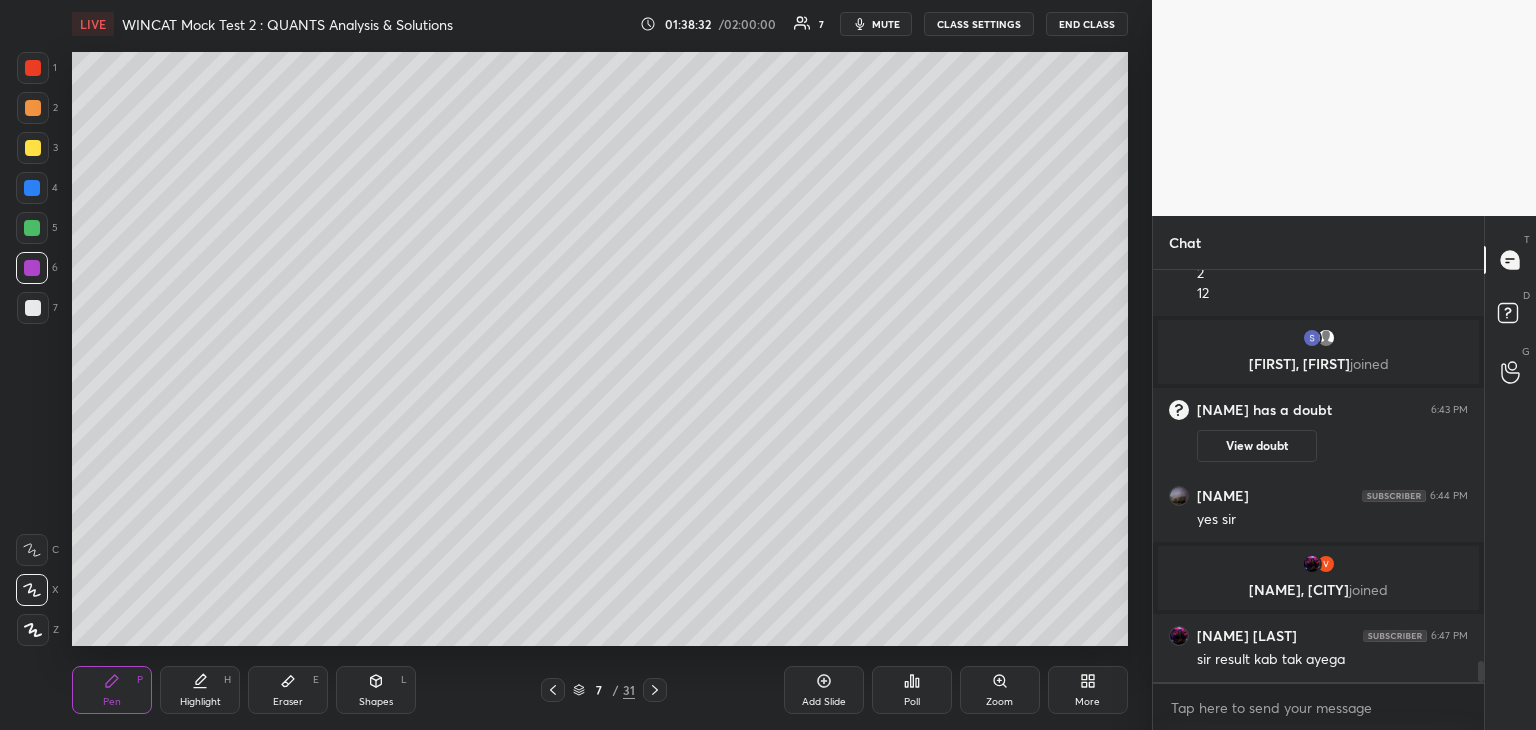 click 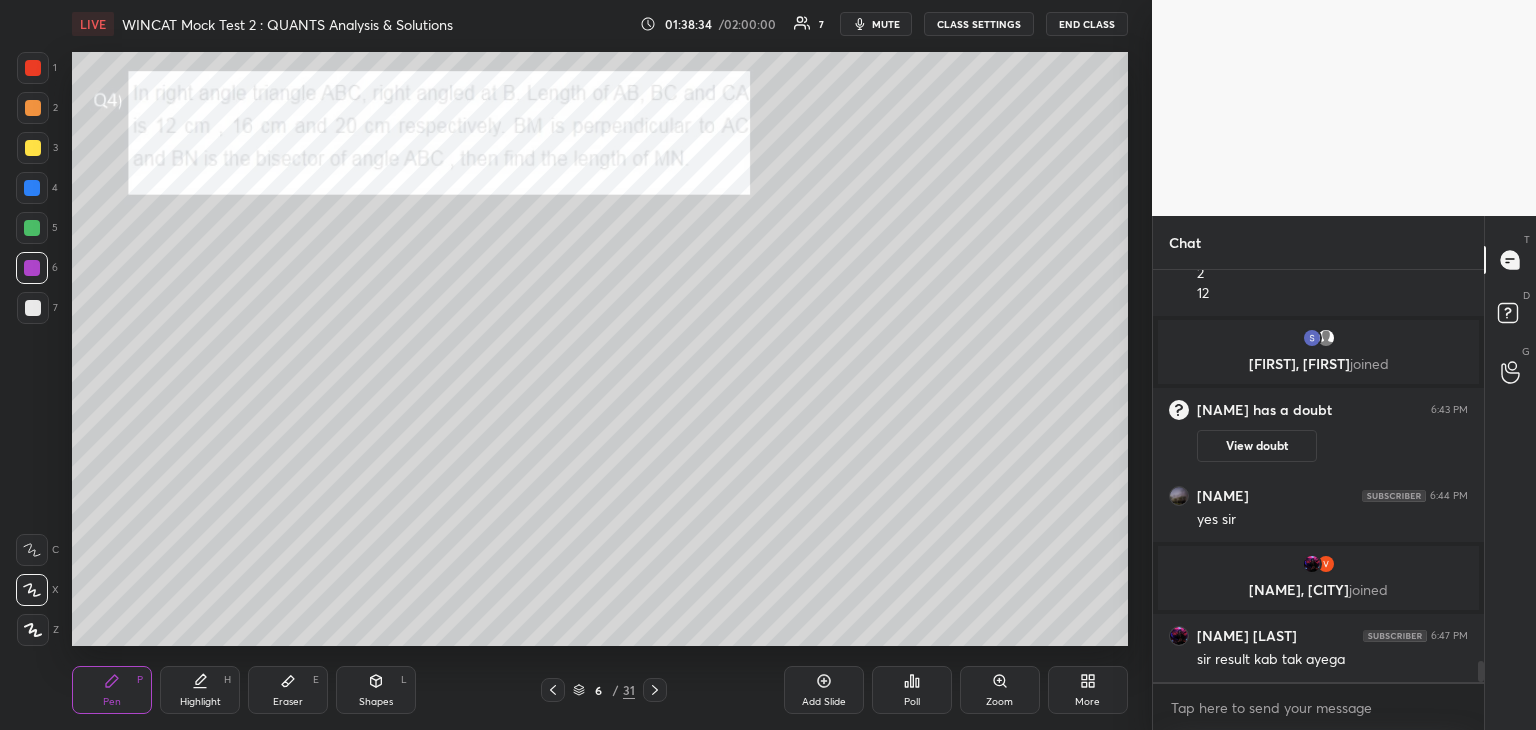 click 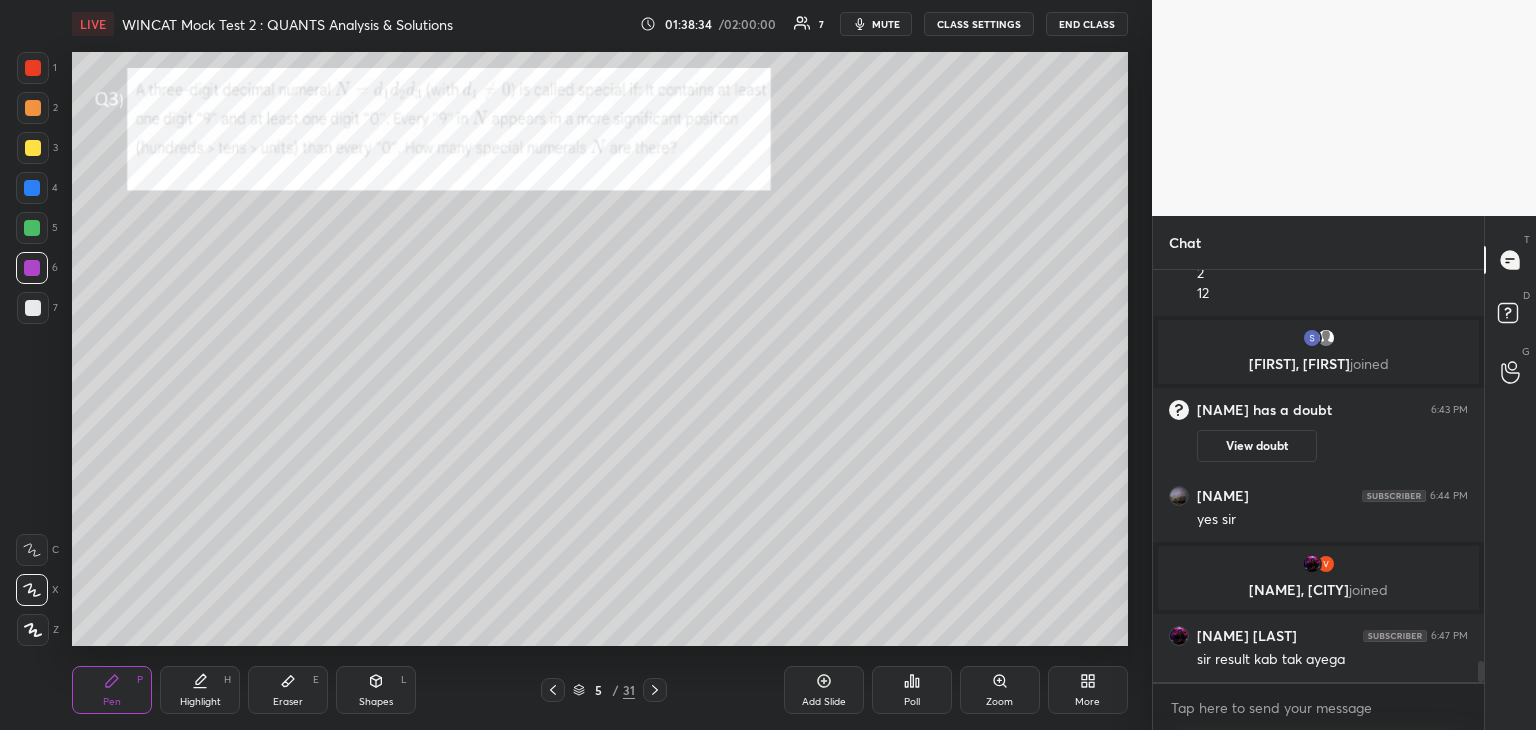 click 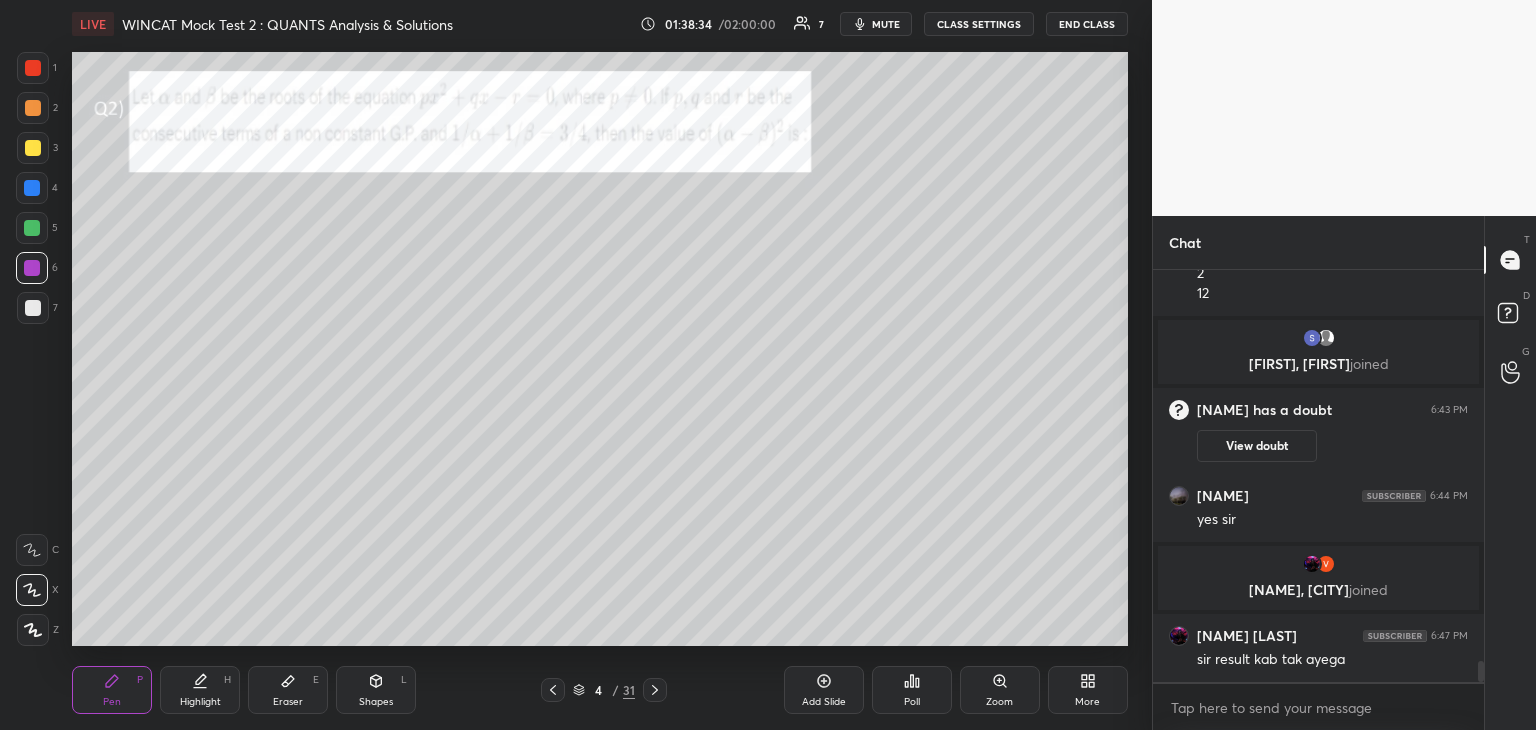 click 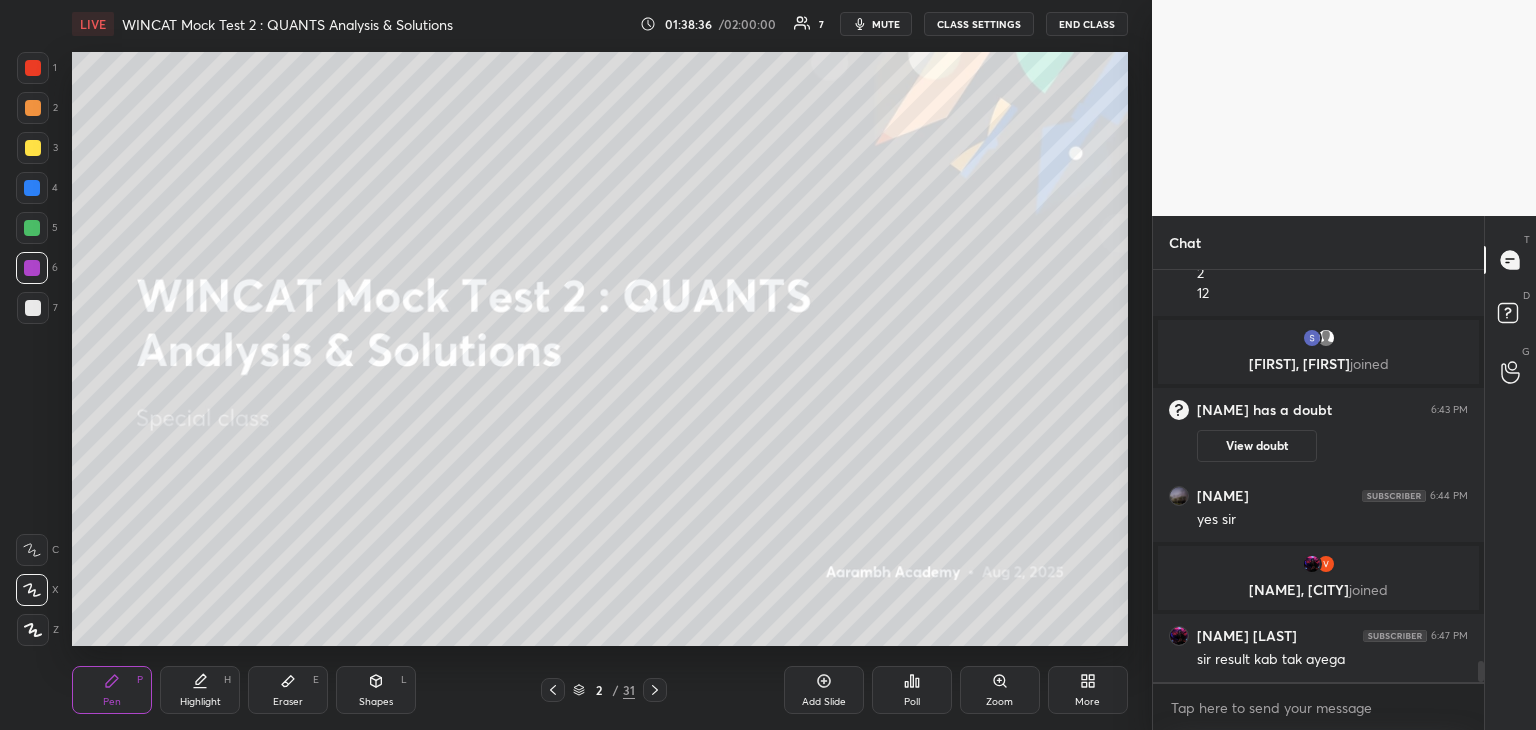 click 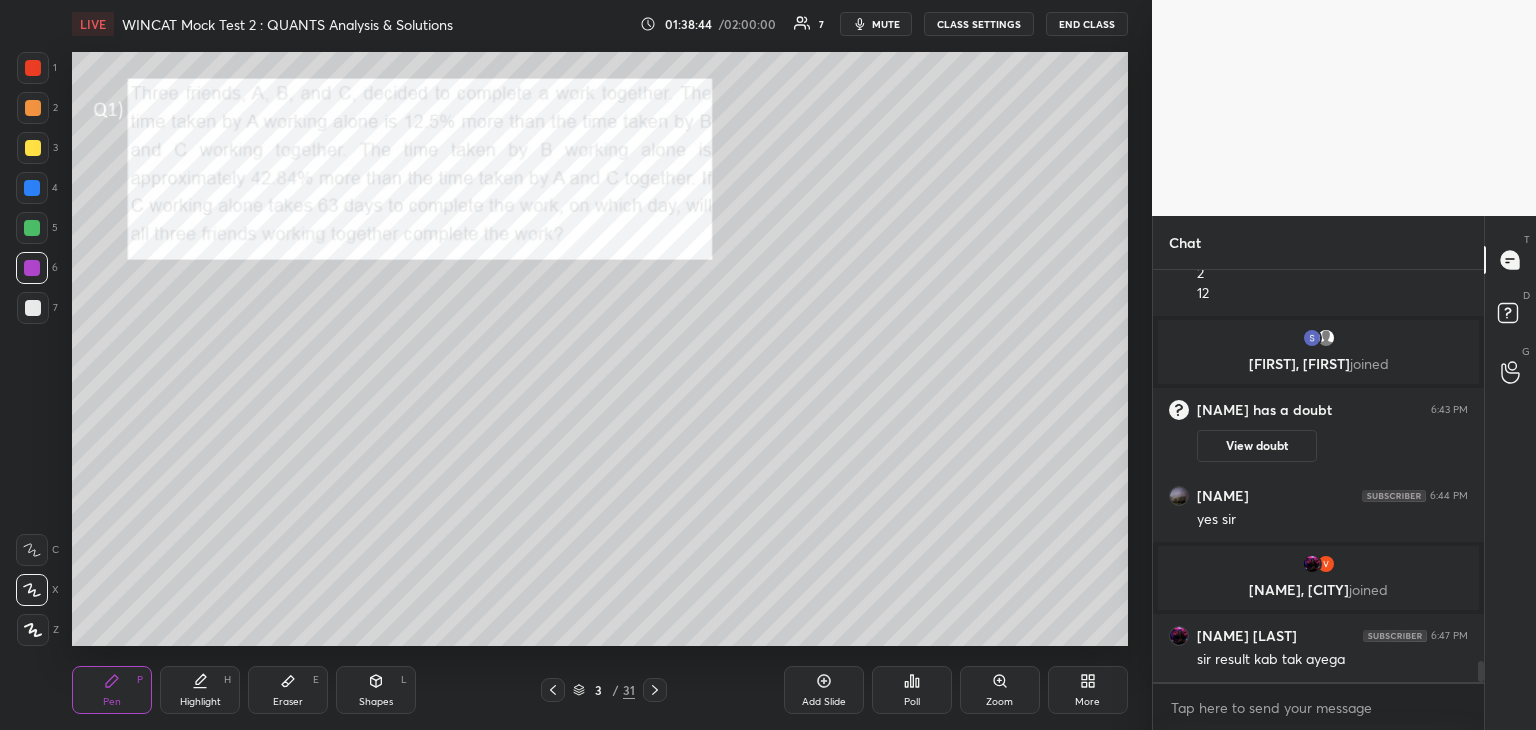 click on "END CLASS" at bounding box center [1087, 24] 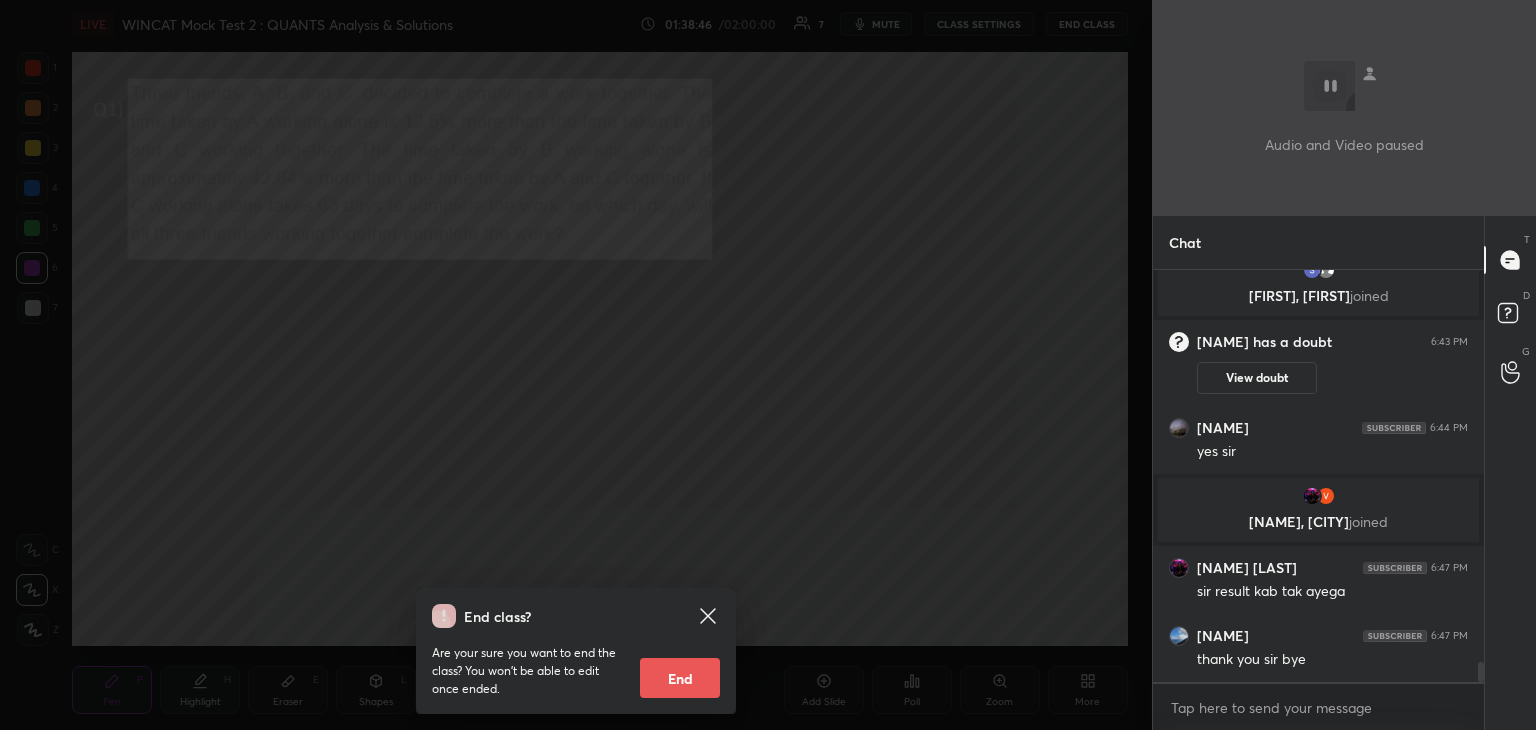 scroll, scrollTop: 7888, scrollLeft: 0, axis: vertical 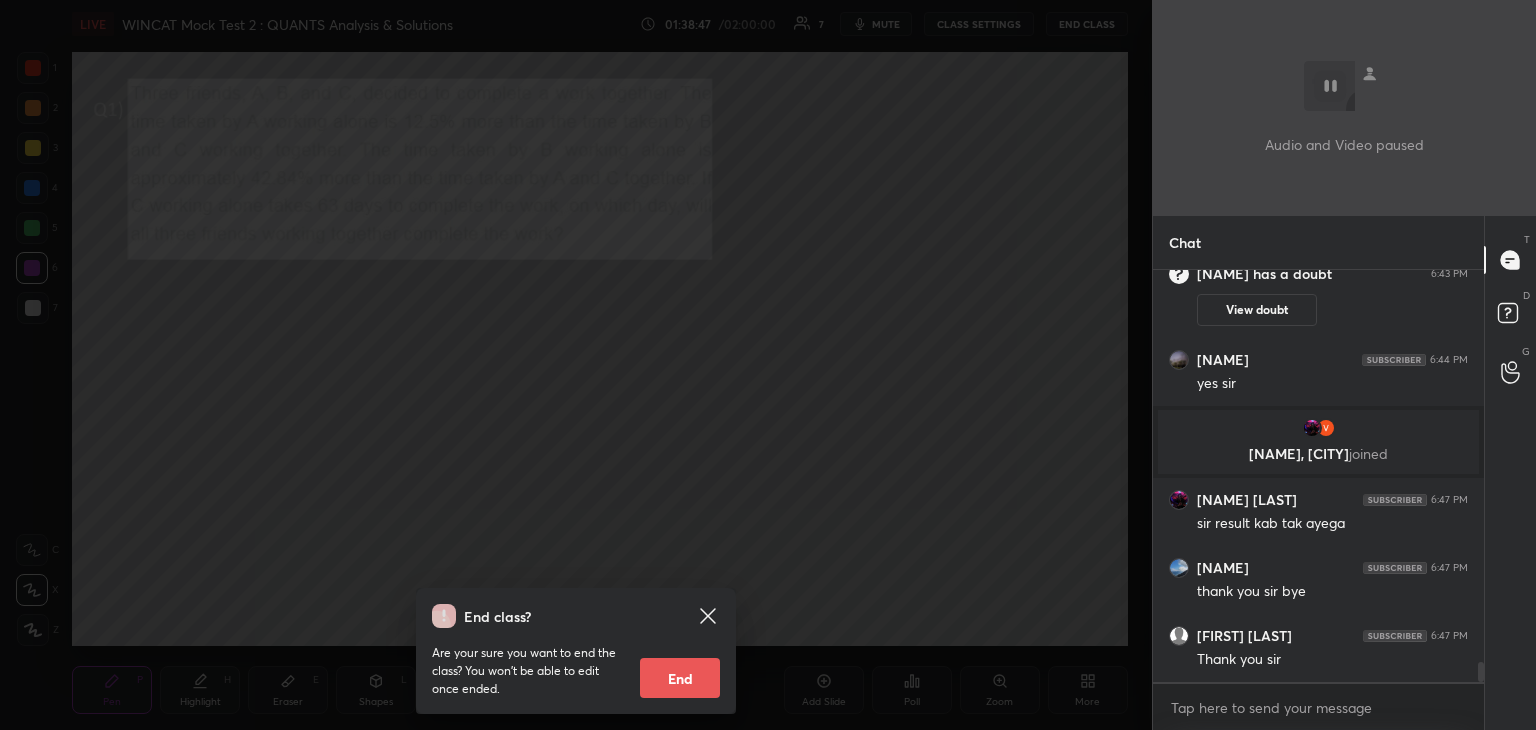 click on "End" at bounding box center [680, 678] 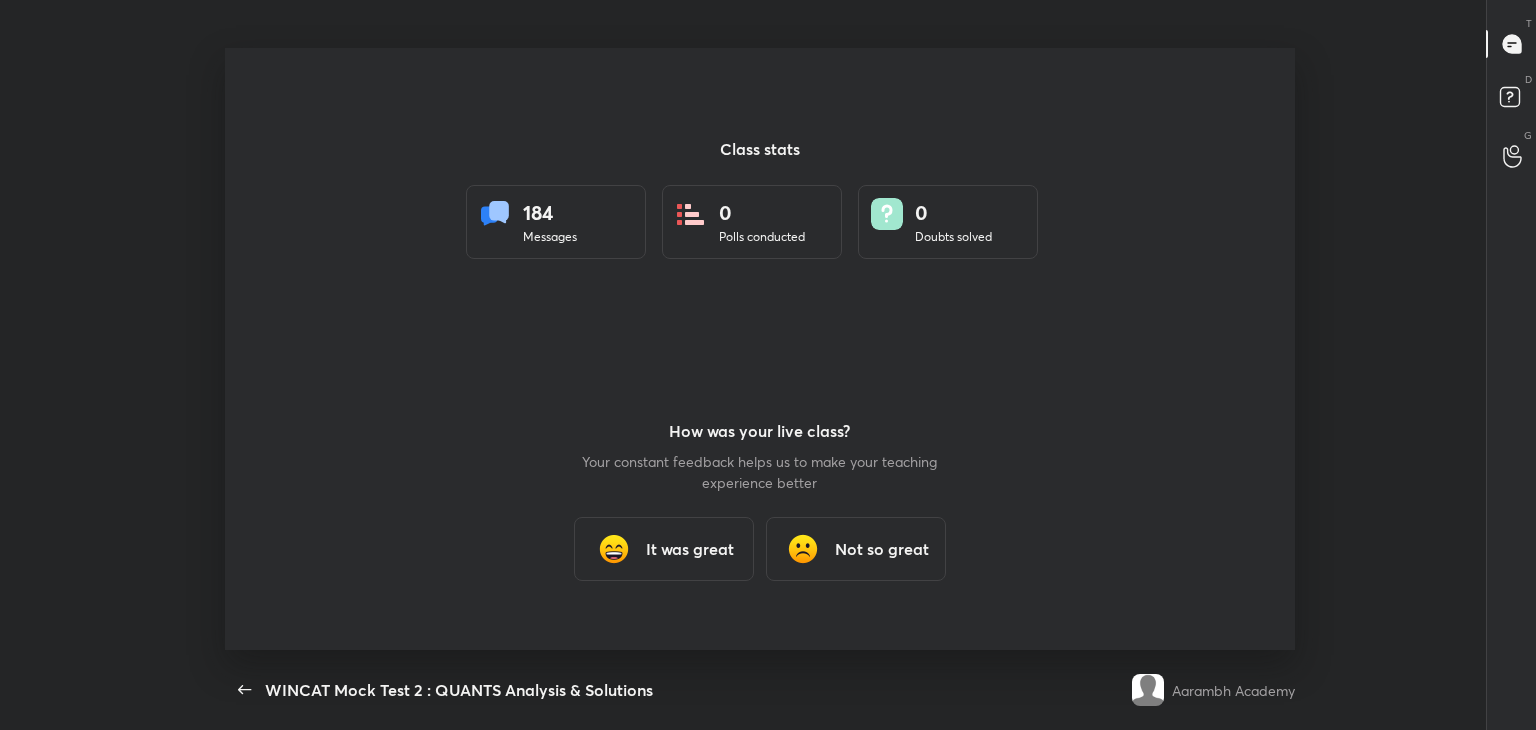 scroll, scrollTop: 99397, scrollLeft: 98775, axis: both 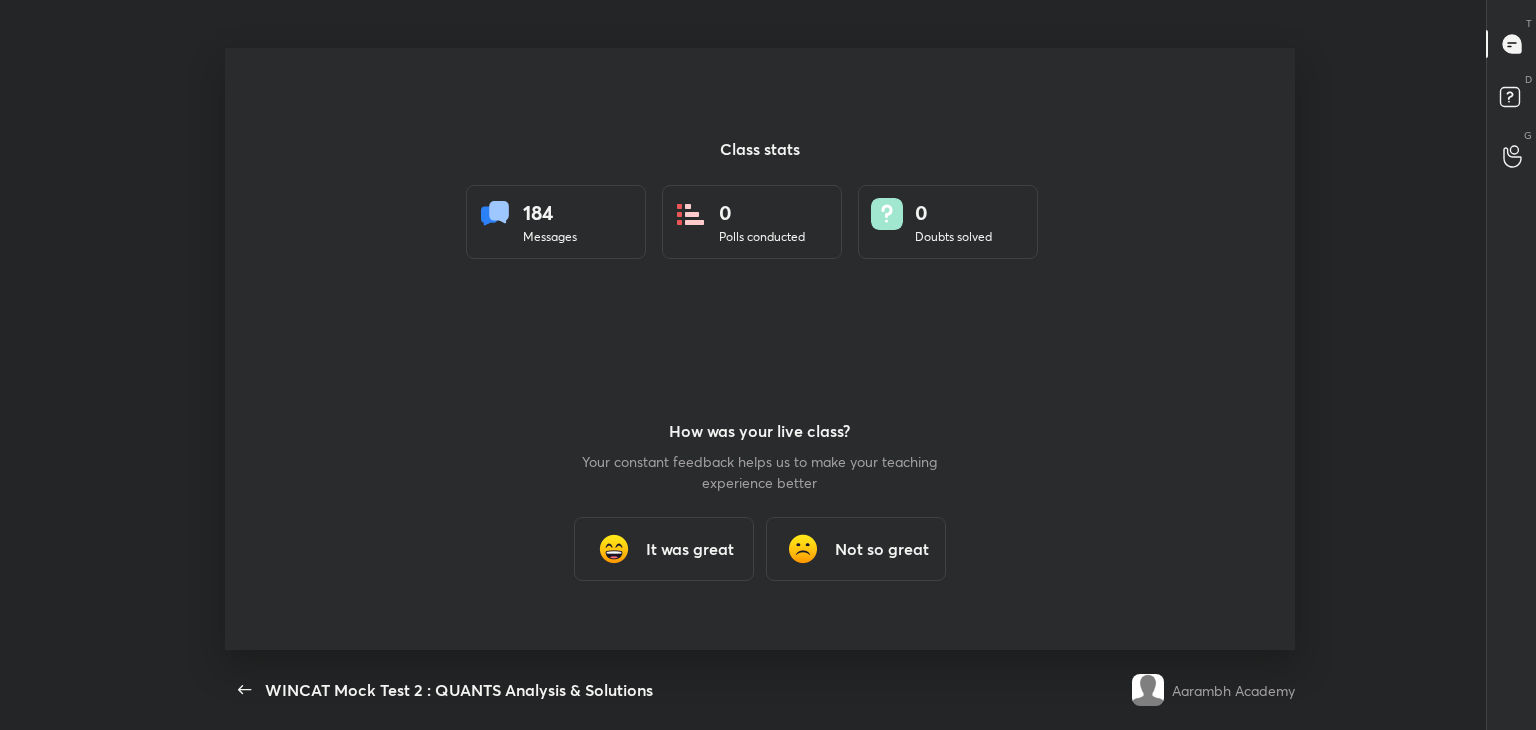 click on "It was great" at bounding box center [690, 549] 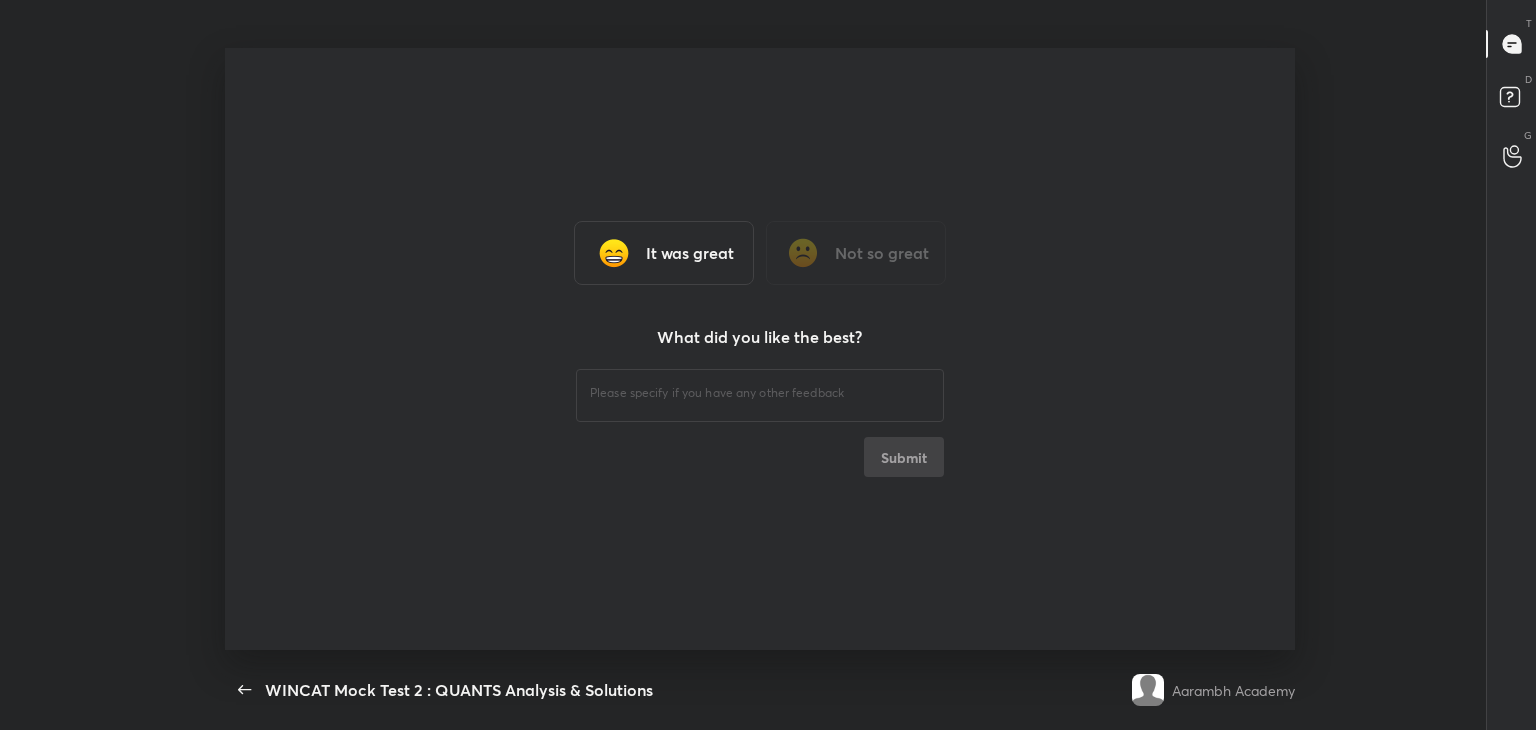 click at bounding box center (760, 393) 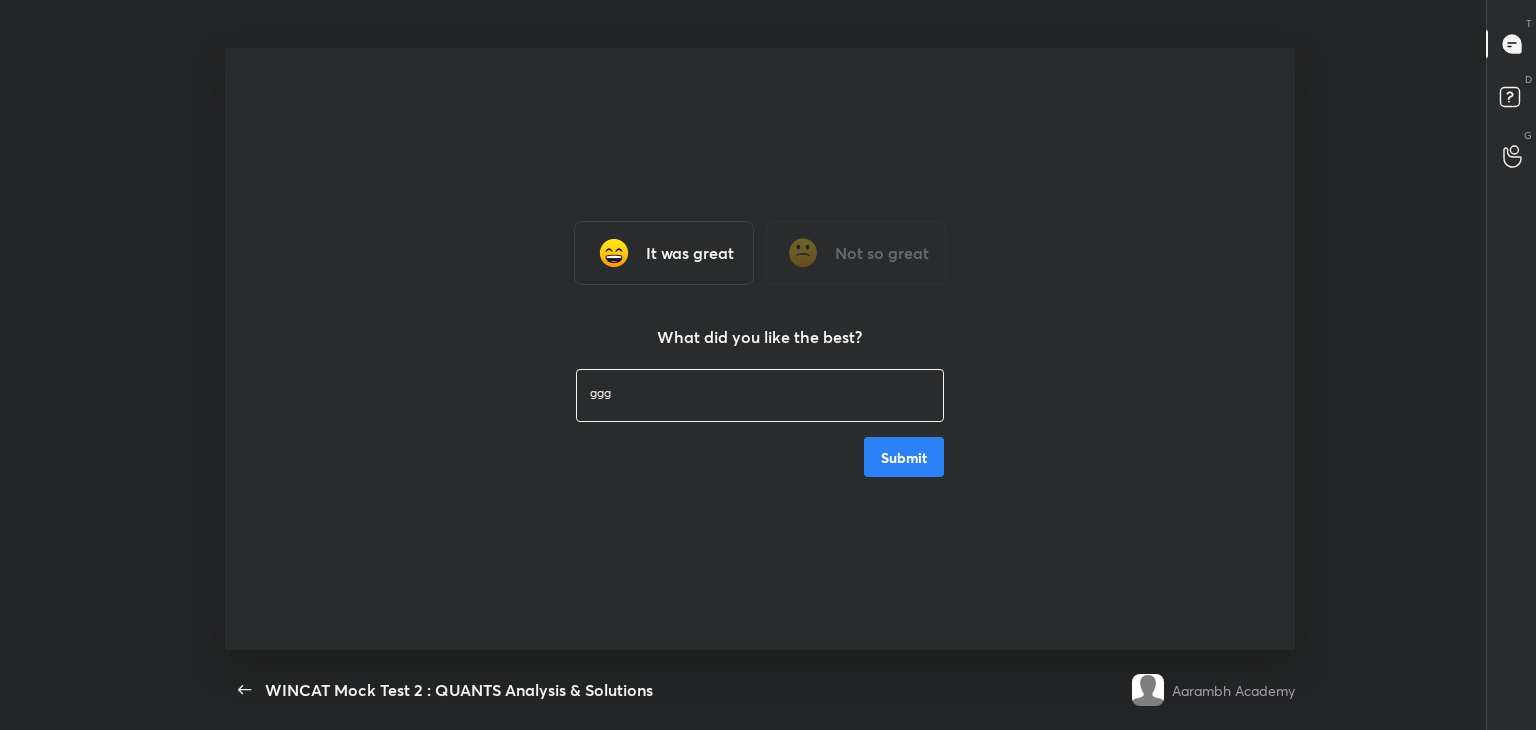 type on "ggg" 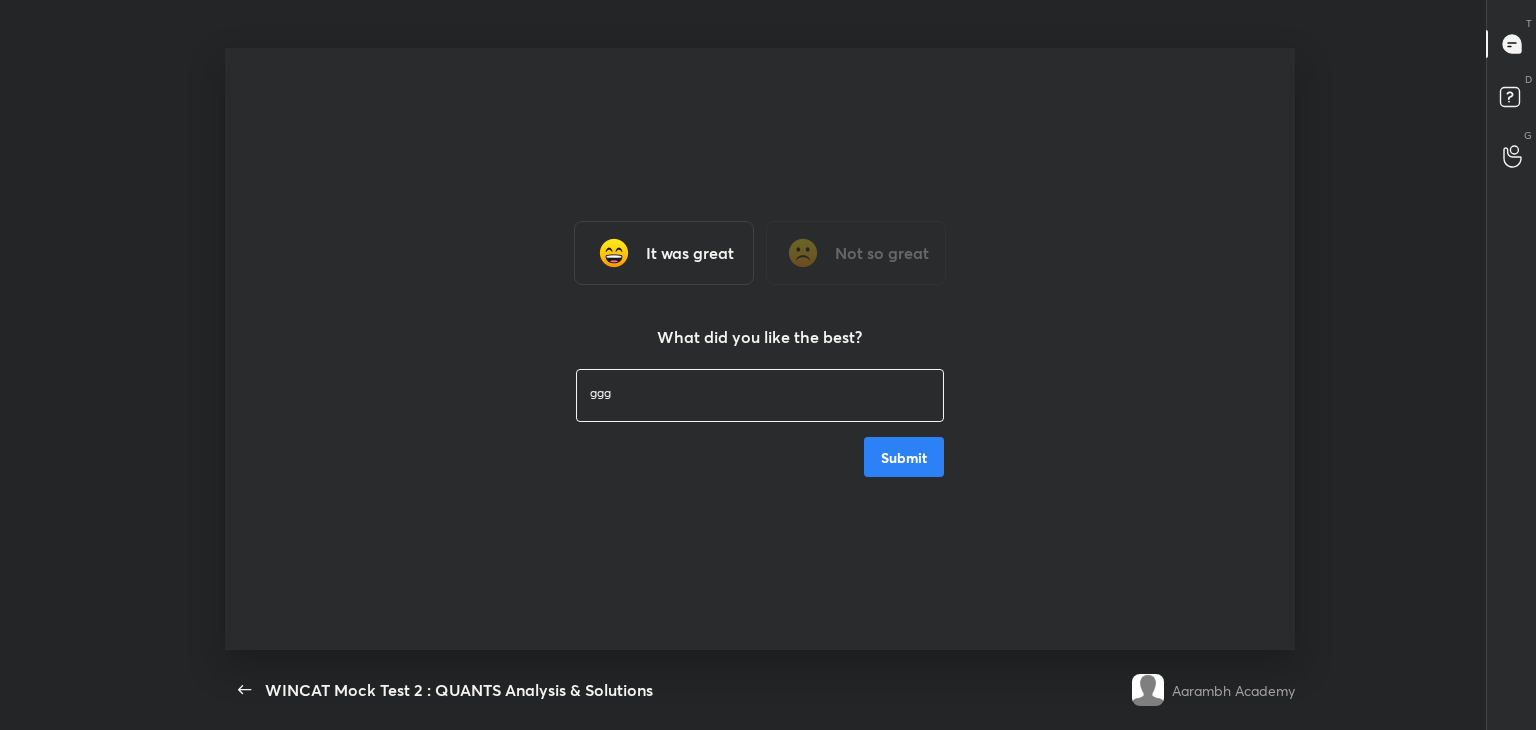 click on "Submit" at bounding box center (904, 457) 